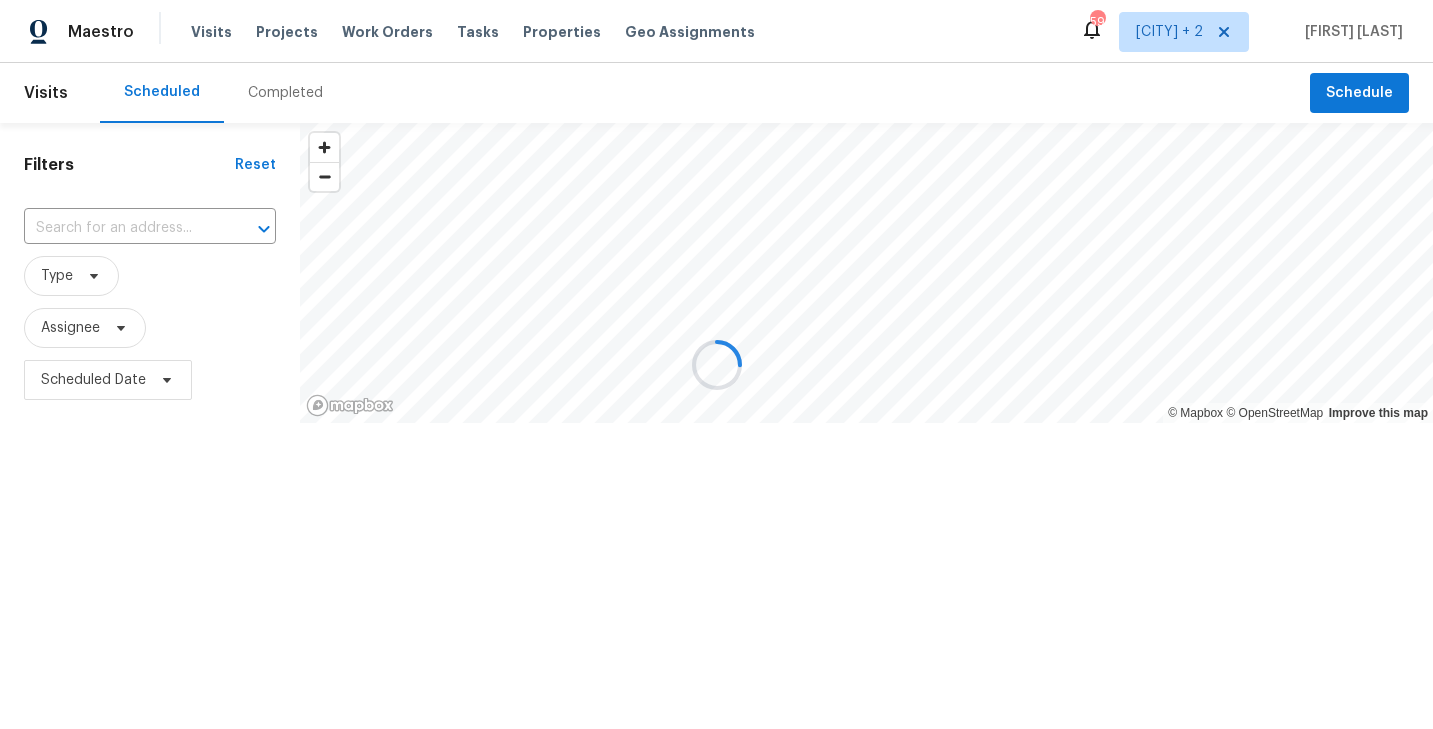 scroll, scrollTop: 0, scrollLeft: 0, axis: both 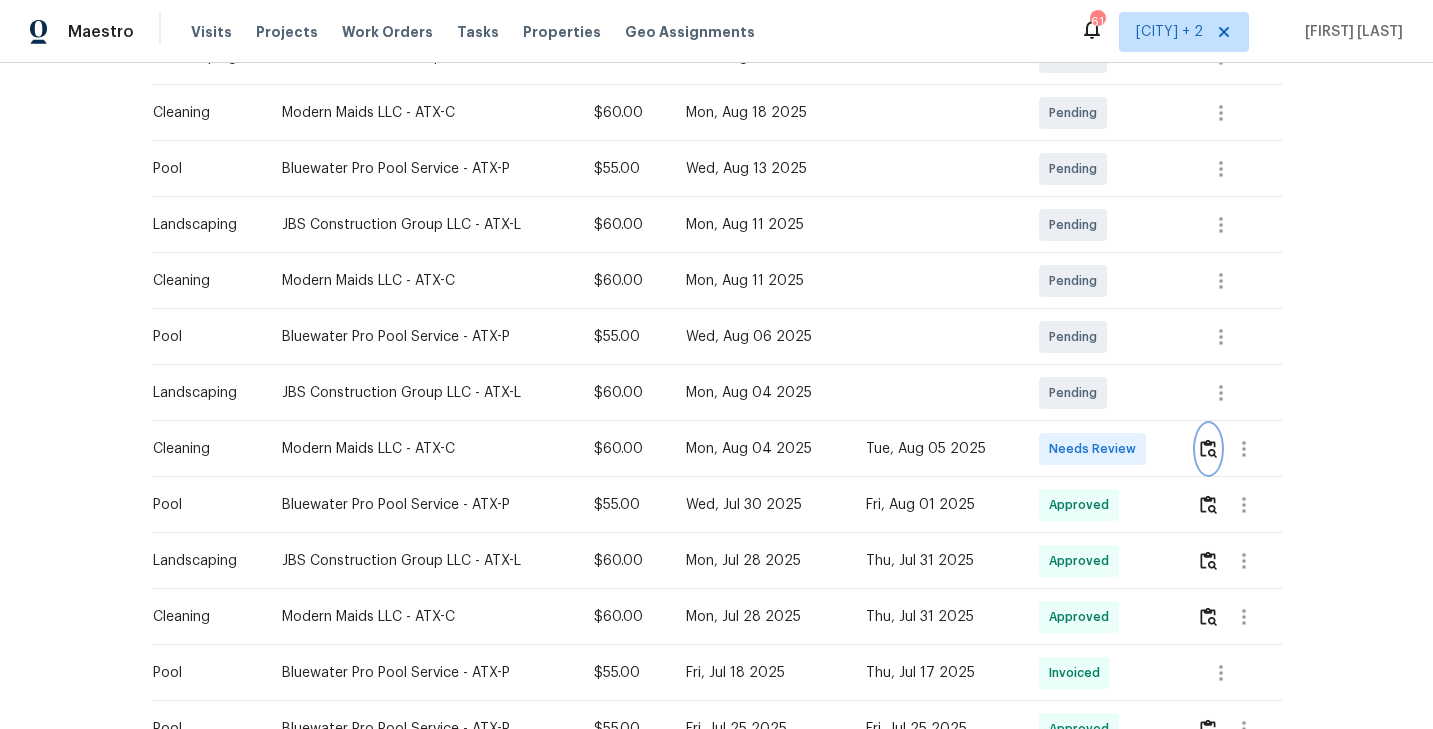 click at bounding box center [1208, 448] 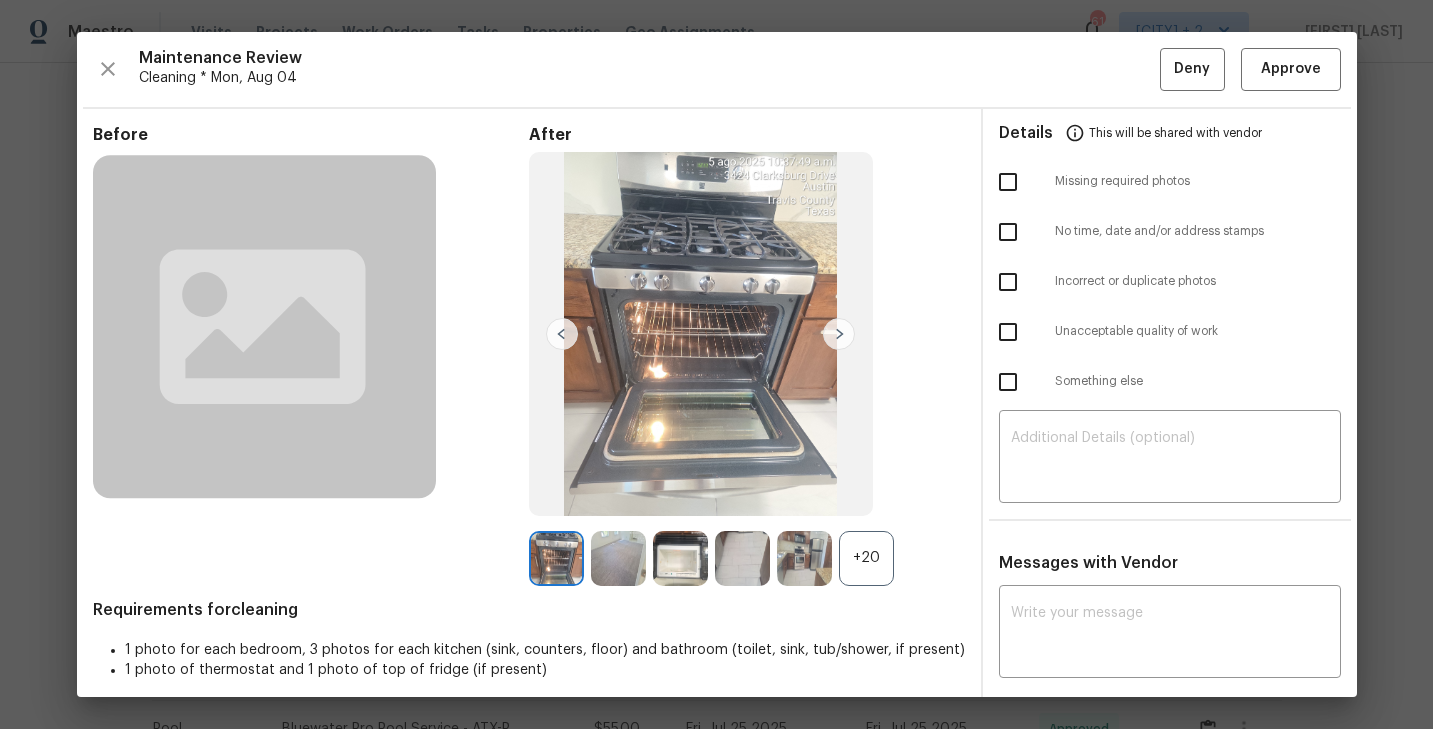 click on "+20" at bounding box center [866, 558] 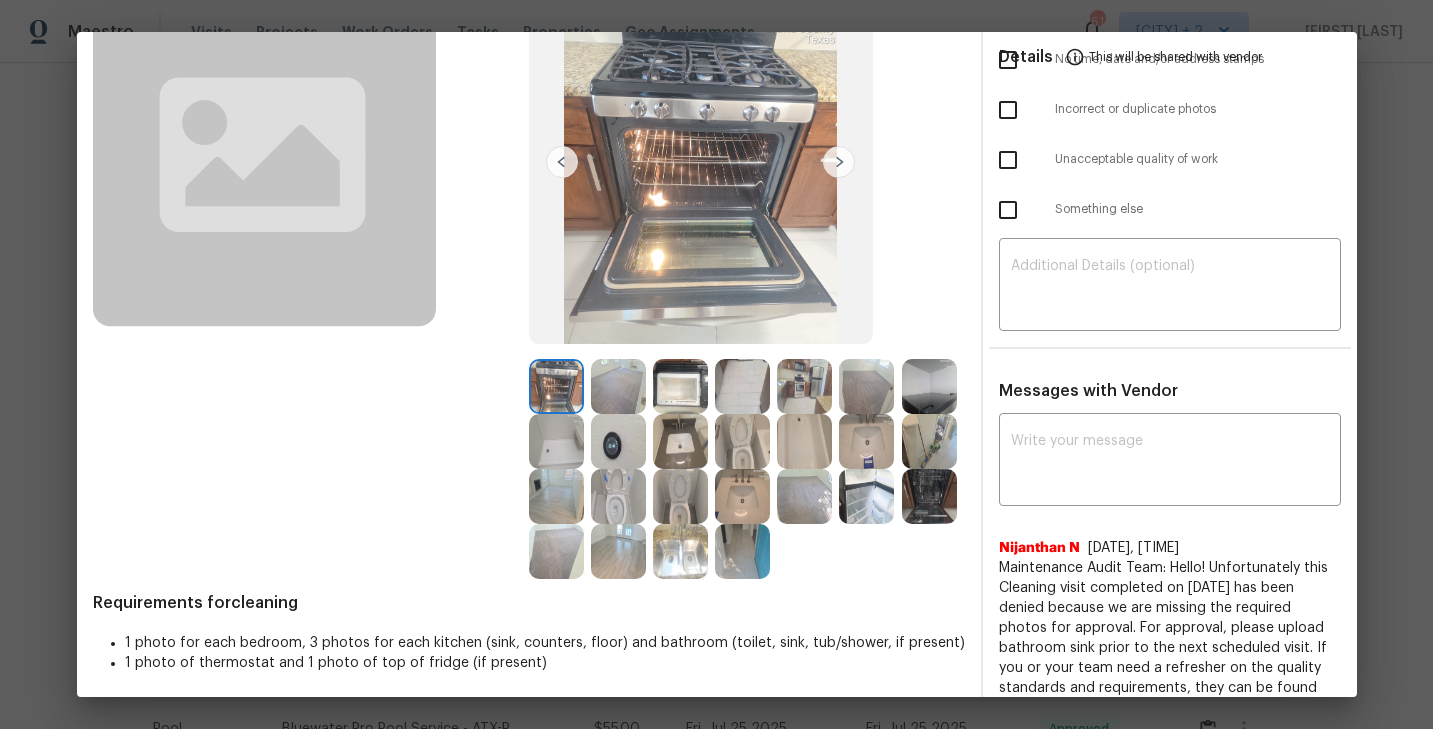 scroll, scrollTop: 228, scrollLeft: 0, axis: vertical 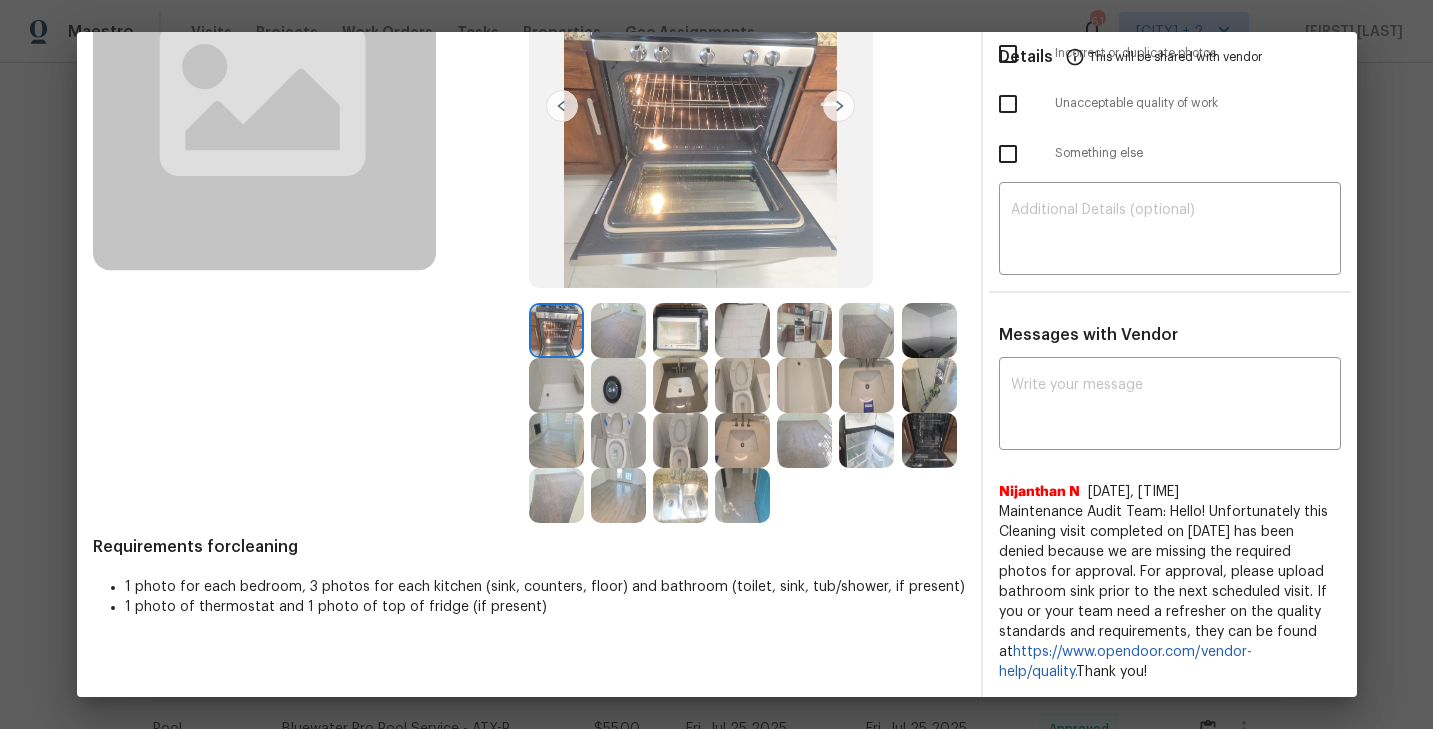click at bounding box center (804, 330) 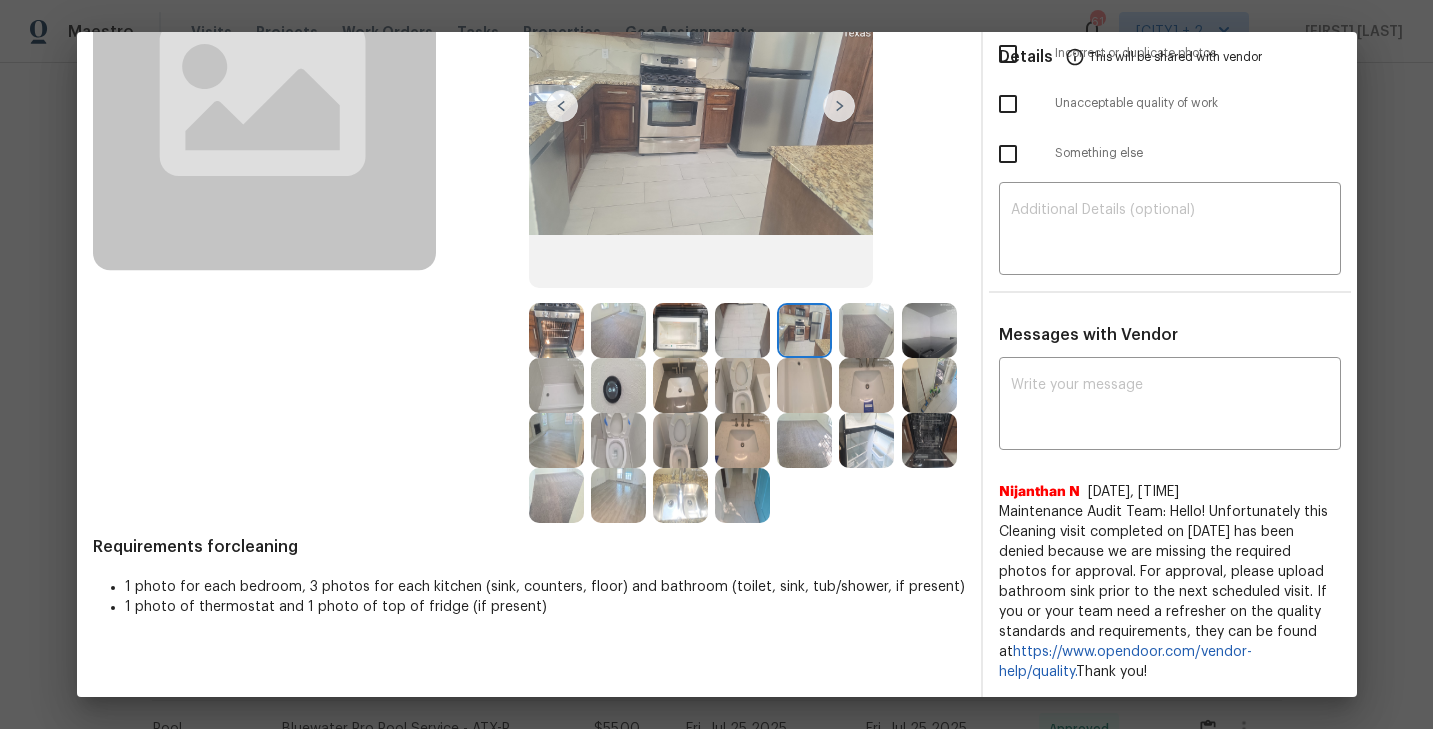 click at bounding box center [929, 330] 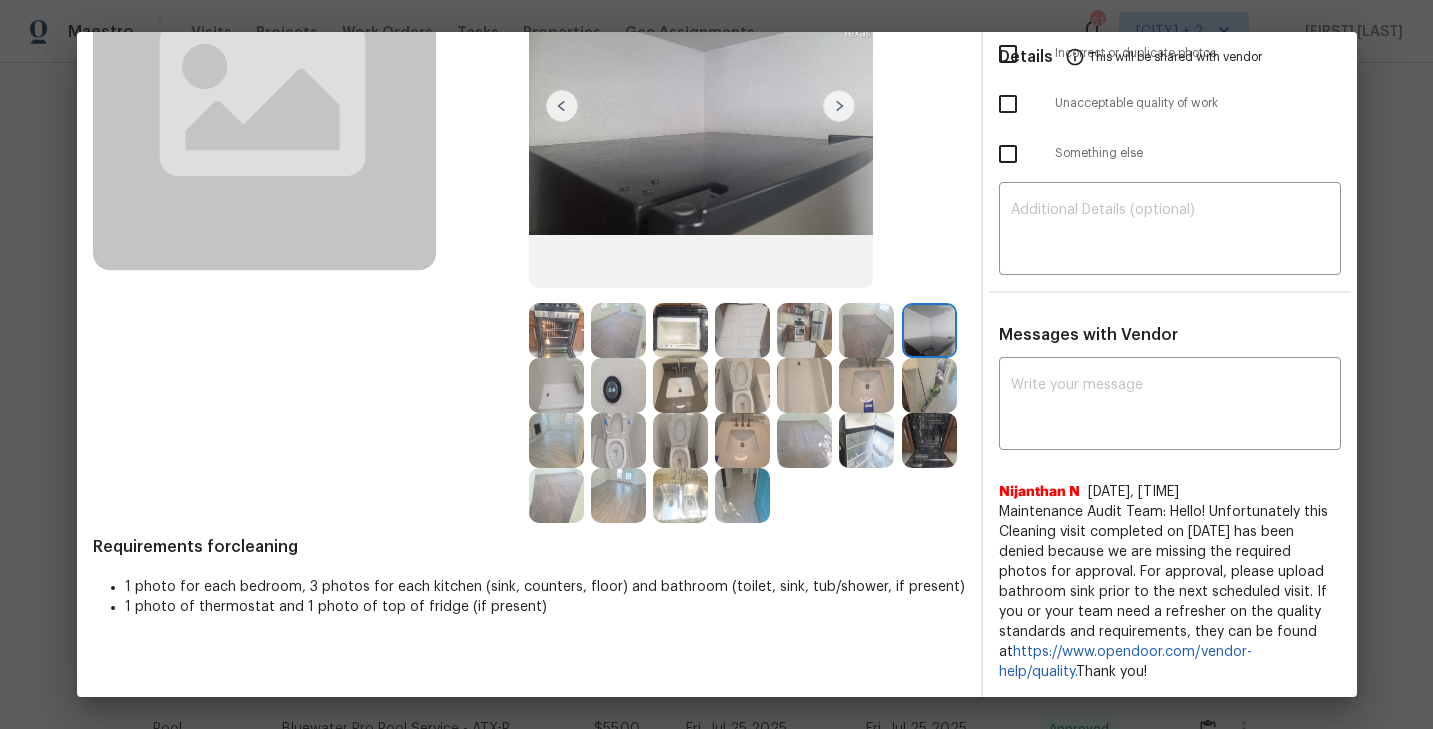 click at bounding box center [680, 495] 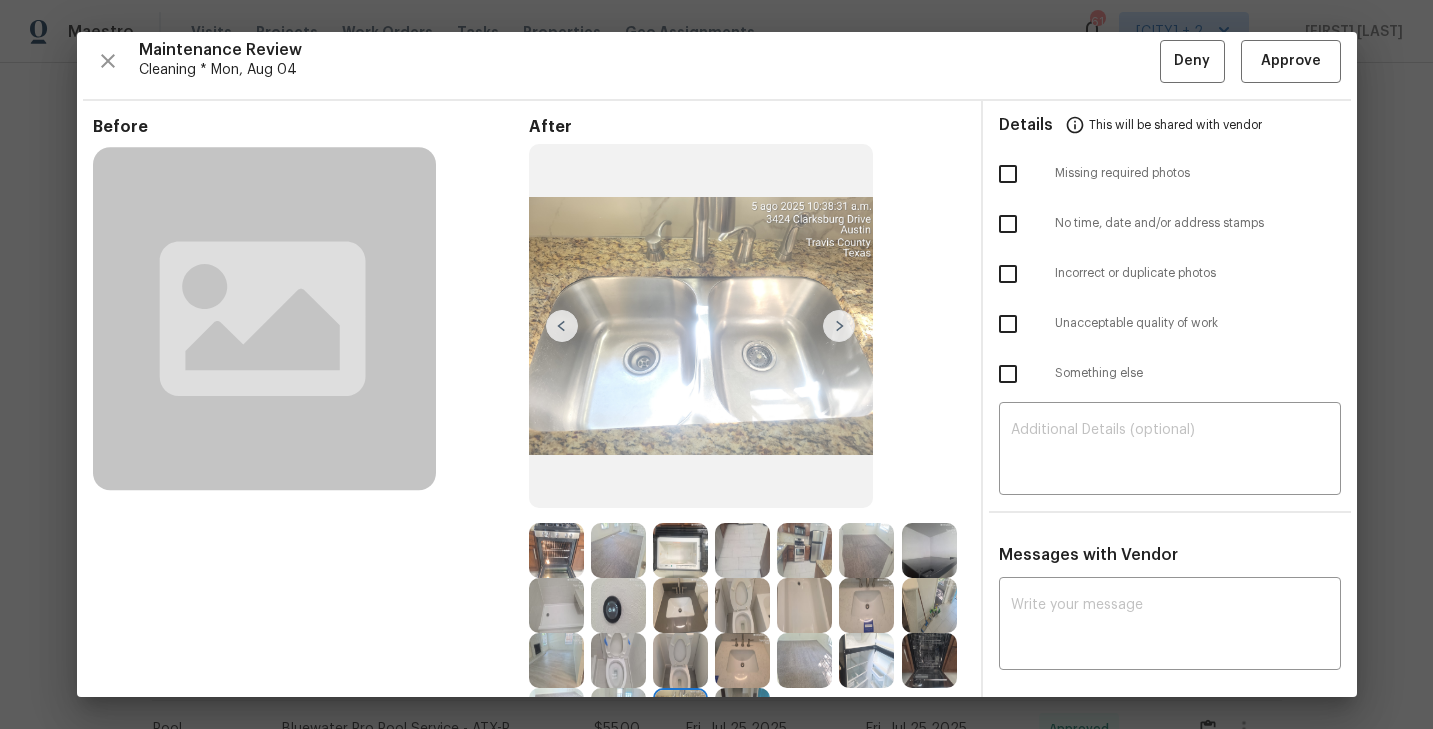 scroll, scrollTop: 228, scrollLeft: 0, axis: vertical 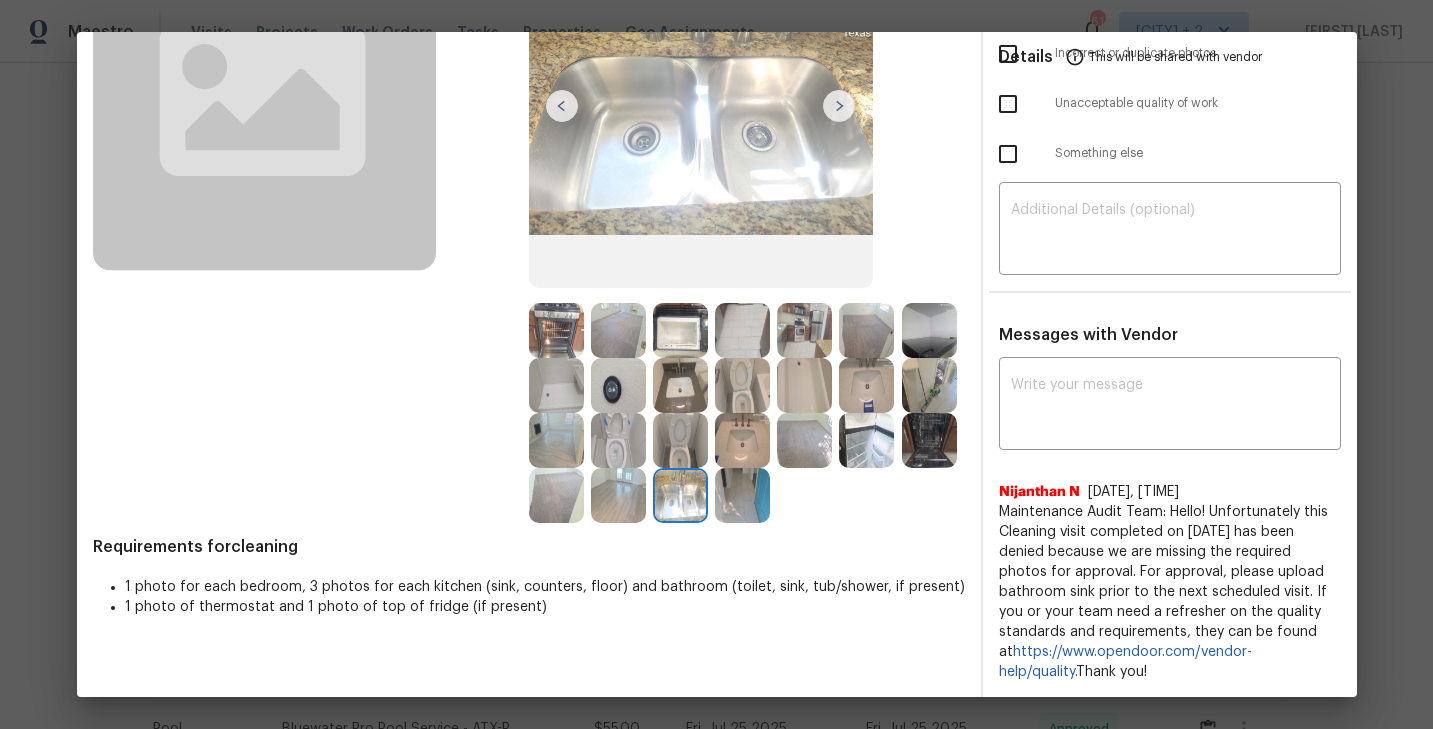click at bounding box center (866, 385) 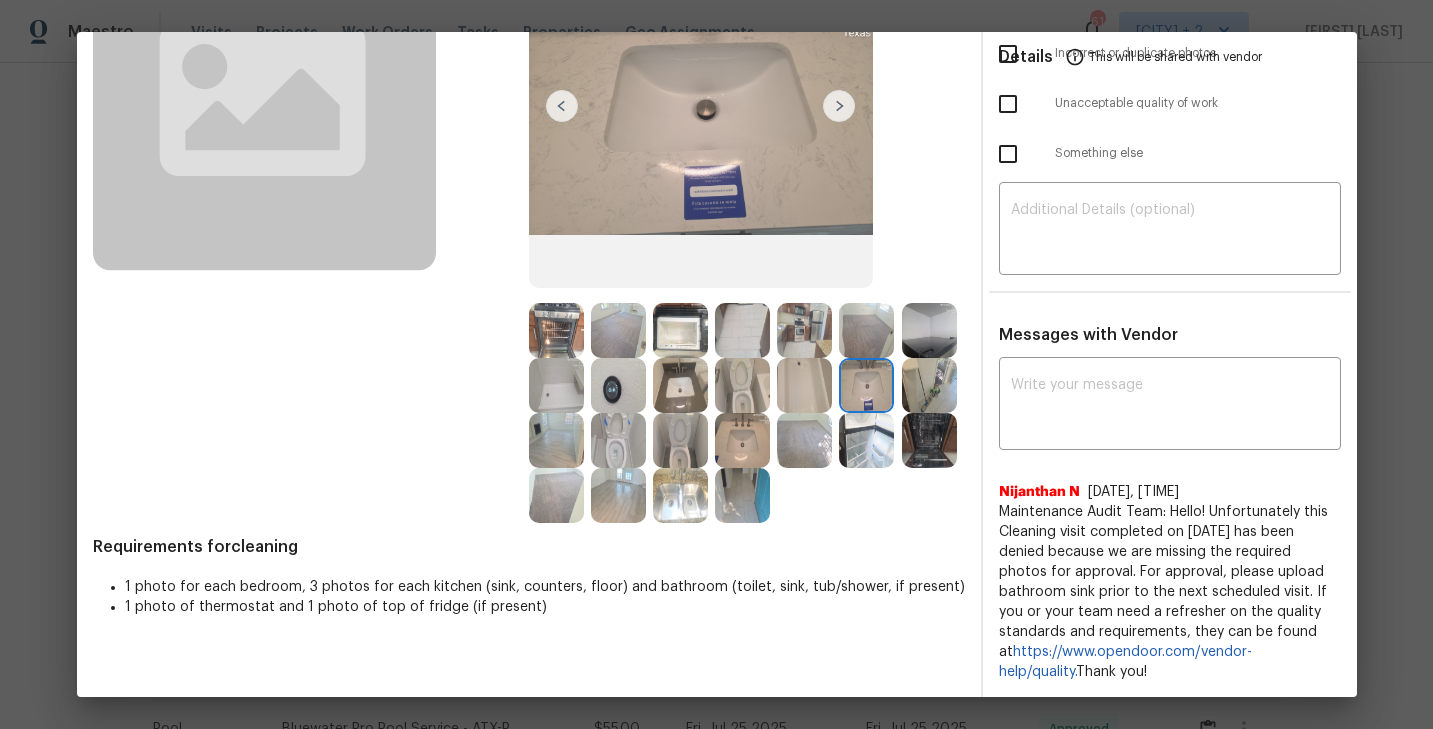 click at bounding box center [556, 330] 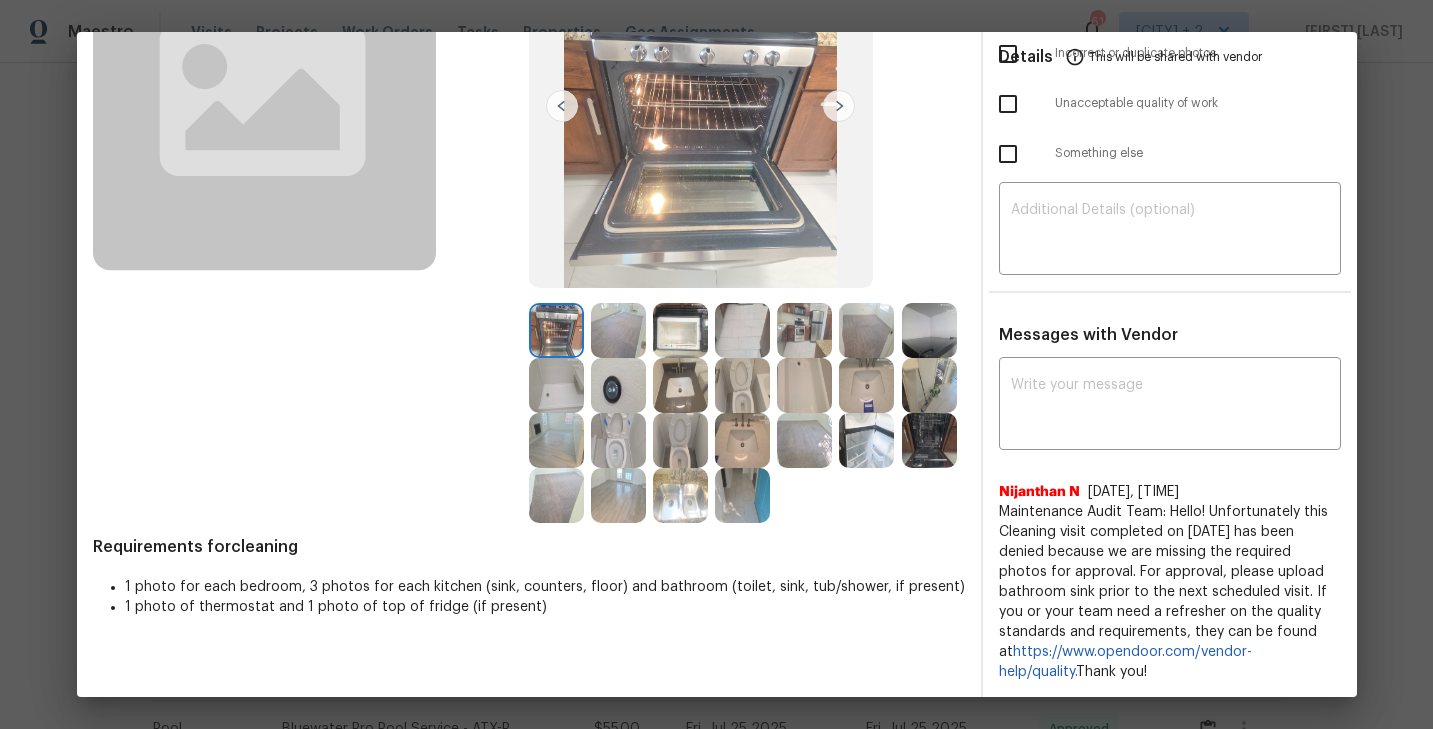 click at bounding box center [618, 330] 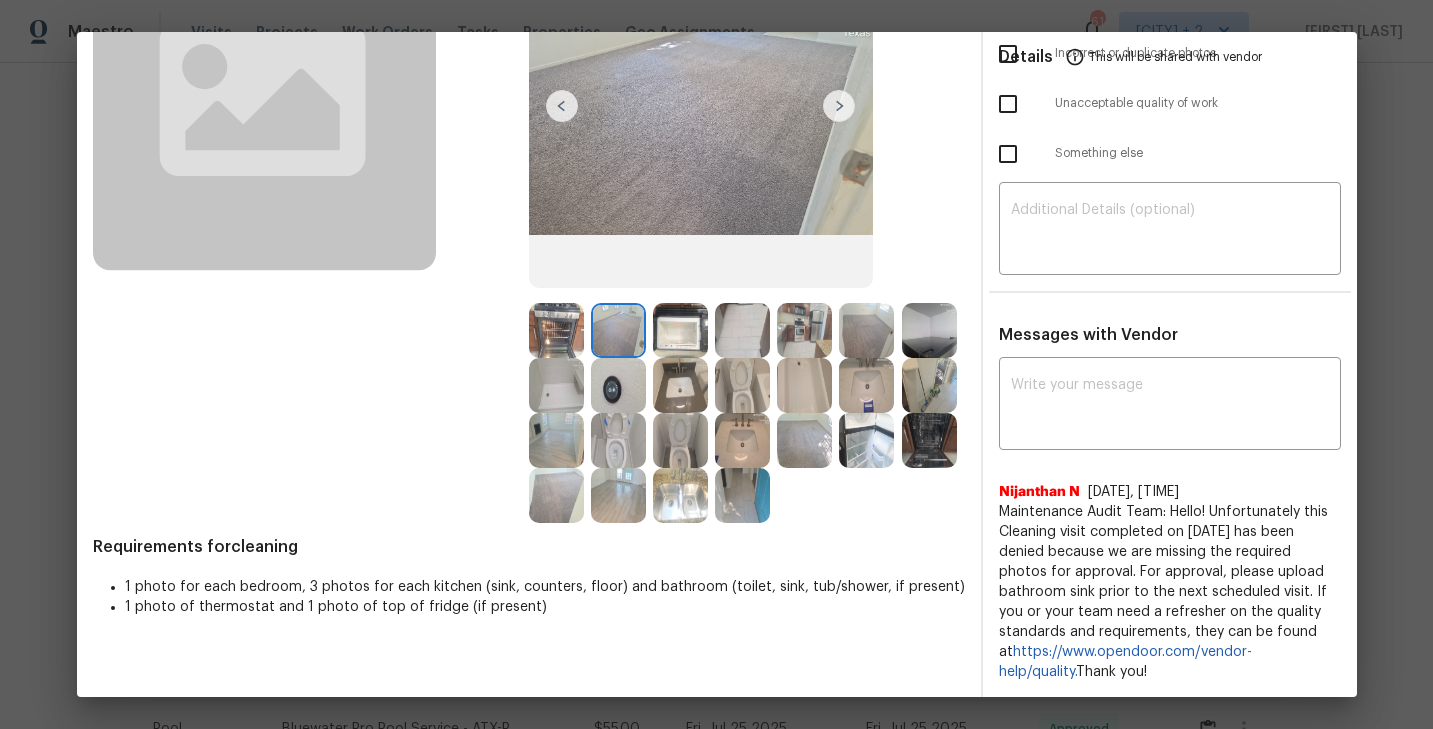 click at bounding box center (680, 330) 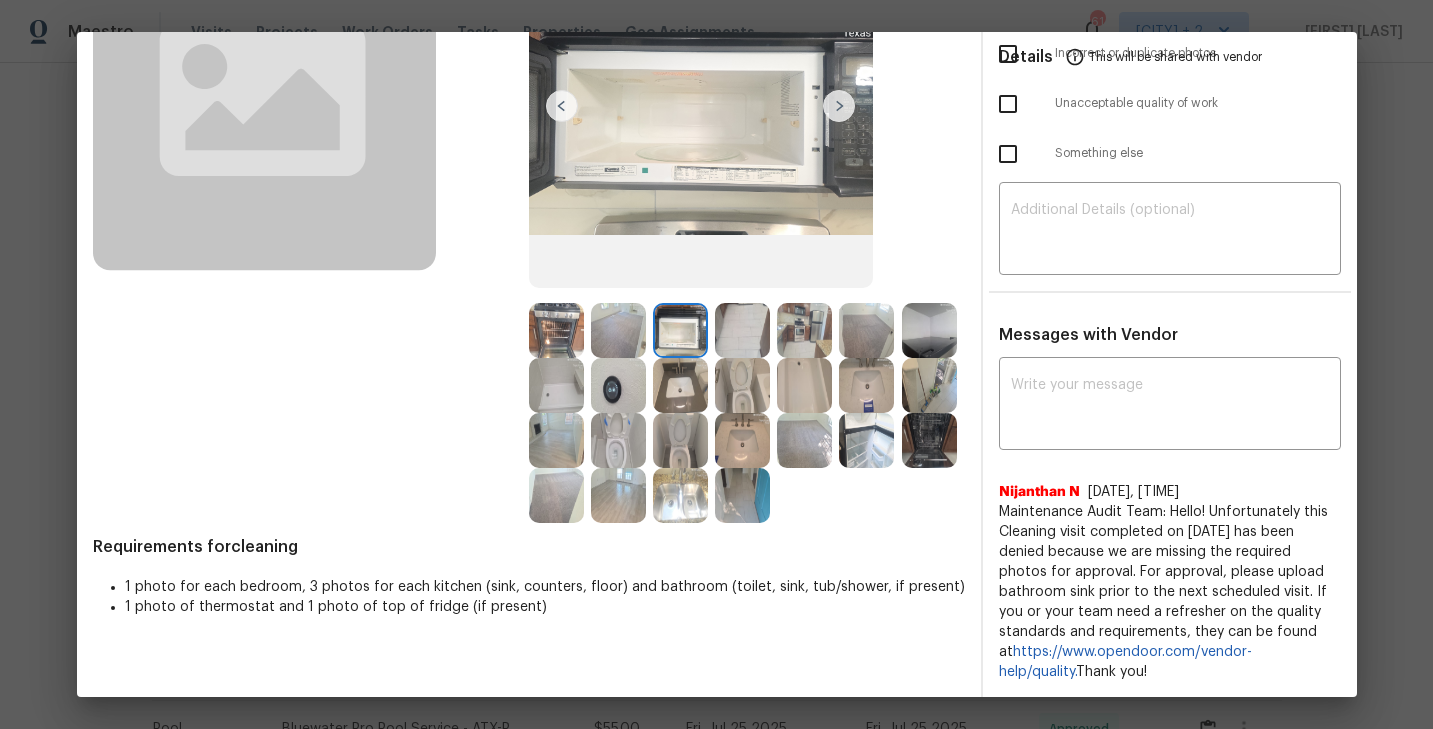 click at bounding box center (742, 330) 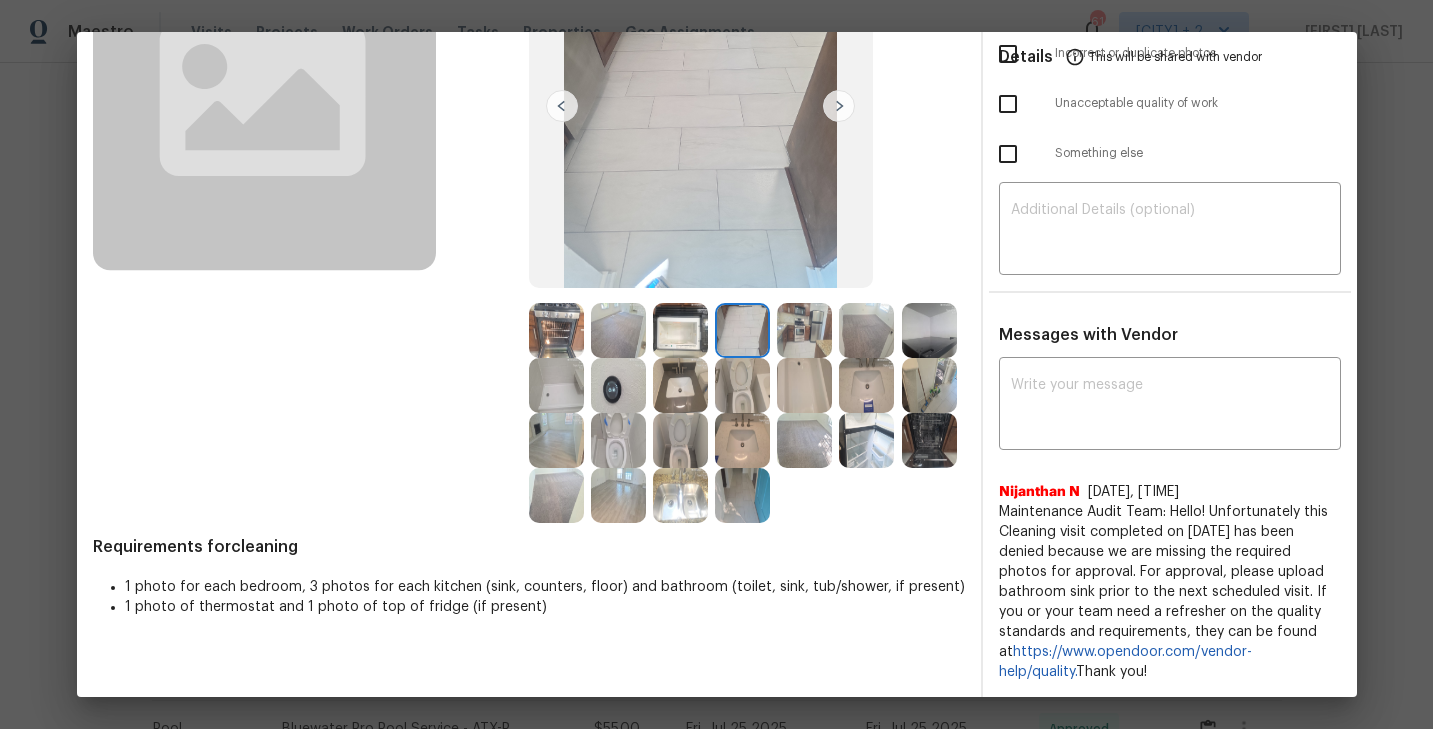 click at bounding box center (804, 330) 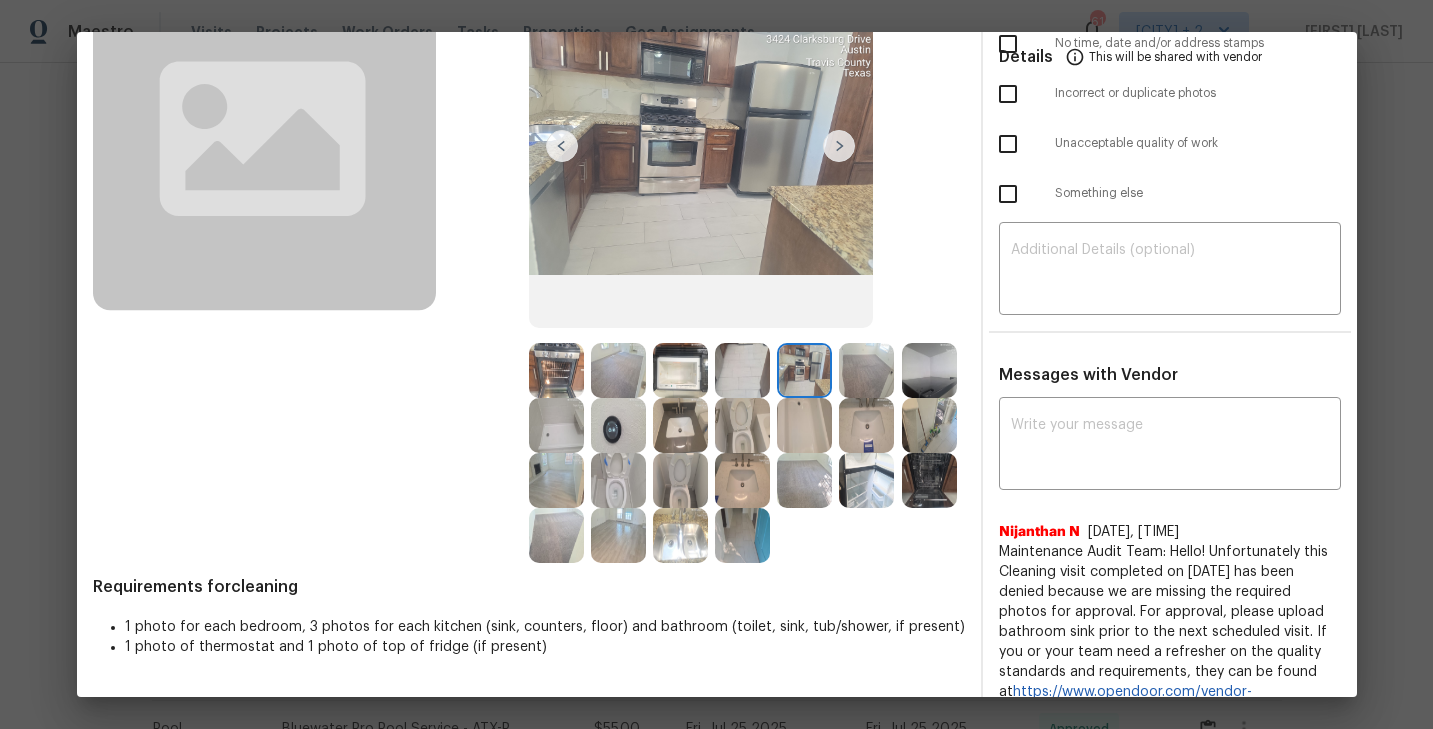 scroll, scrollTop: 179, scrollLeft: 0, axis: vertical 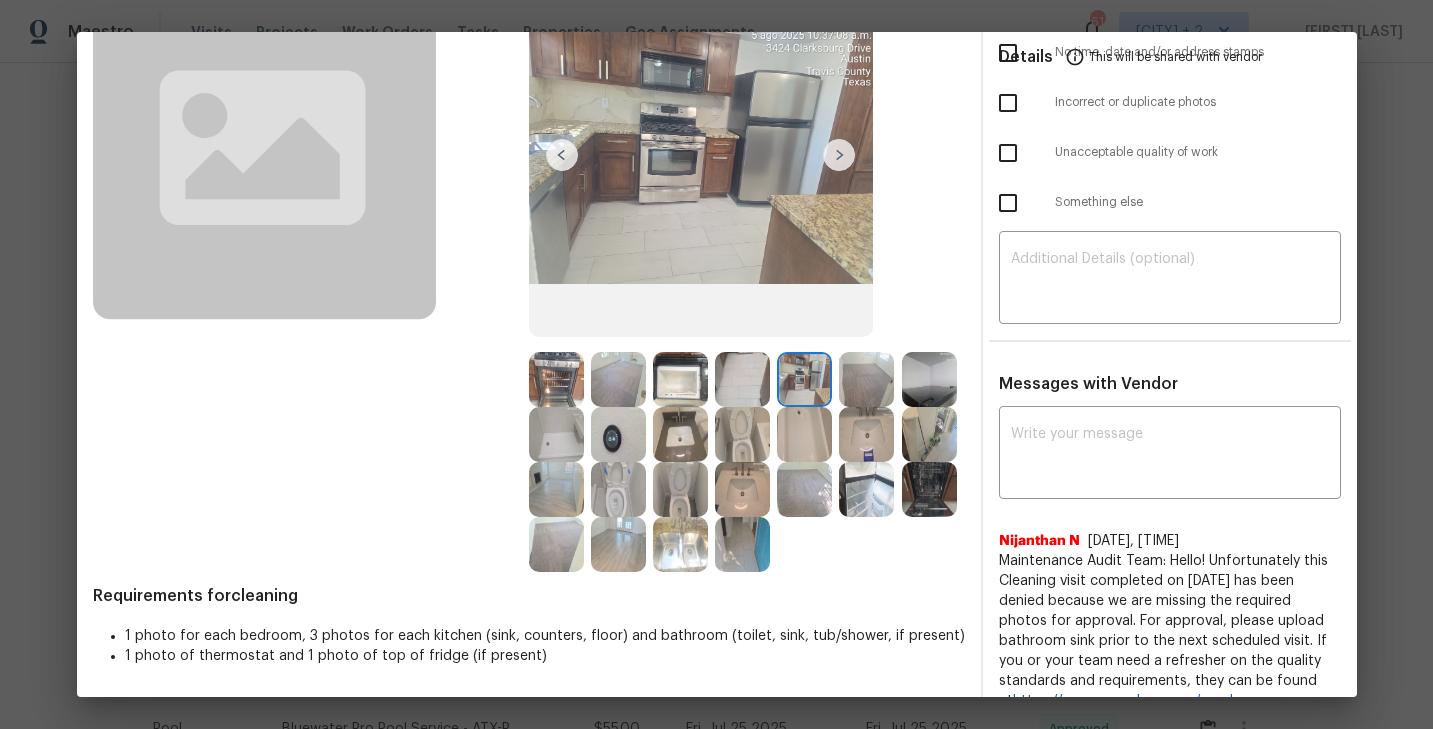 click at bounding box center [804, 379] 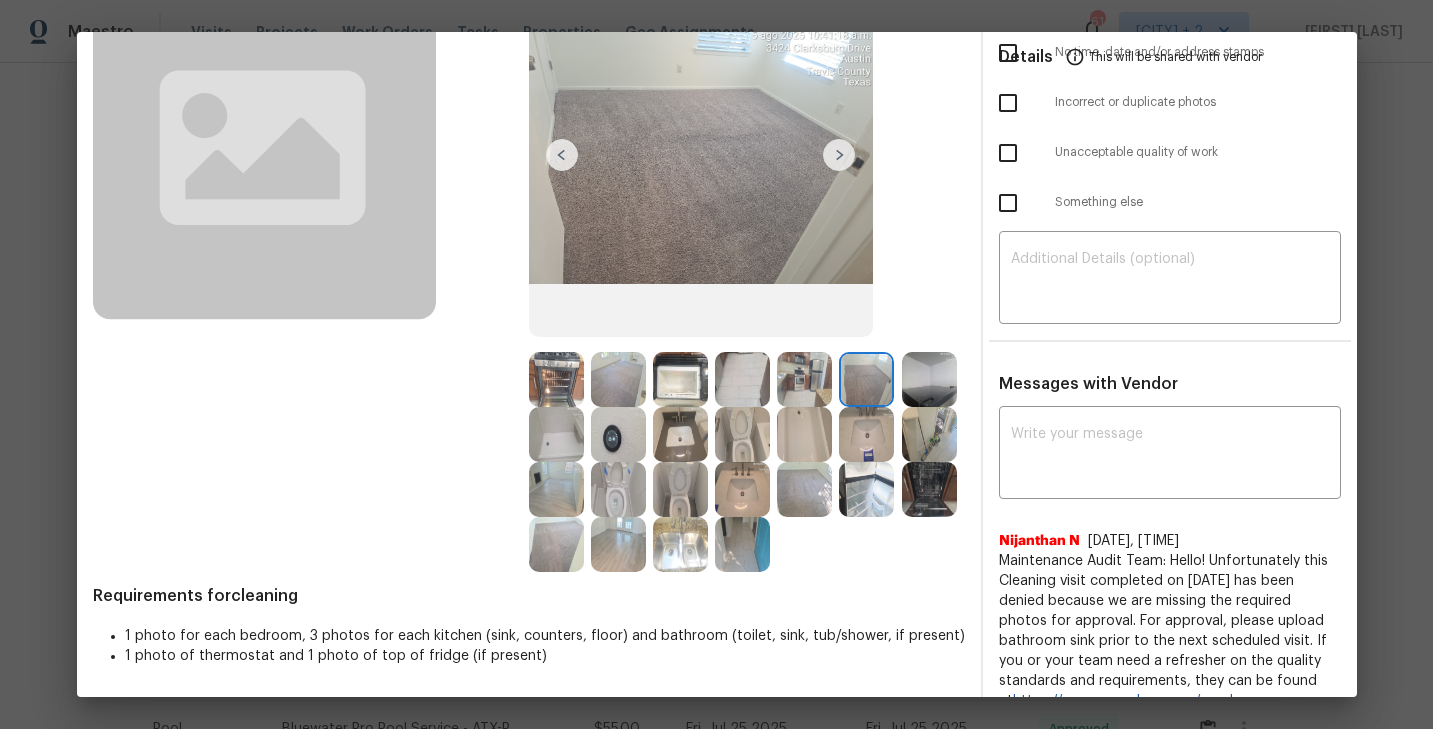 click at bounding box center [929, 379] 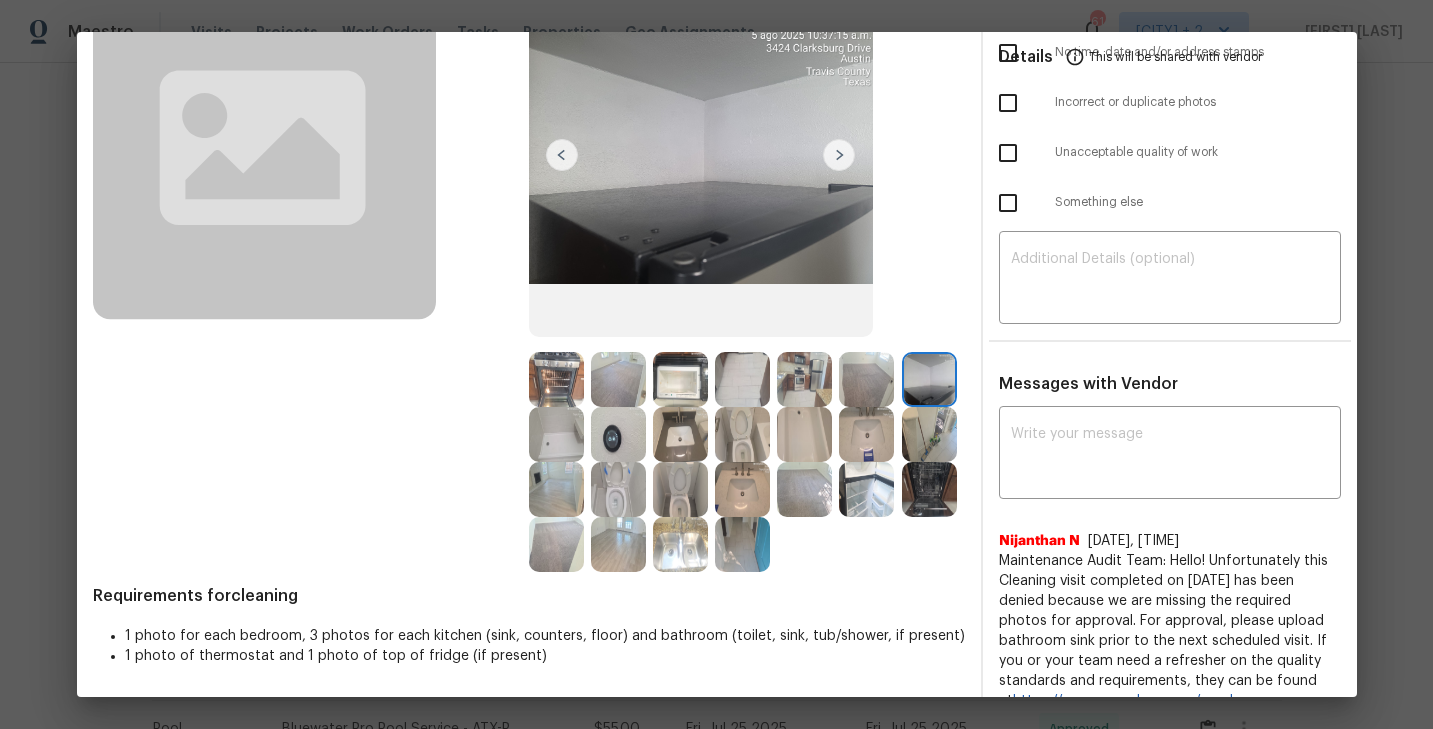 click at bounding box center [556, 434] 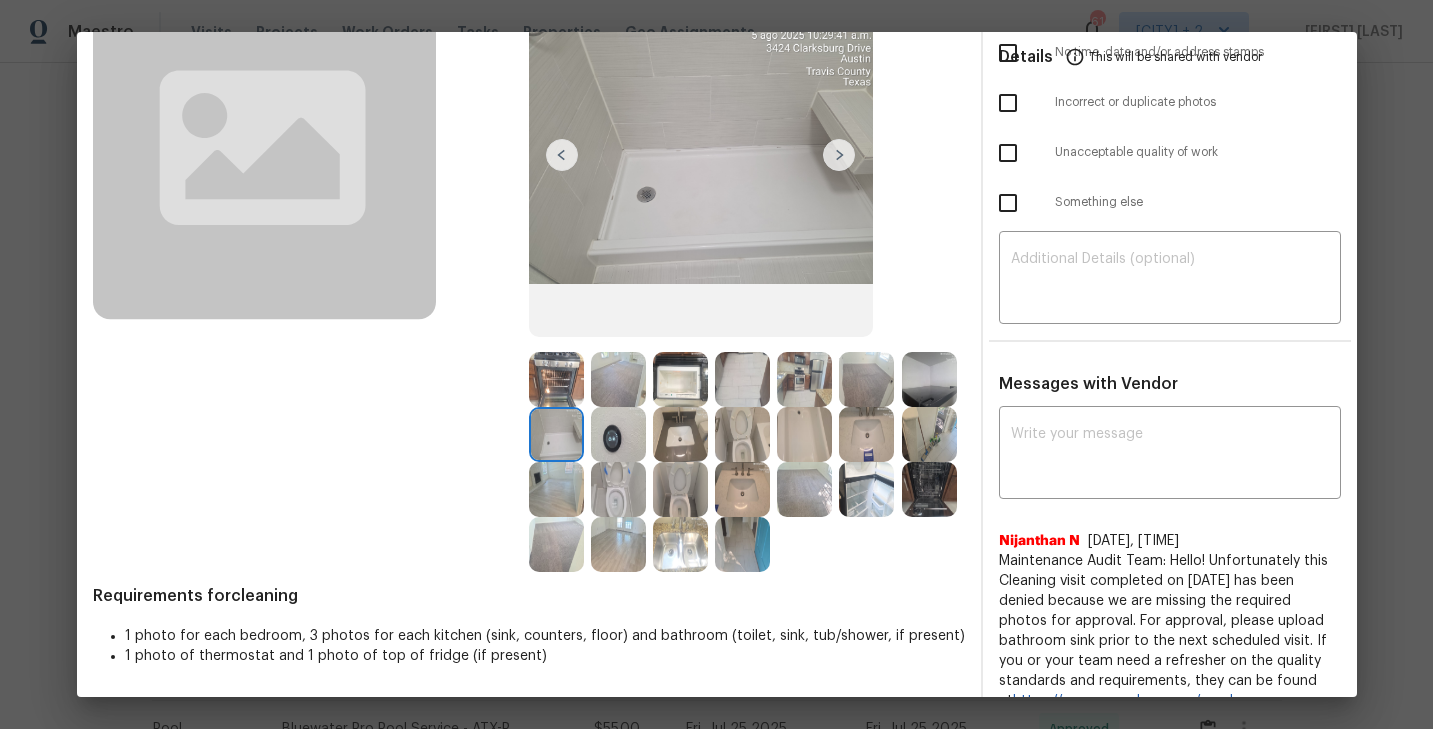 scroll, scrollTop: 135, scrollLeft: 0, axis: vertical 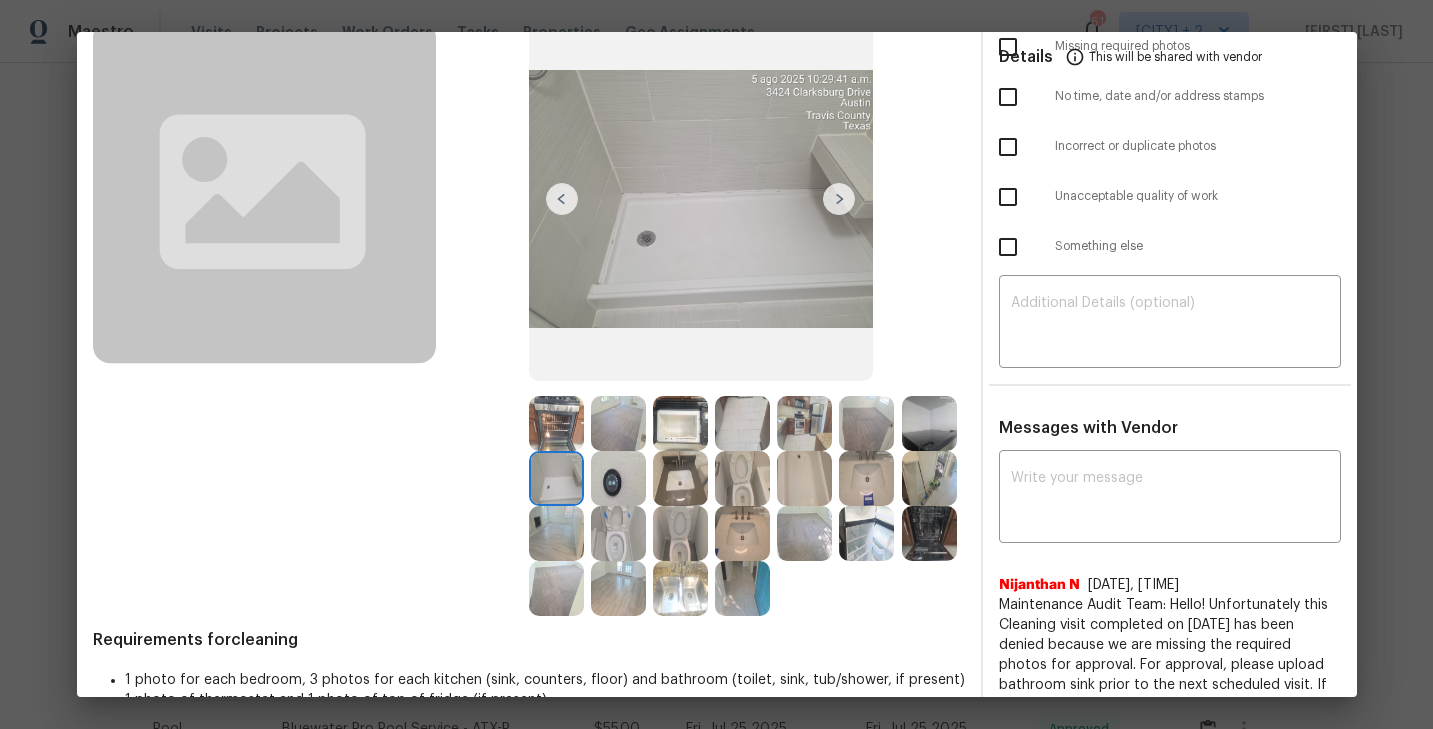 click at bounding box center [618, 478] 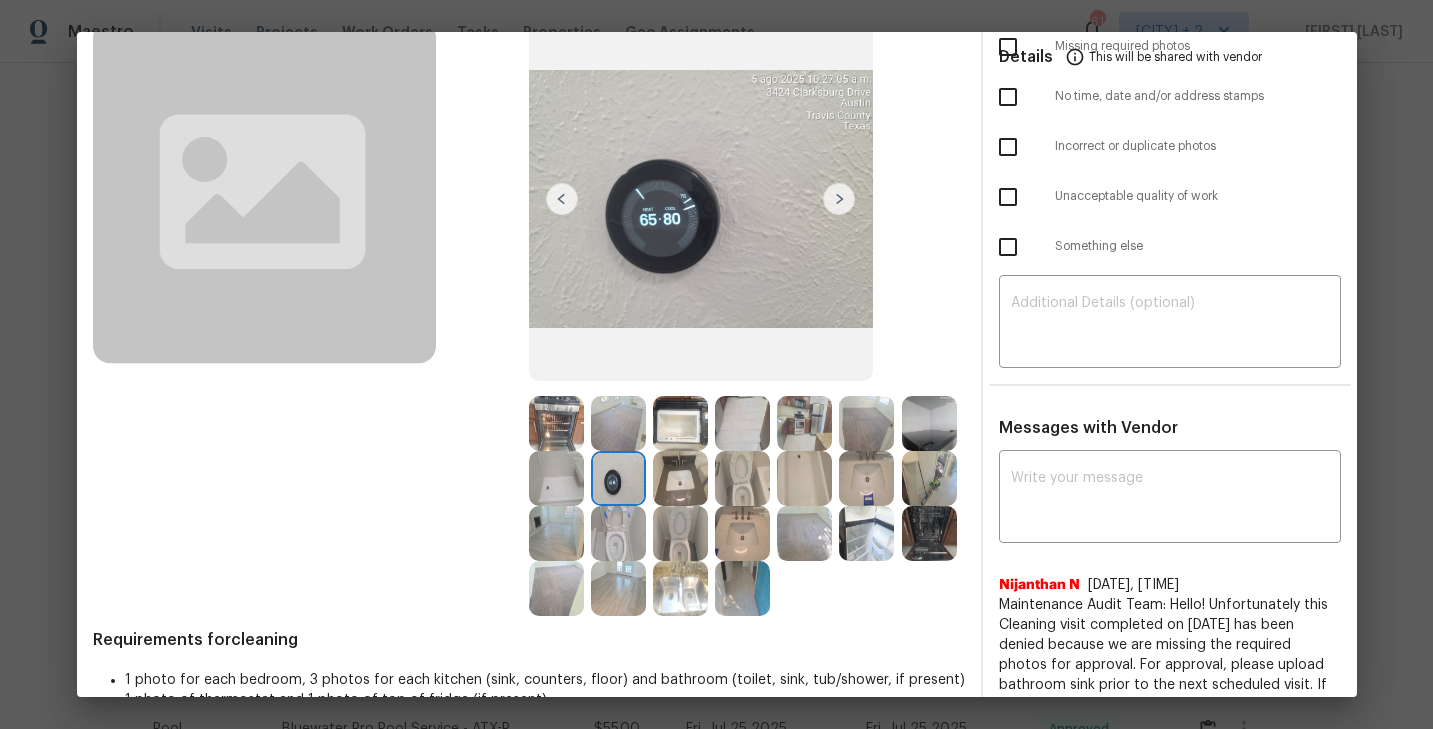 click at bounding box center [680, 478] 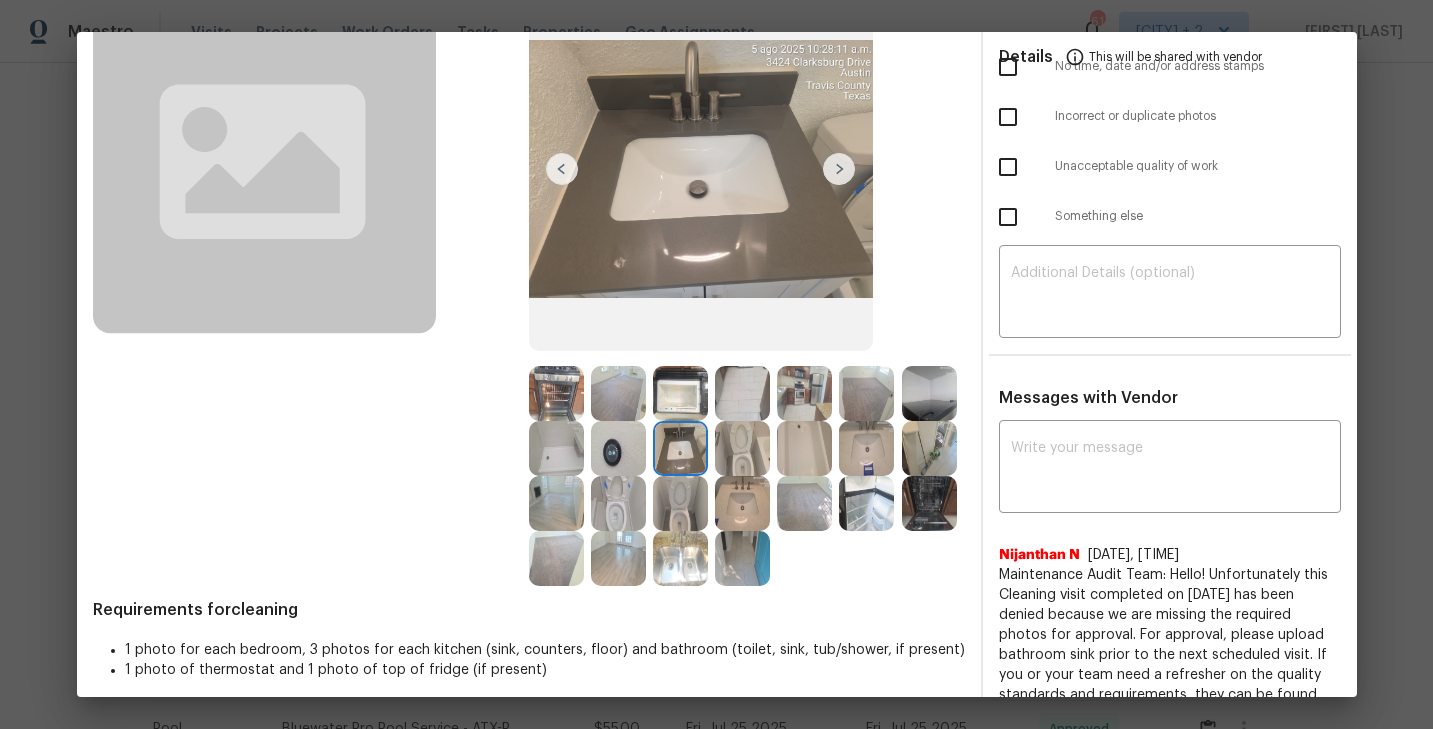 scroll, scrollTop: 0, scrollLeft: 0, axis: both 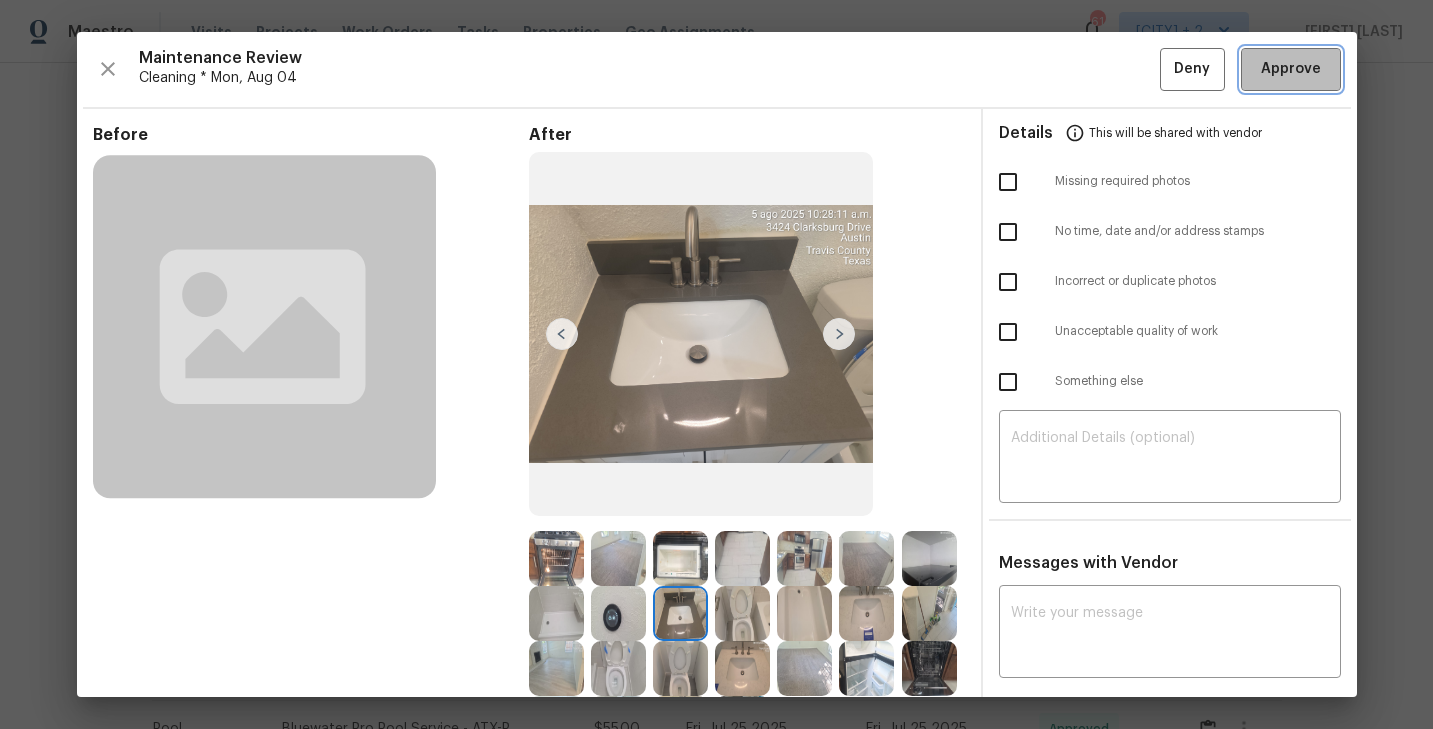 click on "Approve" at bounding box center (1291, 69) 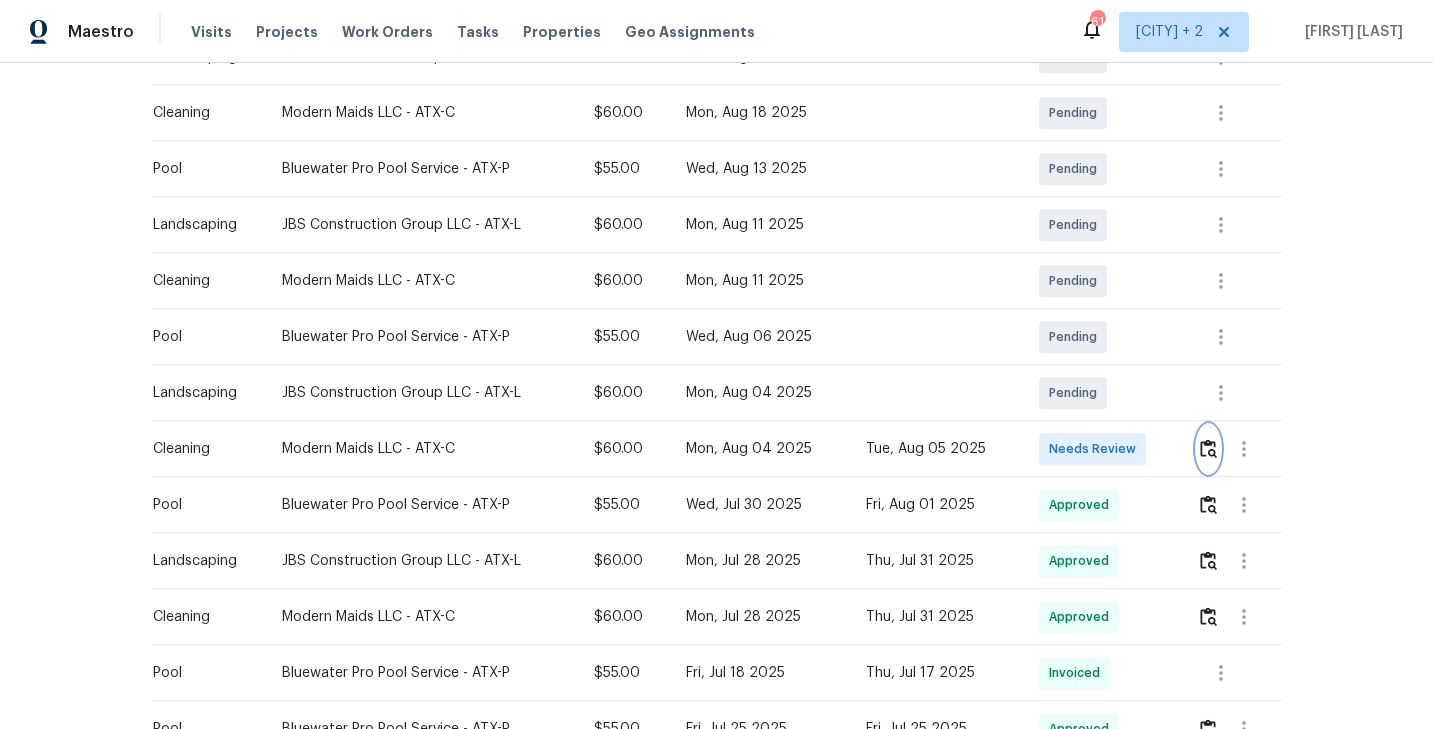 scroll, scrollTop: 0, scrollLeft: 0, axis: both 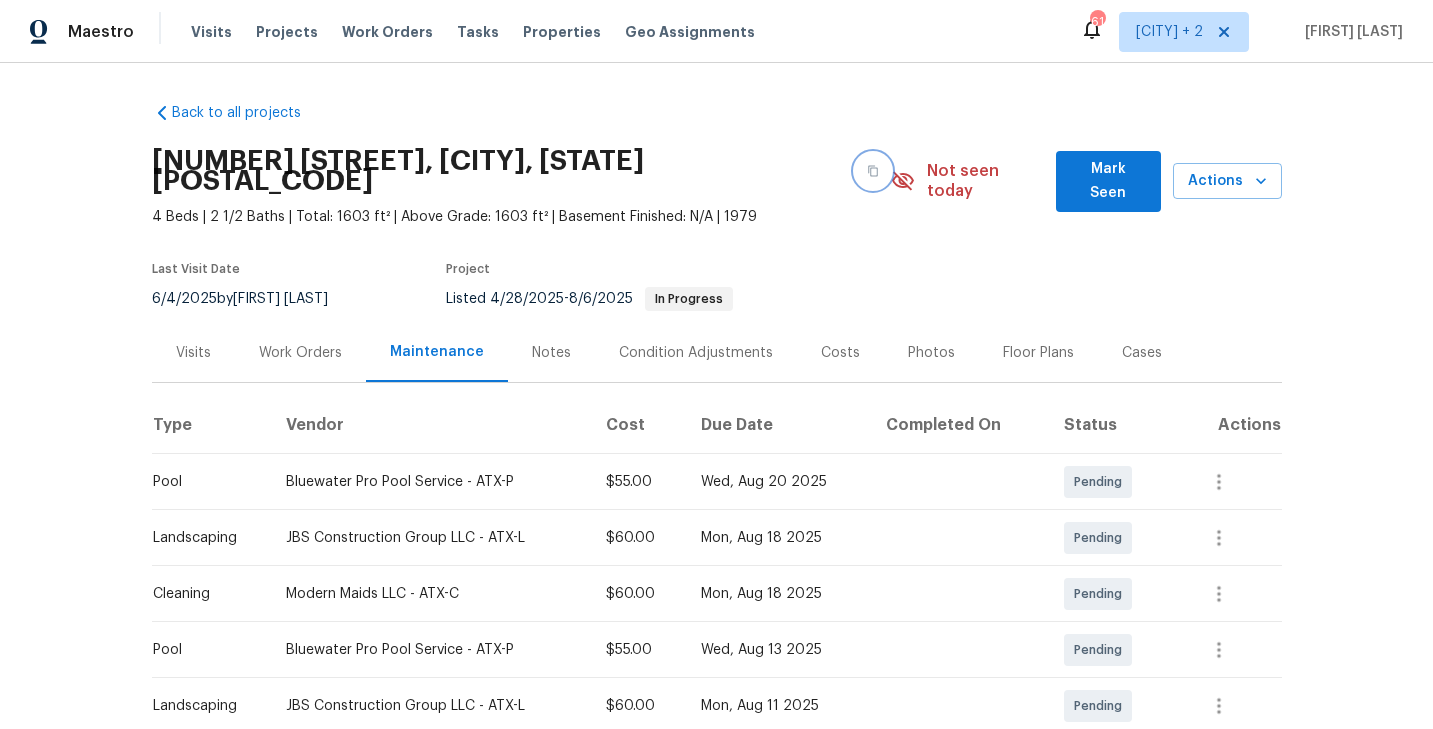 click 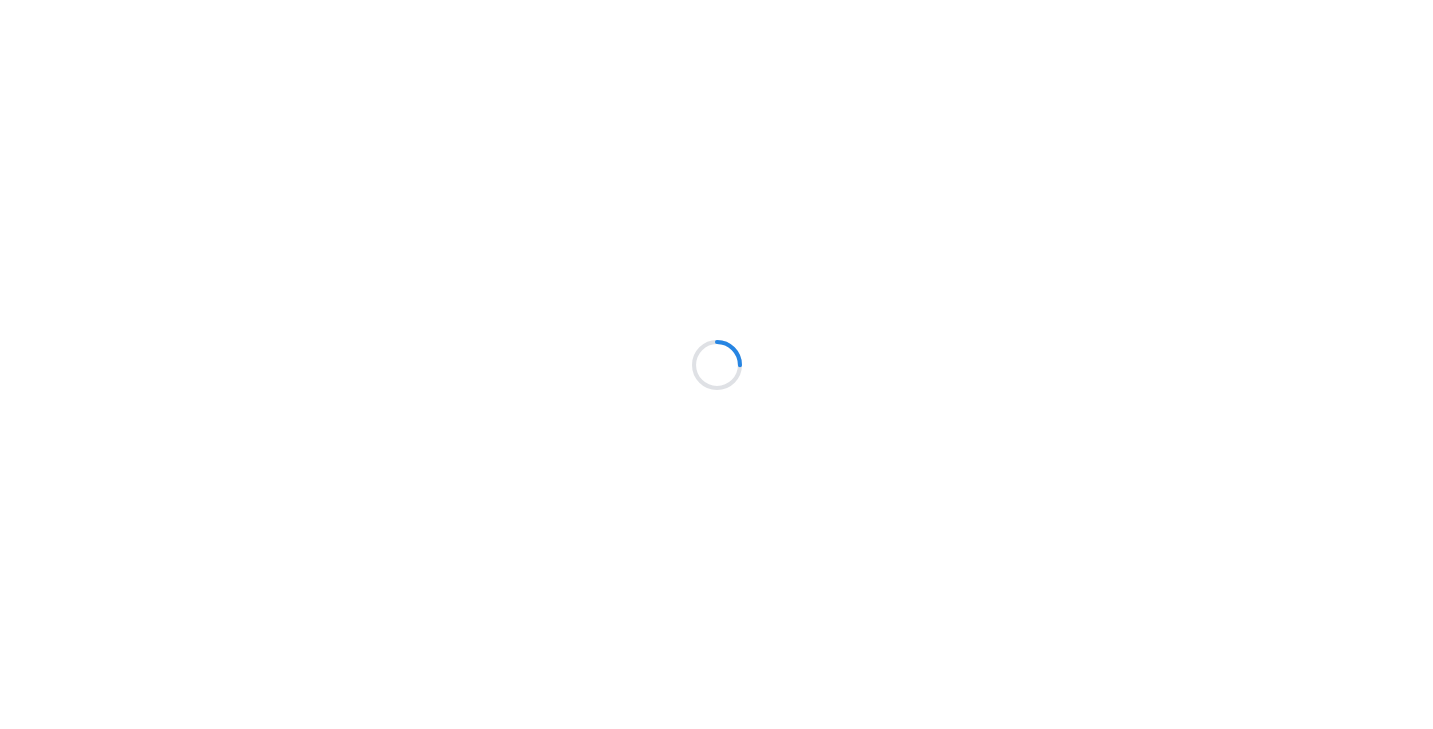 scroll, scrollTop: 0, scrollLeft: 0, axis: both 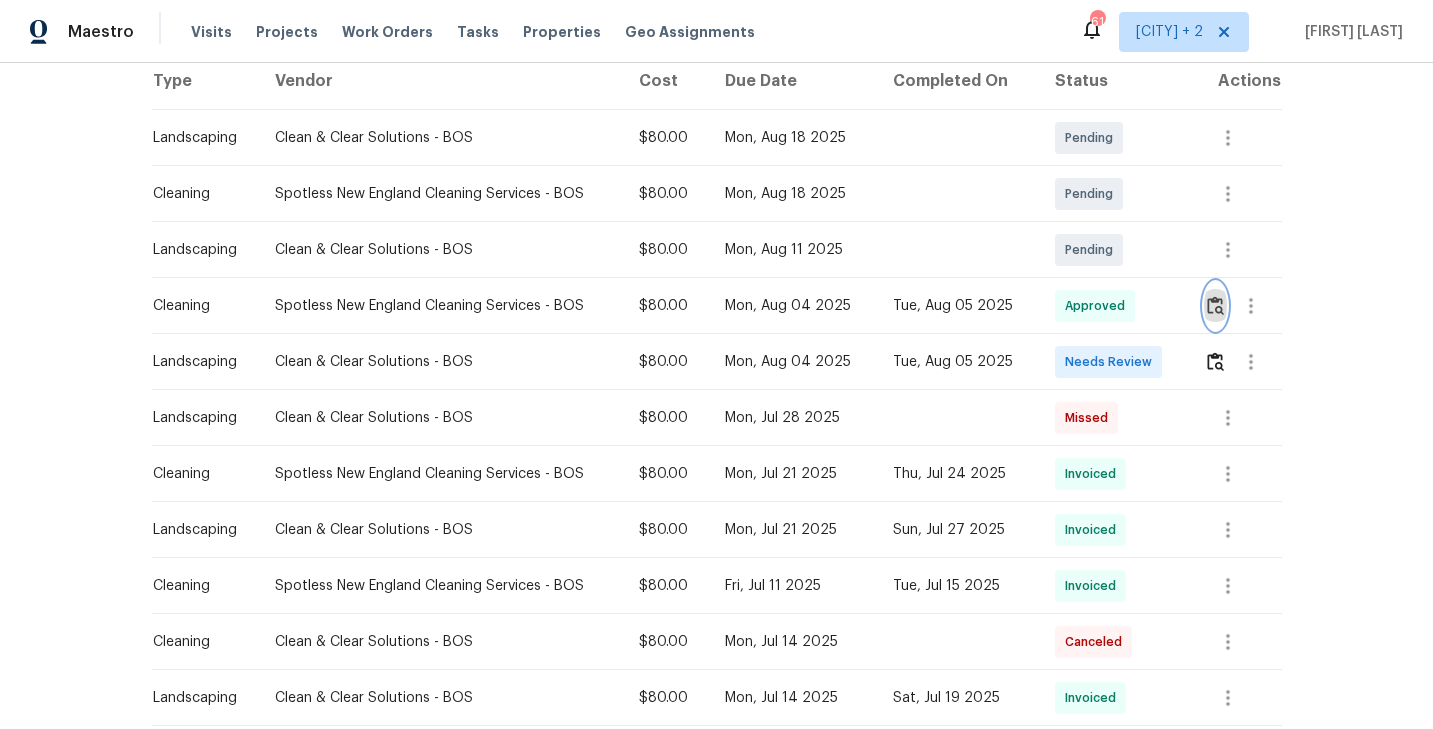 click at bounding box center (1215, 305) 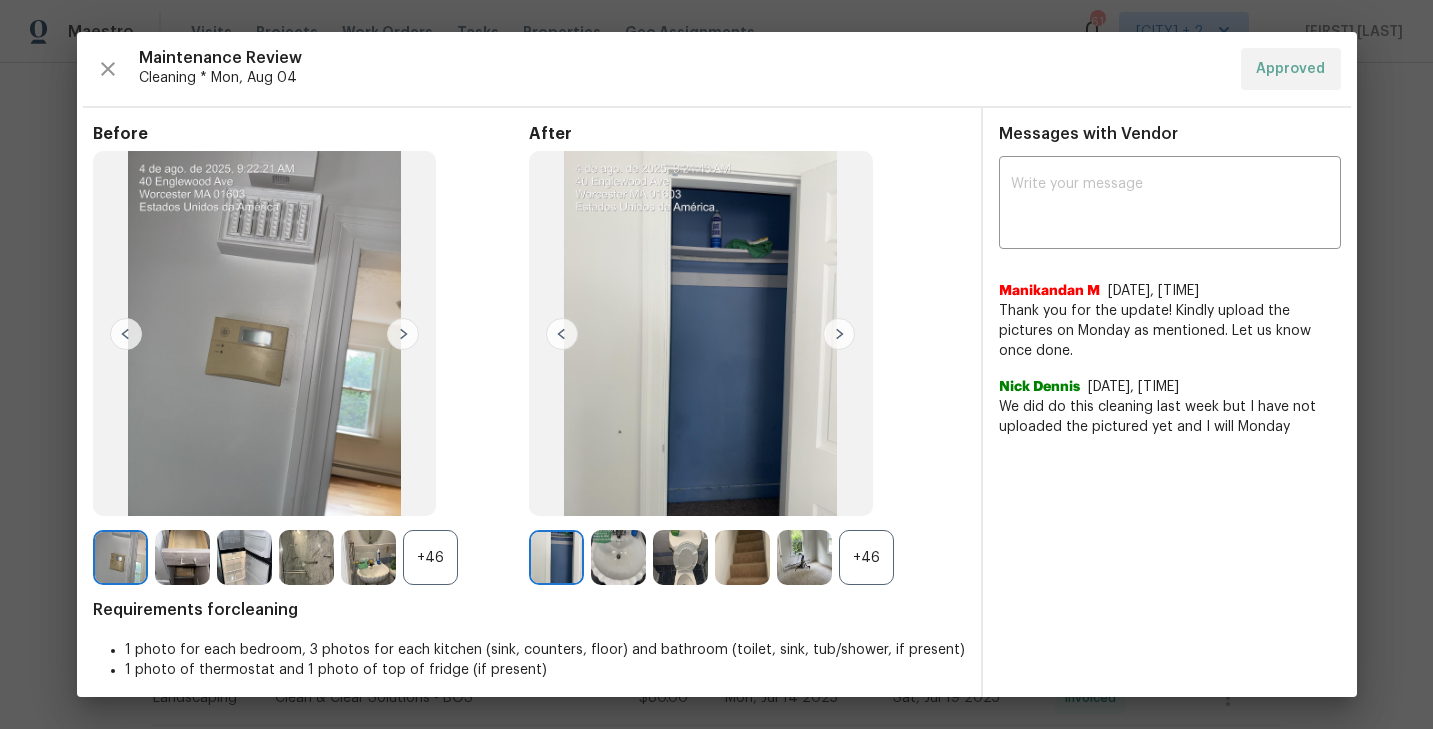 click on "+46" at bounding box center [866, 557] 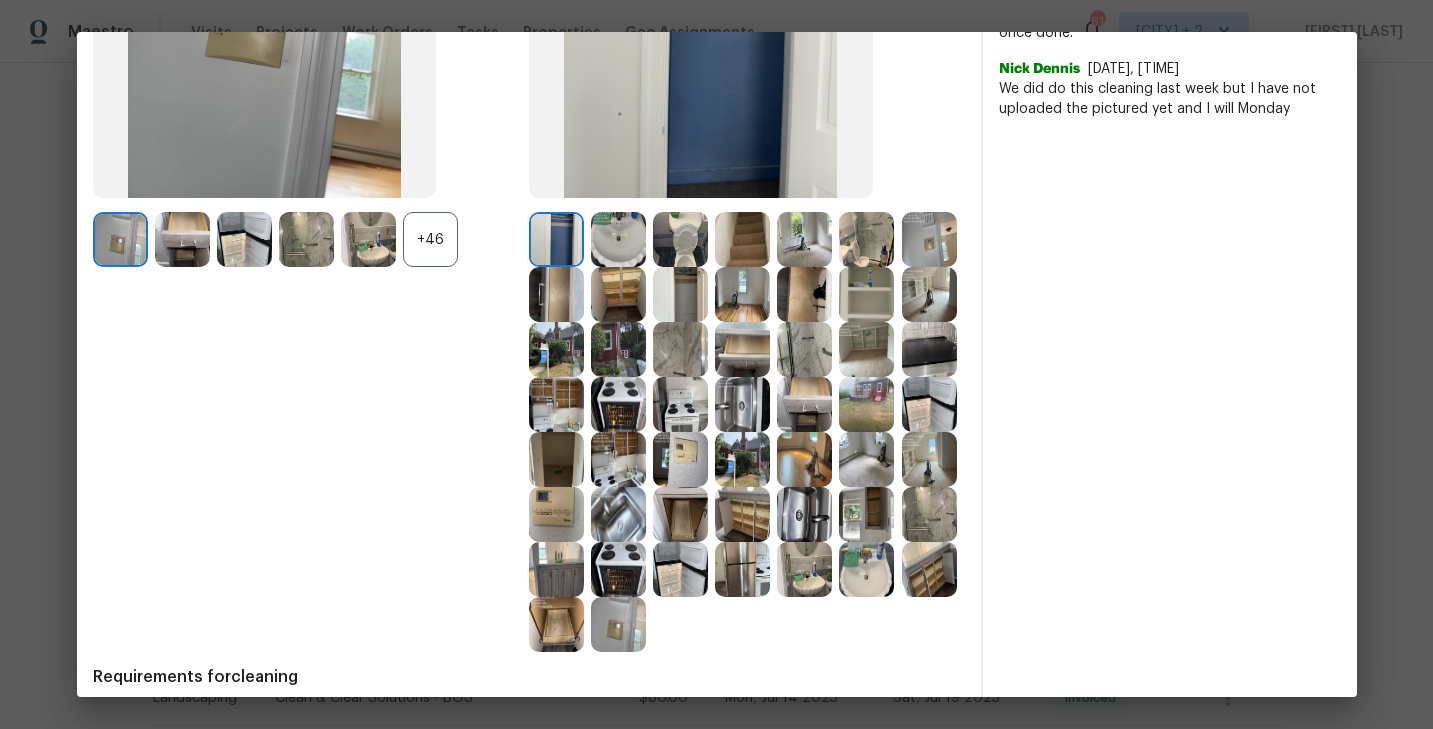 scroll, scrollTop: 0, scrollLeft: 0, axis: both 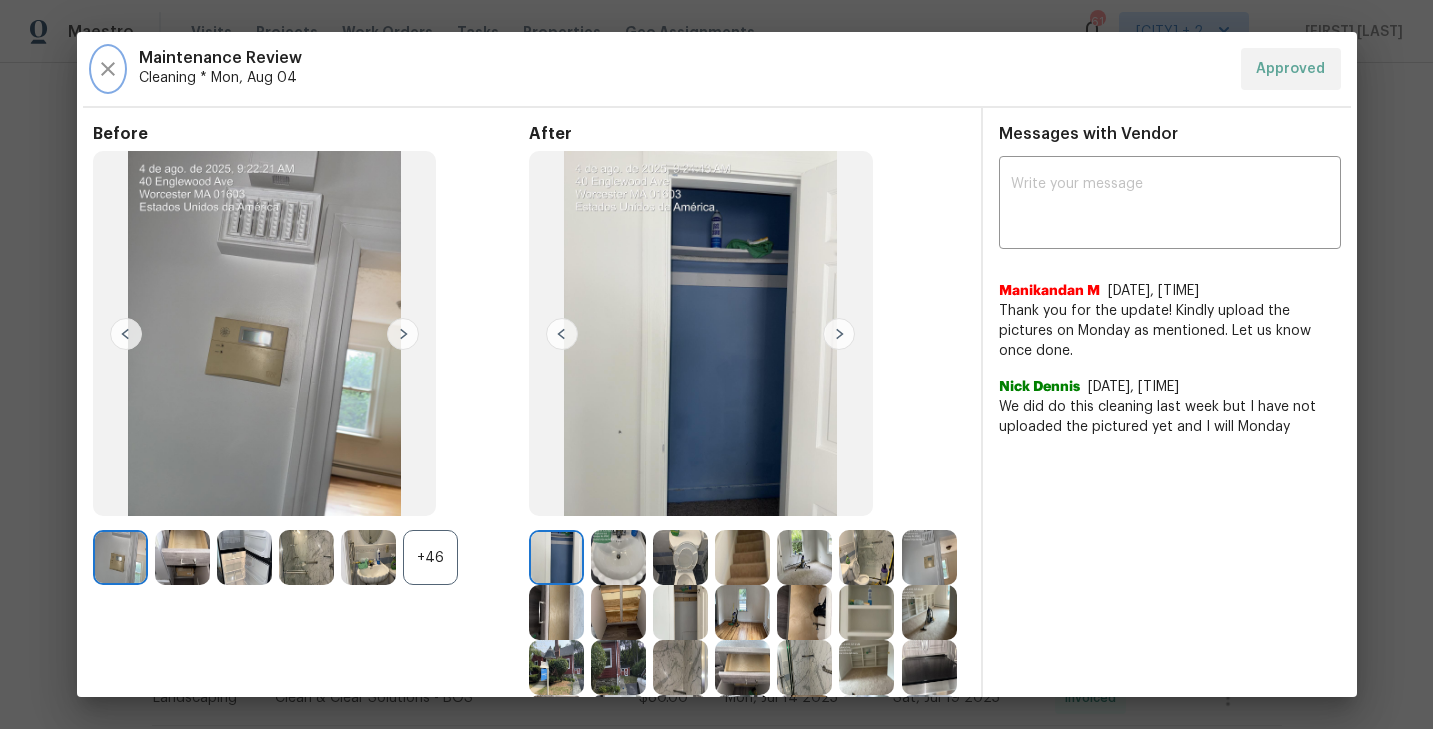 click 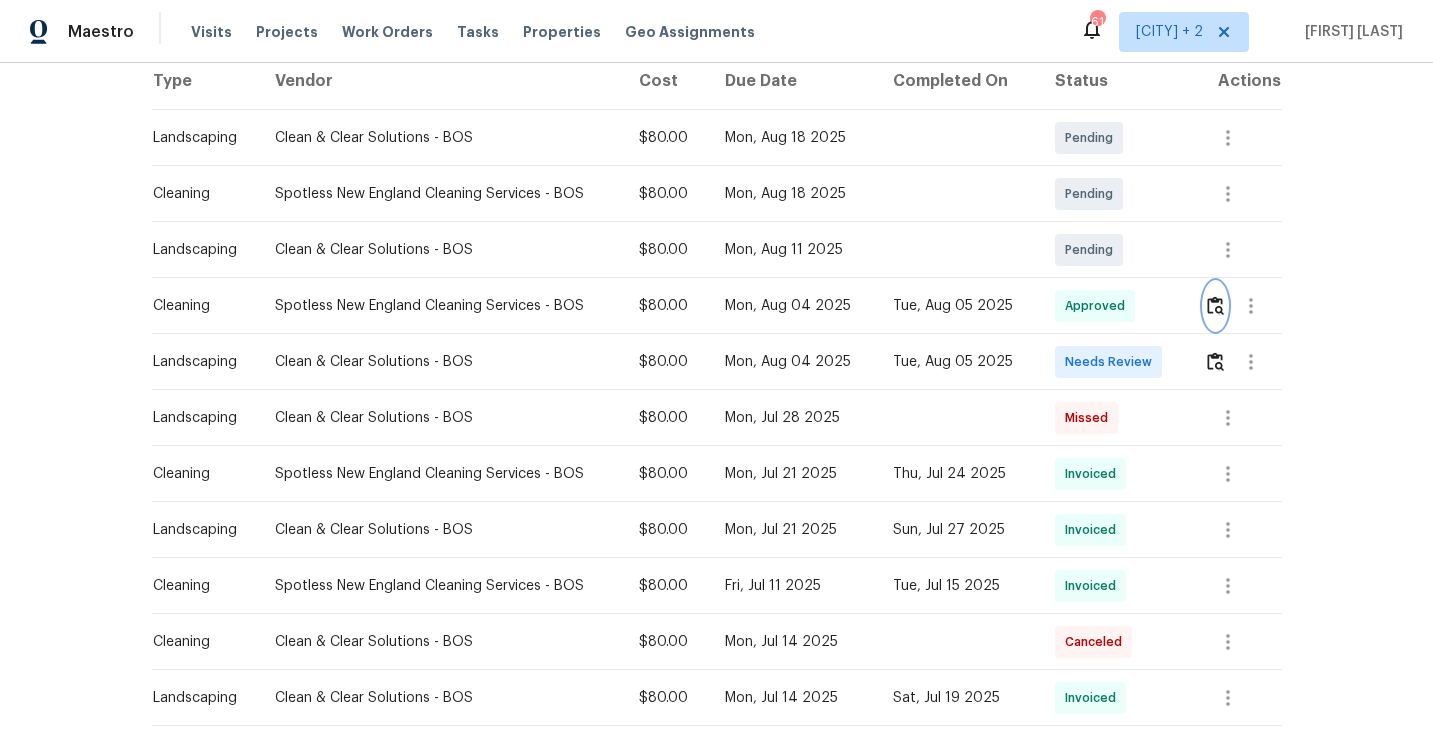 scroll, scrollTop: 0, scrollLeft: 0, axis: both 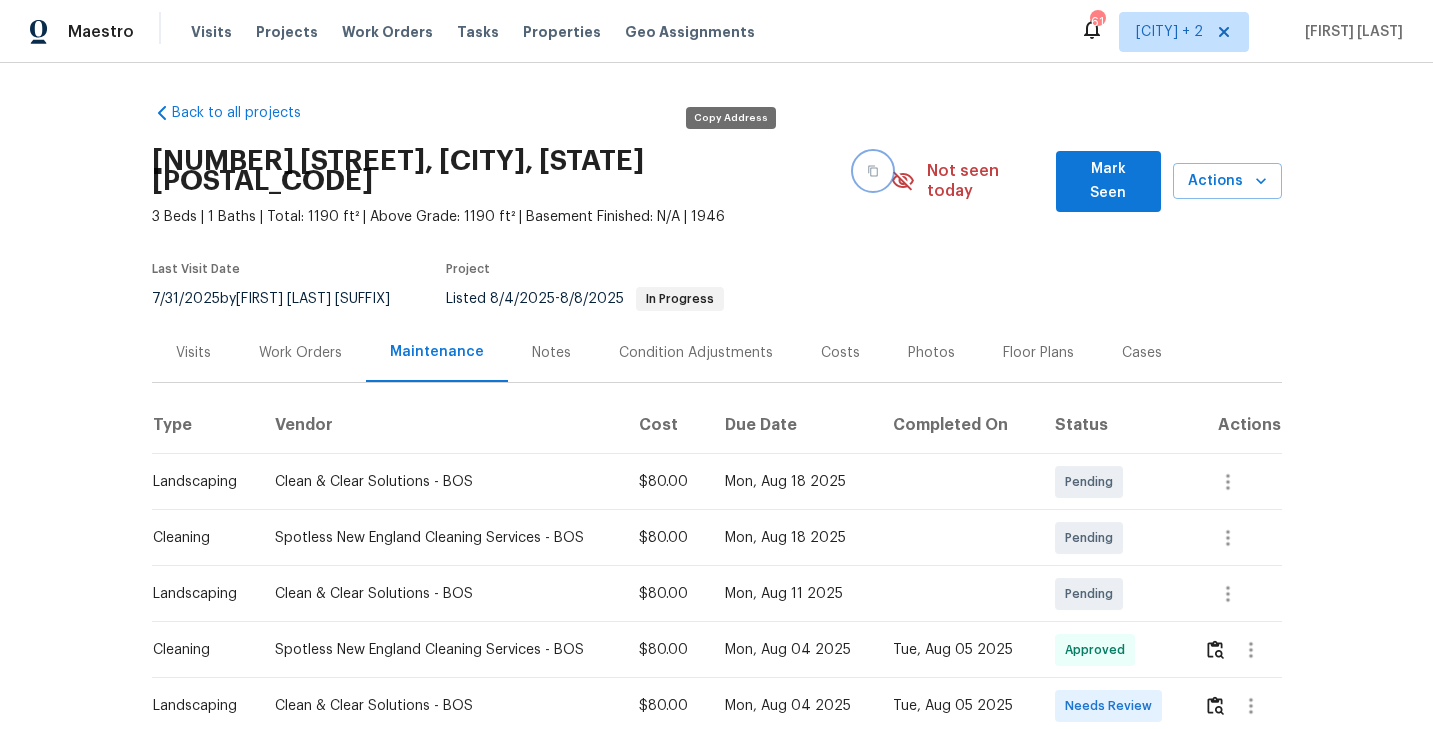 click at bounding box center [873, 171] 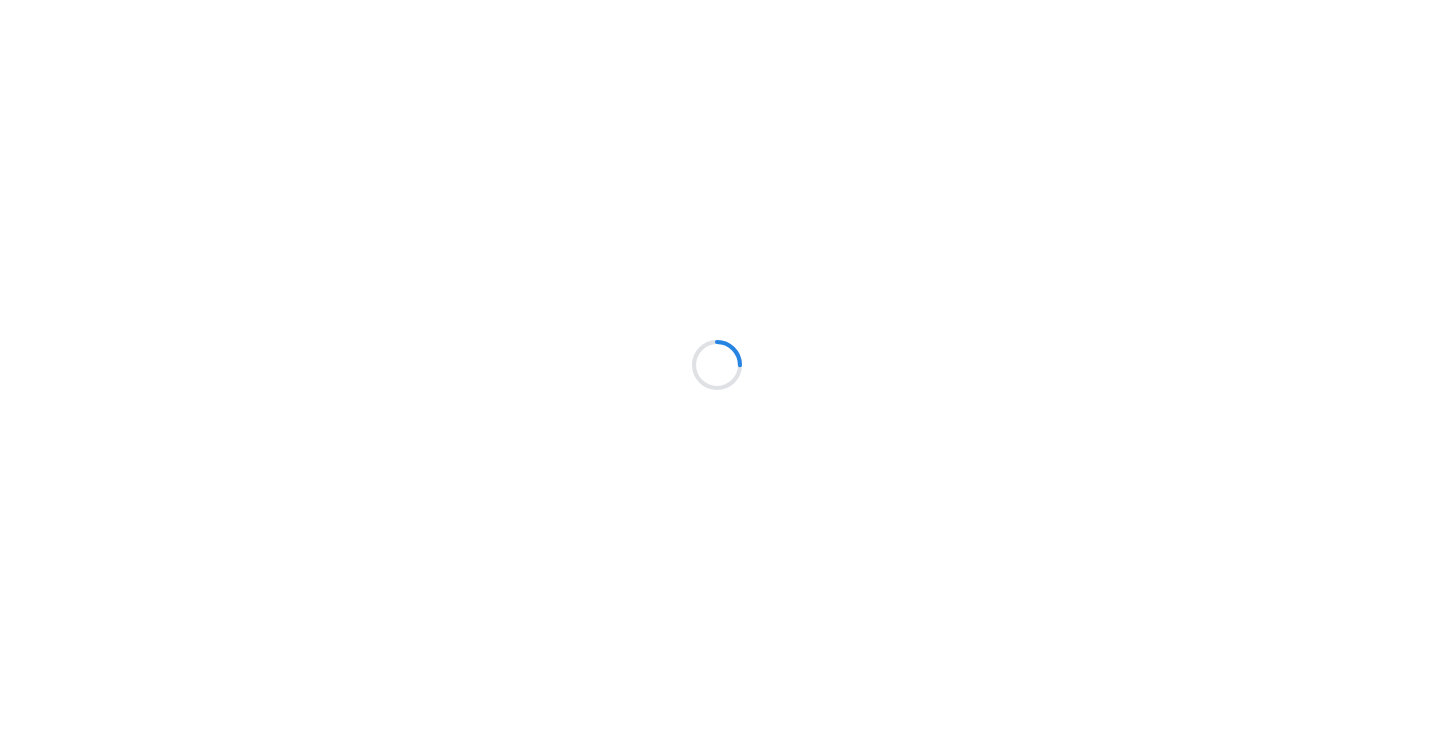 scroll, scrollTop: 0, scrollLeft: 0, axis: both 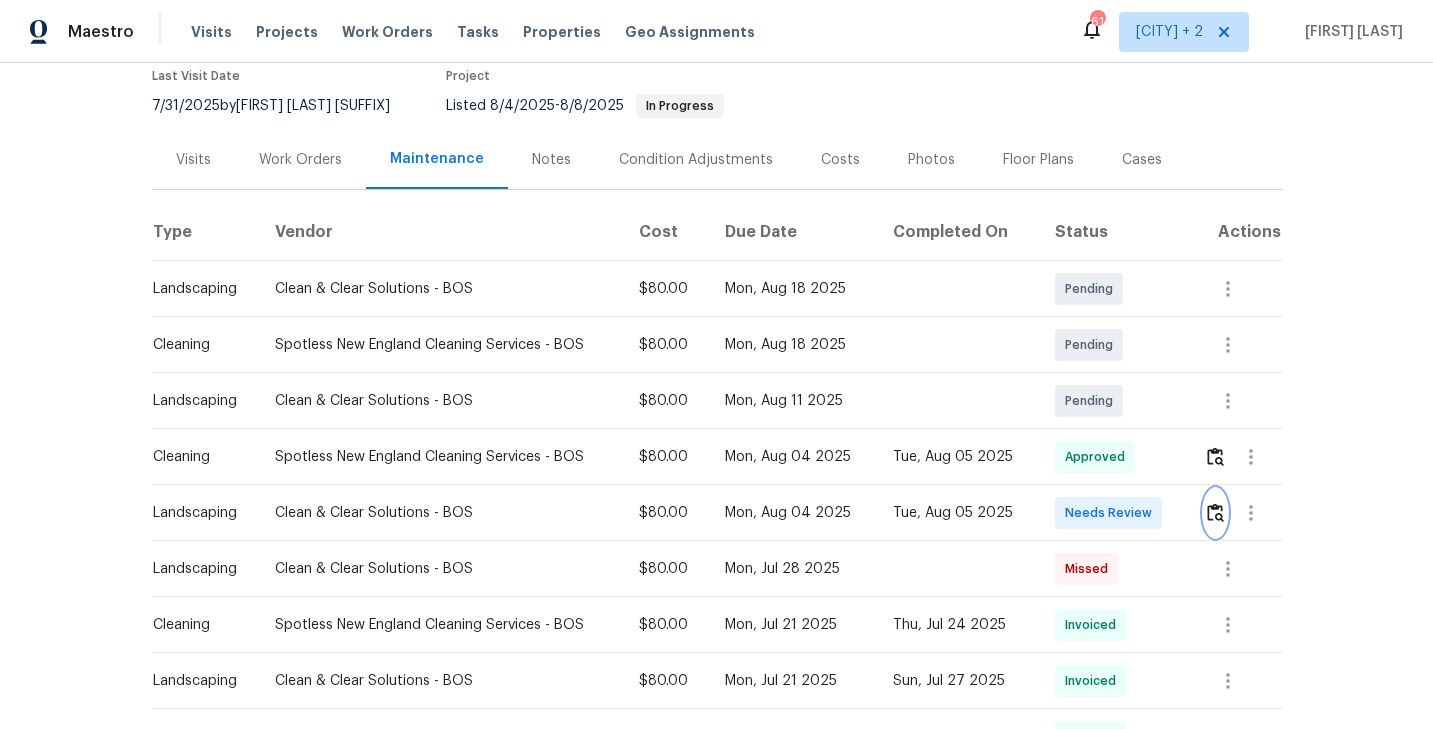 click at bounding box center (1215, 512) 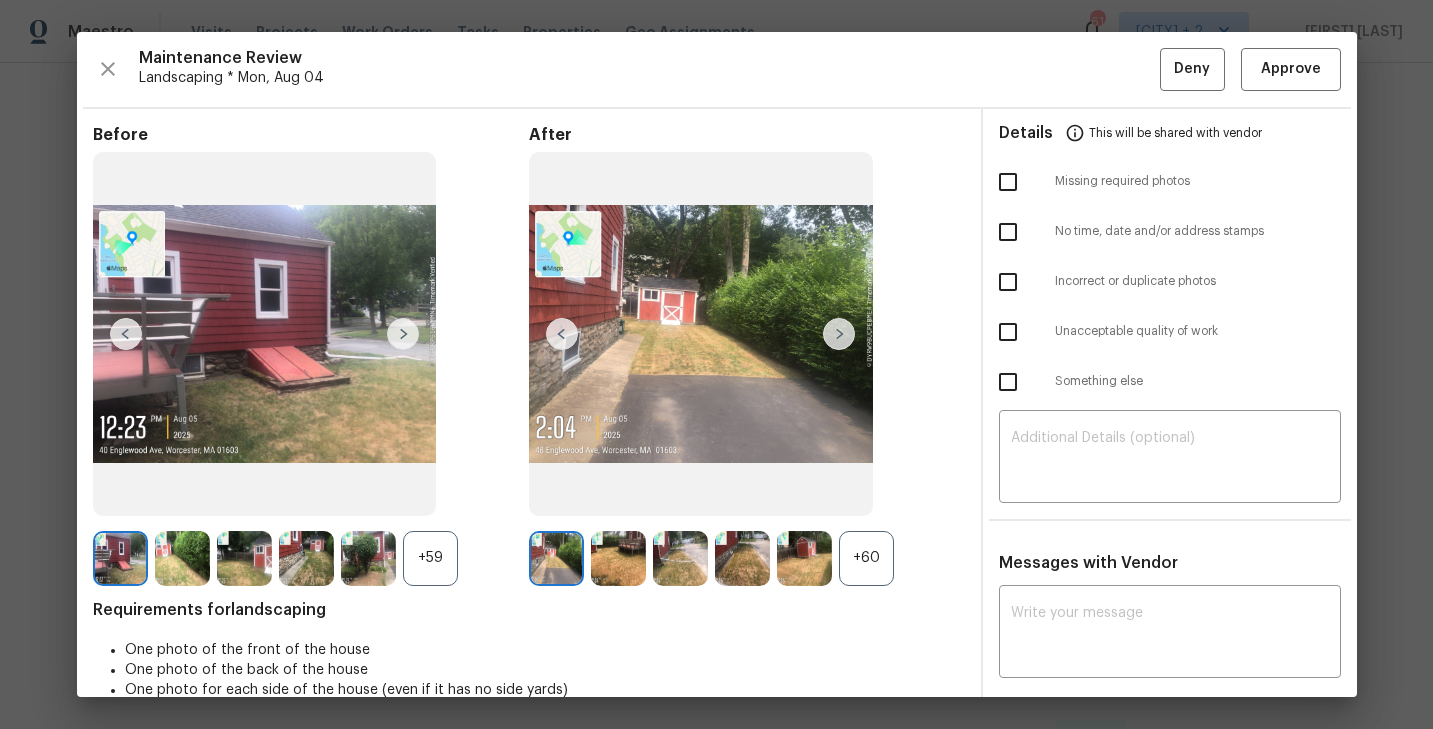 click on "+60" at bounding box center [866, 558] 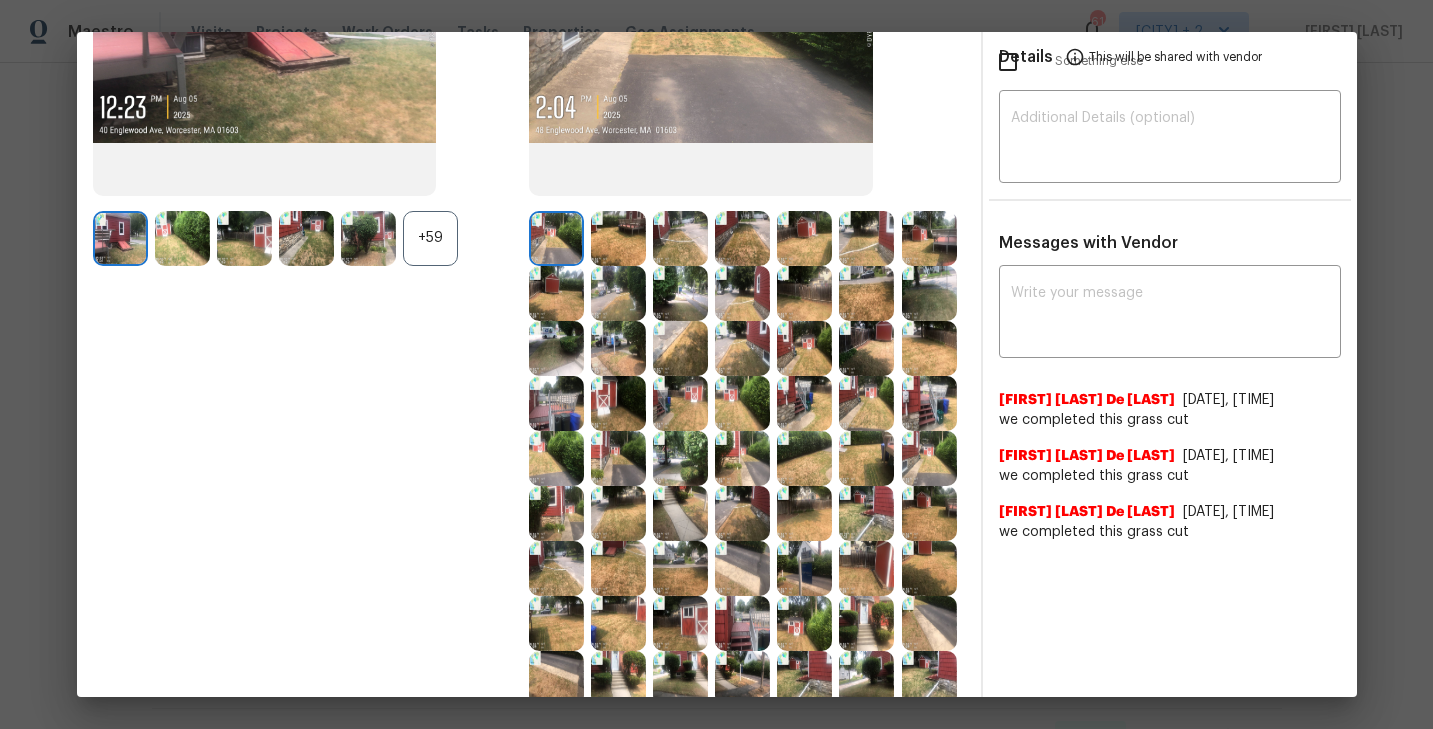 scroll, scrollTop: 306, scrollLeft: 0, axis: vertical 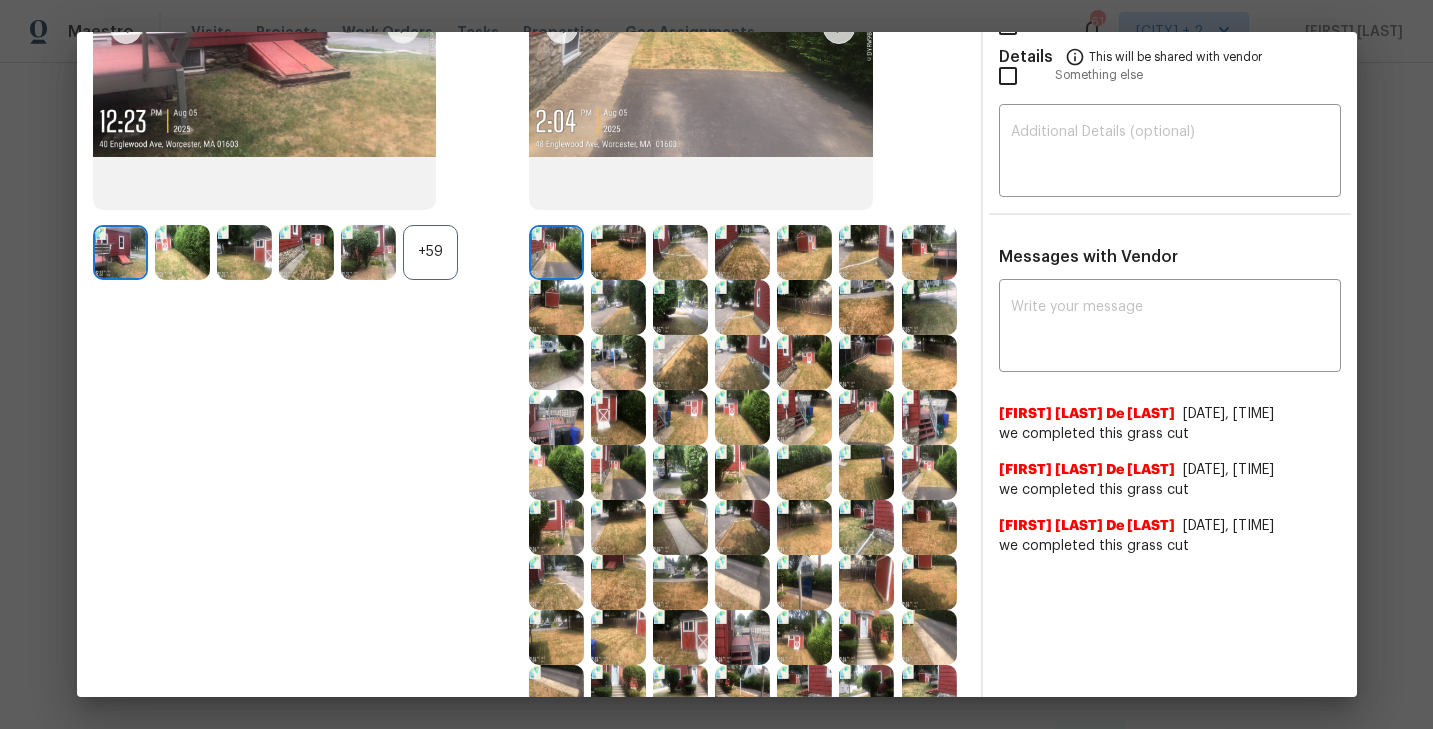 click at bounding box center [556, 252] 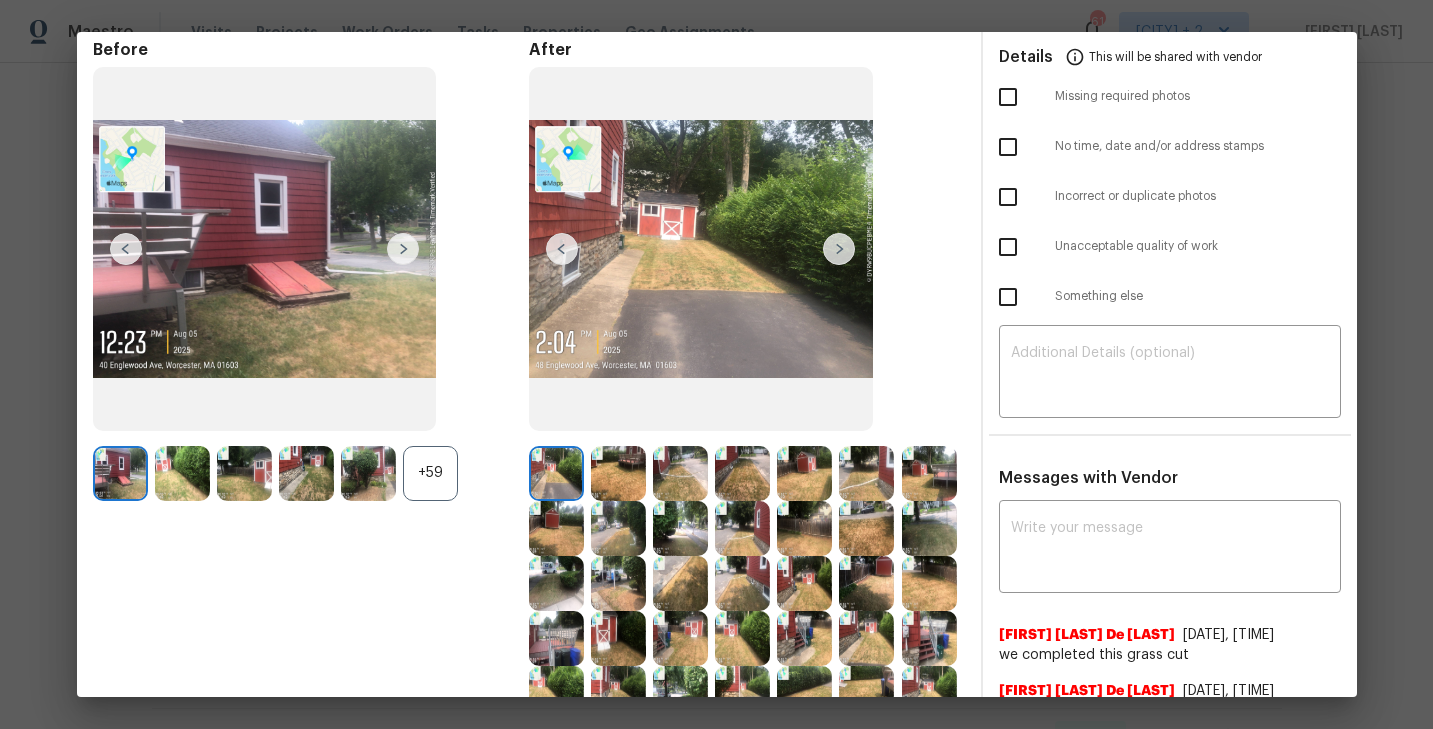 scroll, scrollTop: 87, scrollLeft: 0, axis: vertical 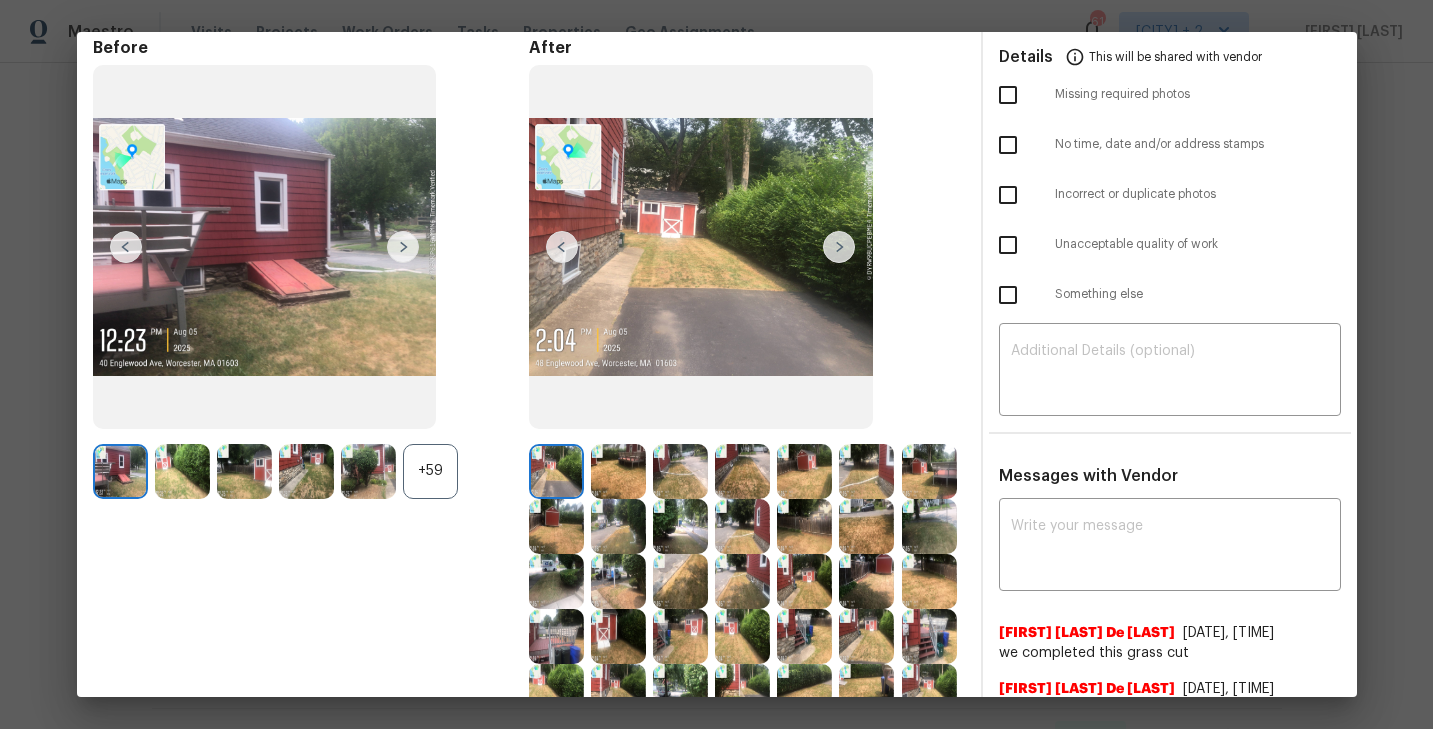 click at bounding box center (804, 471) 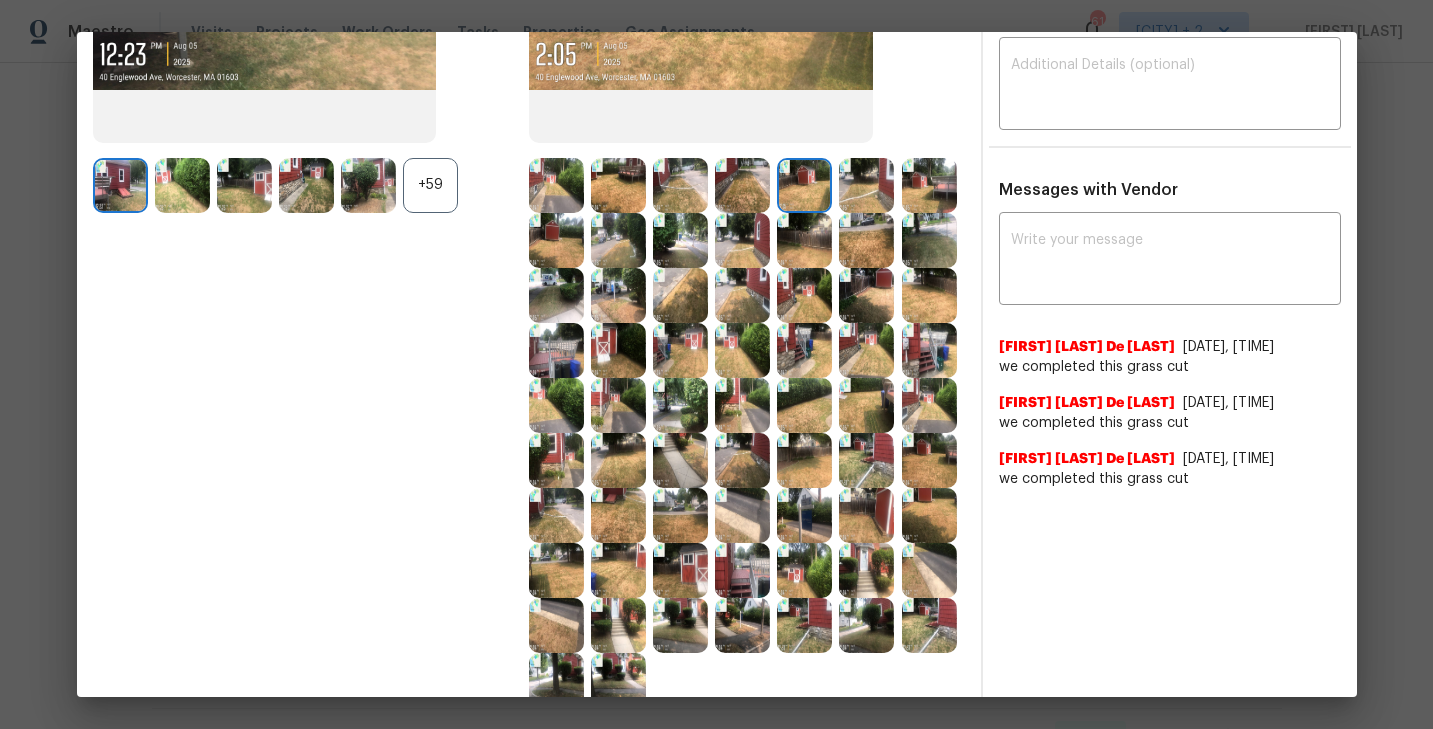 scroll, scrollTop: 375, scrollLeft: 0, axis: vertical 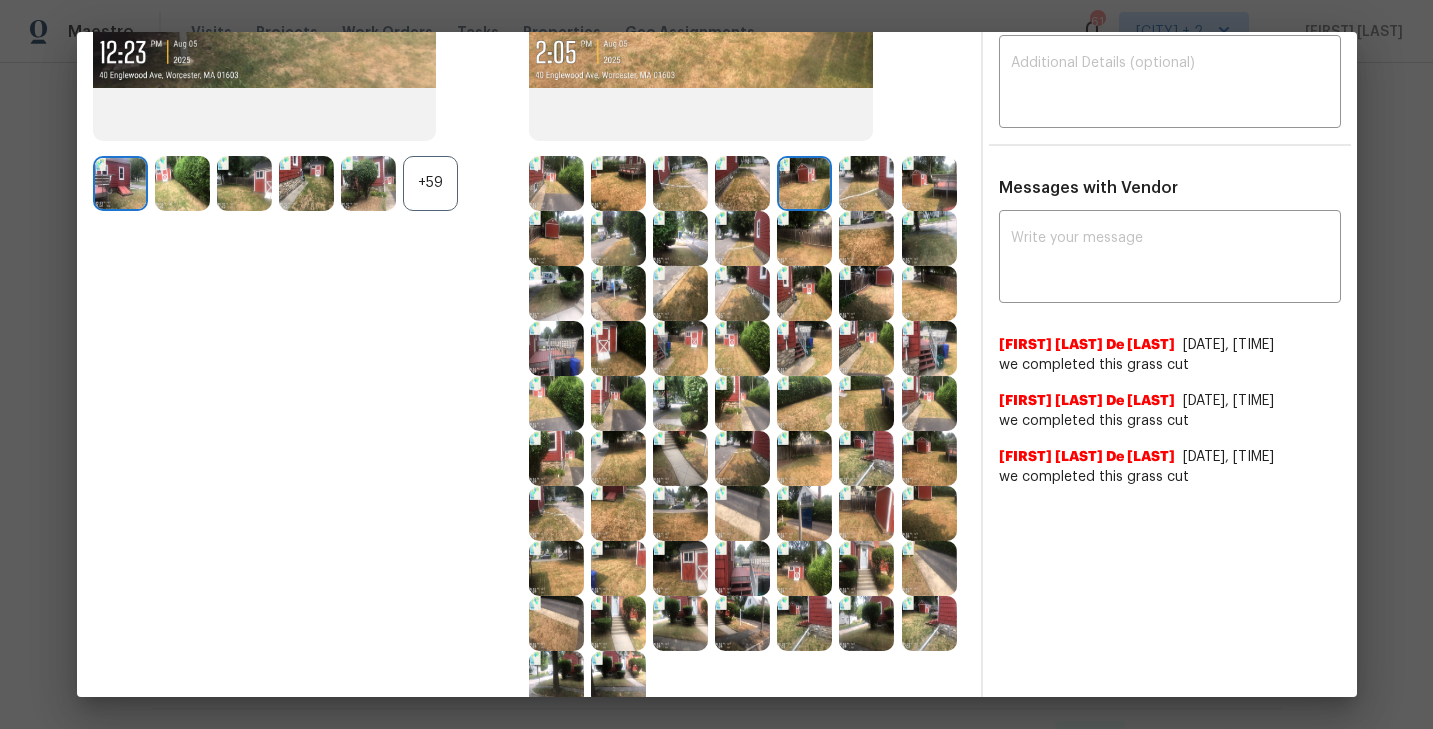 click at bounding box center [680, 513] 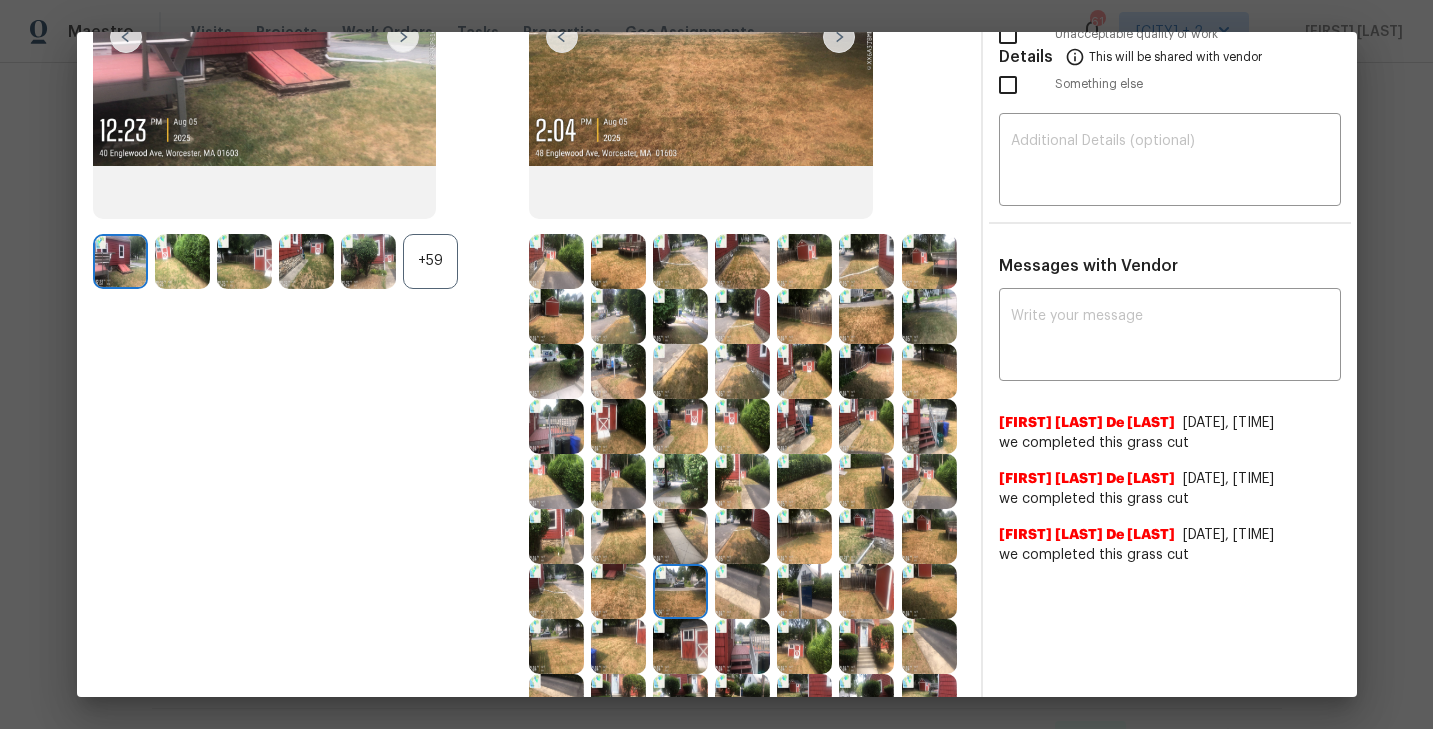 scroll, scrollTop: 0, scrollLeft: 0, axis: both 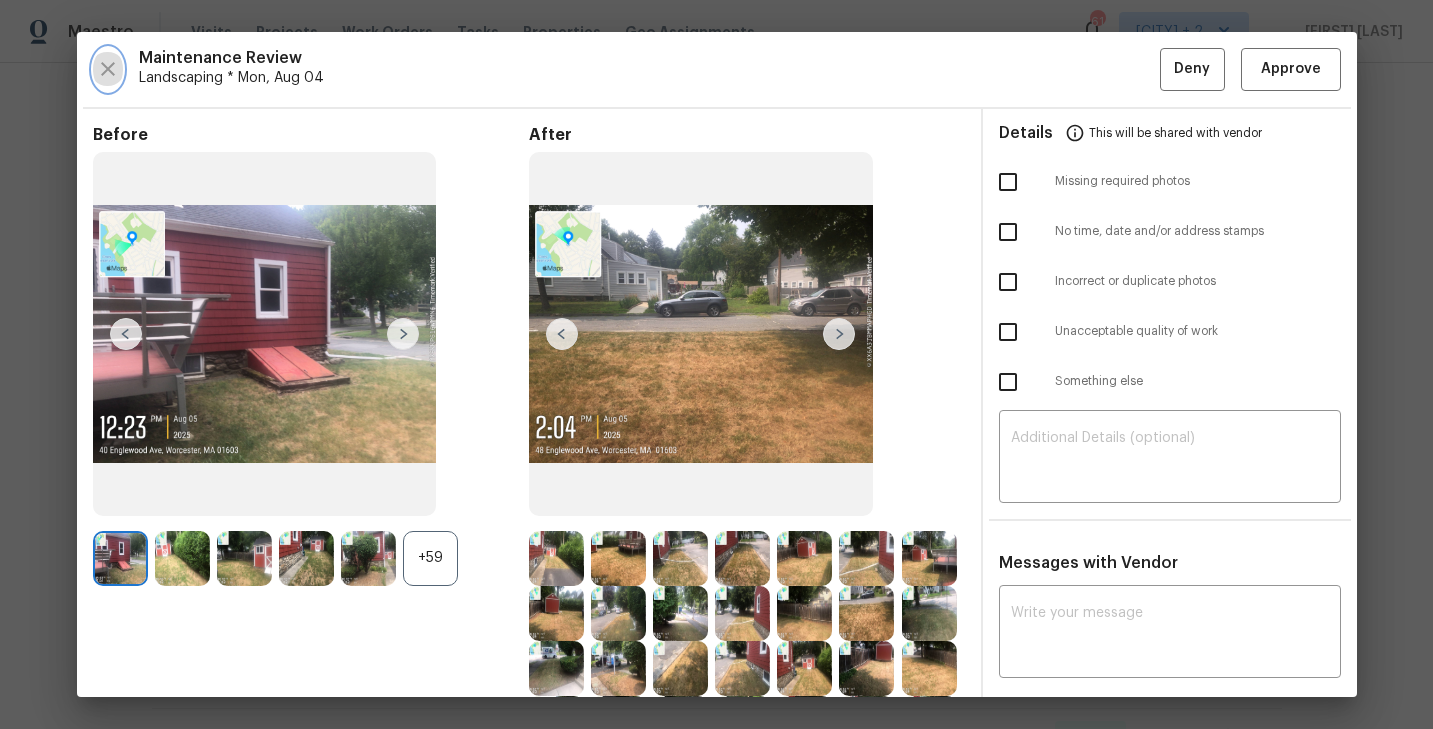 click 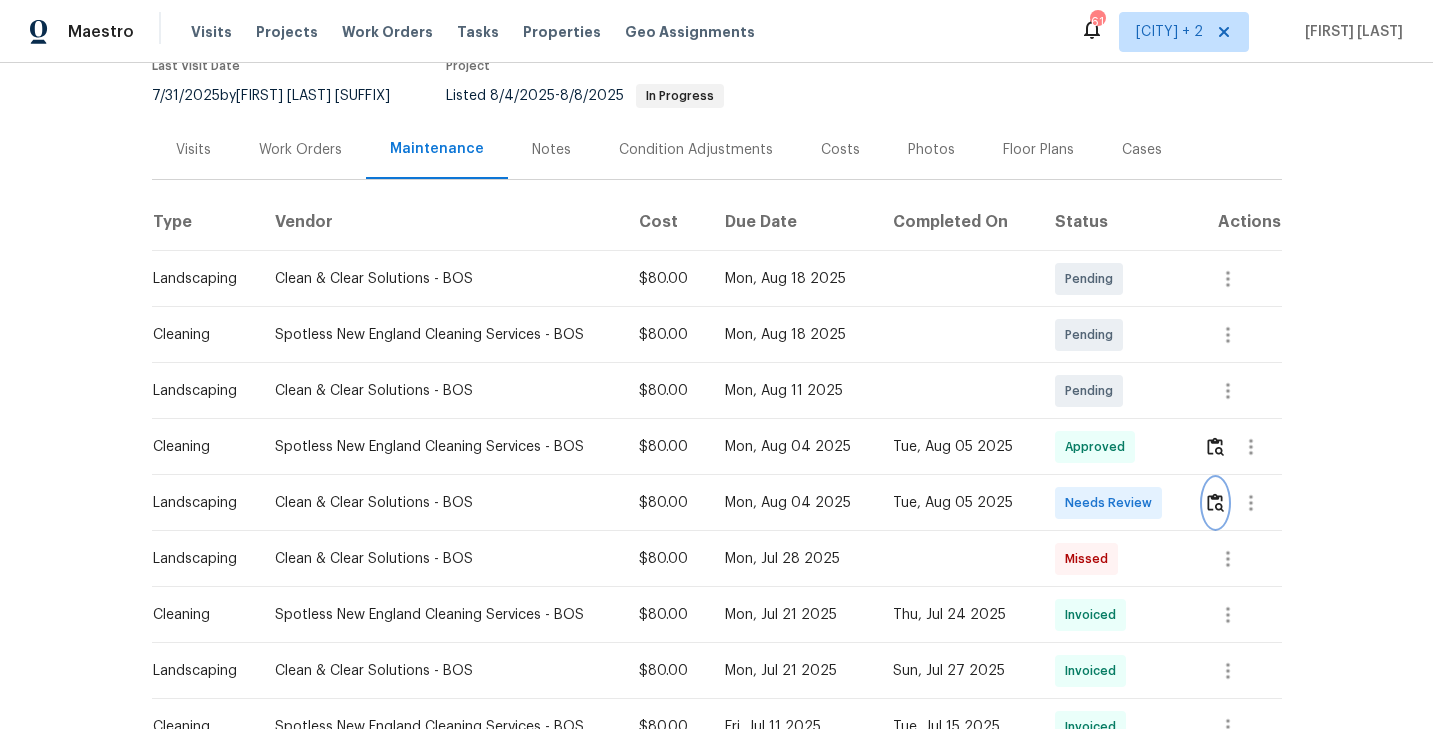 scroll, scrollTop: 199, scrollLeft: 0, axis: vertical 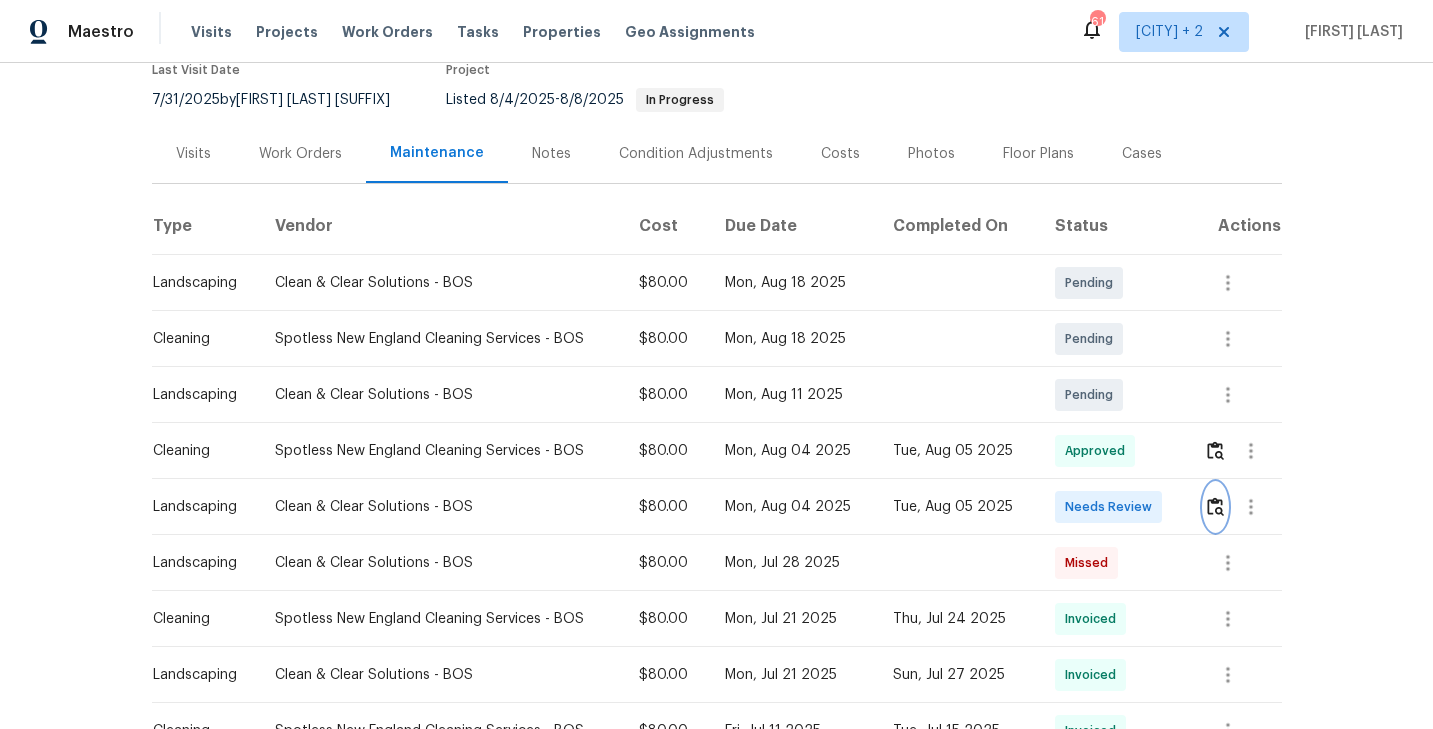 click at bounding box center [1215, 506] 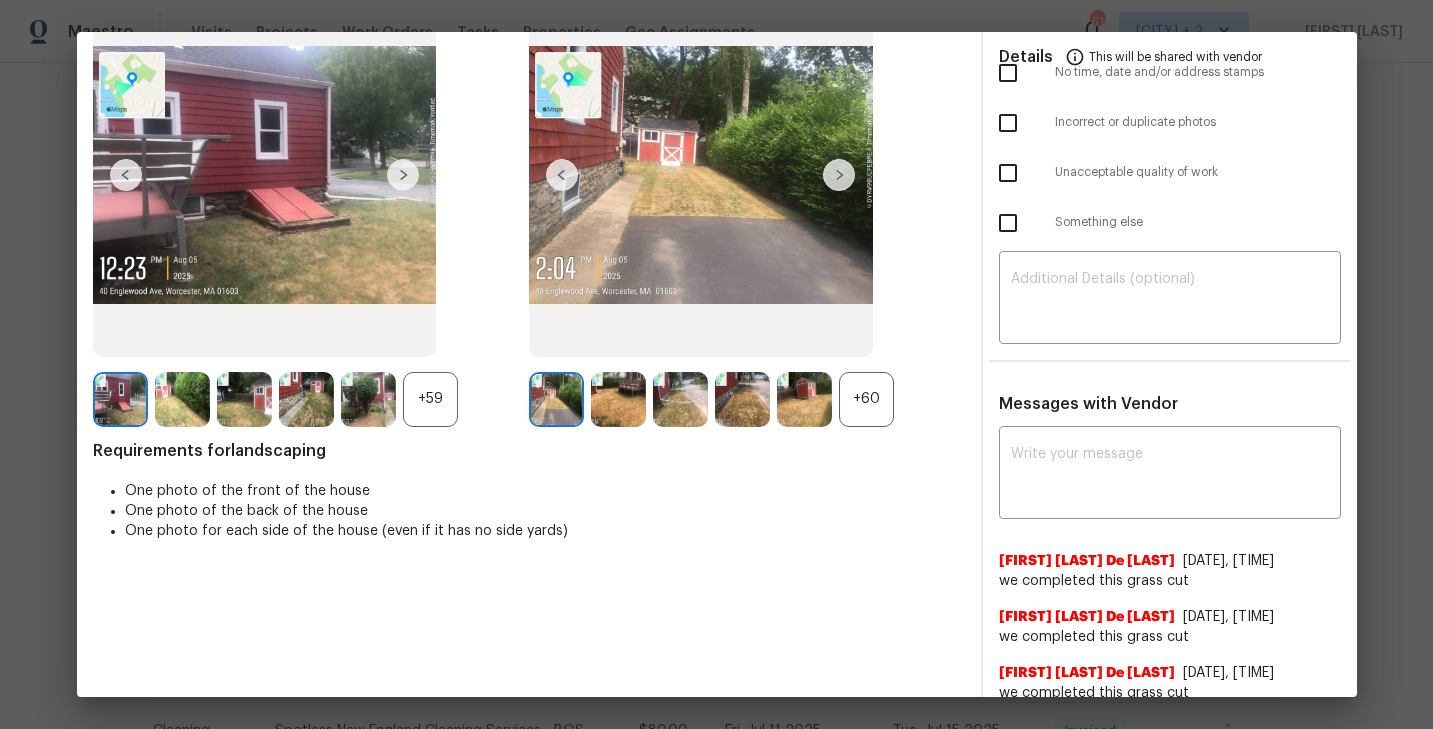 scroll, scrollTop: 180, scrollLeft: 0, axis: vertical 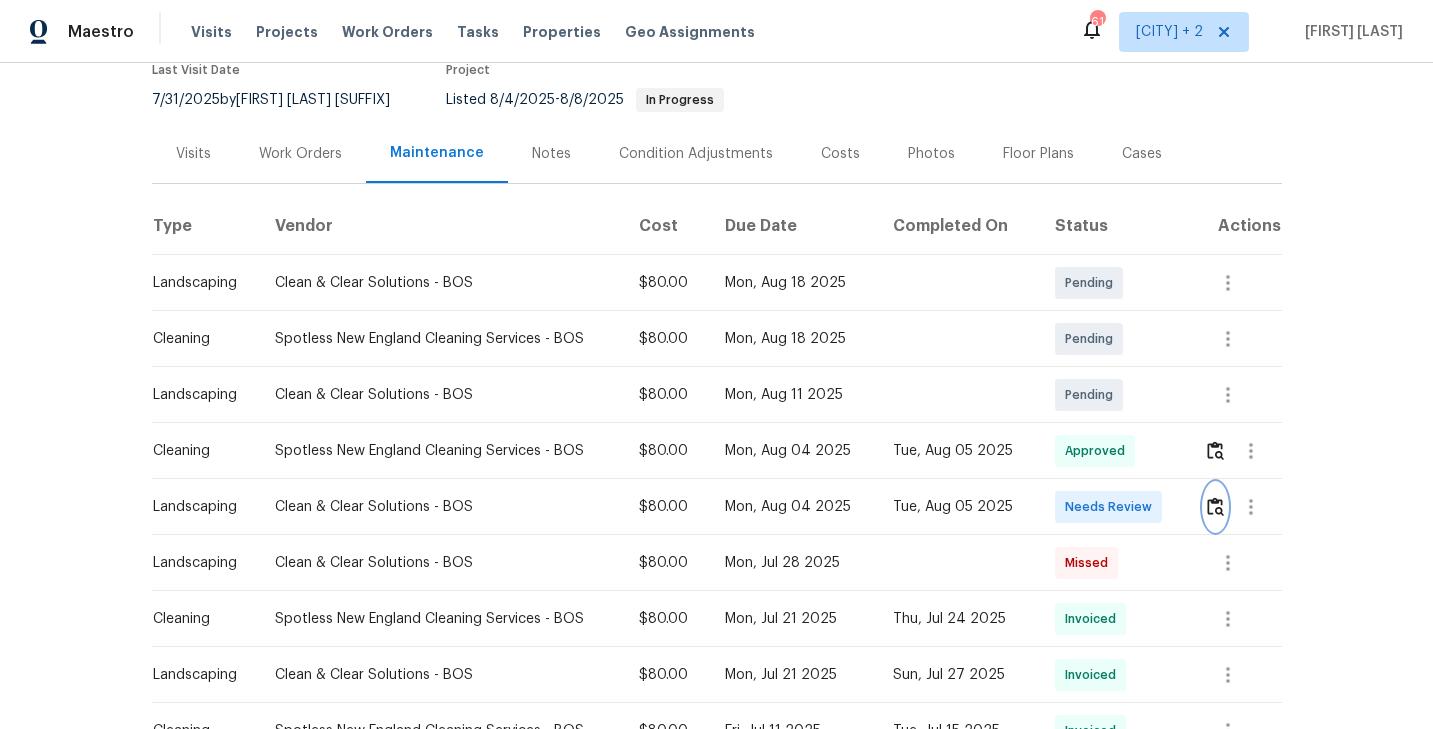 click at bounding box center [1215, 506] 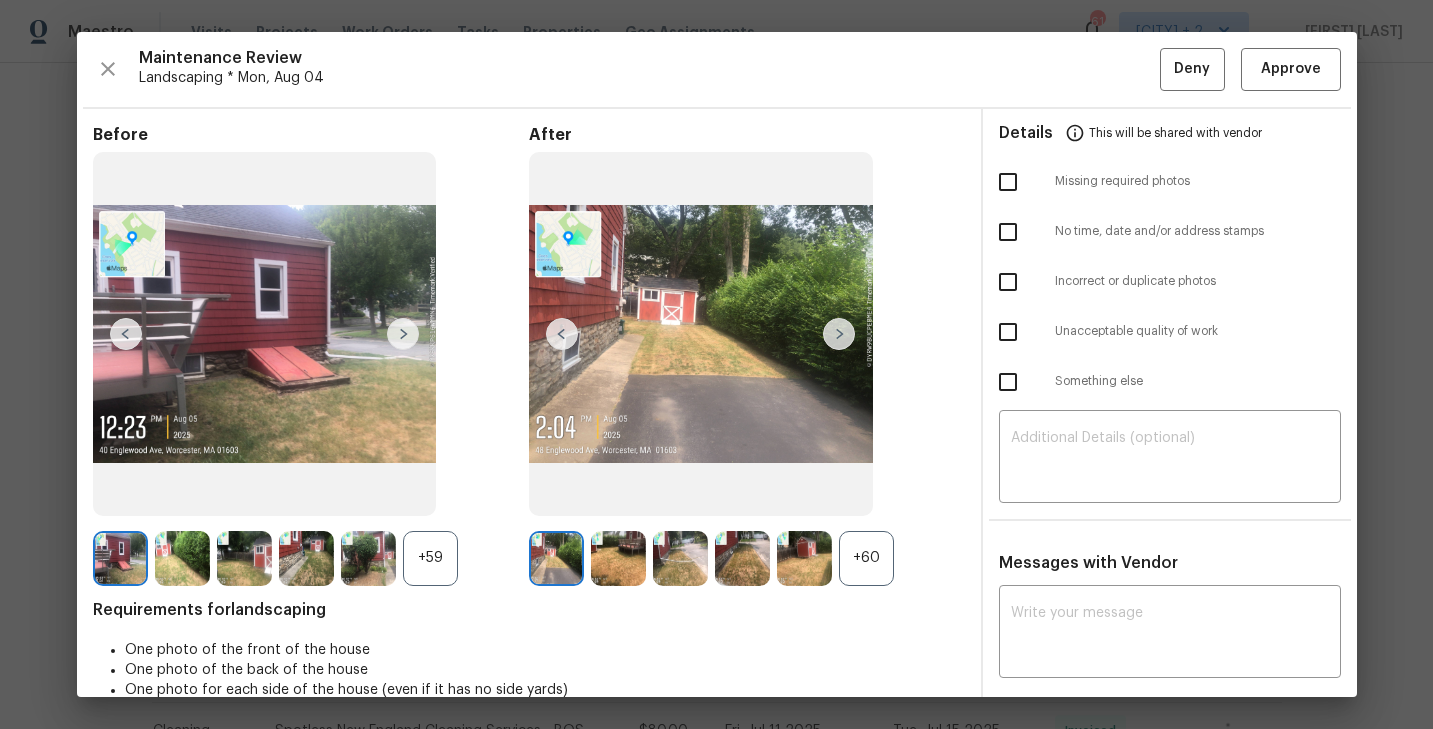 click on "+60" at bounding box center (866, 558) 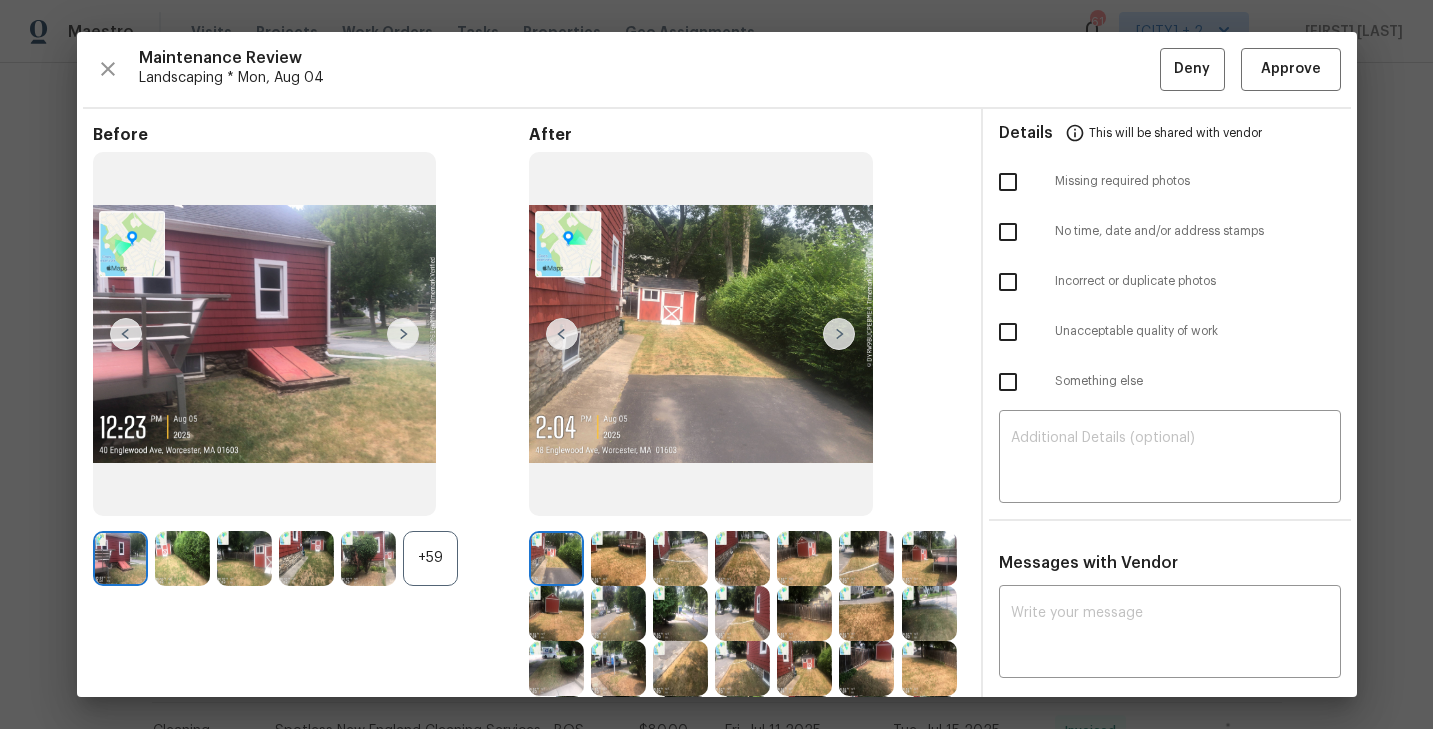 click on "+59" at bounding box center [430, 558] 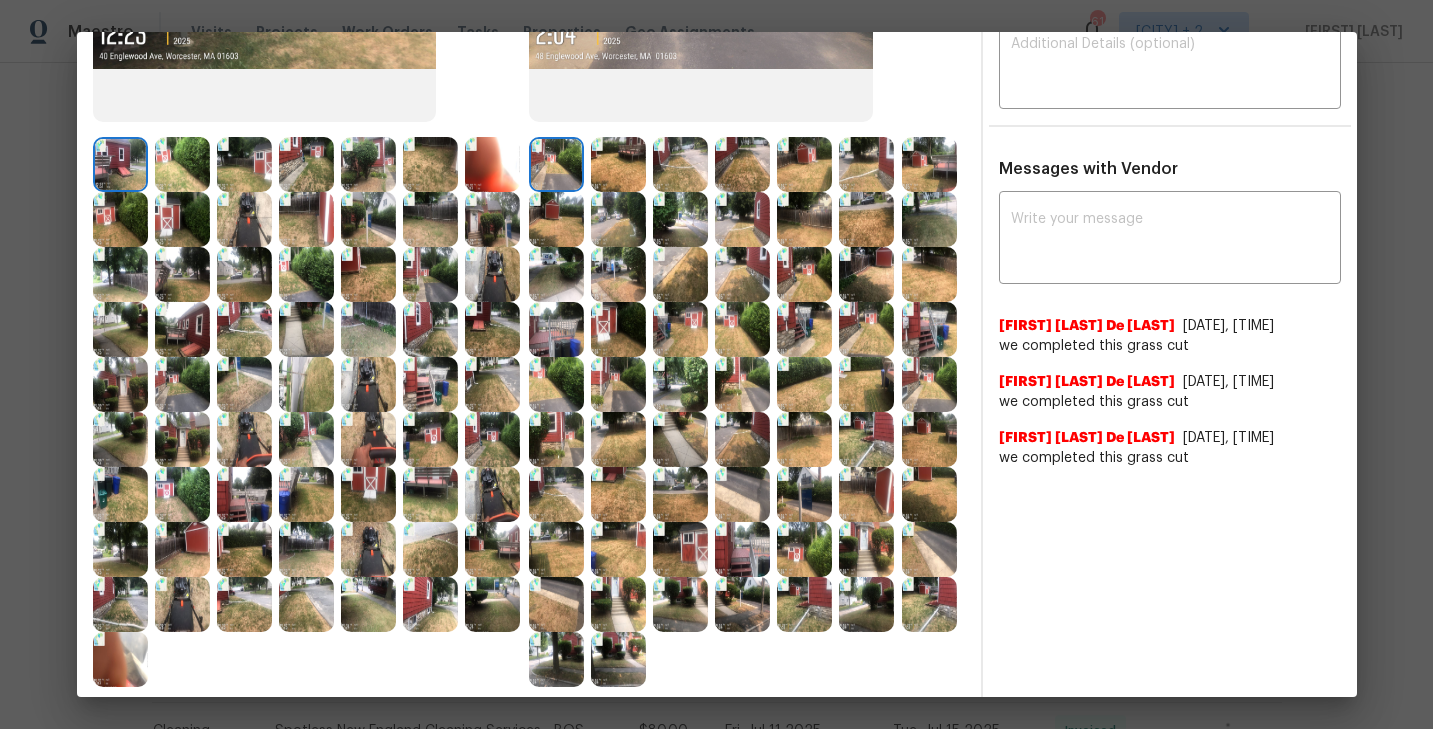 scroll, scrollTop: 0, scrollLeft: 0, axis: both 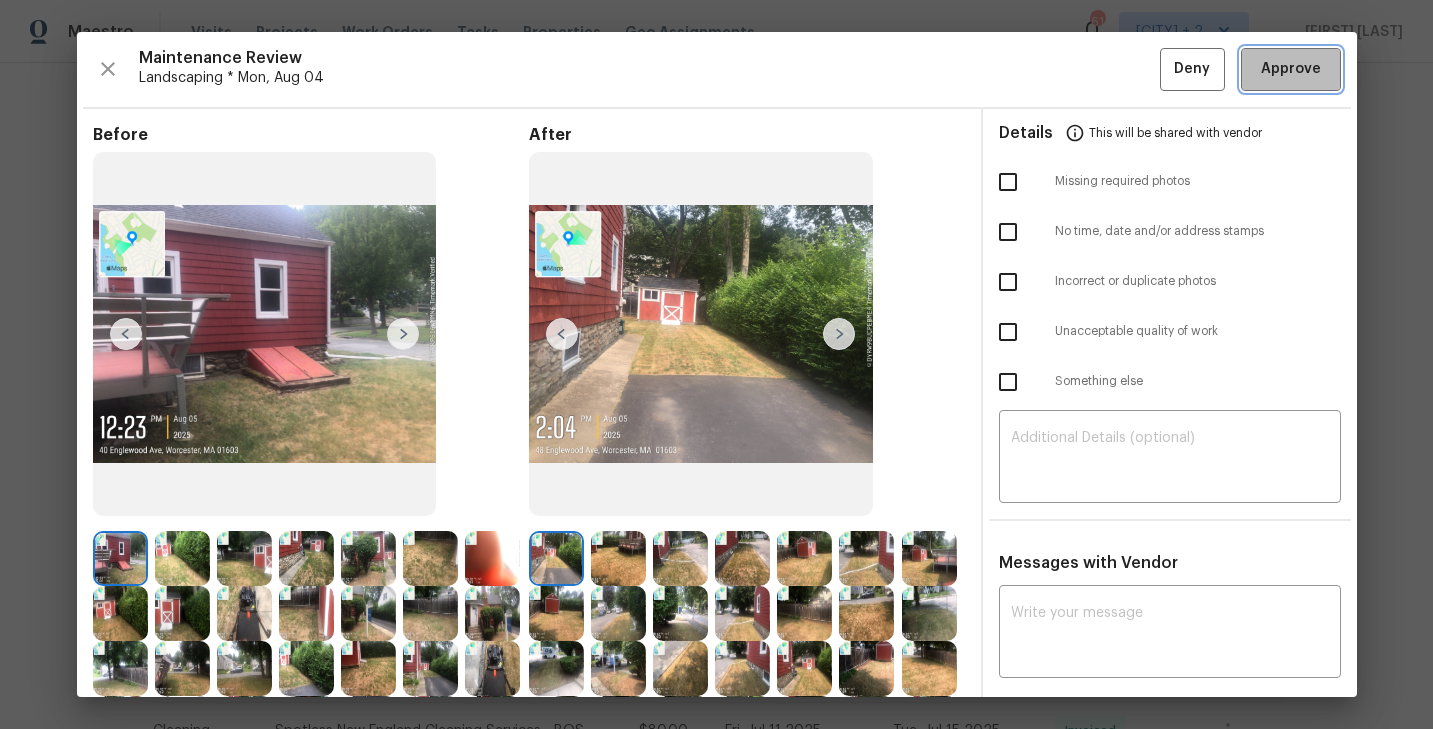 click on "Approve" at bounding box center (1291, 69) 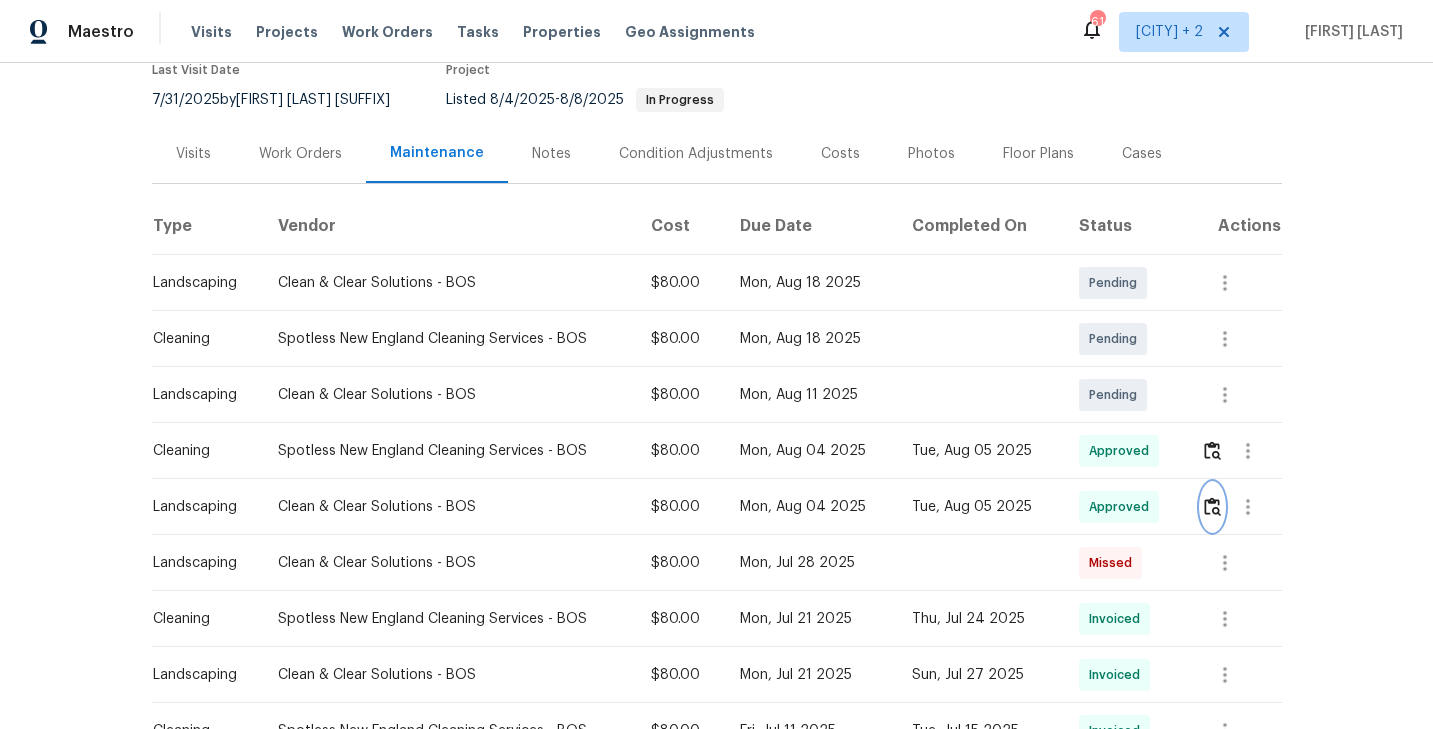 scroll, scrollTop: 0, scrollLeft: 0, axis: both 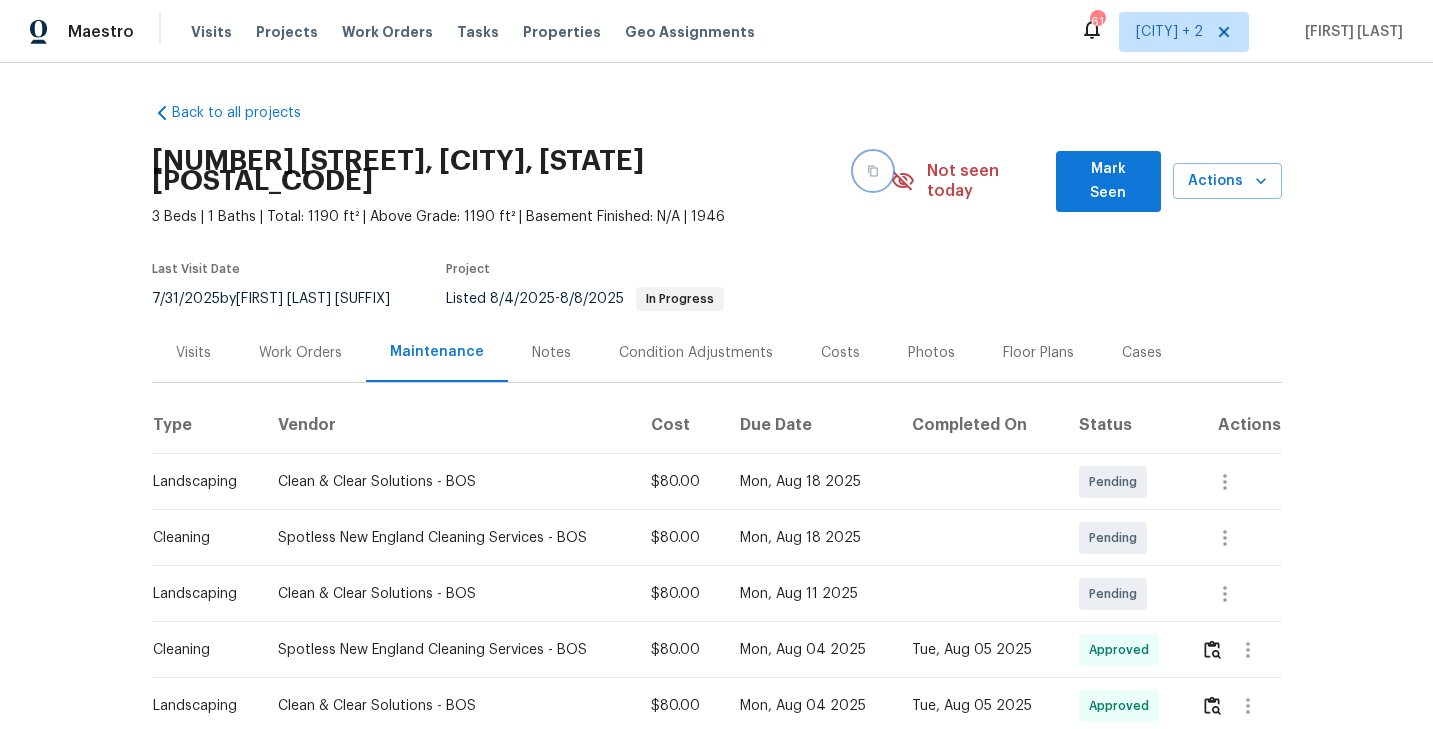 click 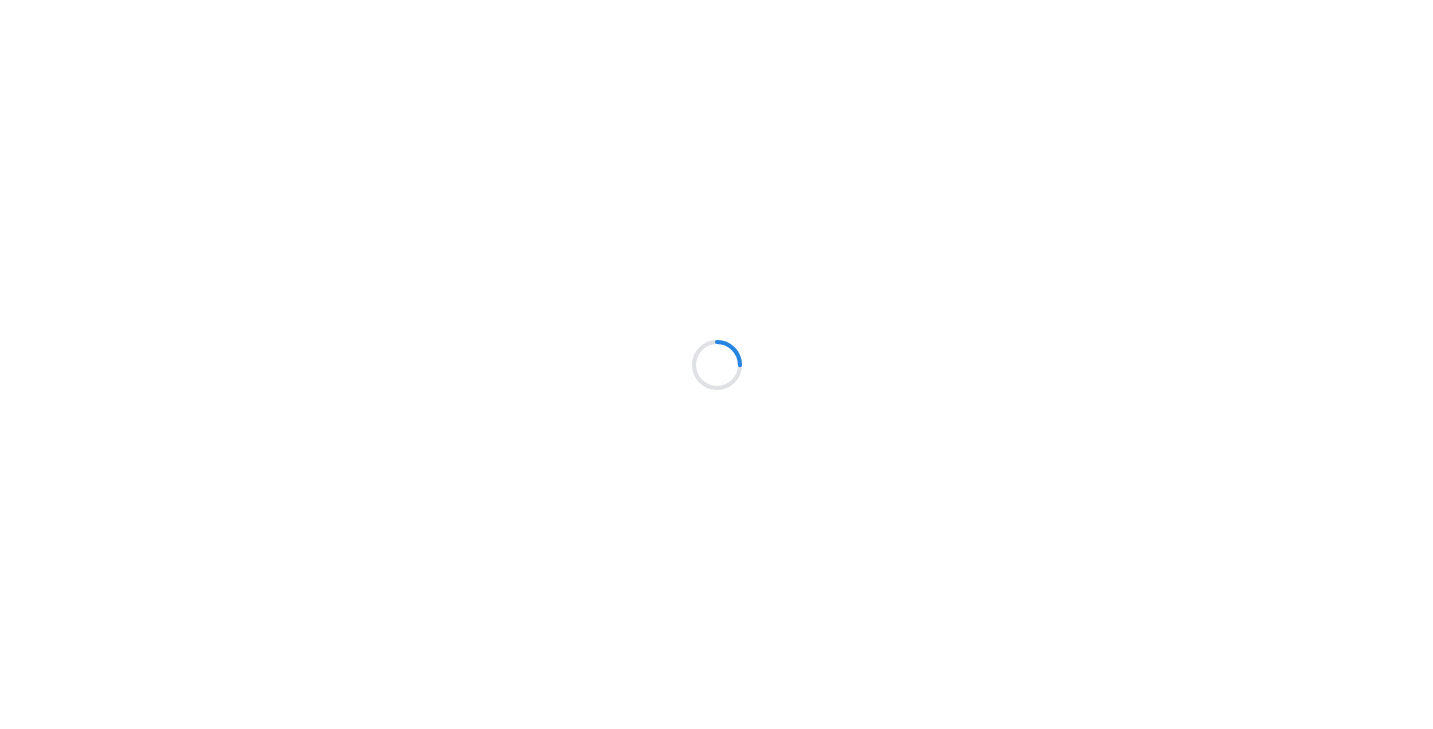 scroll, scrollTop: 0, scrollLeft: 0, axis: both 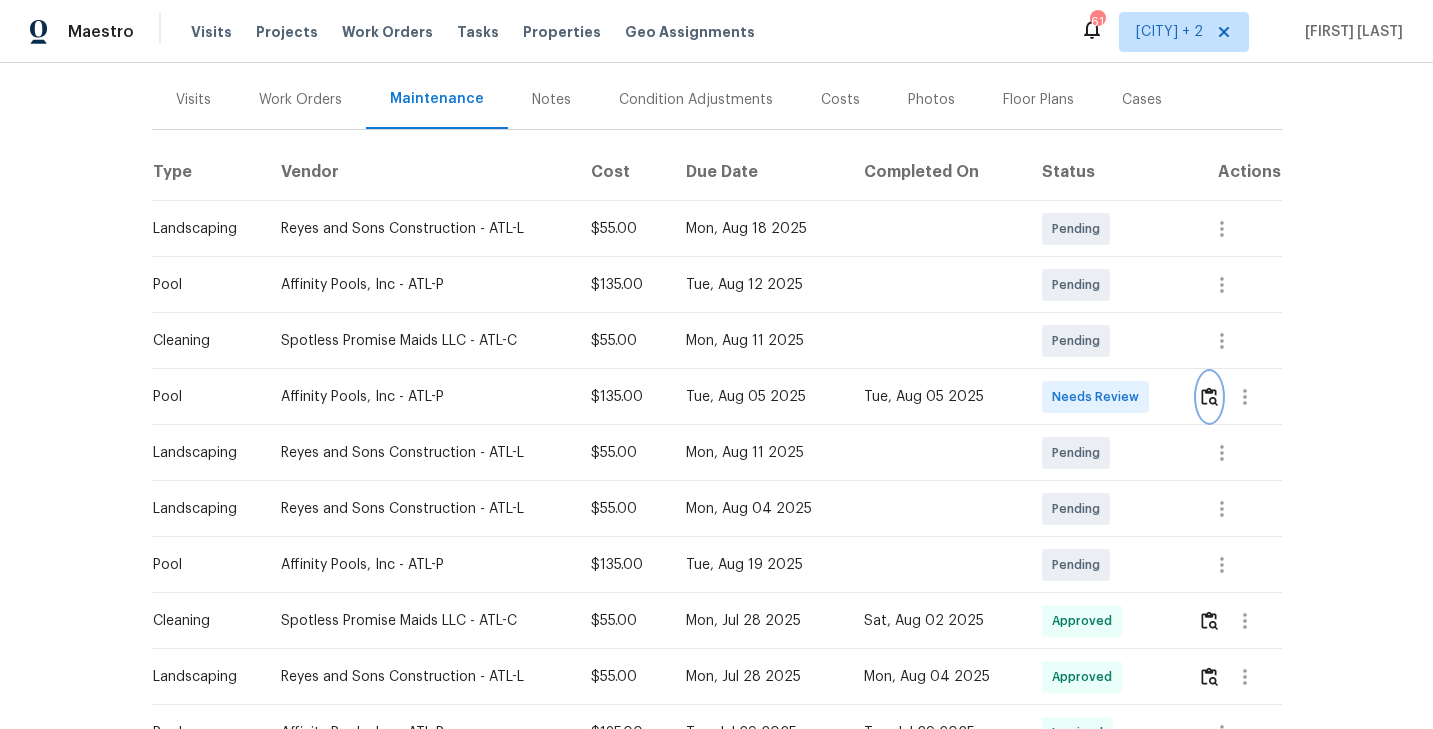 click at bounding box center (1209, 396) 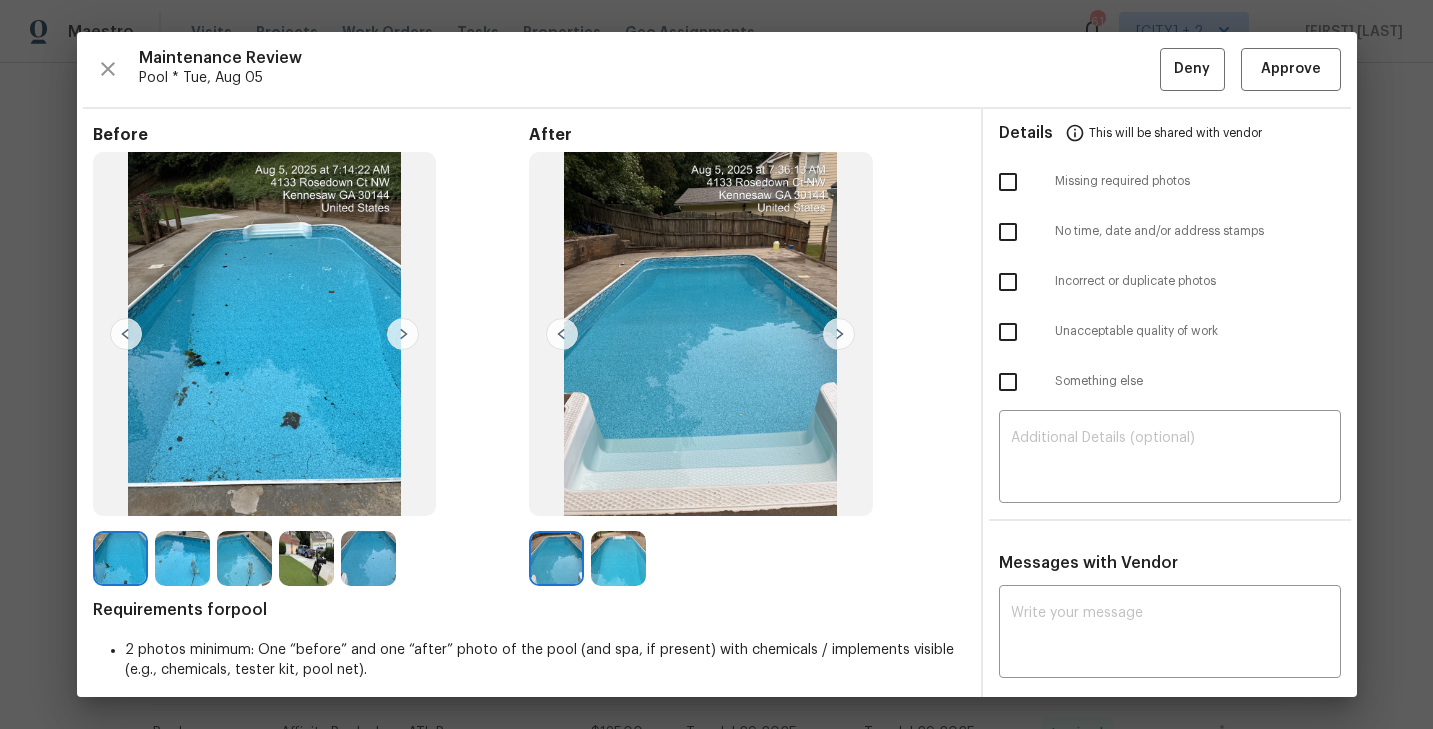click at bounding box center (306, 558) 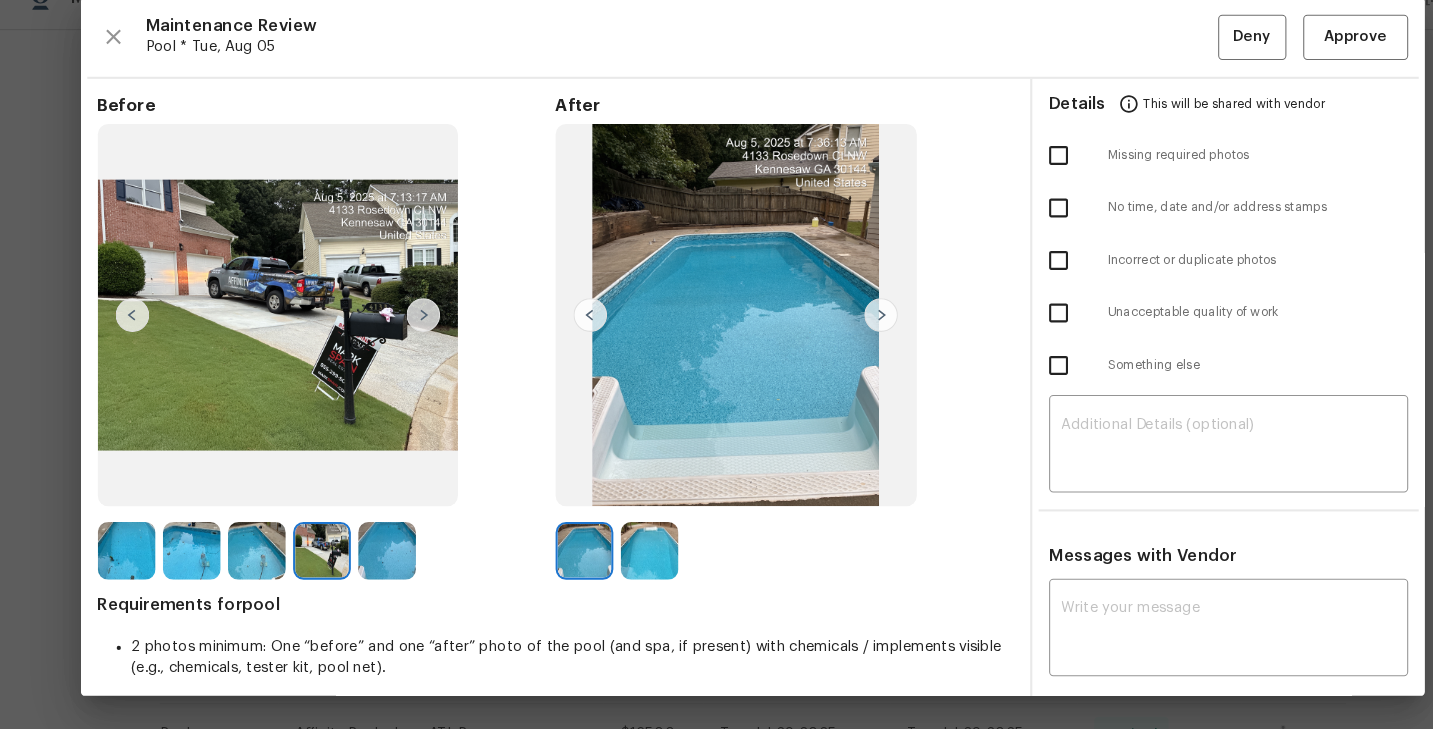 scroll, scrollTop: 0, scrollLeft: 0, axis: both 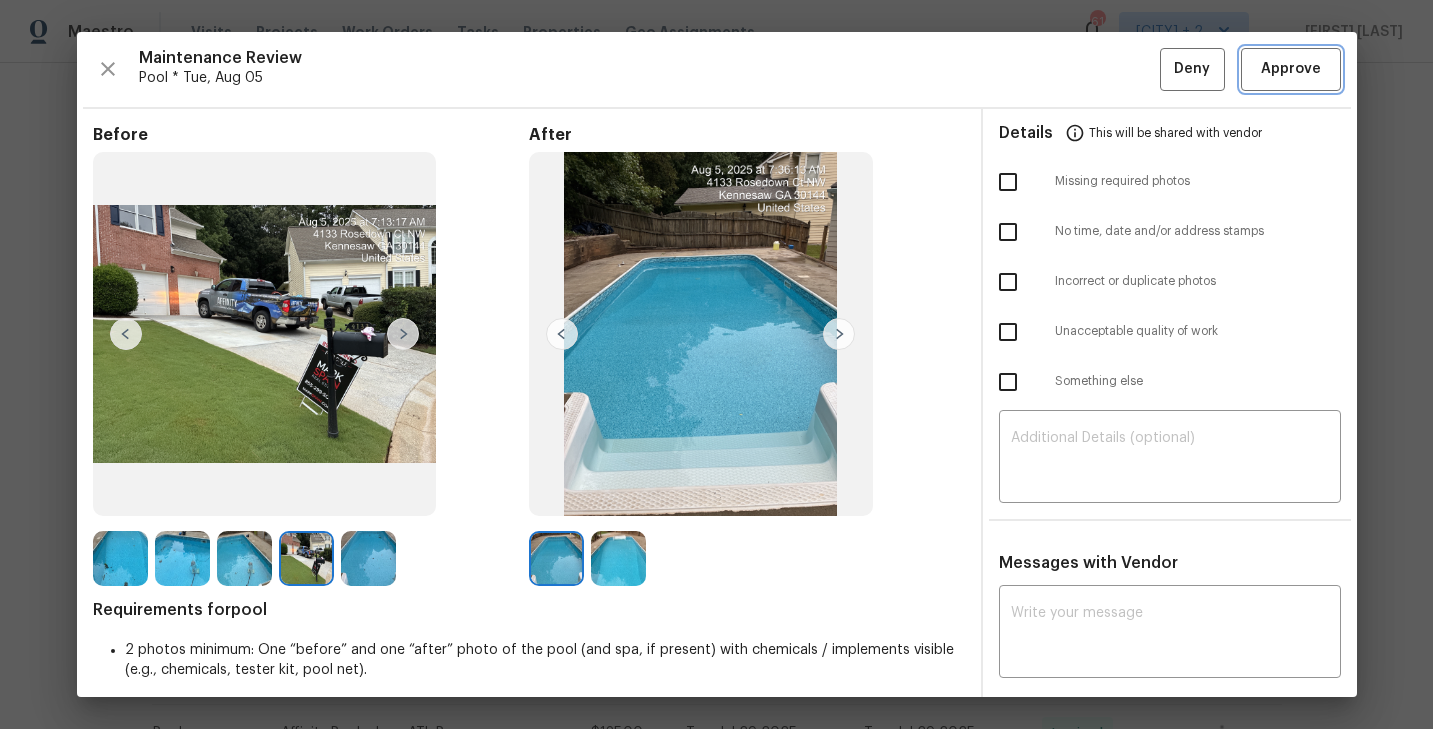 click on "Approve" at bounding box center (1291, 69) 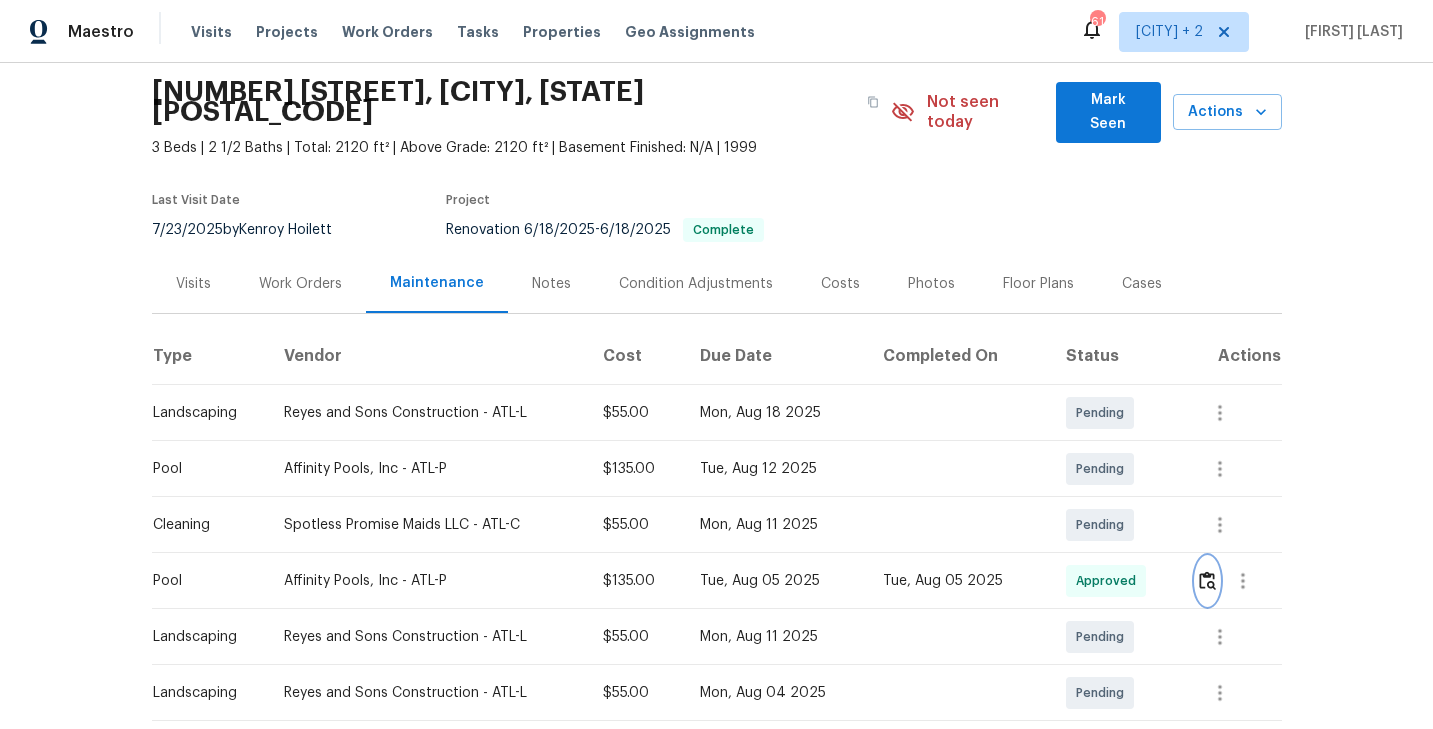 scroll, scrollTop: 0, scrollLeft: 0, axis: both 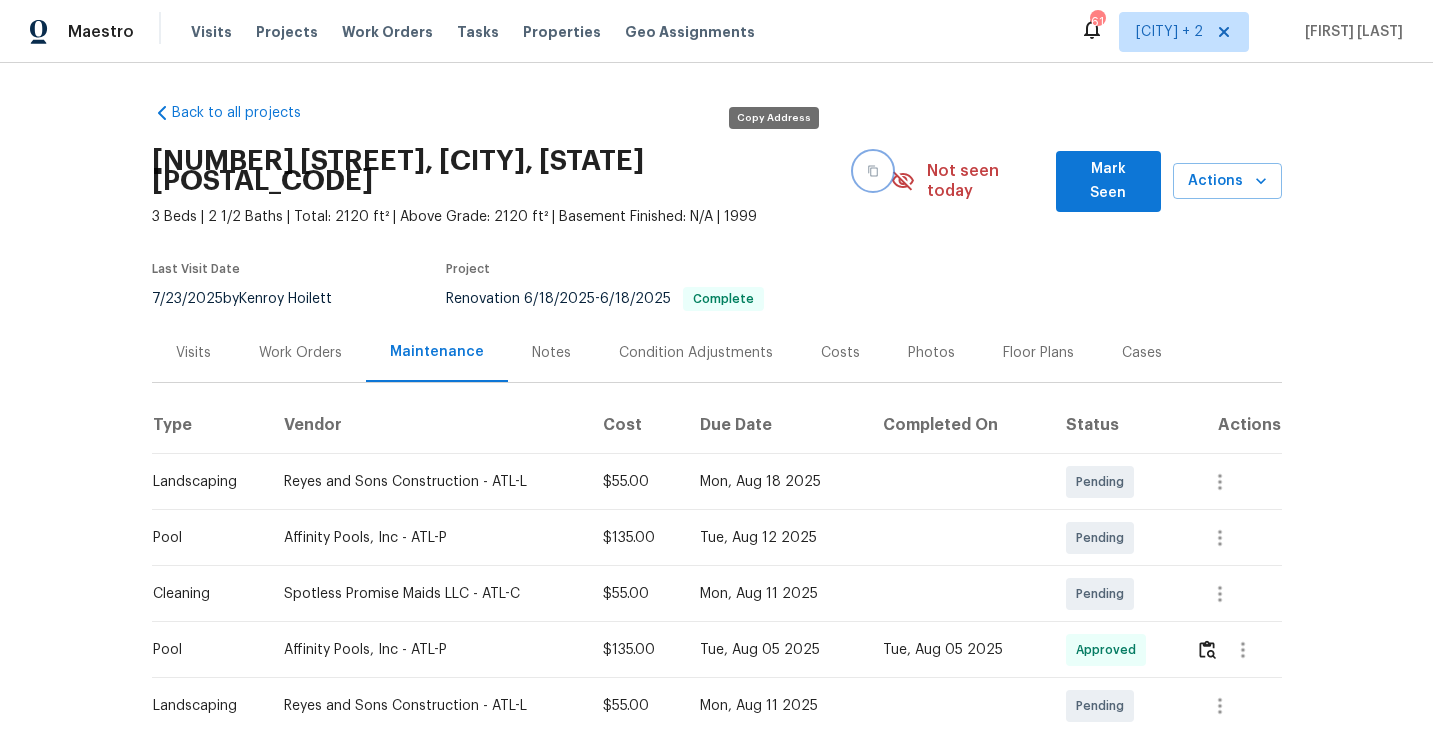 click 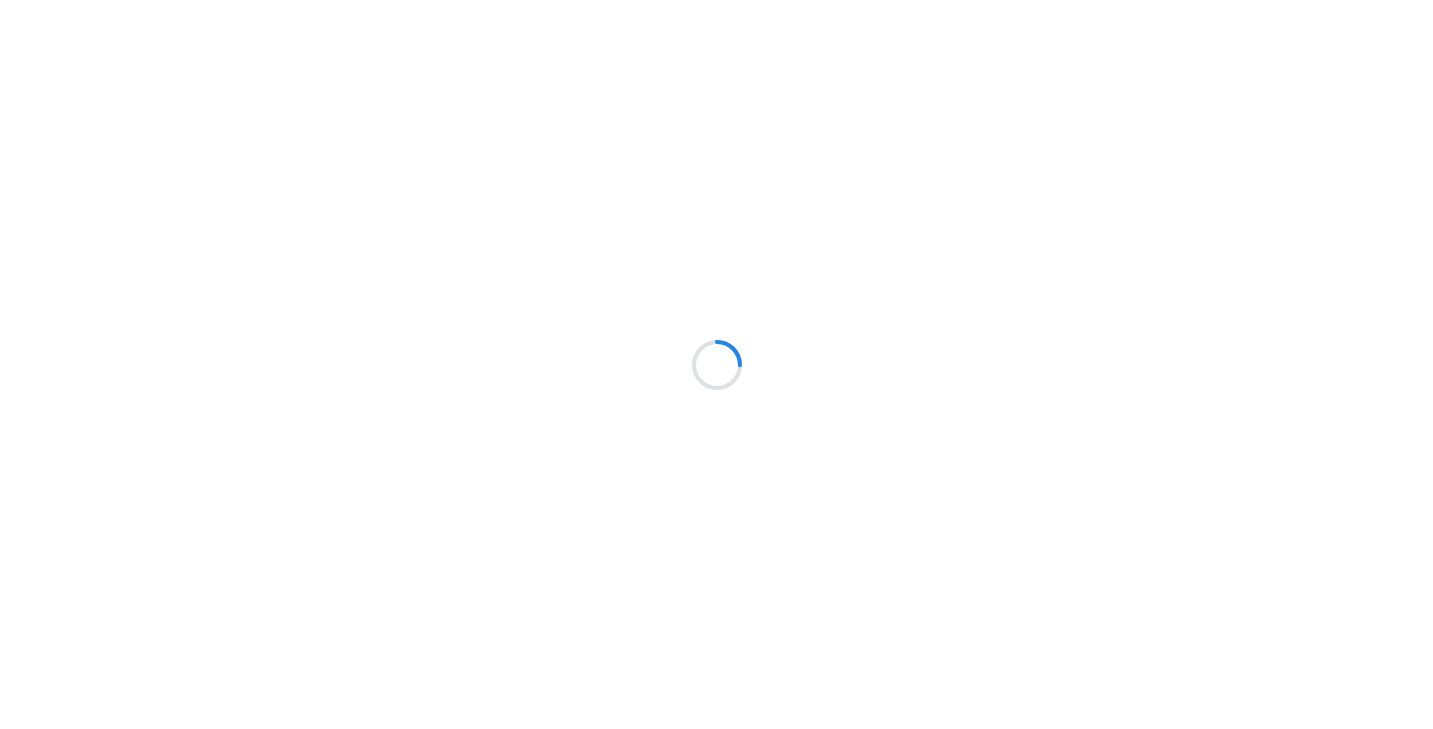 scroll, scrollTop: 0, scrollLeft: 0, axis: both 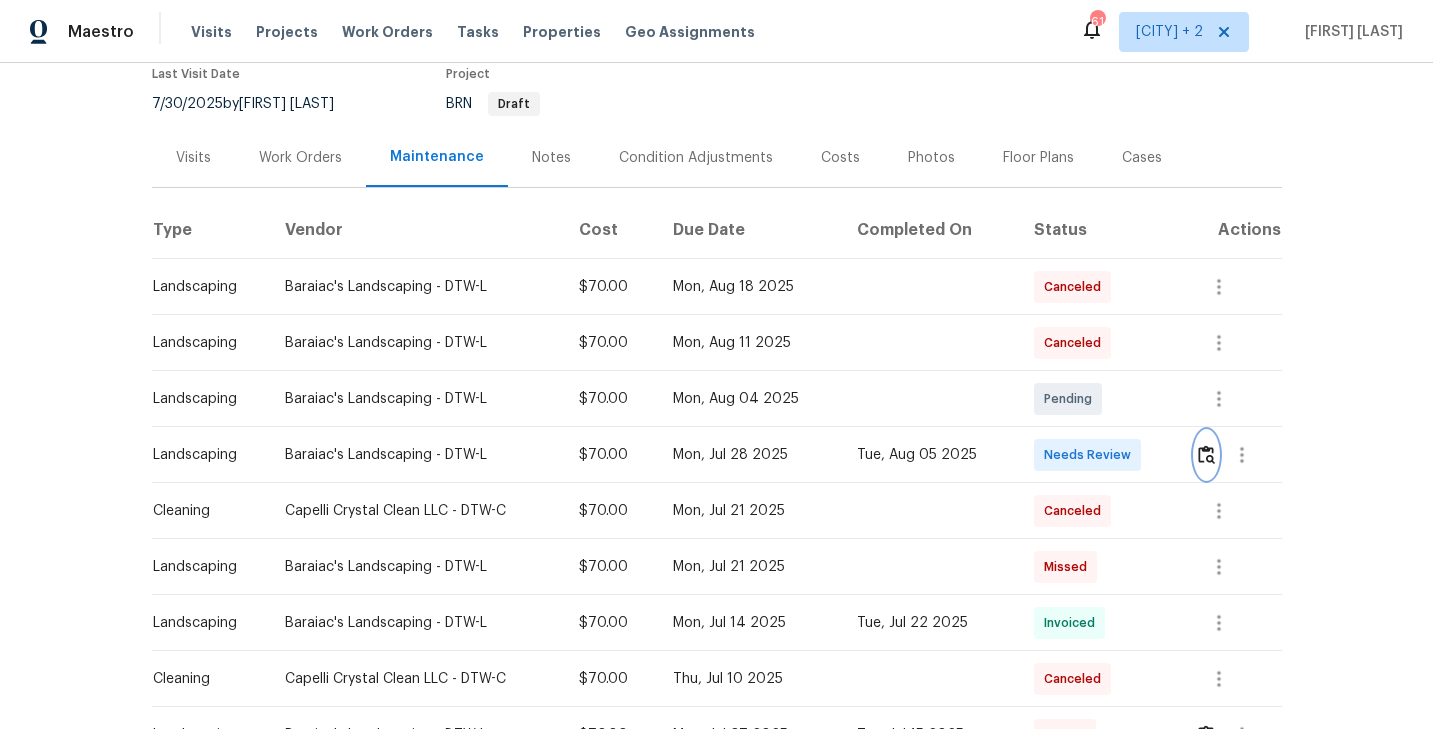 click at bounding box center (1206, 455) 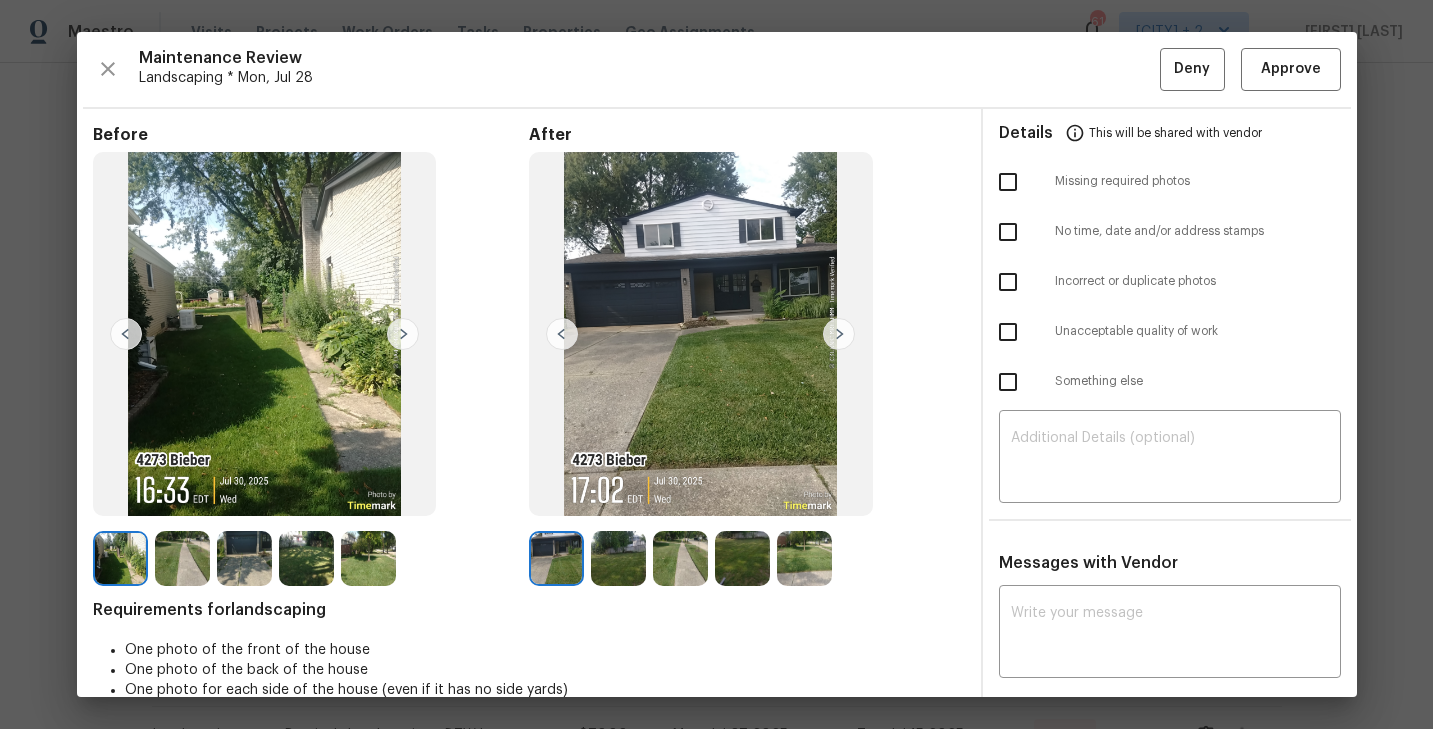 click at bounding box center (618, 558) 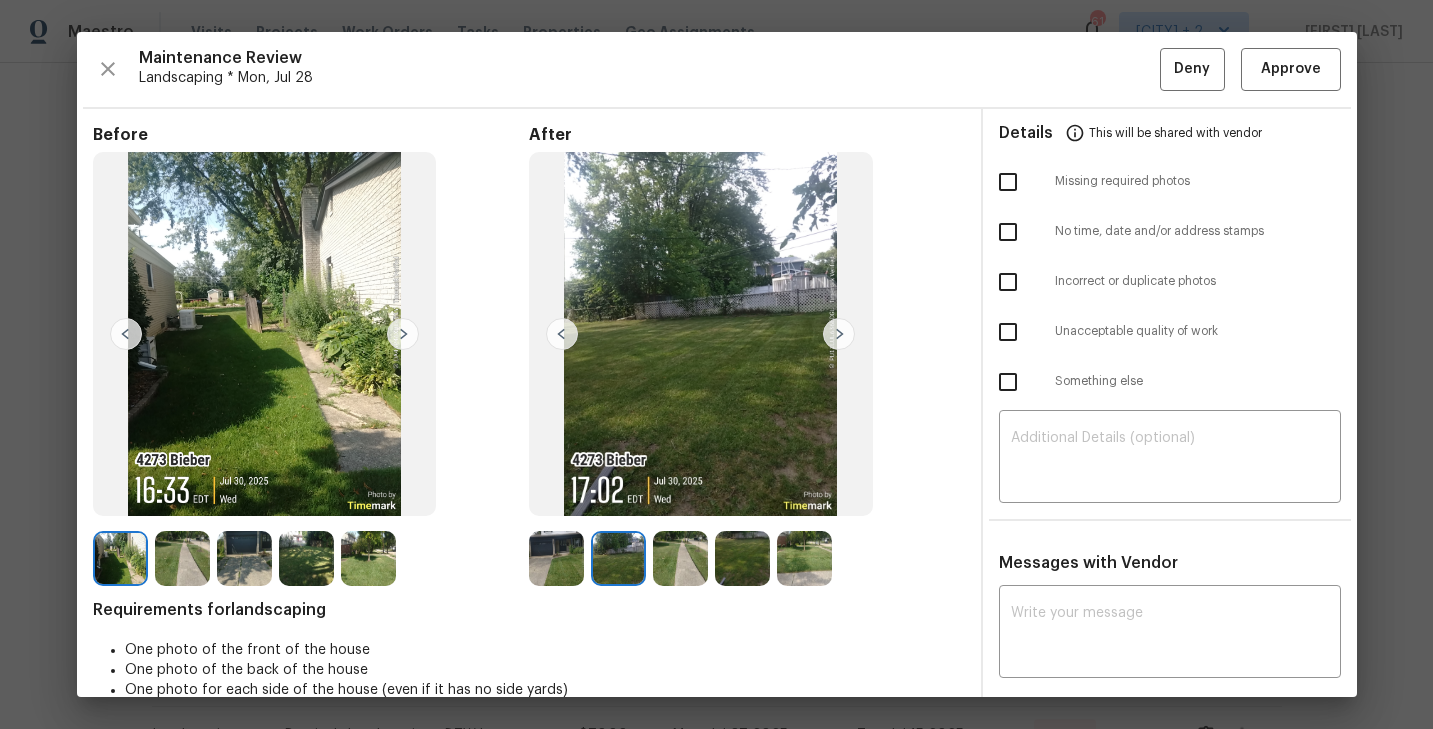 click at bounding box center (120, 558) 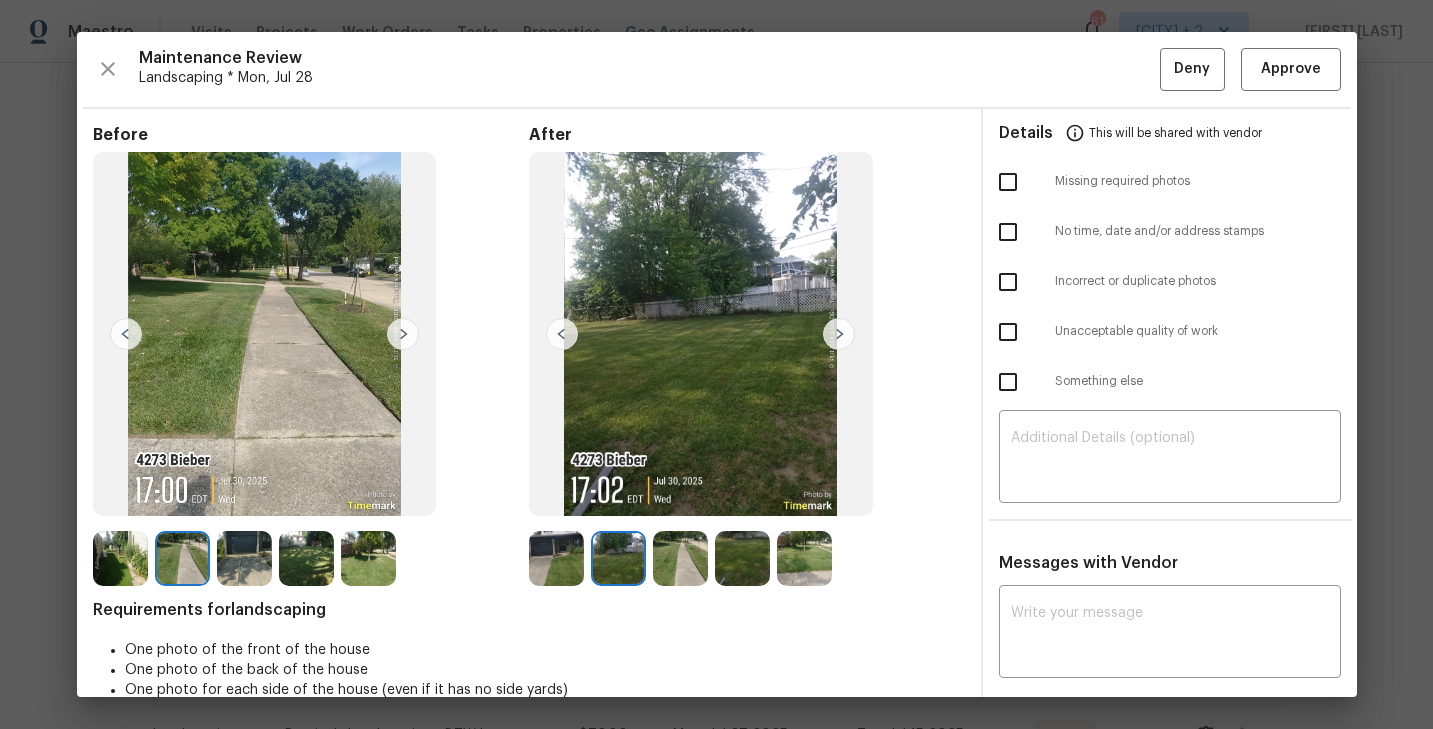 click at bounding box center [403, 334] 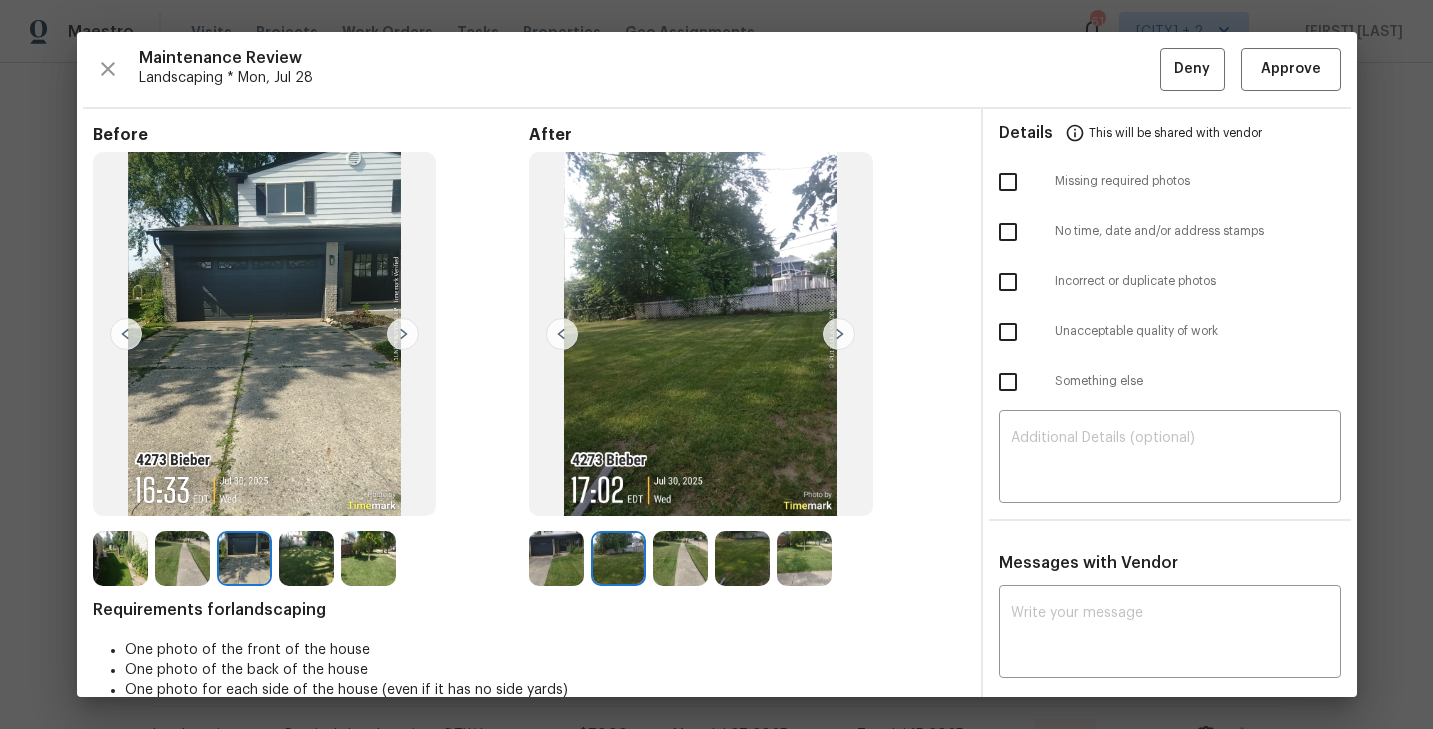 click at bounding box center [403, 334] 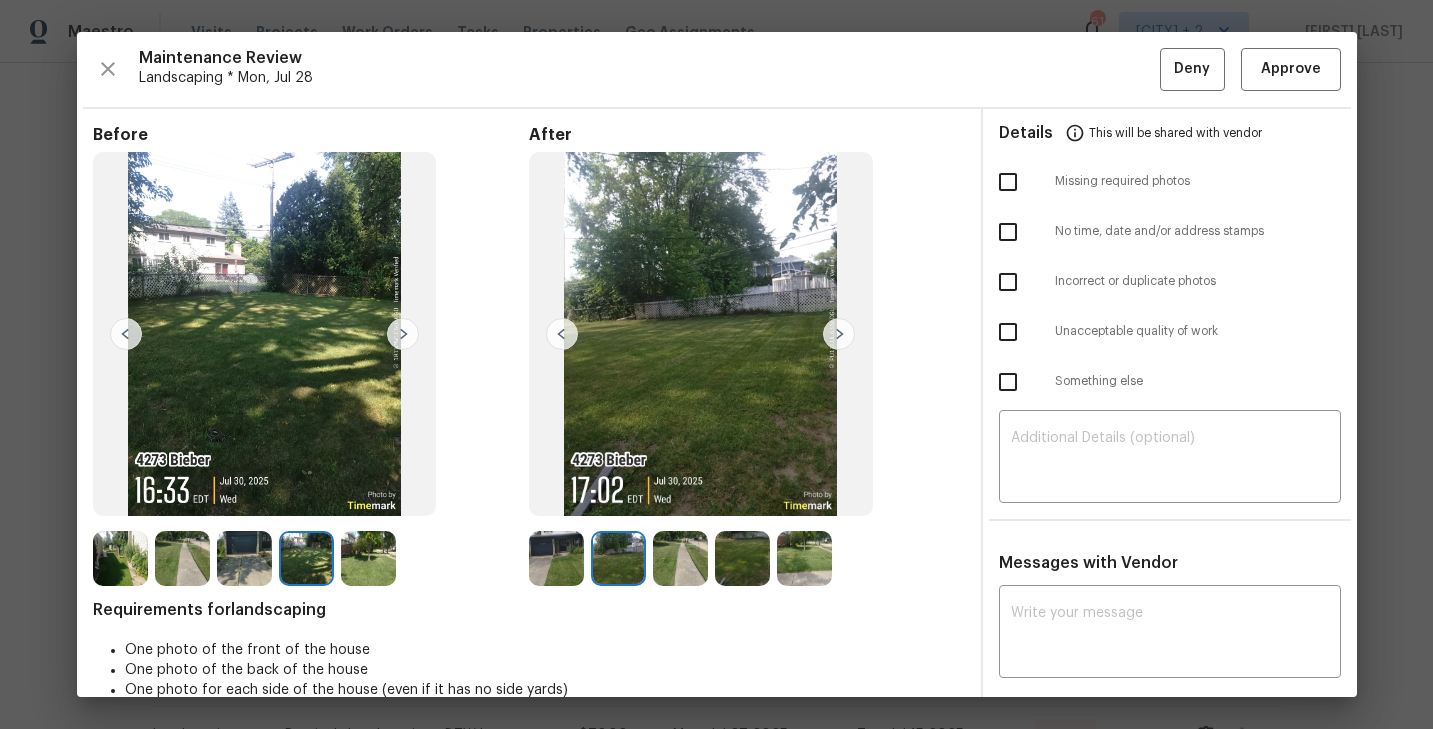 click at bounding box center (403, 334) 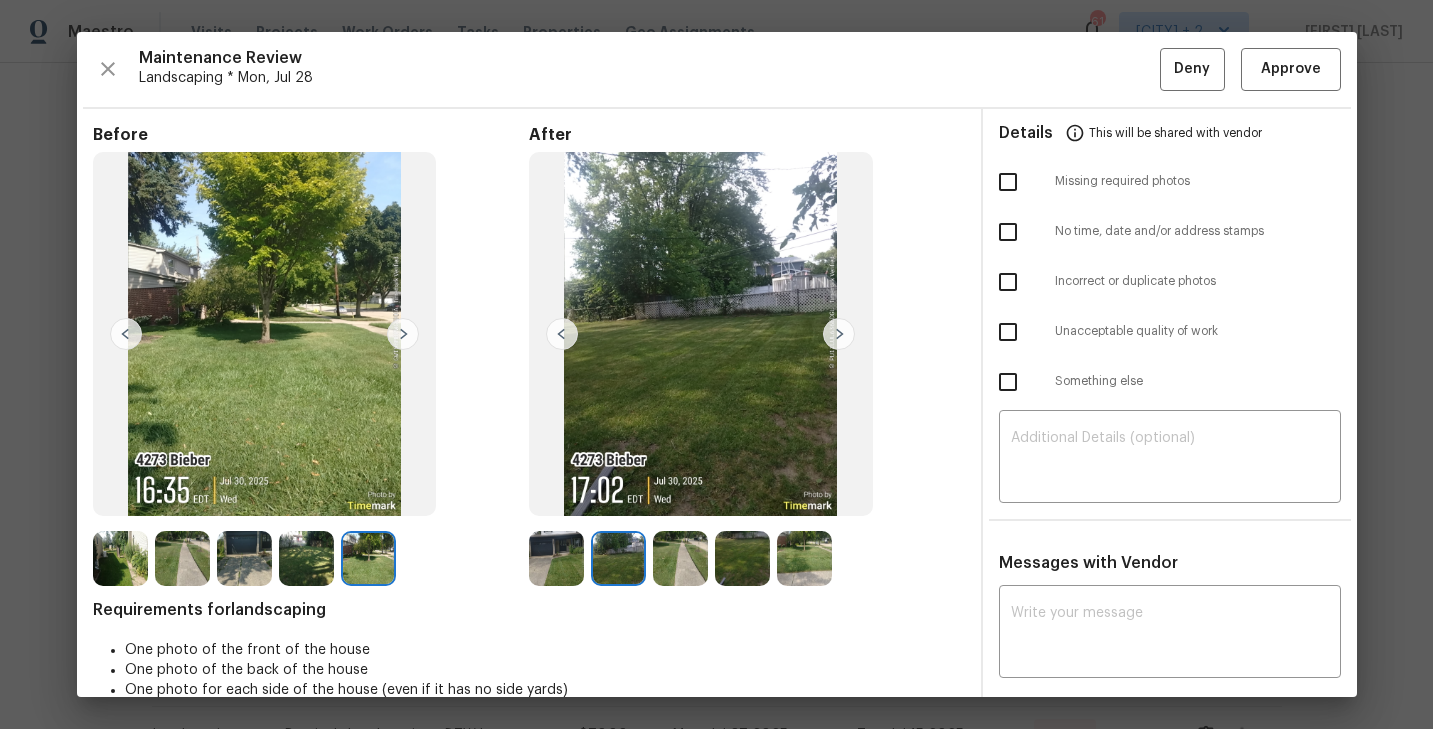 click at bounding box center (403, 334) 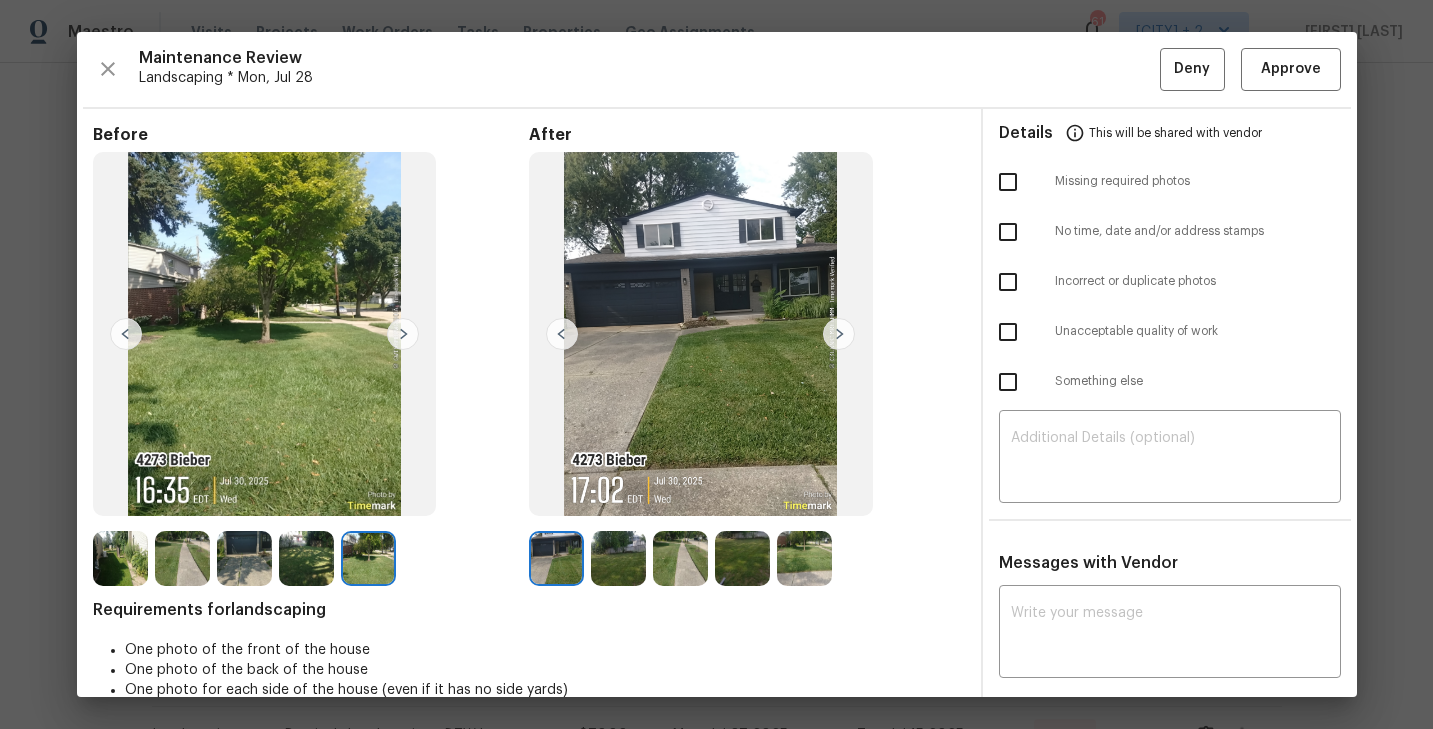 click at bounding box center (618, 558) 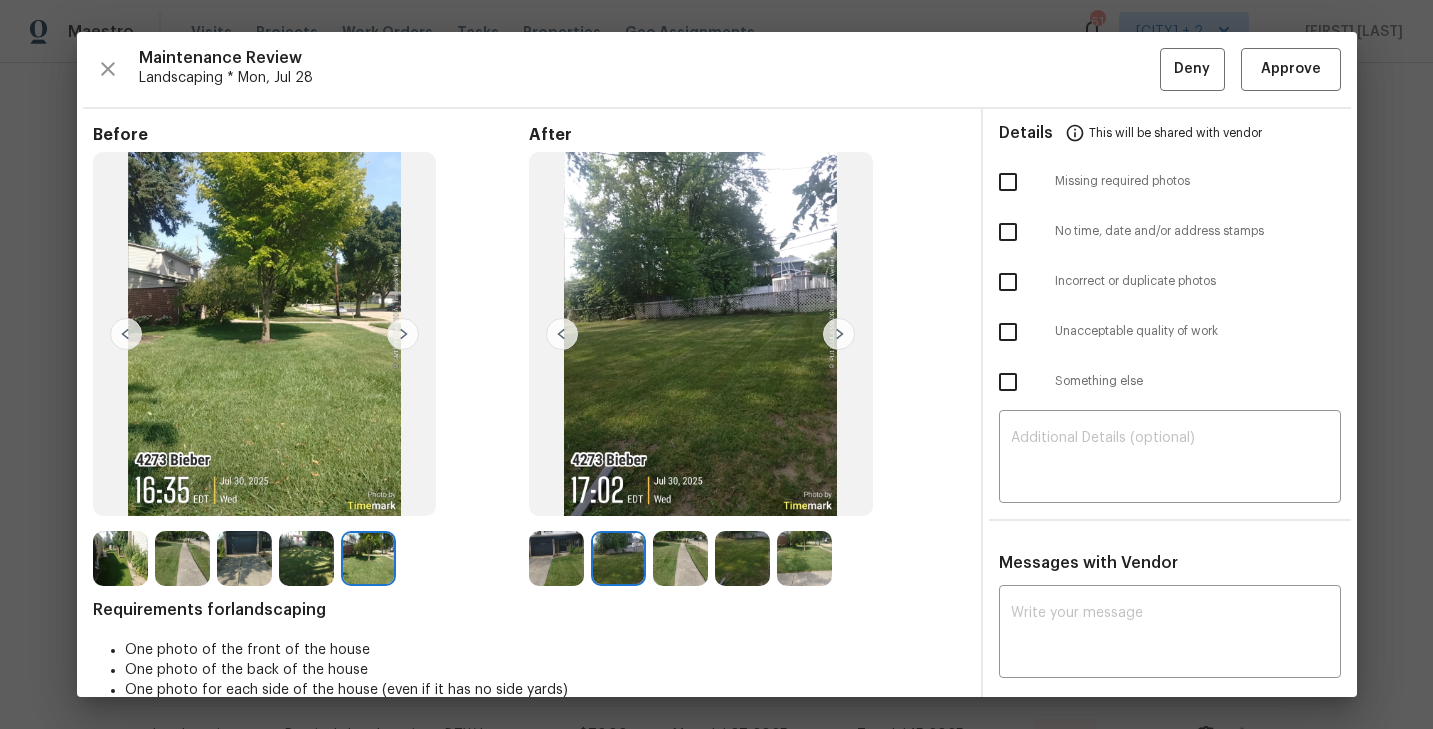 click at bounding box center [680, 558] 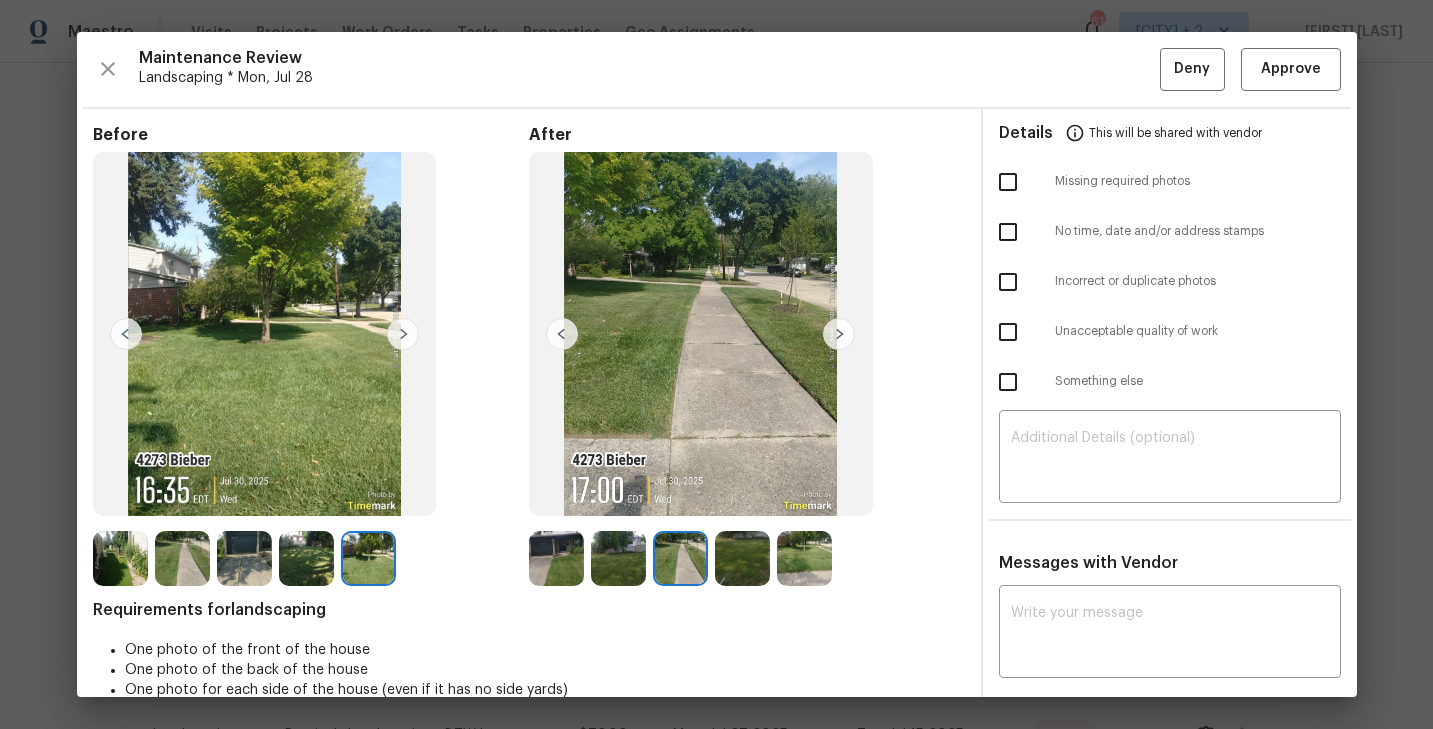 click at bounding box center (742, 558) 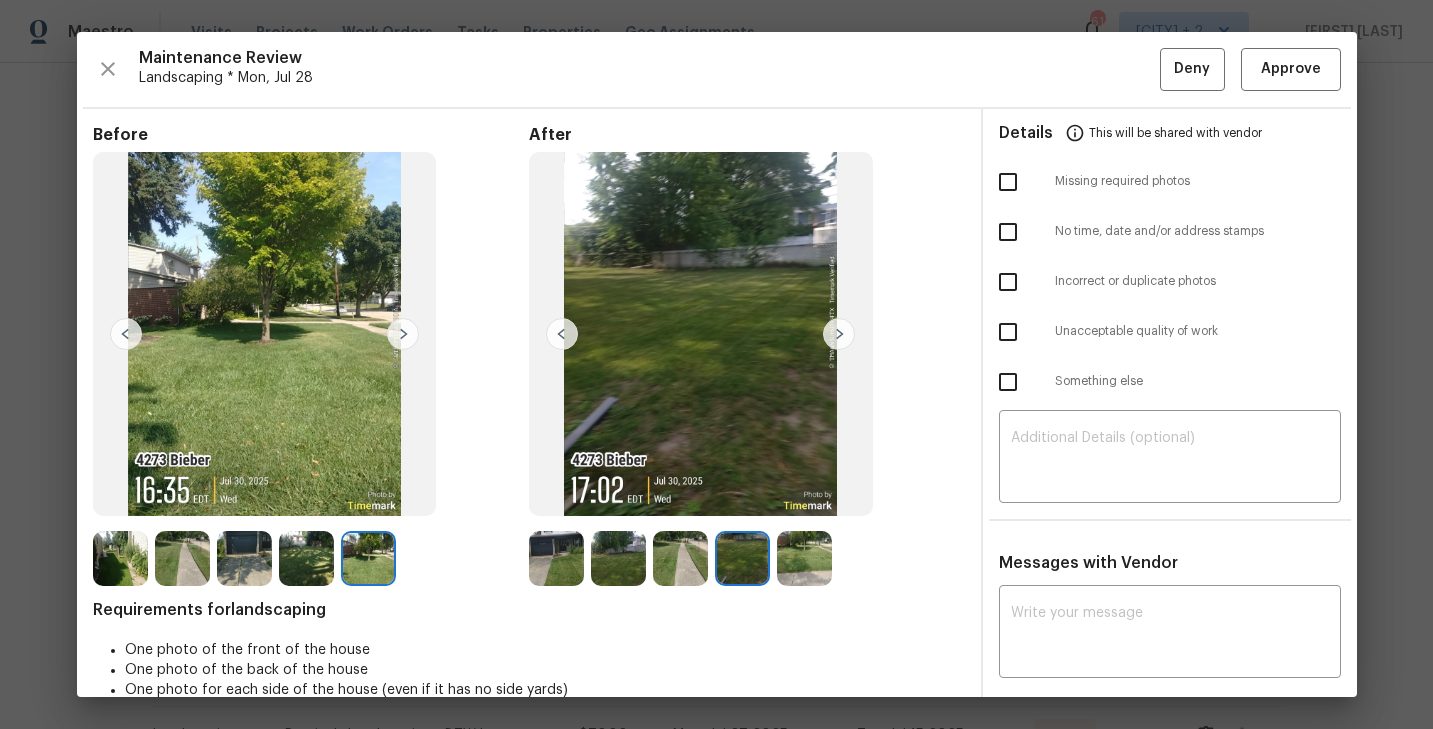 click at bounding box center (804, 558) 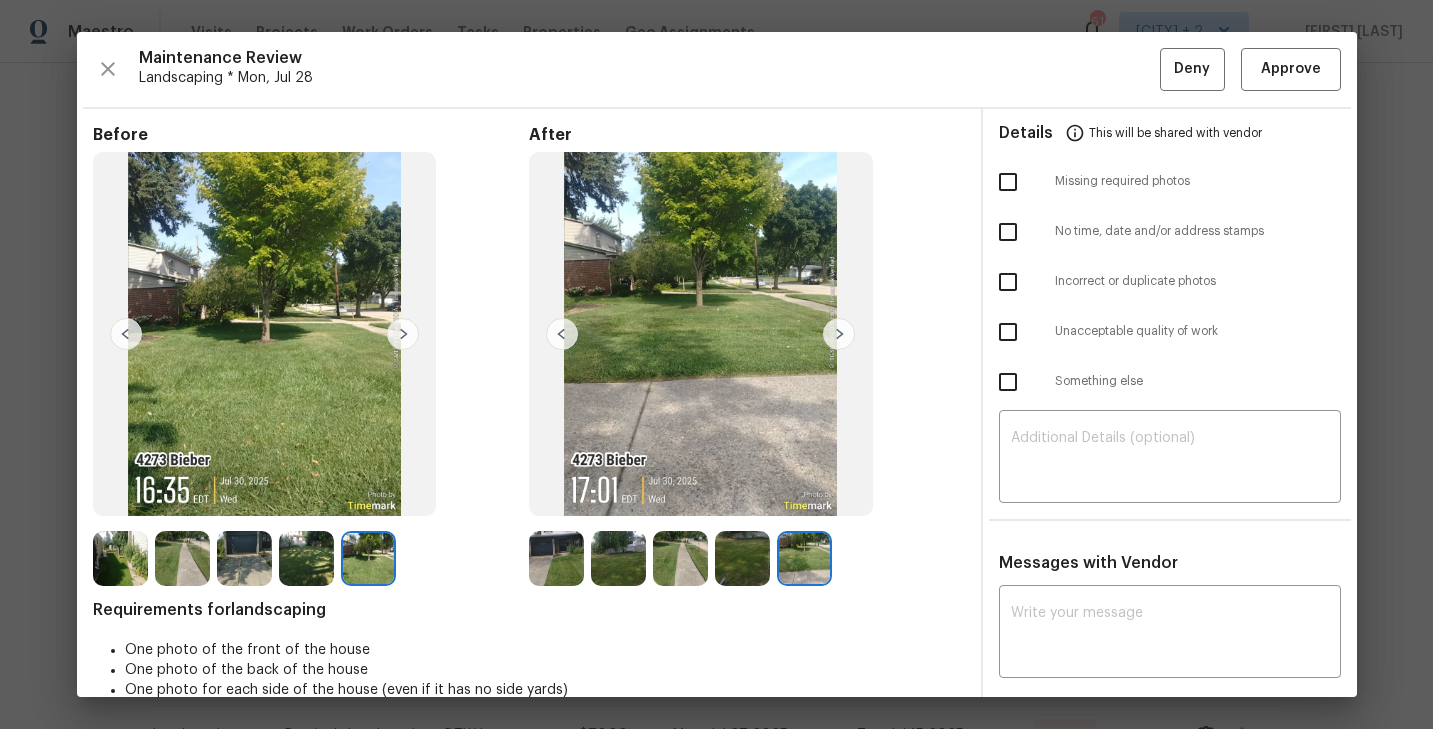 click at bounding box center [556, 558] 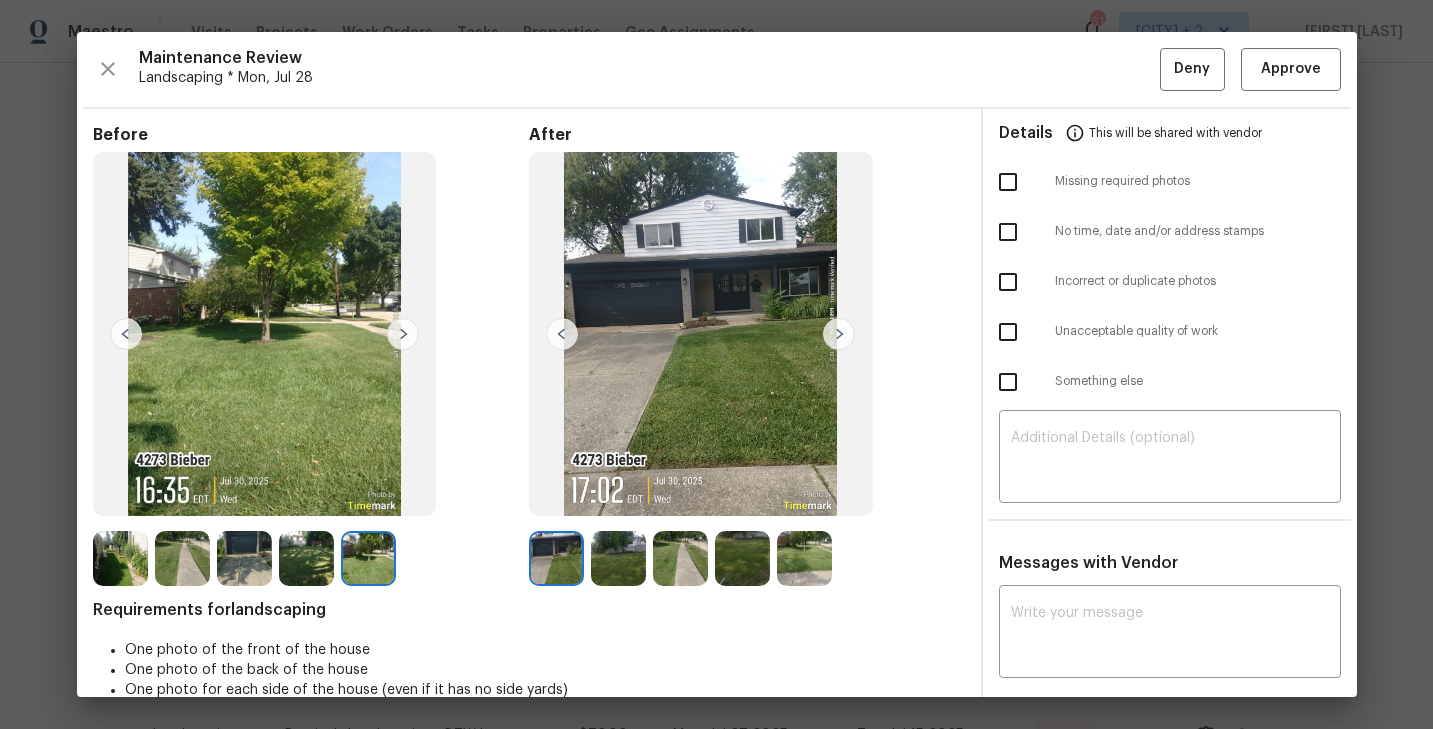 click at bounding box center [839, 334] 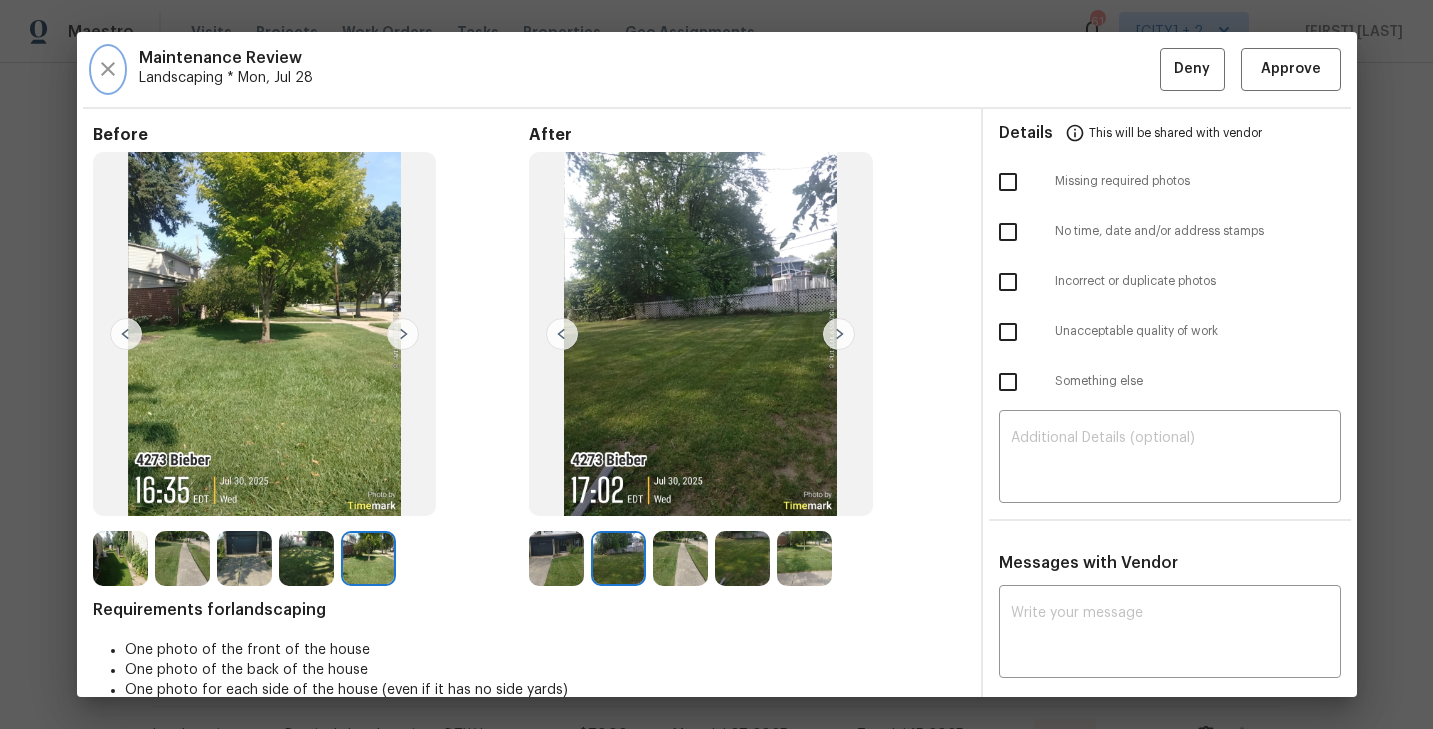 click 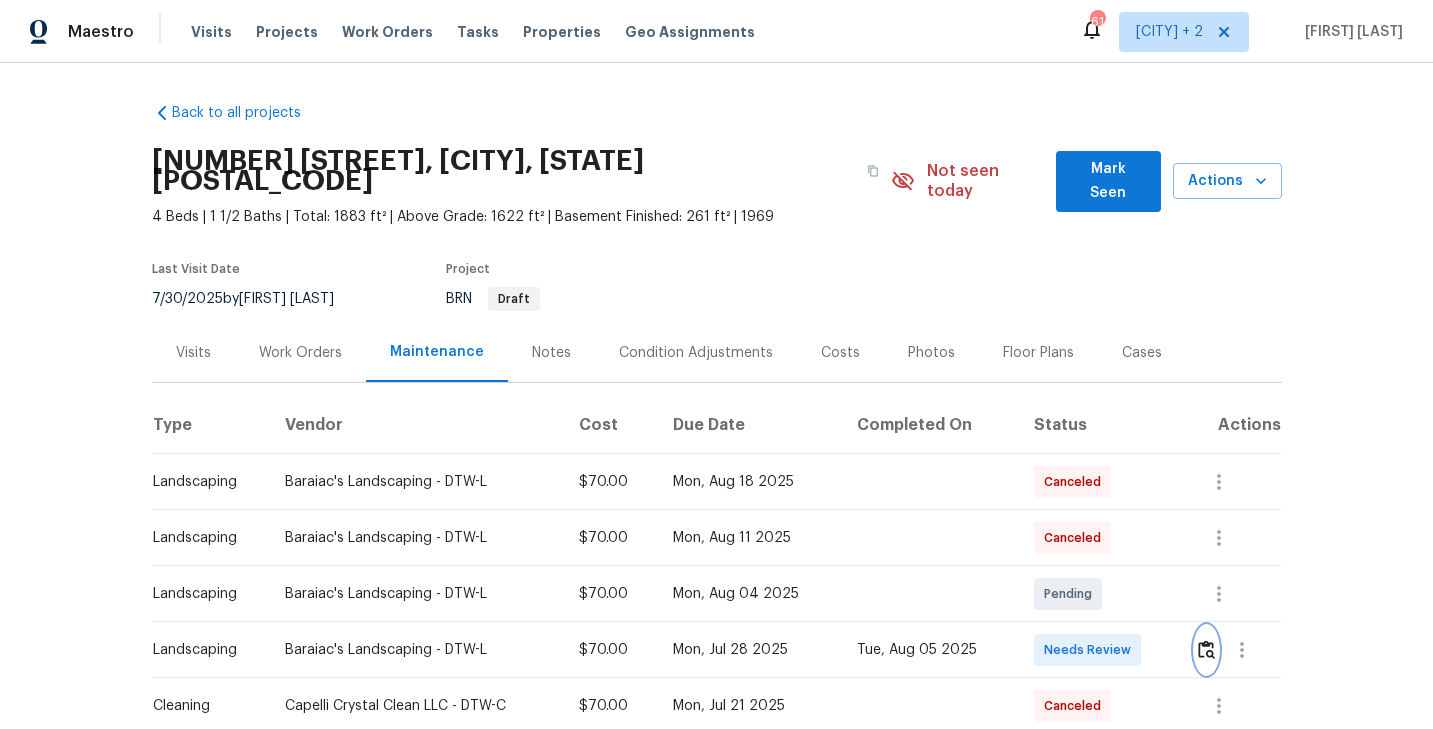 scroll, scrollTop: 135, scrollLeft: 0, axis: vertical 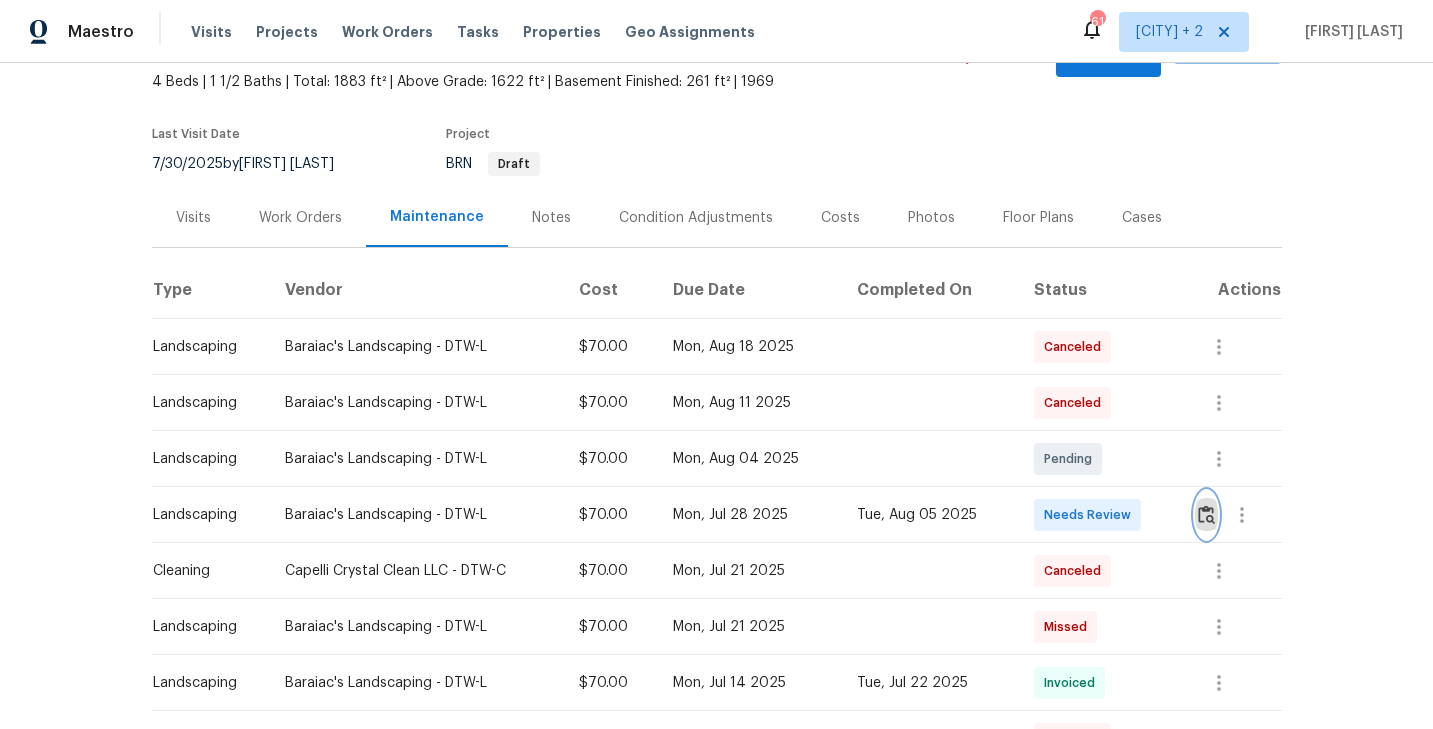 click at bounding box center [1206, 515] 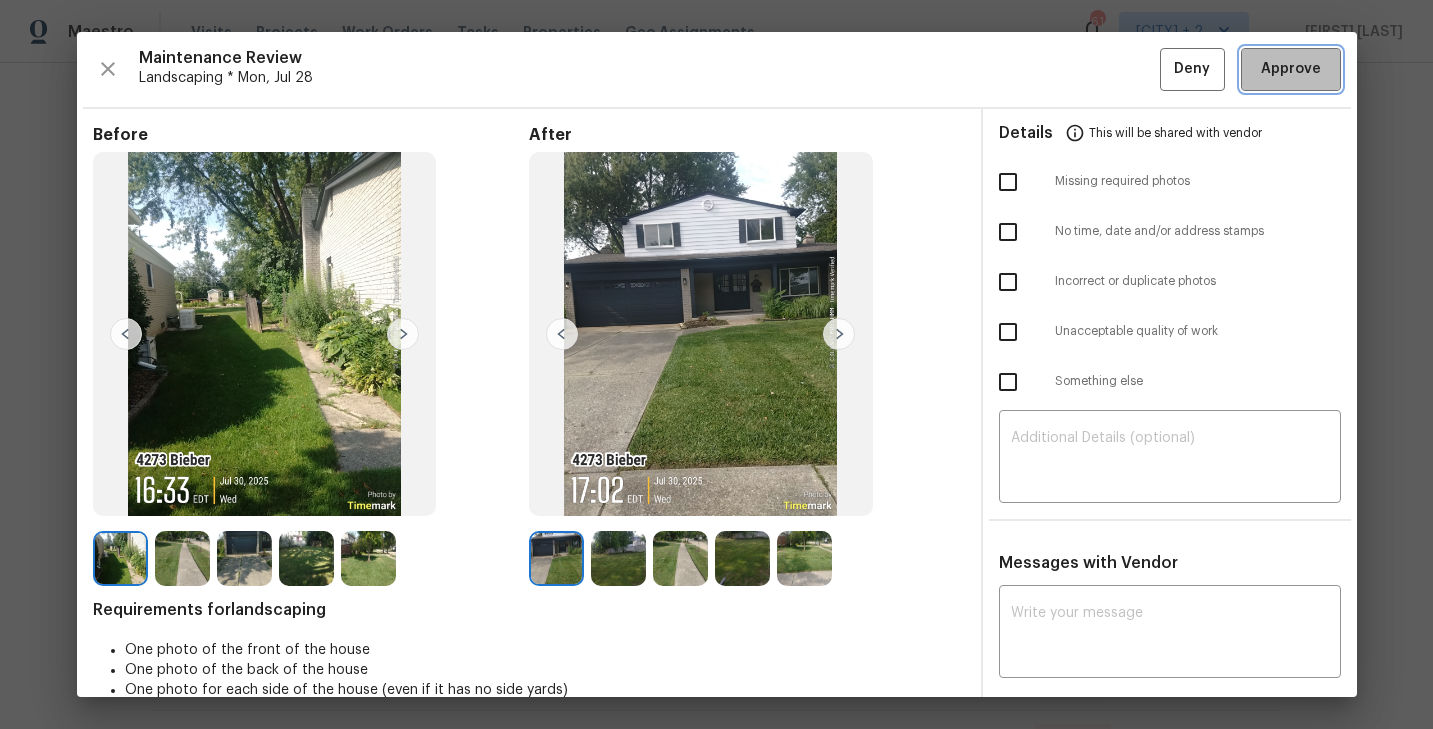 click on "Approve" at bounding box center [1291, 69] 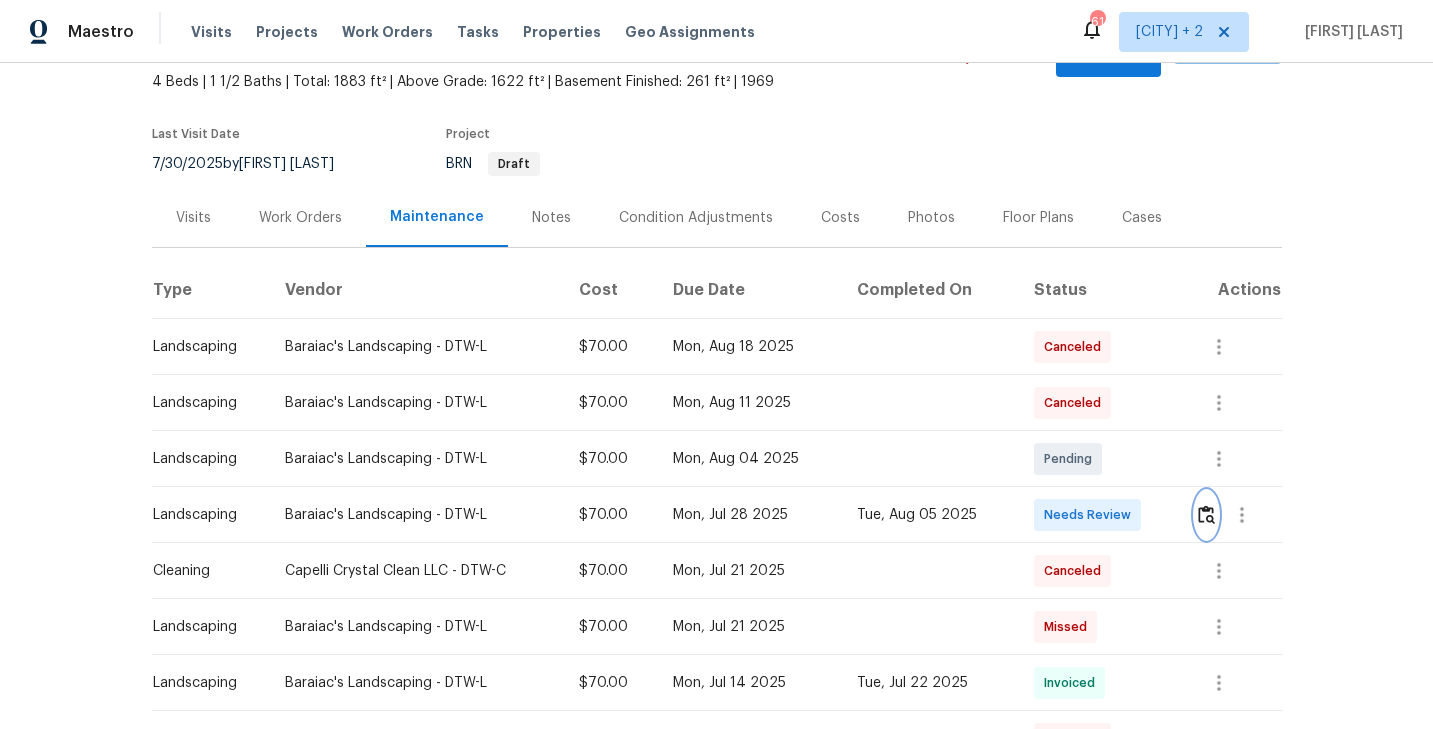 scroll, scrollTop: 0, scrollLeft: 0, axis: both 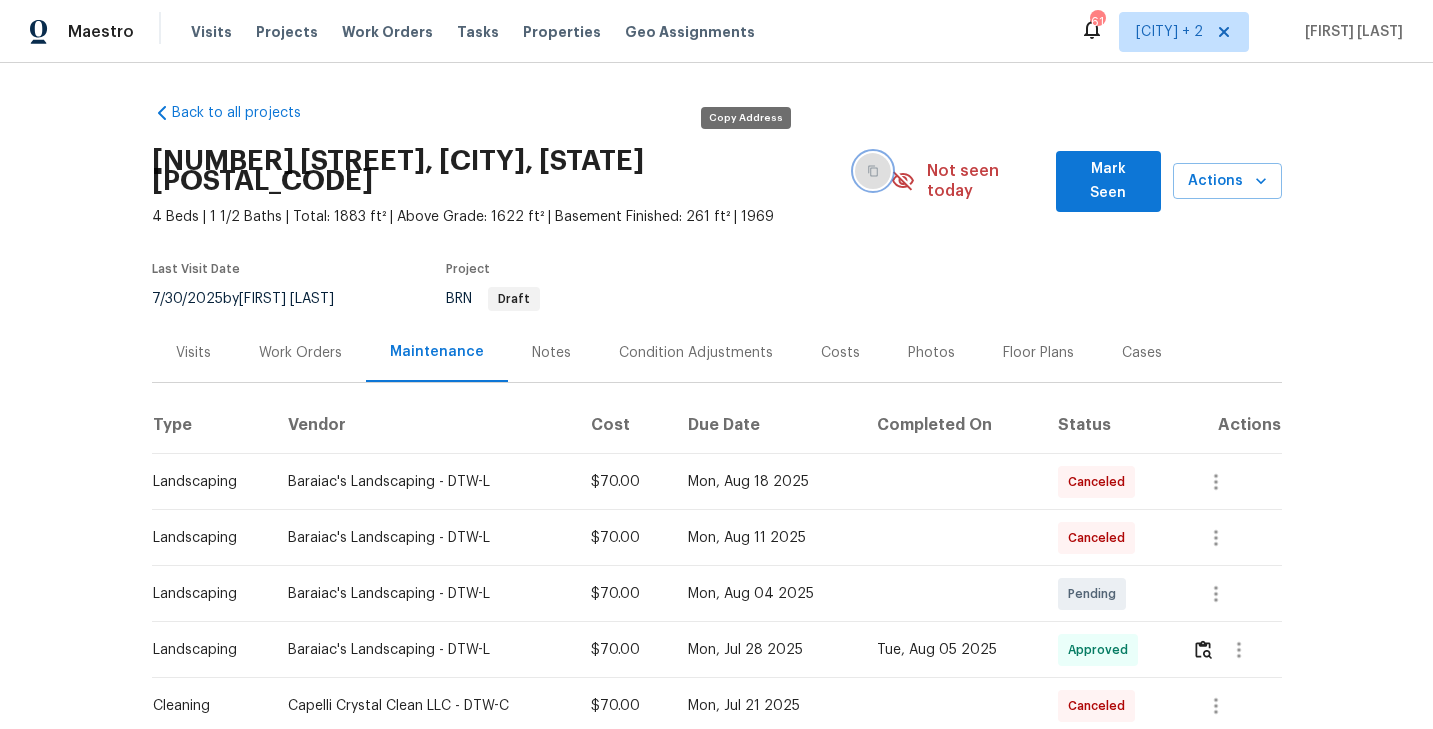 click 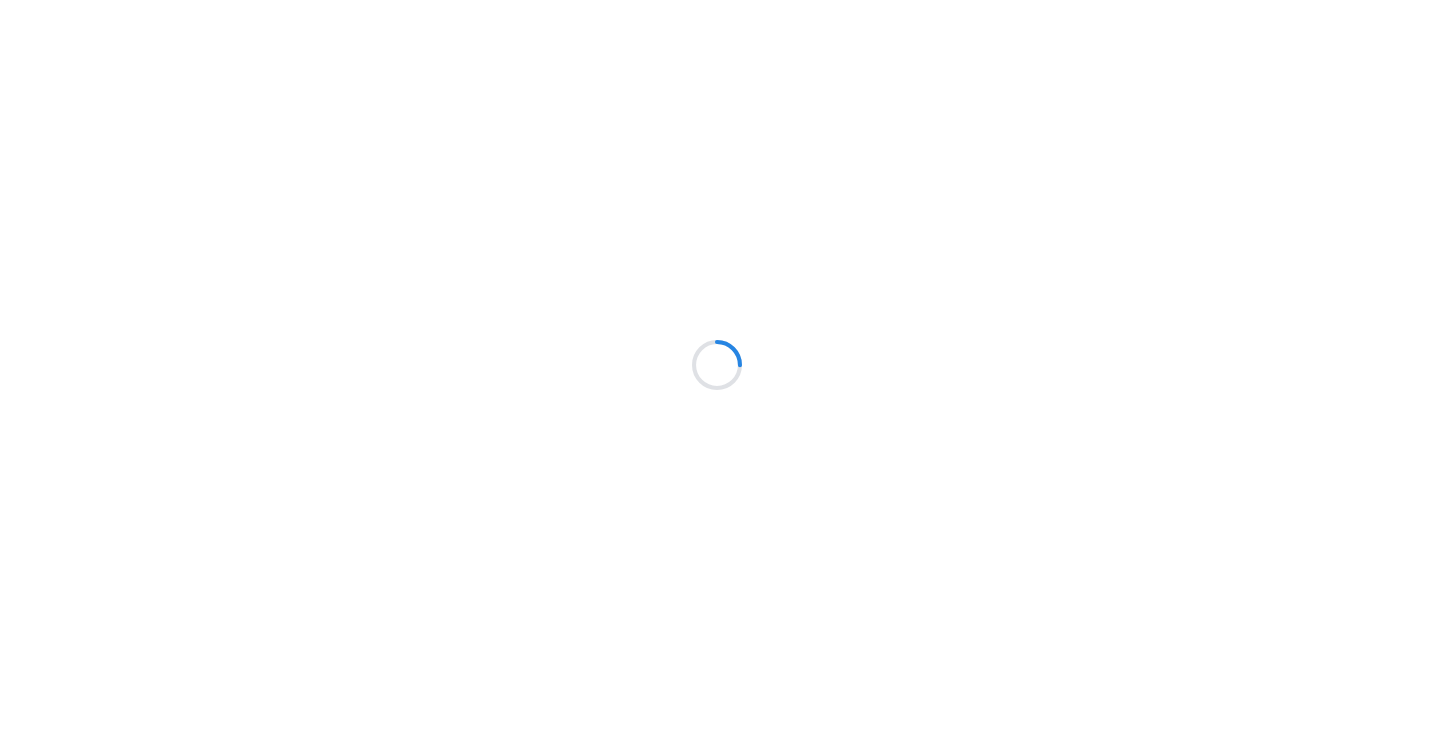 scroll, scrollTop: 0, scrollLeft: 0, axis: both 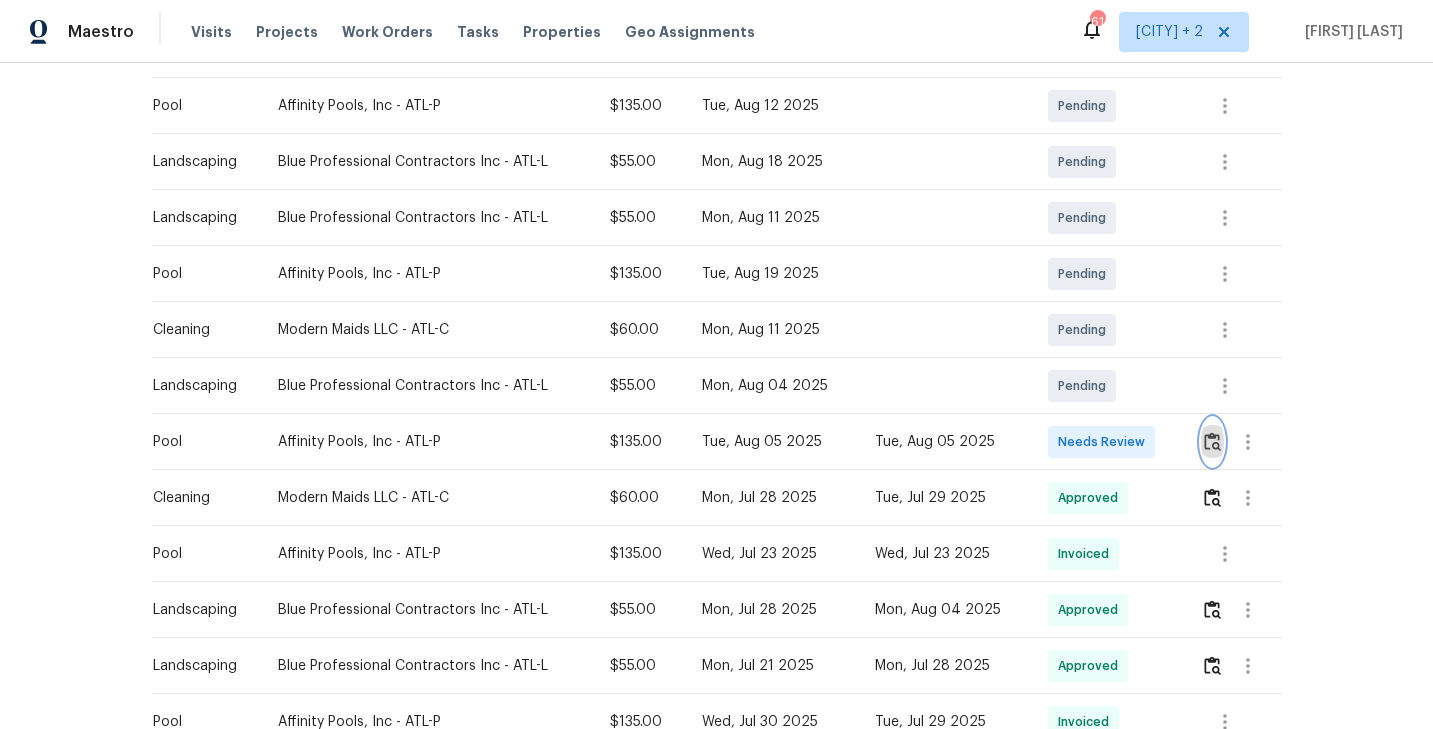 click at bounding box center (1212, 441) 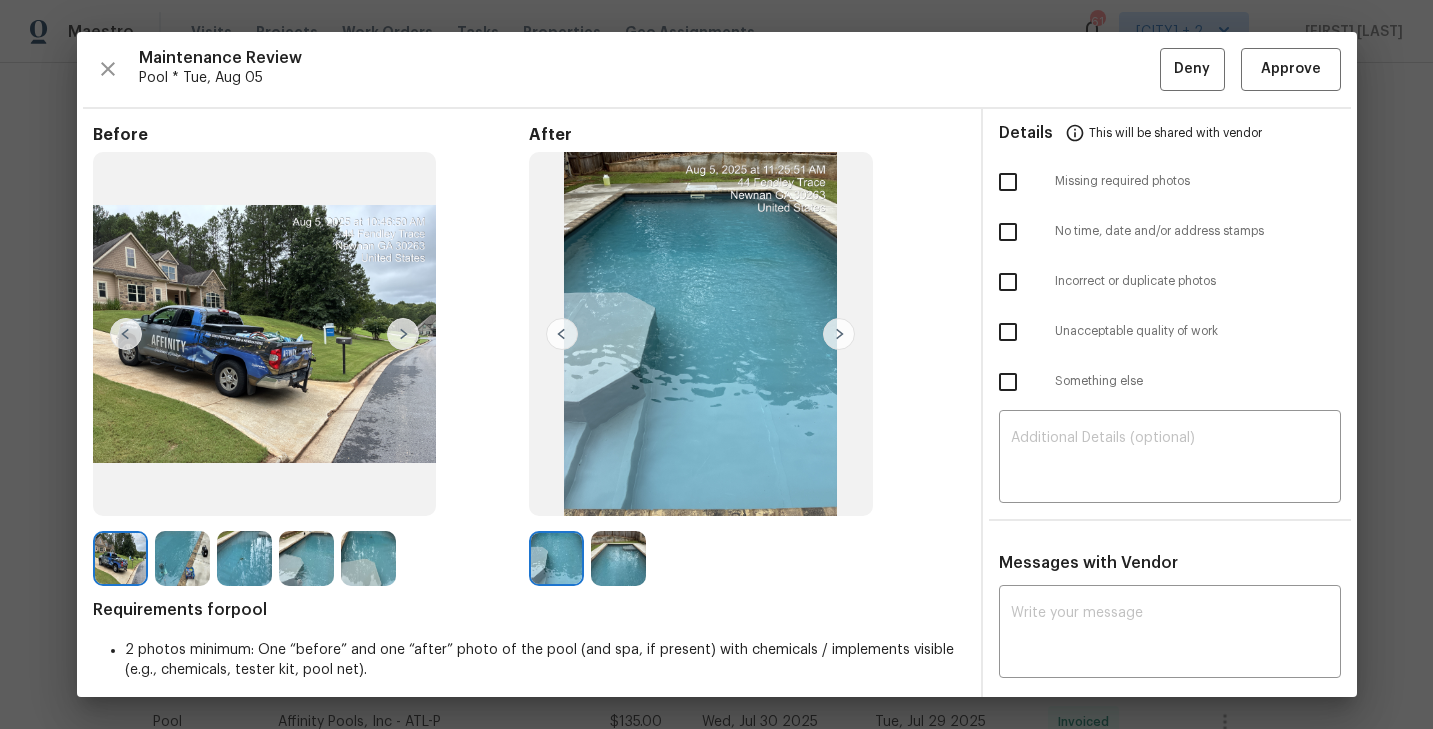 click at bounding box center (182, 558) 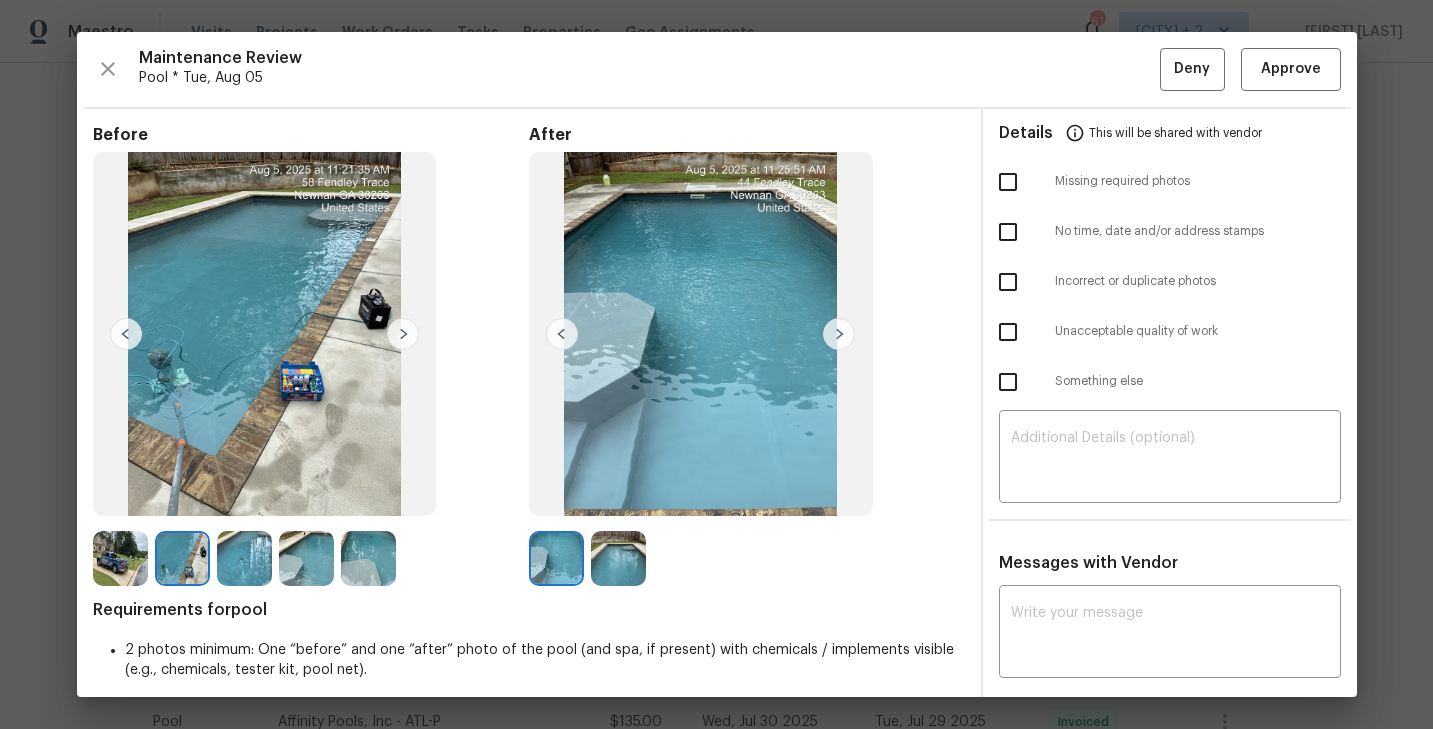 click at bounding box center [120, 558] 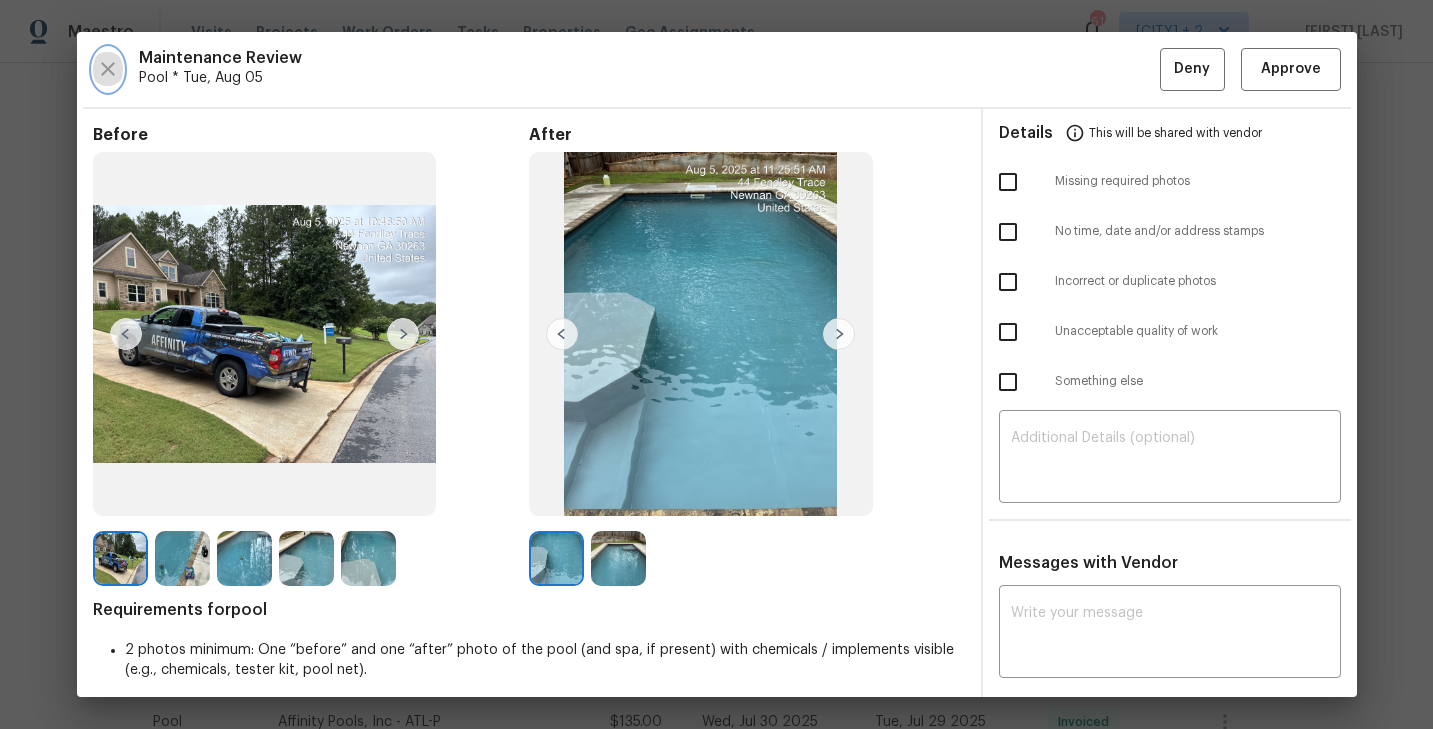 click at bounding box center (108, 69) 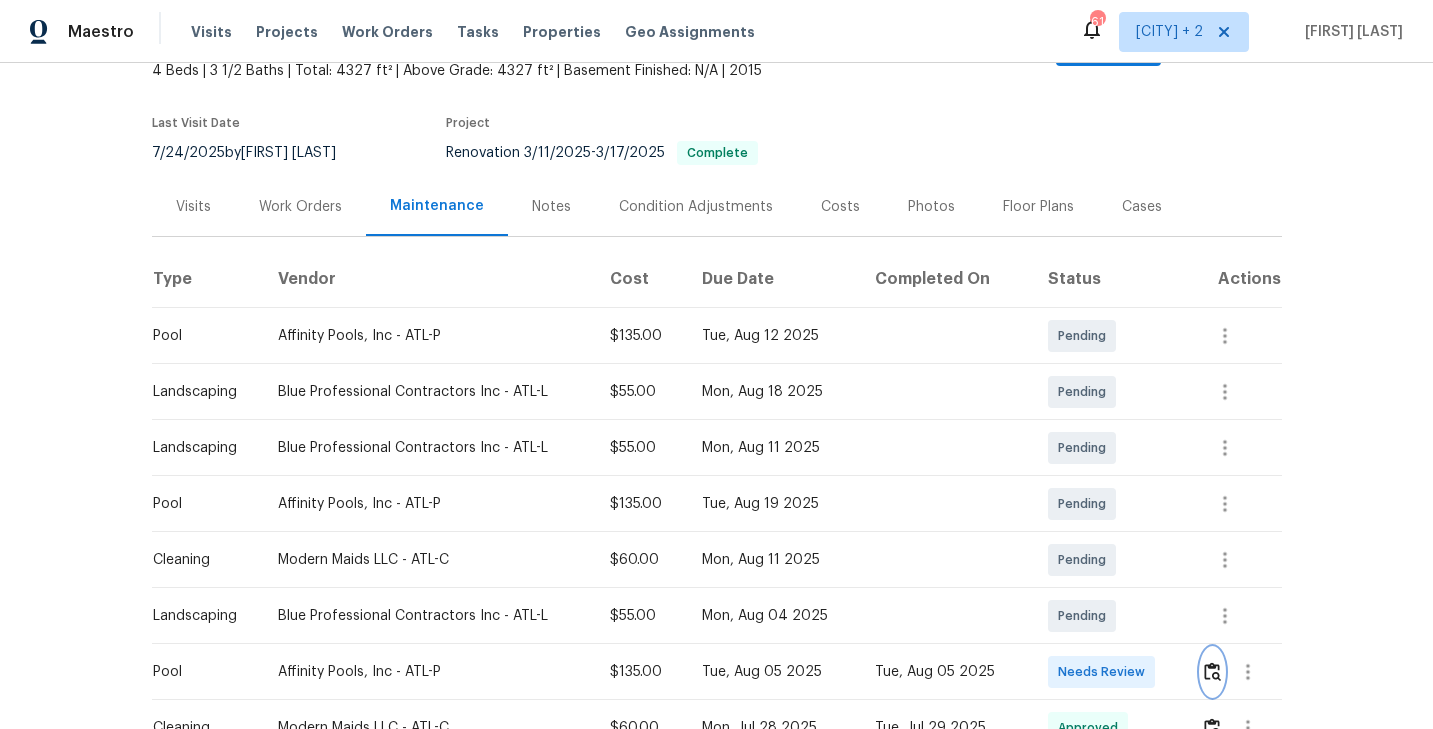 scroll, scrollTop: 211, scrollLeft: 0, axis: vertical 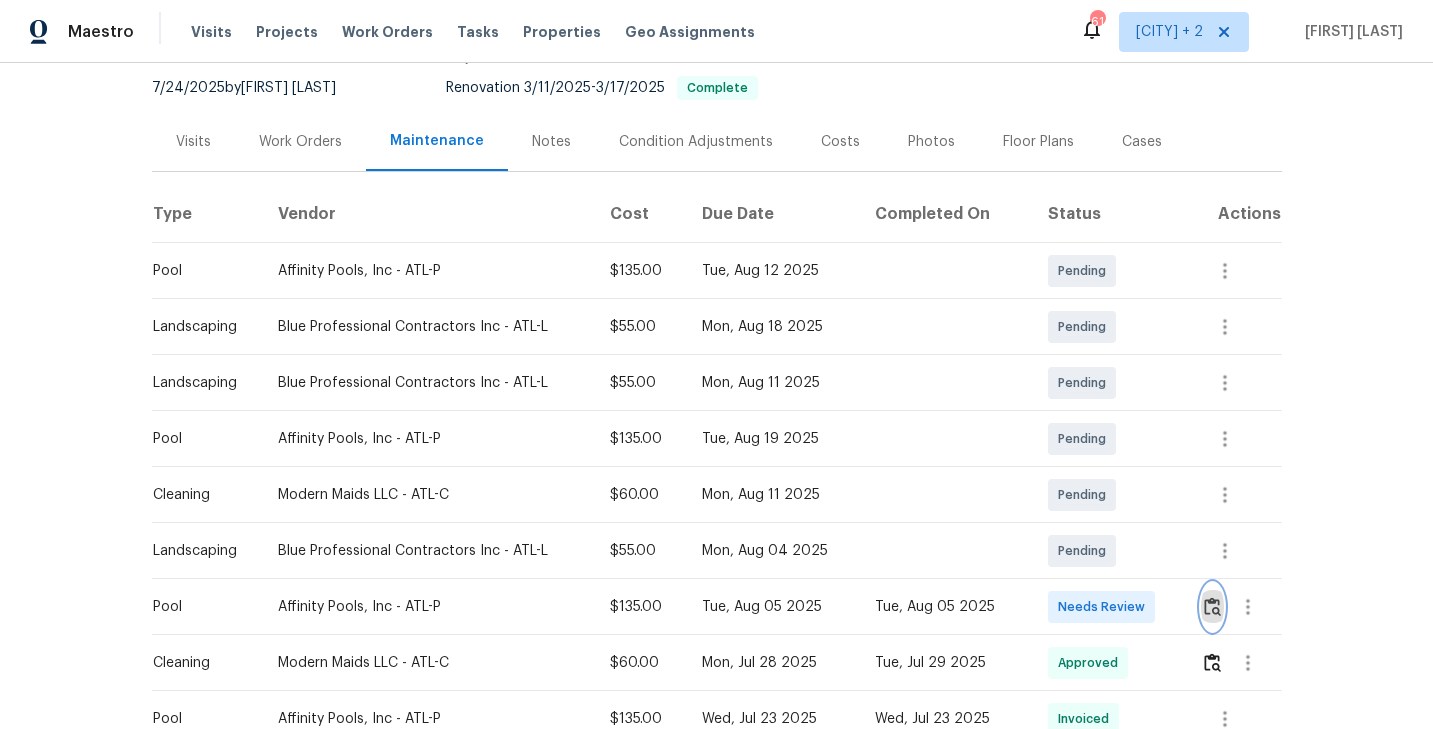click at bounding box center (1212, 607) 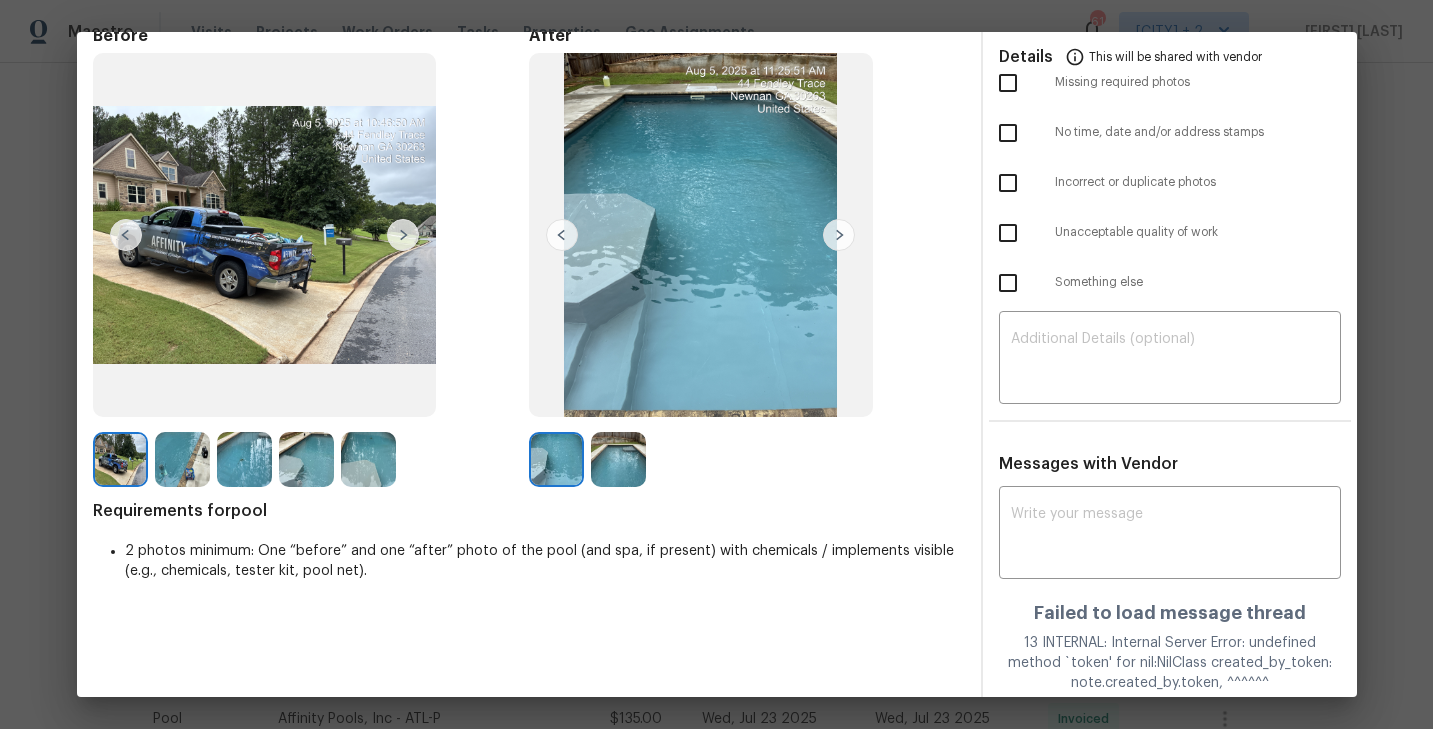 scroll, scrollTop: 0, scrollLeft: 0, axis: both 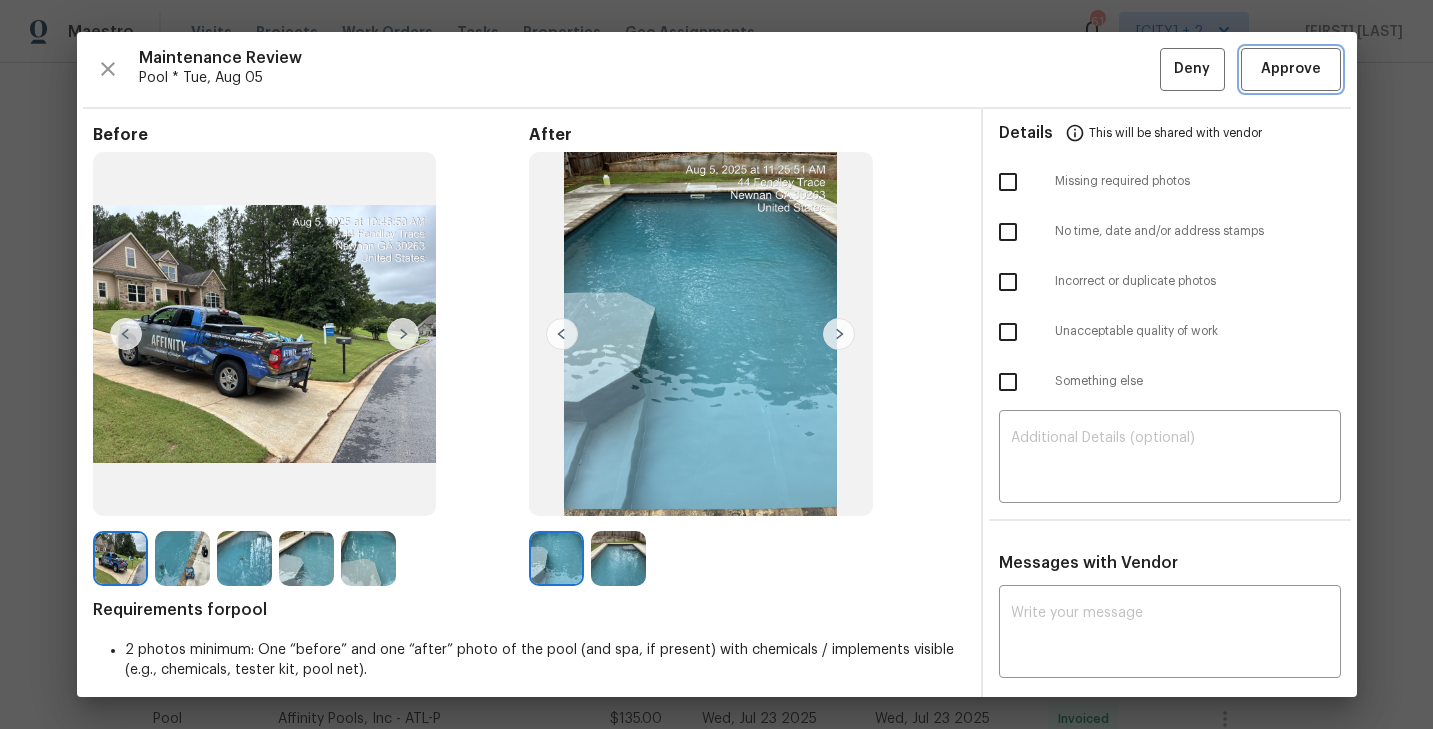click on "Approve" at bounding box center (1291, 69) 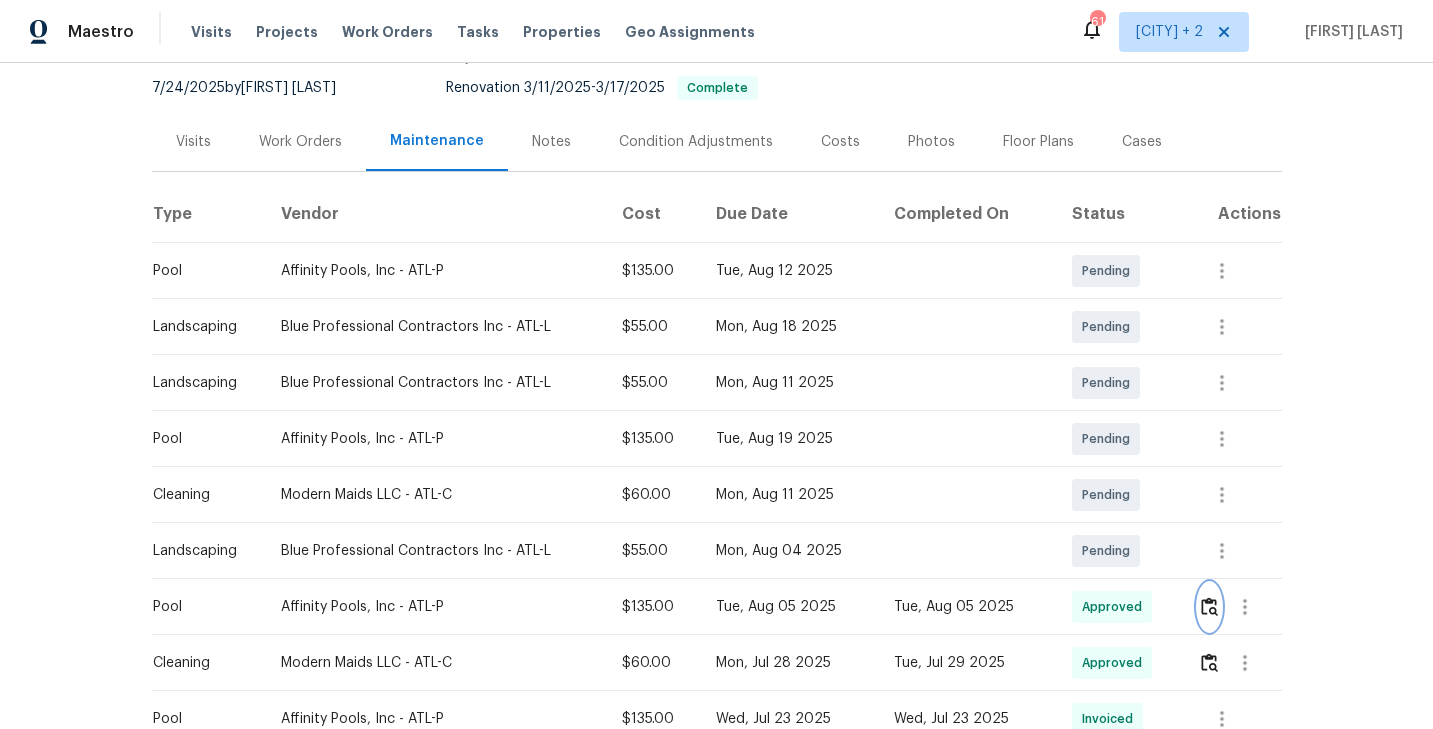 scroll, scrollTop: 0, scrollLeft: 0, axis: both 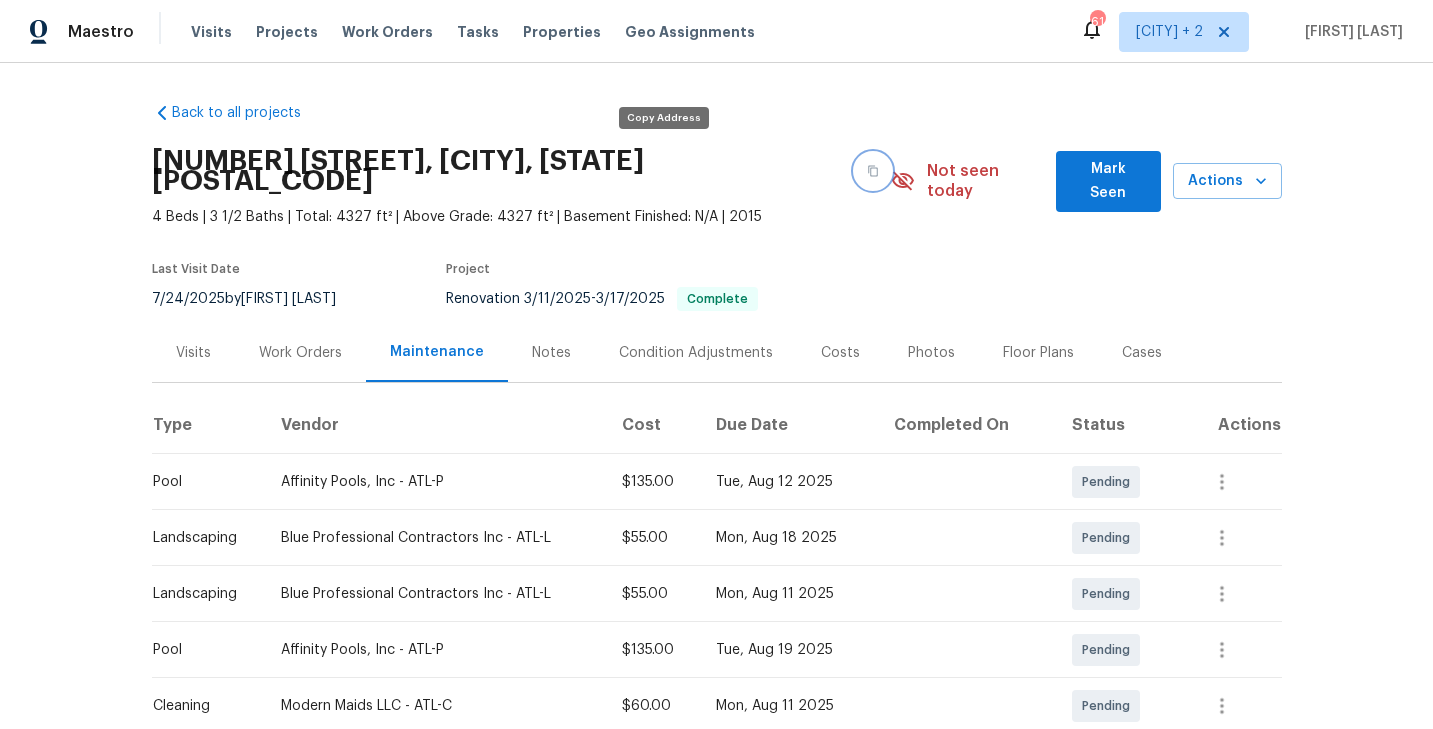 click 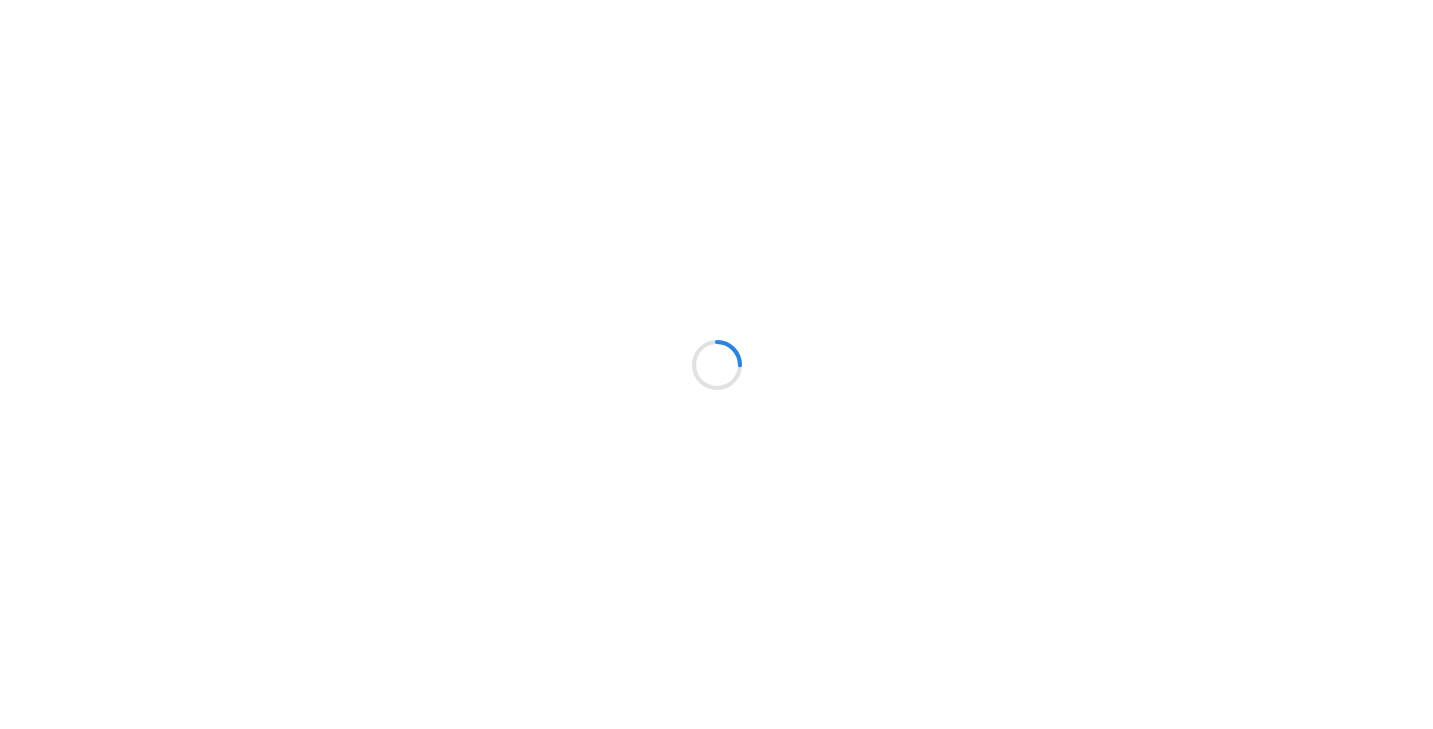 scroll, scrollTop: 0, scrollLeft: 0, axis: both 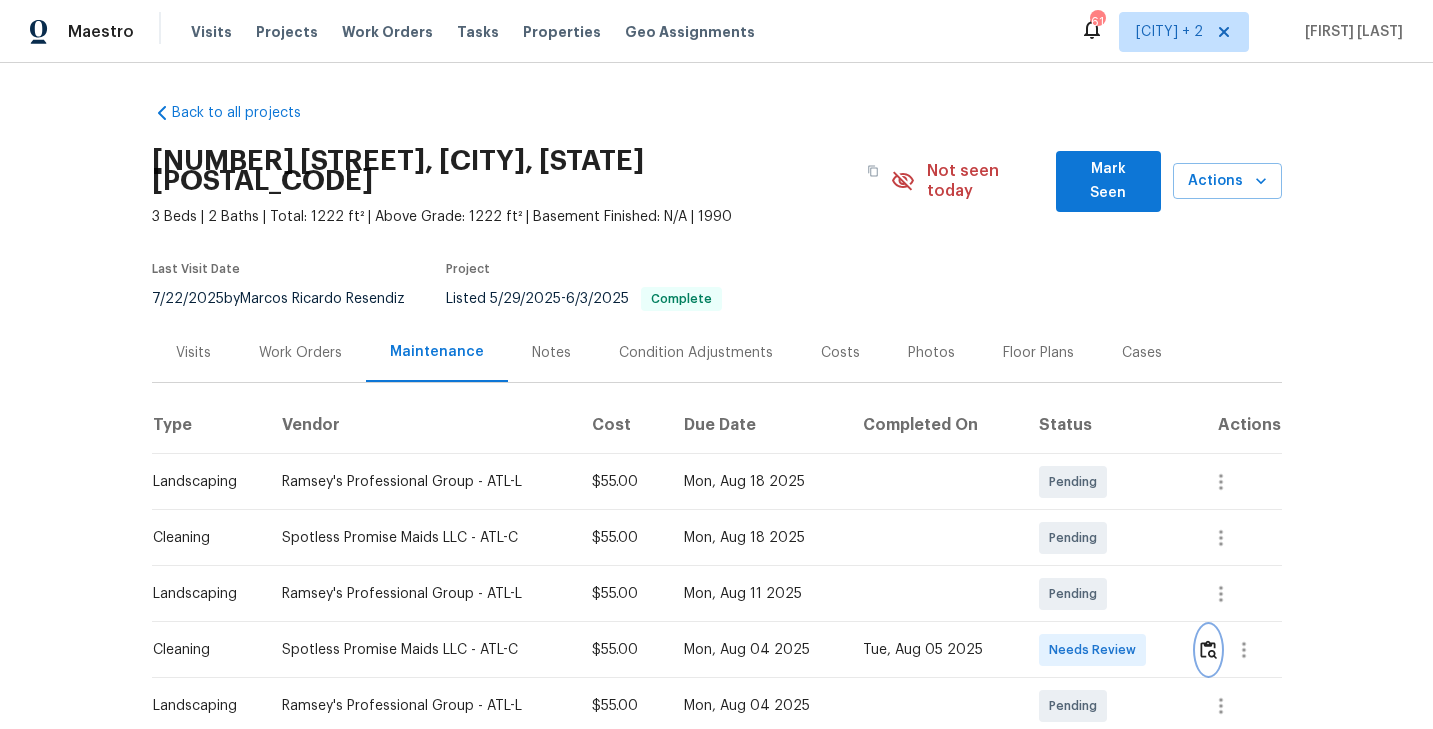 click at bounding box center [1208, 650] 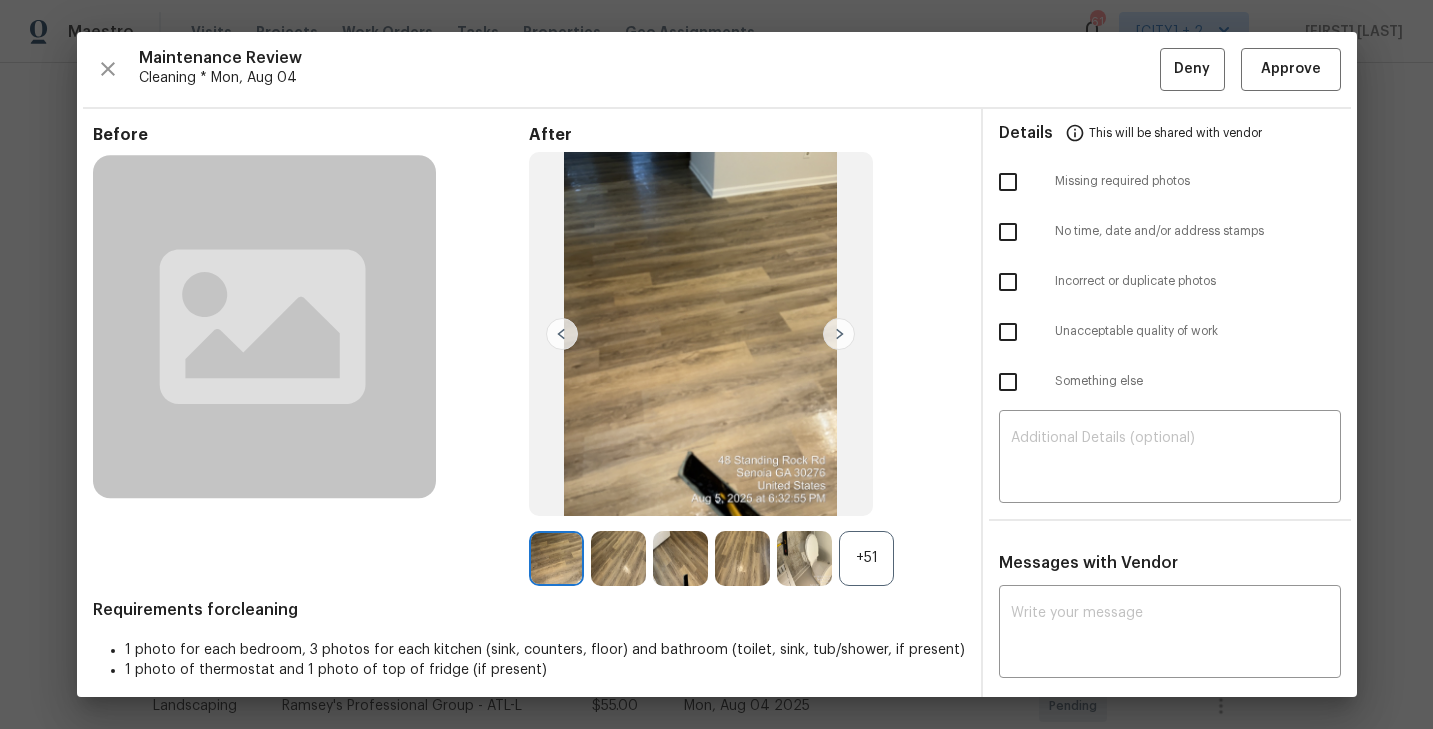 scroll, scrollTop: 40, scrollLeft: 0, axis: vertical 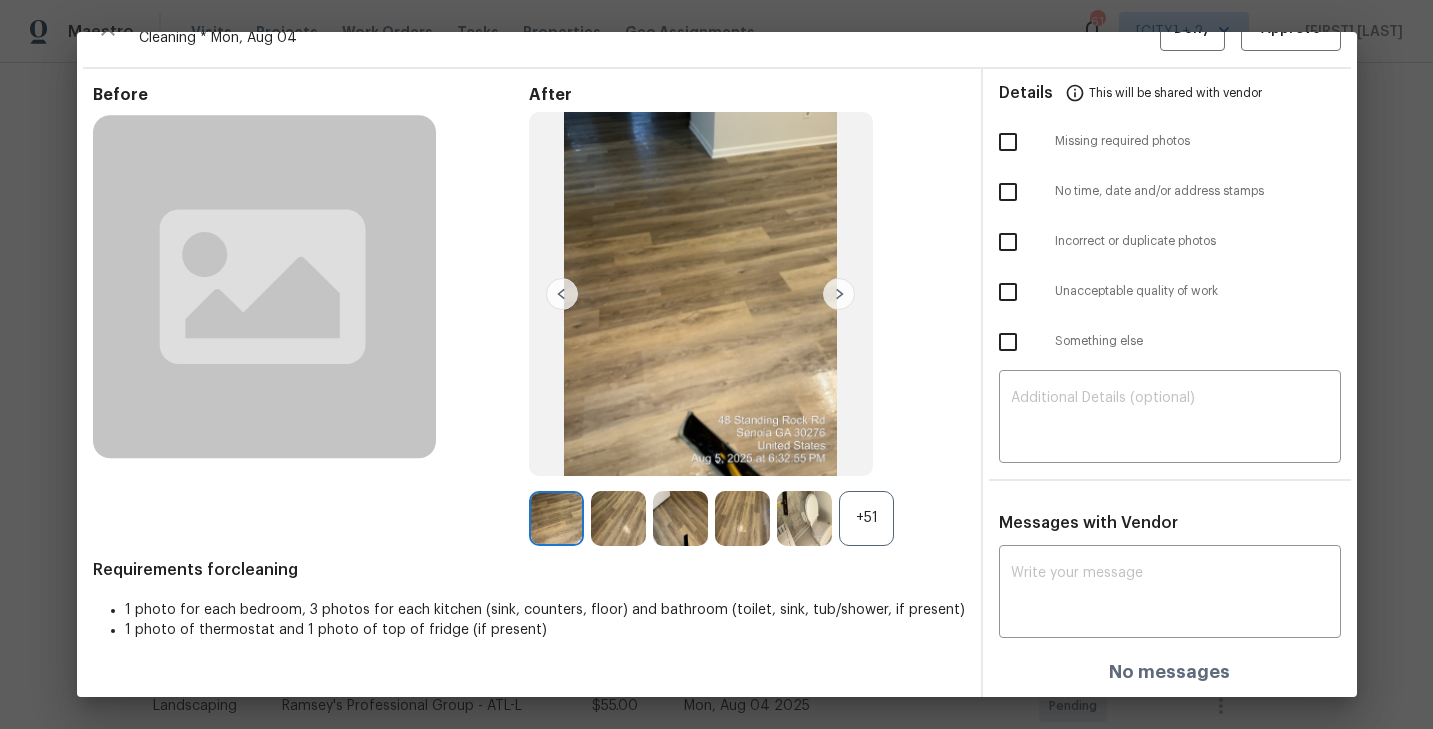 click on "+51" at bounding box center [866, 518] 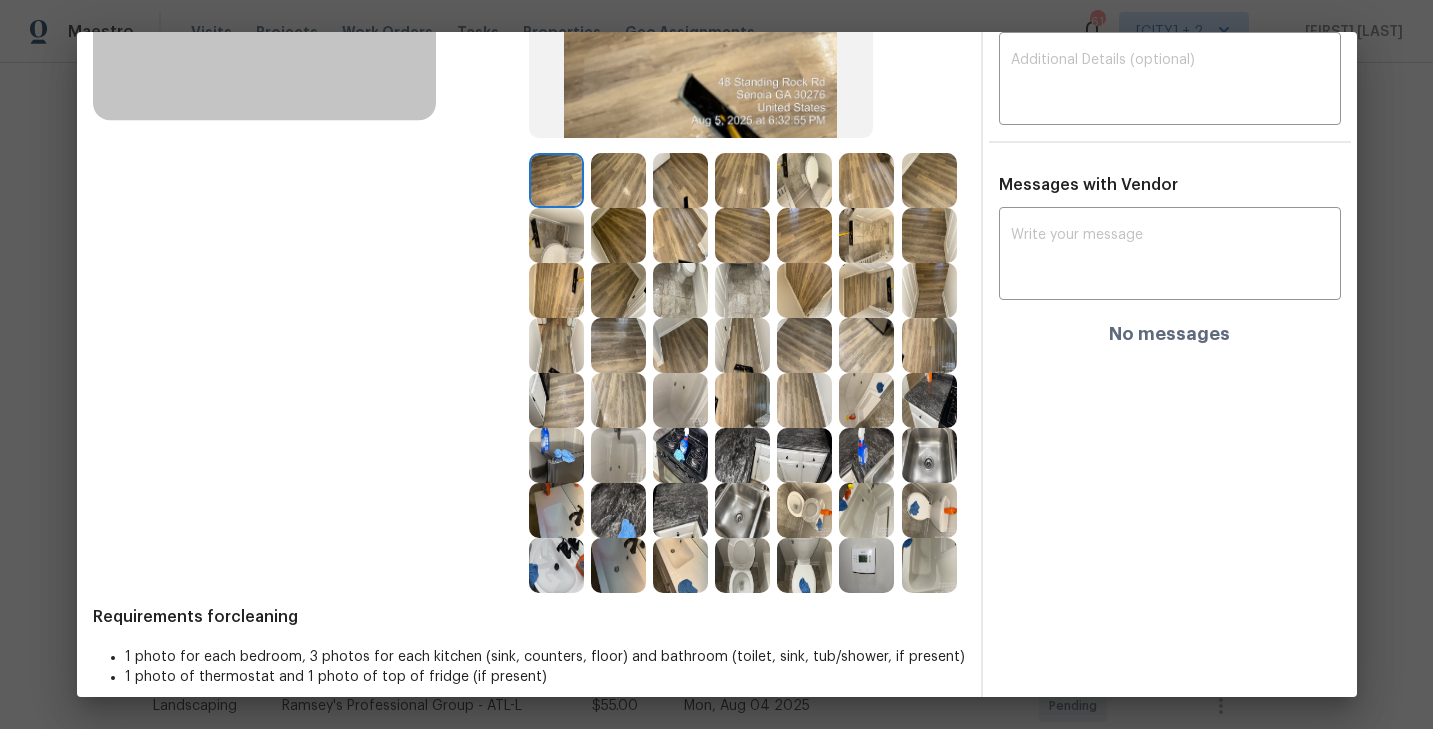 scroll, scrollTop: 397, scrollLeft: 0, axis: vertical 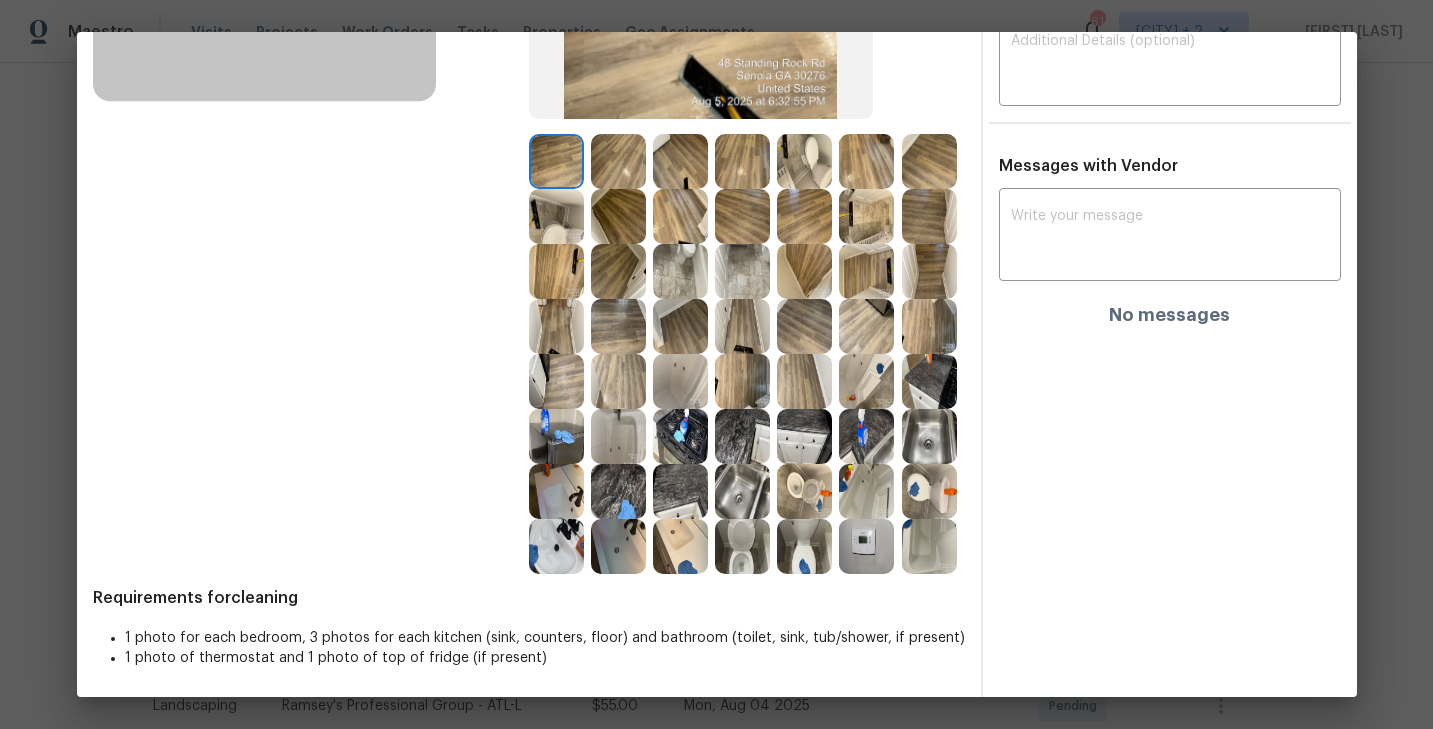 click at bounding box center [680, 436] 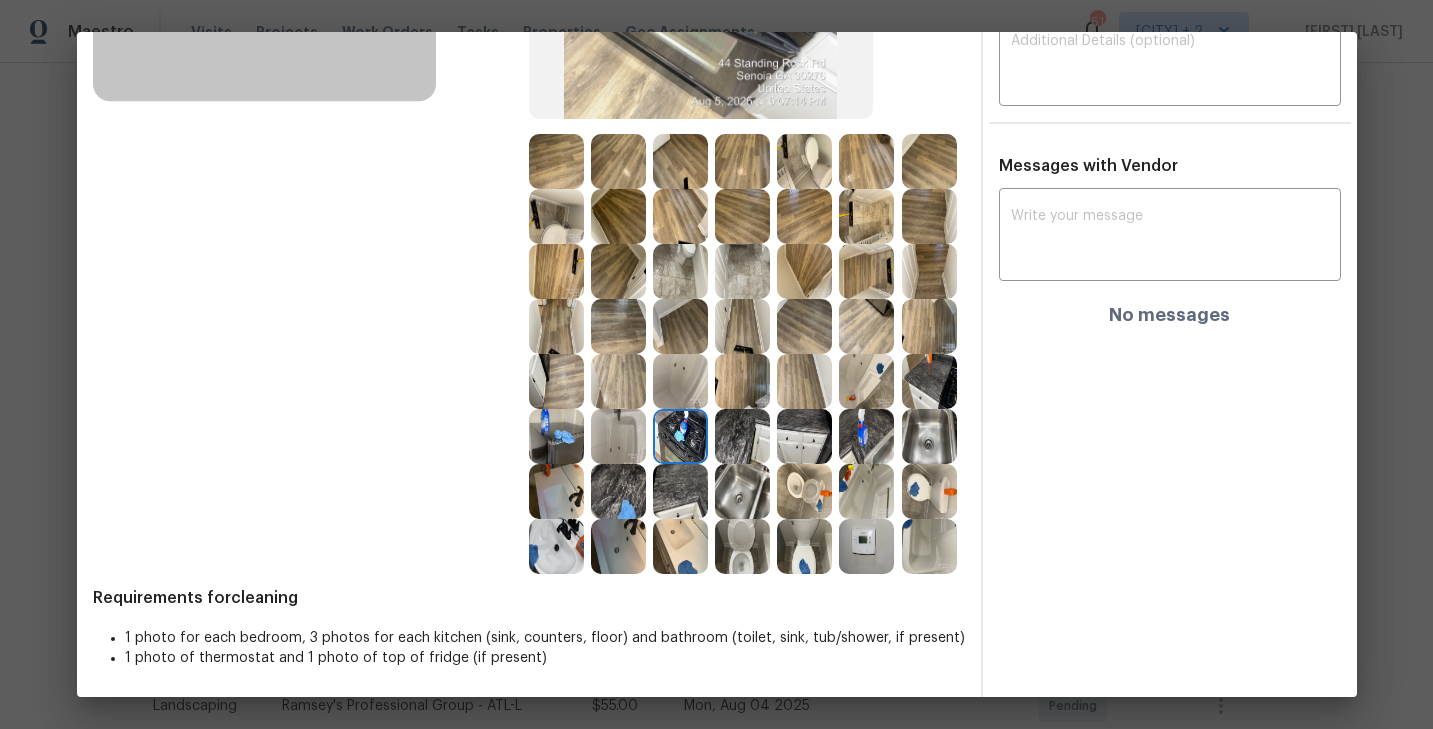 click at bounding box center (556, 436) 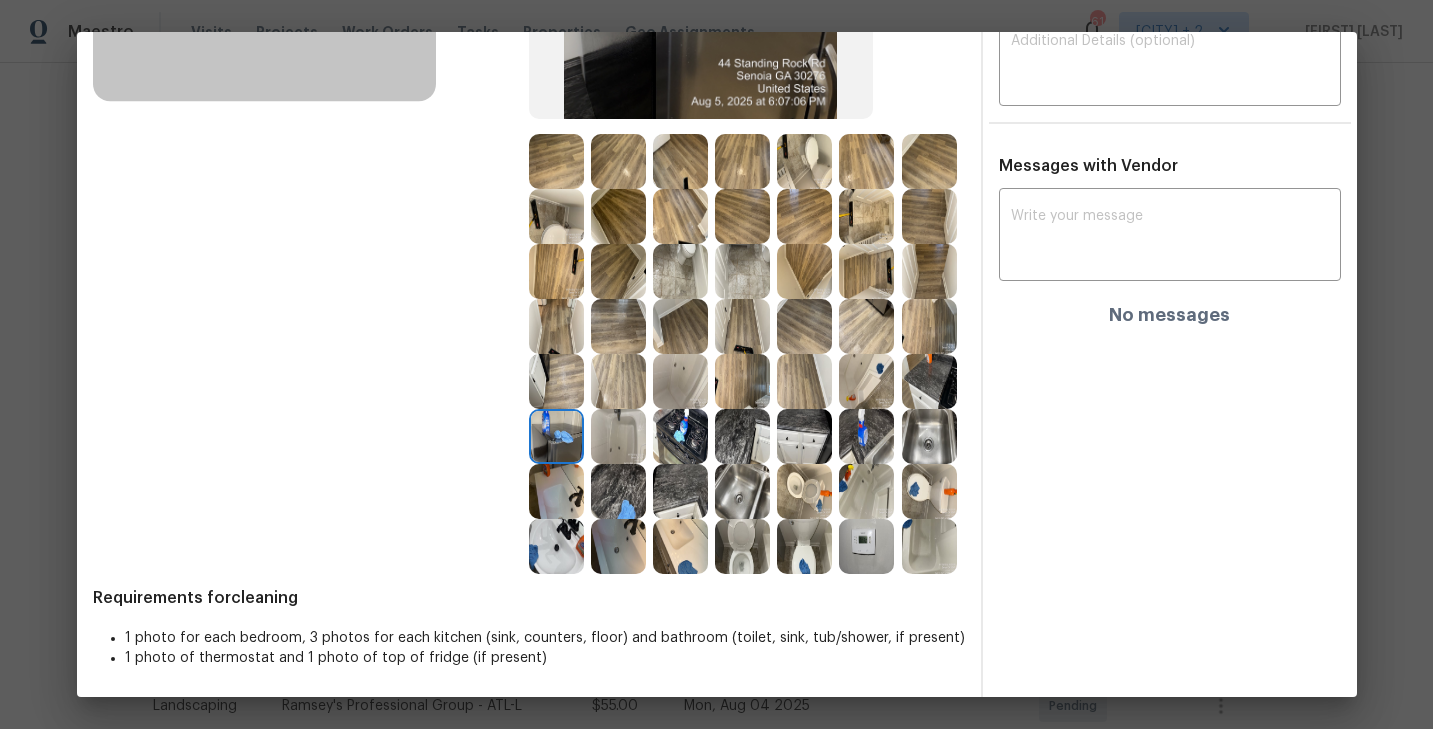 click at bounding box center (618, 546) 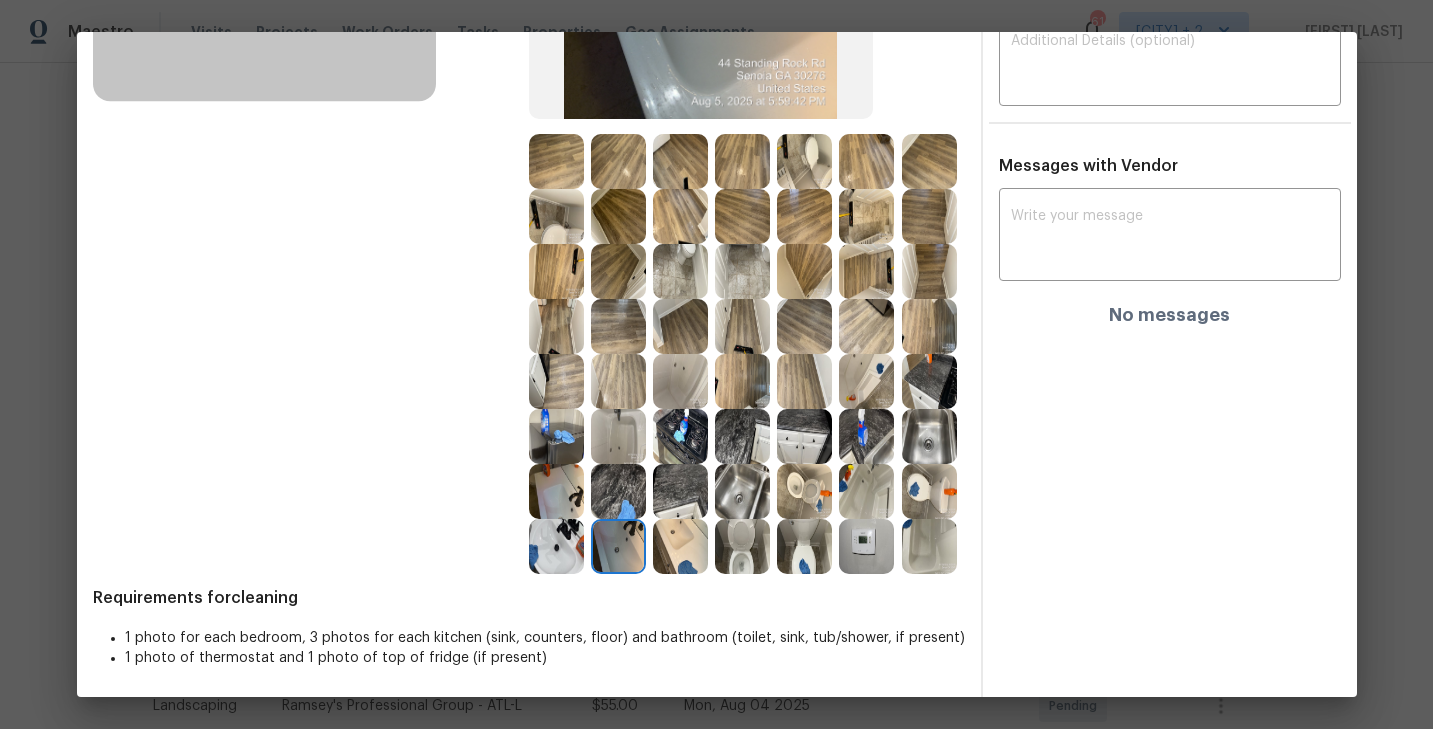 click at bounding box center [804, 491] 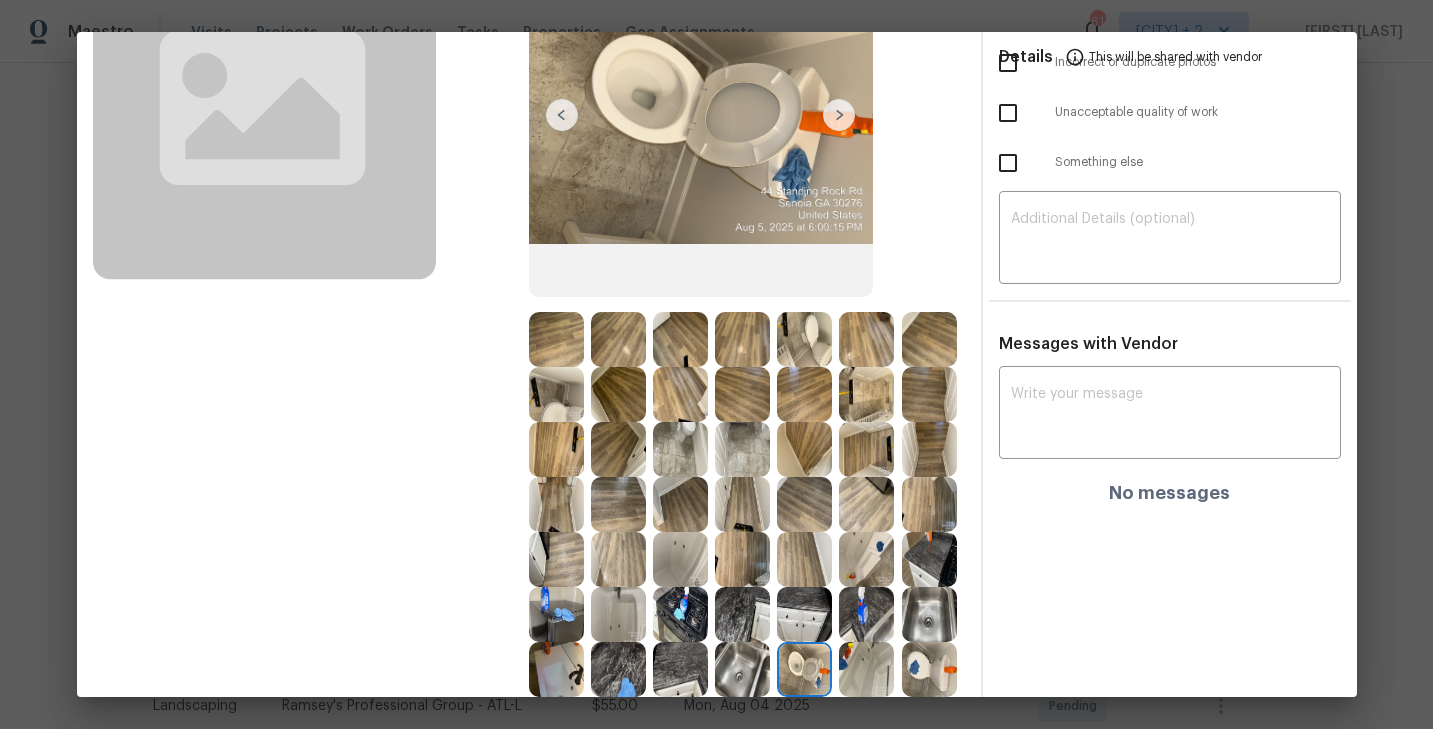 scroll, scrollTop: 397, scrollLeft: 0, axis: vertical 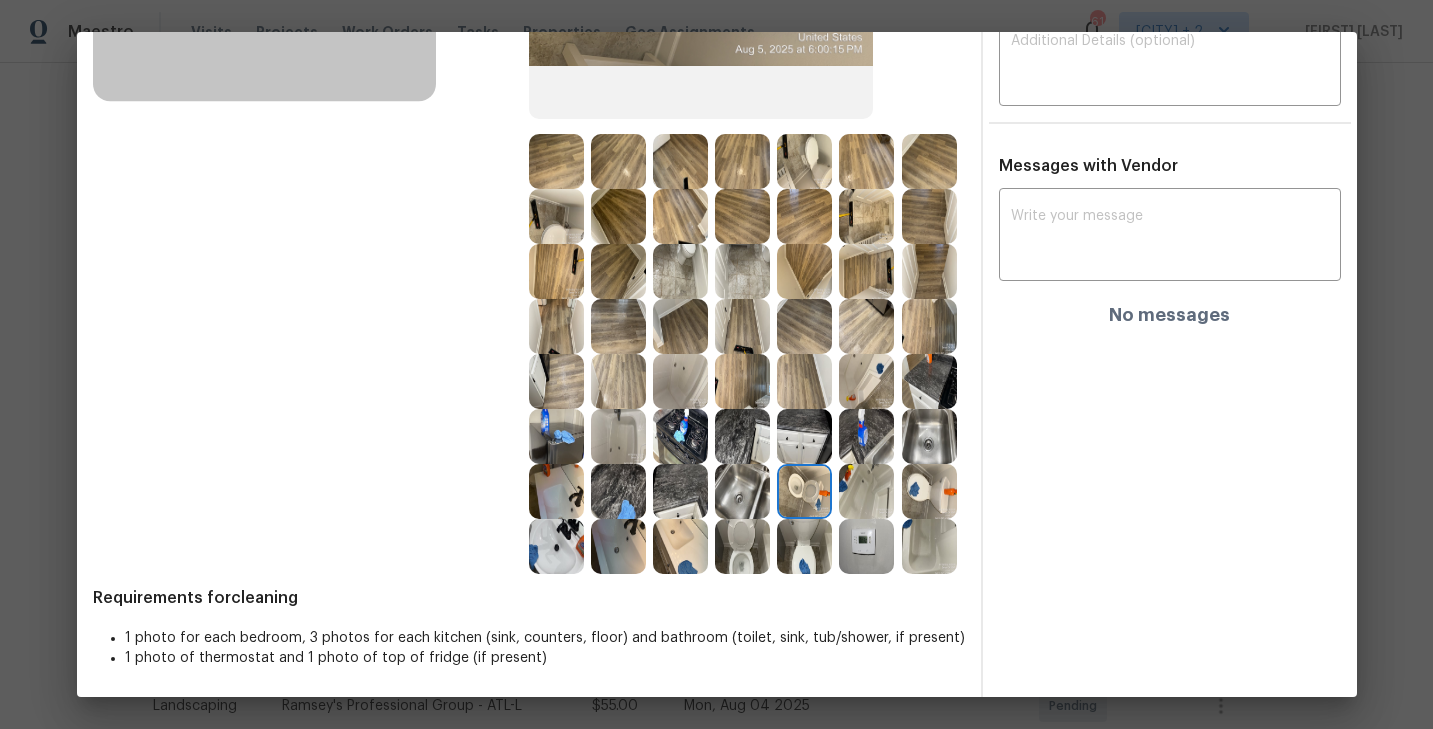 click at bounding box center (680, 491) 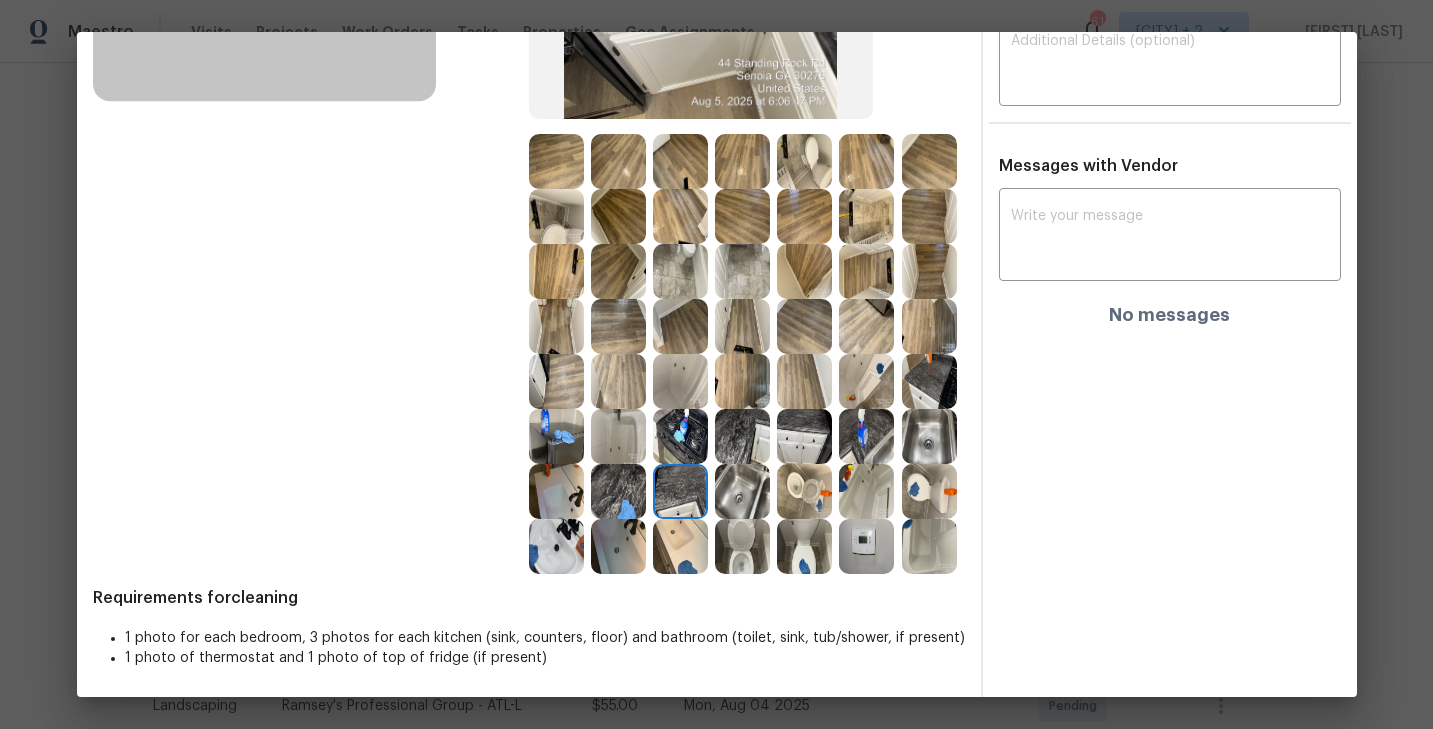 click at bounding box center (556, 436) 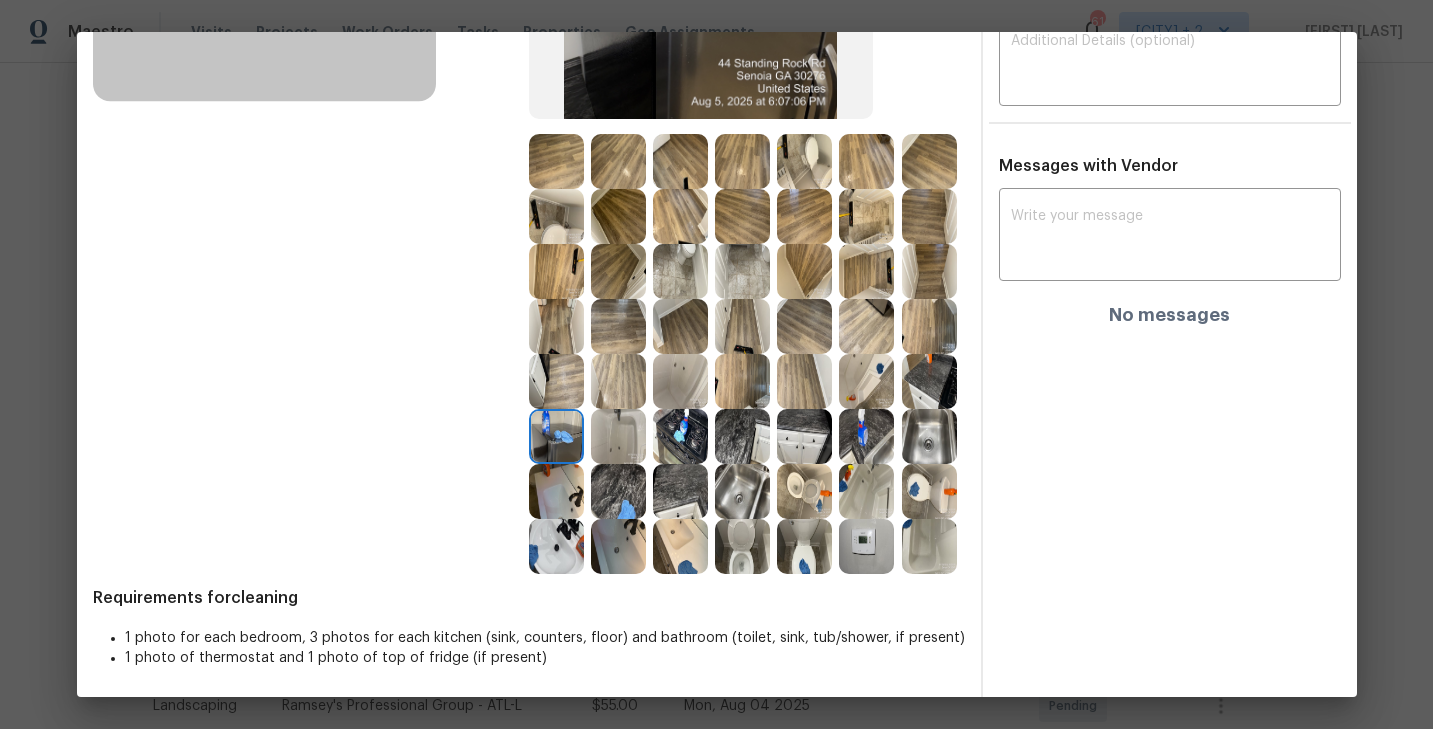click at bounding box center [804, 491] 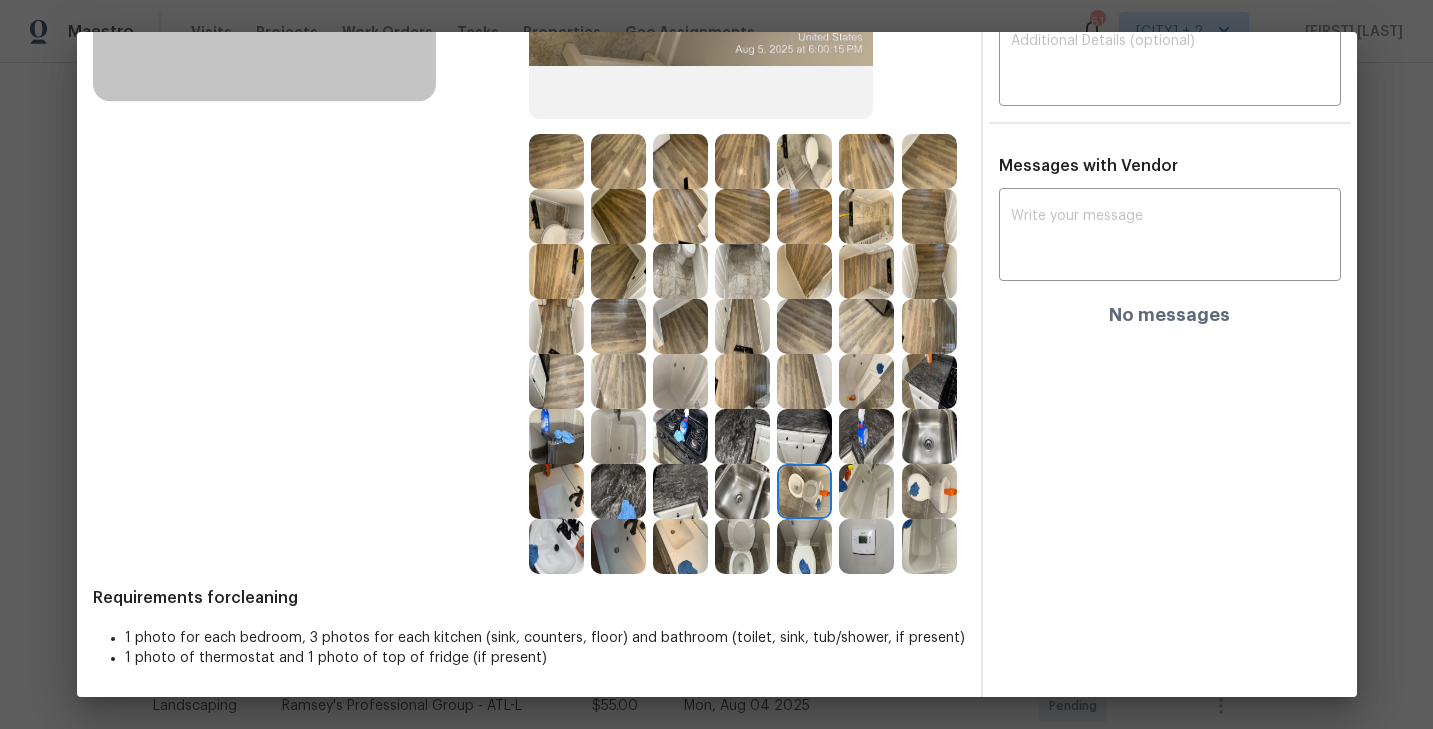 scroll, scrollTop: 396, scrollLeft: 0, axis: vertical 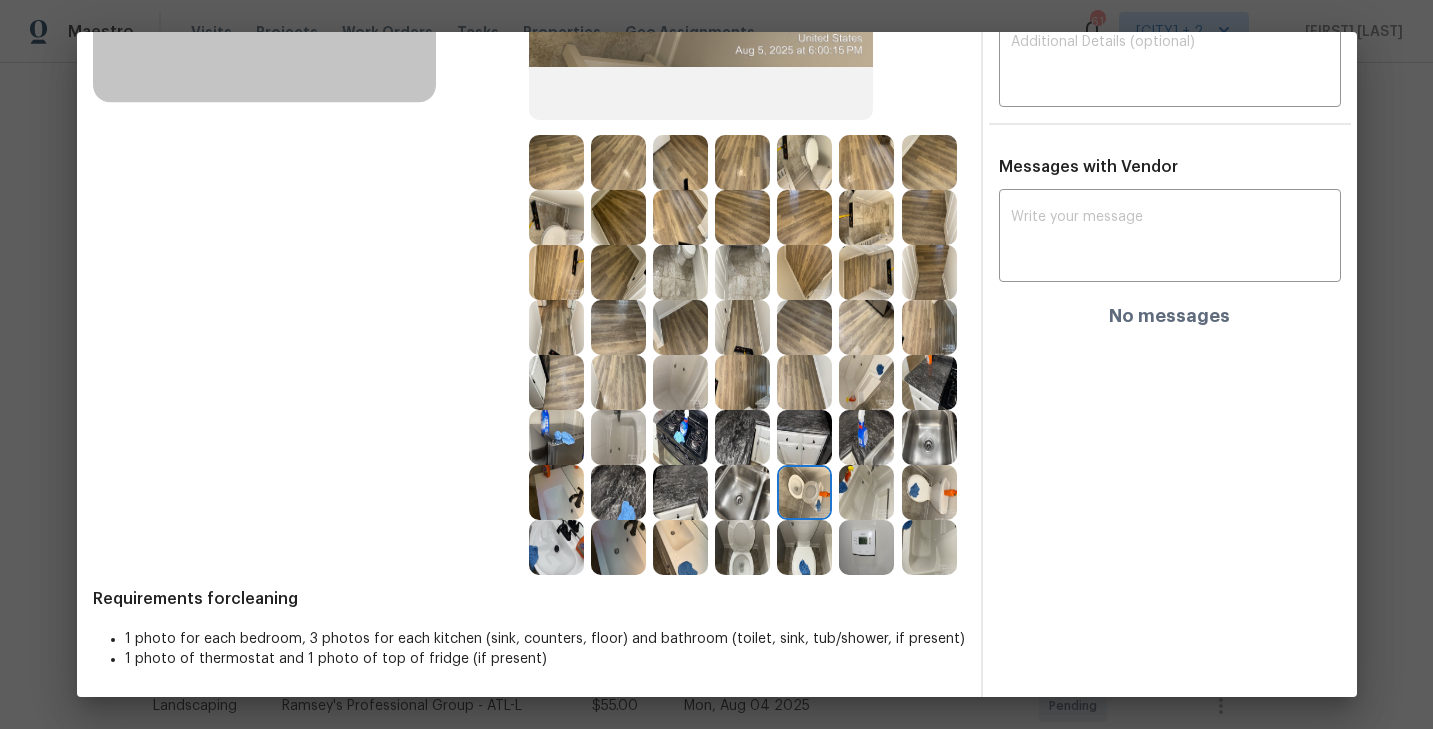 click at bounding box center [742, 547] 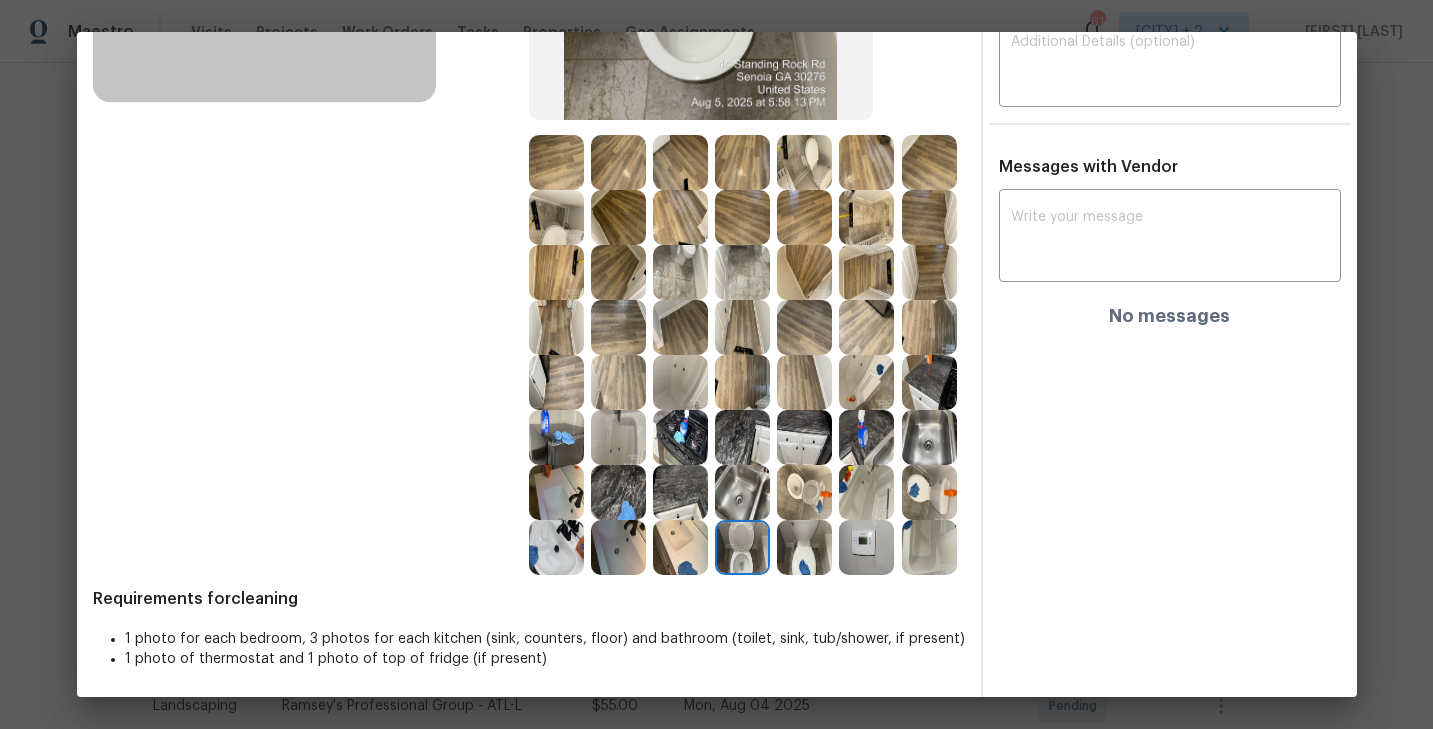 scroll, scrollTop: 0, scrollLeft: 0, axis: both 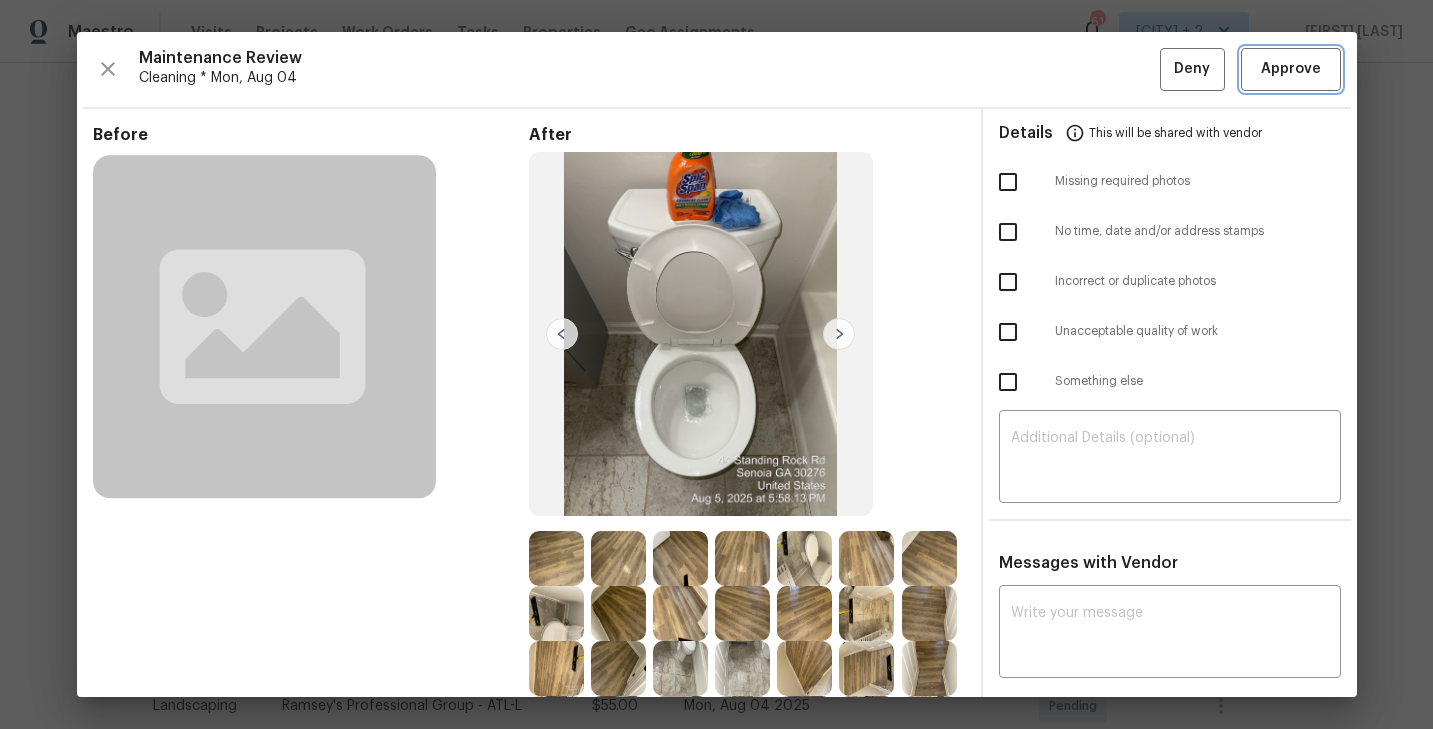 click on "Approve" at bounding box center (1291, 69) 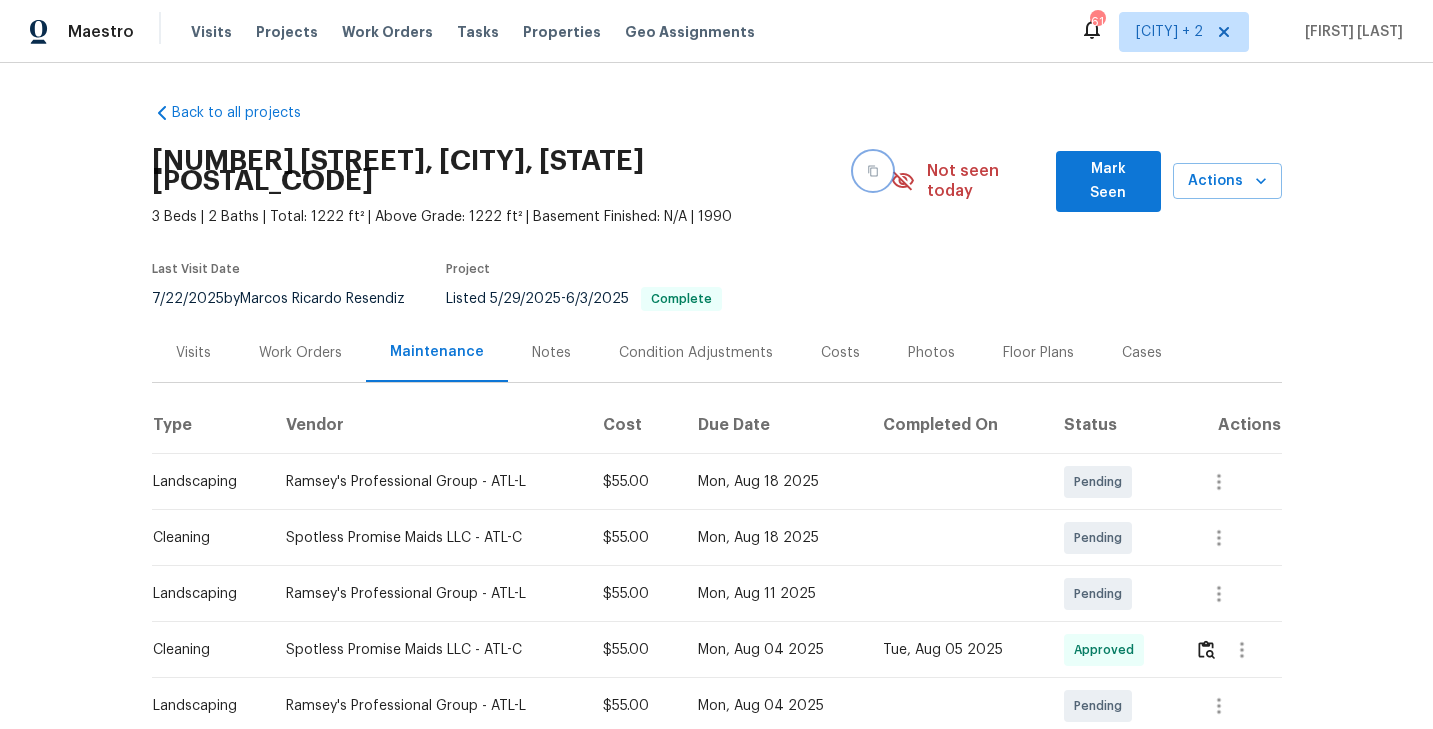 click at bounding box center [873, 171] 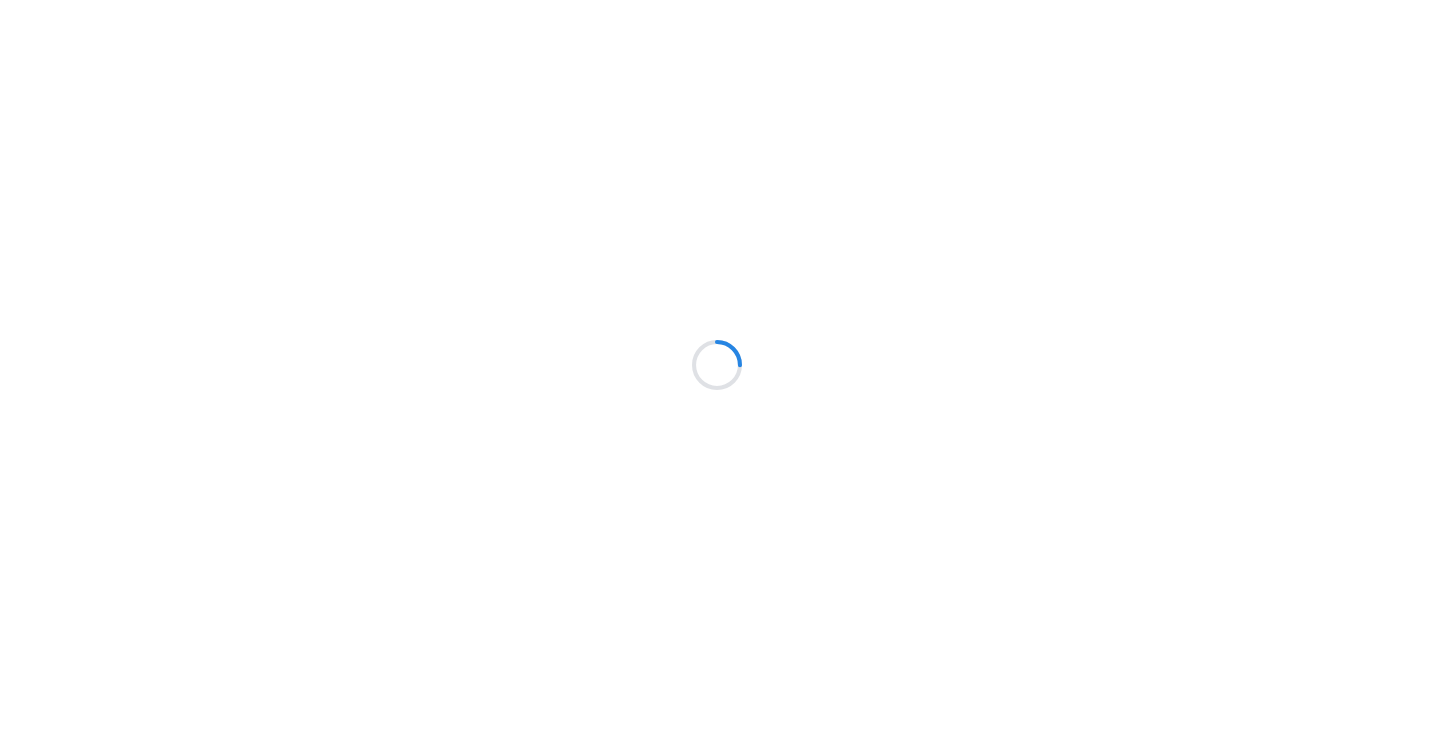 scroll, scrollTop: 0, scrollLeft: 0, axis: both 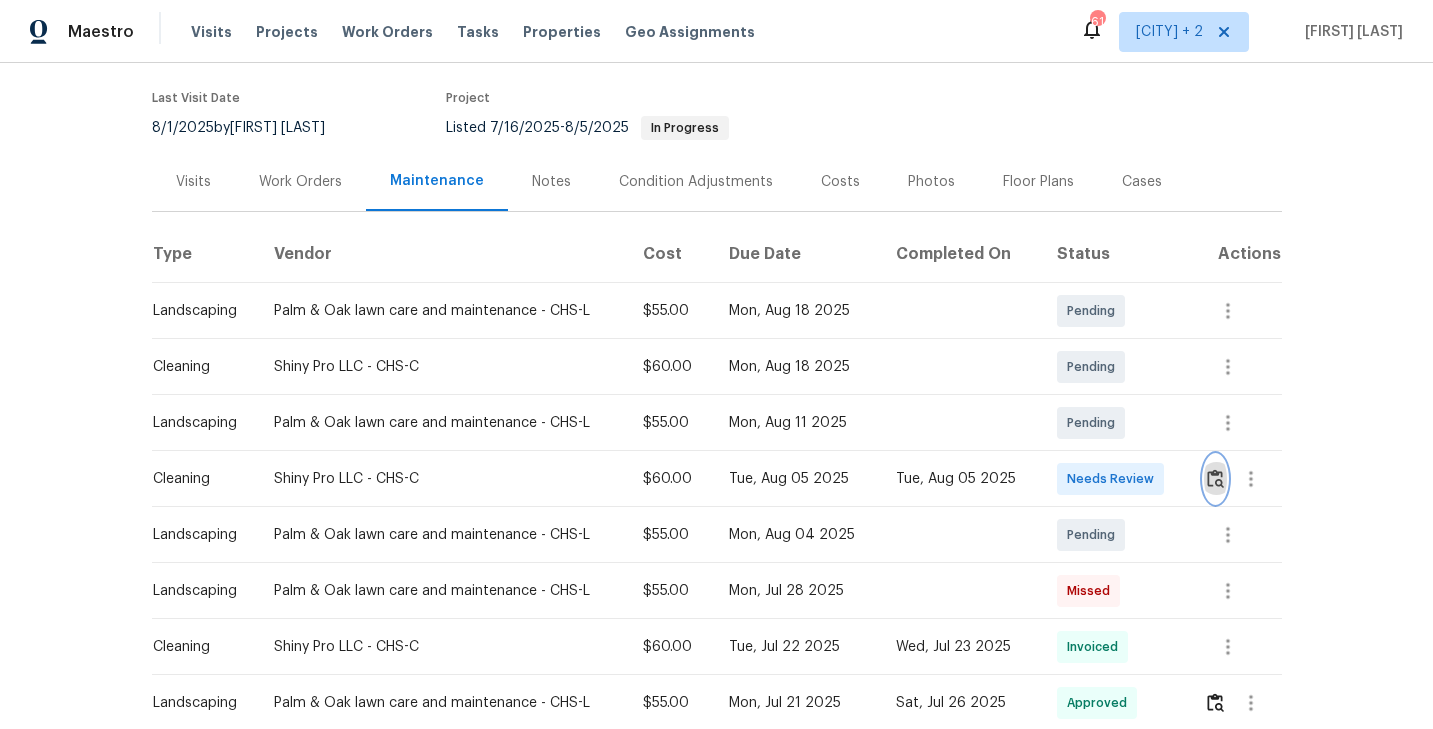 click at bounding box center (1215, 478) 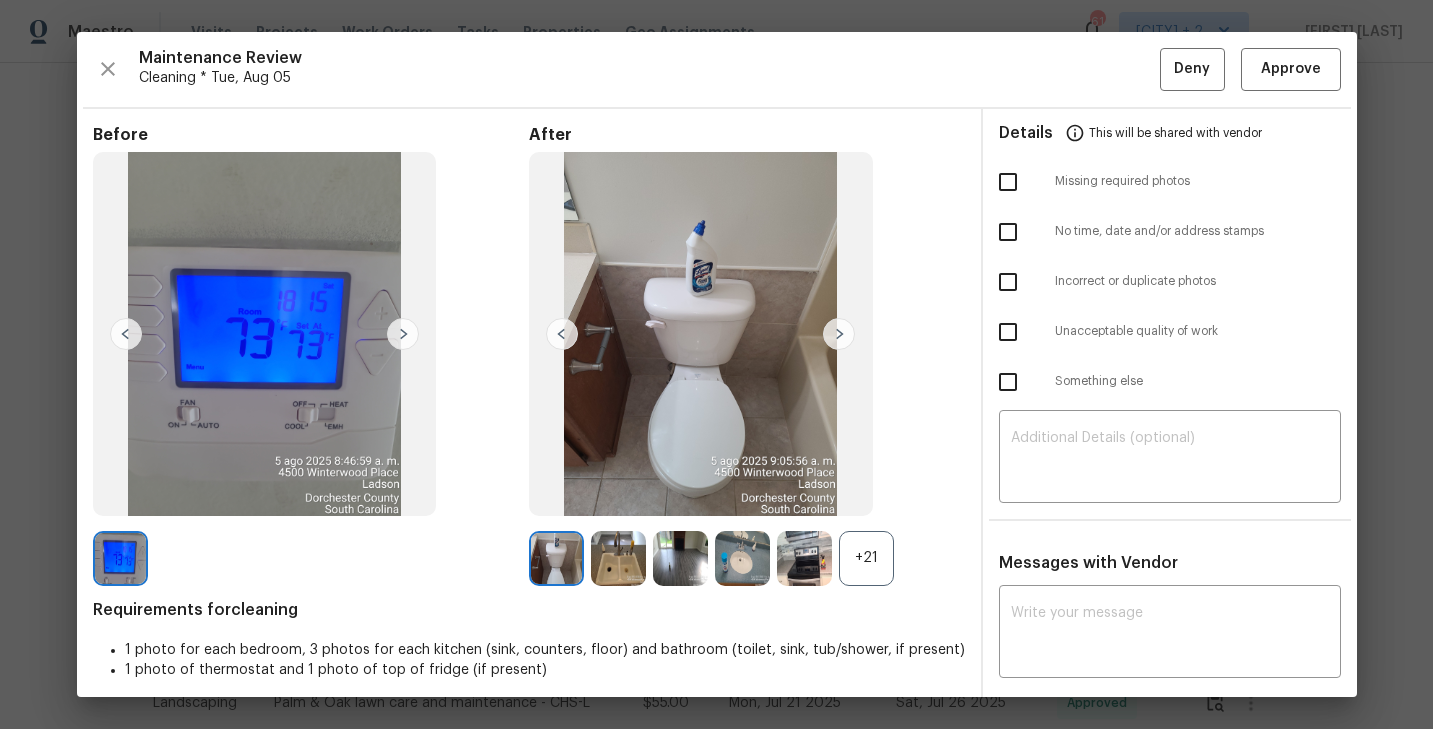 click on "+21" at bounding box center [866, 558] 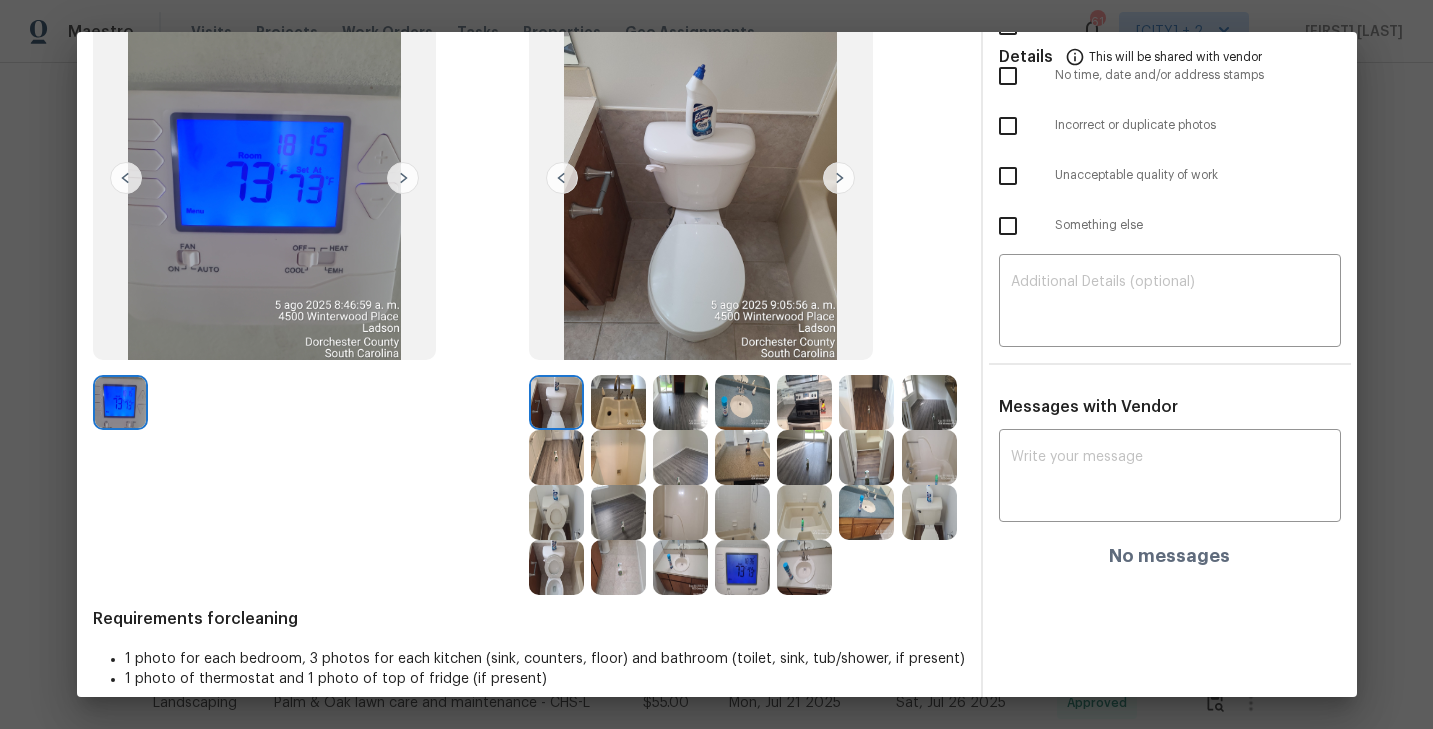 scroll, scrollTop: 161, scrollLeft: 0, axis: vertical 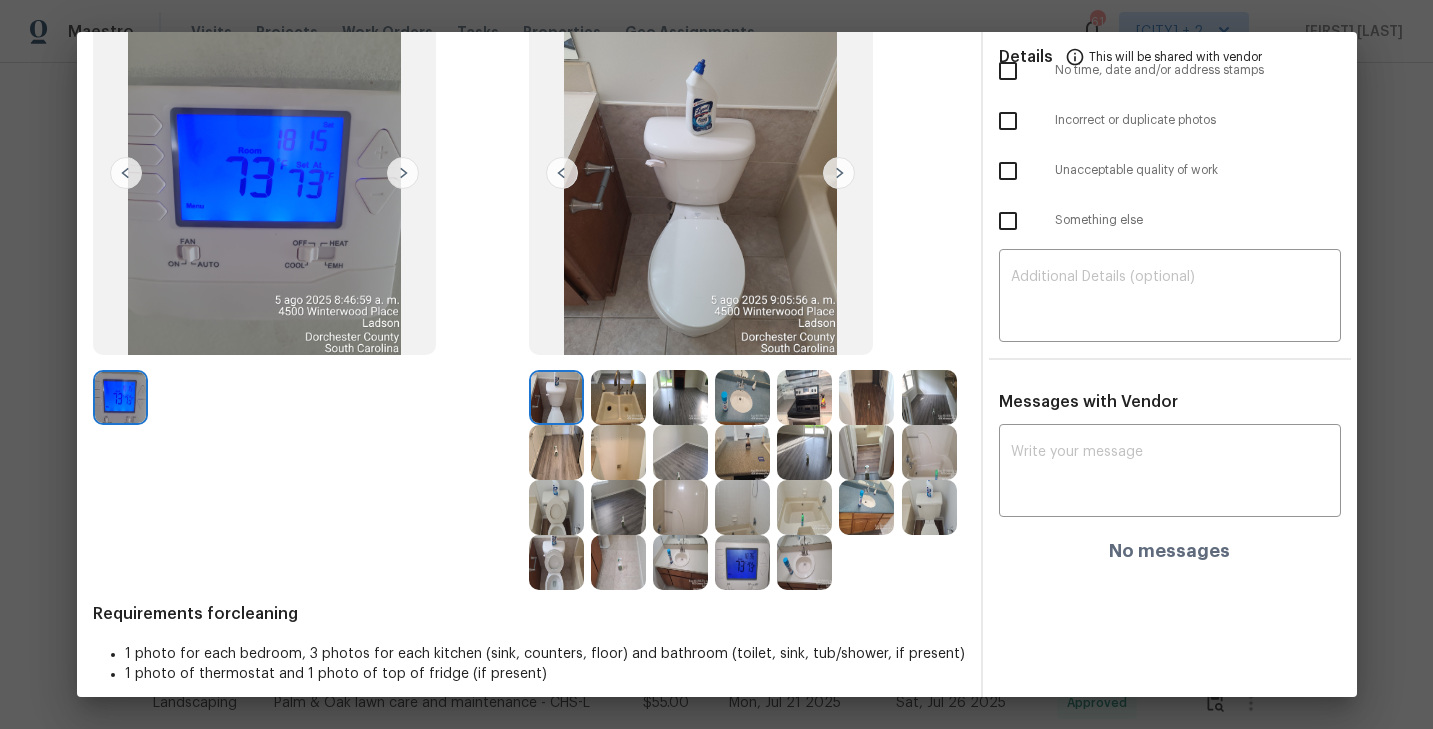 click at bounding box center (618, 397) 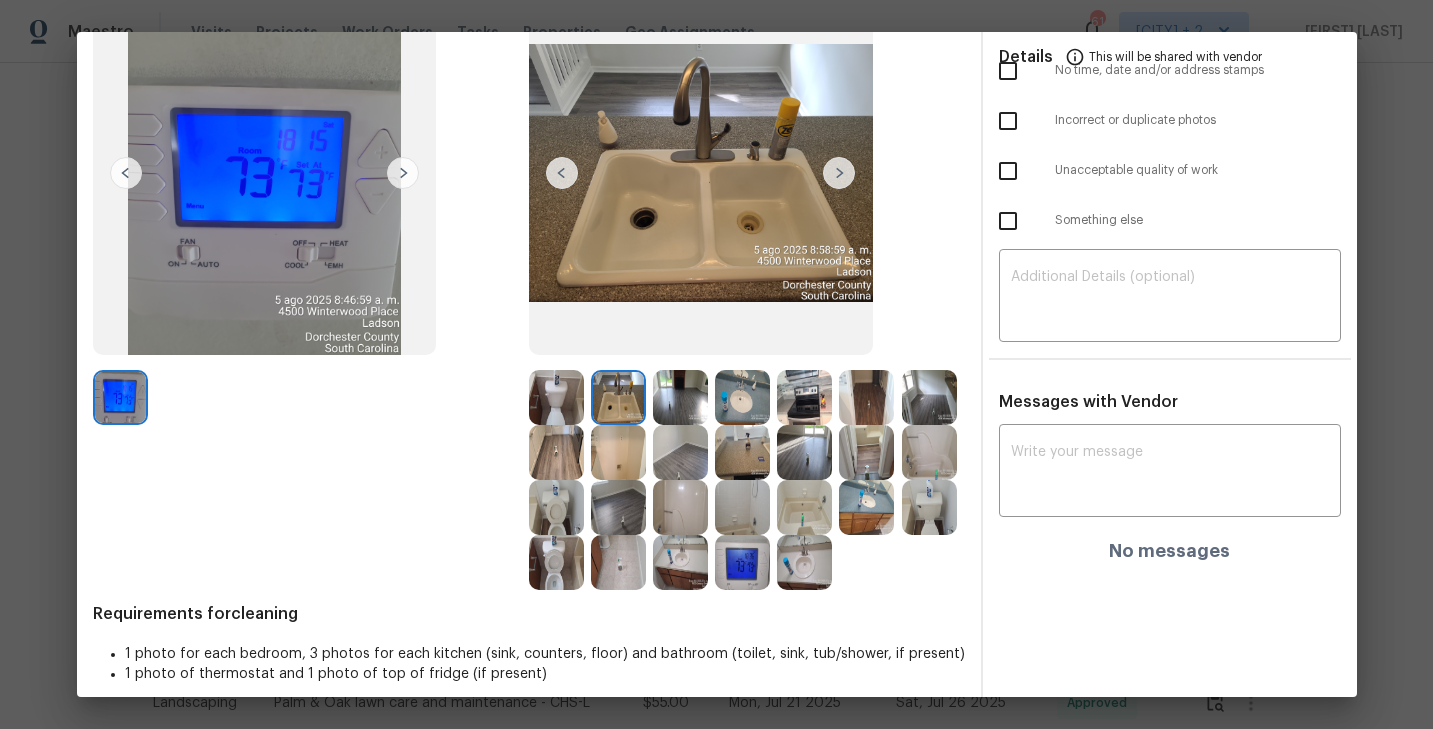 click at bounding box center (742, 397) 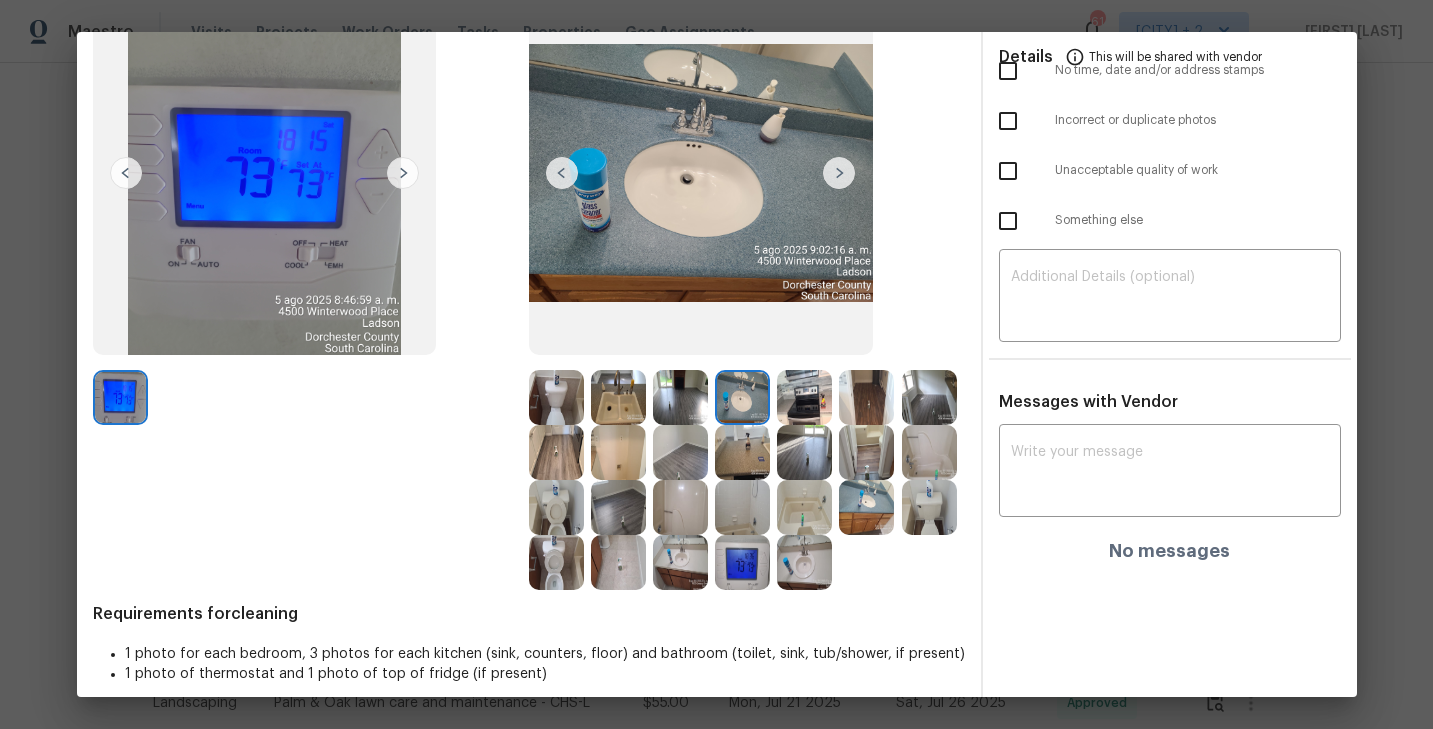 click at bounding box center [929, 397] 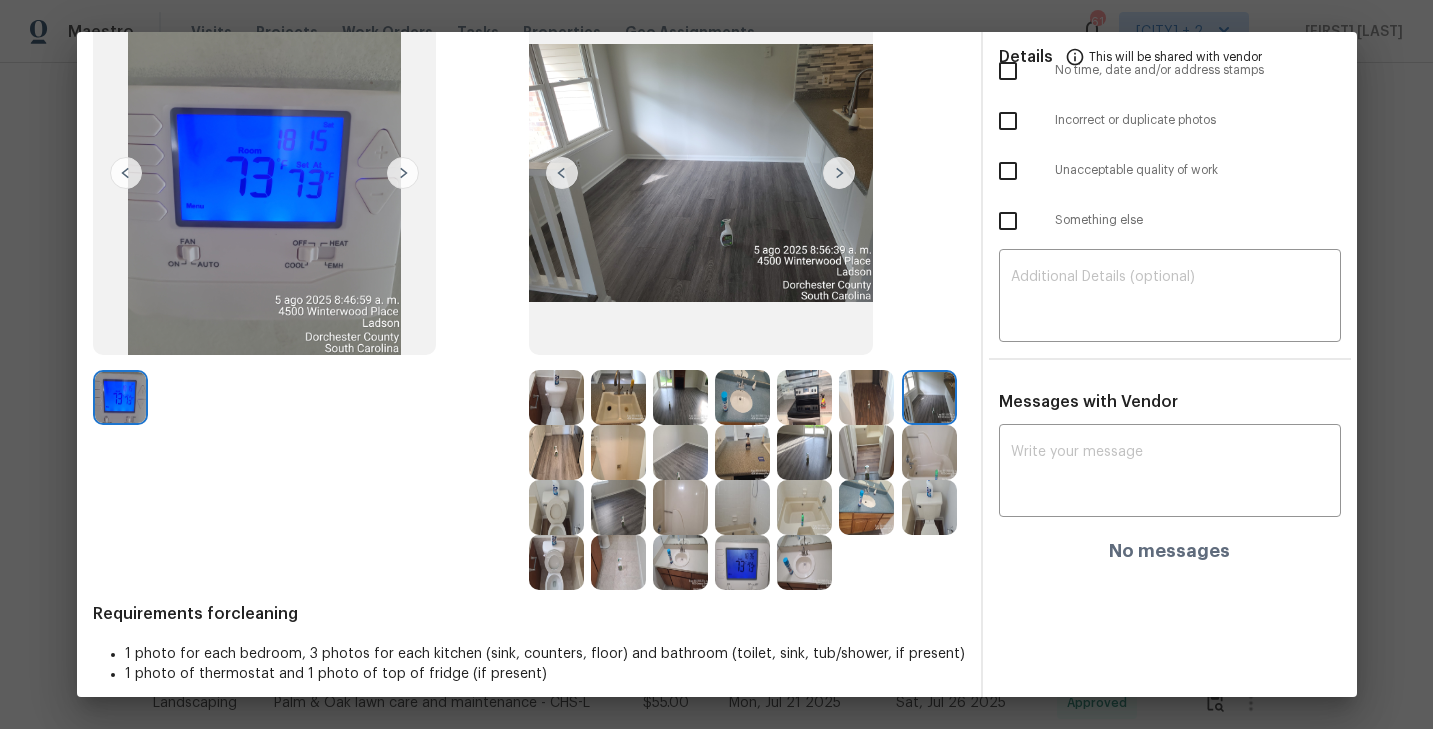 click at bounding box center (556, 452) 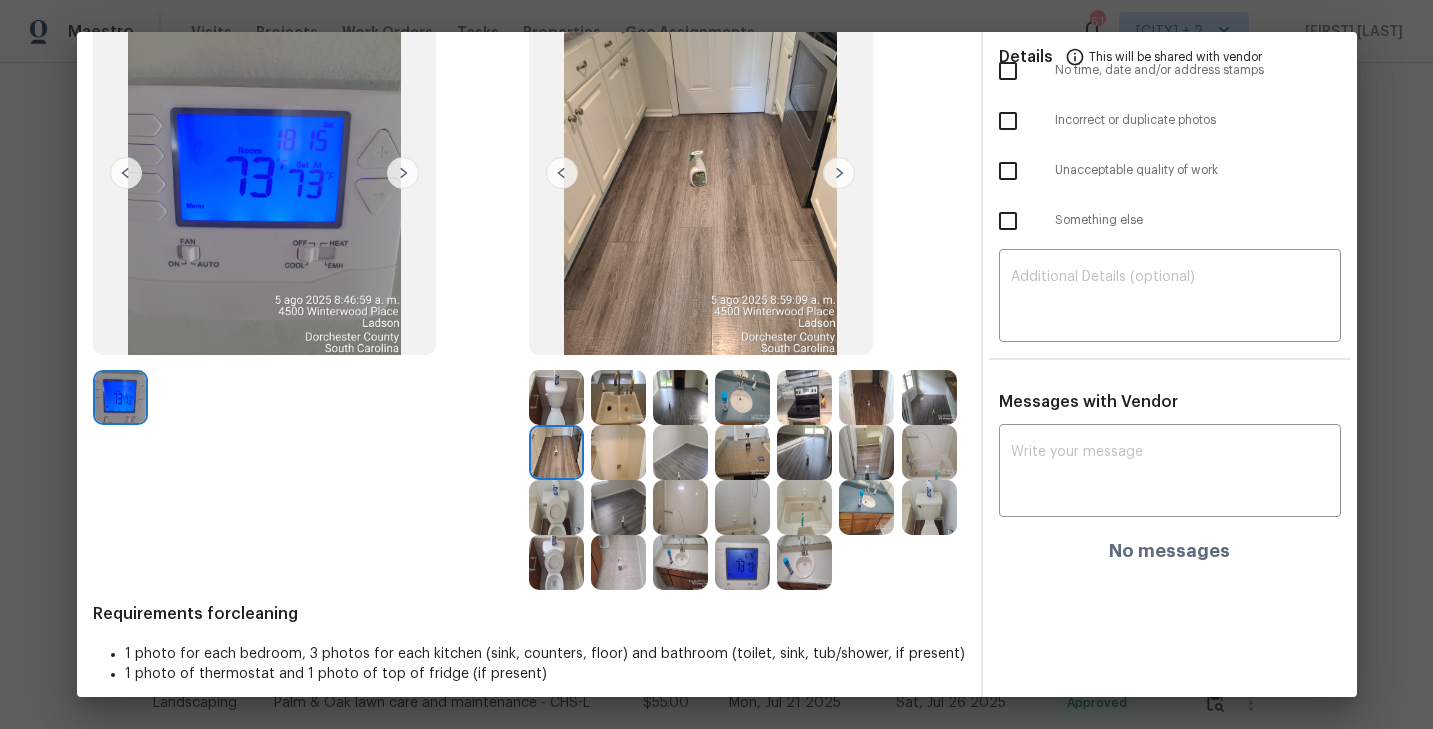 click at bounding box center [618, 452] 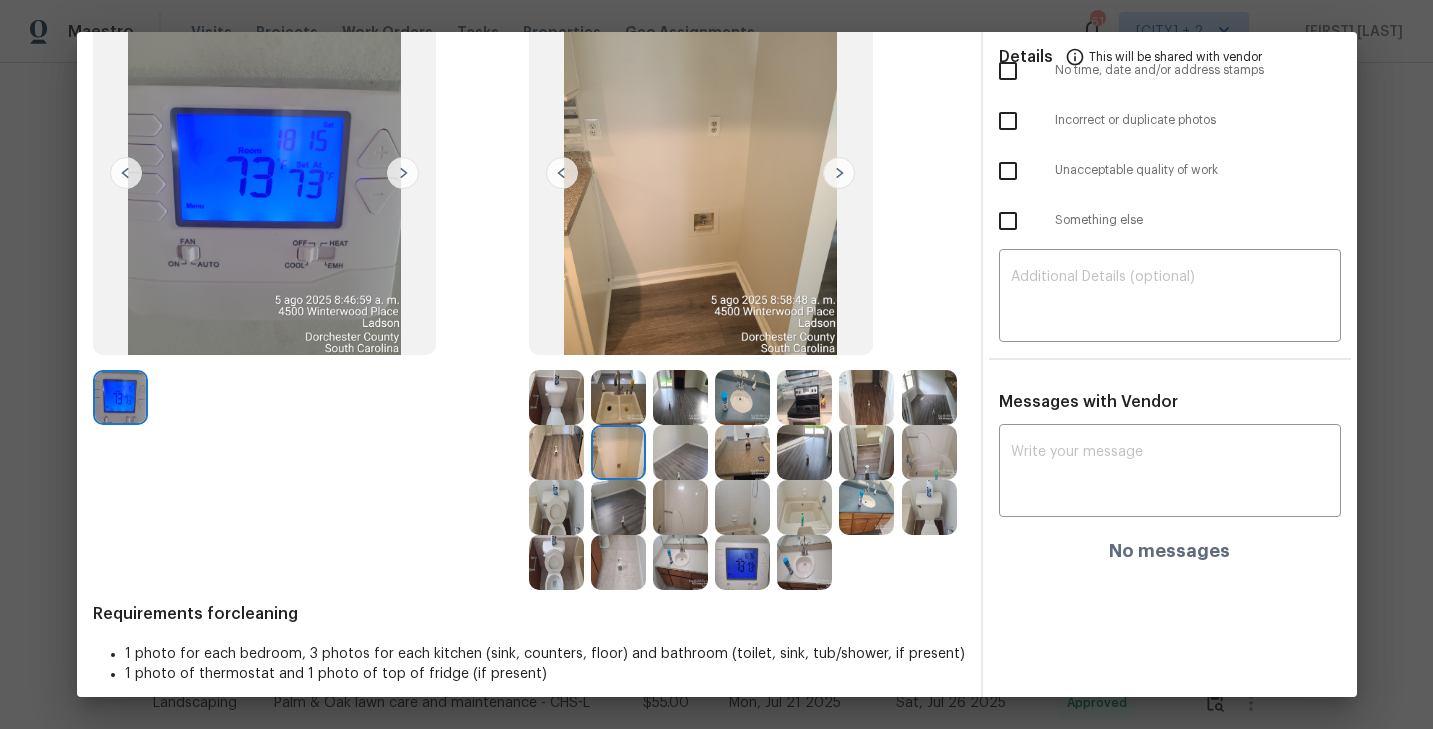 click at bounding box center (742, 397) 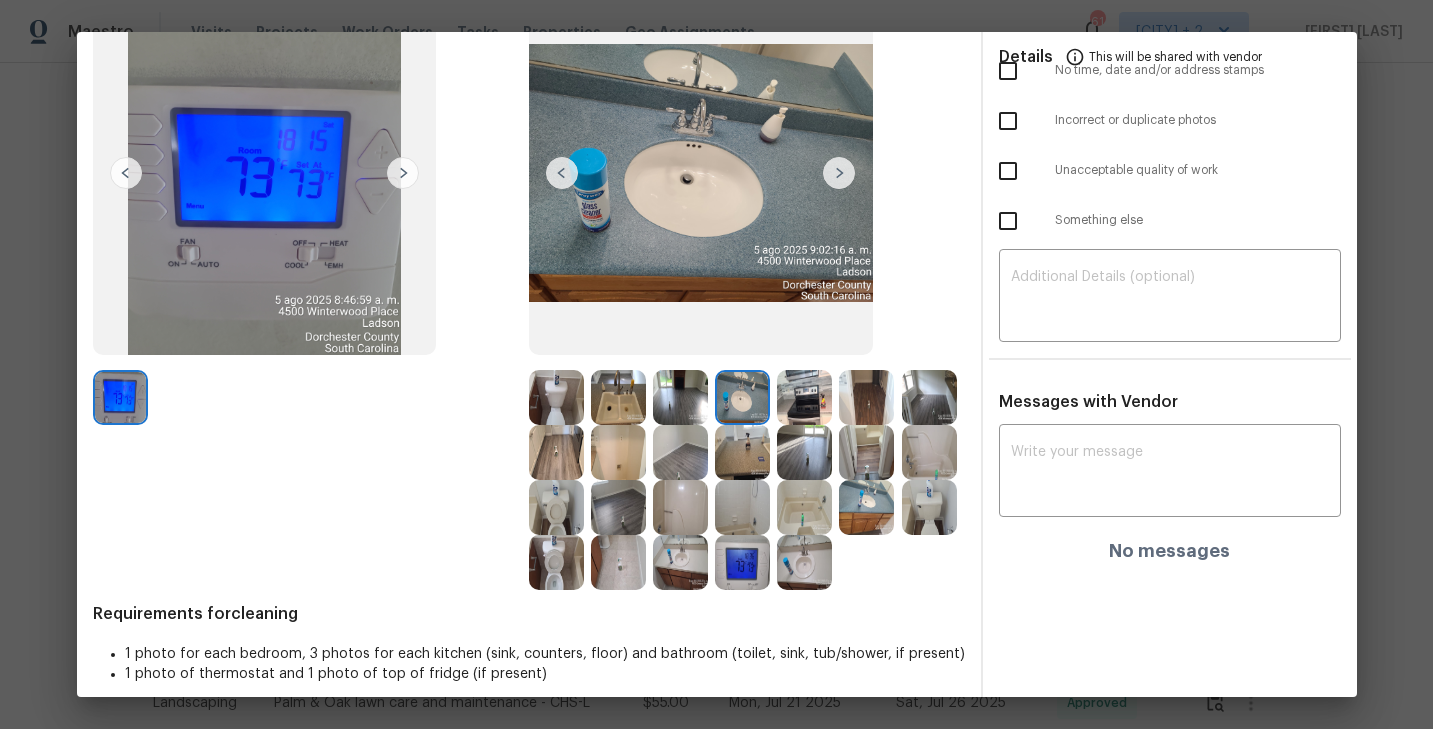 click at bounding box center (742, 452) 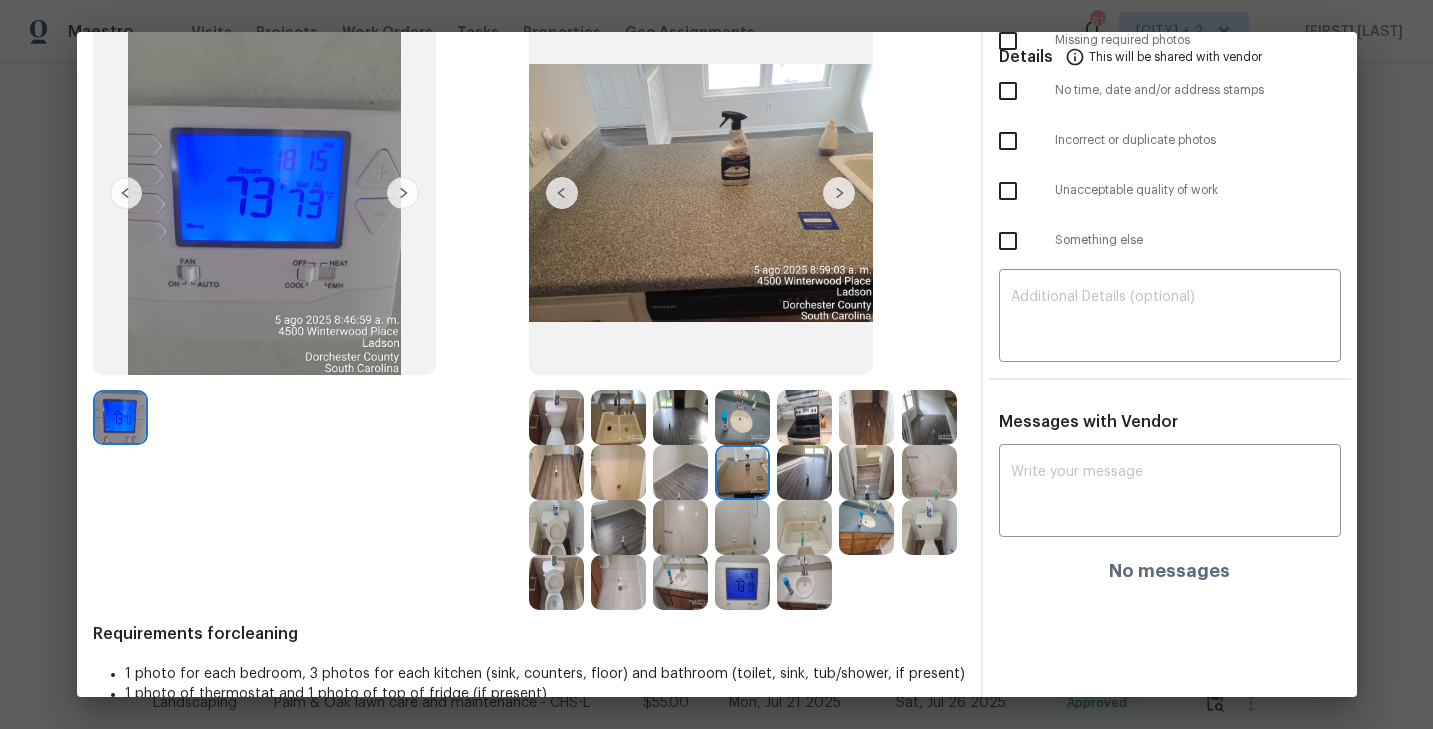 scroll, scrollTop: 177, scrollLeft: 0, axis: vertical 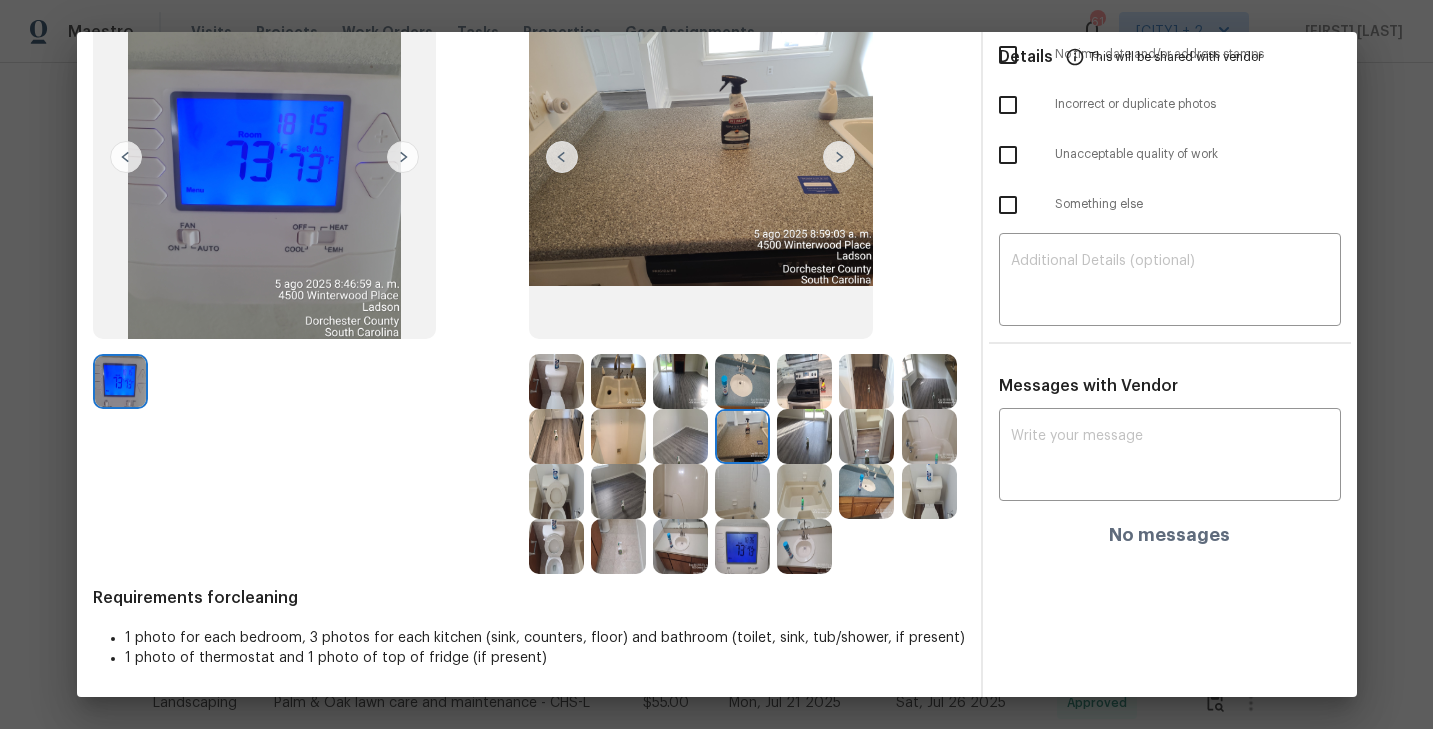 click at bounding box center (804, 436) 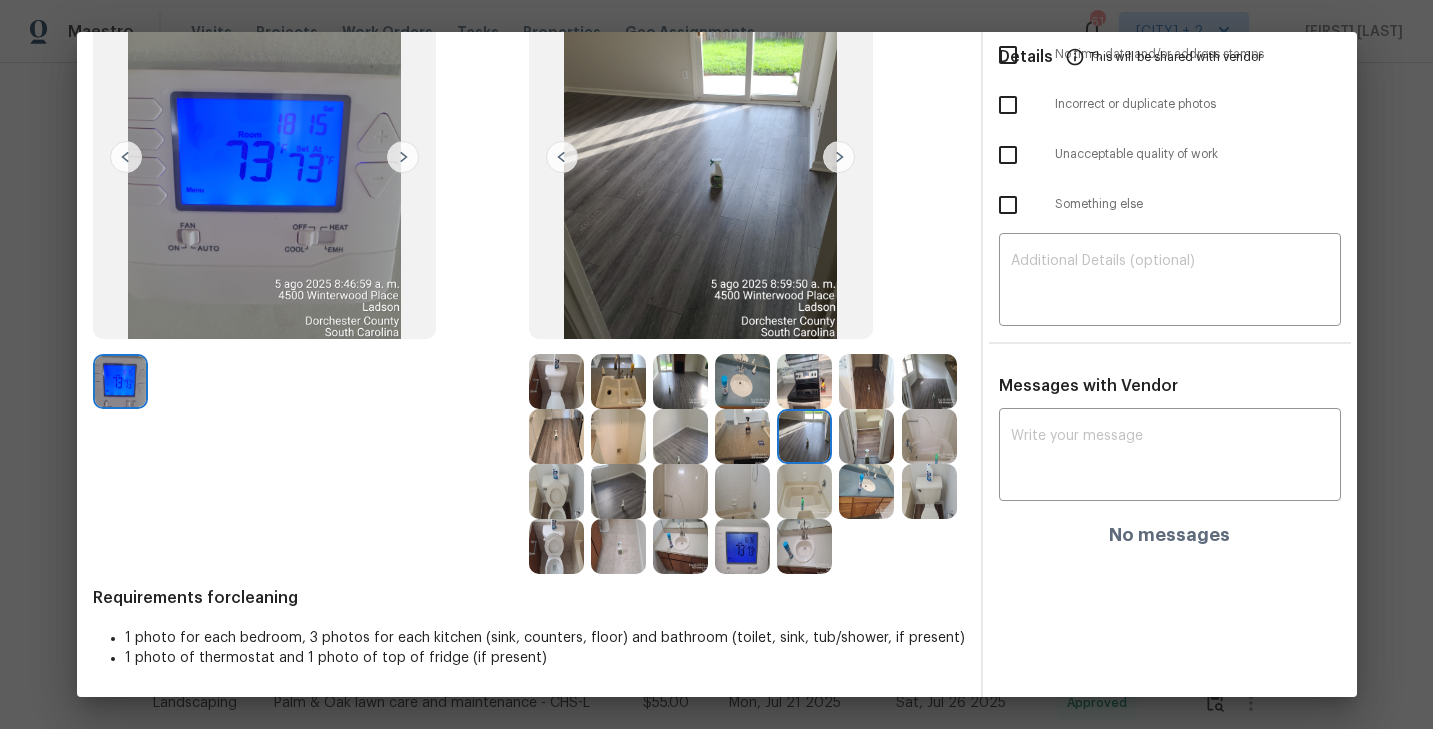 click at bounding box center (866, 436) 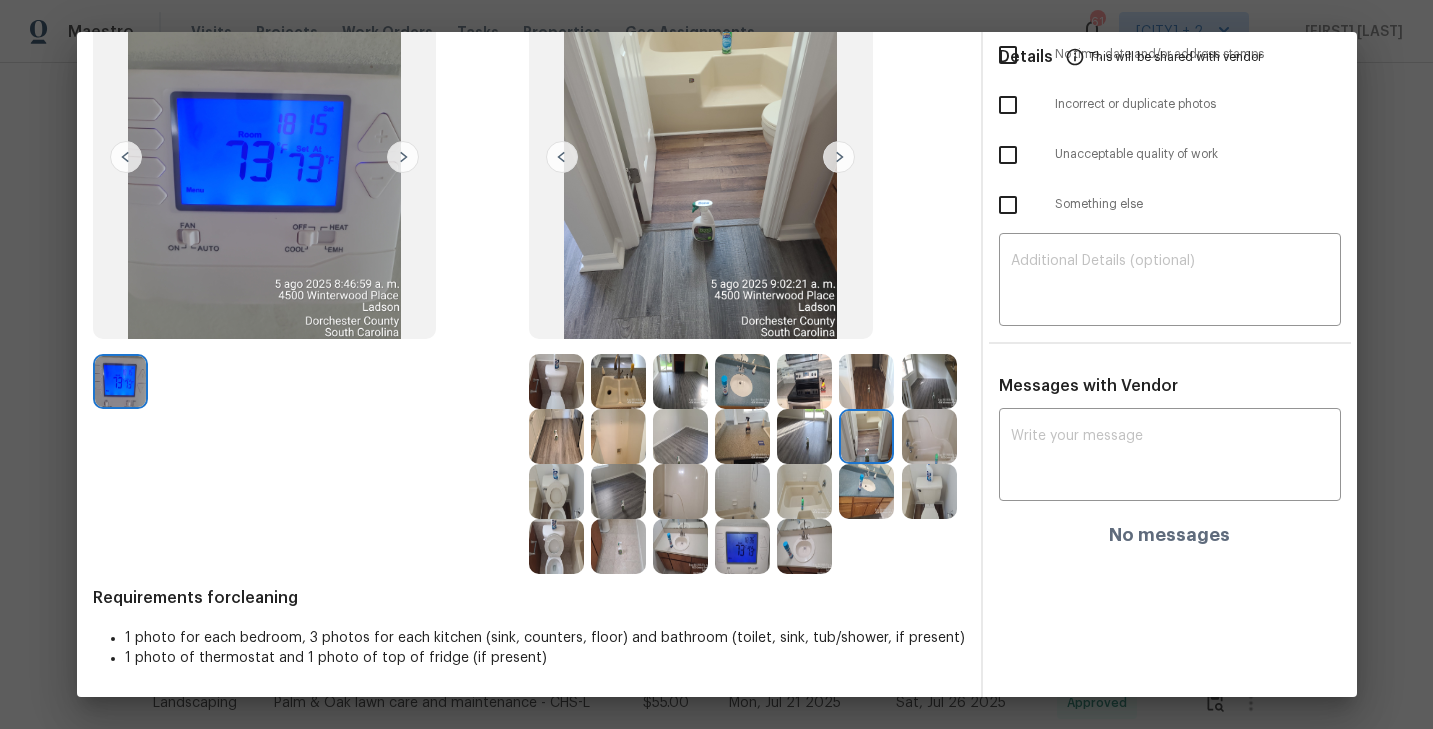 click at bounding box center [929, 436] 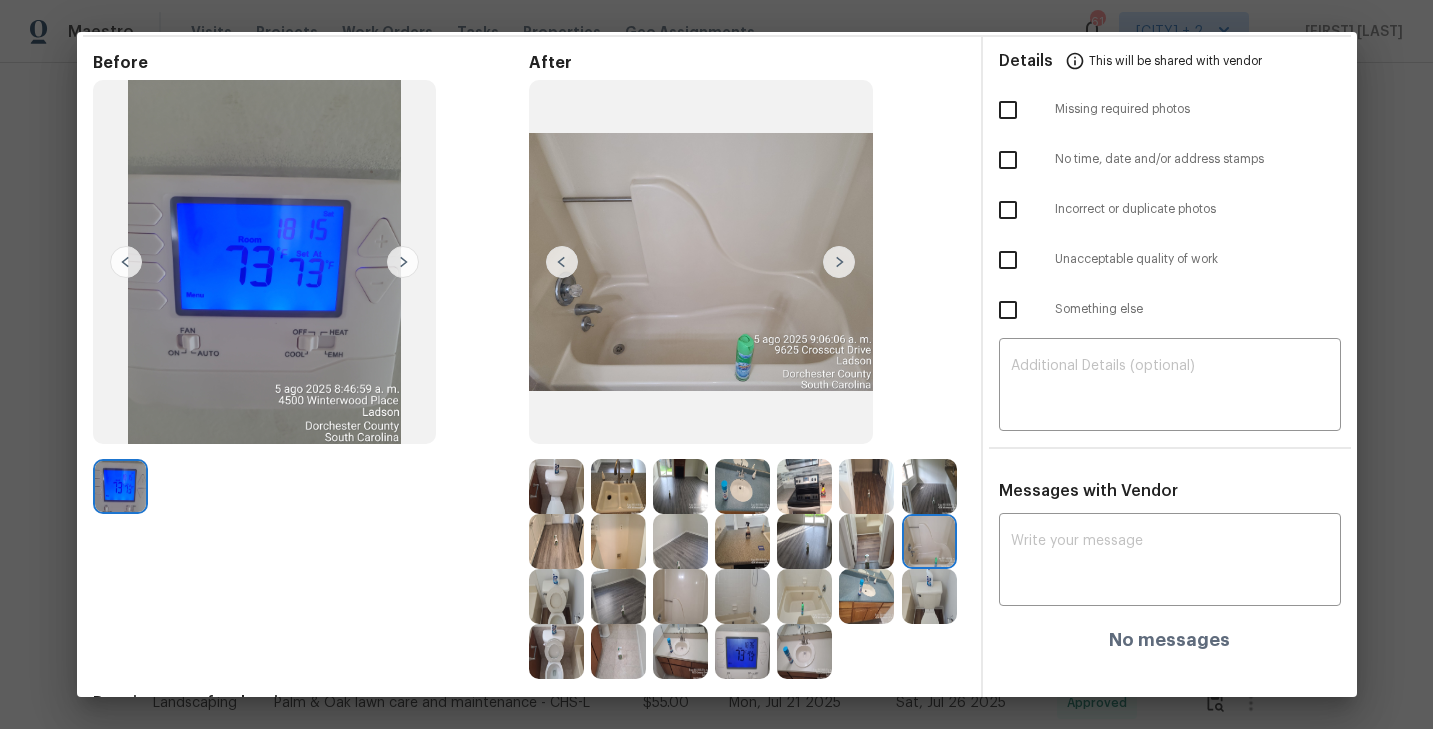 scroll, scrollTop: 59, scrollLeft: 0, axis: vertical 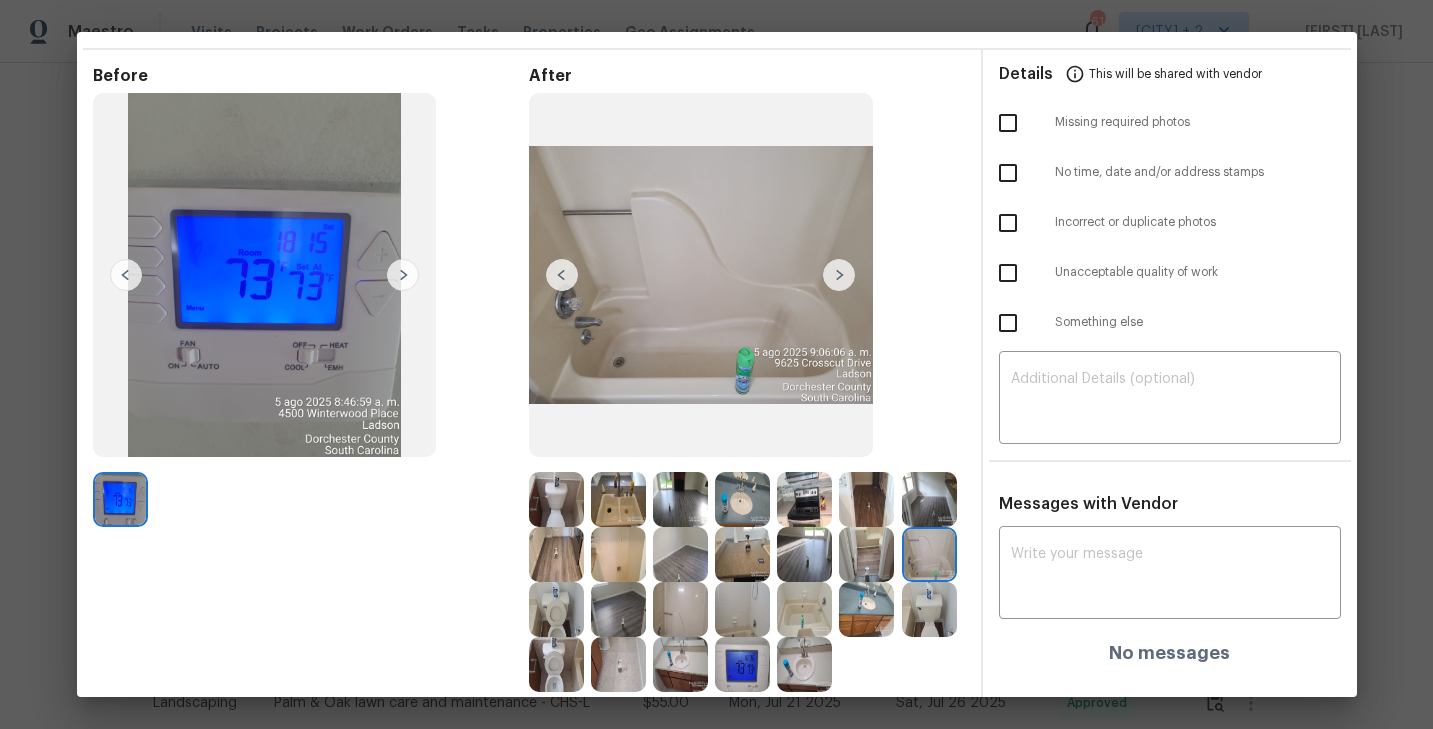 click at bounding box center (556, 609) 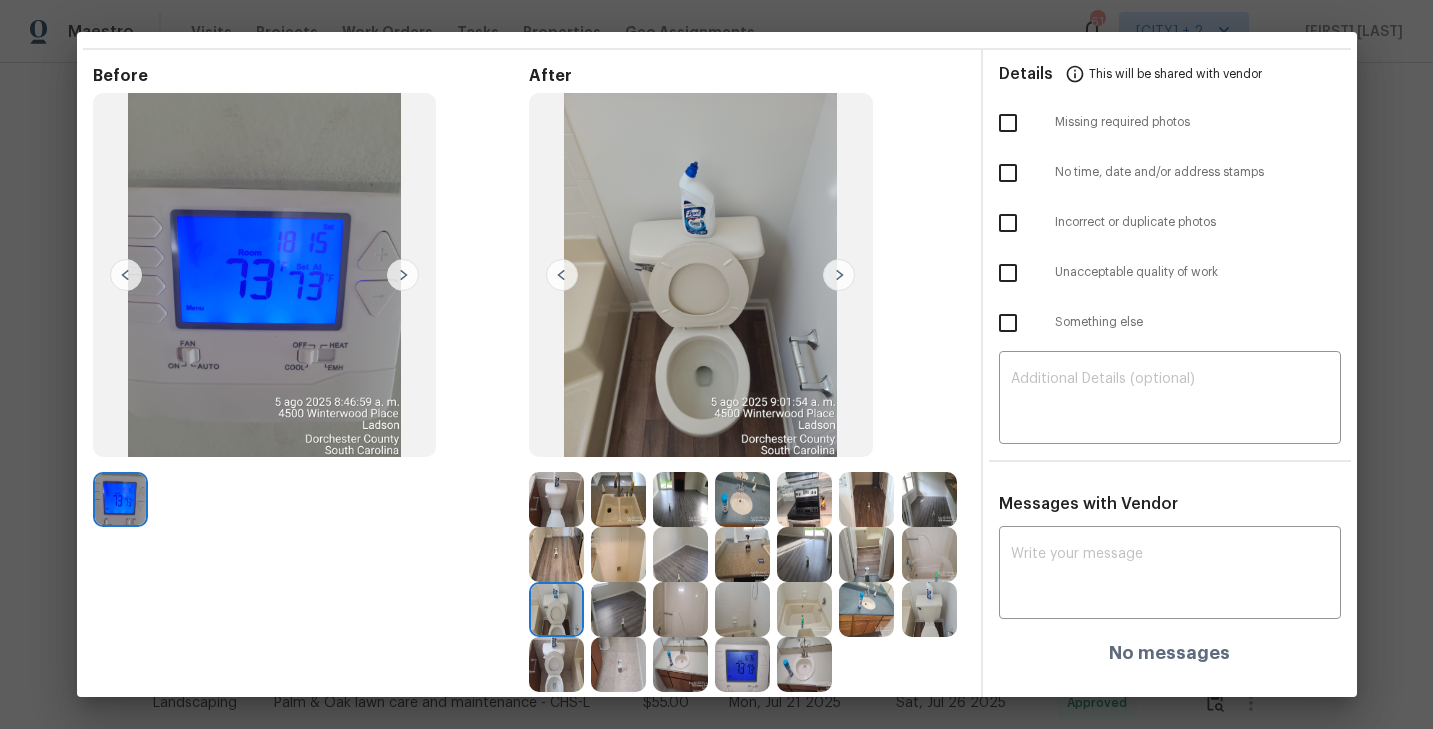 scroll, scrollTop: 170, scrollLeft: 0, axis: vertical 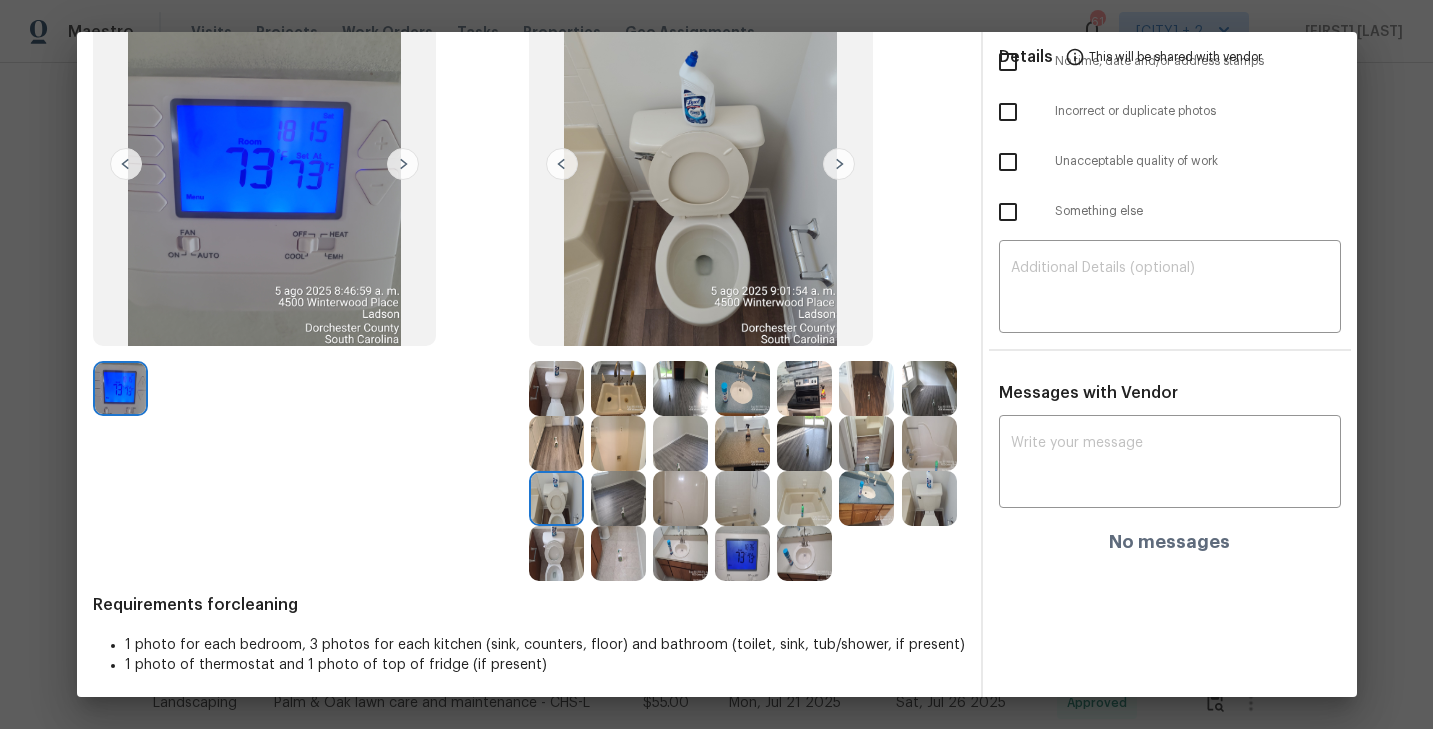 click at bounding box center (680, 498) 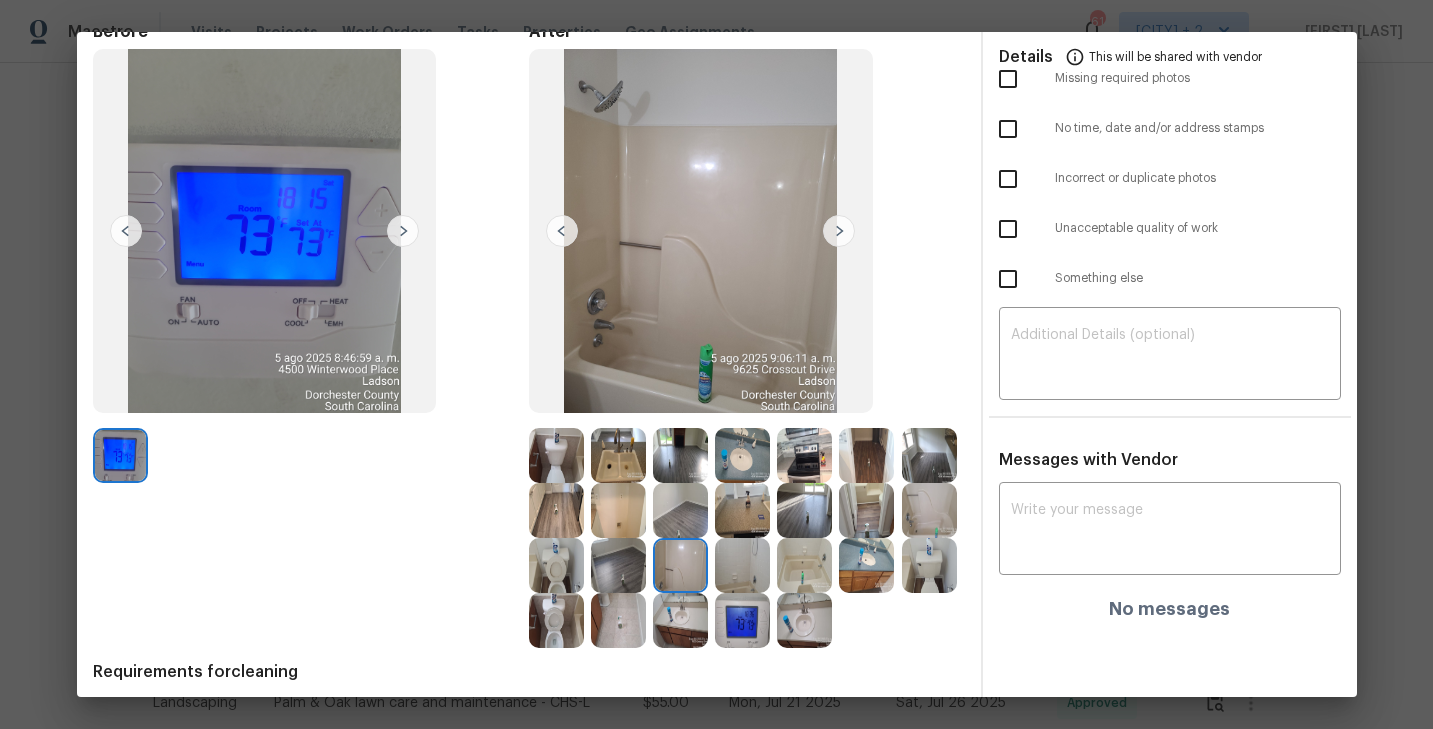 scroll, scrollTop: 91, scrollLeft: 0, axis: vertical 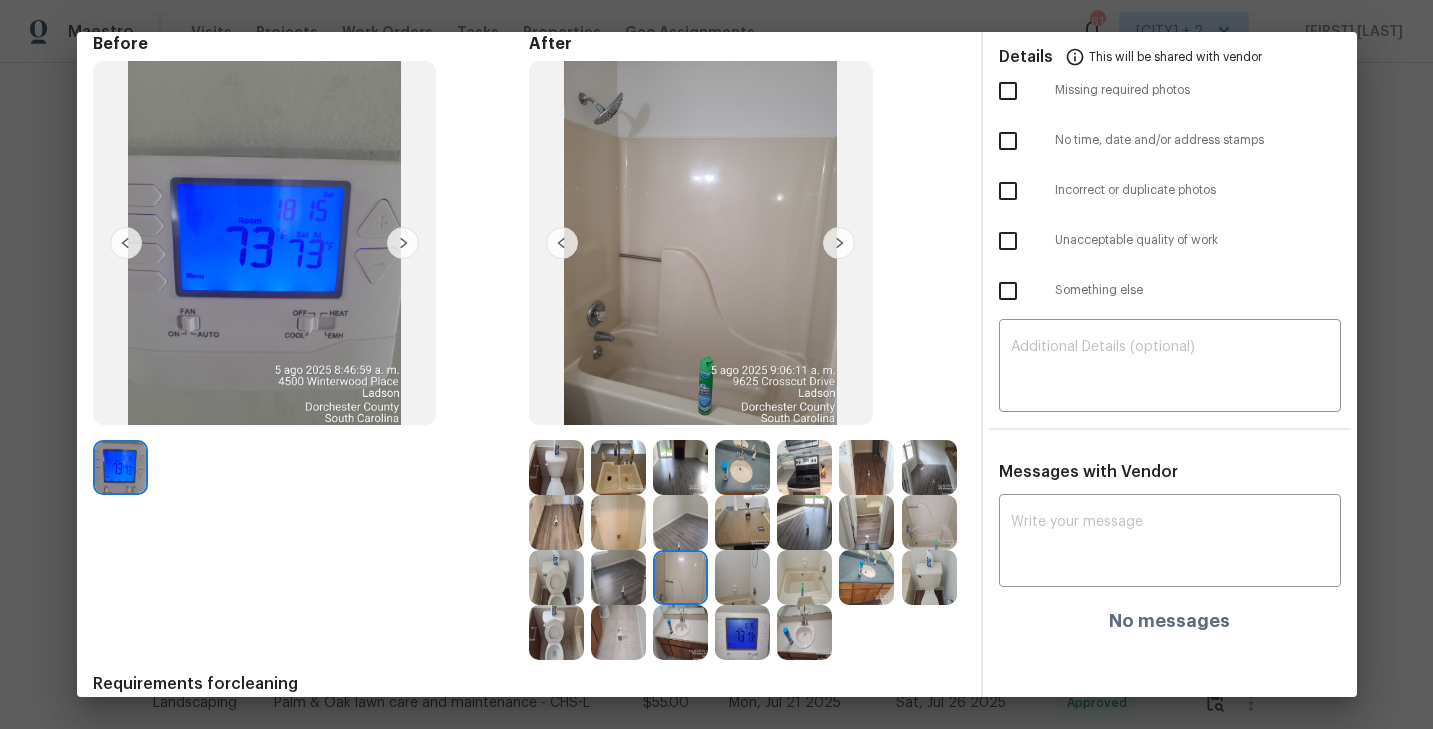 click at bounding box center [742, 577] 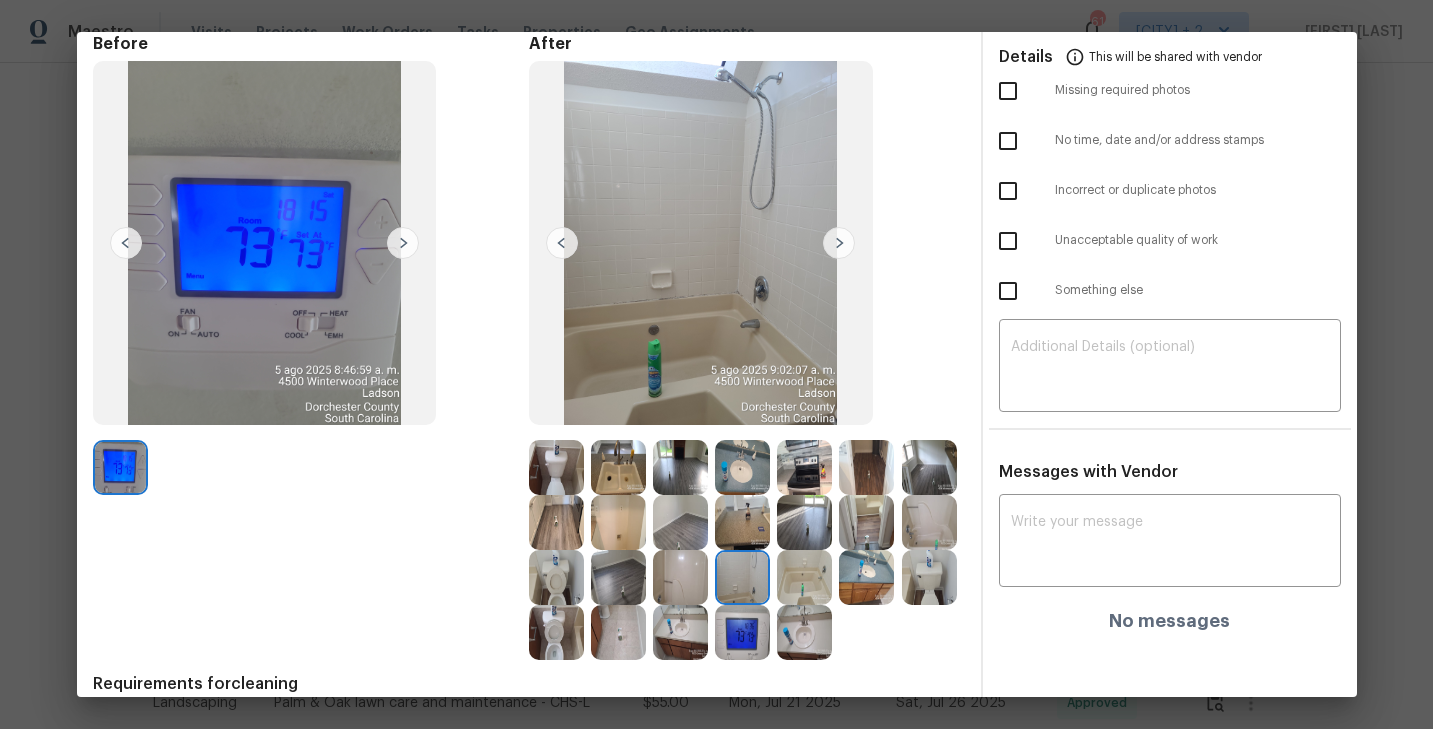 click at bounding box center [804, 577] 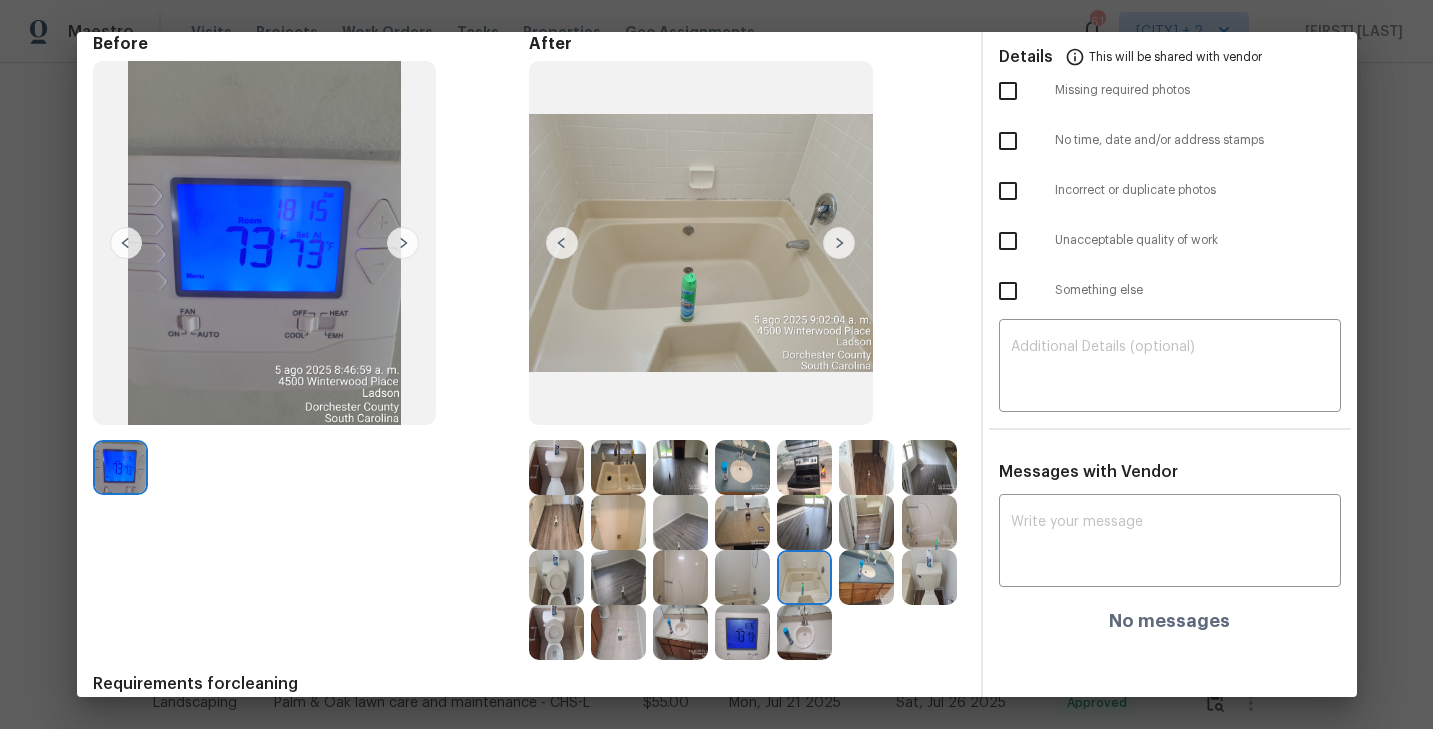 click at bounding box center [866, 577] 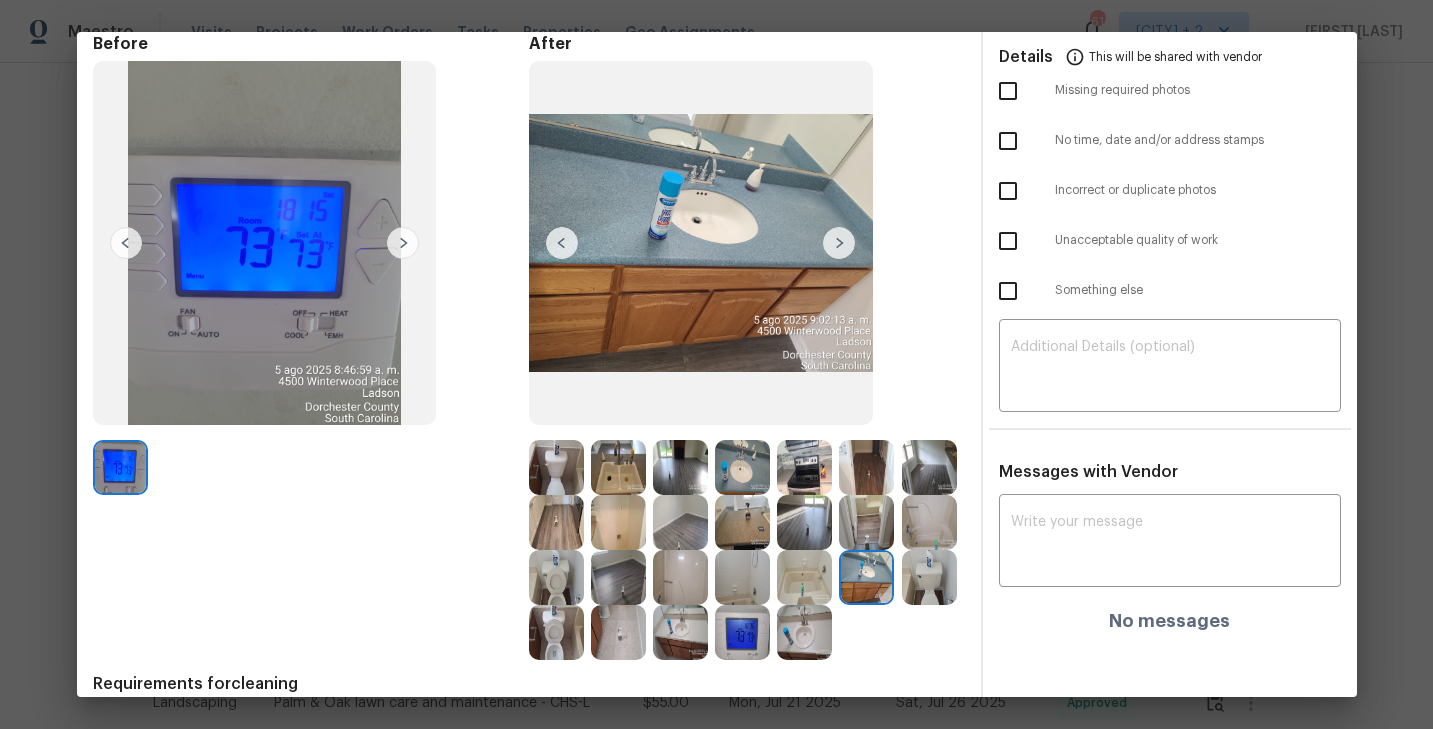 click at bounding box center (929, 577) 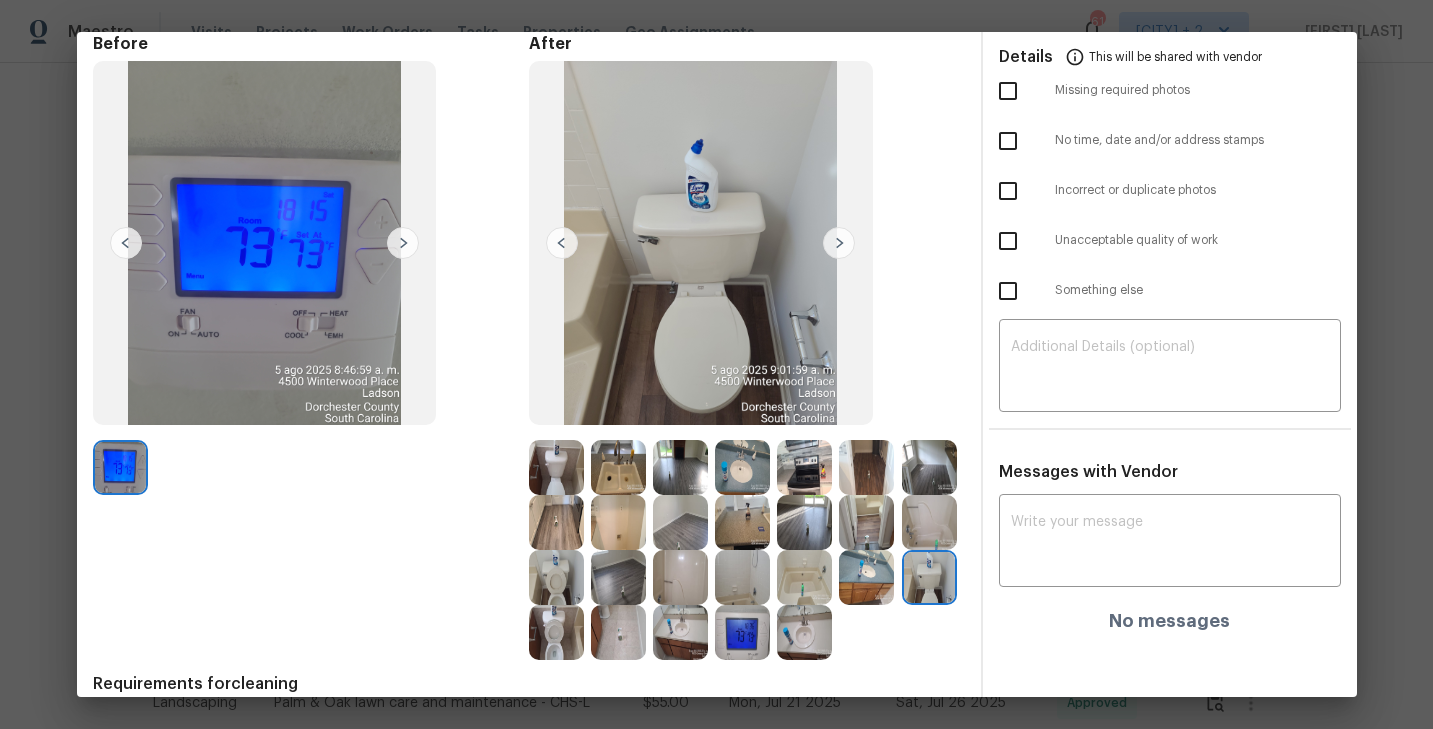click at bounding box center (556, 632) 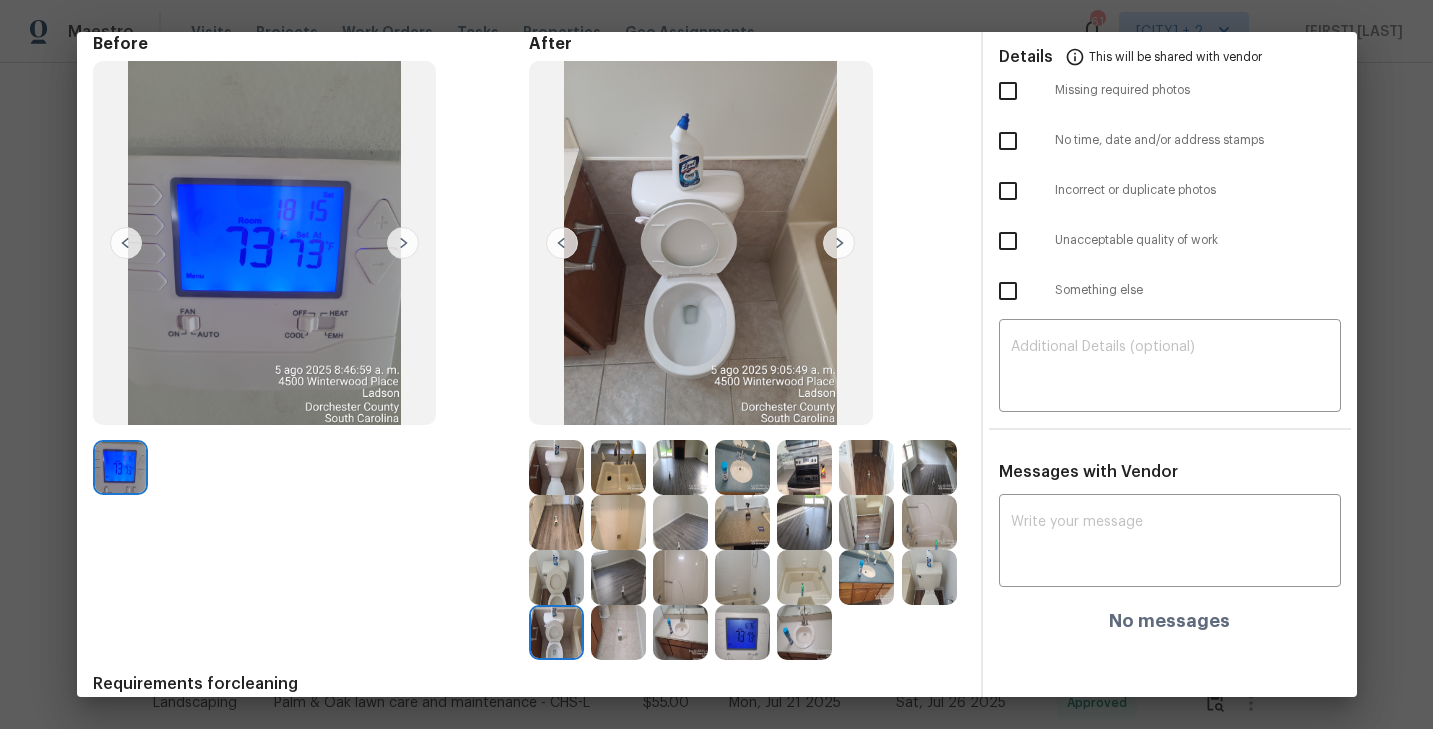 click at bounding box center (618, 632) 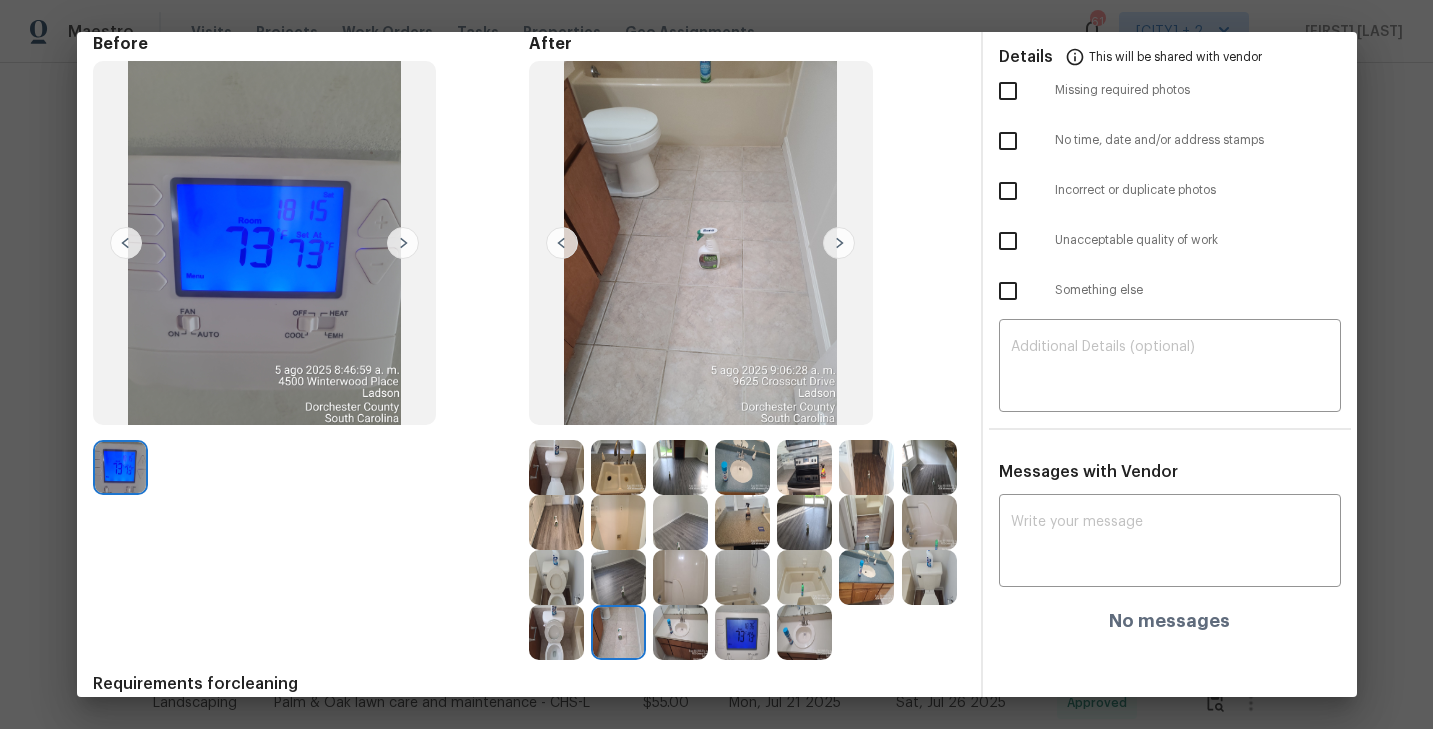 click at bounding box center [680, 632] 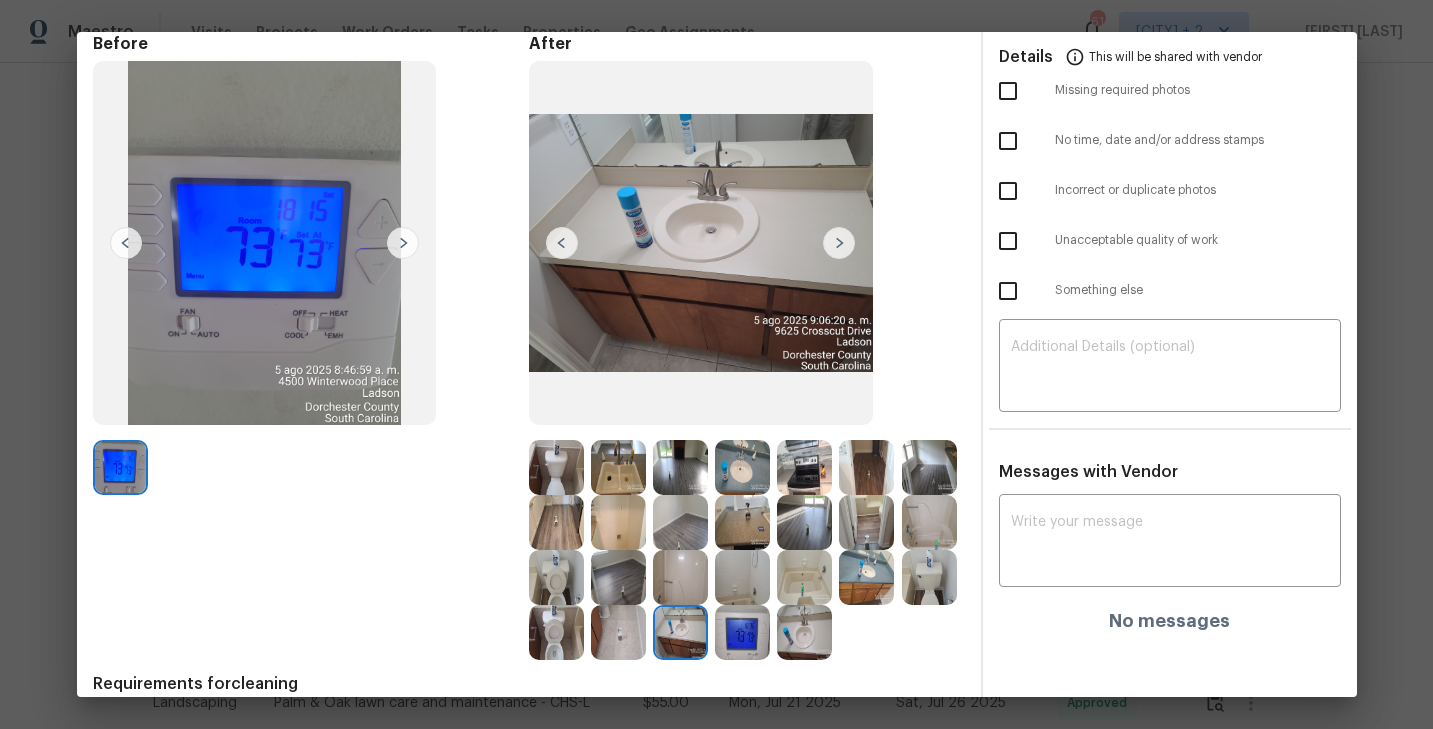 click at bounding box center (804, 632) 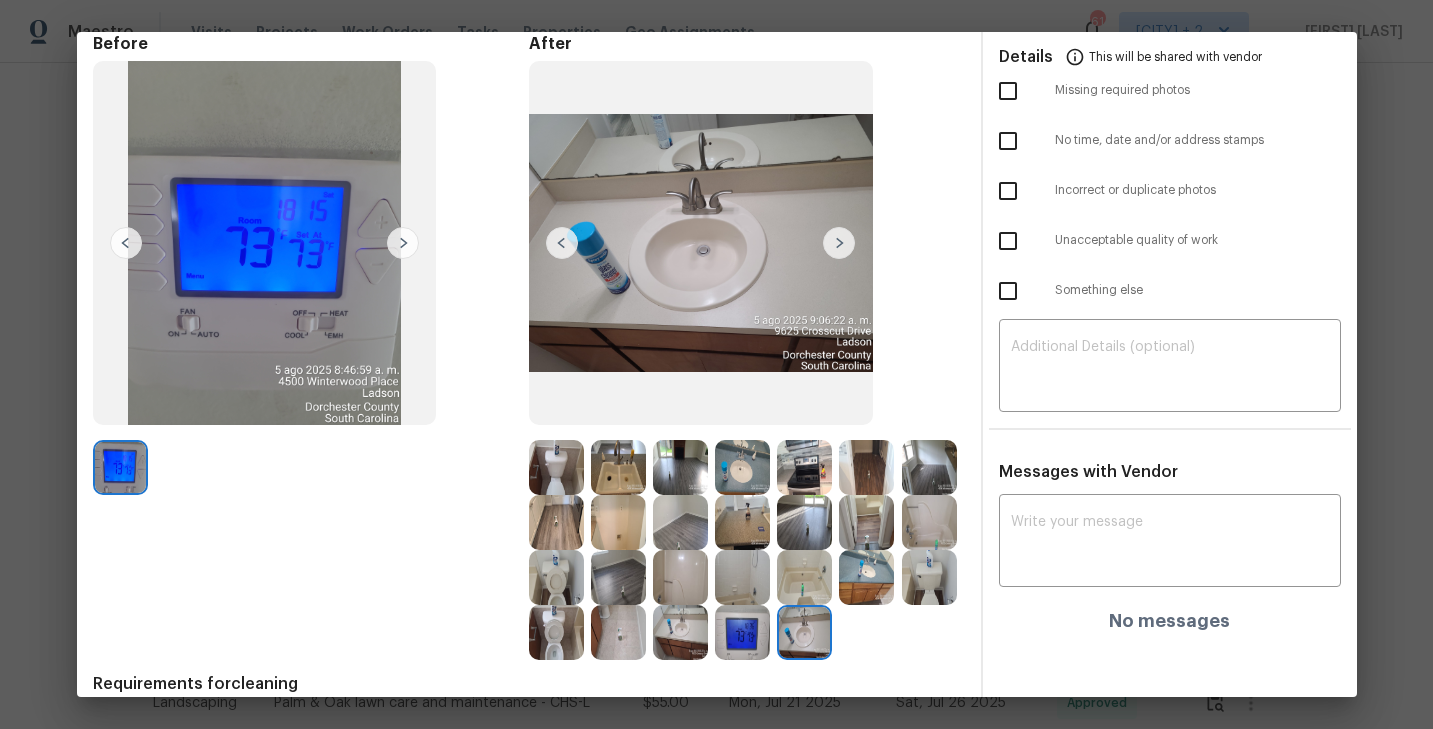 click at bounding box center (866, 577) 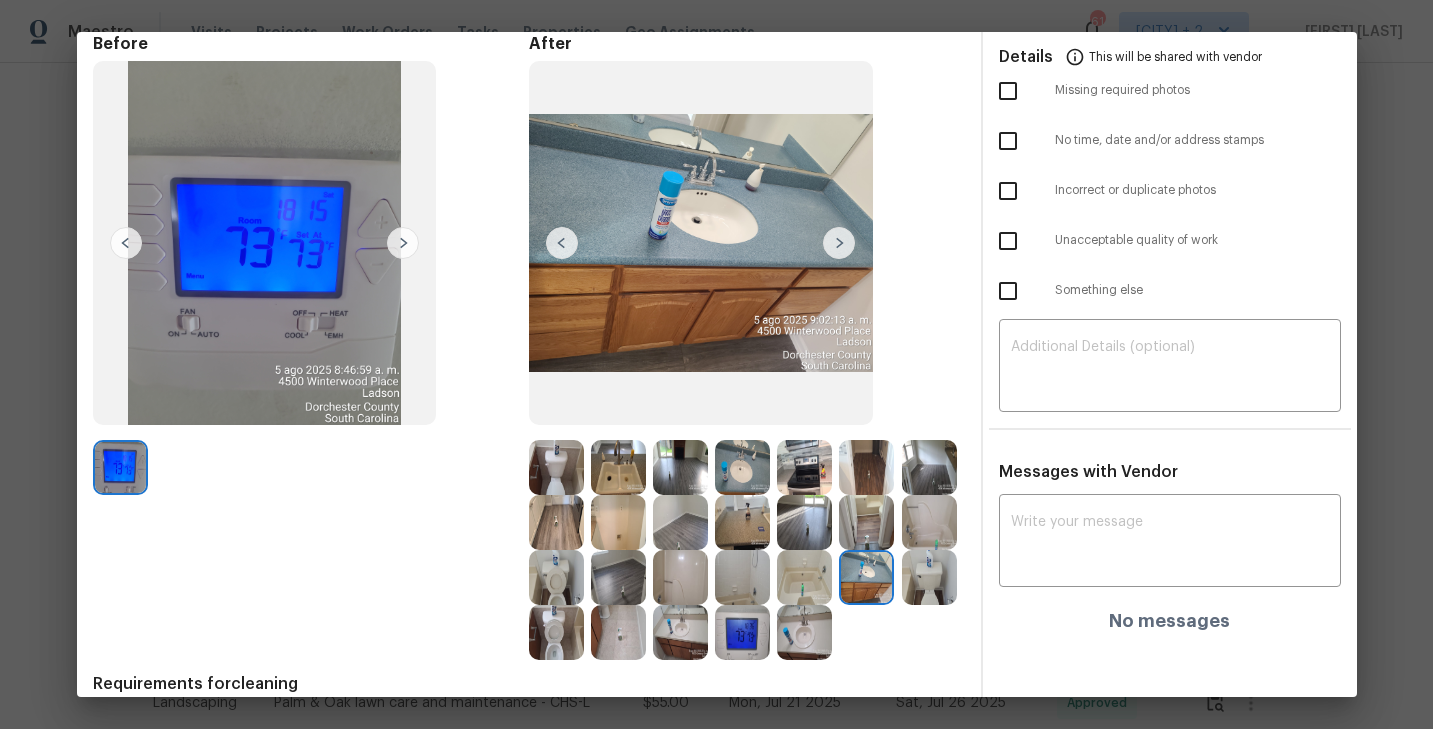 click at bounding box center (929, 577) 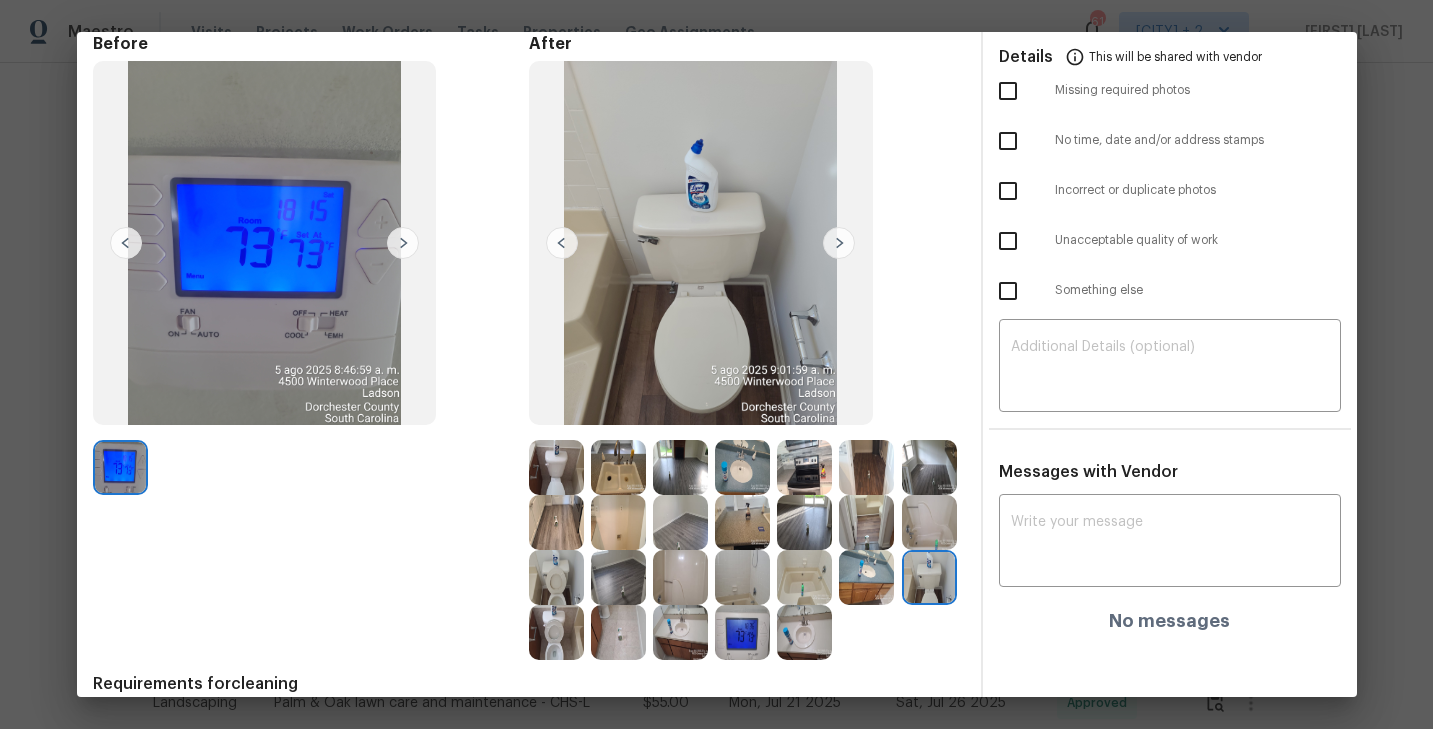 click at bounding box center [929, 467] 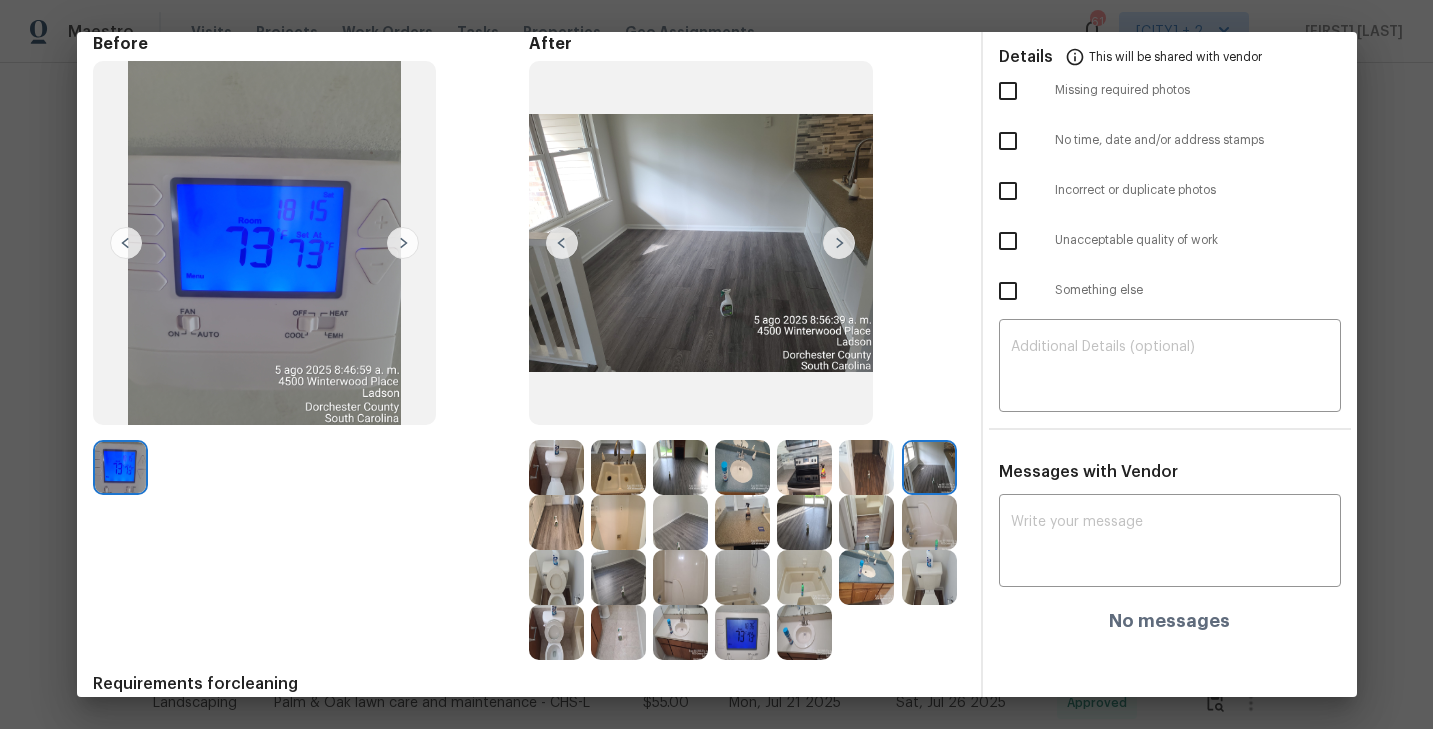 click at bounding box center (556, 577) 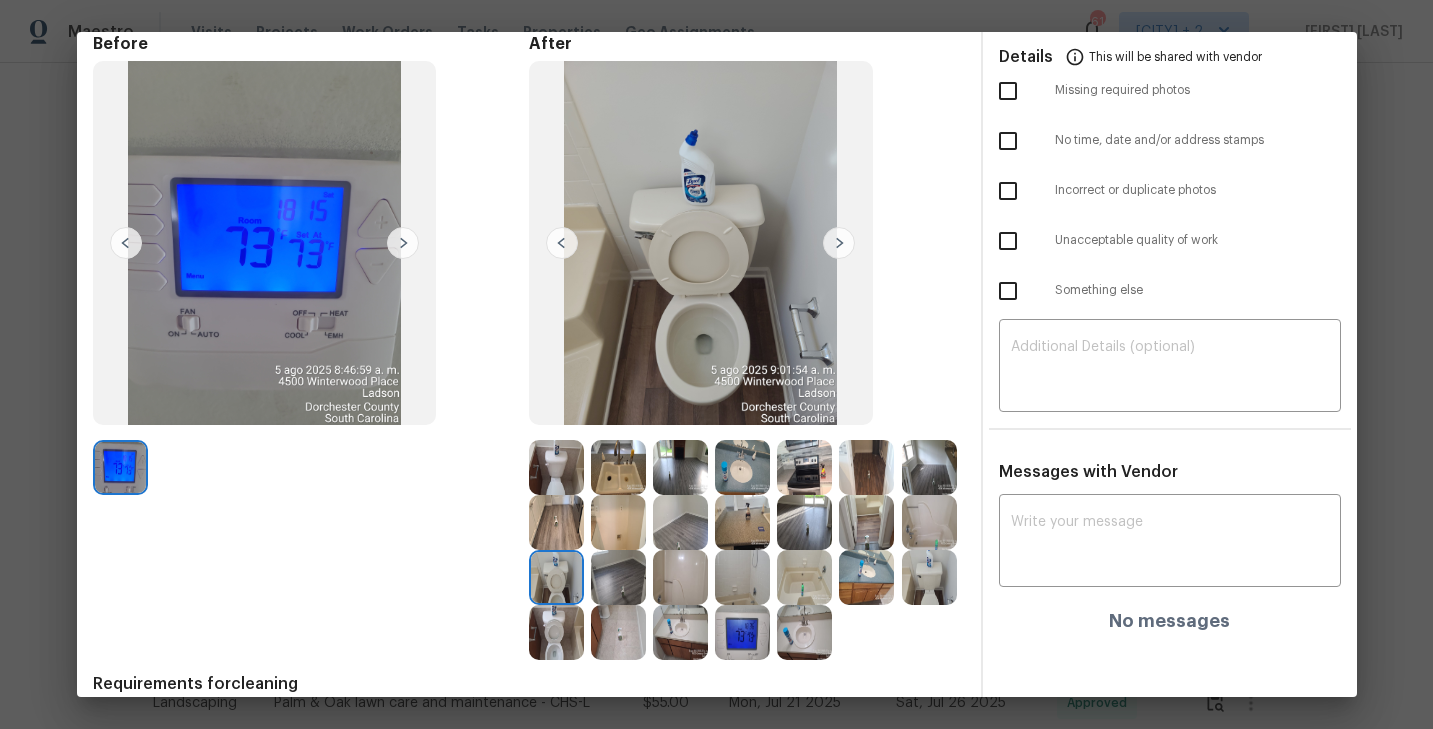 click at bounding box center [618, 577] 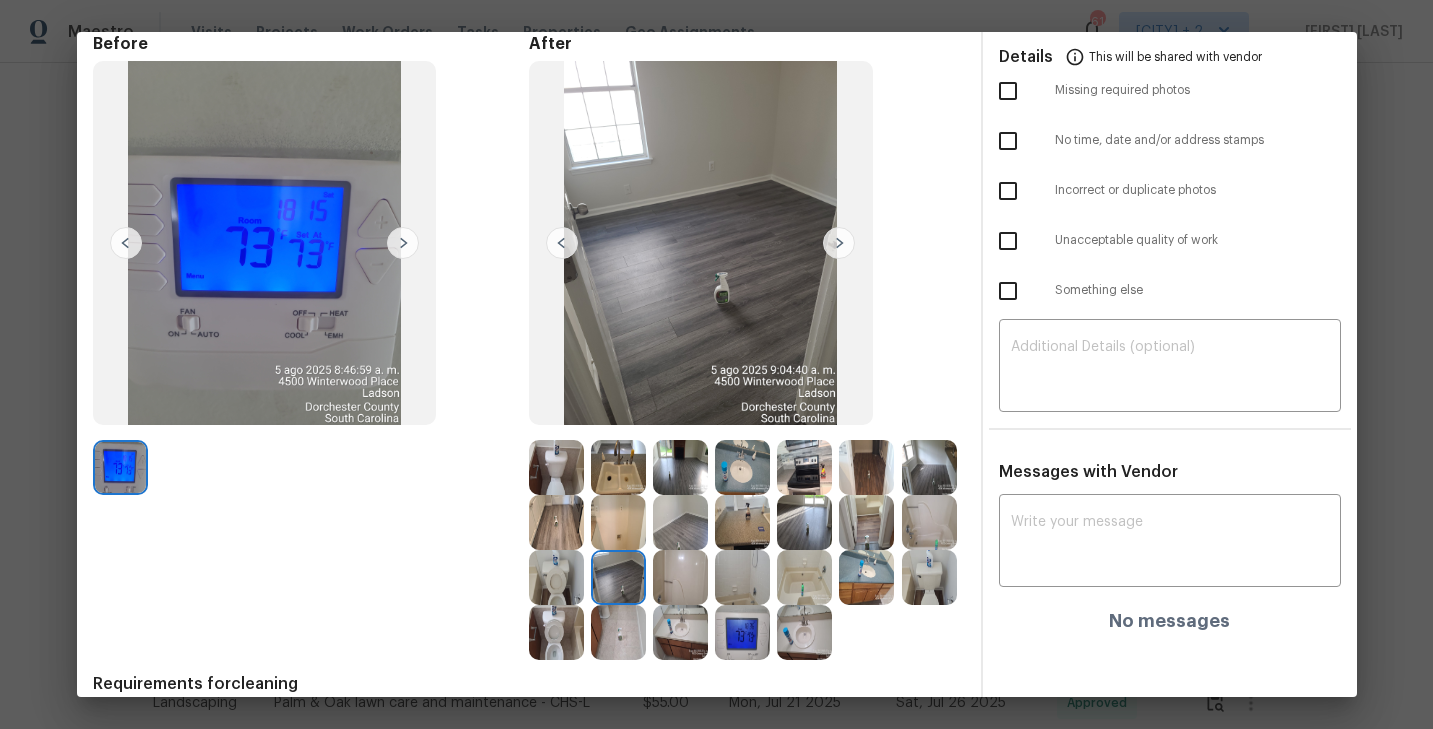 click at bounding box center (680, 577) 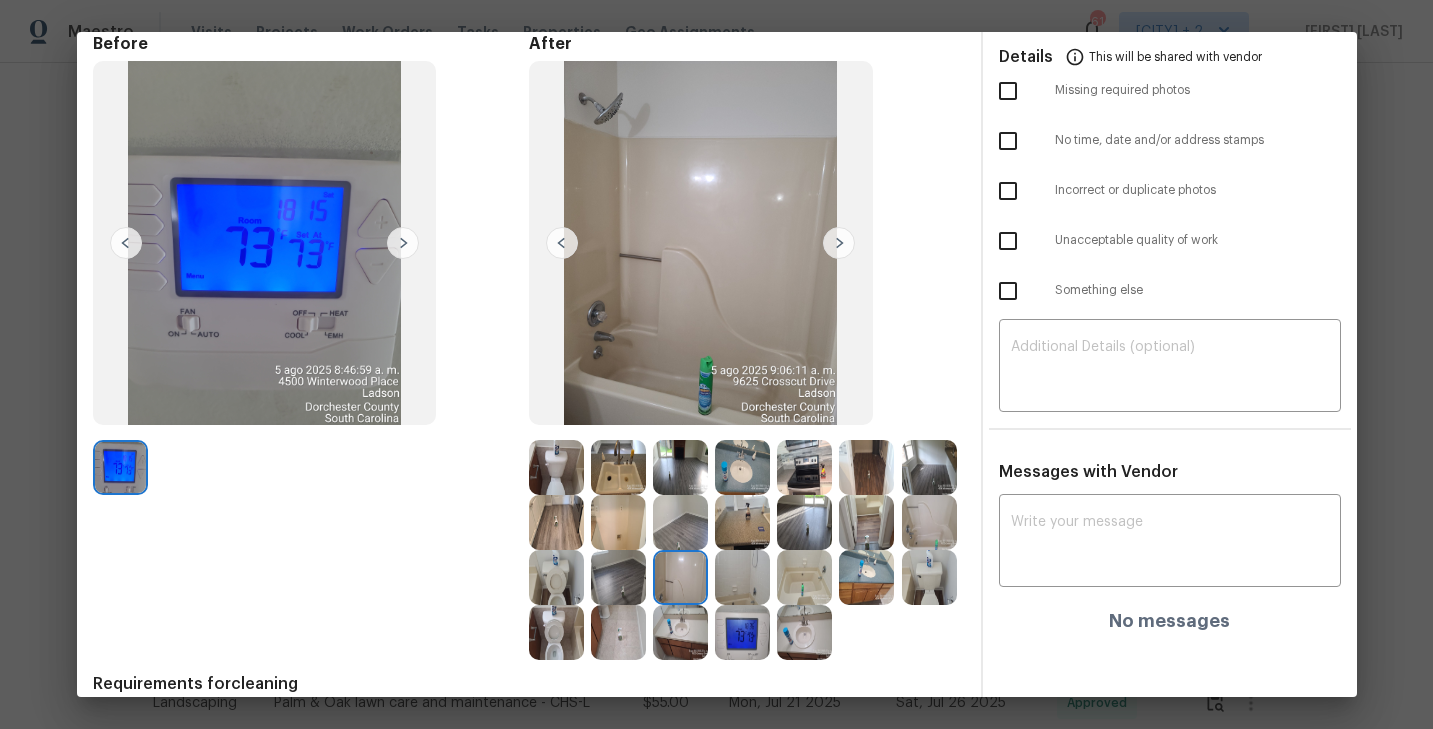 click at bounding box center [742, 577] 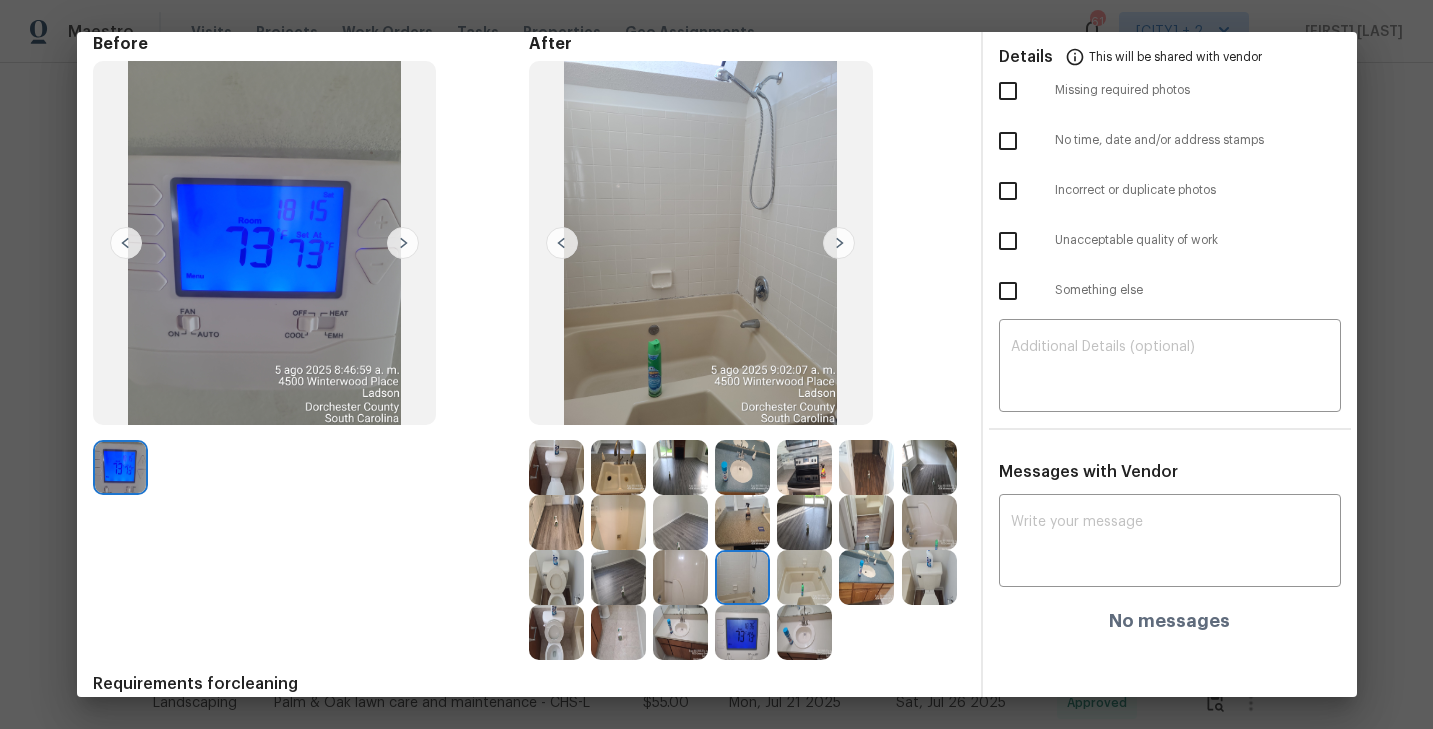 click at bounding box center [804, 577] 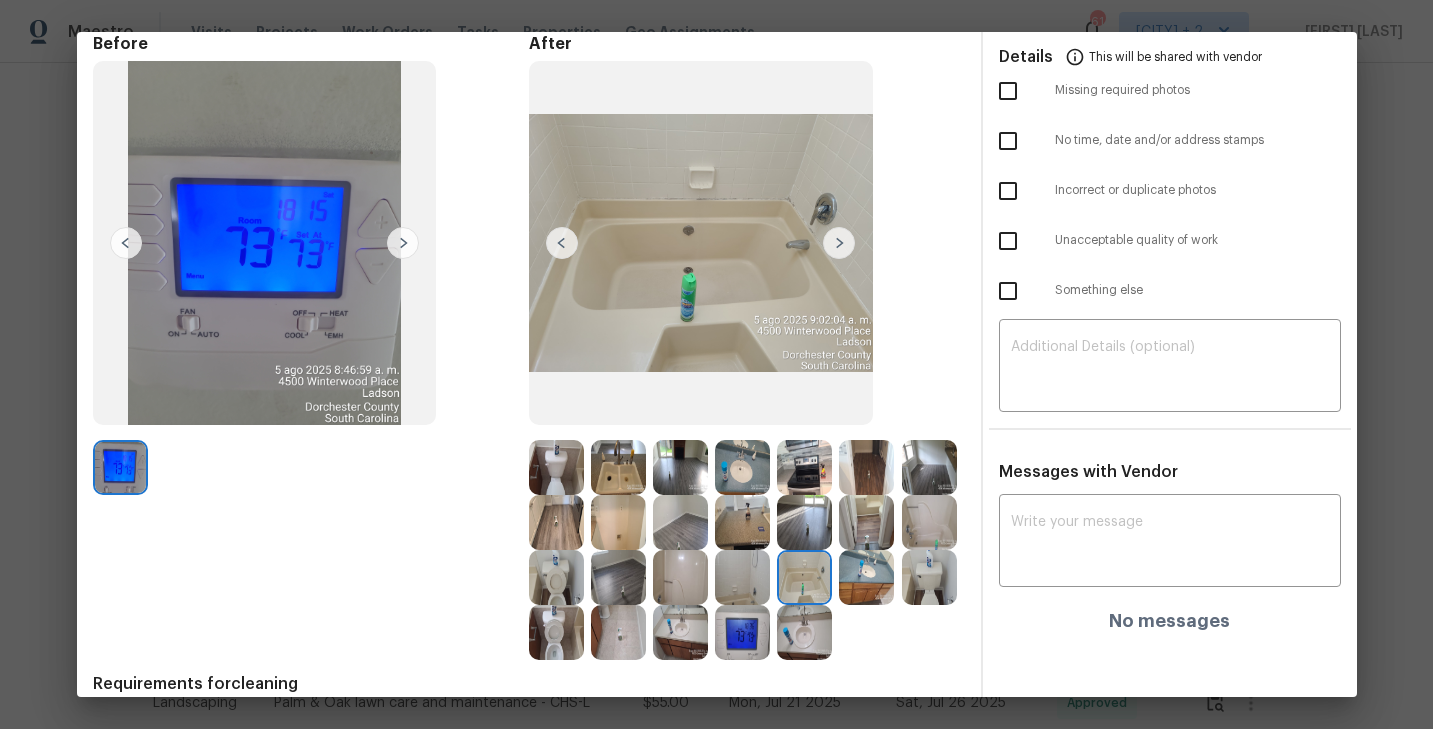 click at bounding box center (866, 577) 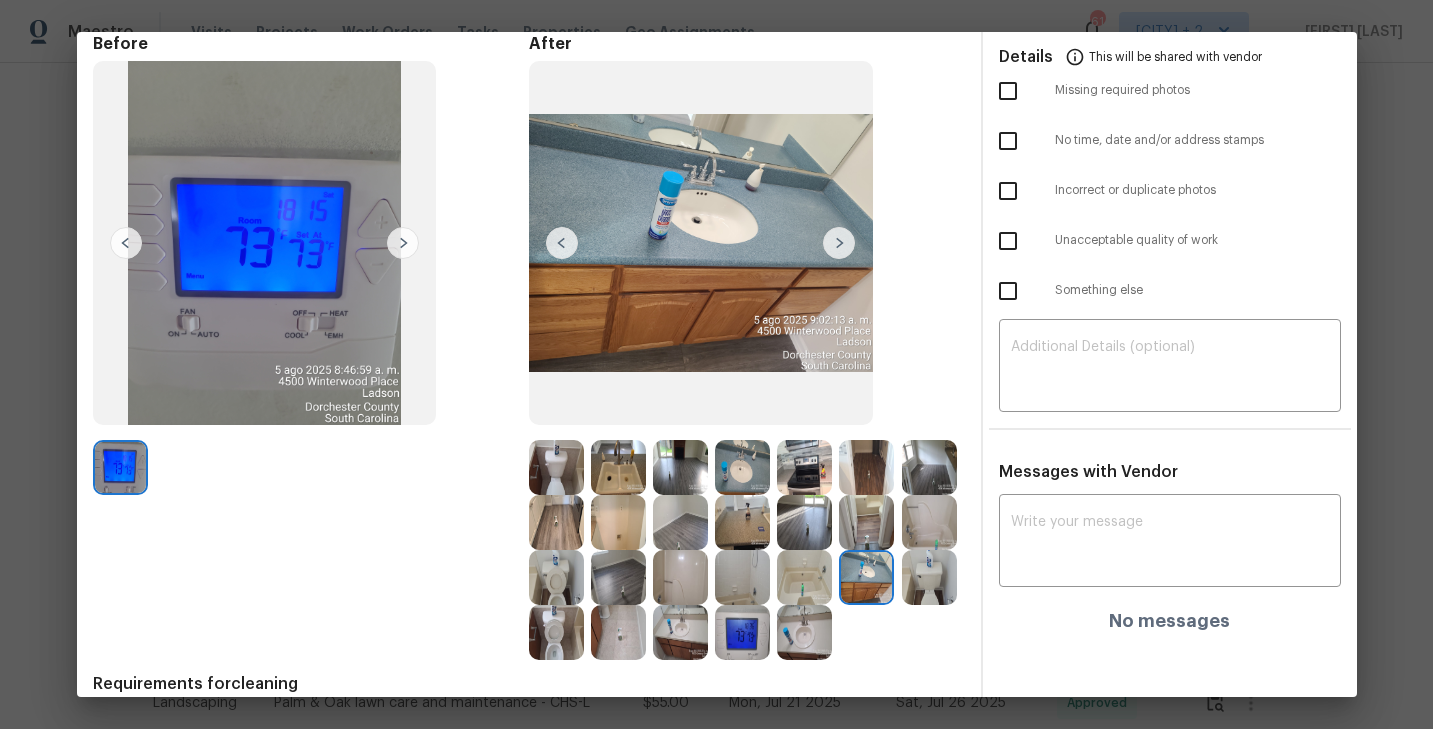click at bounding box center [929, 577] 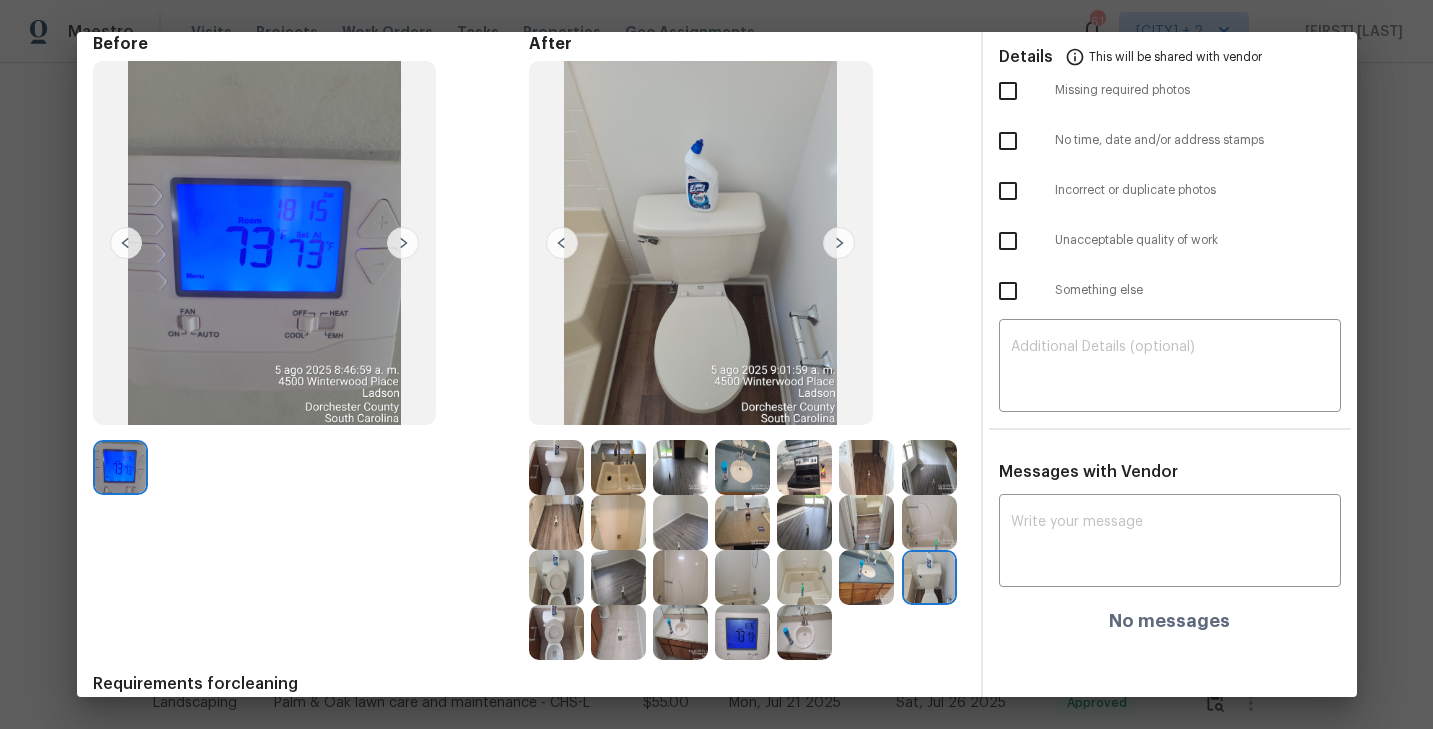 click at bounding box center (680, 522) 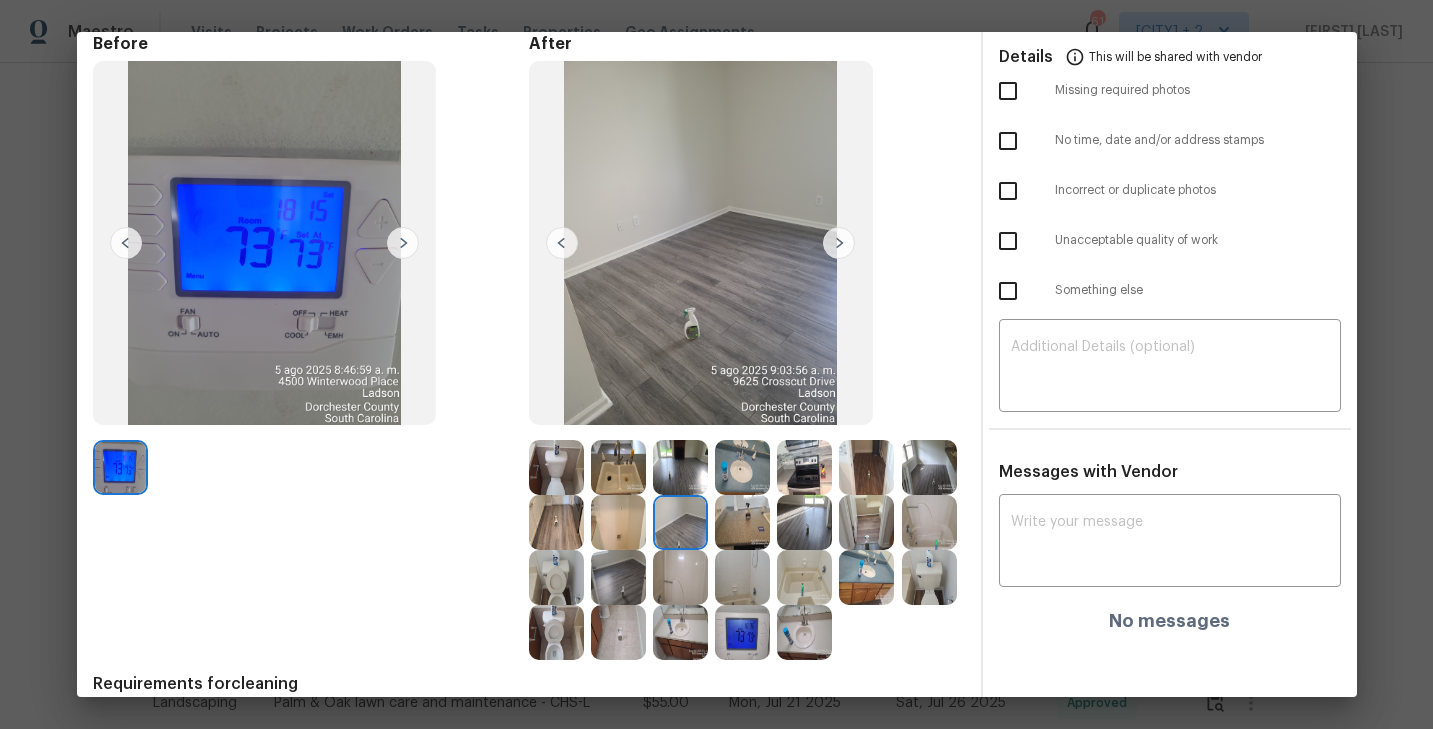 click at bounding box center [680, 467] 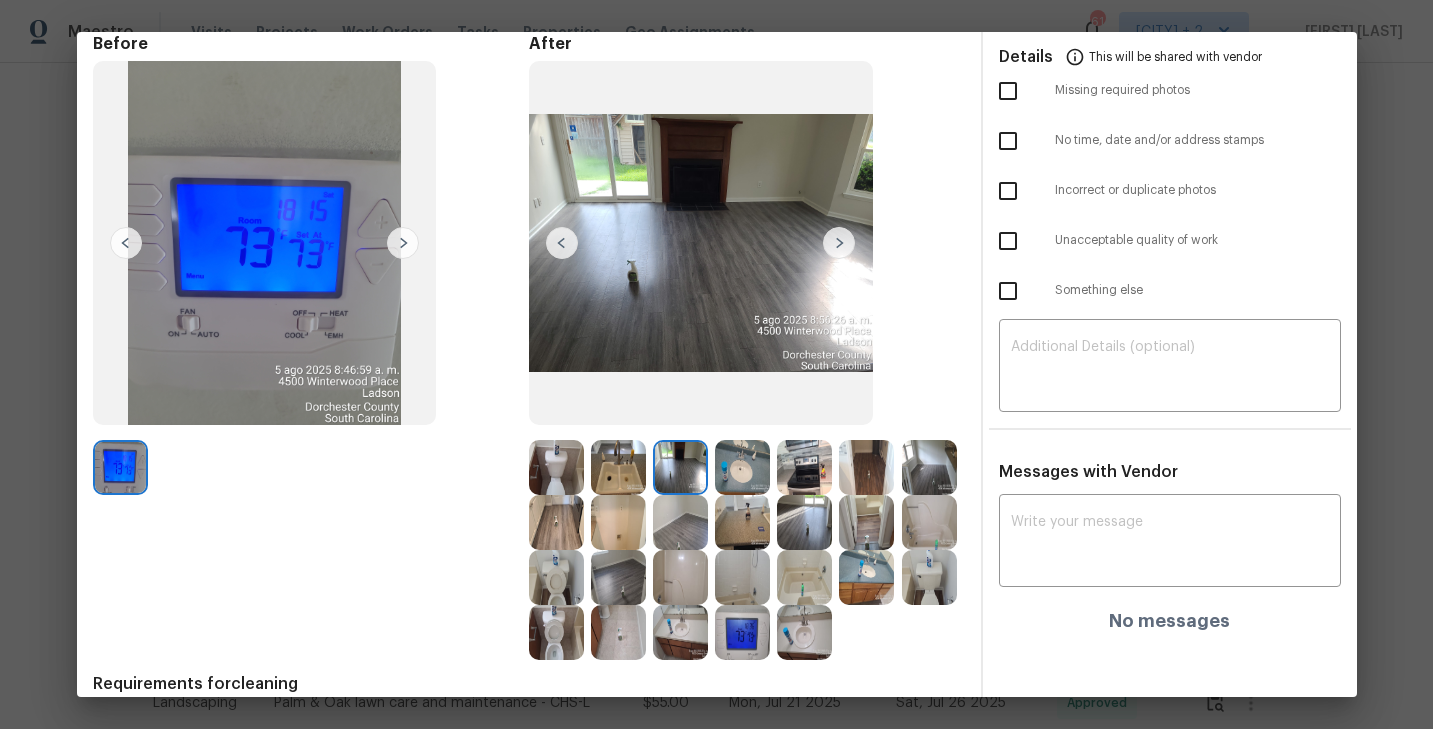 click at bounding box center [742, 467] 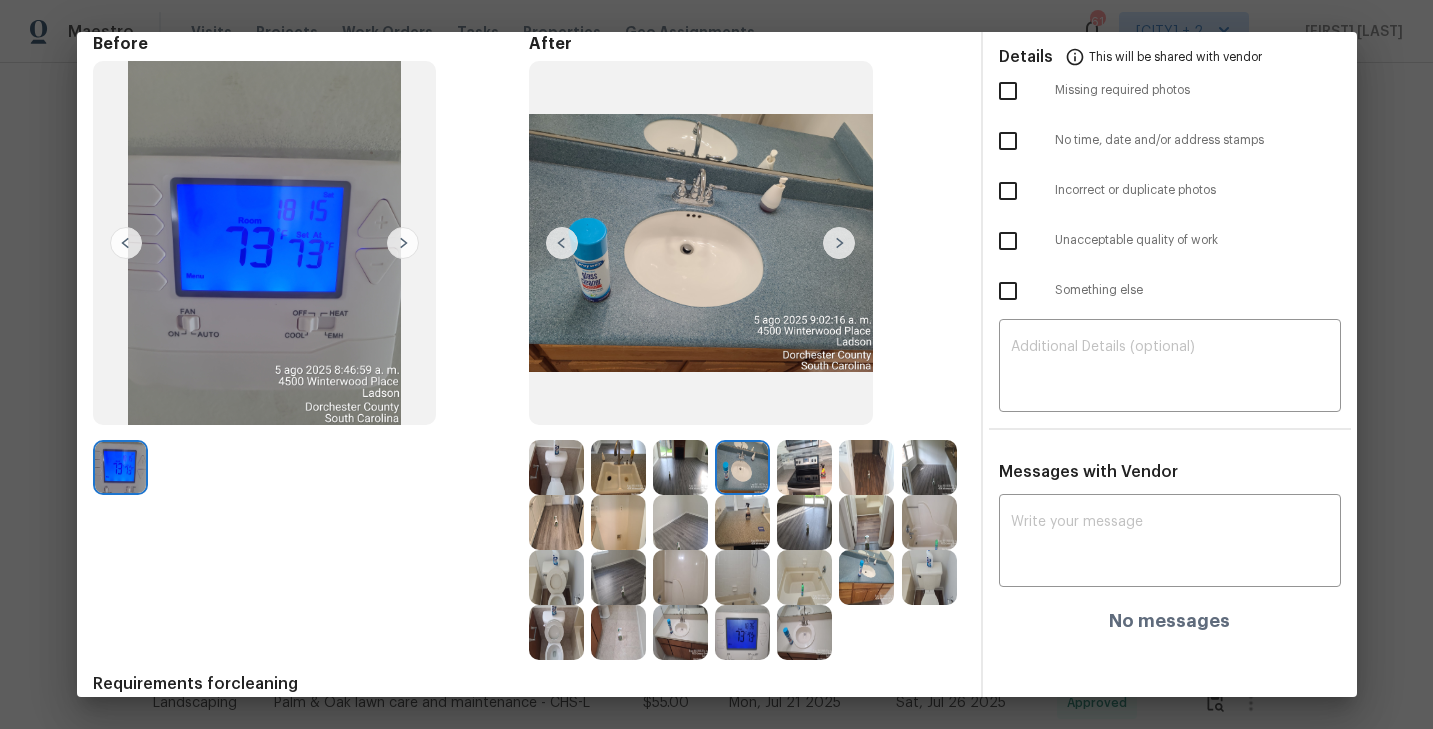 click at bounding box center [556, 467] 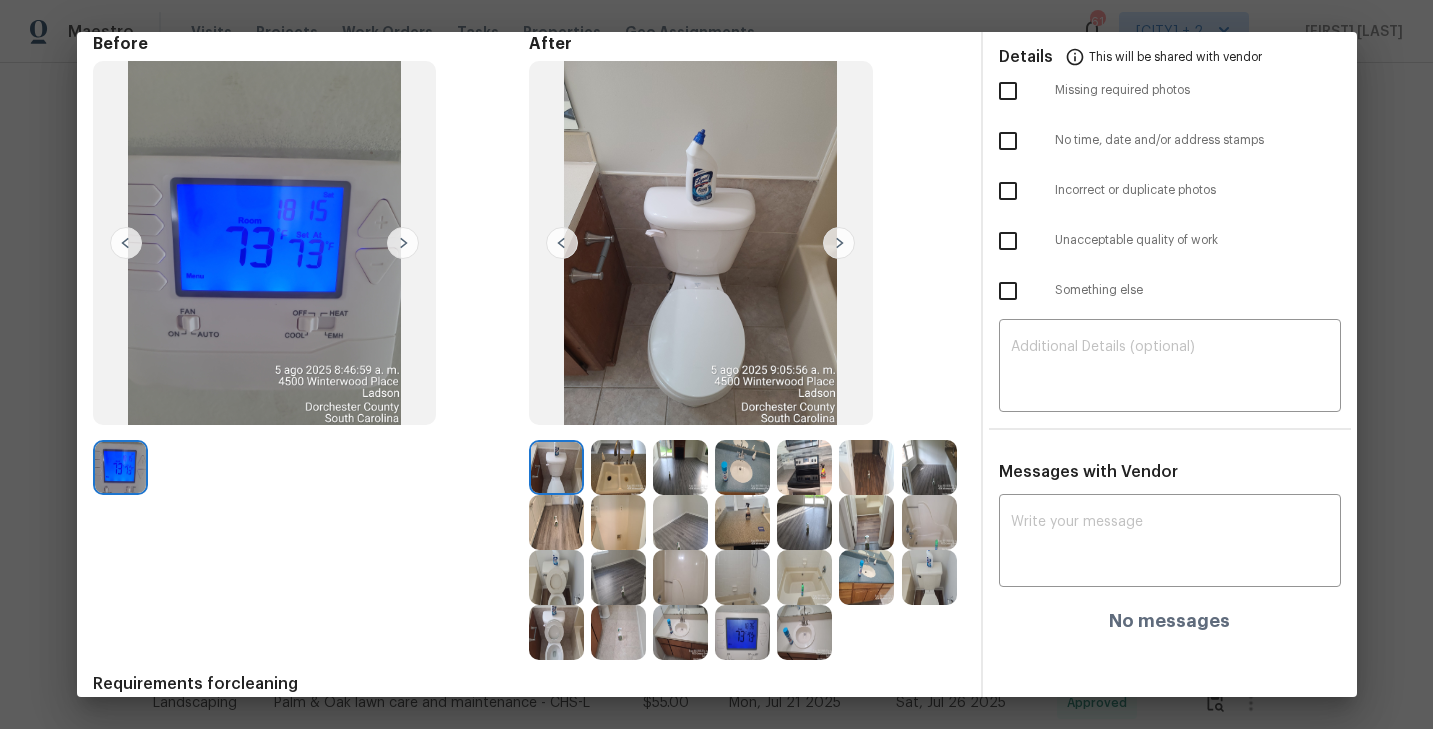 click at bounding box center (929, 522) 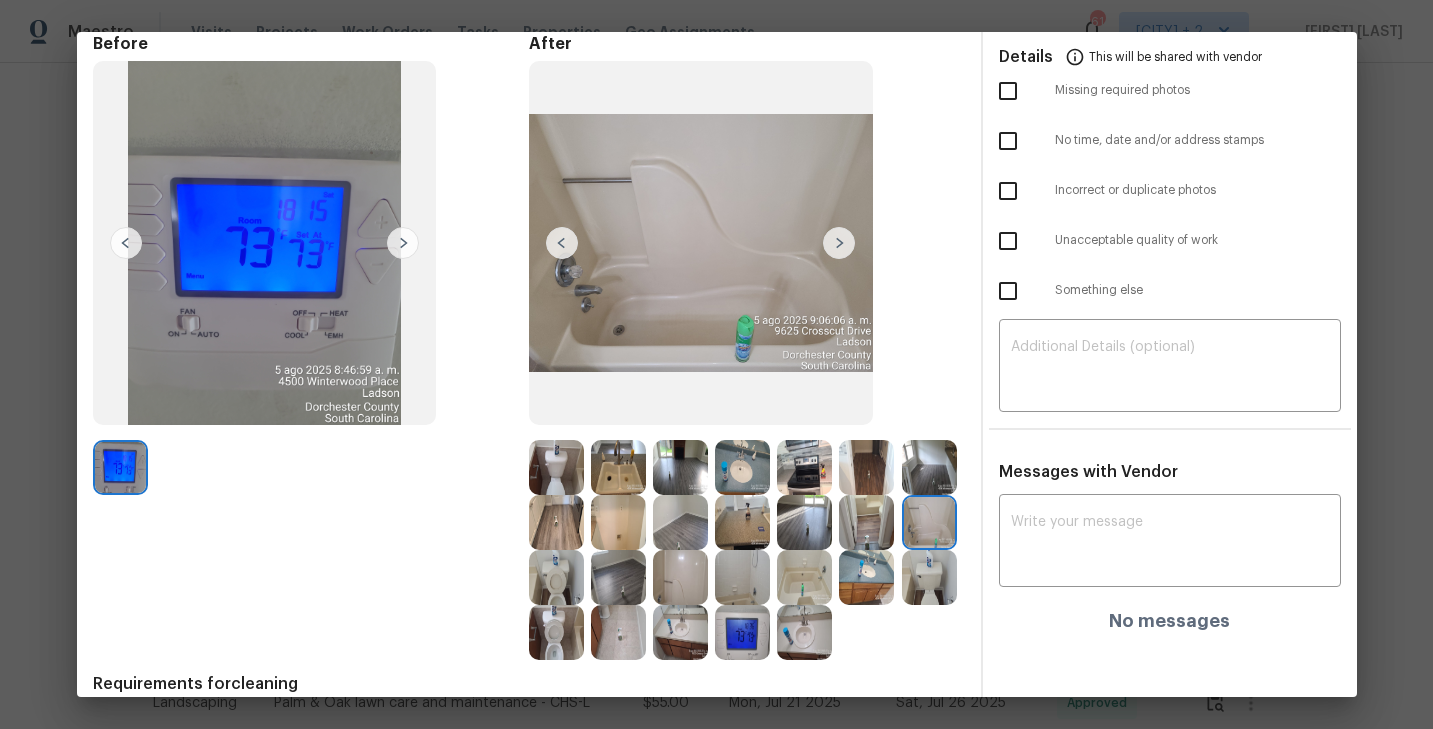 click at bounding box center (929, 467) 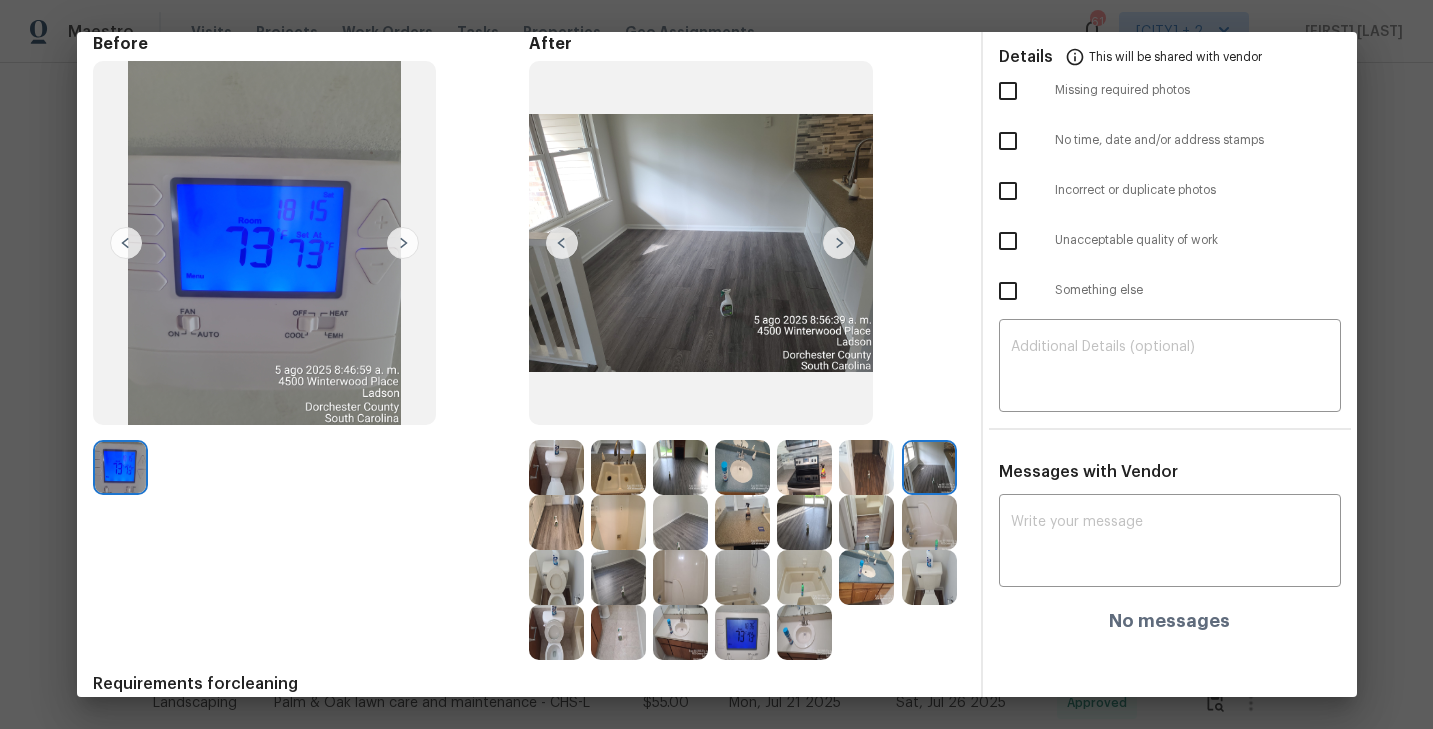 click at bounding box center (929, 522) 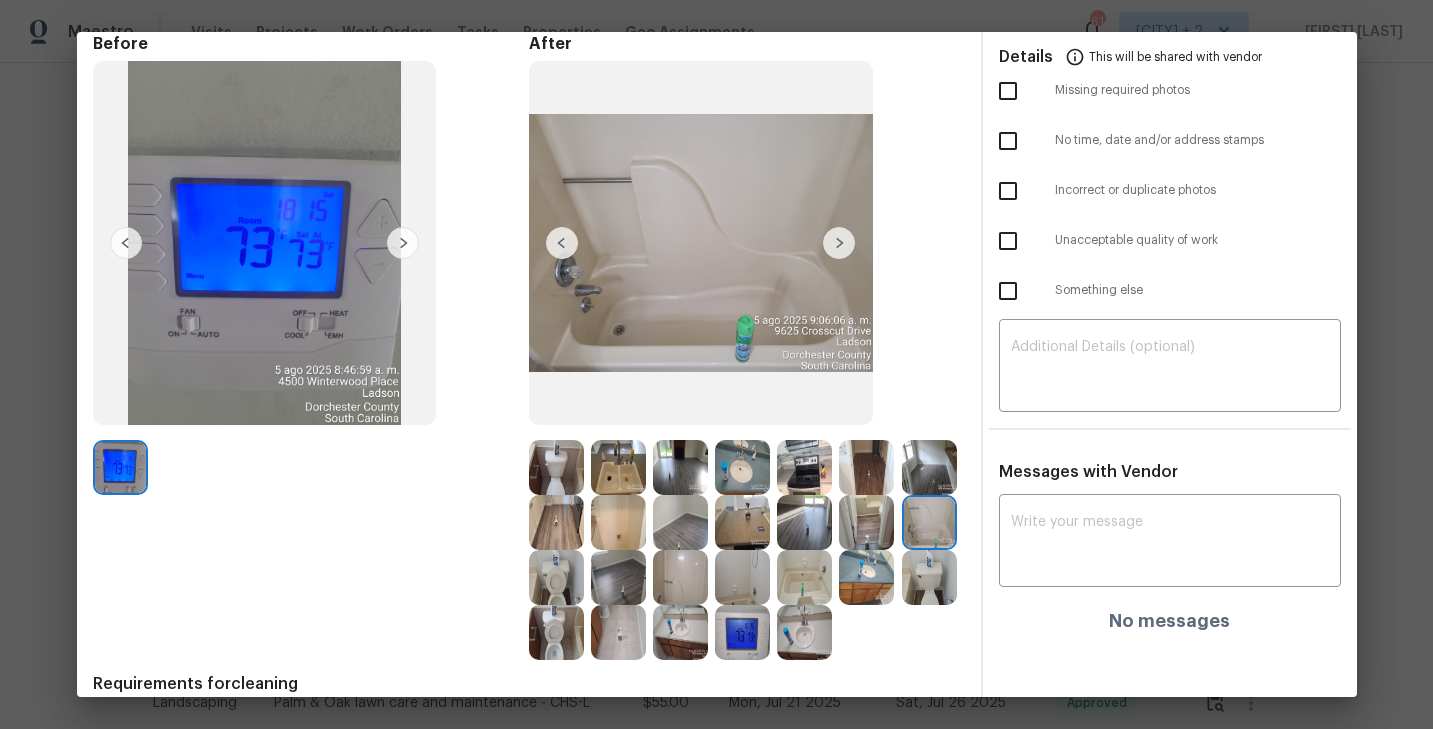 scroll, scrollTop: 0, scrollLeft: 0, axis: both 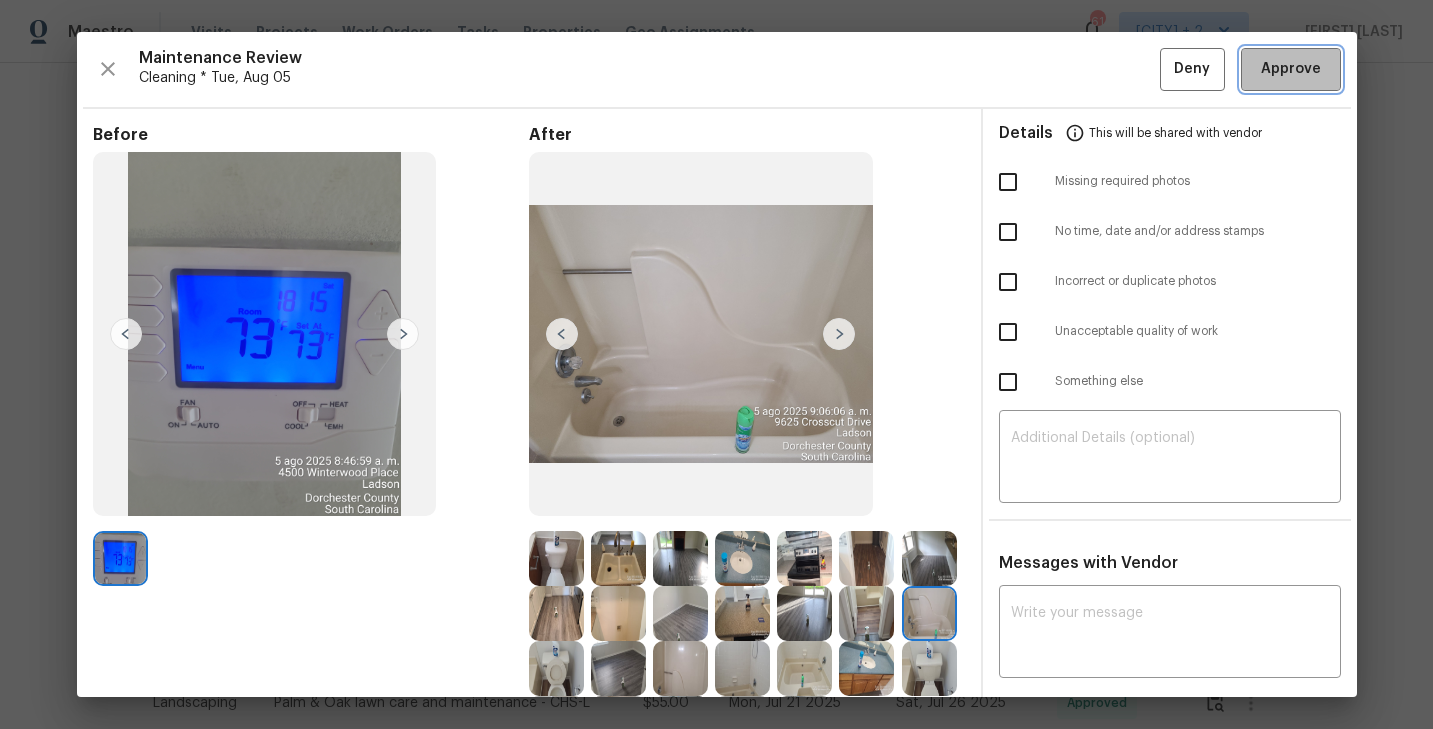 click on "Approve" at bounding box center (1291, 69) 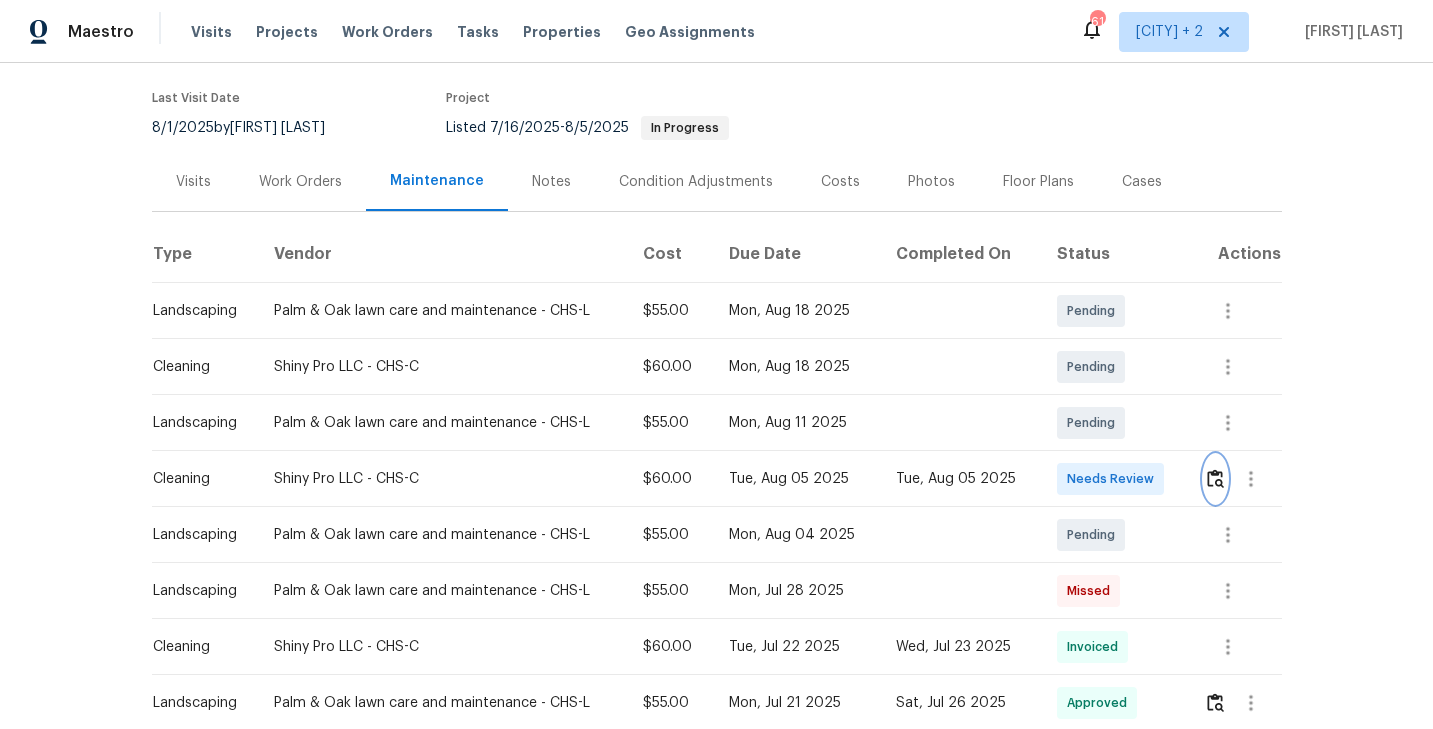 scroll, scrollTop: 0, scrollLeft: 0, axis: both 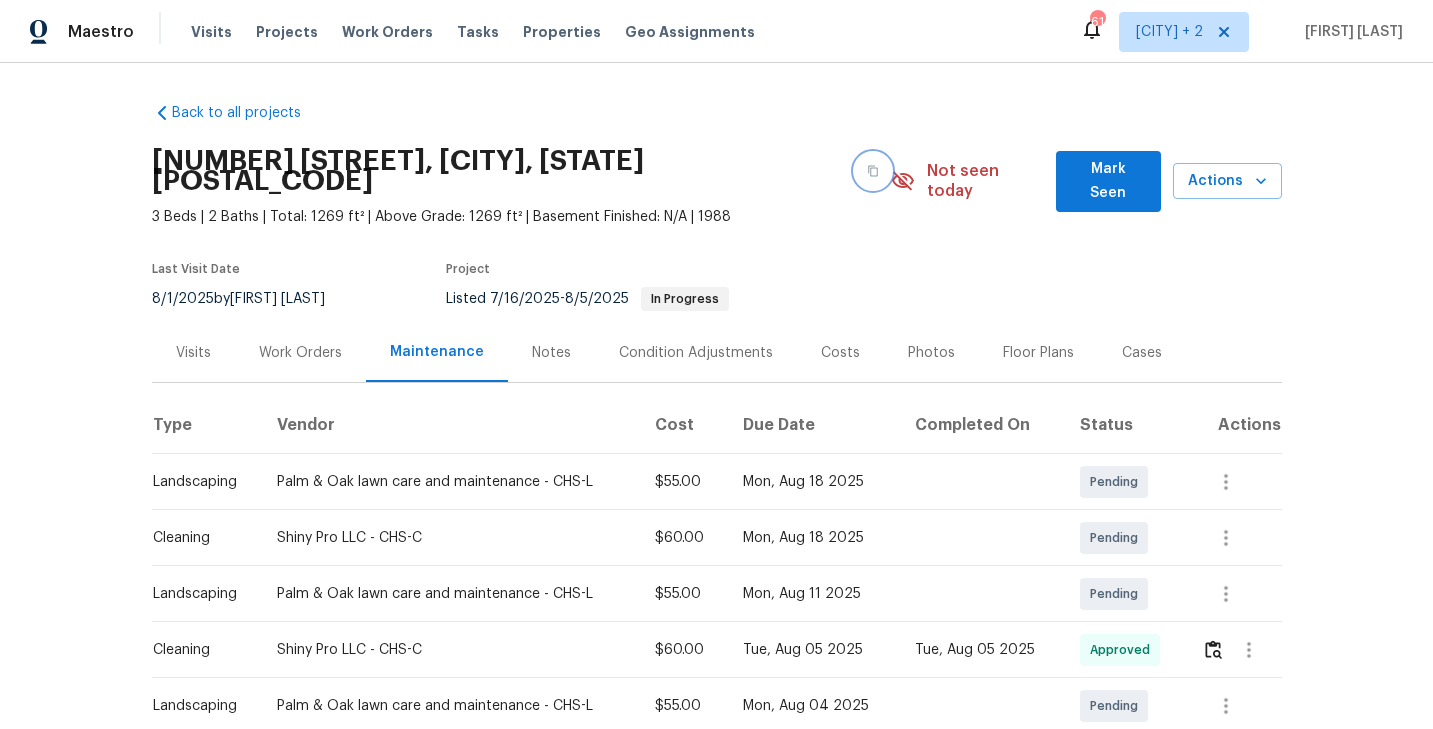 click 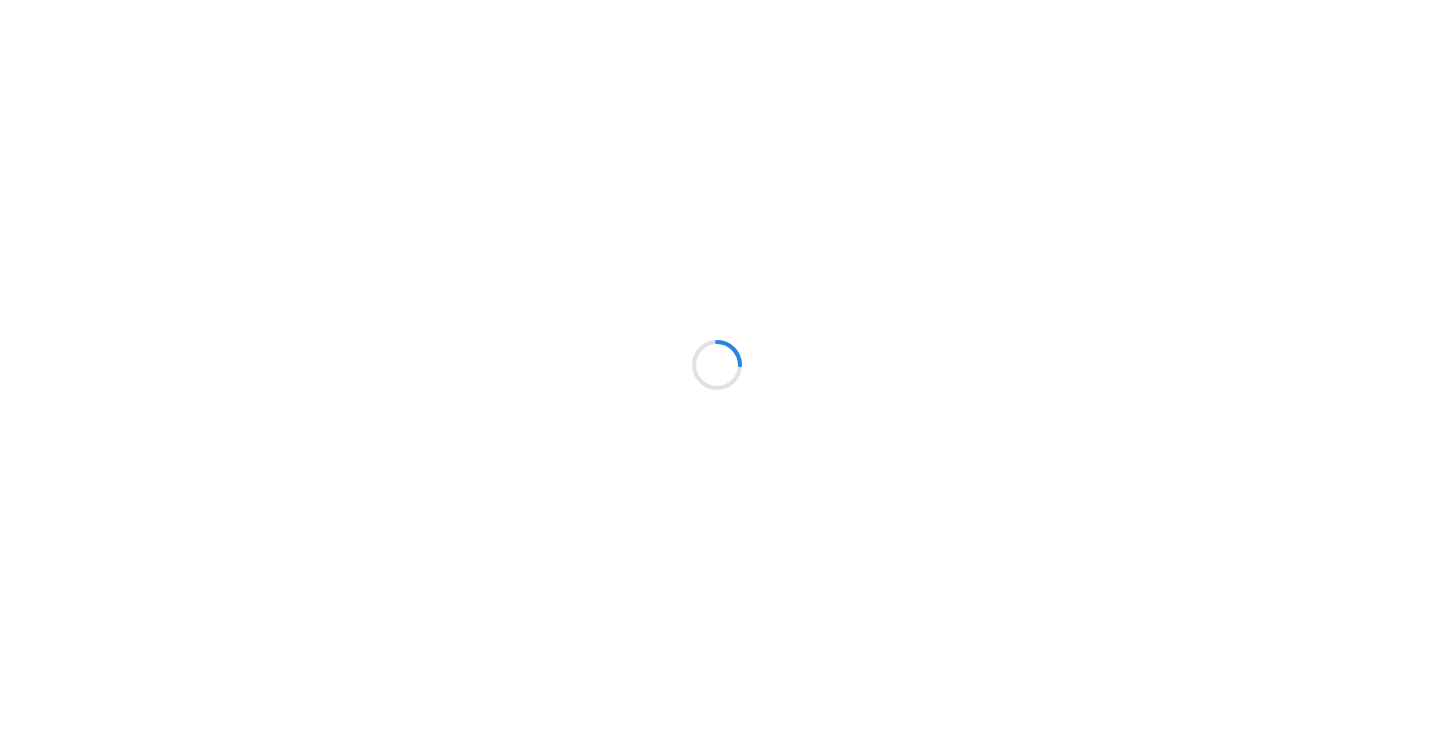 scroll, scrollTop: 0, scrollLeft: 0, axis: both 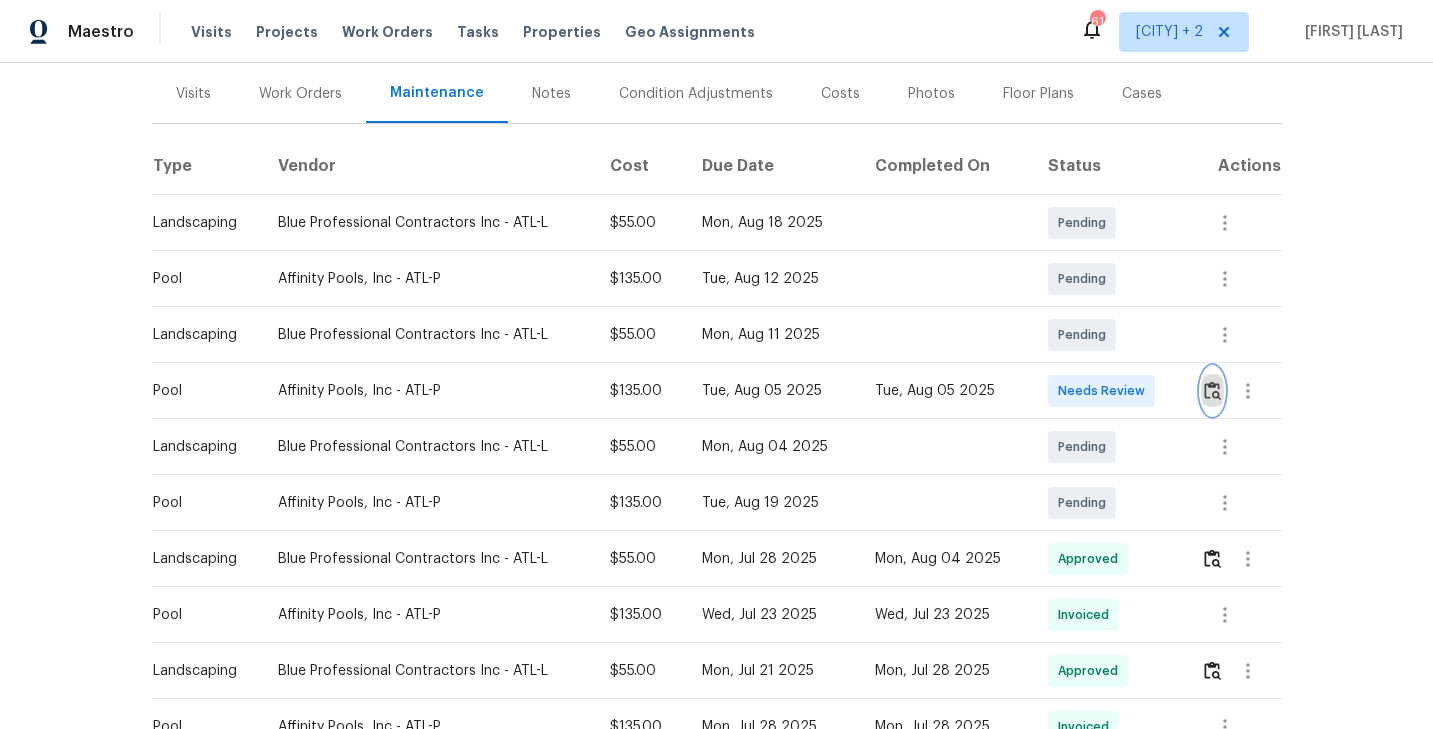 click at bounding box center (1212, 390) 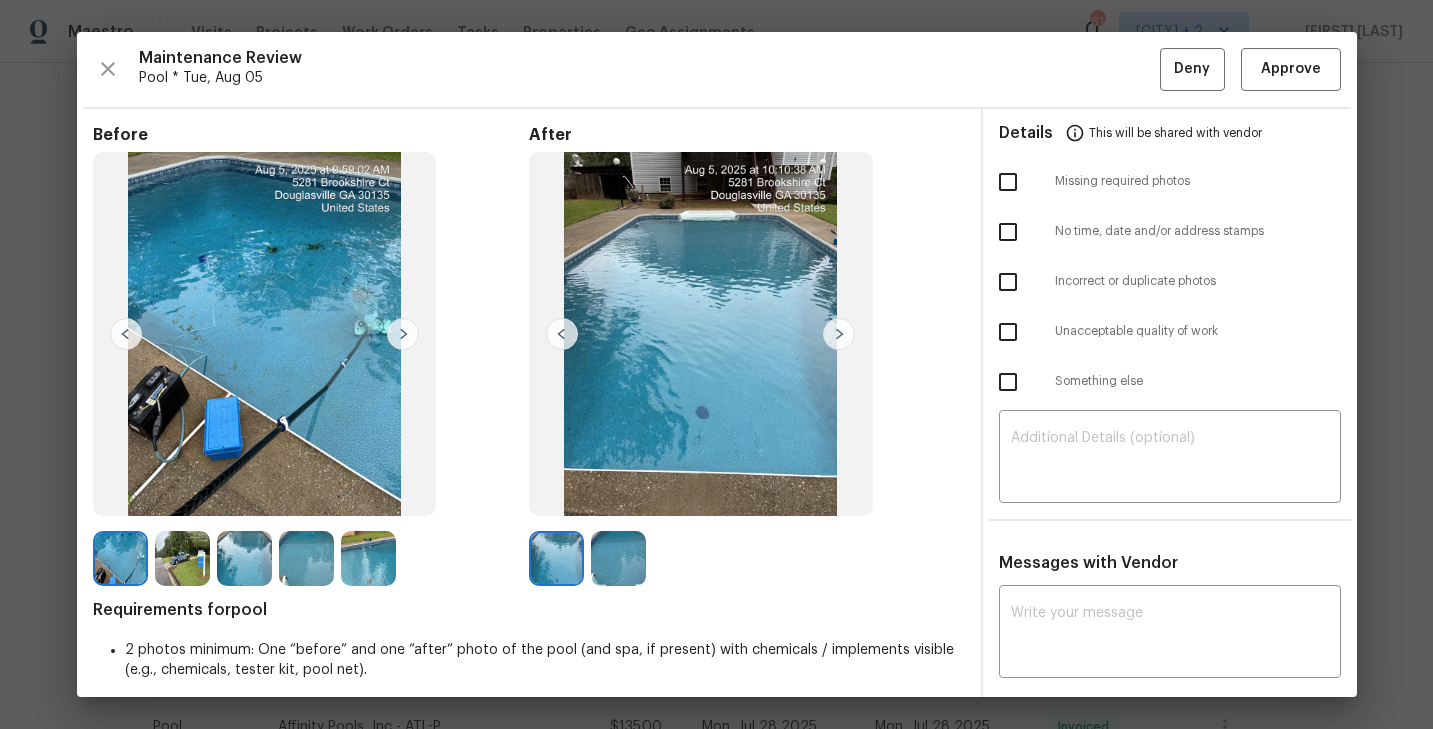 click at bounding box center [182, 558] 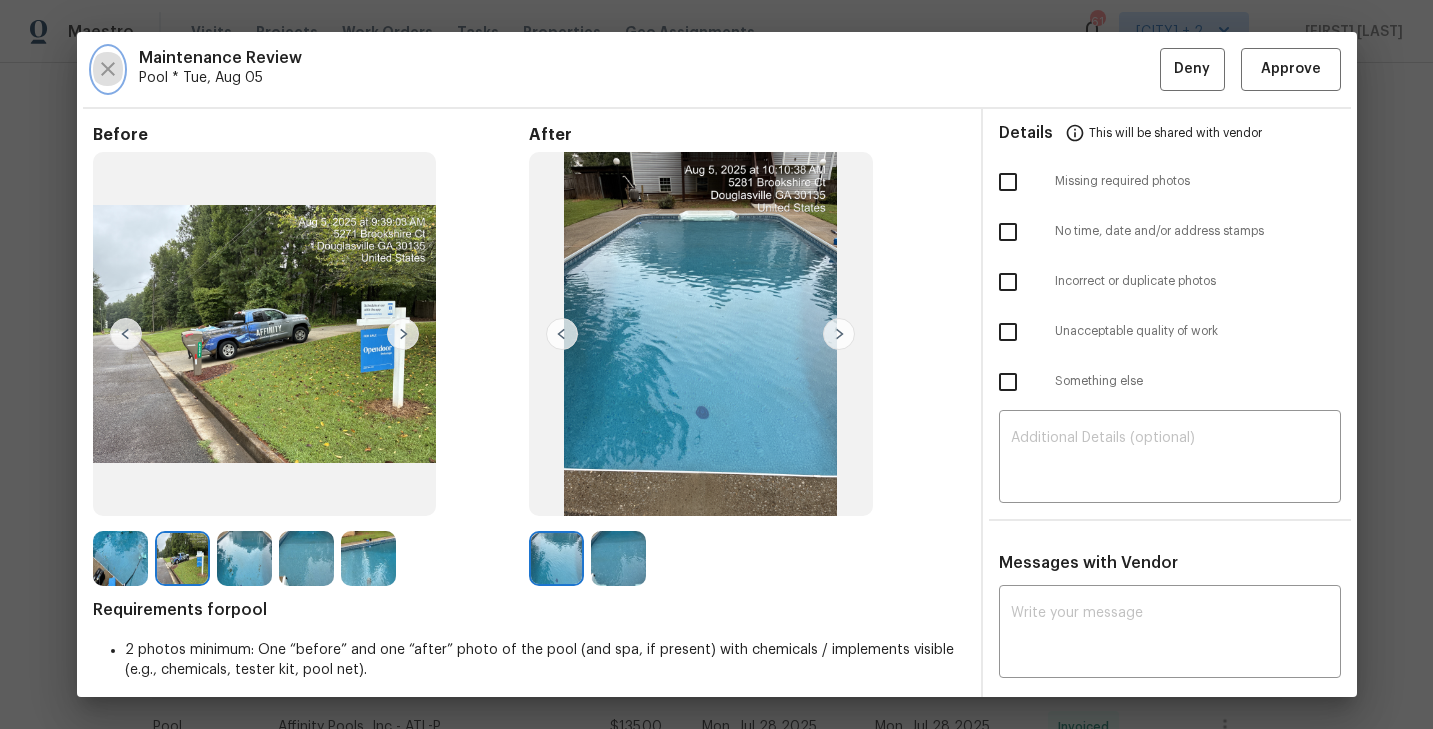 click 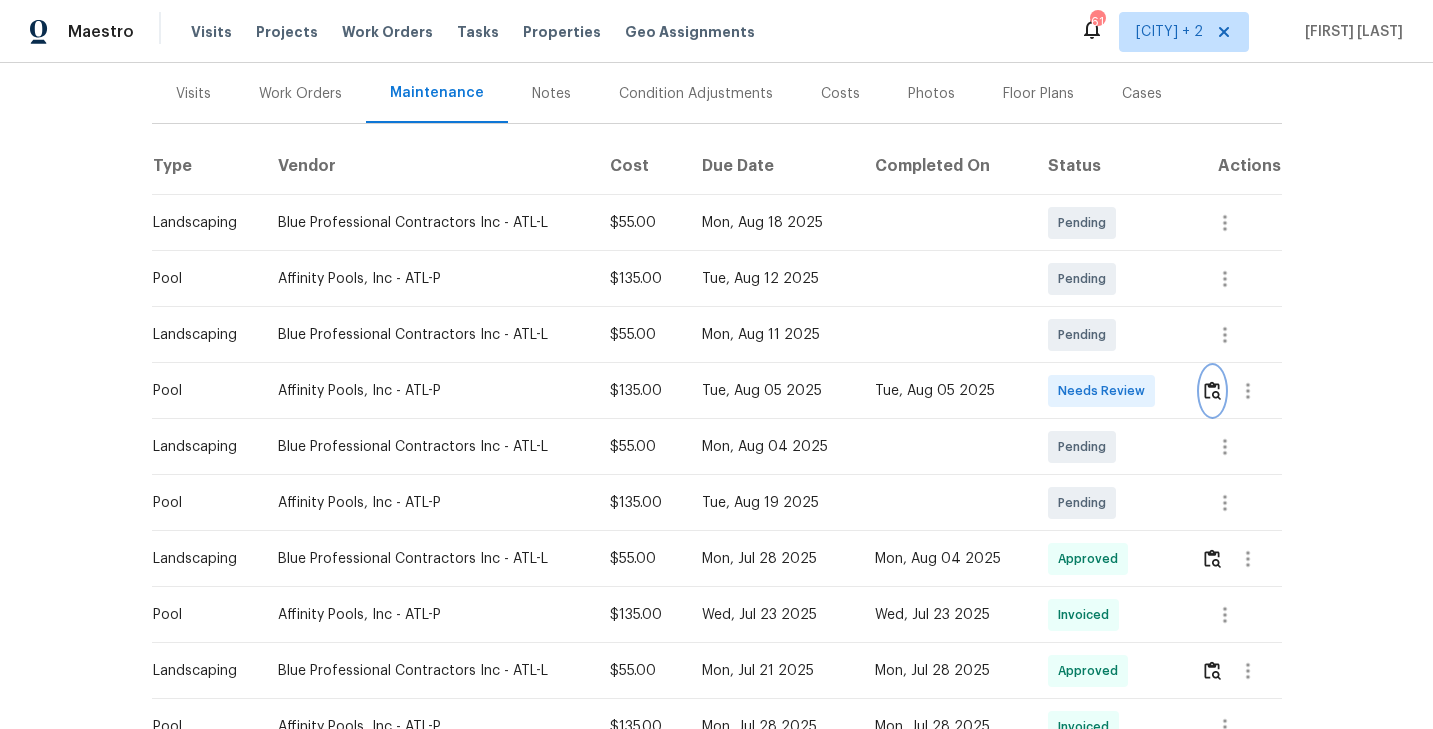 scroll, scrollTop: 343, scrollLeft: 0, axis: vertical 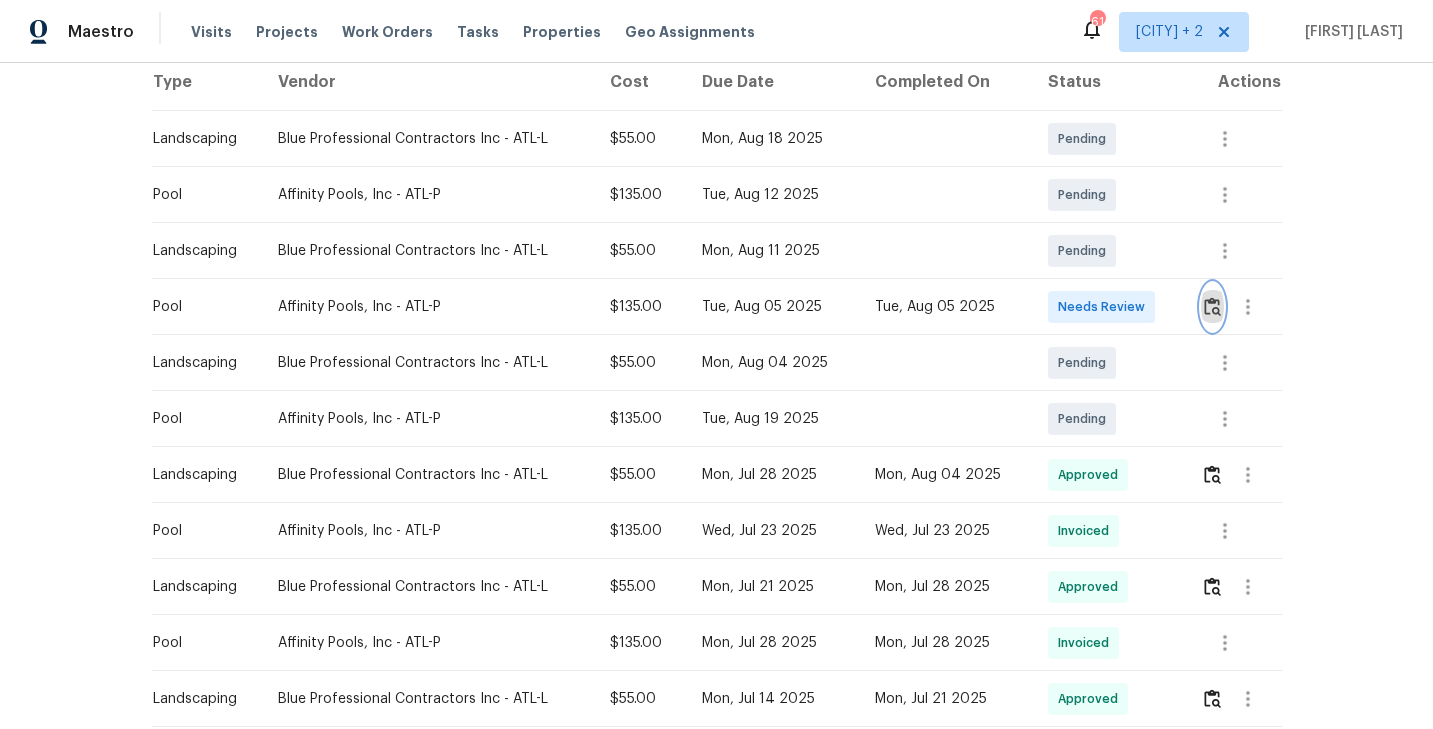 click at bounding box center (1212, 307) 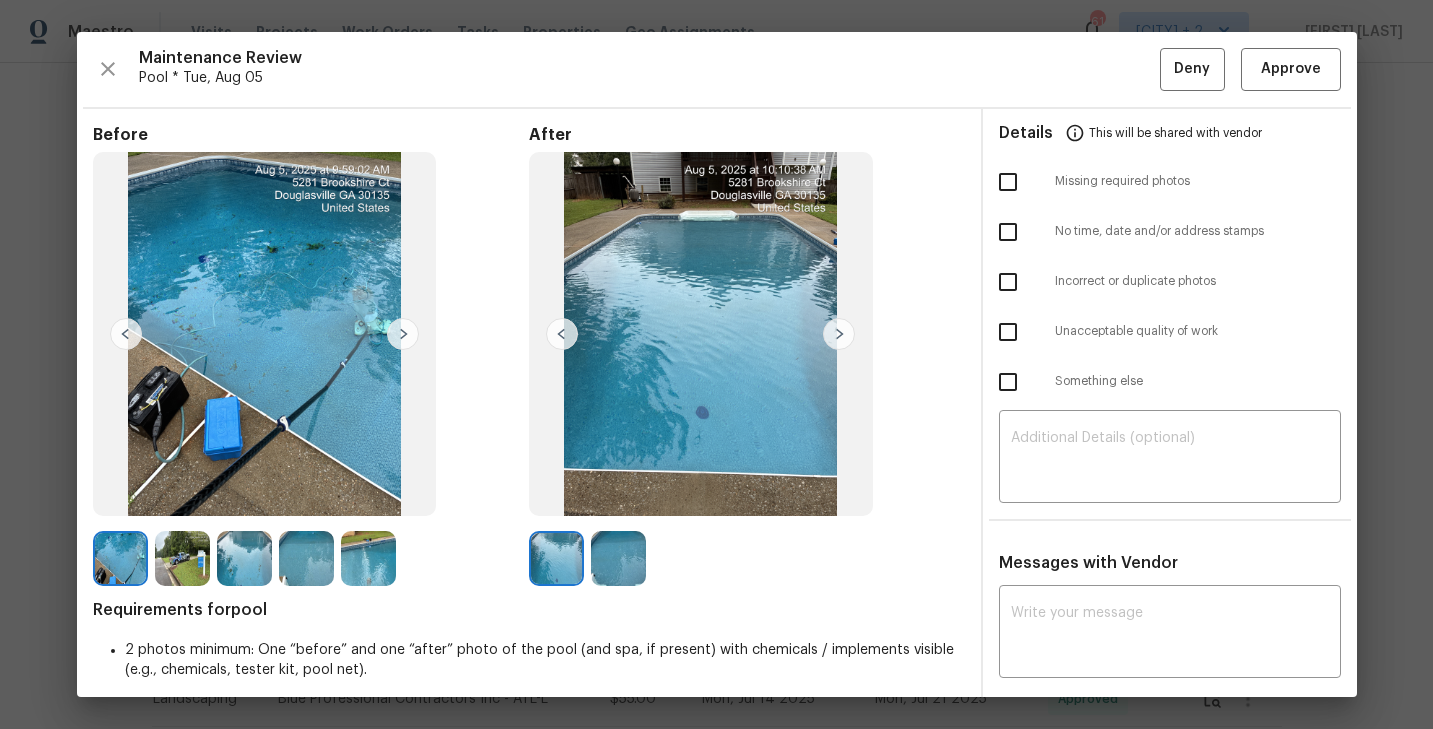 click at bounding box center [618, 558] 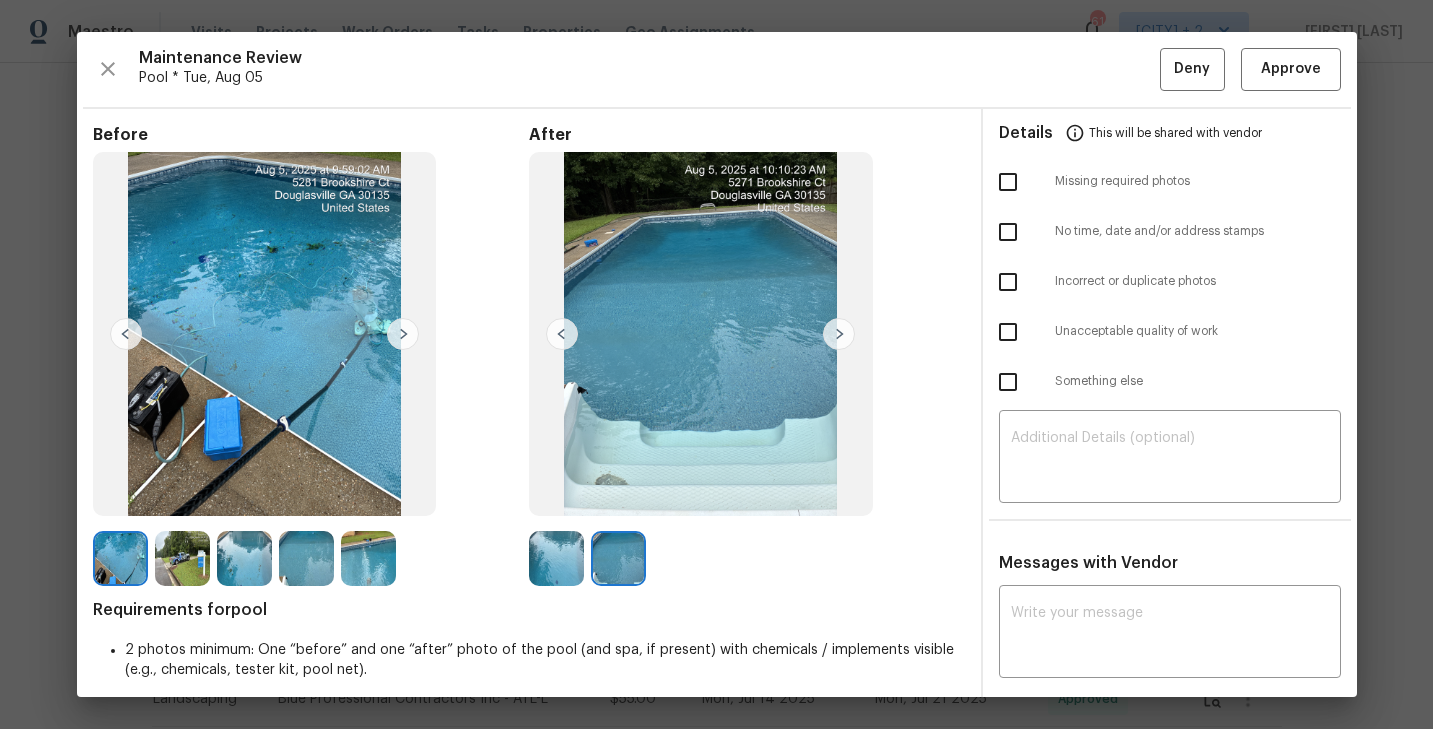 click at bounding box center [556, 558] 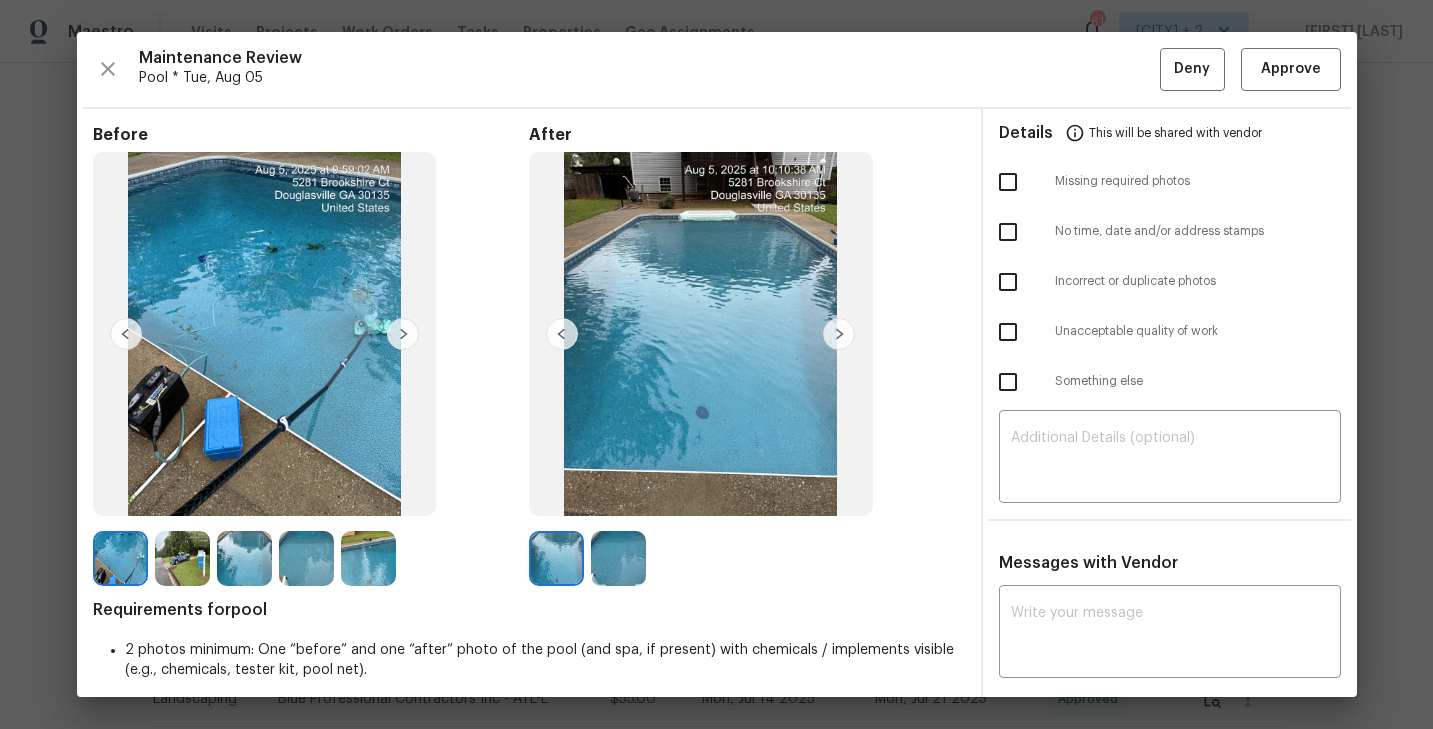 click on "Before After Requirements for  pool 2 photos minimum: One “before” and one “after” photo of the pool (and spa, if present) with chemicals / implements visible (e.g., chemicals, tester kit, pool net). Details This will be shared with vendor Missing required photos No time, date and/or address stamps Incorrect or duplicate photos Unacceptable quality of work Something else ​   Messages with Vendor   x ​ Saravanan Thiagarajan 4/18/25, 1:12 Maintenance Audit Team: Hello! After further review this visit has been approved. Please ensure to upload with date, time and address stamp in before section photo correctly from your next visits. Thank You! Savitha Ekambaram 4/17/25, 22:7 Hi Frantisek, Thanks for letting us know. Frantisek Siska 4/17/25, 6:13 we are working on this at separate workorder as well" at bounding box center (717, 543) 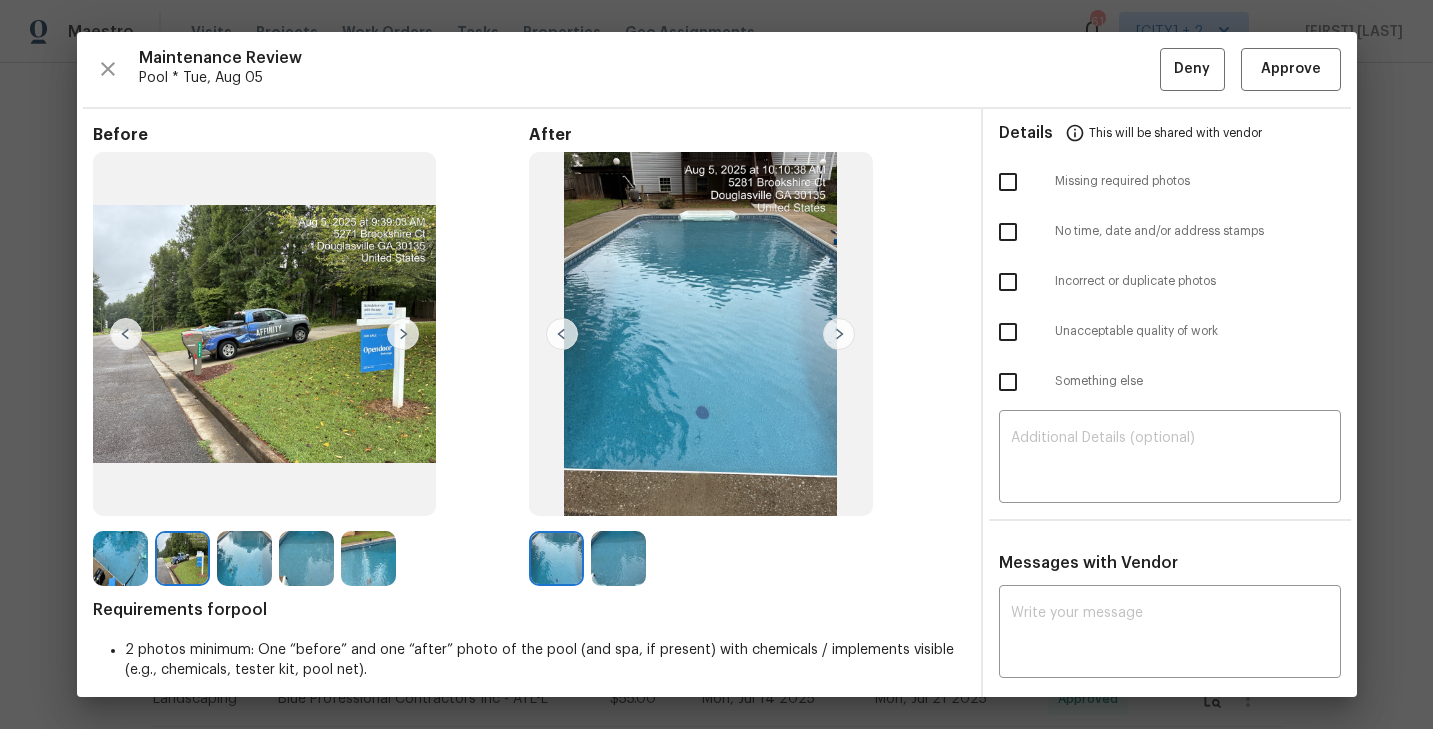 click at bounding box center (244, 558) 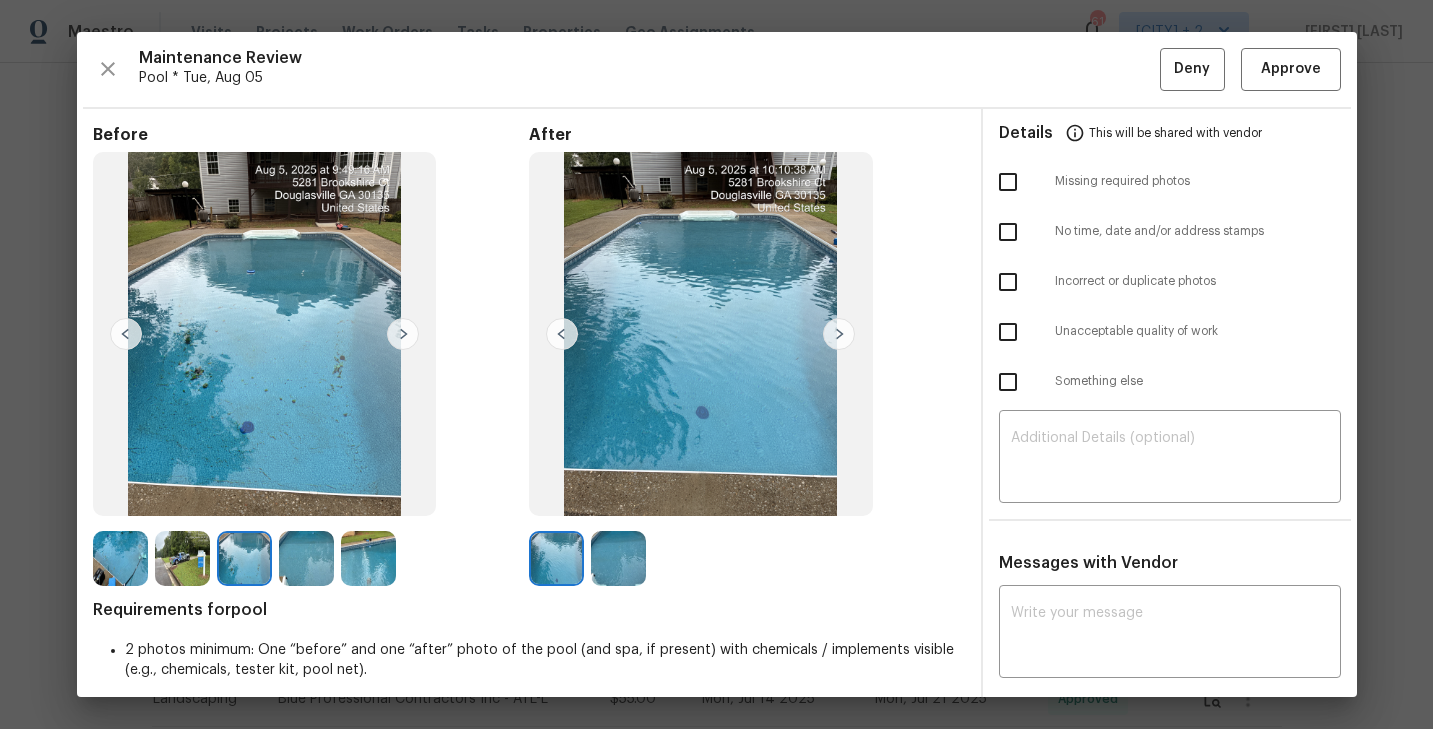 click at bounding box center (306, 558) 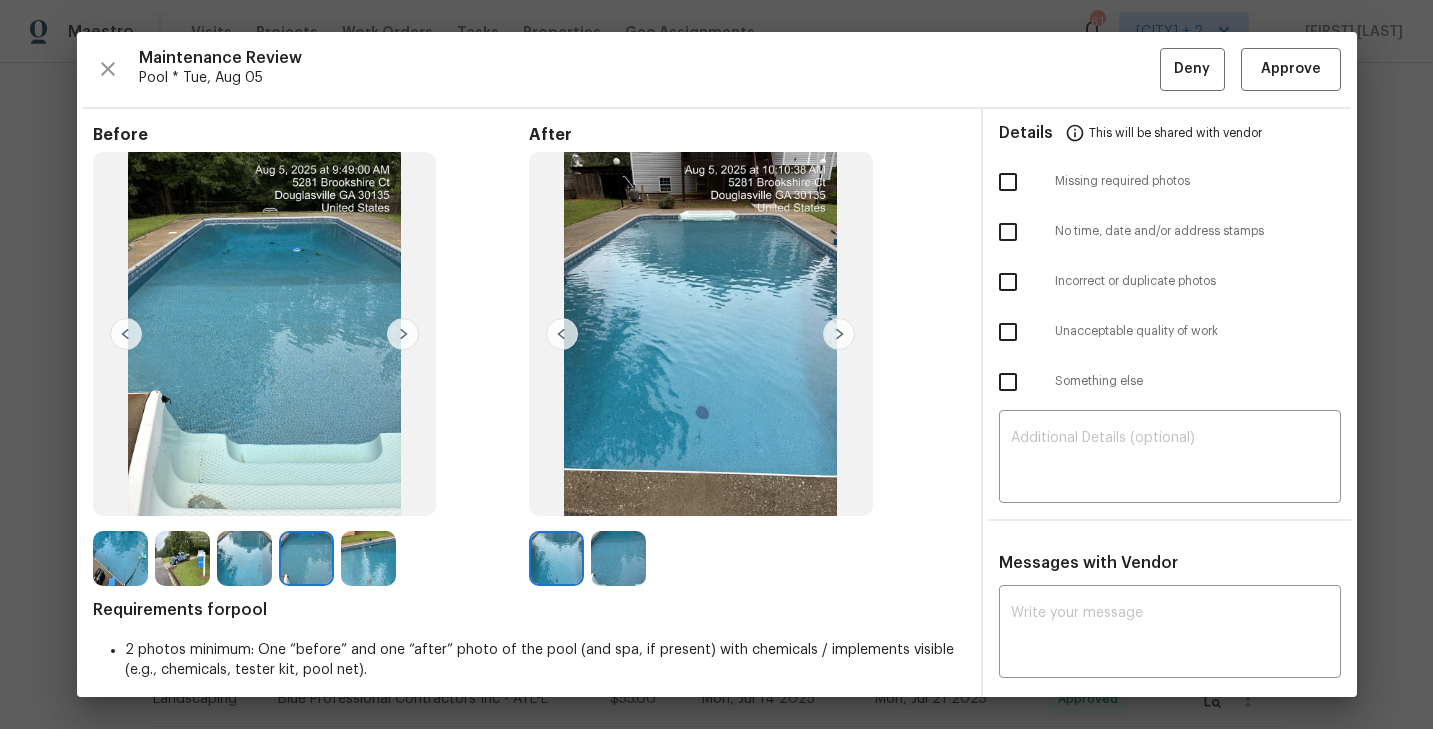 click at bounding box center [311, 558] 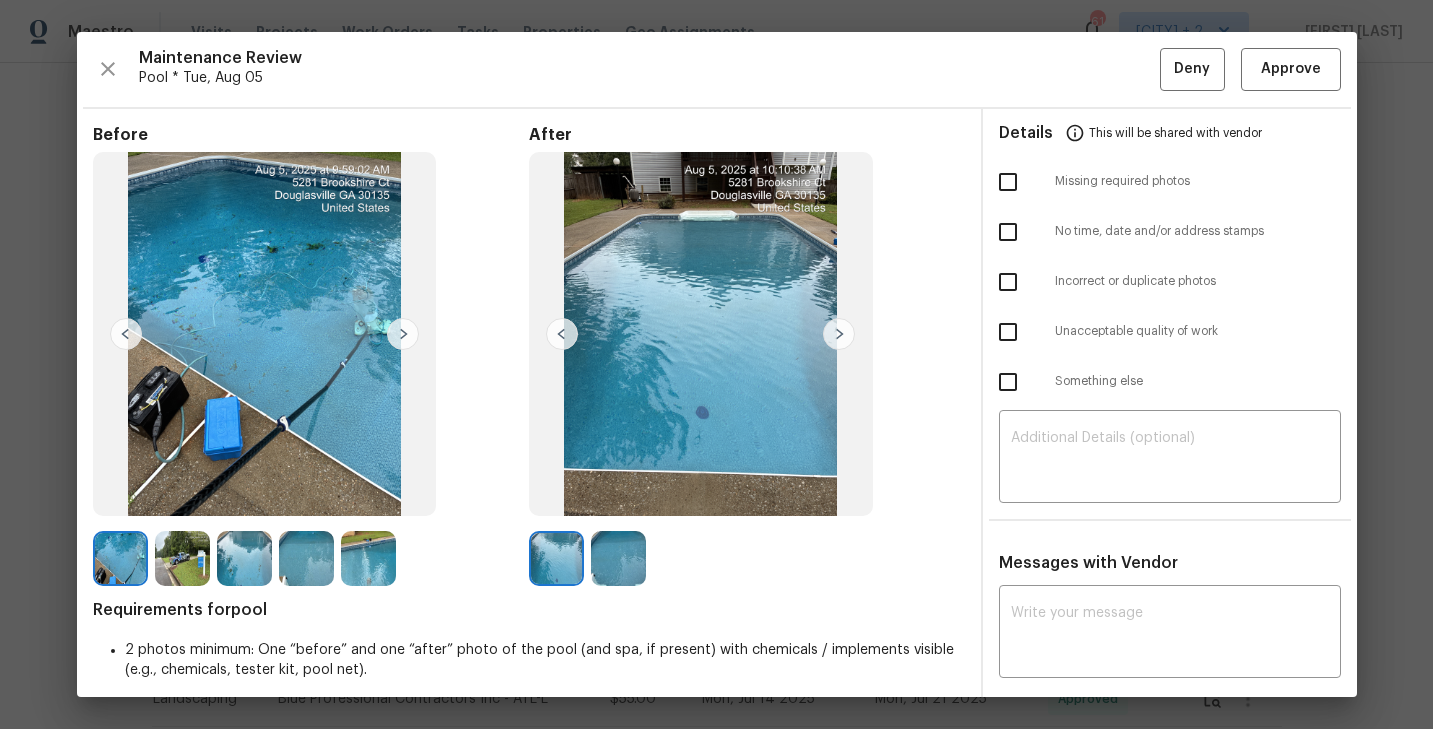 click on "Before After Requirements for  pool 2 photos minimum: One “before” and one “after” photo of the pool (and spa, if present) with chemicals / implements visible (e.g., chemicals, tester kit, pool net)." at bounding box center (529, 551) 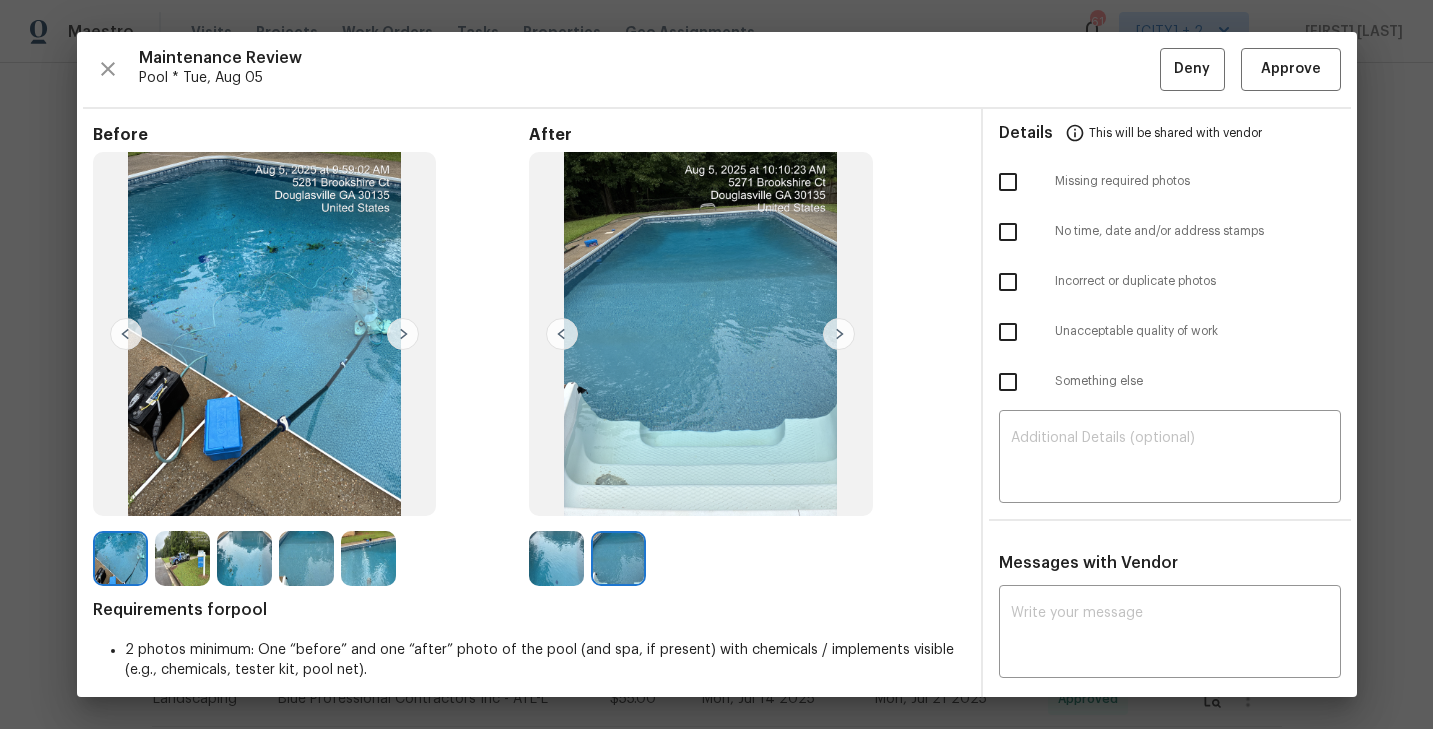 click at bounding box center (556, 558) 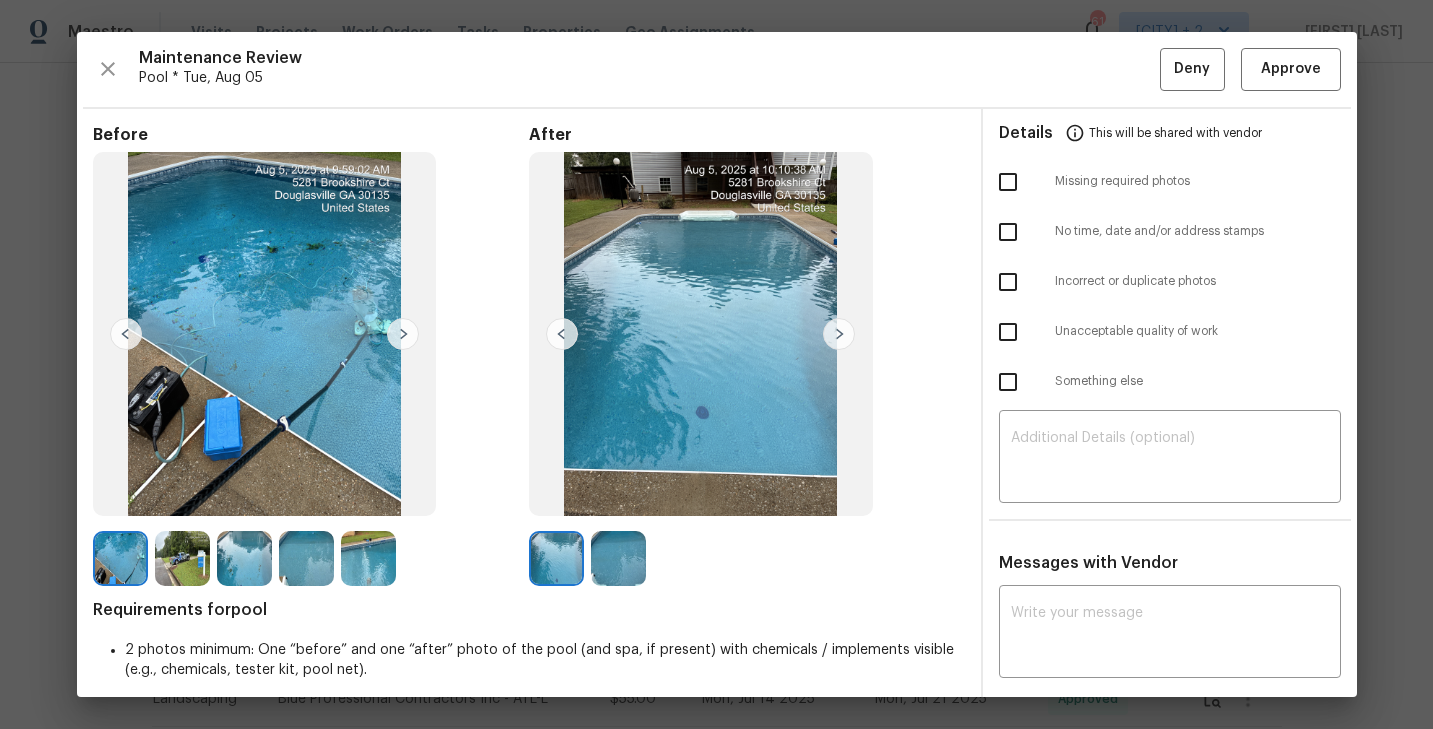 click on "Before After Requirements for  pool 2 photos minimum: One “before” and one “after” photo of the pool (and spa, if present) with chemicals / implements visible (e.g., chemicals, tester kit, pool net)." at bounding box center (529, 551) 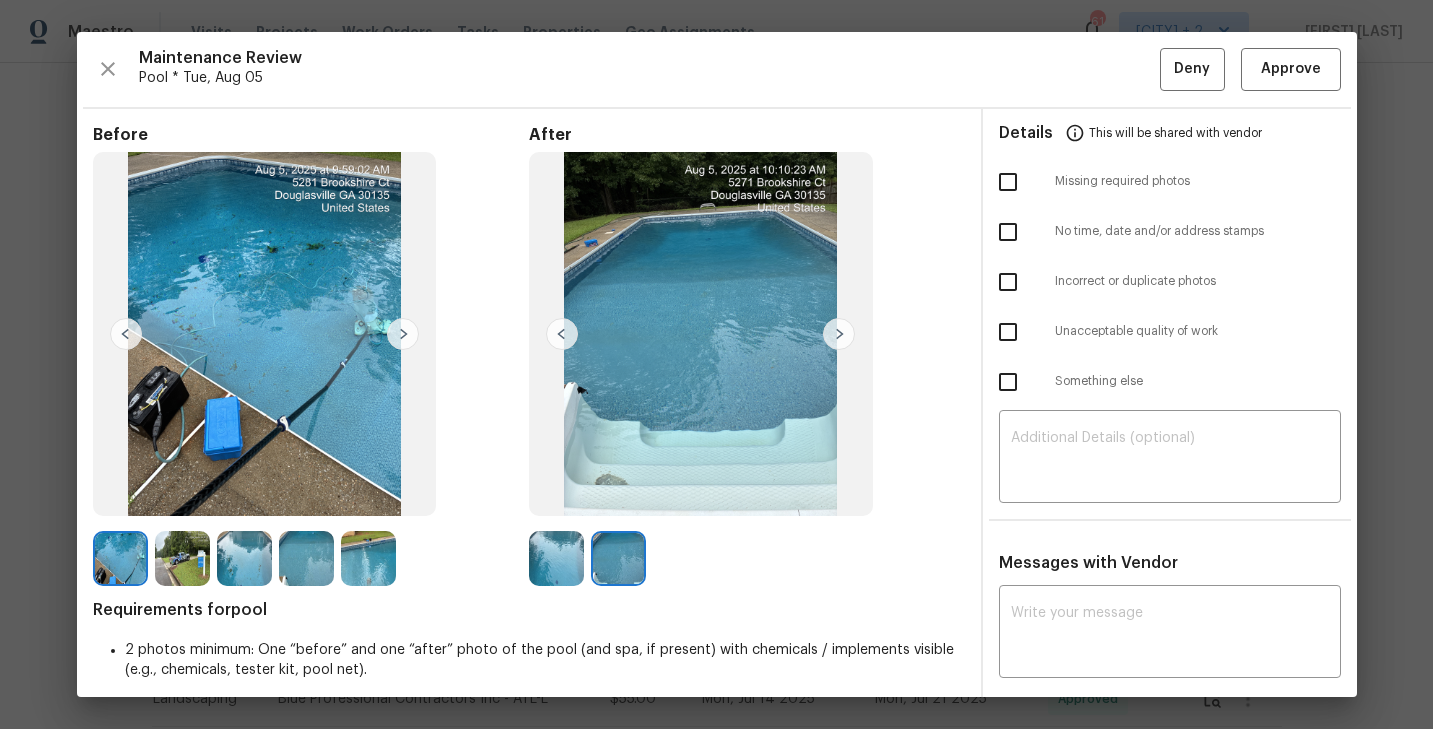 click at bounding box center [556, 558] 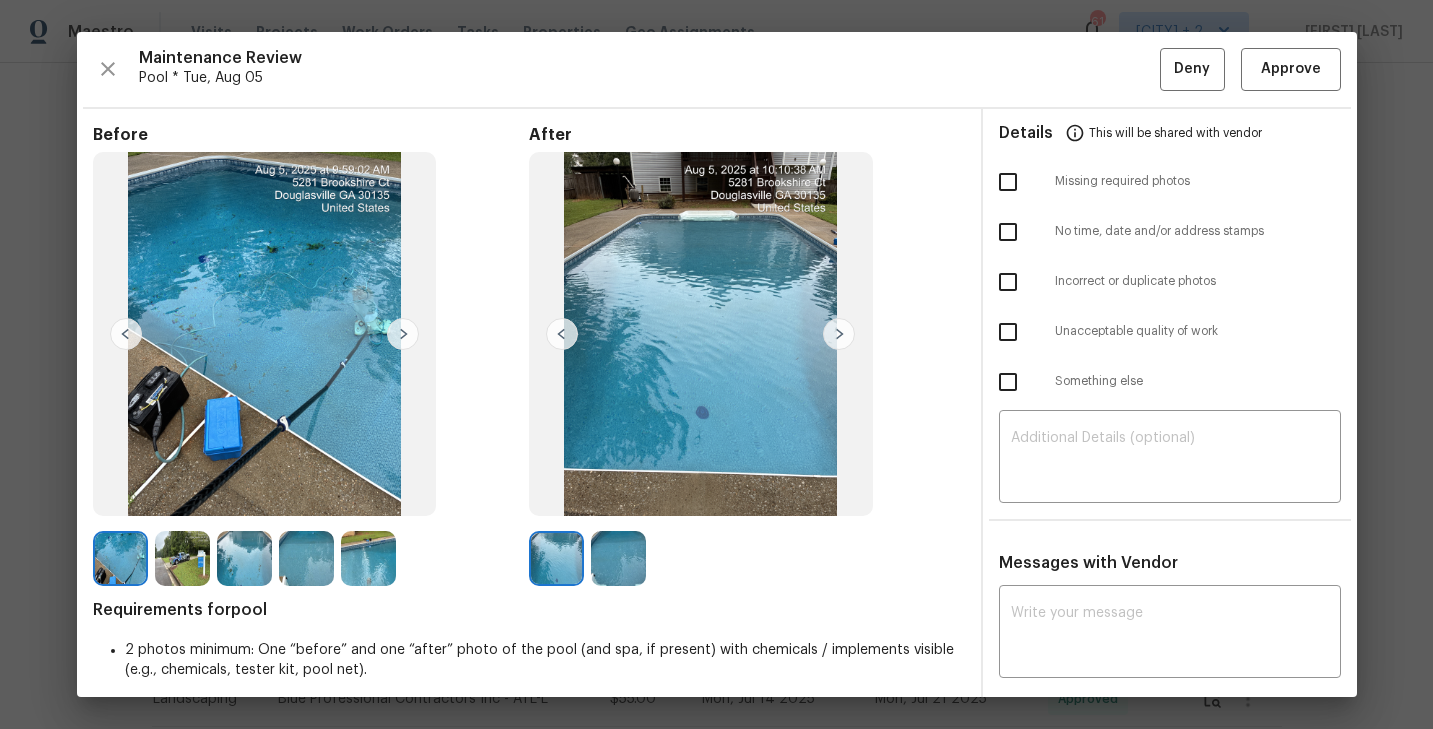 click at bounding box center [368, 558] 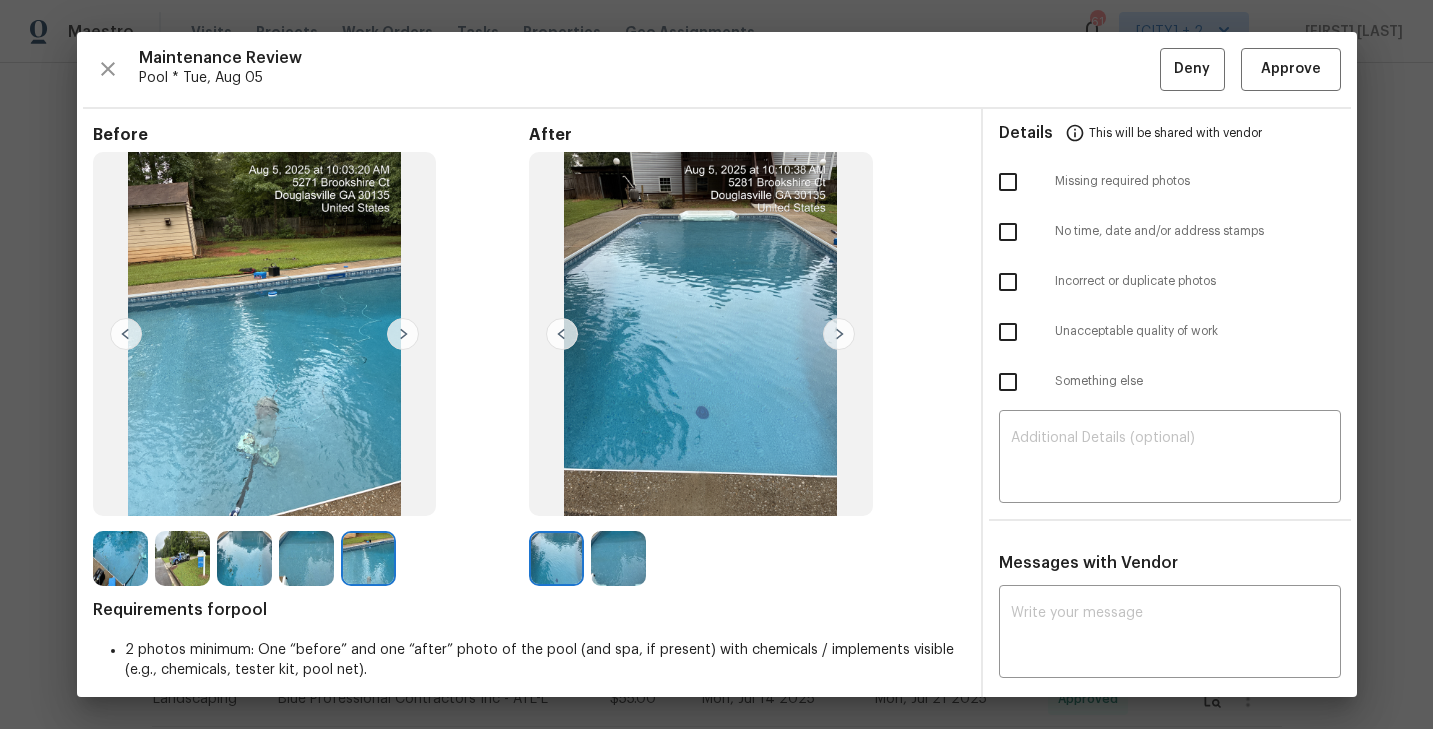 click on "Before After Requirements for  pool 2 photos minimum: One “before” and one “after” photo of the pool (and spa, if present) with chemicals / implements visible (e.g., chemicals, tester kit, pool net). Details This will be shared with vendor Missing required photos No time, date and/or address stamps Incorrect or duplicate photos Unacceptable quality of work Something else ​   Messages with Vendor   x ​ Saravanan Thiagarajan 4/18/25, 1:12 Maintenance Audit Team: Hello! After further review this visit has been approved. Please ensure to upload with date, time and address stamp in before section photo correctly from your next visits. Thank You! Savitha Ekambaram 4/17/25, 22:7 Hi Frantisek, Thanks for letting us know. Frantisek Siska 4/17/25, 6:13 we are working on this at separate workorder as well" at bounding box center [717, 543] 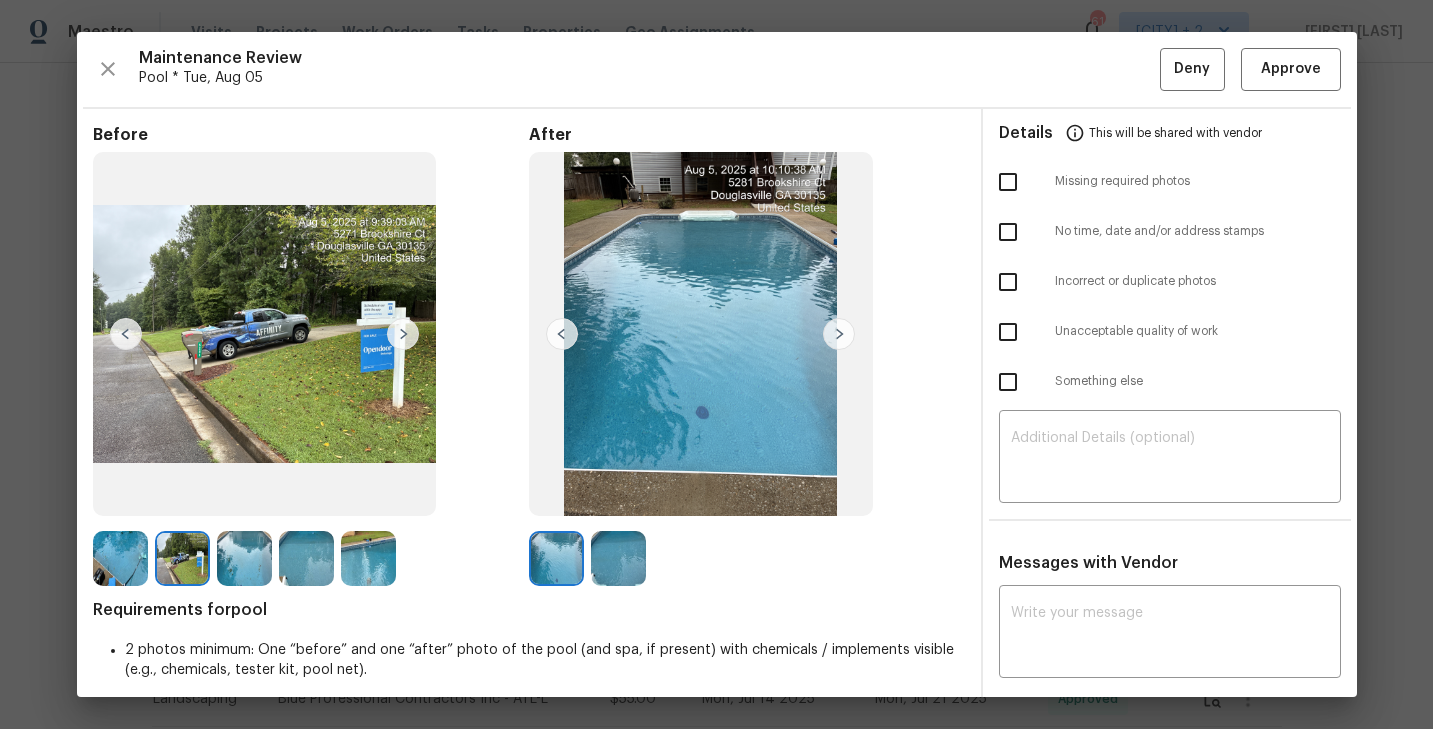 click at bounding box center (244, 558) 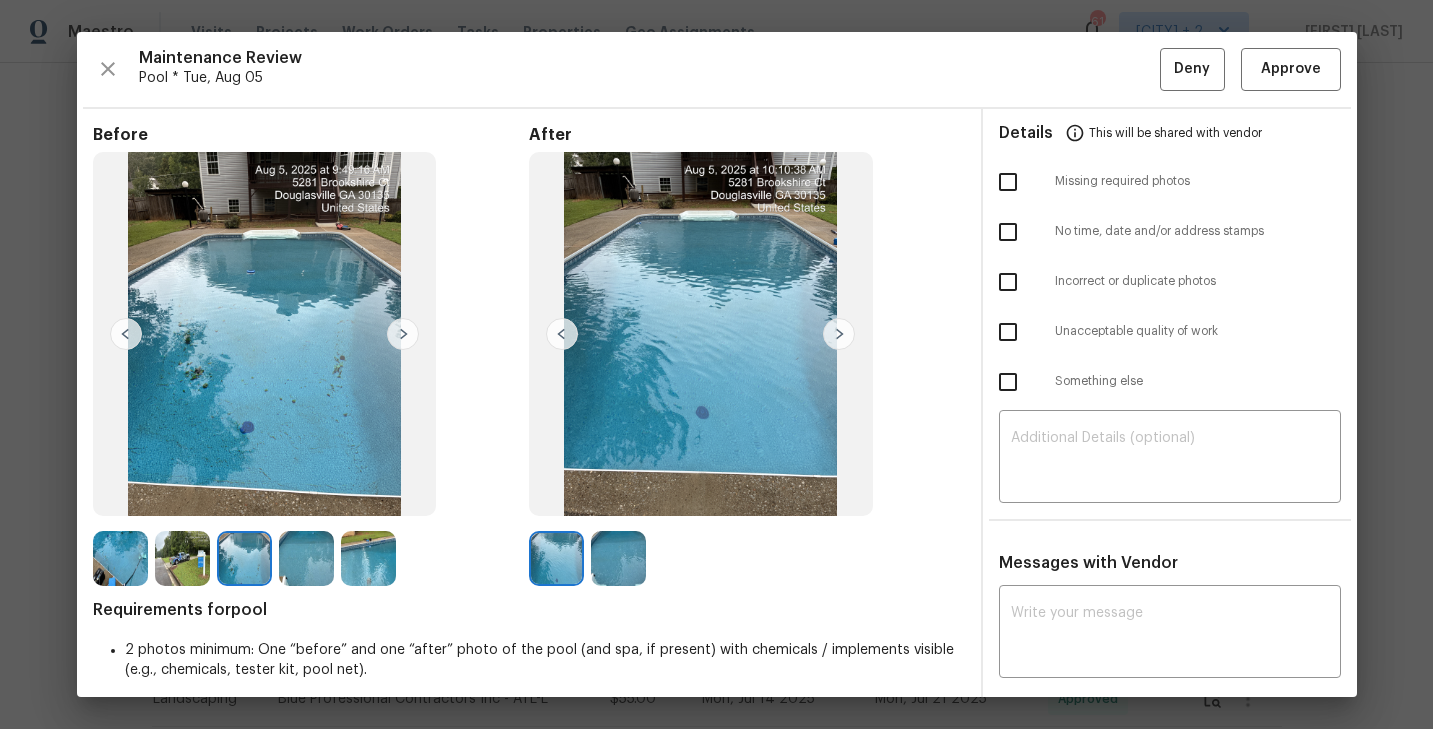 click on "Maintenance Review Pool * Tue, Aug 05 Deny Approve Before After Requirements for  pool 2 photos minimum: One “before” and one “after” photo of the pool (and spa, if present) with chemicals / implements visible (e.g., chemicals, tester kit, pool net). Details This will be shared with vendor Missing required photos No time, date and/or address stamps Incorrect or duplicate photos Unacceptable quality of work Something else ​   Messages with Vendor   x ​ Saravanan Thiagarajan 4/18/25, 1:12 Maintenance Audit Team: Hello! After further review this visit has been approved. Please ensure to upload with date, time and address stamp in before section photo correctly from your next visits. Thank You! Savitha Ekambaram 4/17/25, 22:7 Hi Frantisek, Thanks for letting us know. Frantisek Siska 4/17/25, 6:13 we are working on this at separate workorder as well" at bounding box center (717, 364) 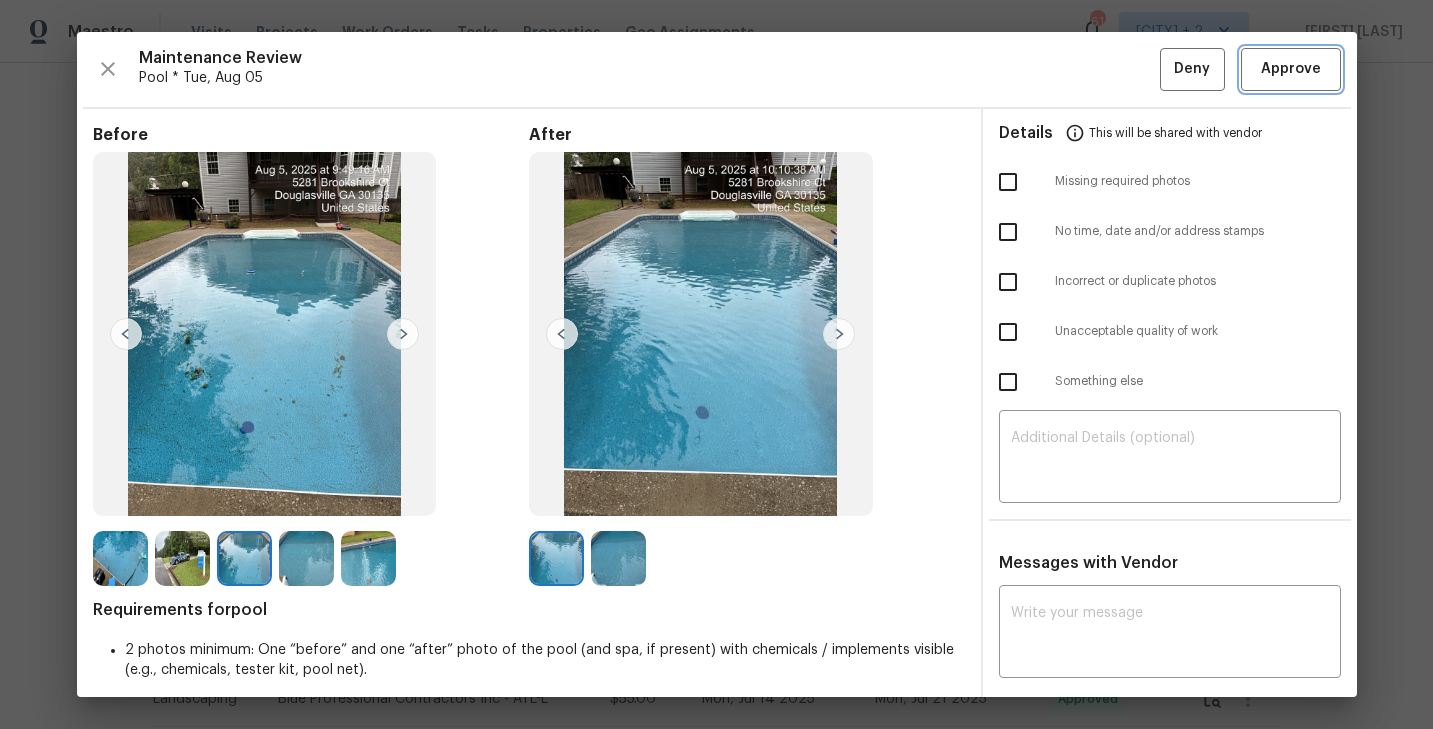 click on "Approve" at bounding box center [1291, 69] 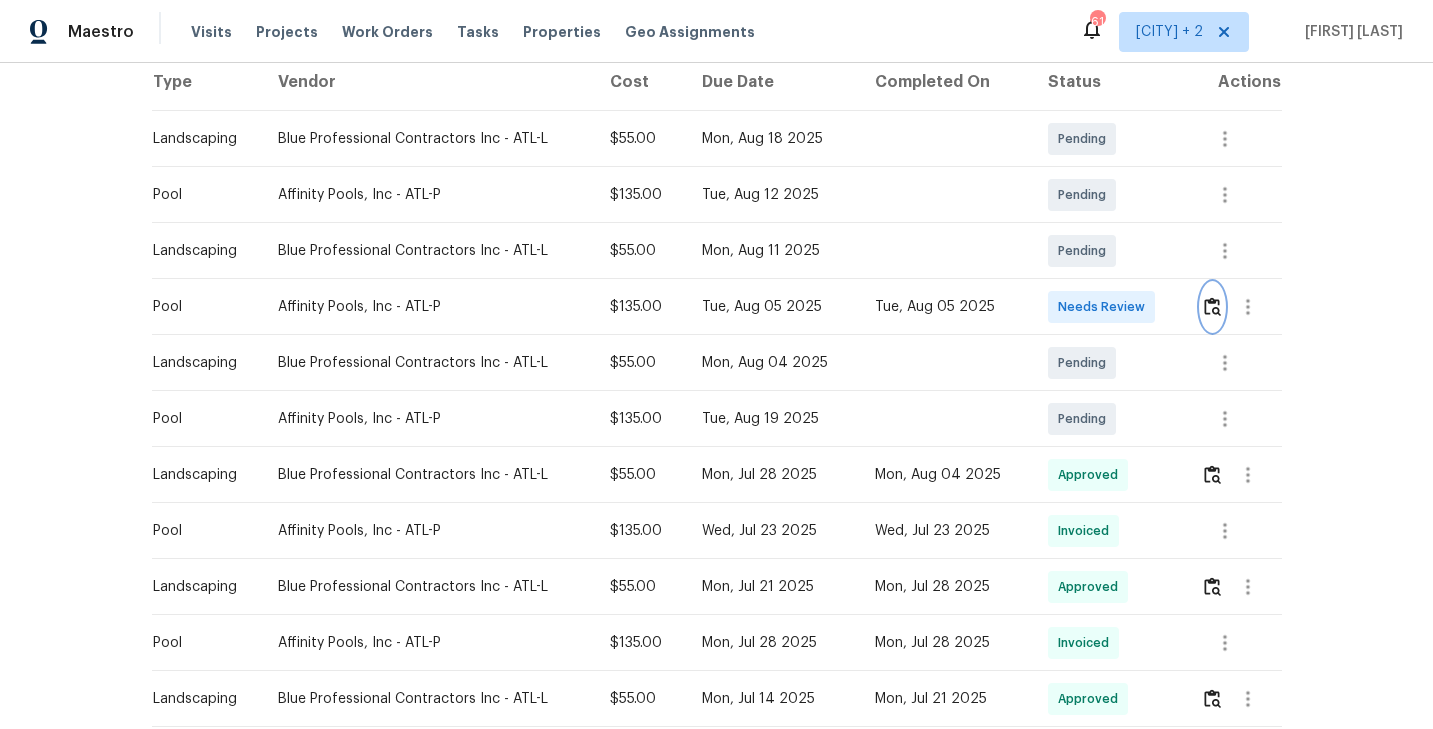 scroll, scrollTop: 0, scrollLeft: 0, axis: both 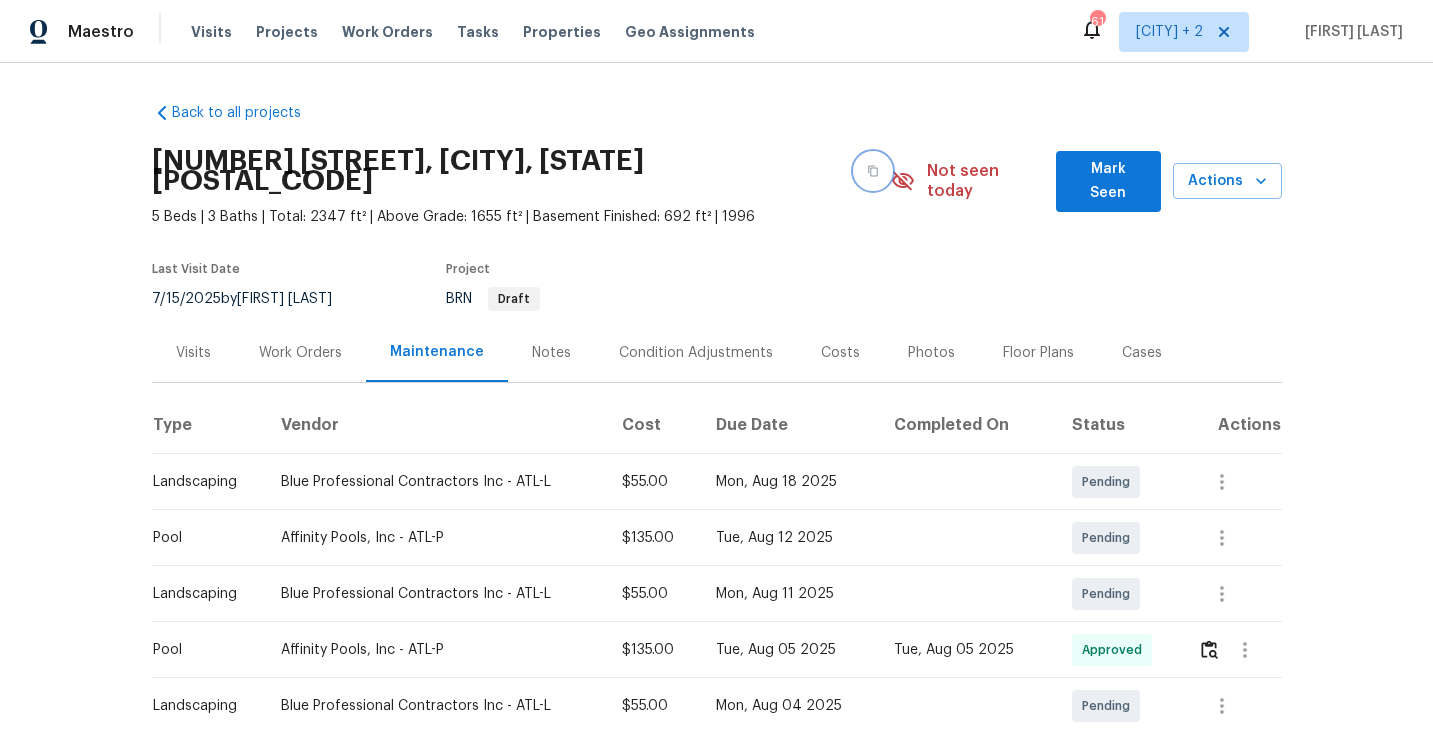 click at bounding box center (873, 171) 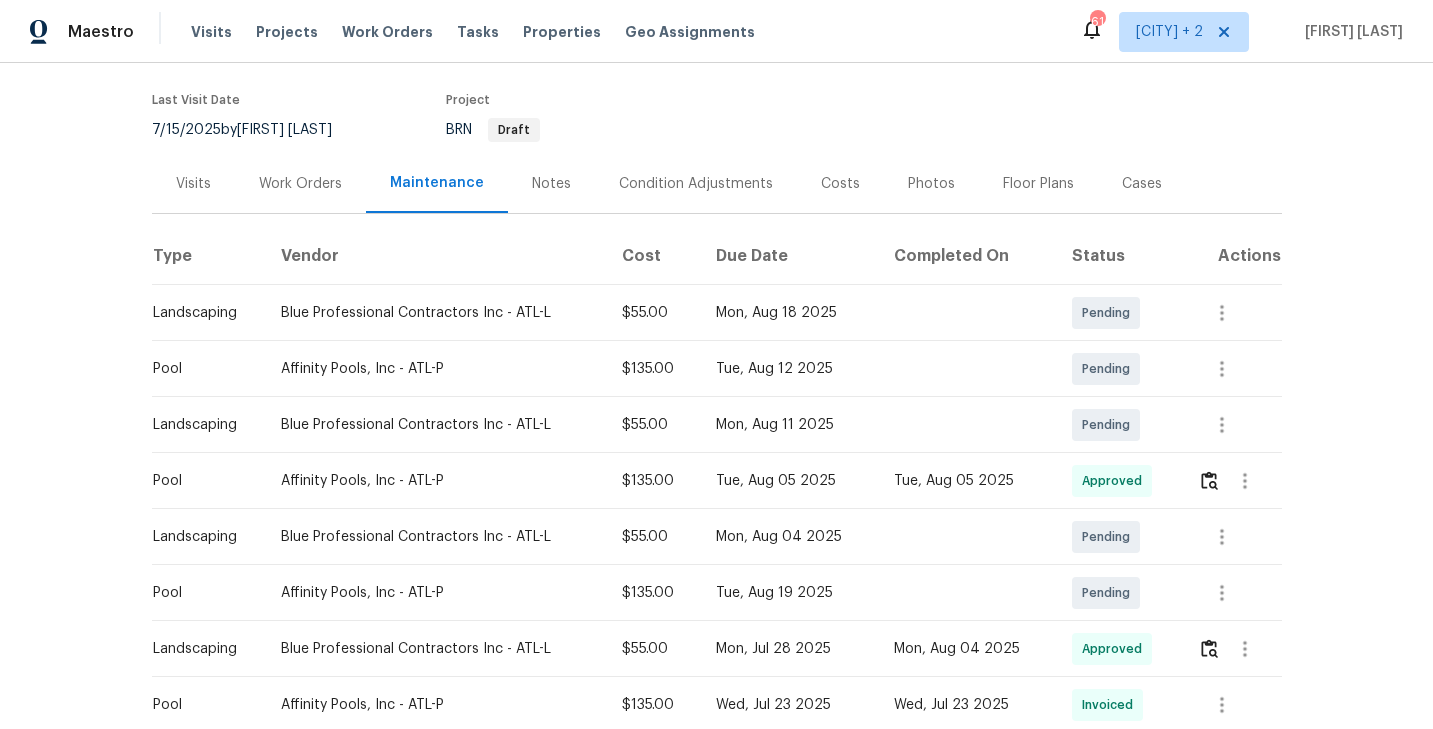 scroll, scrollTop: 0, scrollLeft: 0, axis: both 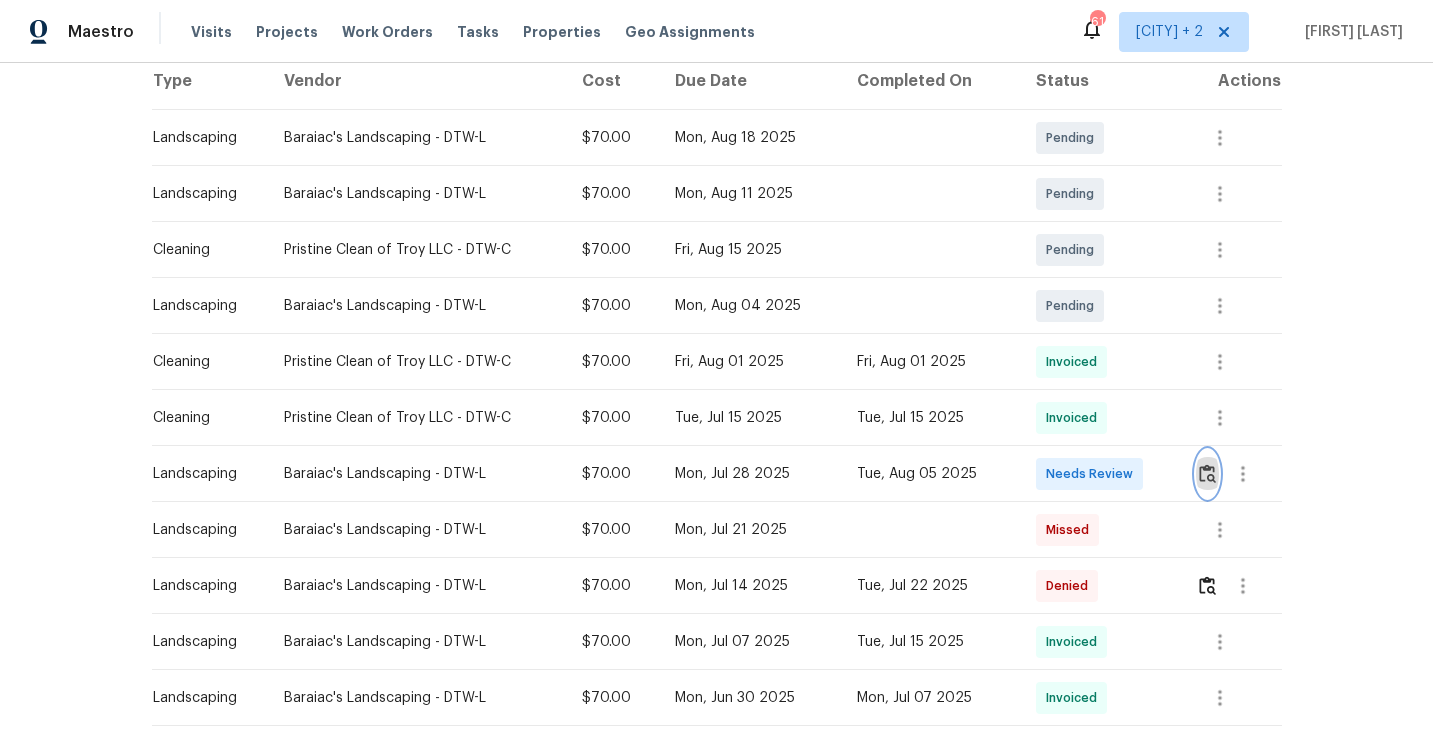 click at bounding box center [1207, 473] 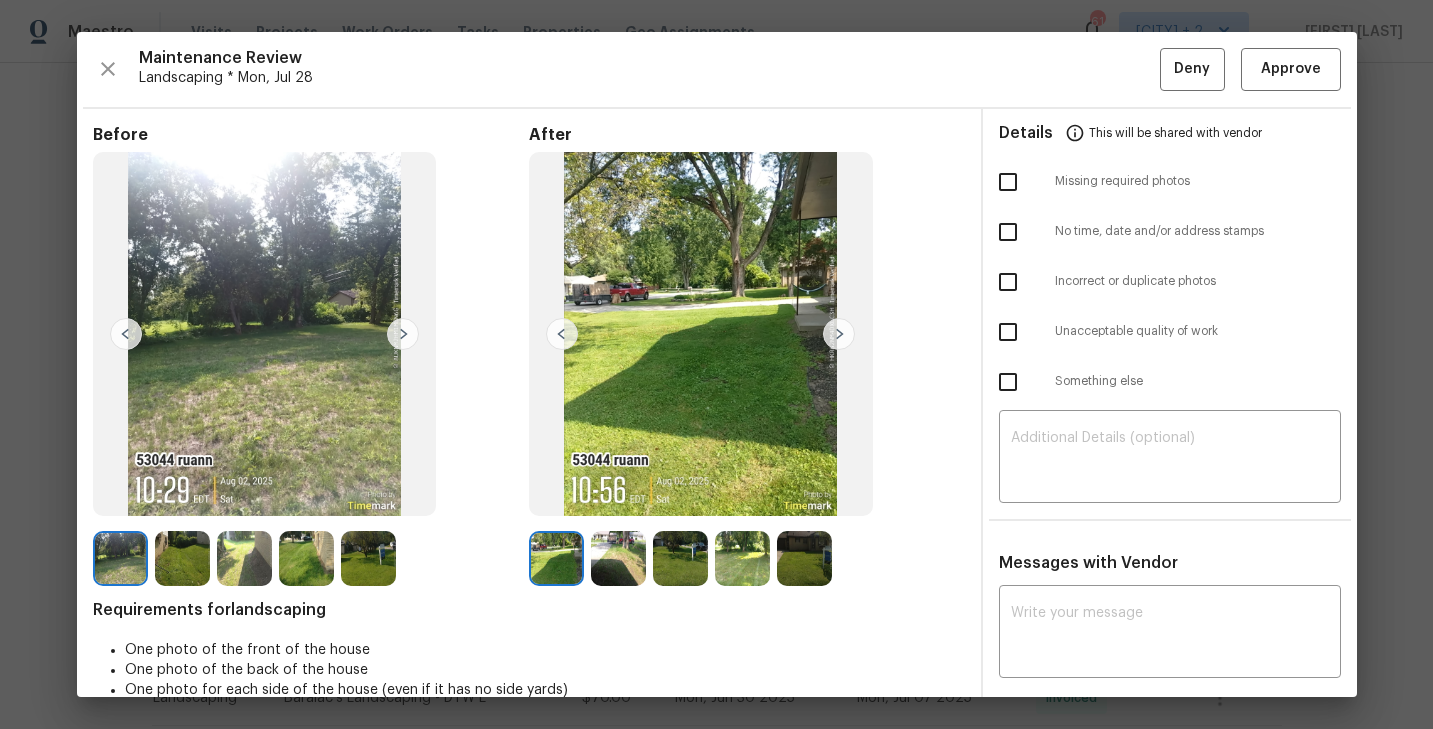 click at bounding box center (839, 334) 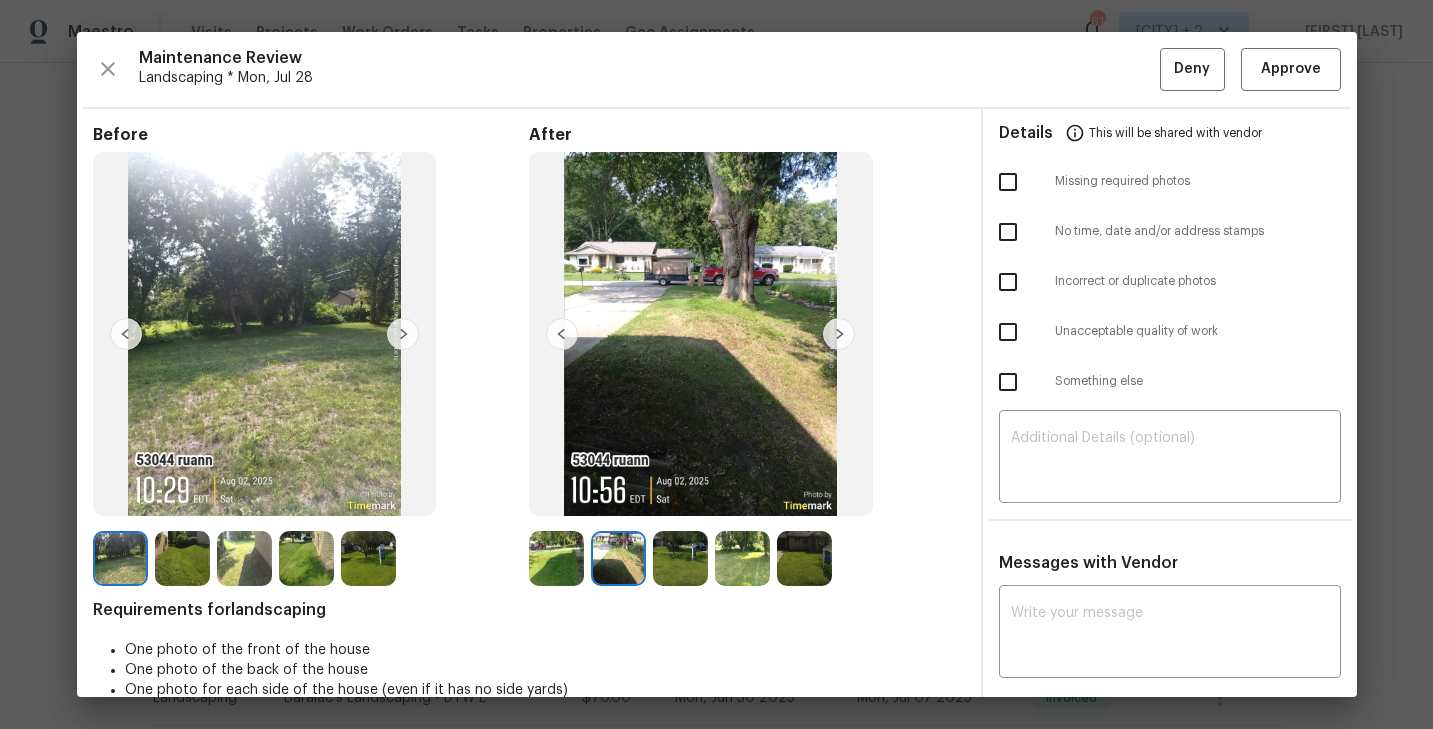 click at bounding box center (560, 558) 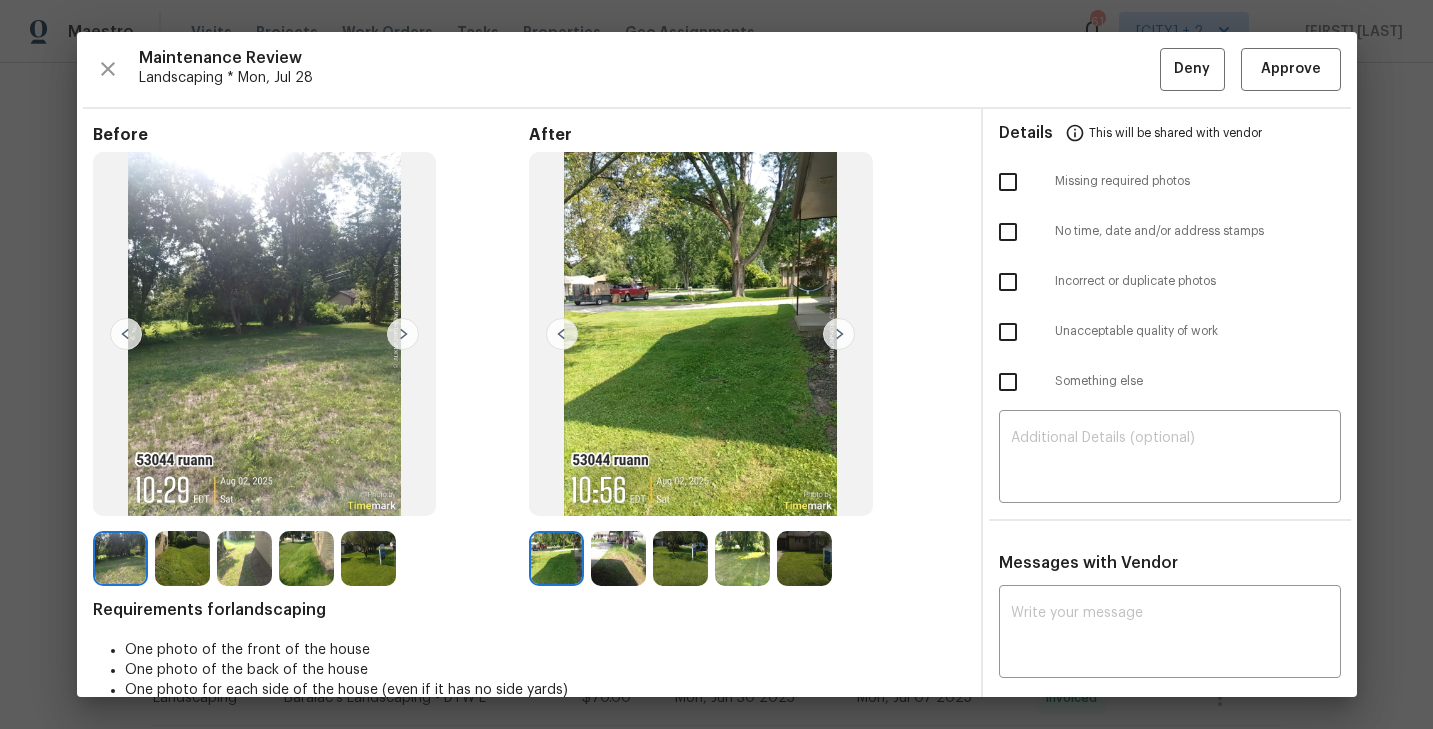 click at bounding box center (618, 558) 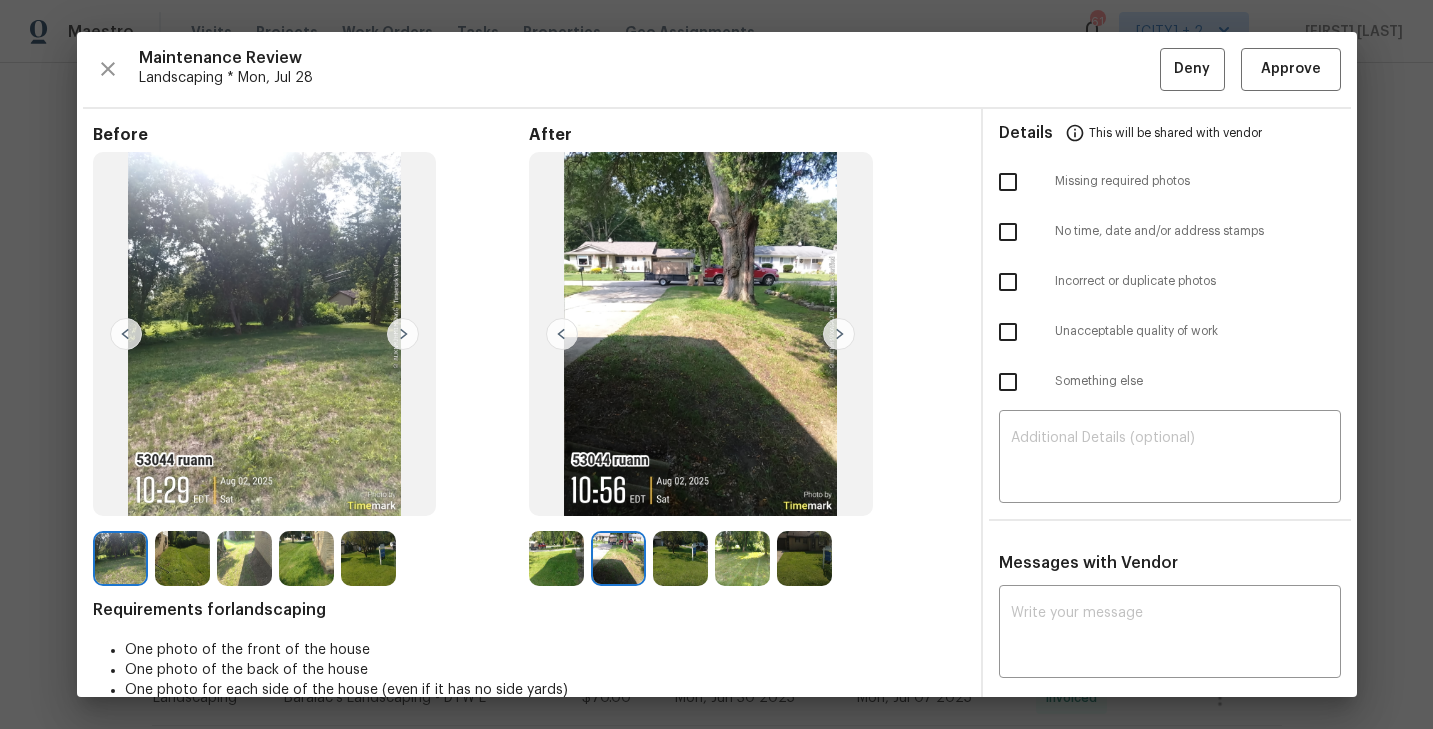 click at bounding box center [680, 558] 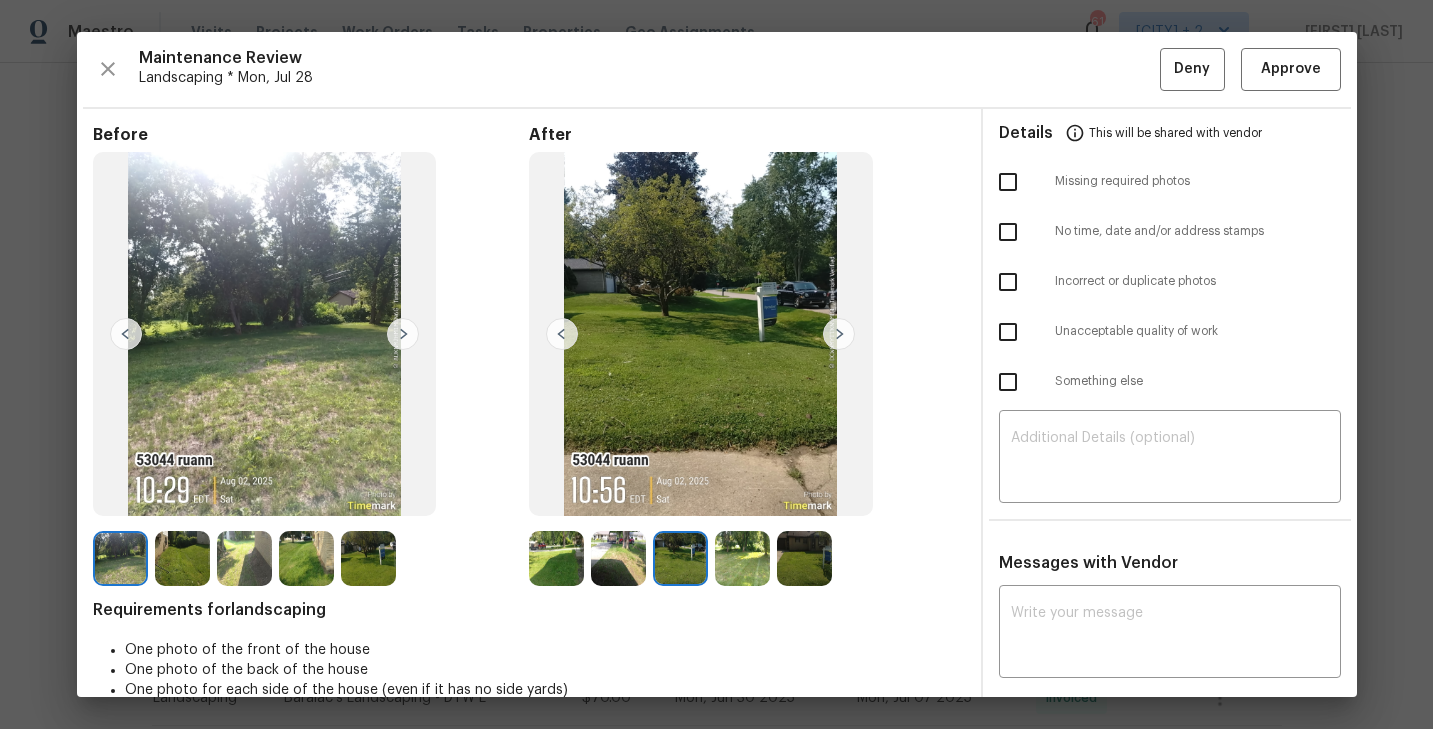 click at bounding box center [742, 558] 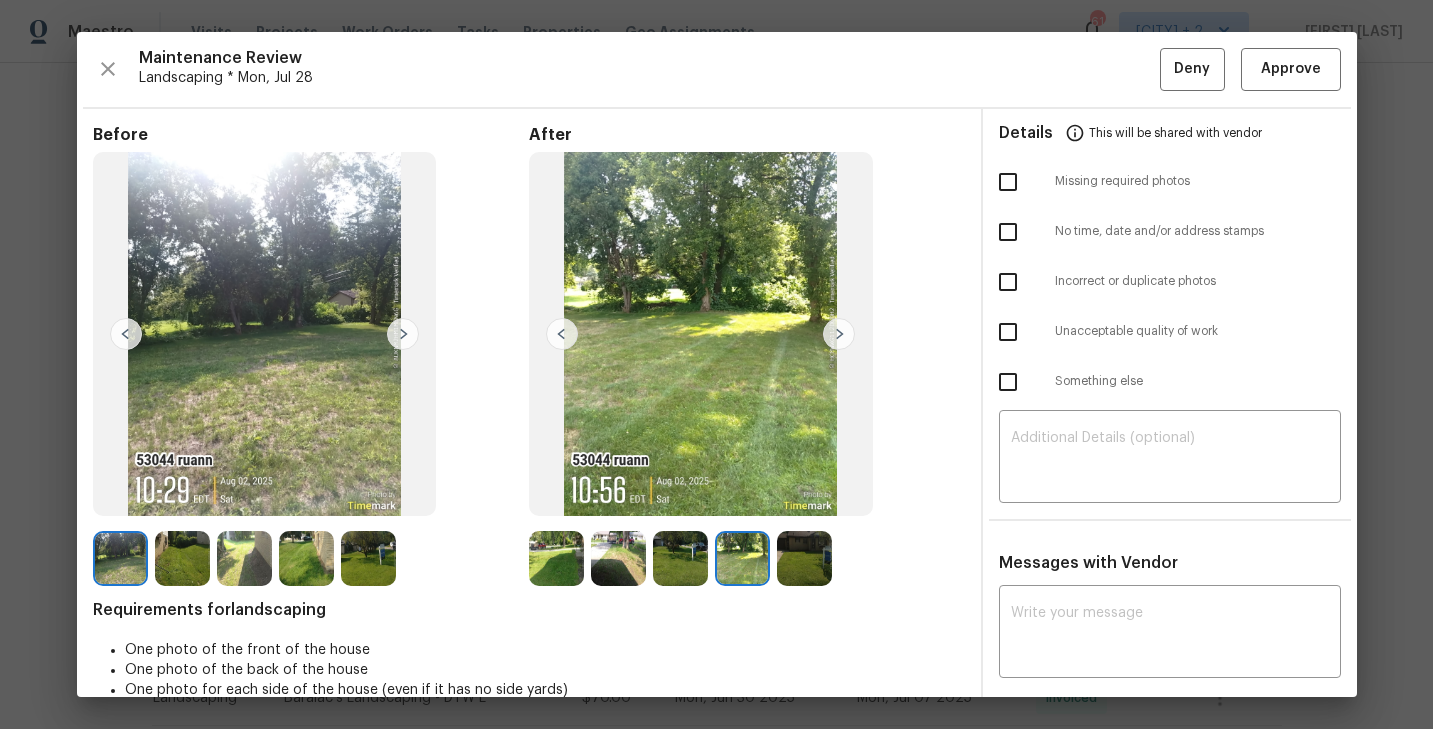 click at bounding box center (120, 558) 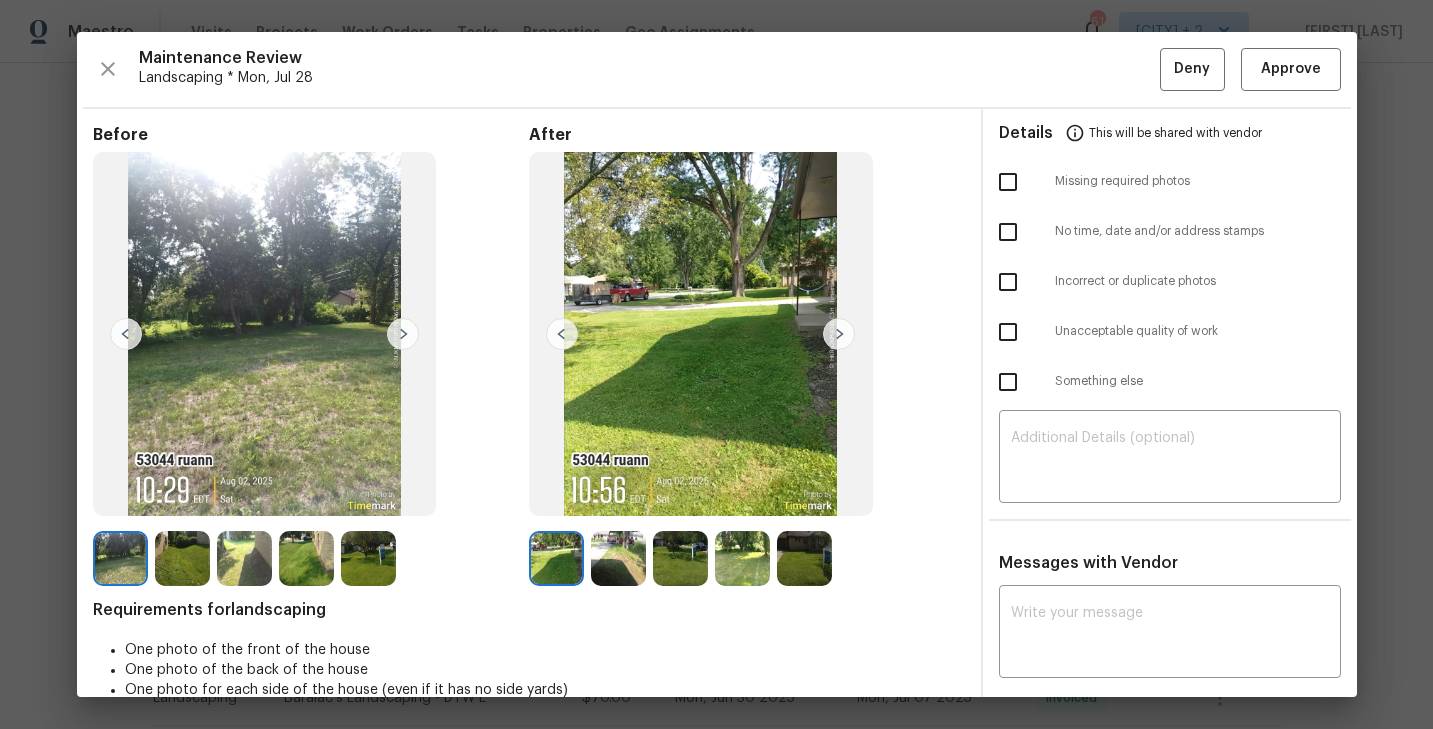 click at bounding box center (618, 558) 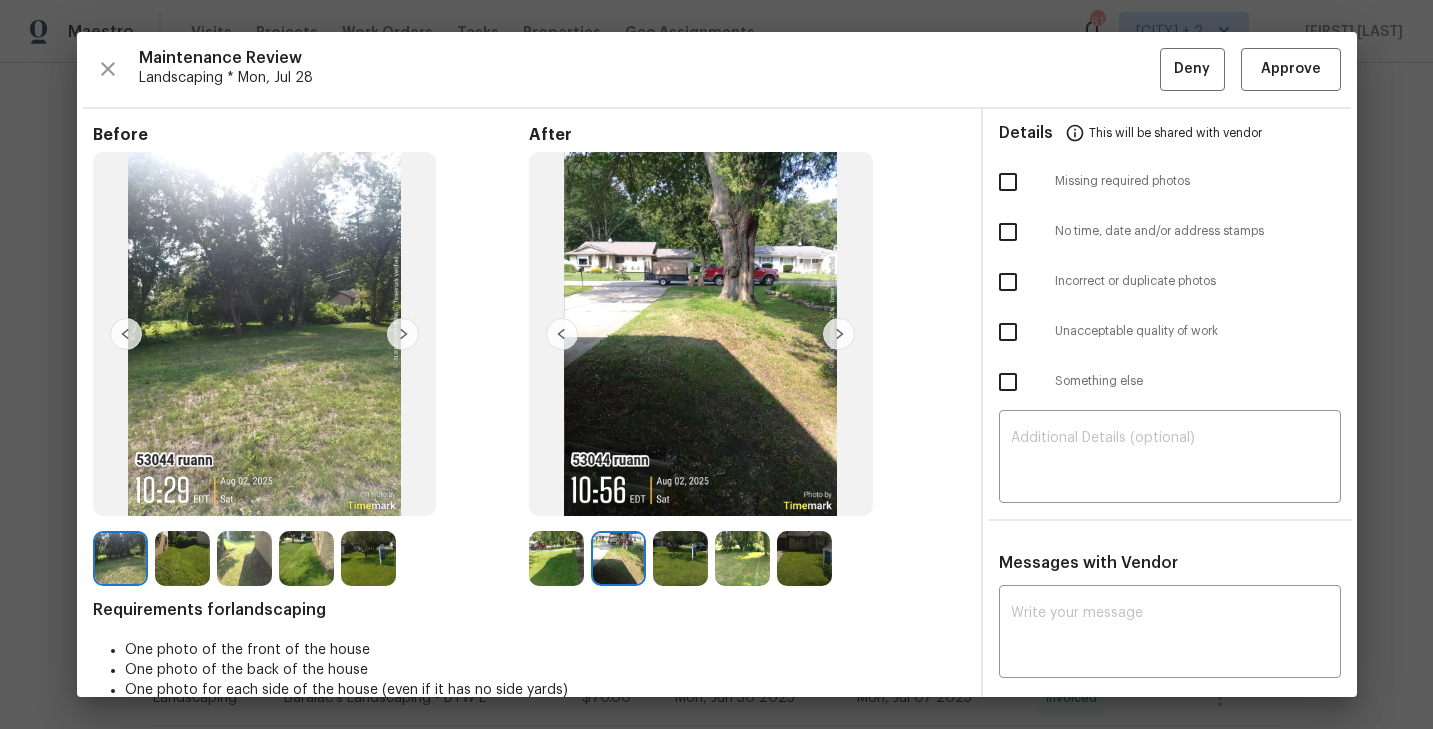 click at bounding box center (680, 558) 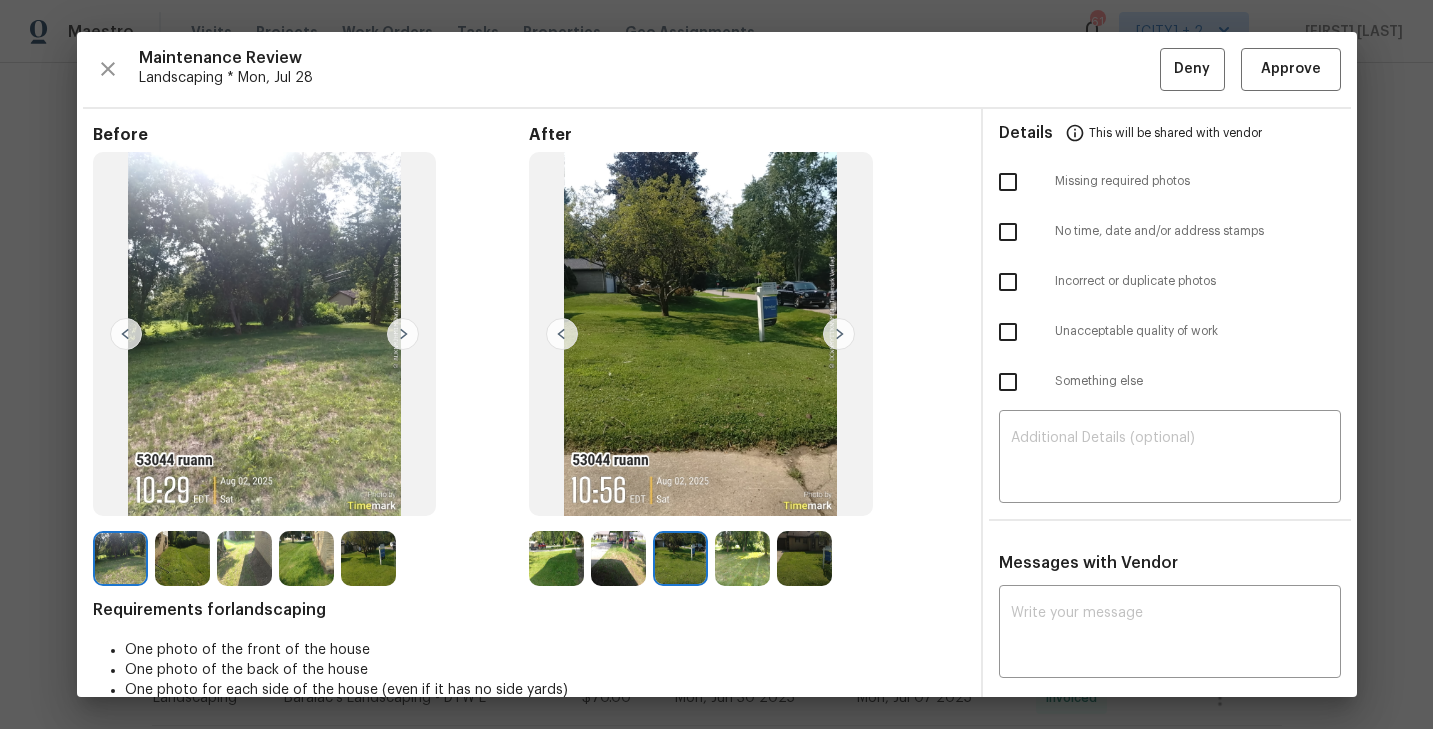click at bounding box center [742, 558] 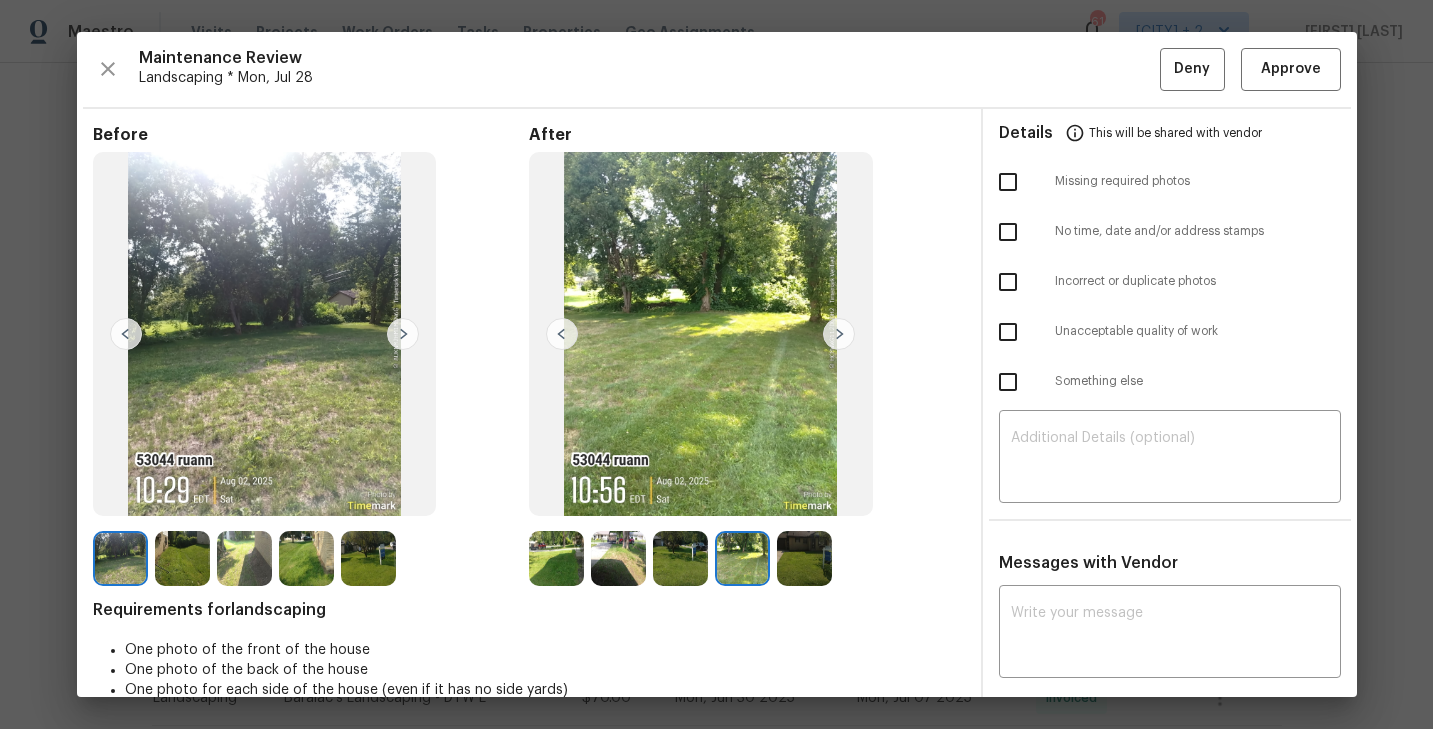 click at bounding box center (804, 558) 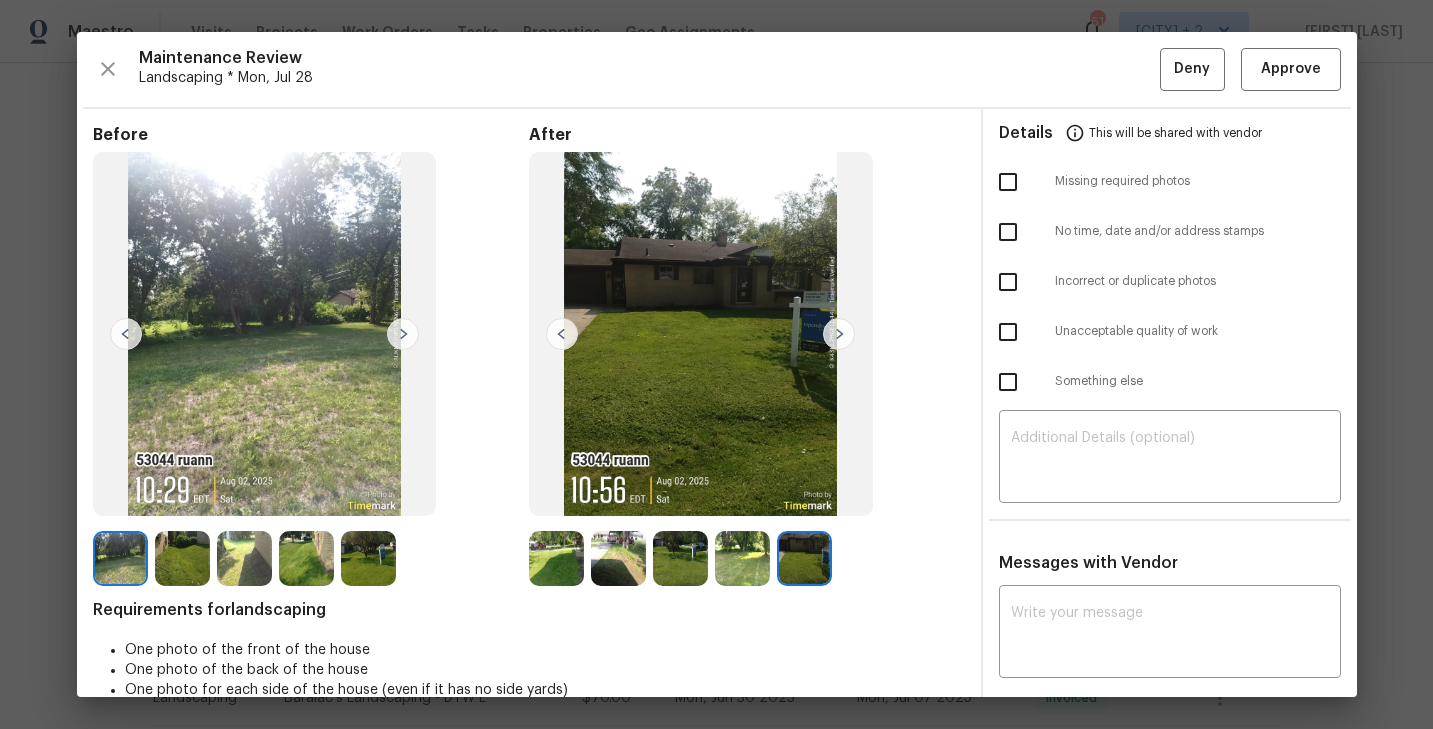 click on "Before After Requirements for  landscaping One photo of the front of the house One photo of the back of the house One photo for each side of the house (even if it has no side yards)" at bounding box center [529, 585] 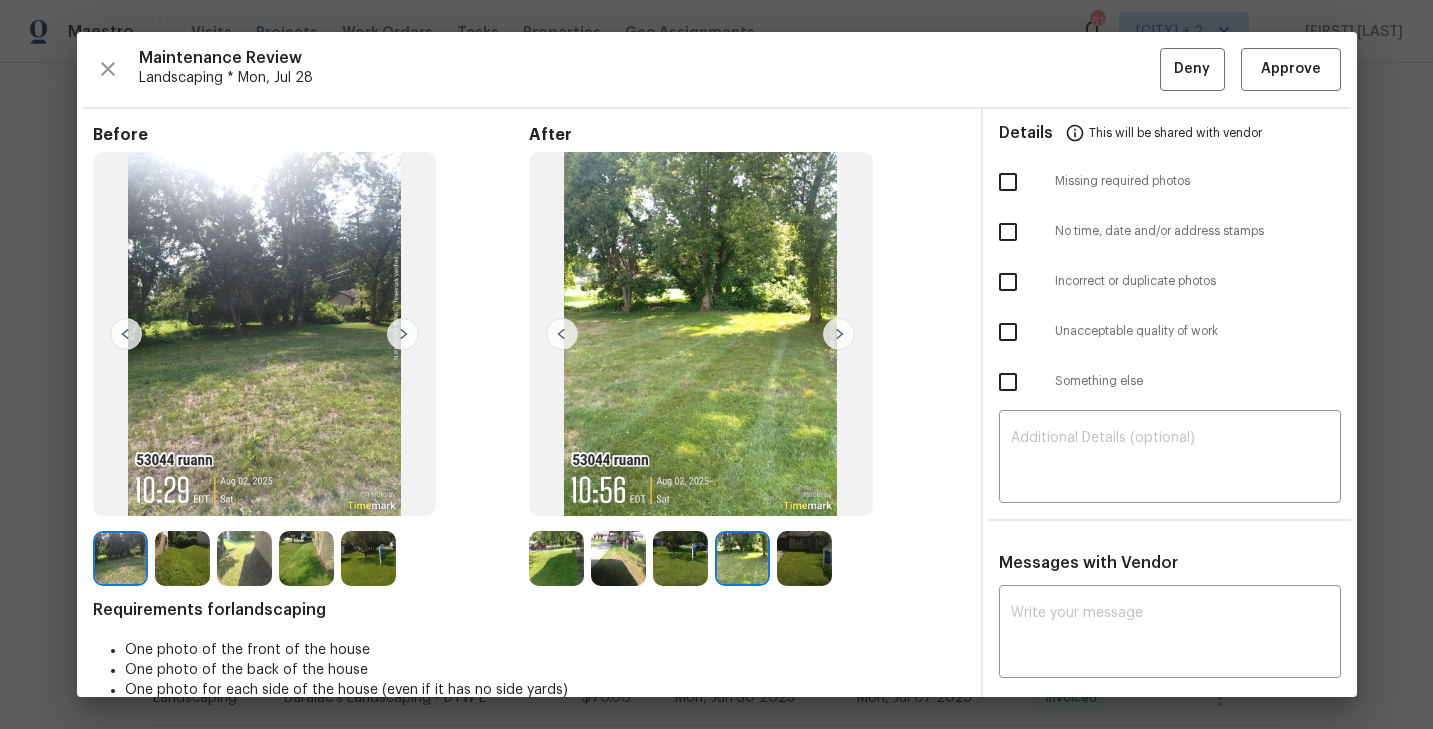 click at bounding box center [680, 558] 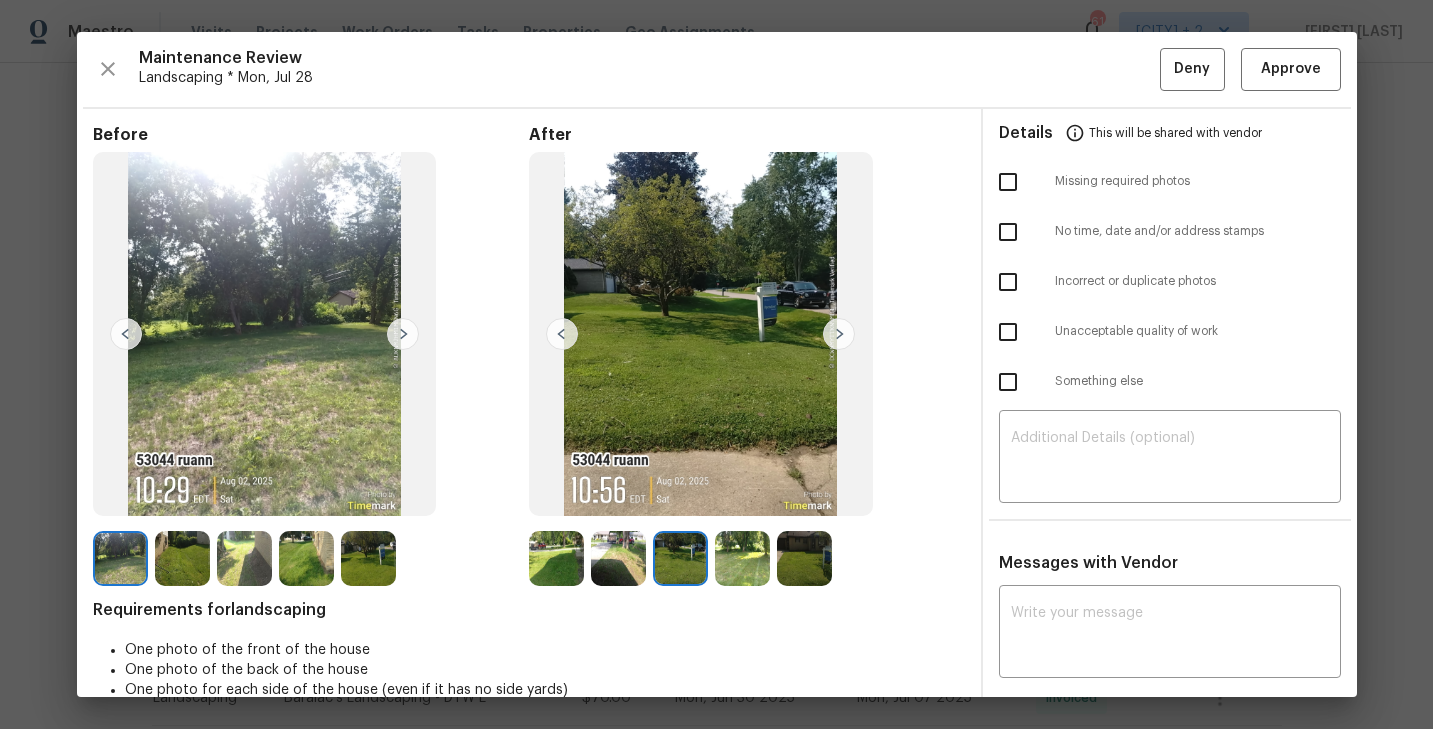click at bounding box center (618, 558) 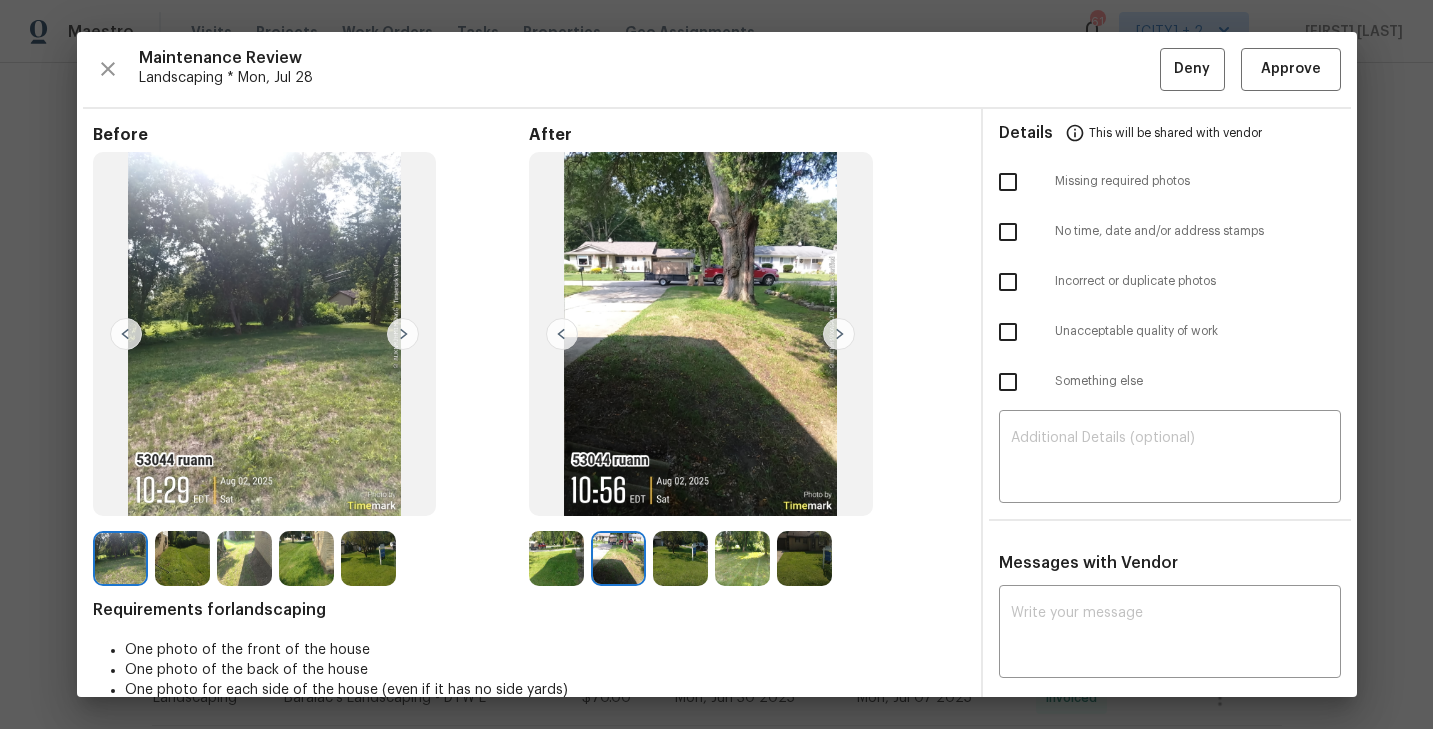 click at bounding box center [556, 558] 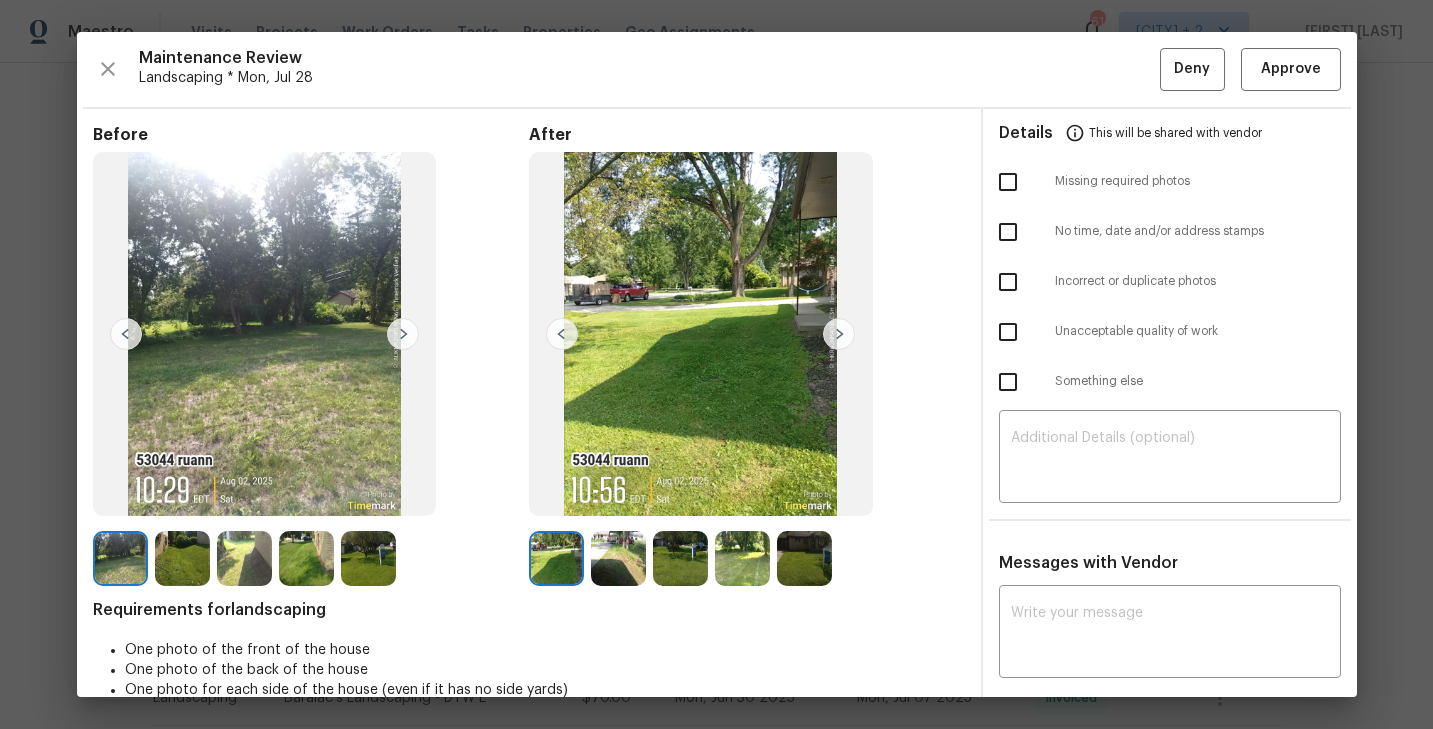 click at bounding box center (622, 558) 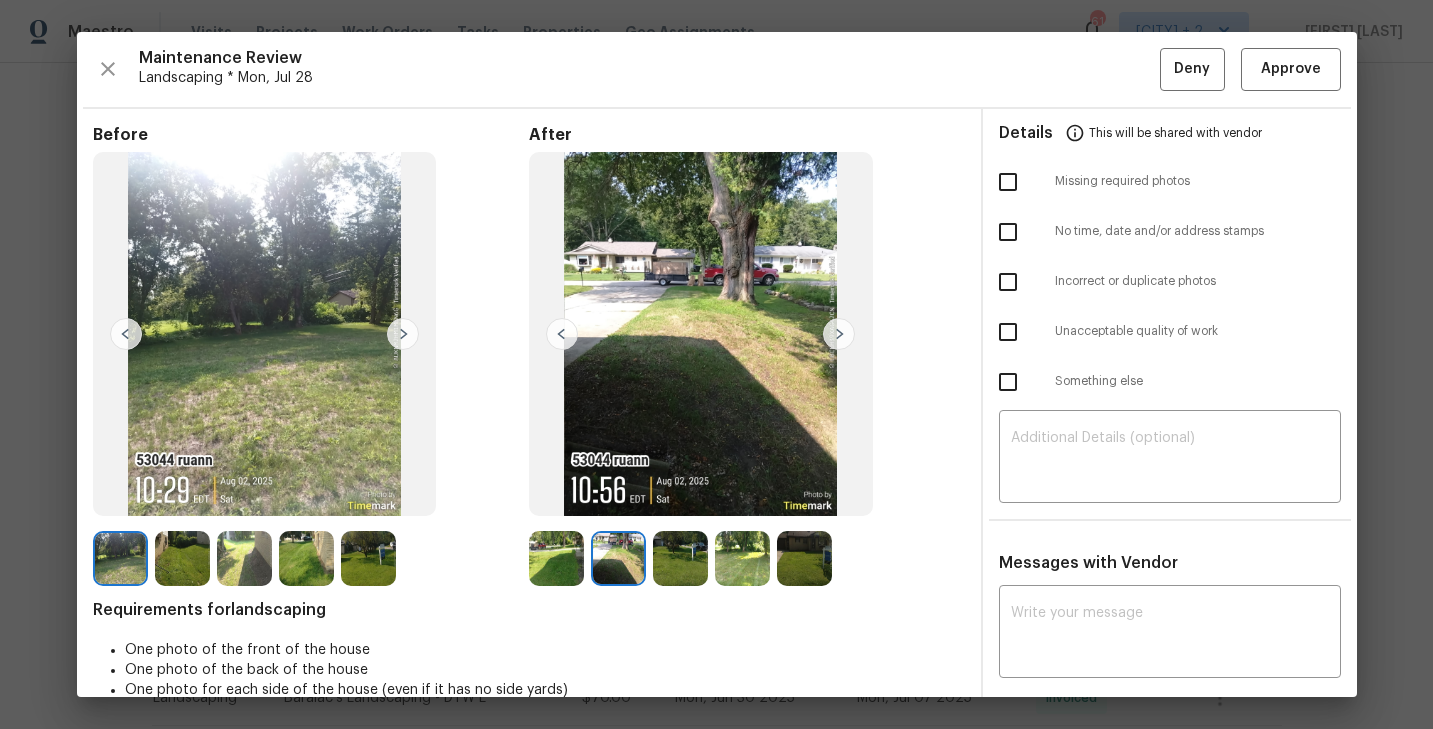 click at bounding box center (556, 558) 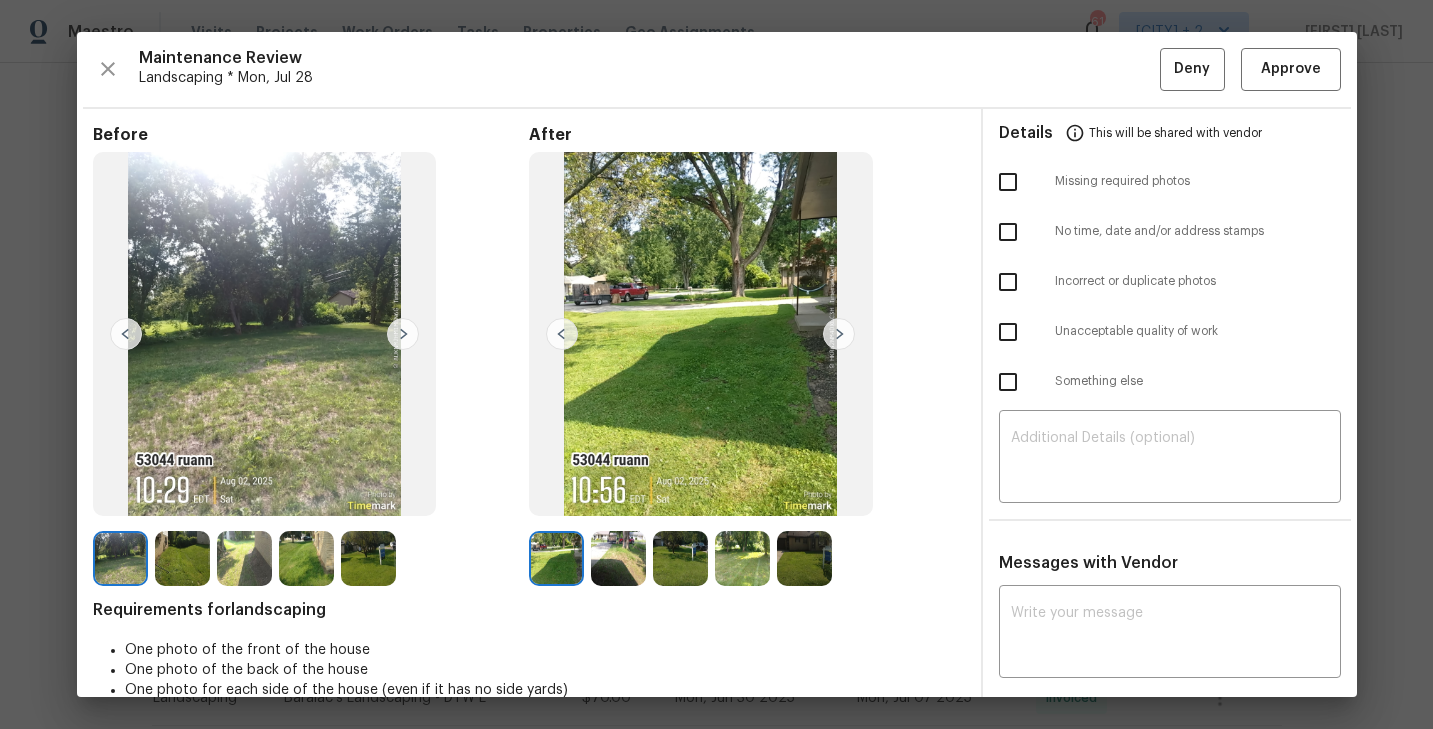 click at bounding box center [618, 558] 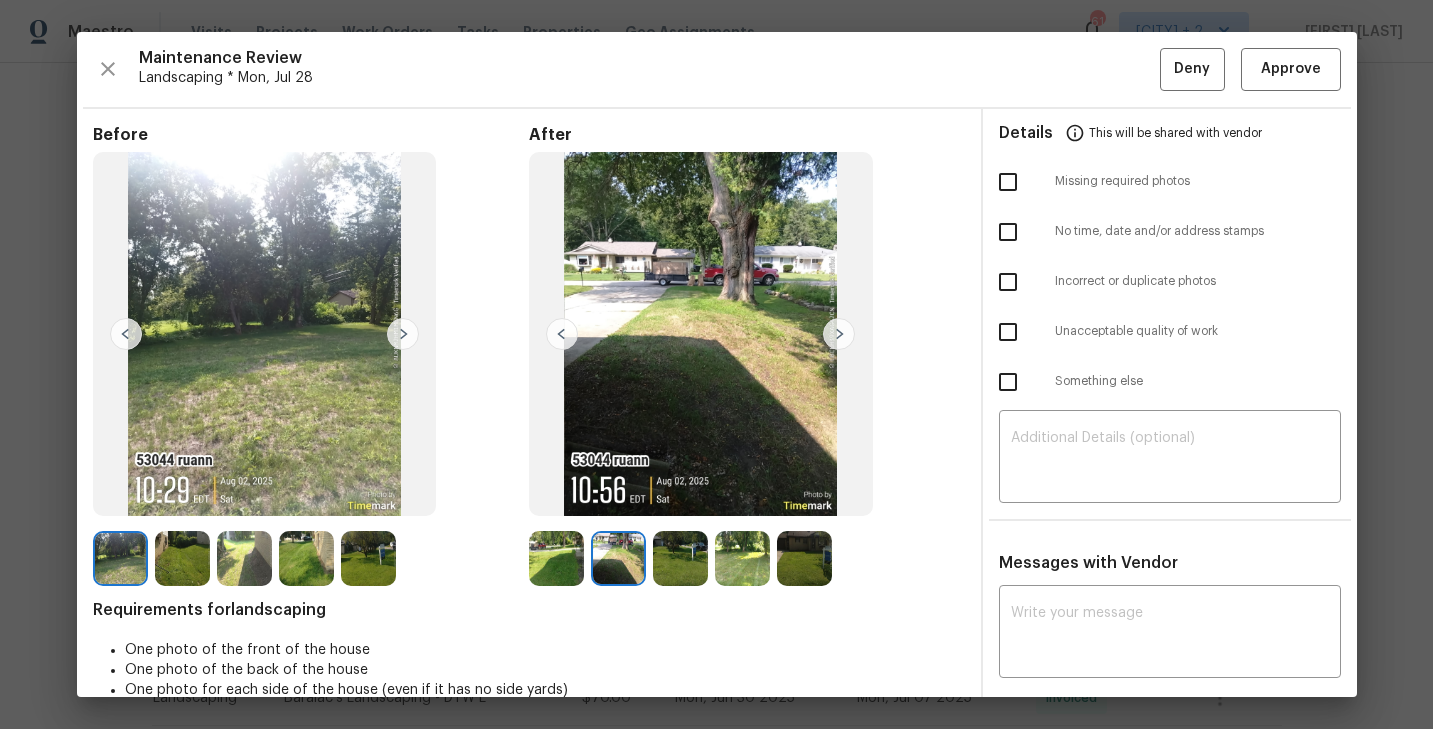 click at bounding box center [680, 558] 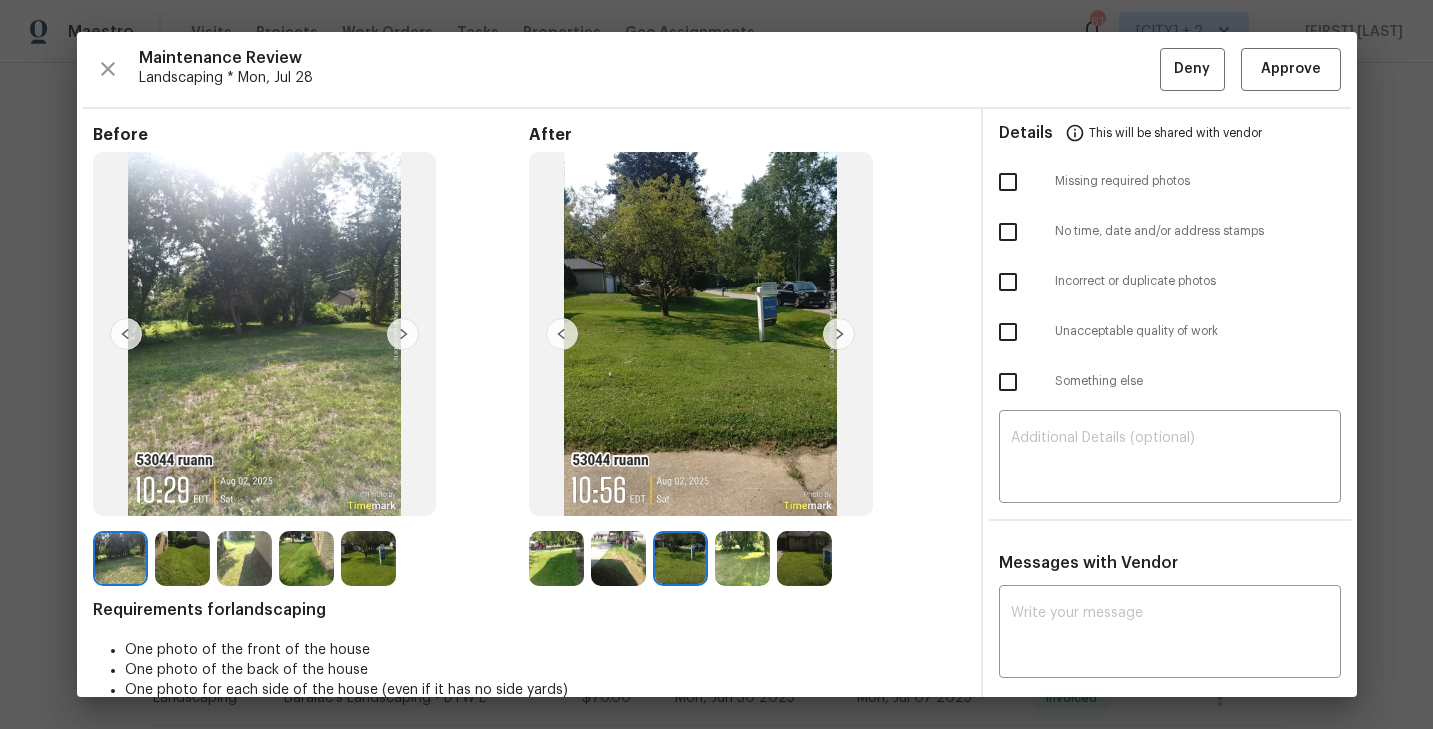 click at bounding box center [742, 558] 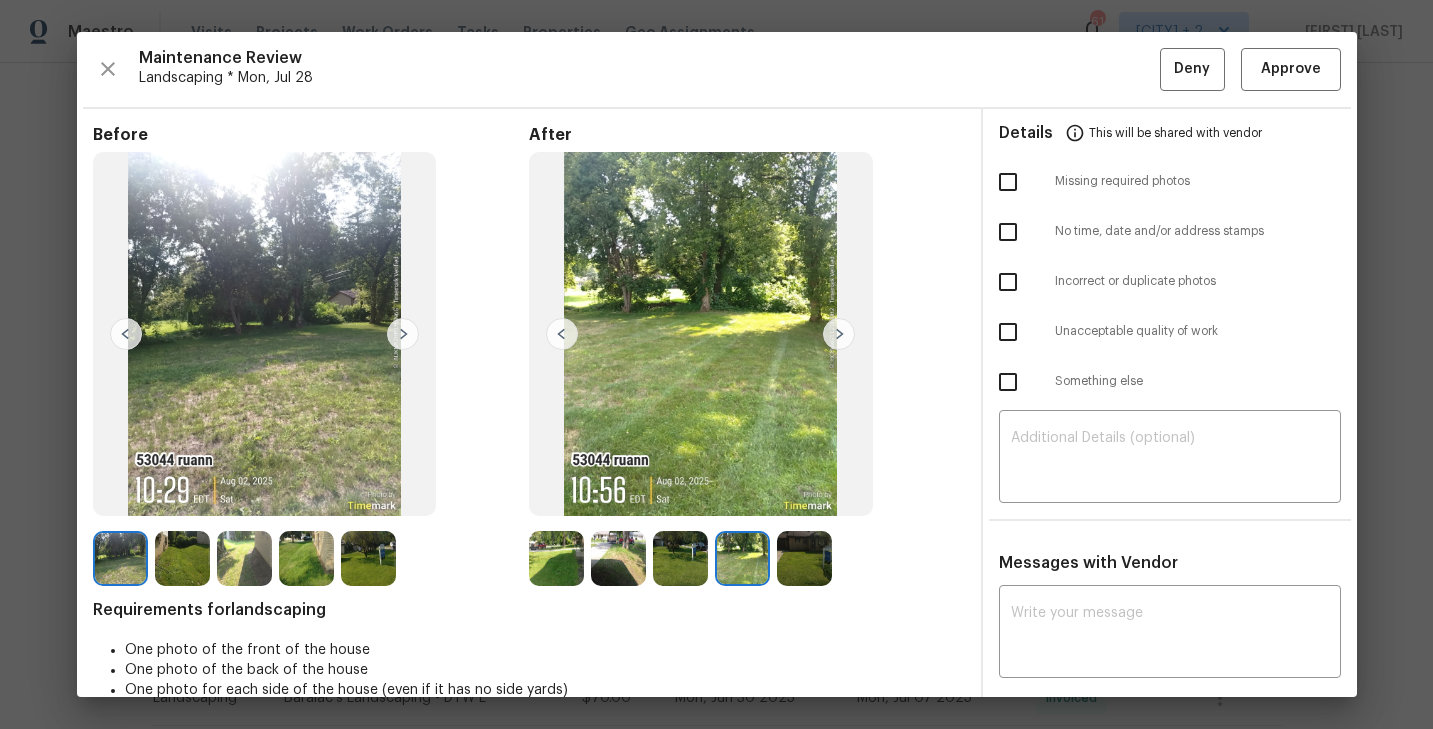 click at bounding box center [804, 558] 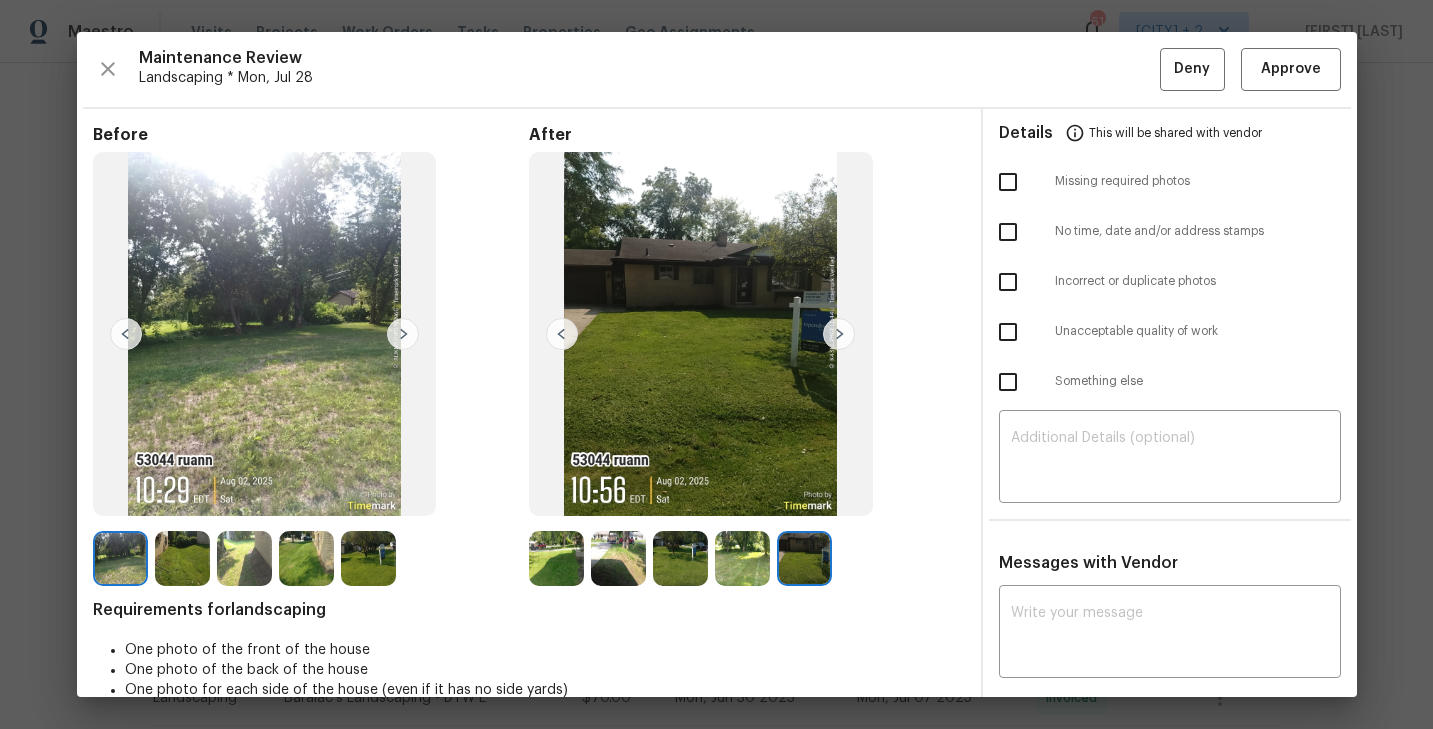 click at bounding box center [556, 558] 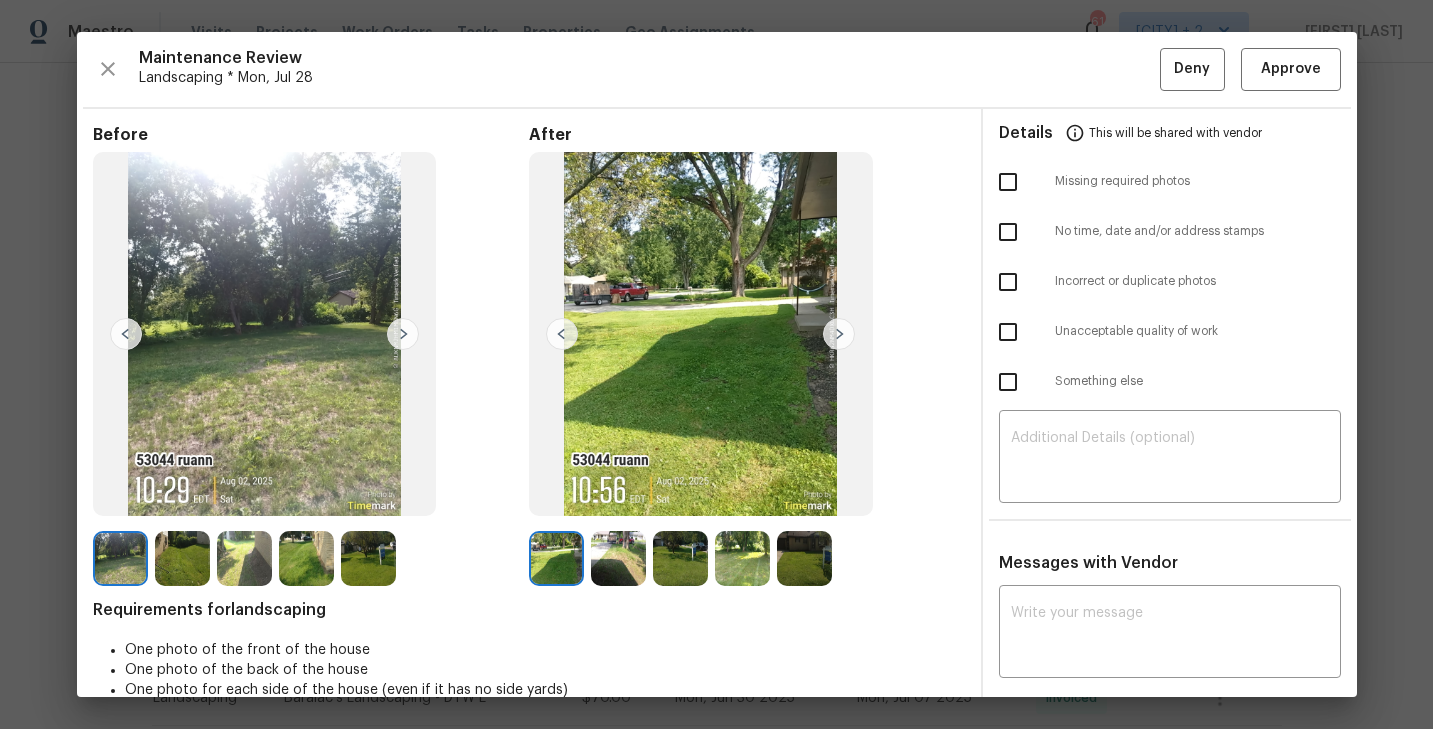 click at bounding box center (618, 558) 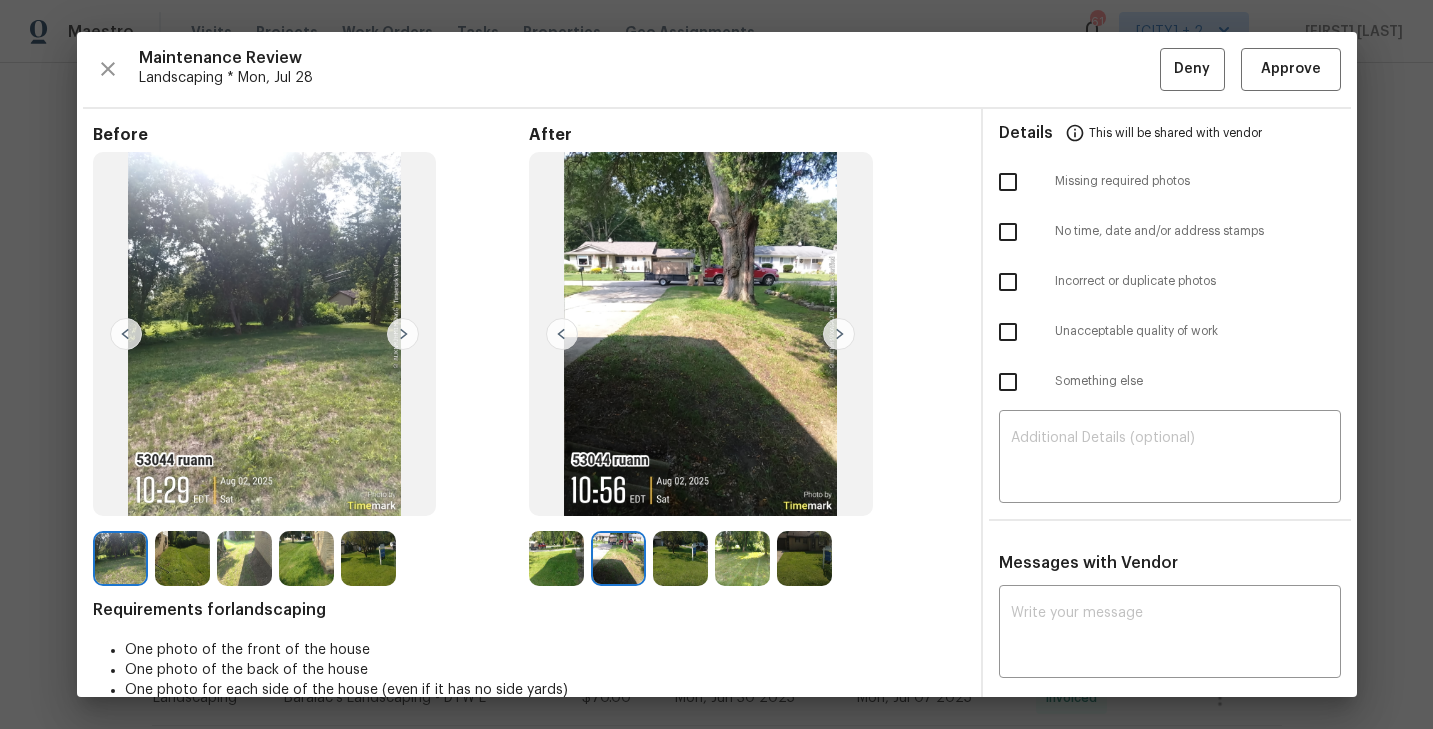click at bounding box center (618, 558) 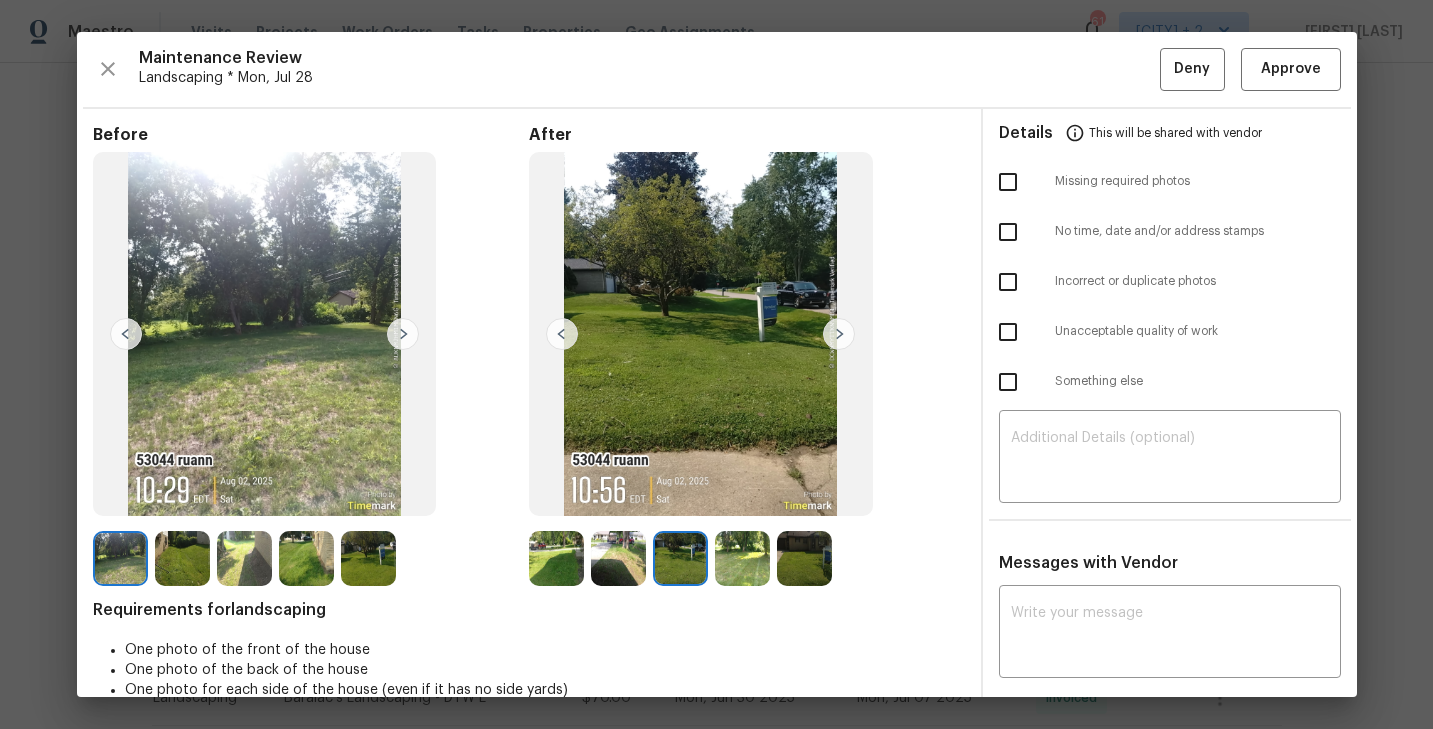 click at bounding box center [742, 558] 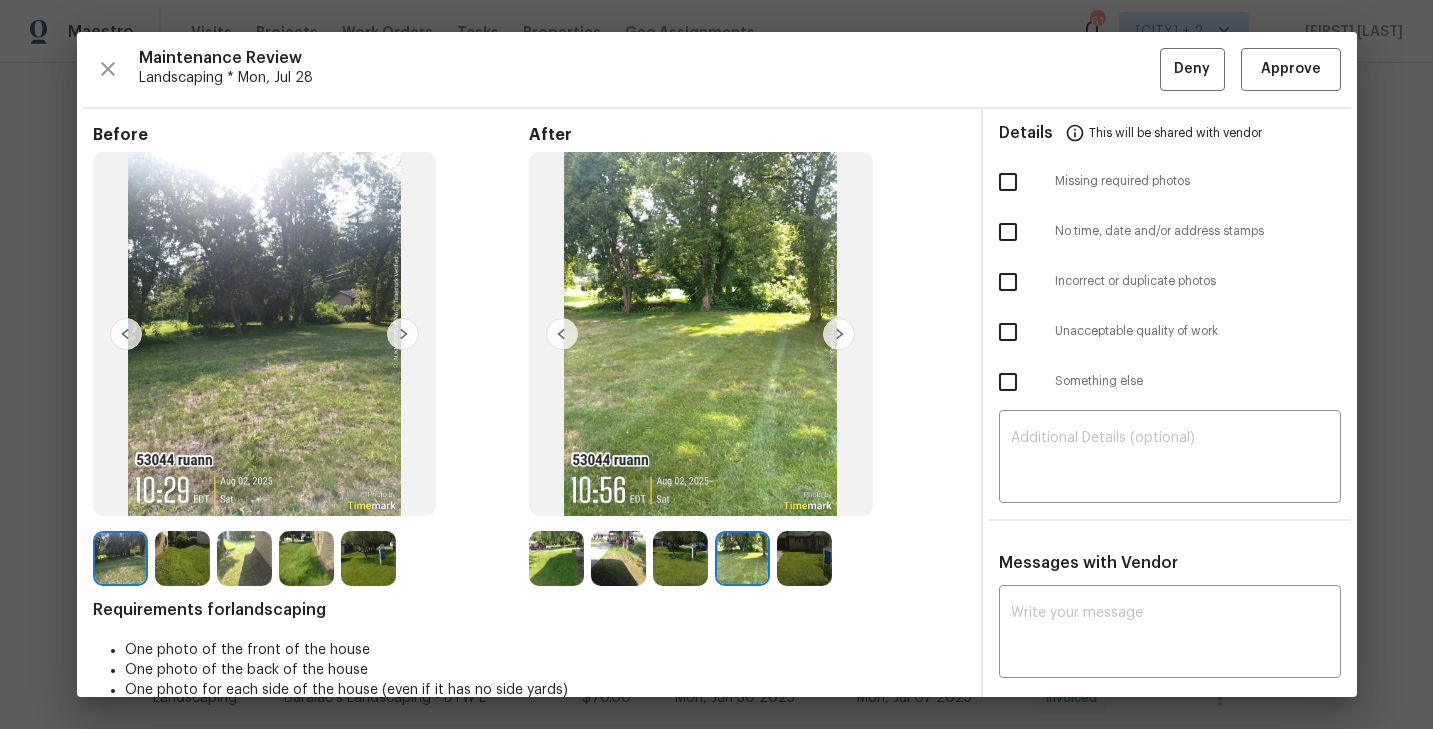 click at bounding box center (804, 558) 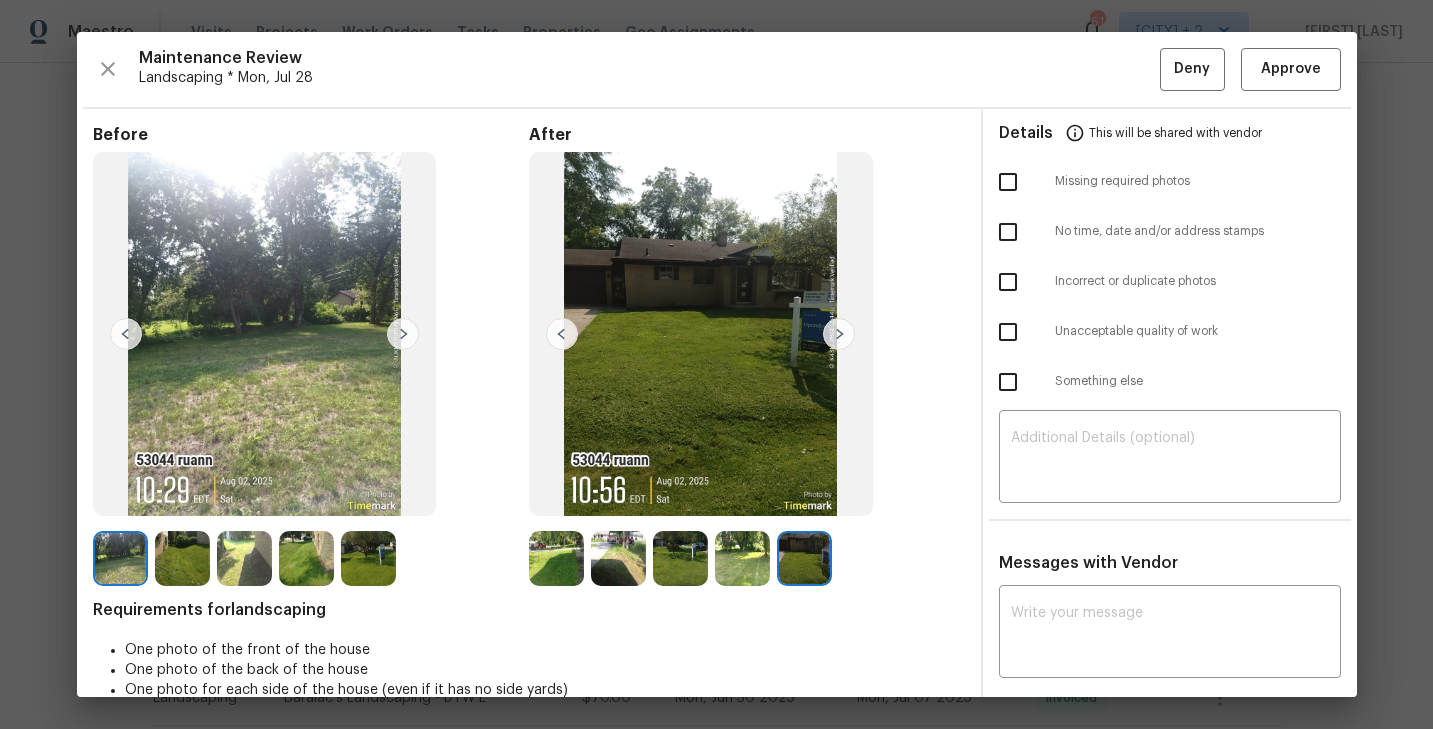 click at bounding box center [556, 558] 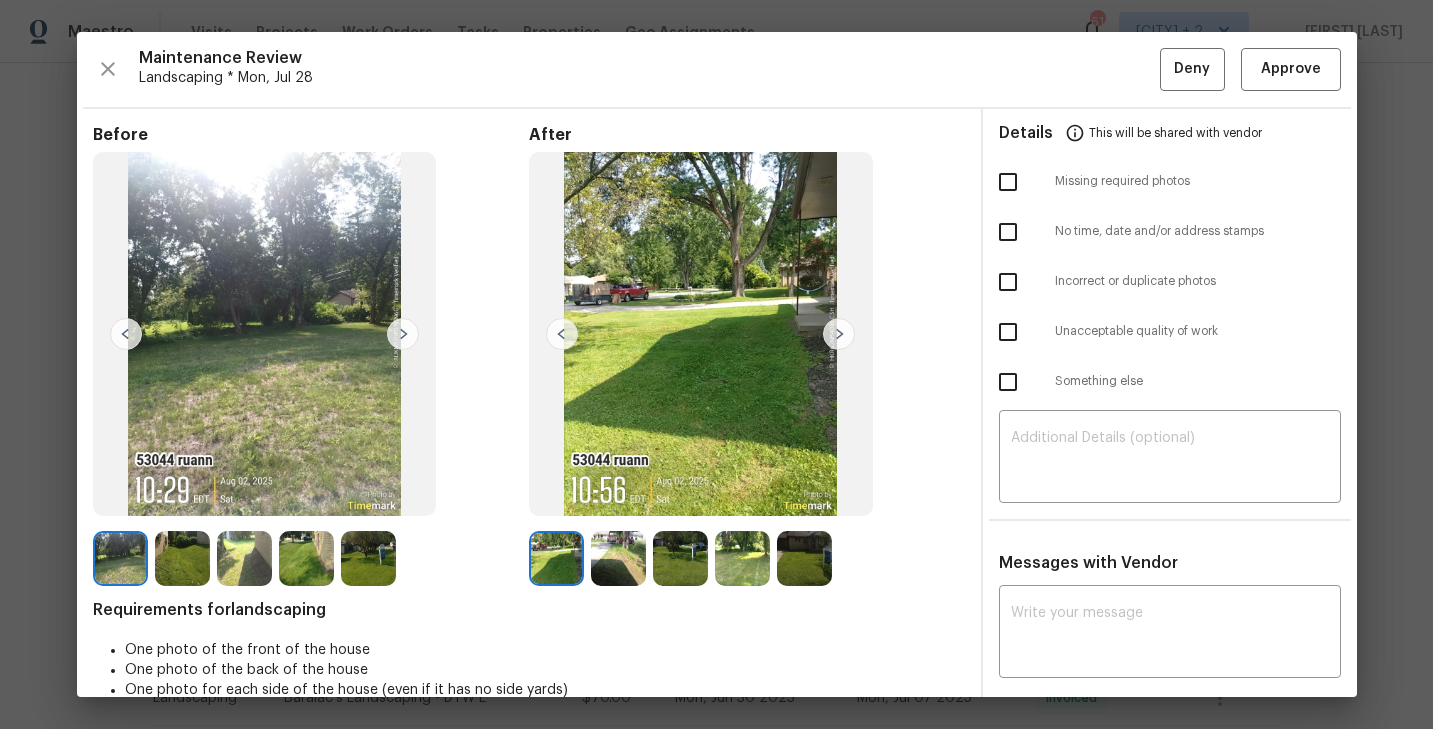 click at bounding box center [618, 558] 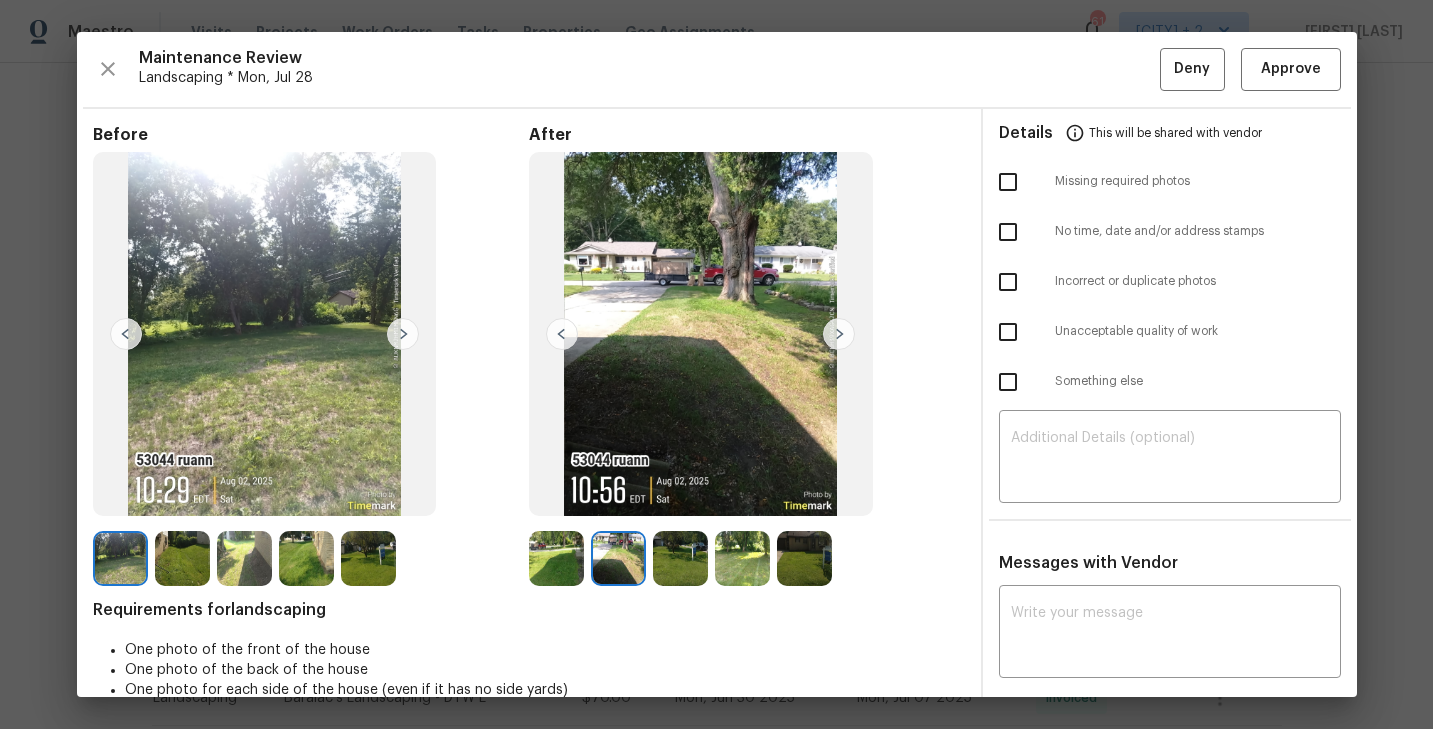 click at bounding box center (680, 558) 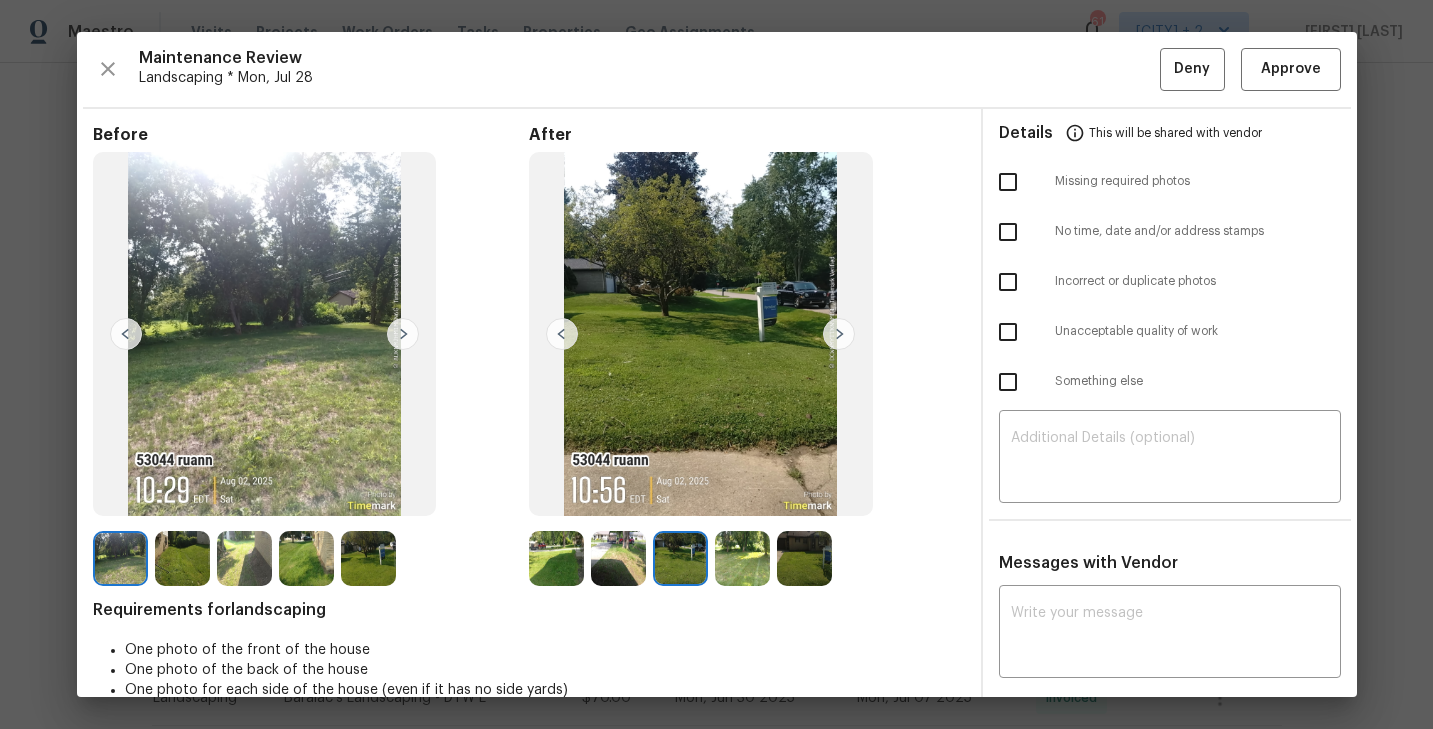 click at bounding box center [742, 558] 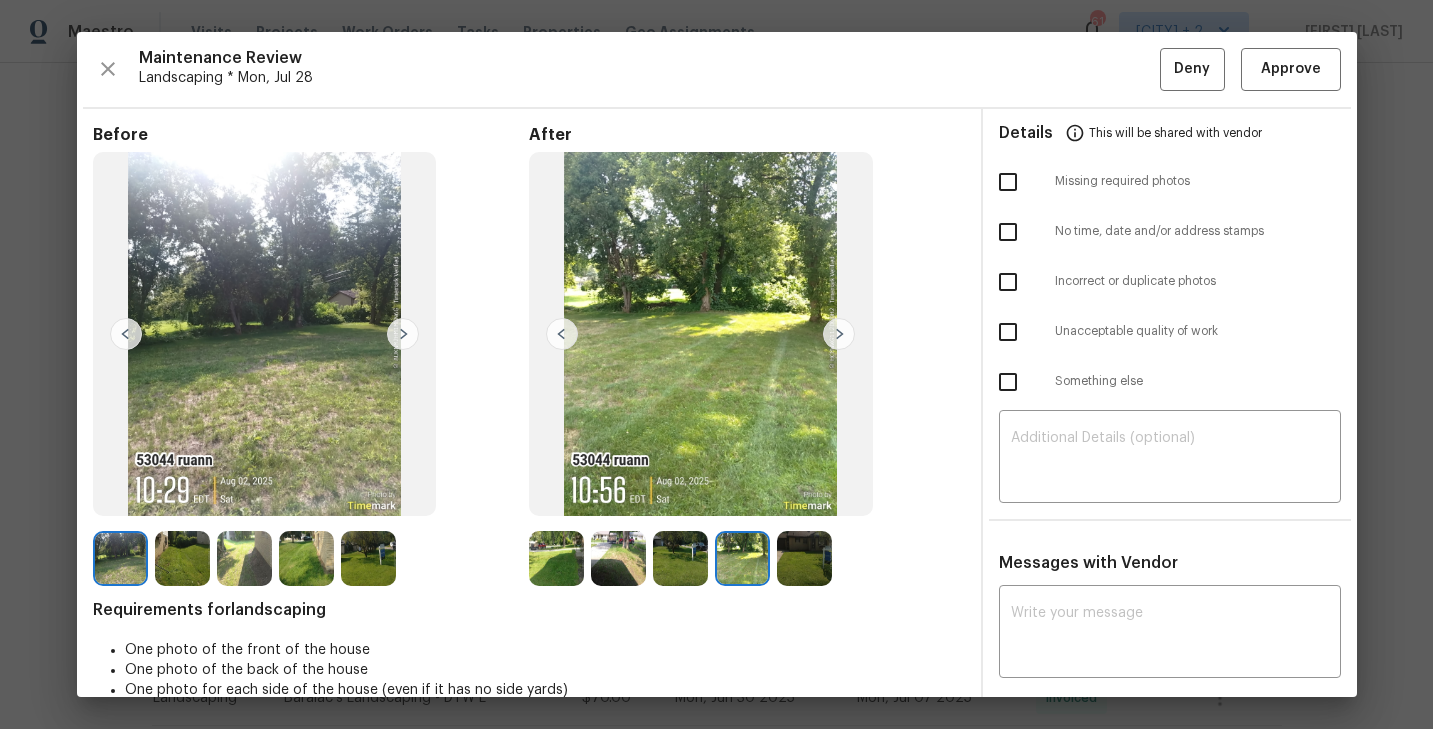 click at bounding box center (804, 558) 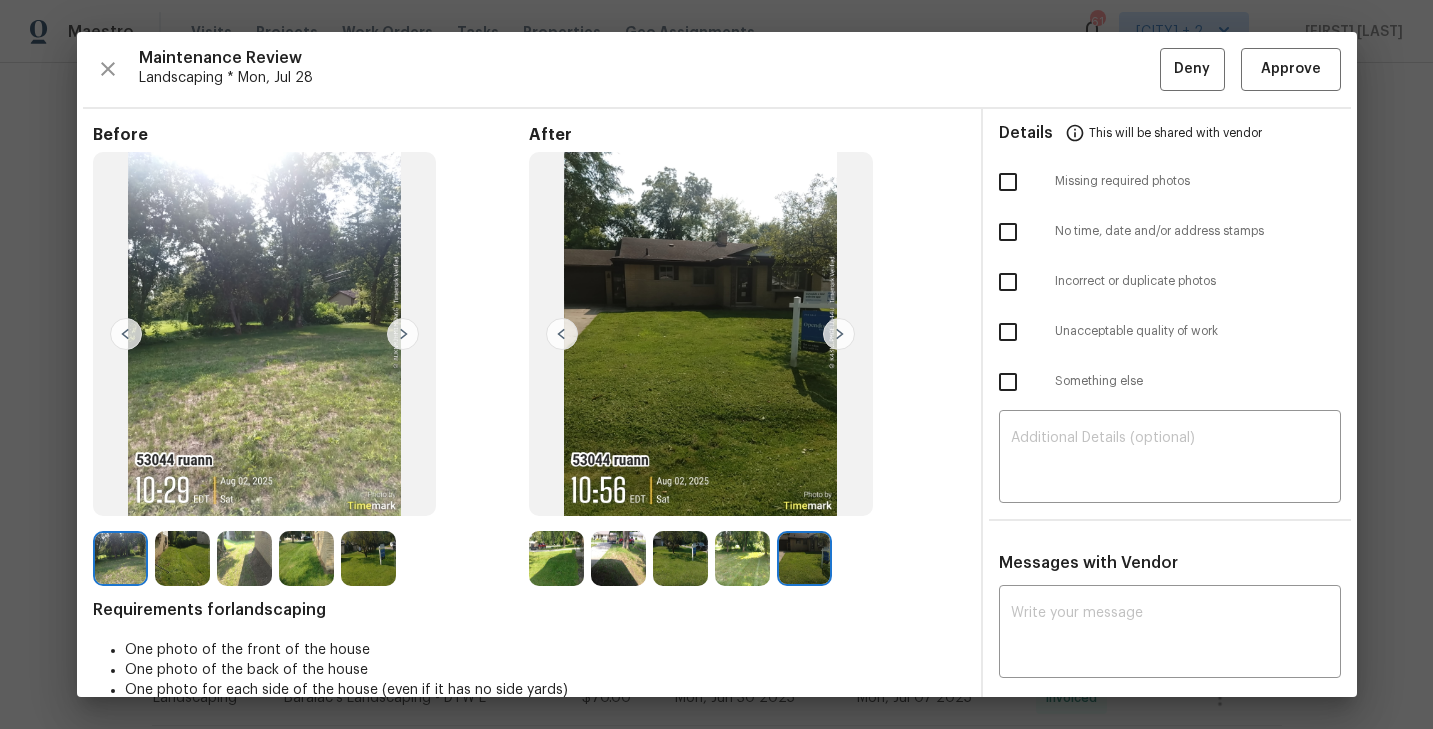 click at bounding box center [182, 558] 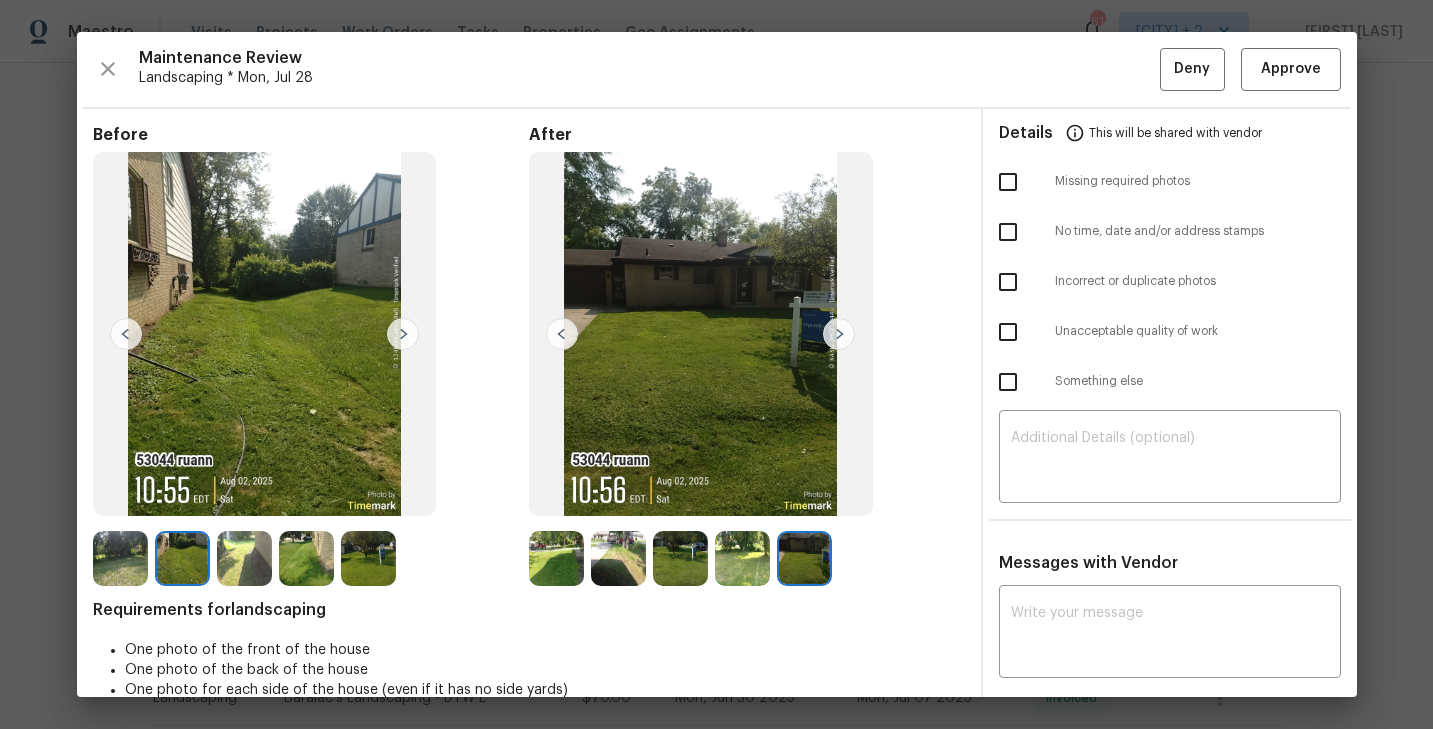 click at bounding box center (244, 558) 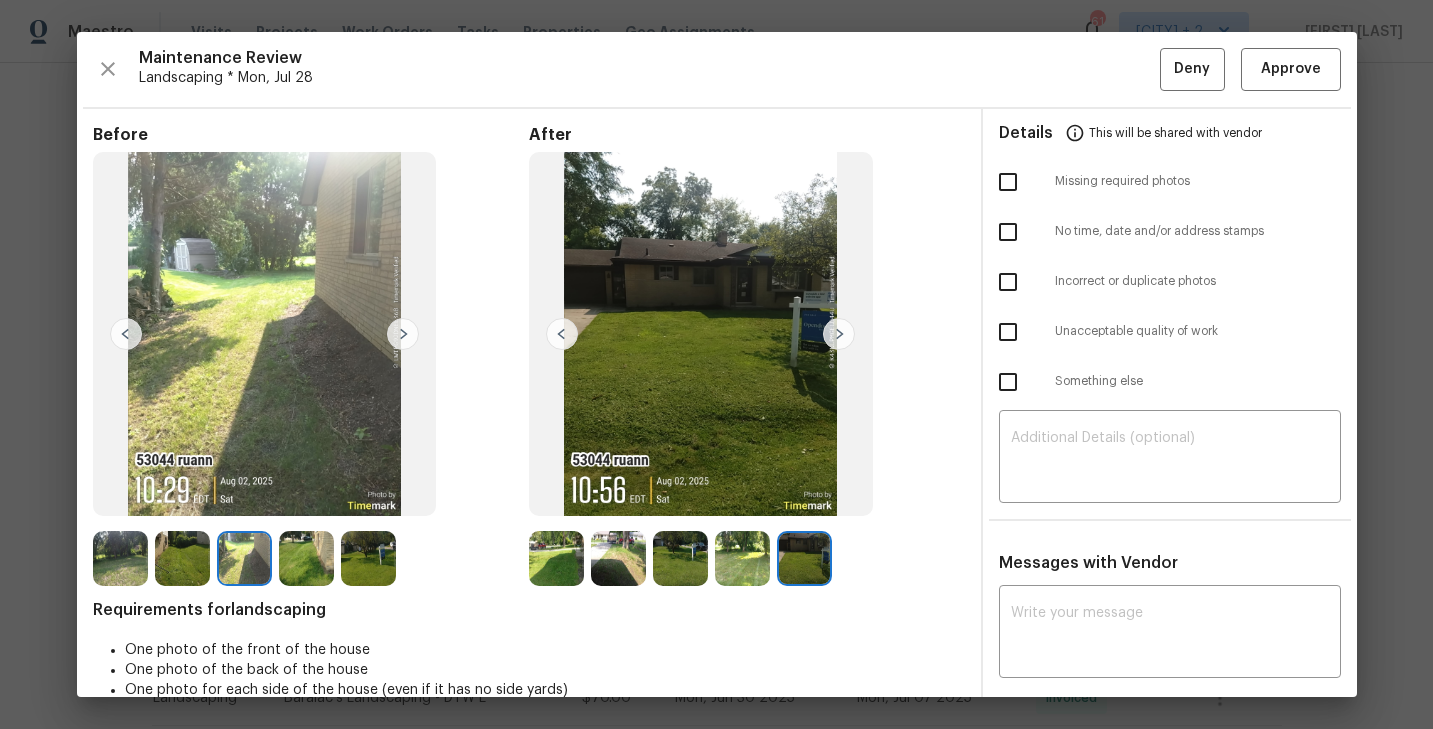 click at bounding box center [306, 558] 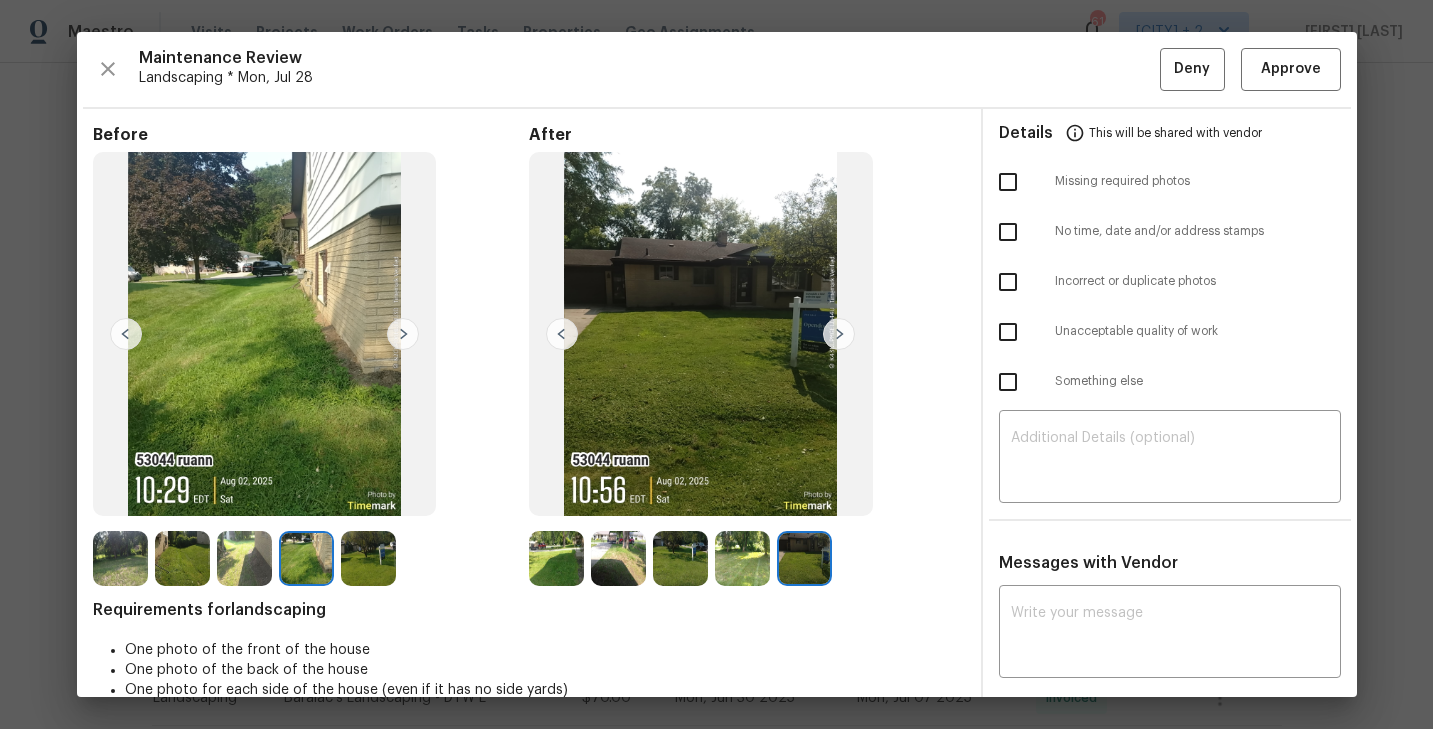click at bounding box center (368, 558) 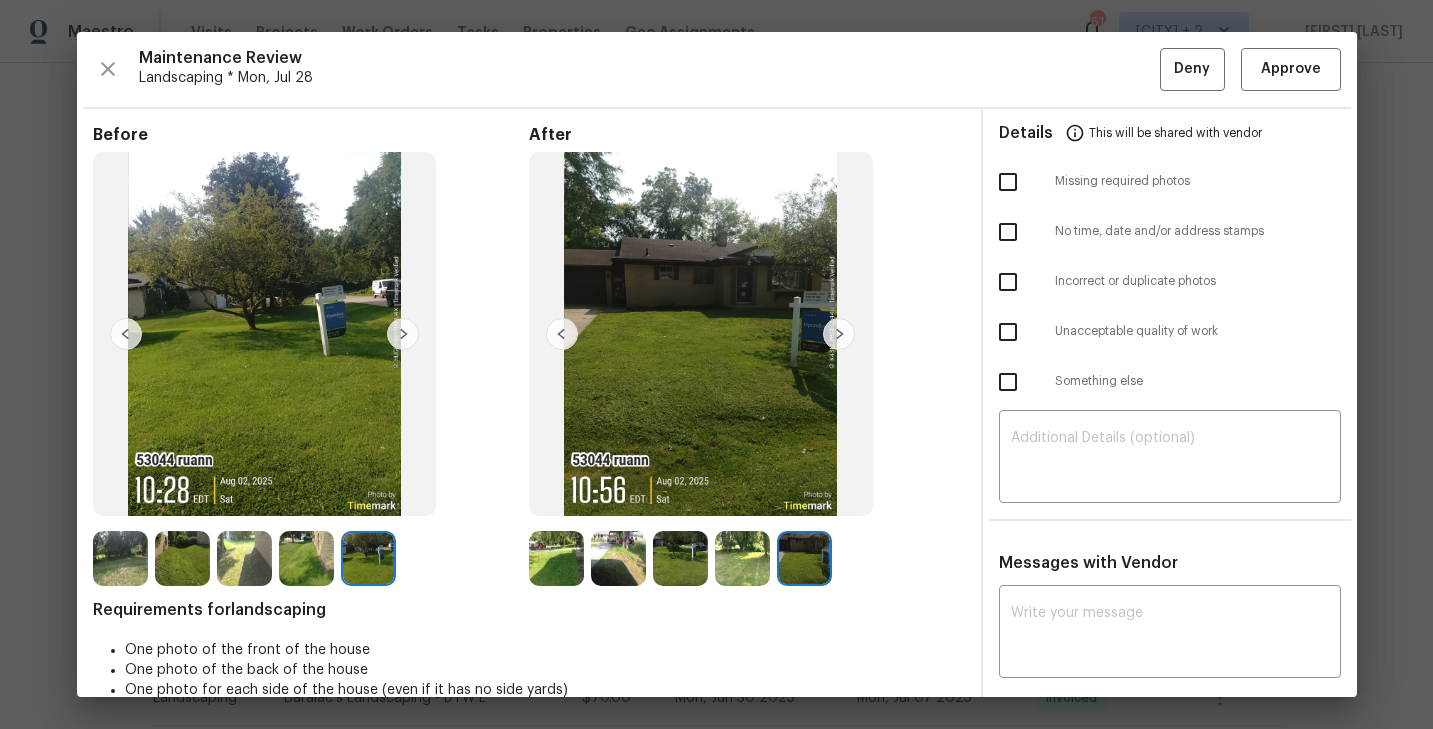 click at bounding box center [120, 558] 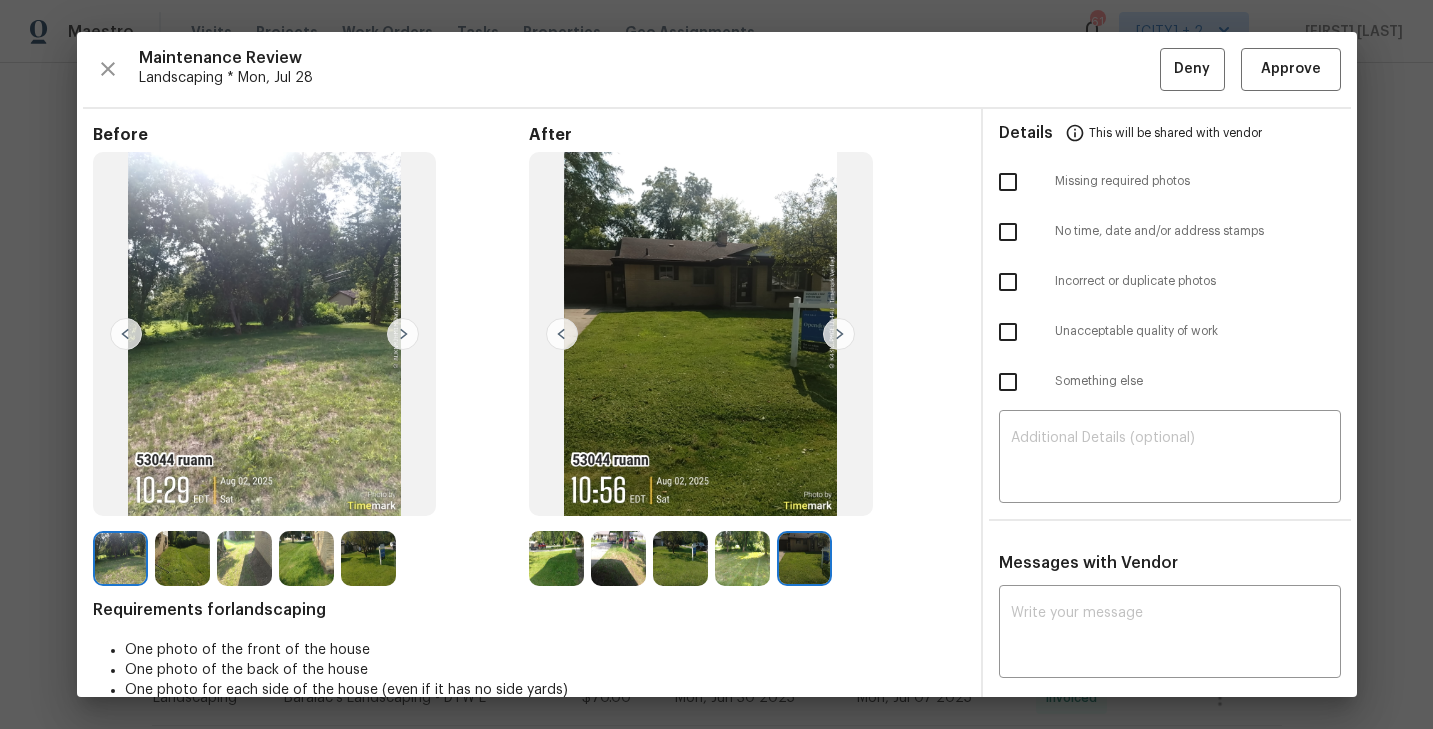 click at bounding box center [182, 558] 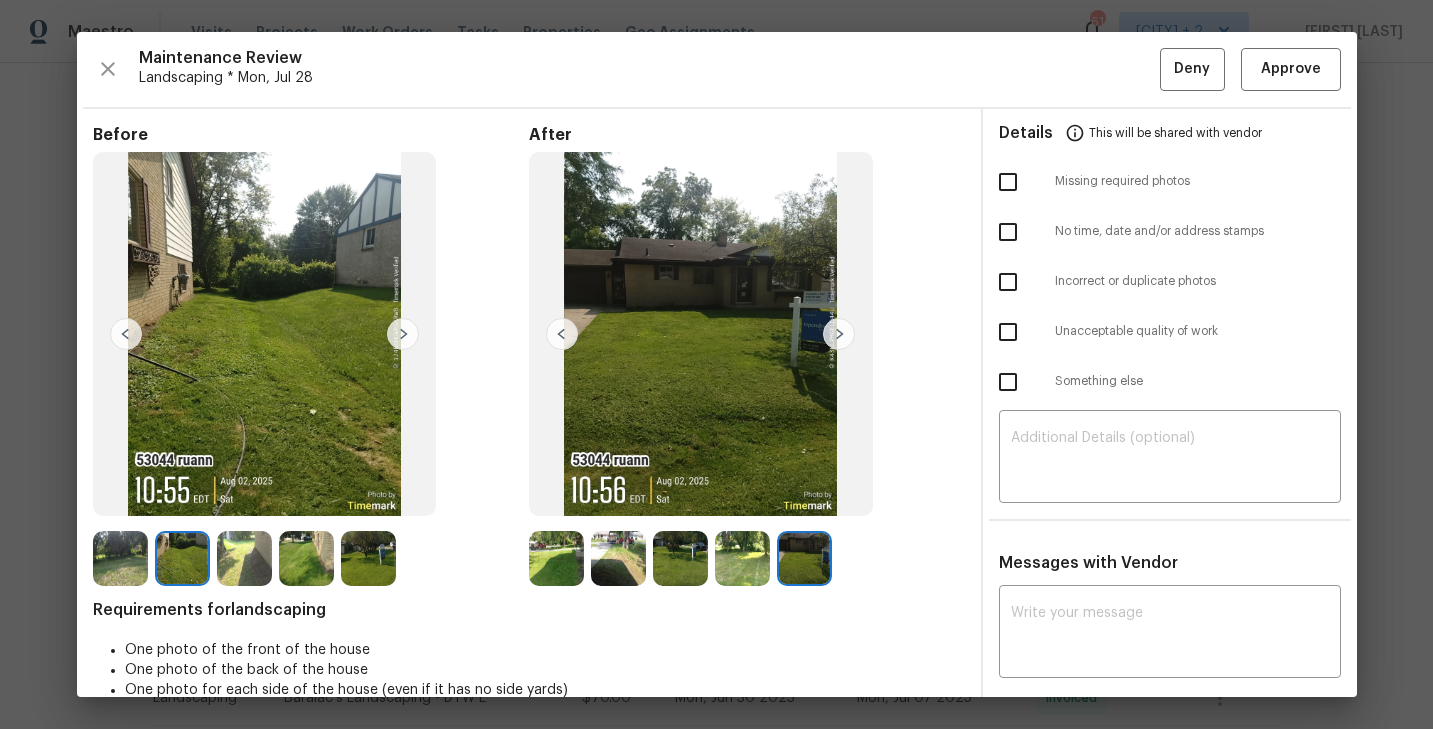 click at bounding box center [244, 558] 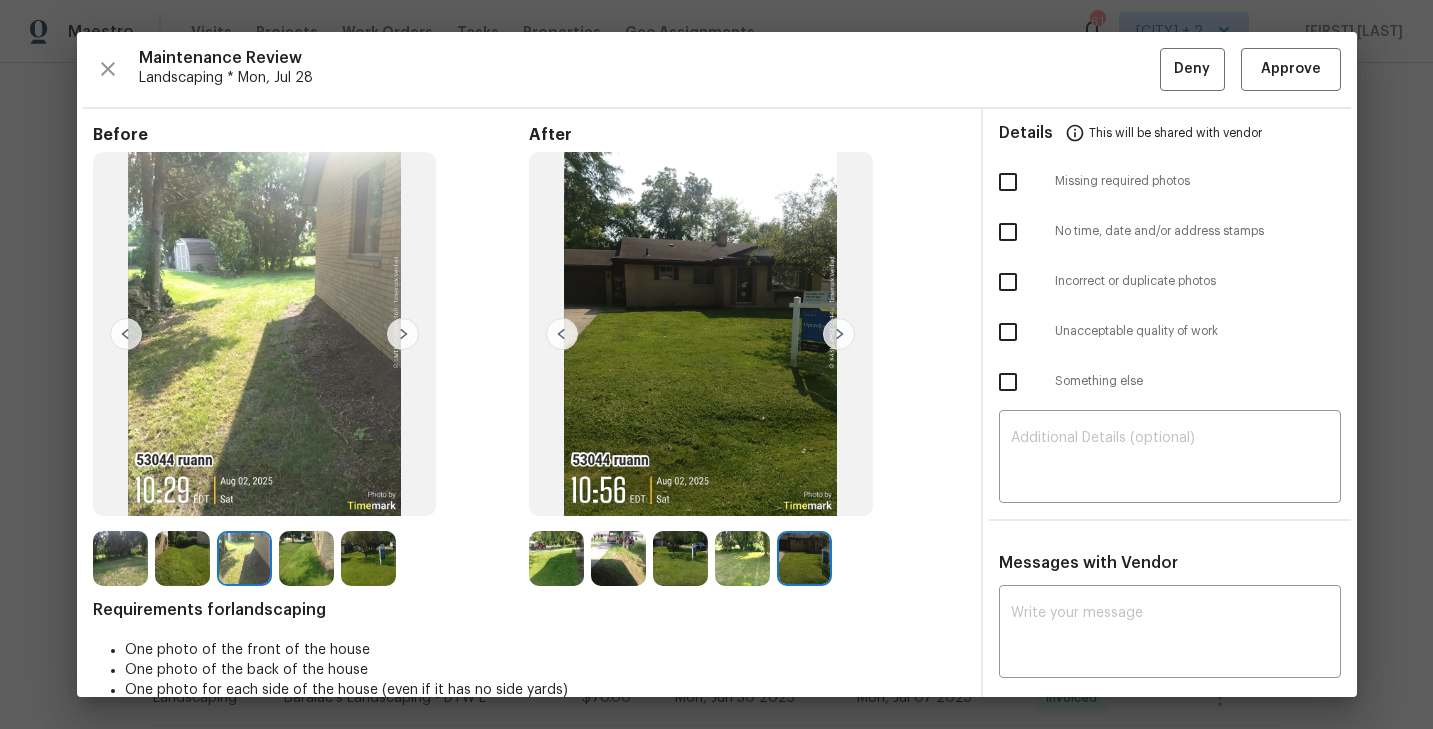 click at bounding box center (306, 558) 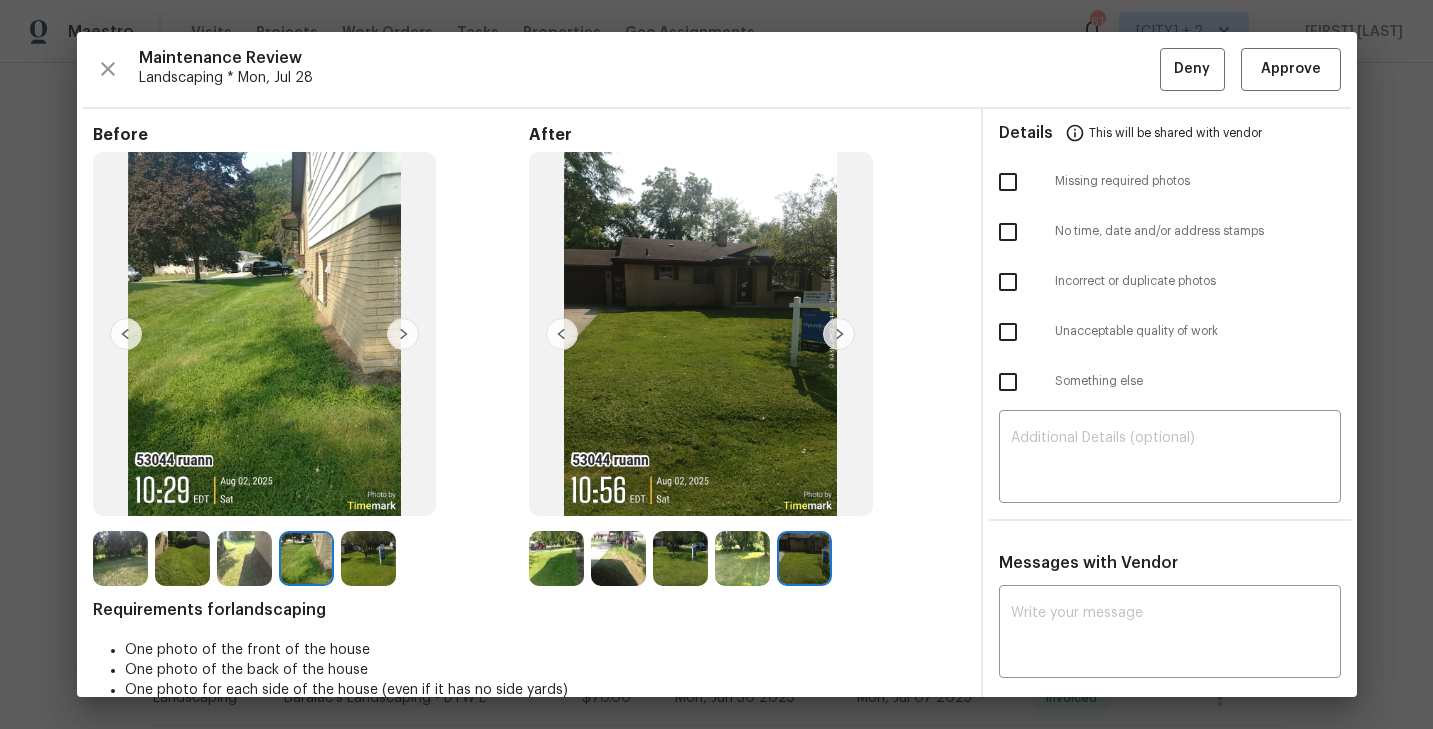 click at bounding box center [368, 558] 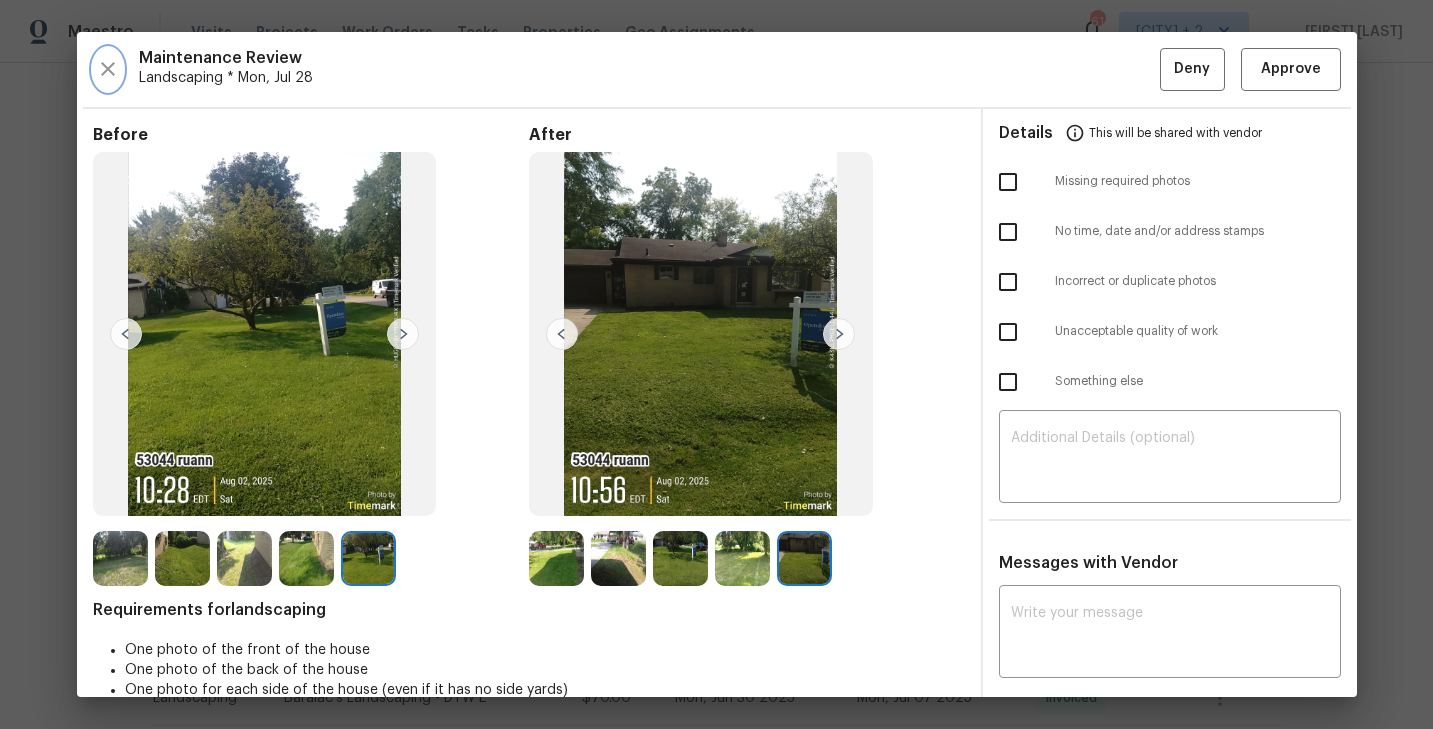 click at bounding box center [108, 69] 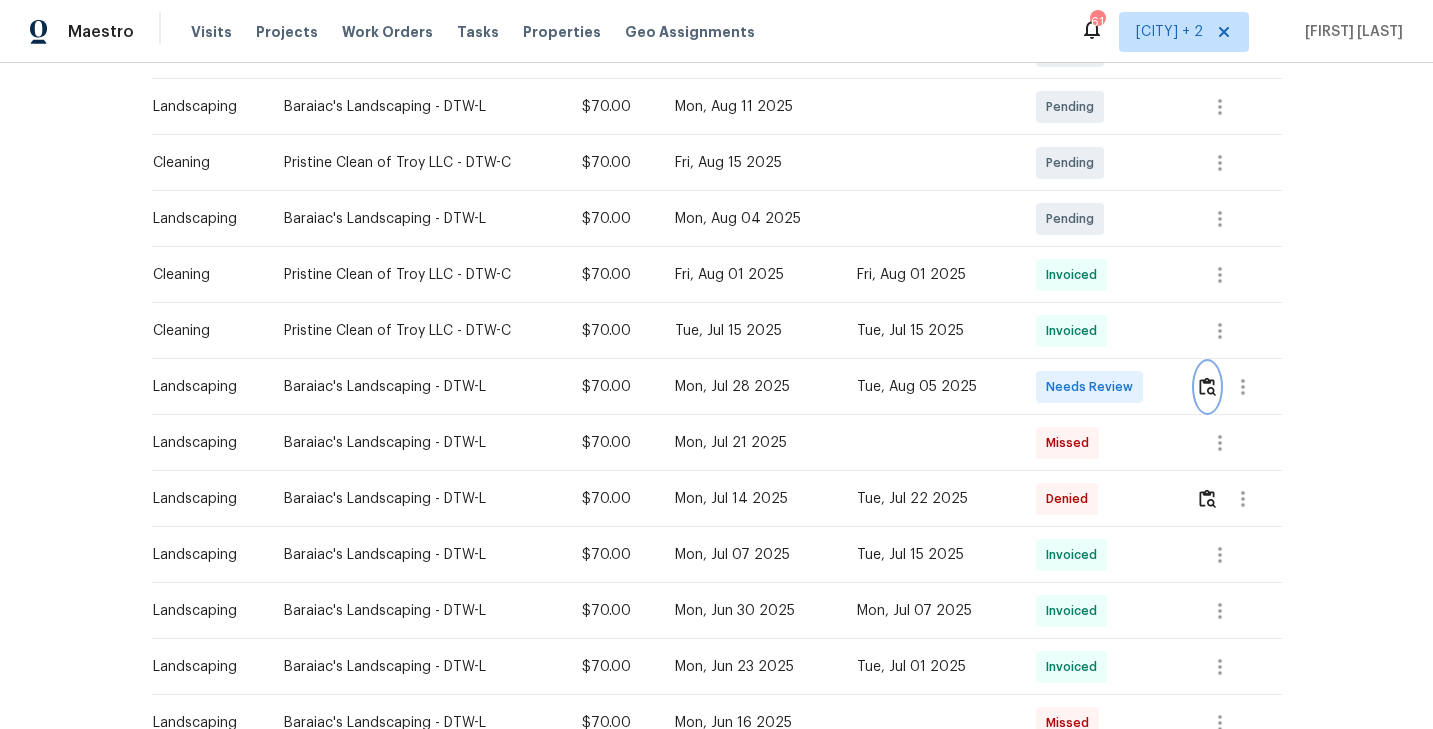 scroll, scrollTop: 447, scrollLeft: 0, axis: vertical 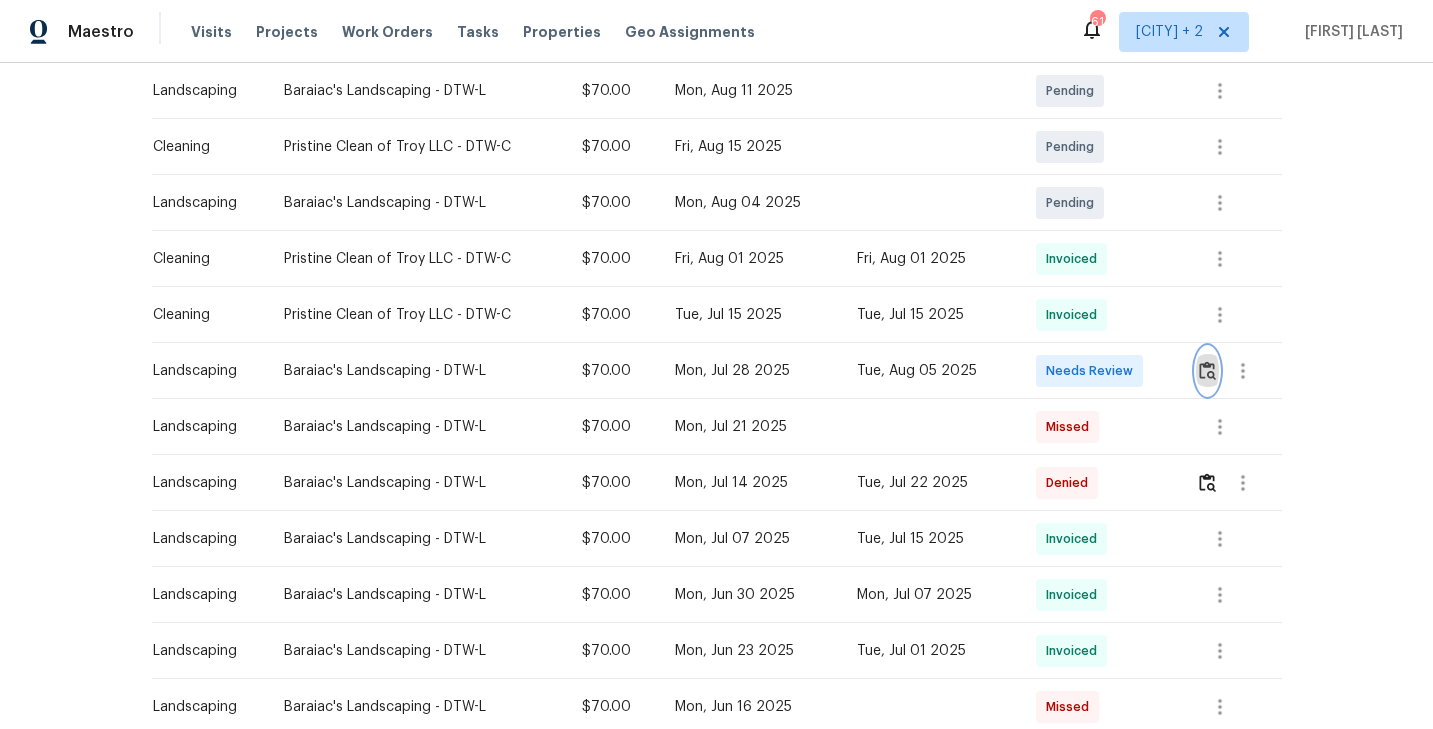 click at bounding box center (1207, 370) 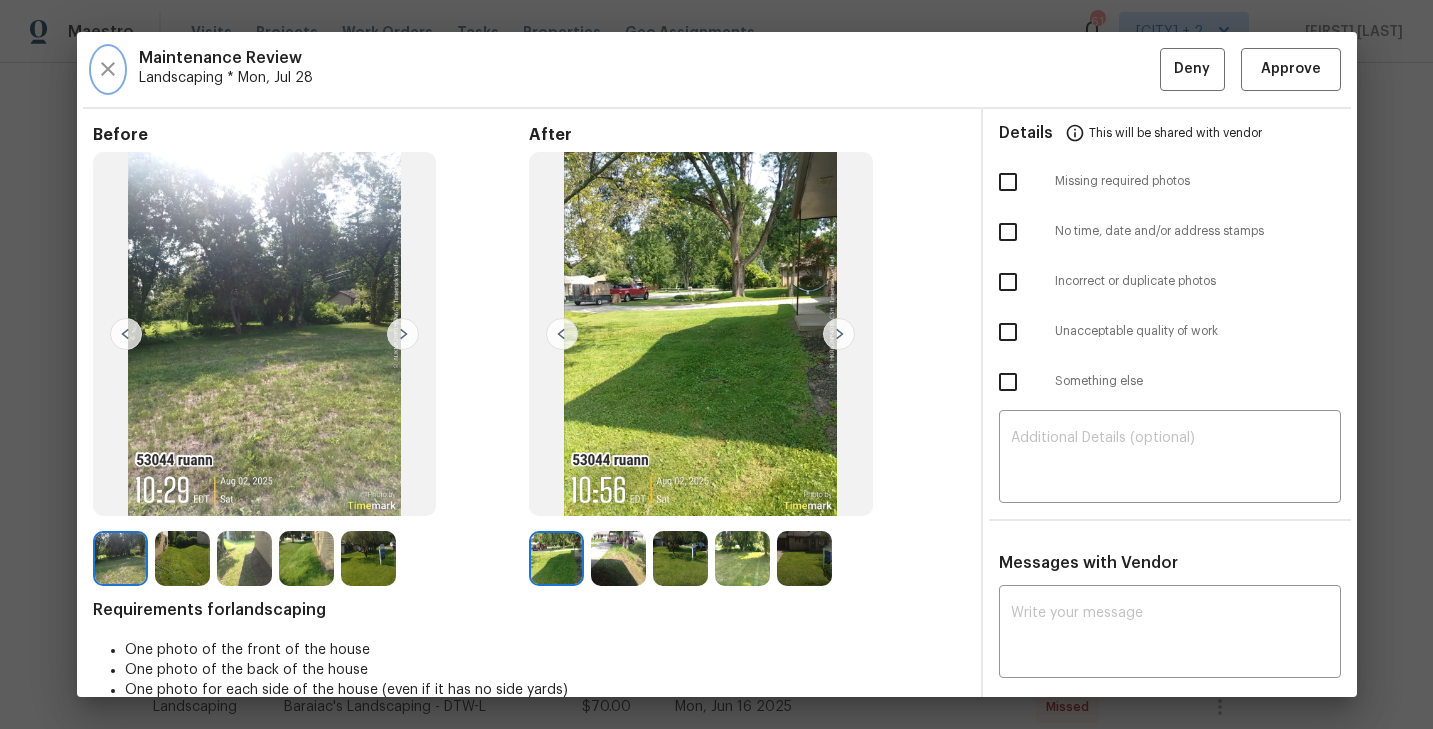 click 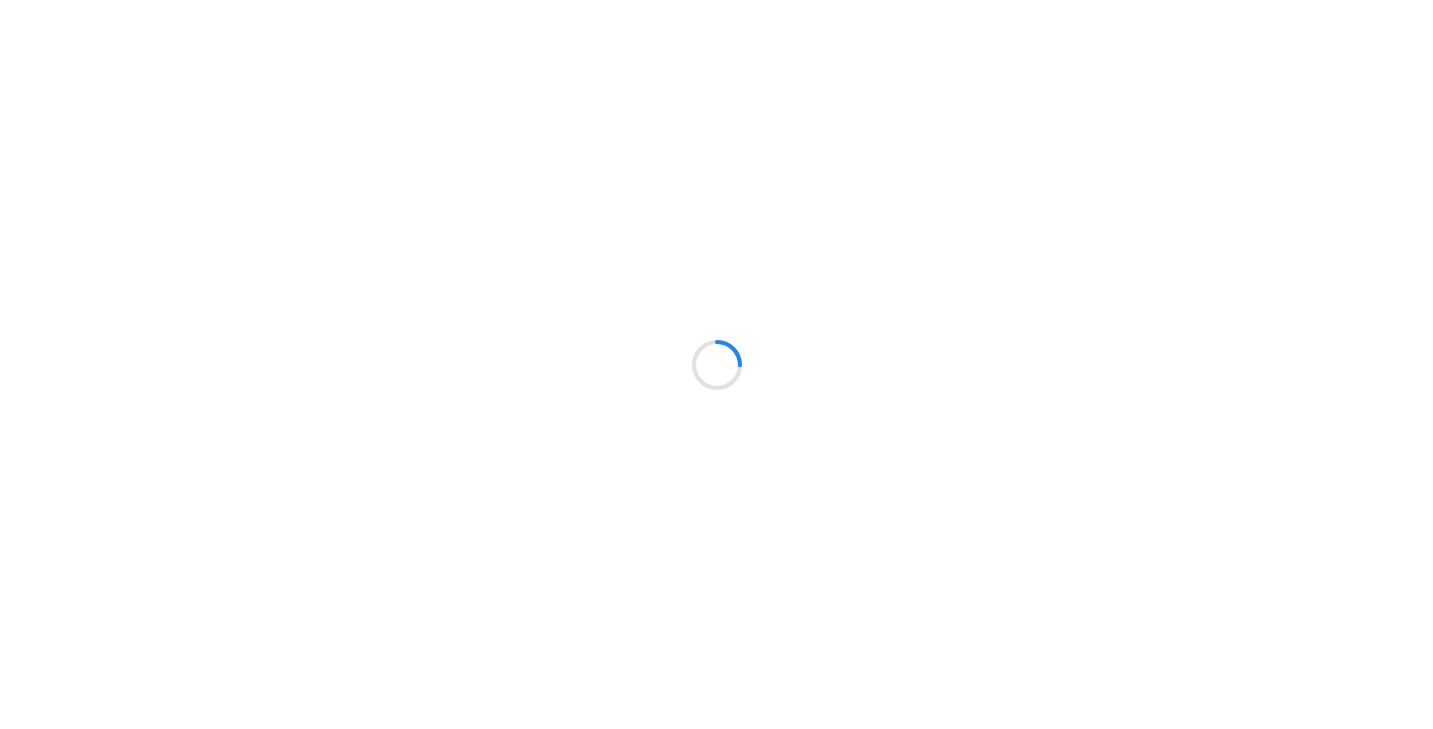 scroll, scrollTop: 0, scrollLeft: 0, axis: both 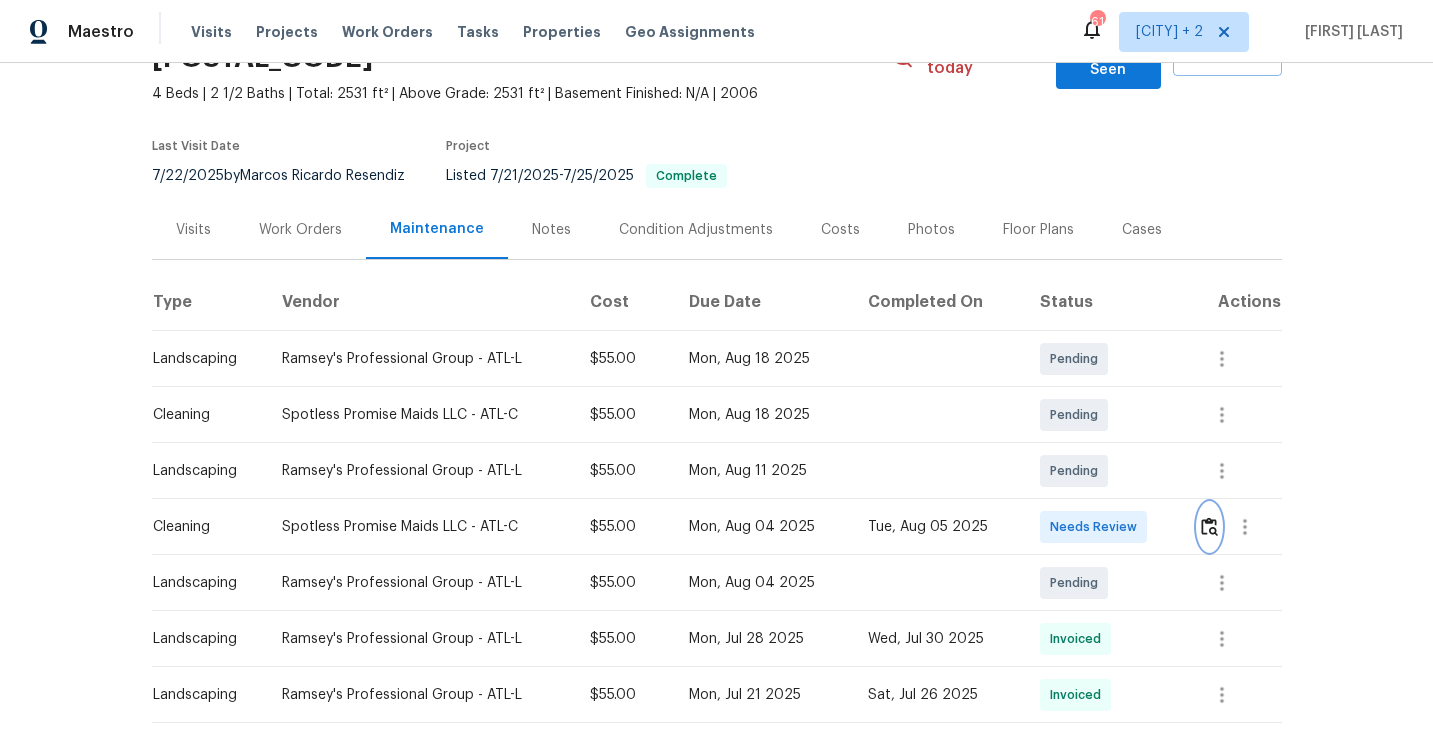 click at bounding box center [1209, 526] 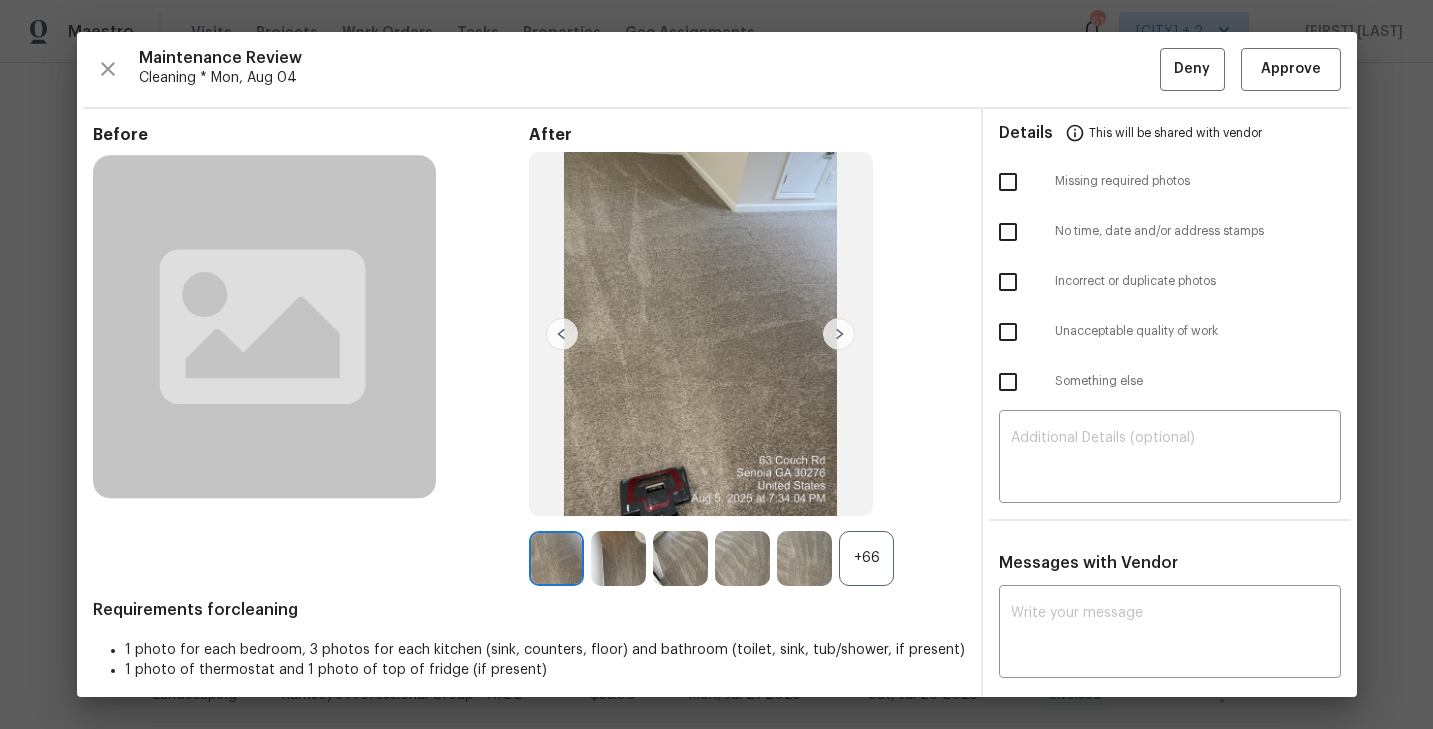 click on "+66" at bounding box center (866, 558) 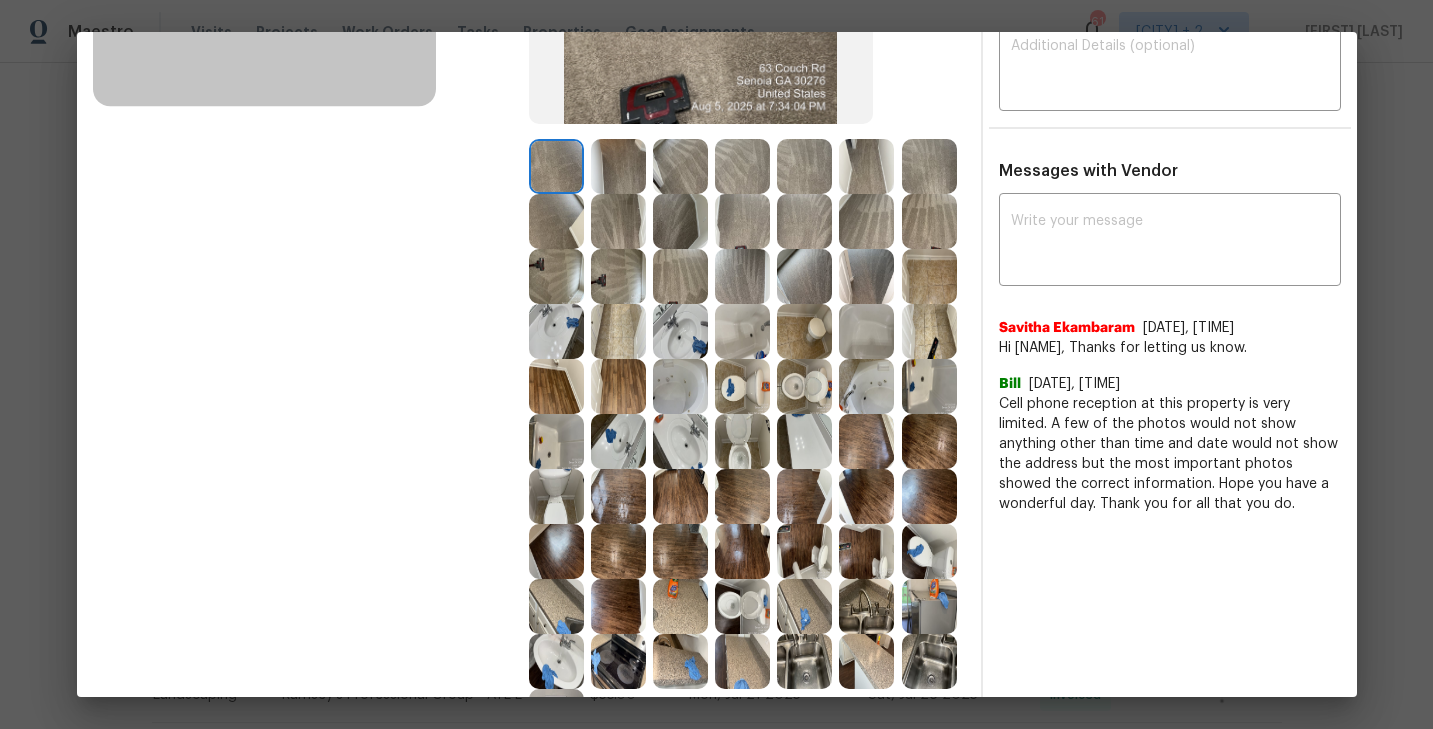scroll, scrollTop: 409, scrollLeft: 0, axis: vertical 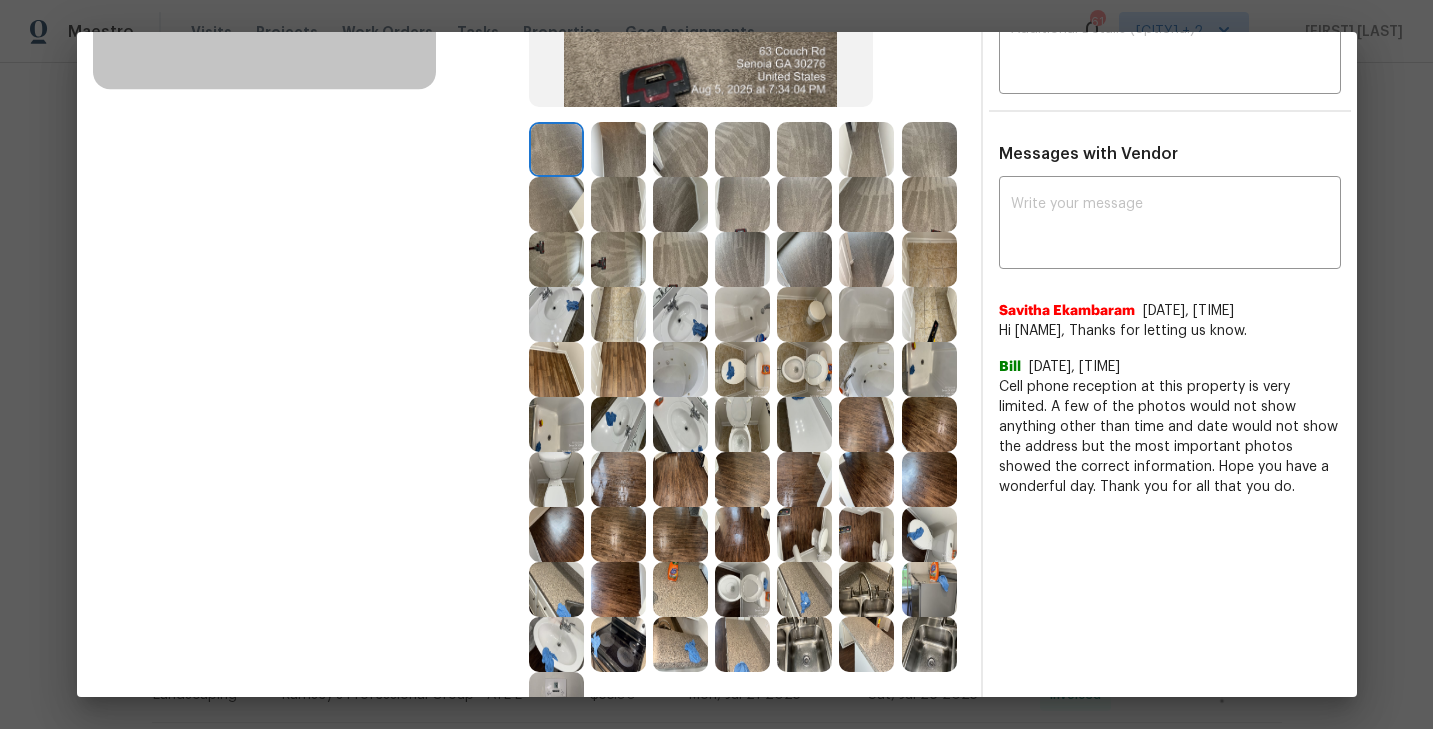 click at bounding box center [804, 204] 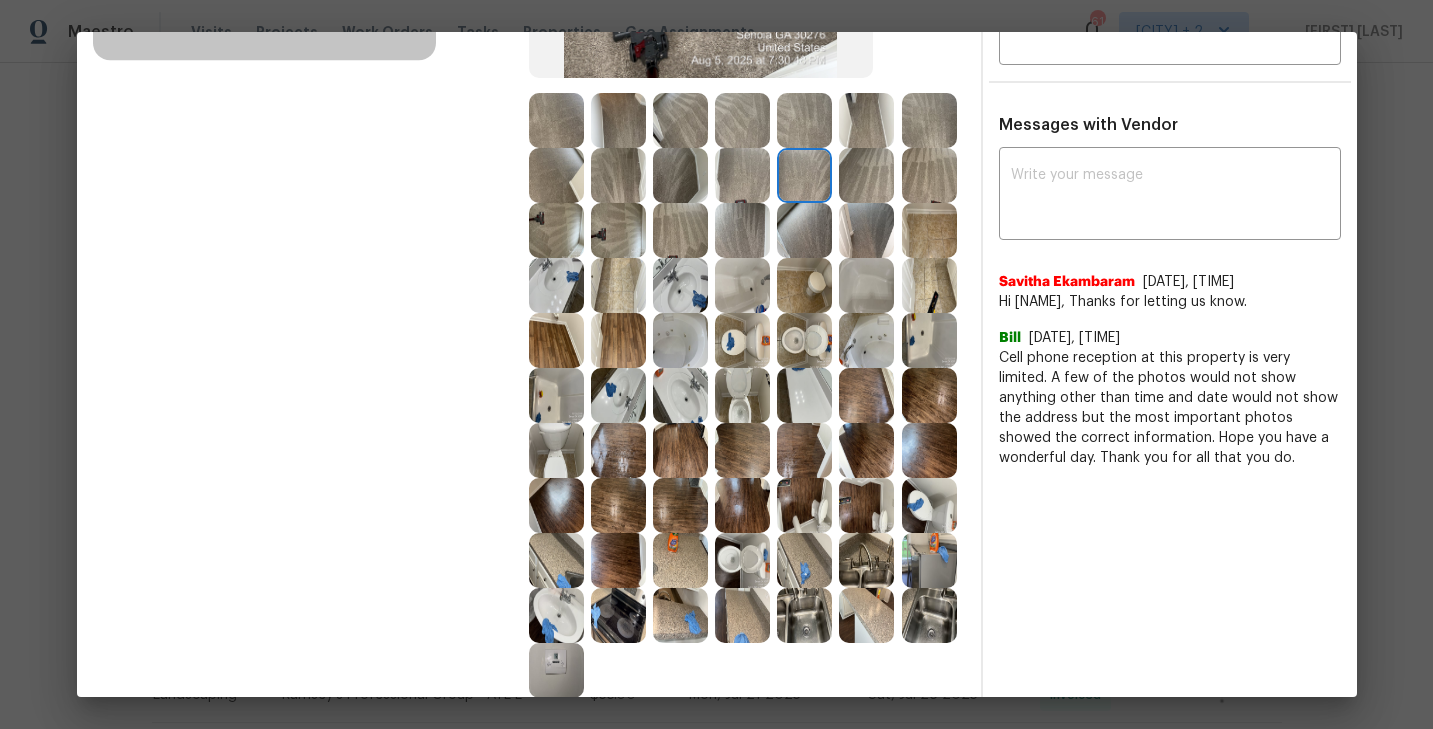 scroll, scrollTop: 519, scrollLeft: 0, axis: vertical 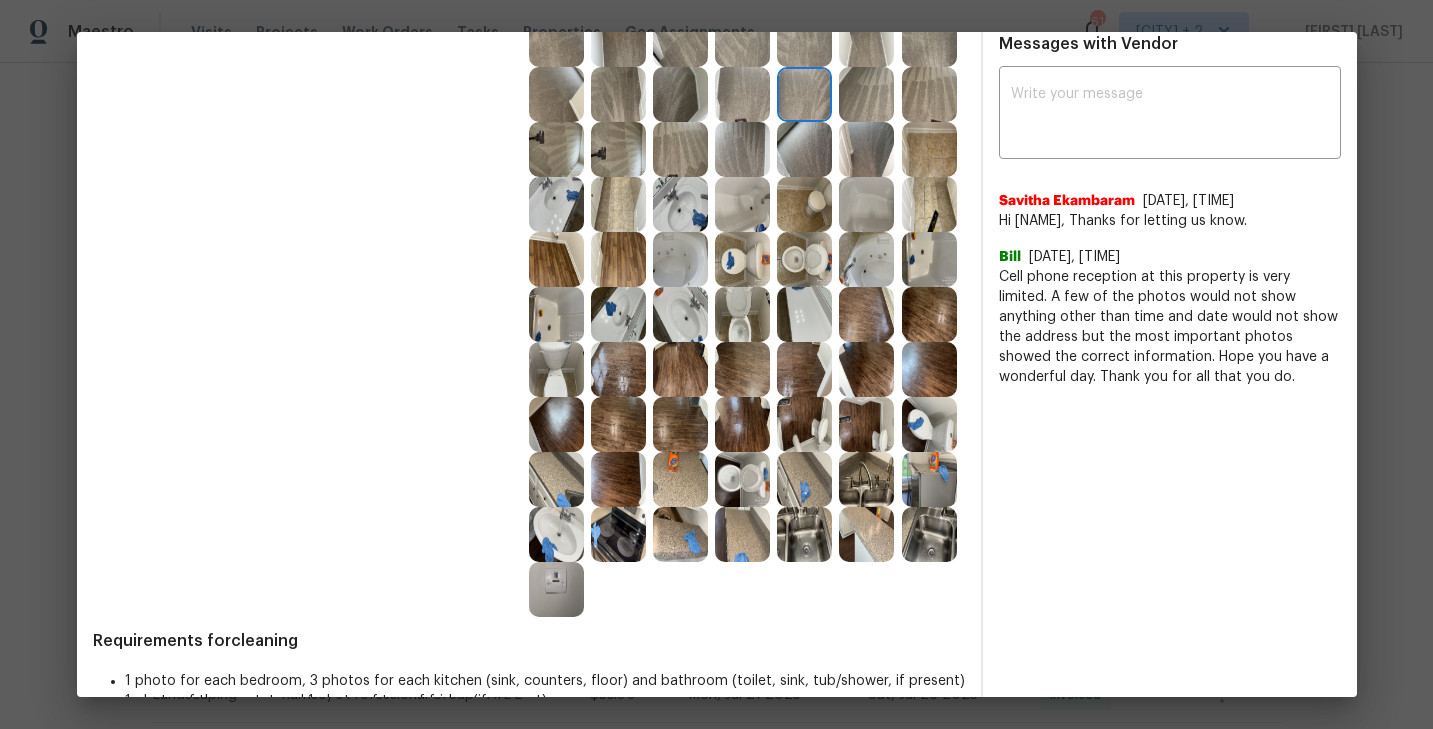 click at bounding box center [929, 479] 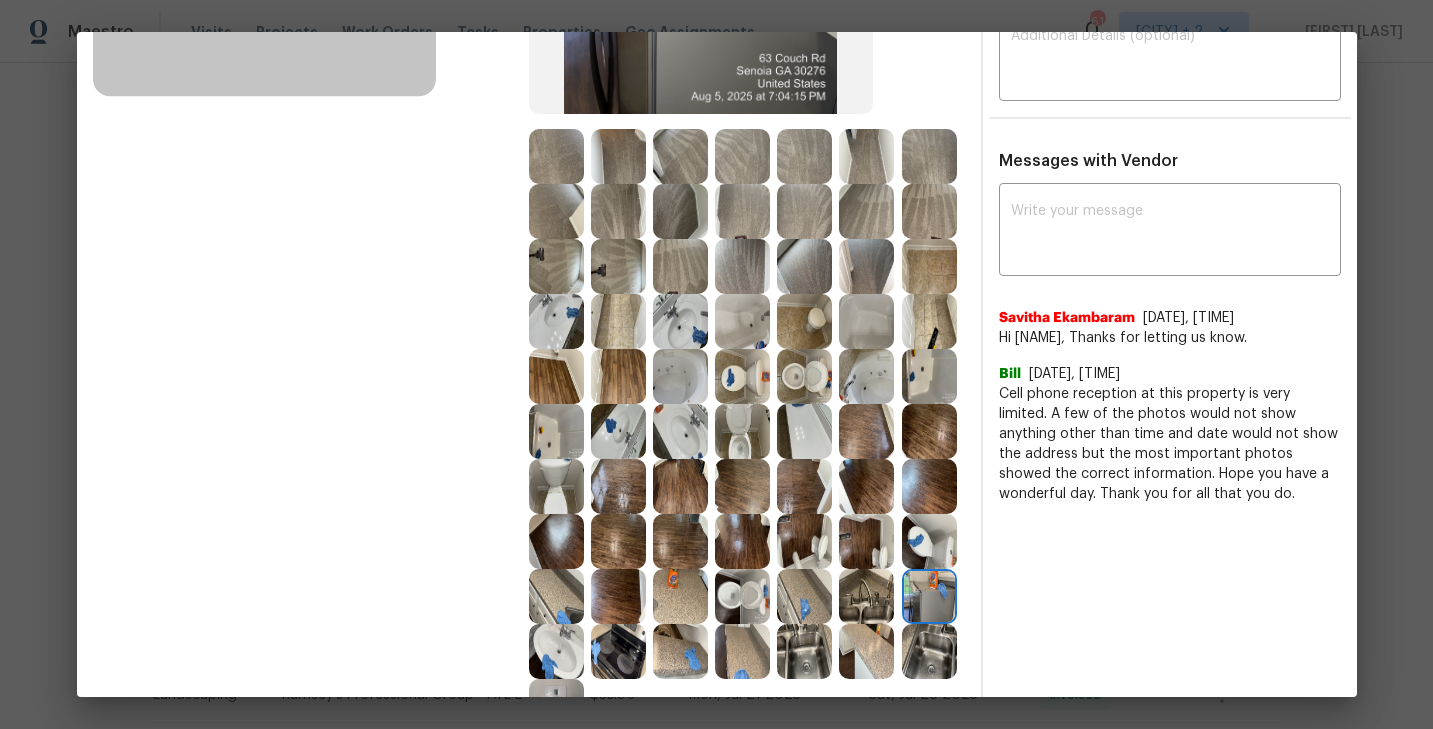 scroll, scrollTop: 501, scrollLeft: 0, axis: vertical 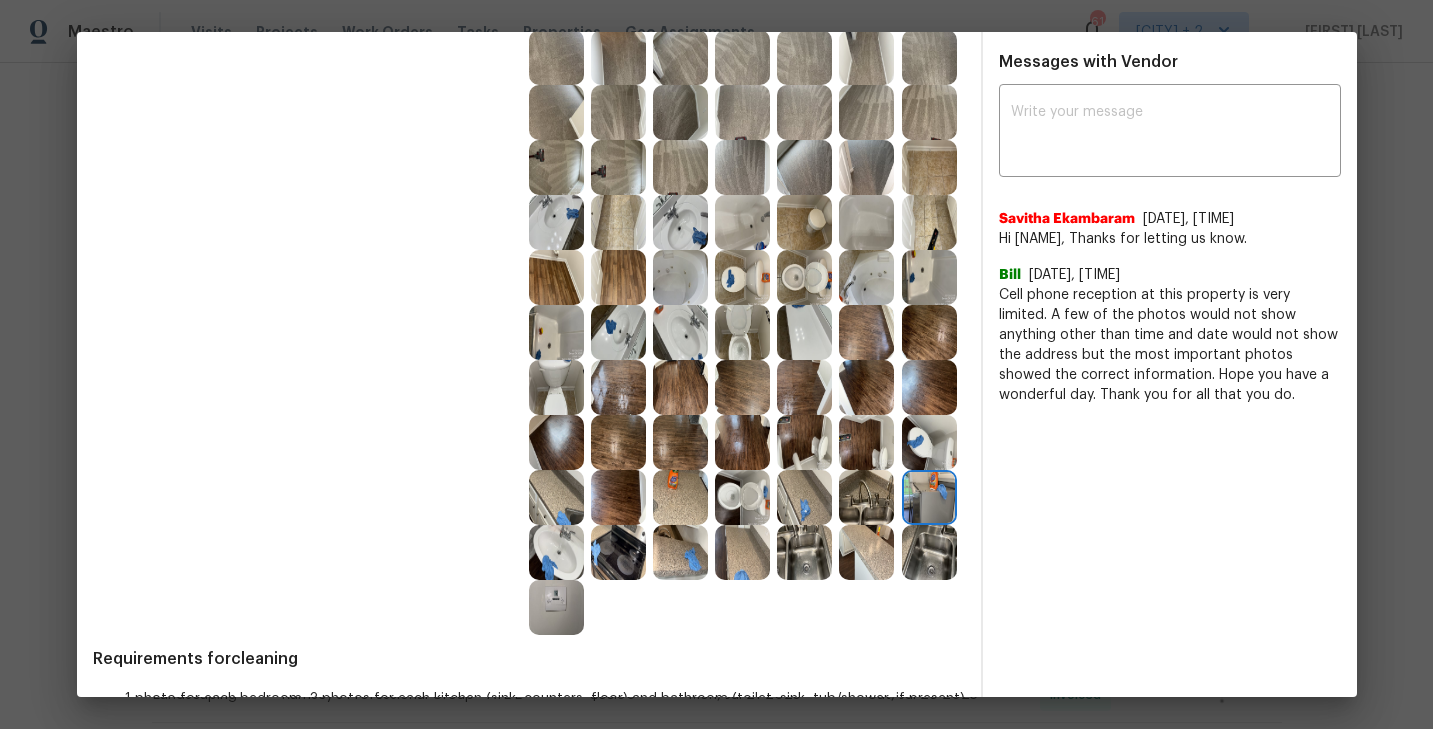 click at bounding box center [742, 332] 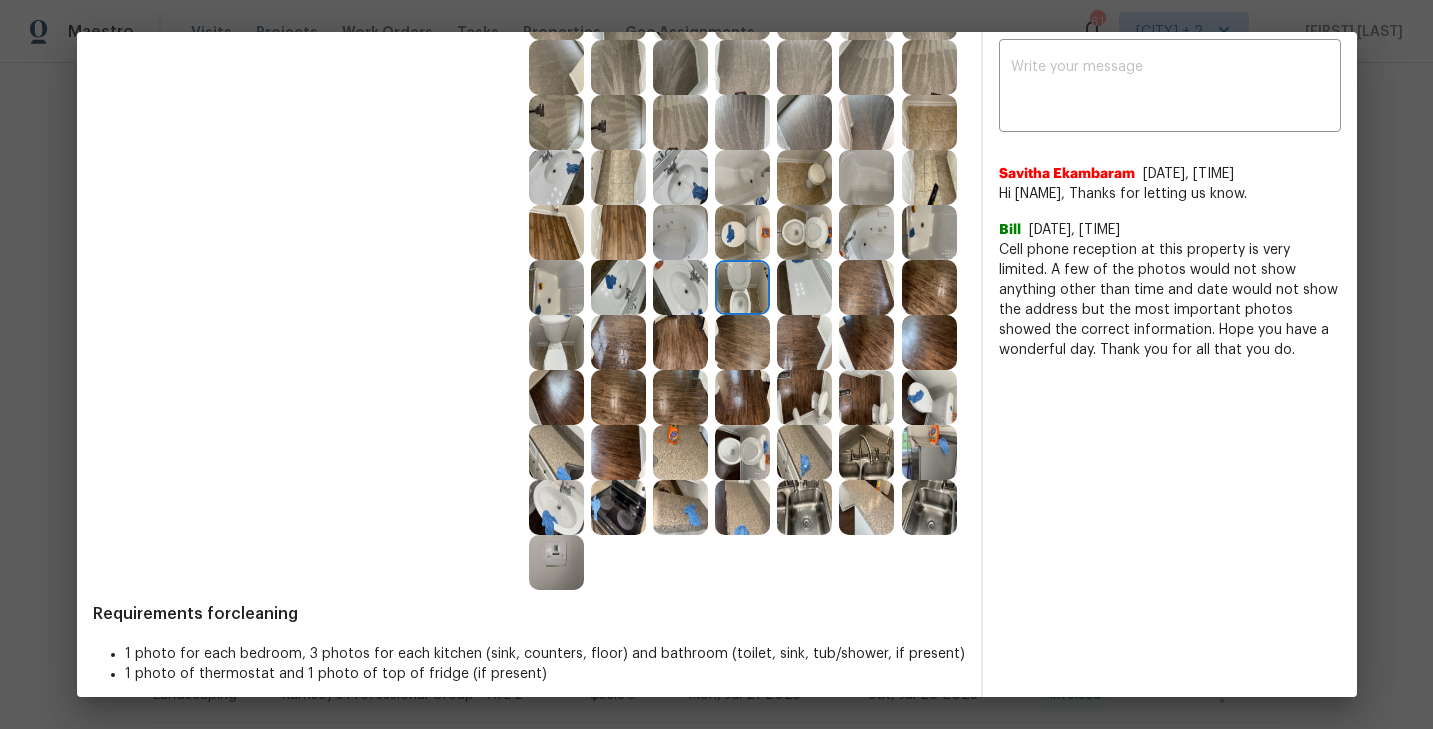 scroll, scrollTop: 546, scrollLeft: 0, axis: vertical 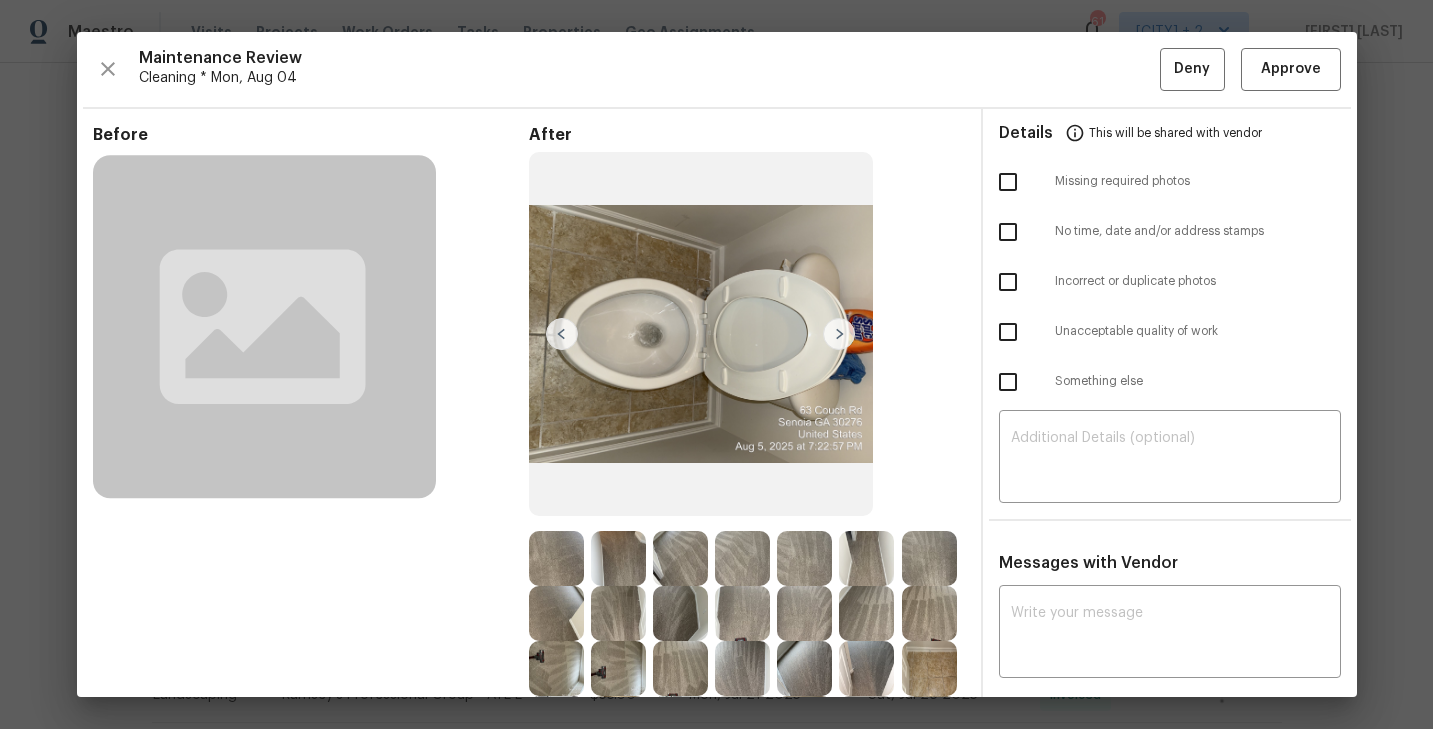 click on "Maintenance Review Cleaning * Mon, Aug 04 Deny Approve Before After Requirements for  cleaning 1 photo for each bedroom, 3 photos for each kitchen (sink, counters, floor) and bathroom (toilet, sink, tub/shower, if present) 1 photo of thermostat and 1 photo of top of fridge (if present) Details This will be shared with vendor Missing required photos No time, date and/or address stamps Incorrect or duplicate photos Unacceptable quality of work Something else ​   Messages with Vendor   x ​ Savitha Ekambaram 8/6/25, 20:24 Hi Bill, Thanks for letting us know. Bill 8/6/25, 5:12 Cell phone reception at this property is very limited. A few of the photos would not show anything other than time and date would not show the address but the most important photos showed the correct information. Hope you have a wonderful day. Thank you for all that you do." at bounding box center [717, 364] 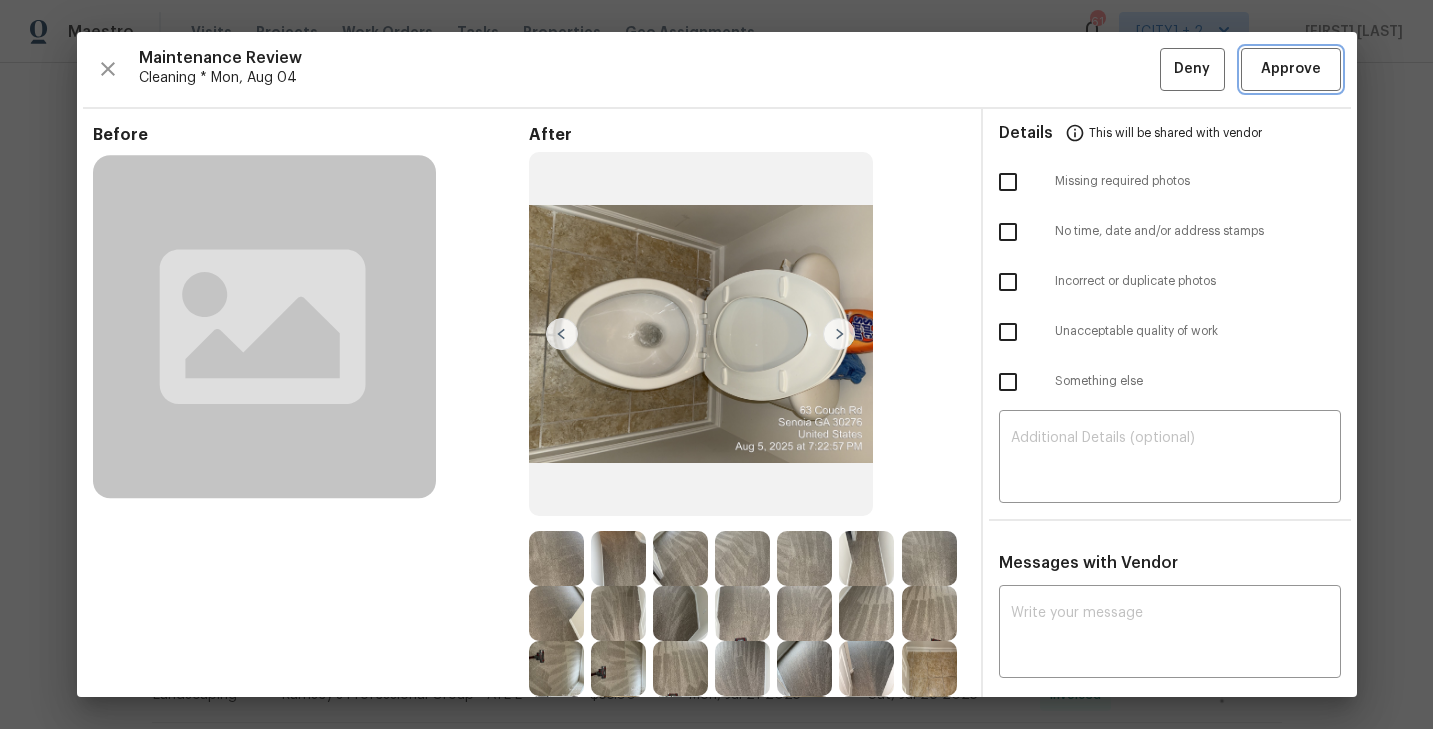click on "Approve" at bounding box center (1291, 69) 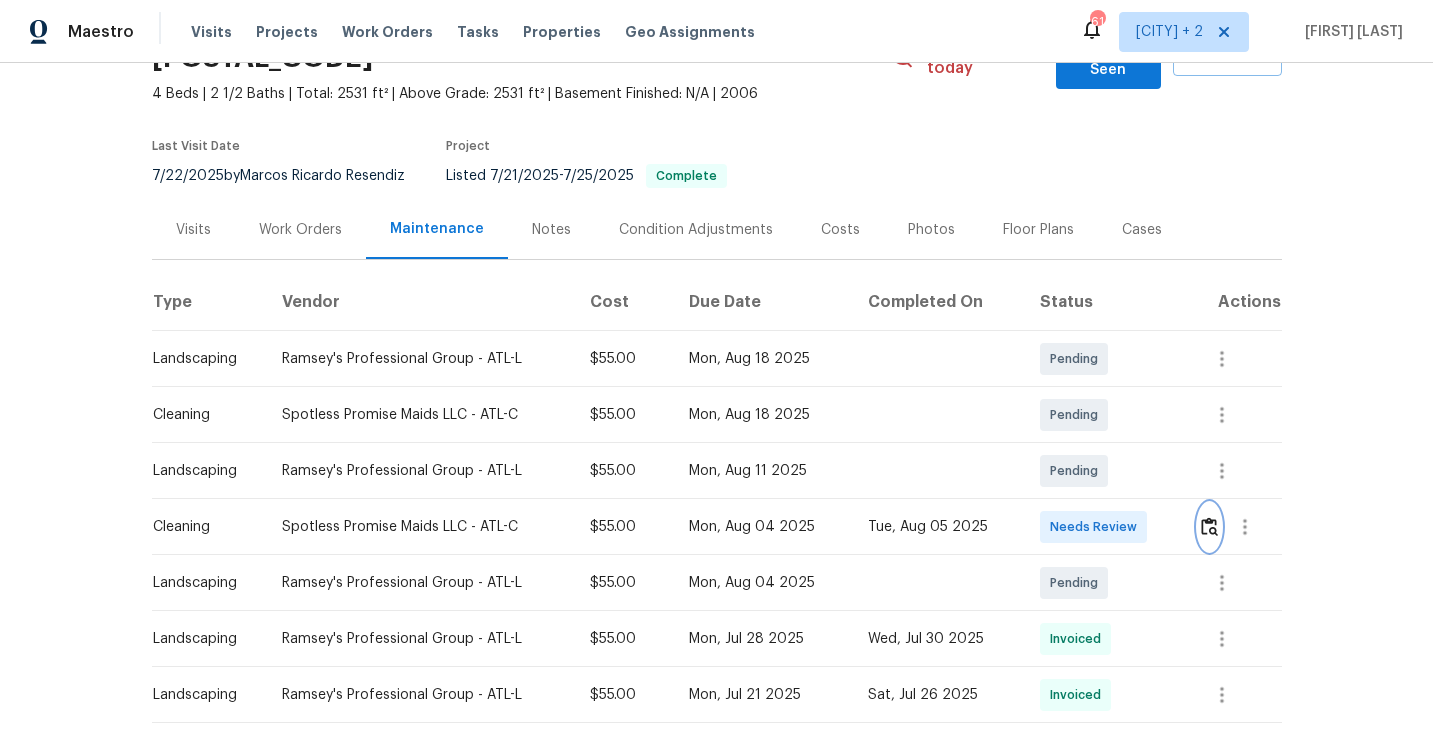 scroll, scrollTop: 0, scrollLeft: 0, axis: both 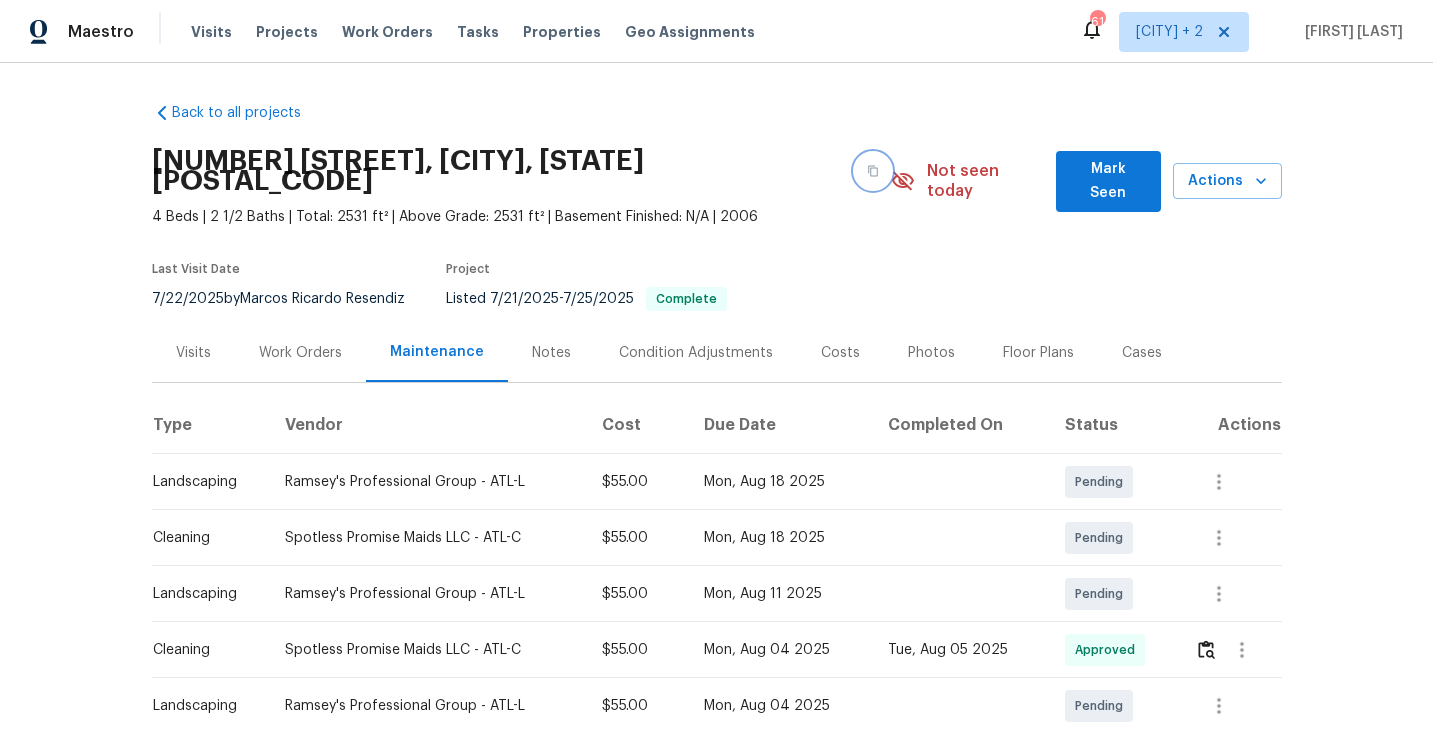 click 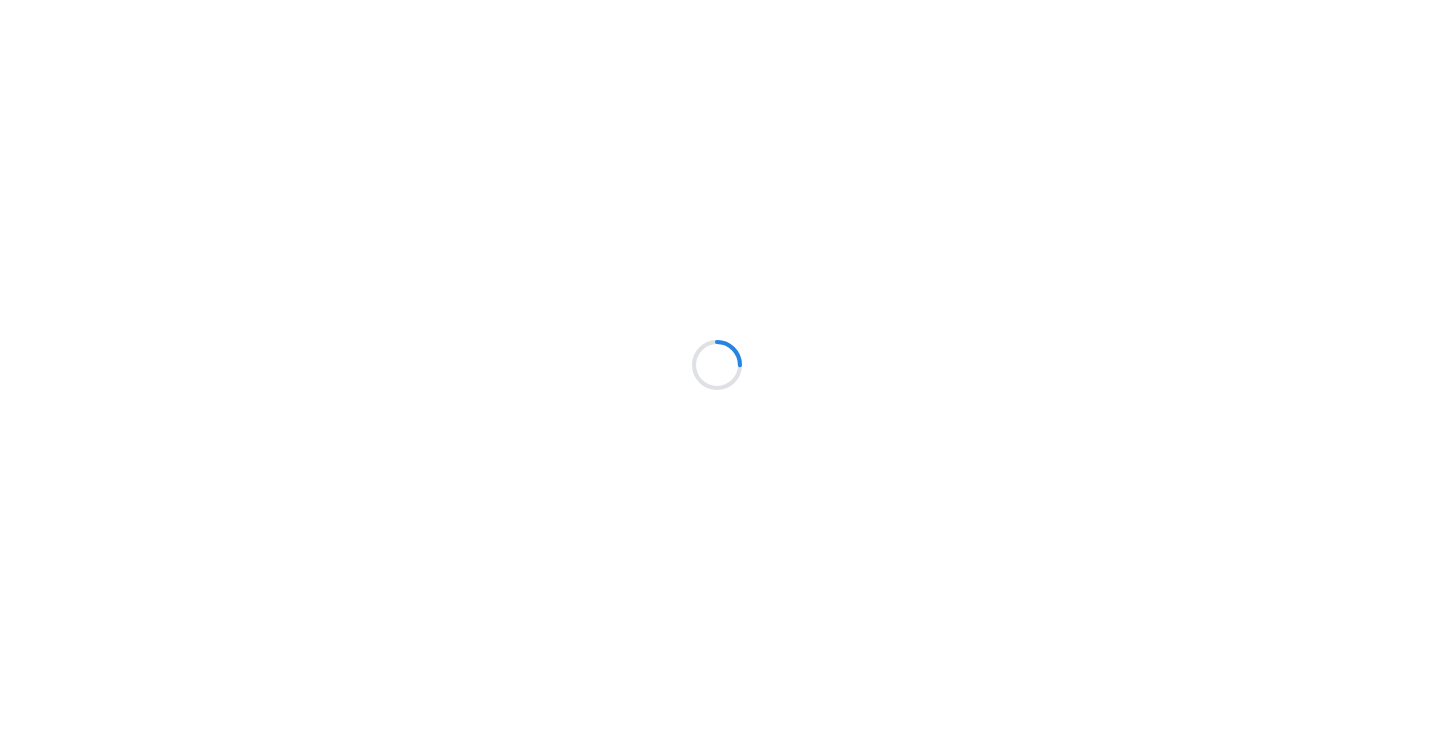 scroll, scrollTop: 0, scrollLeft: 0, axis: both 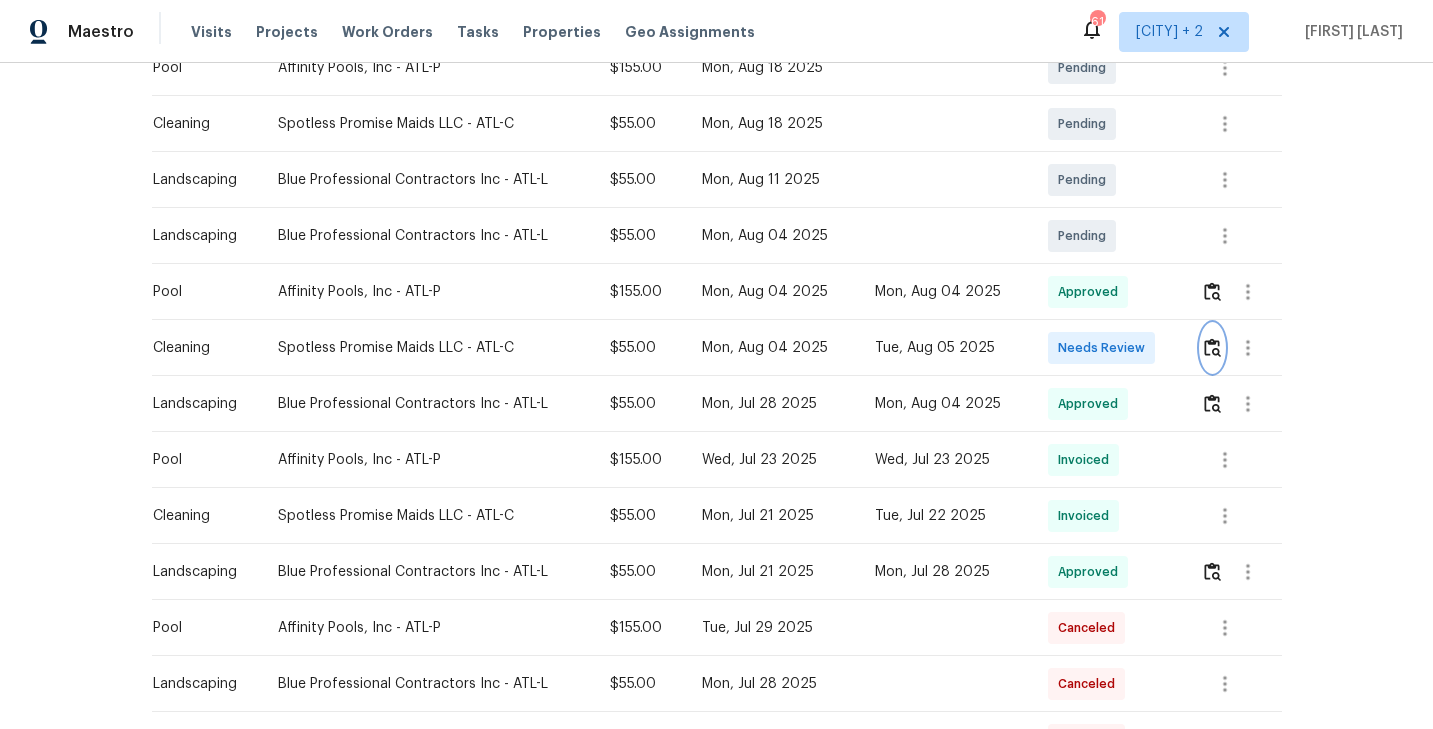 click at bounding box center (1212, 347) 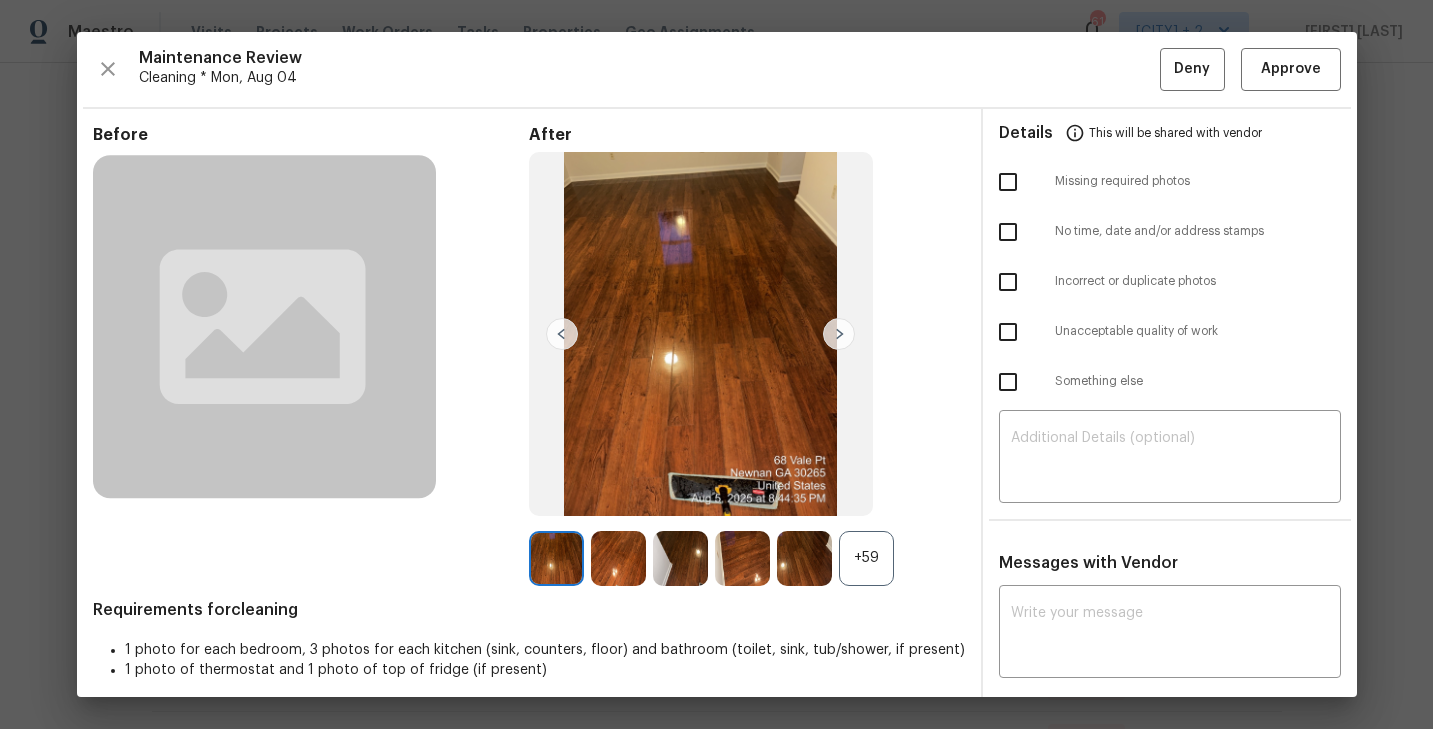 click on "+59" at bounding box center [866, 558] 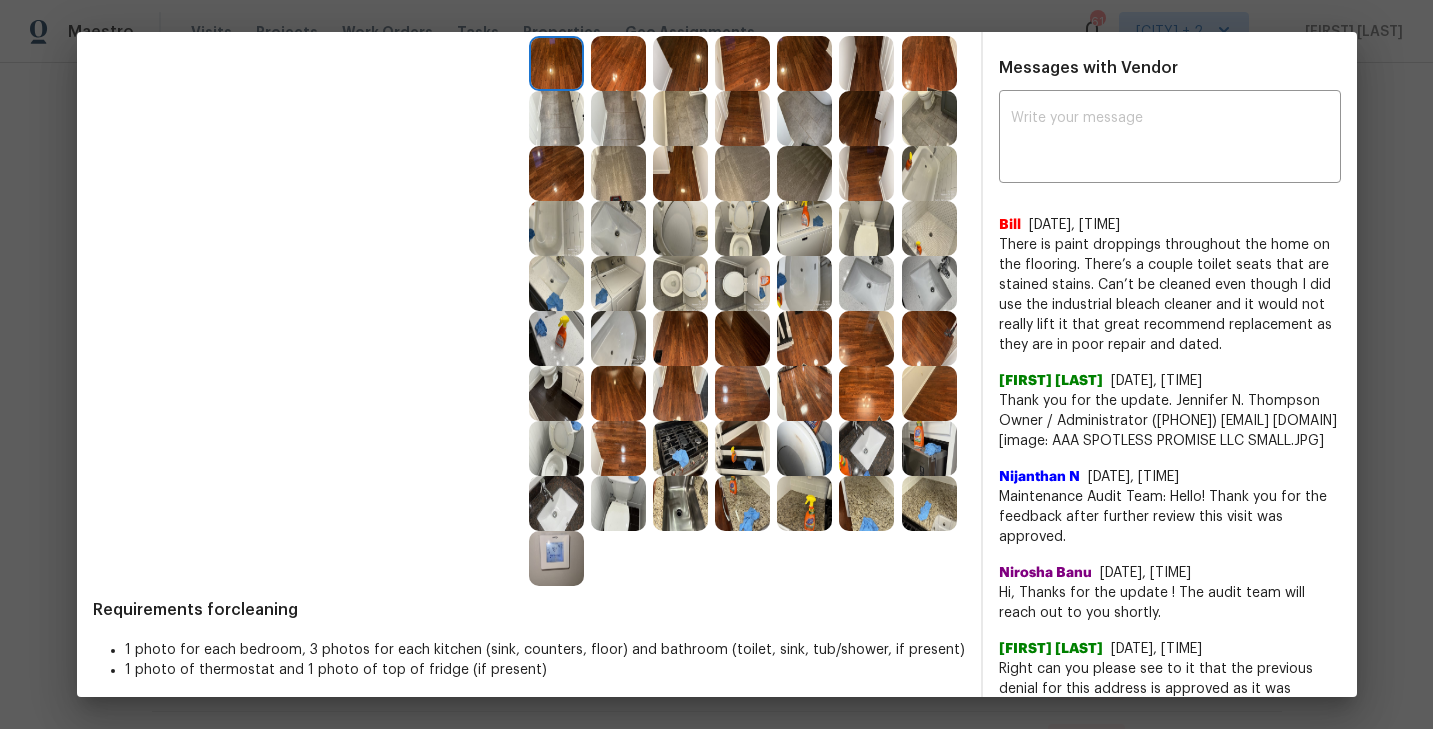 scroll, scrollTop: 450, scrollLeft: 0, axis: vertical 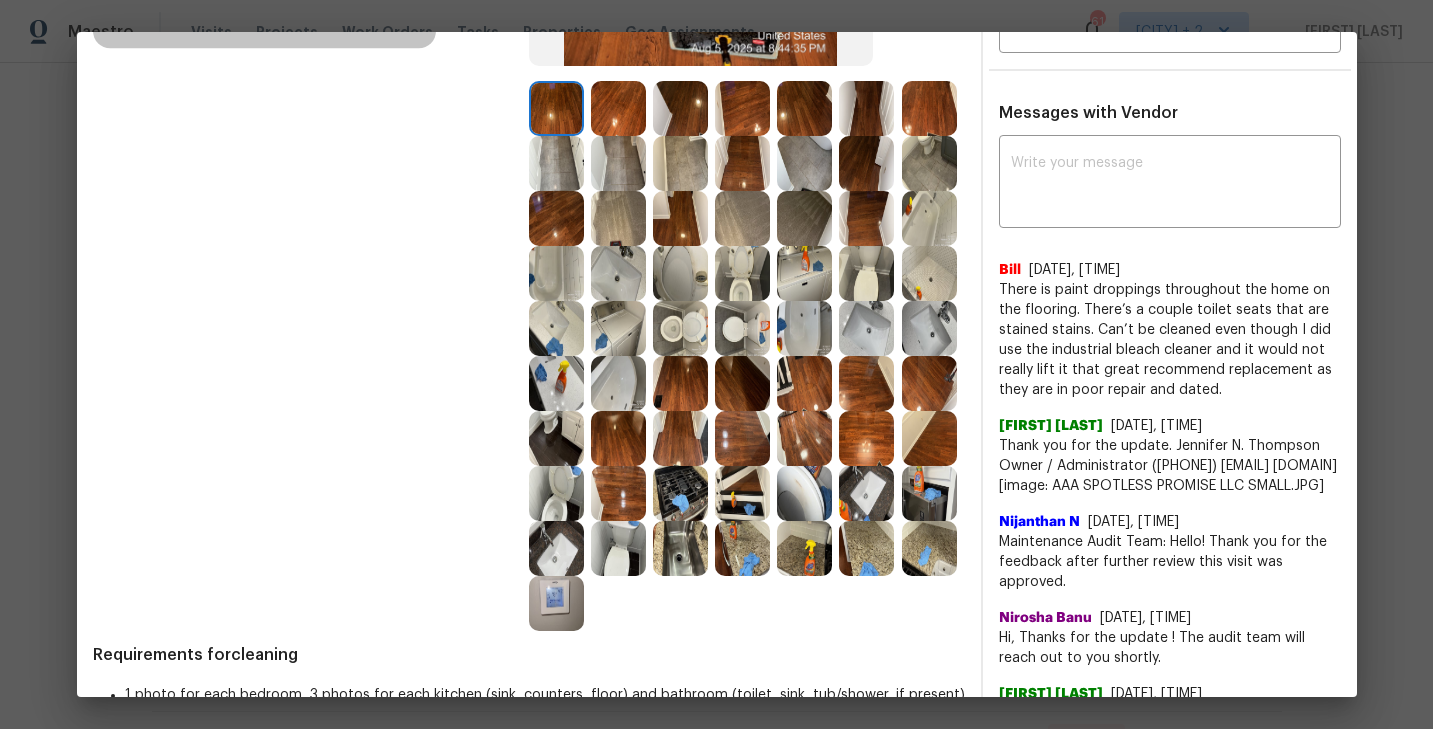 click at bounding box center (929, 493) 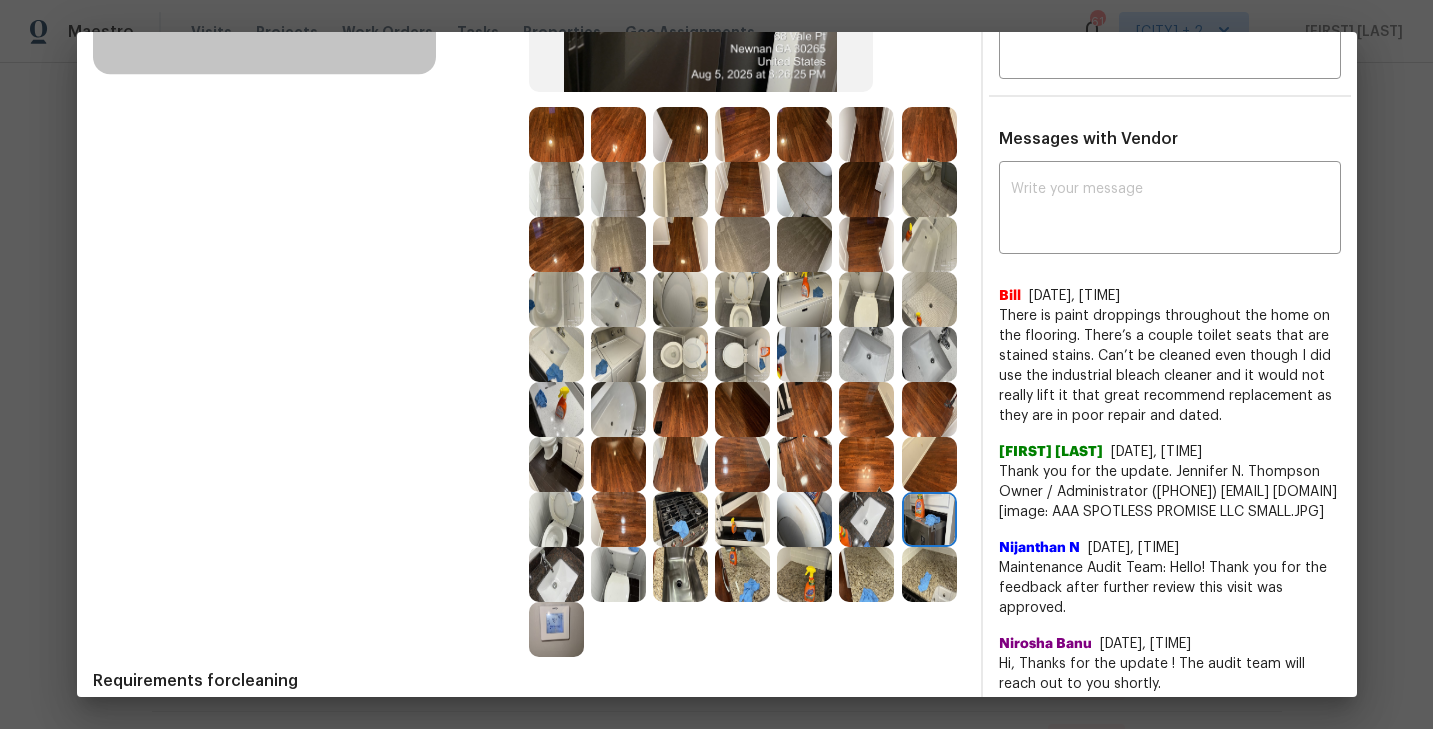scroll, scrollTop: 407, scrollLeft: 0, axis: vertical 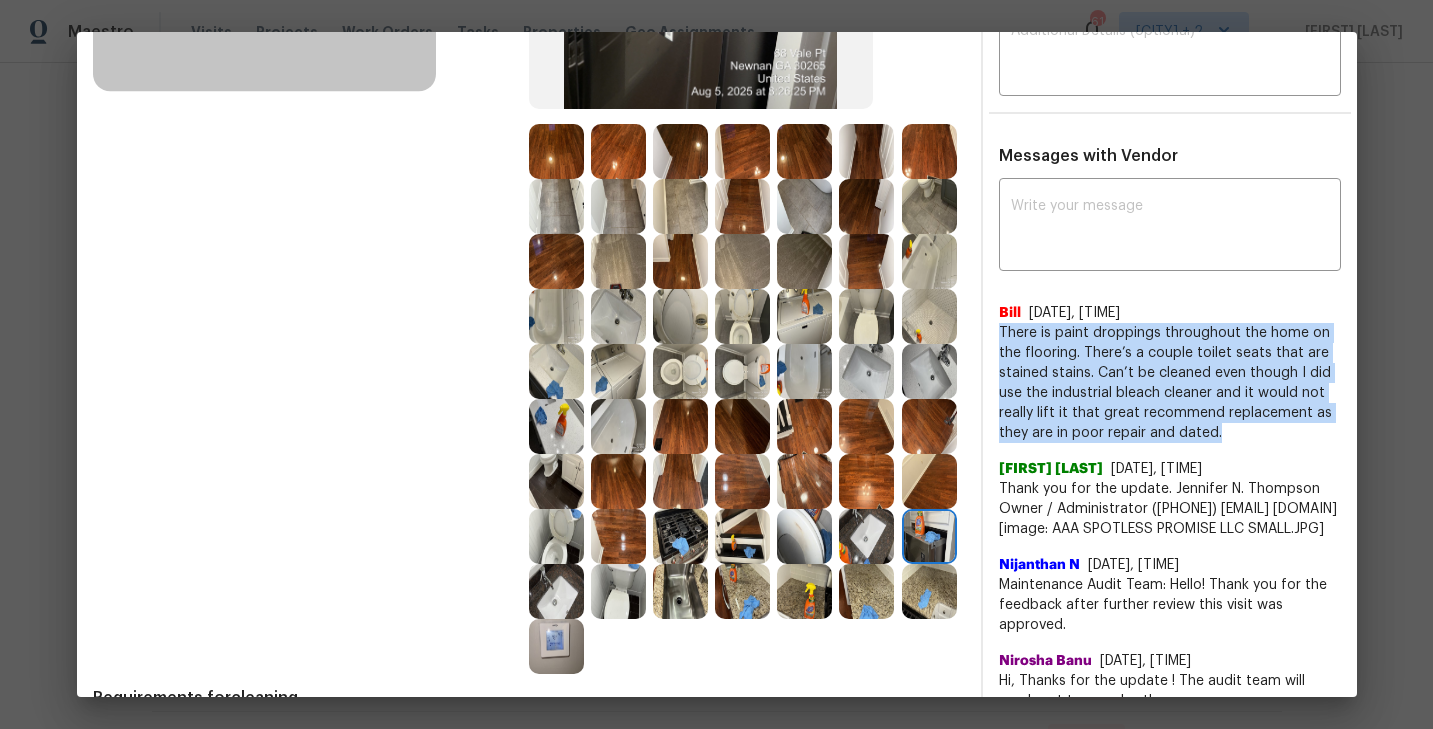 drag, startPoint x: 1248, startPoint y: 436, endPoint x: 990, endPoint y: 341, distance: 274.93454 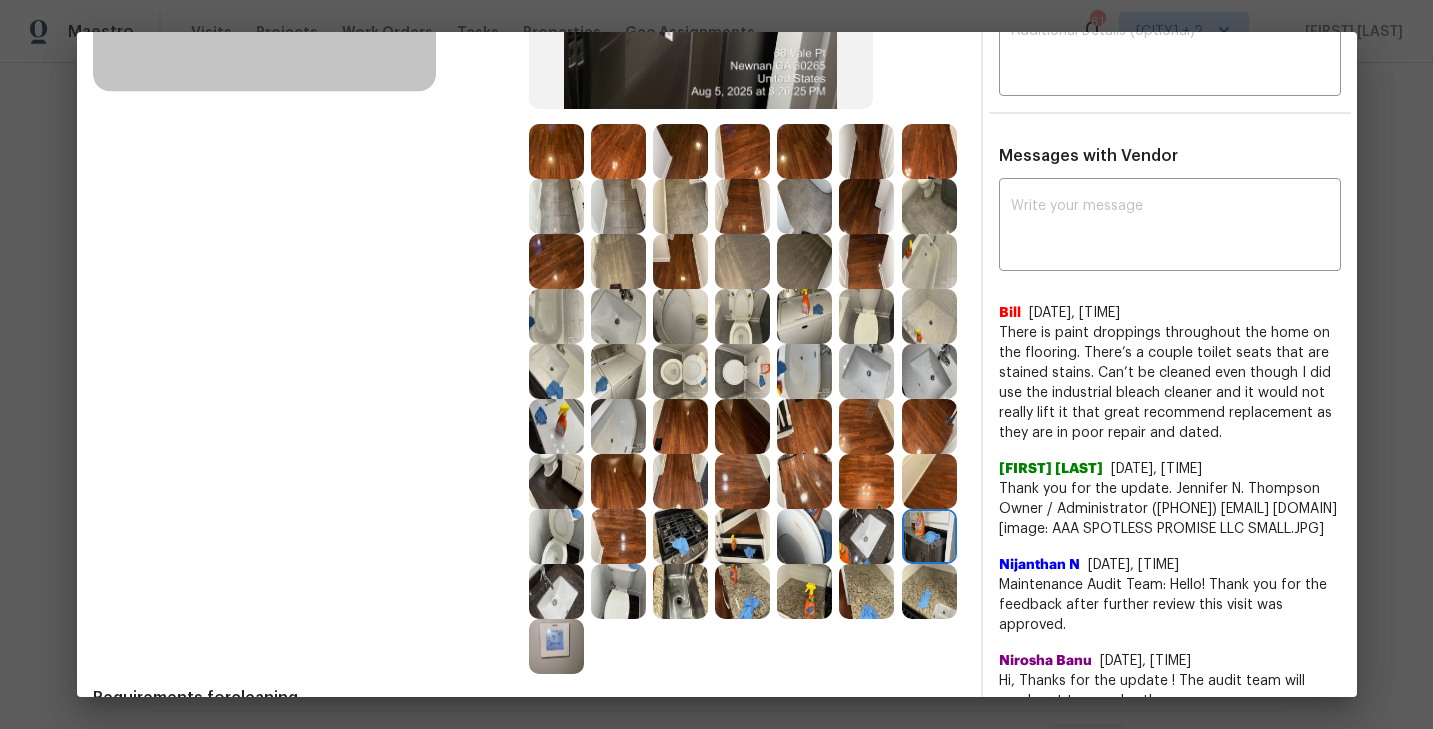 click on "Thank you for the update.
Jennifer N. Thompson
Owner / Administrator
([PHONE])
[EMAIL]
[DOMAIN]
[image: AAA SPOTLESS PROMISE LLC SMALL.JPG]" at bounding box center (1170, 509) 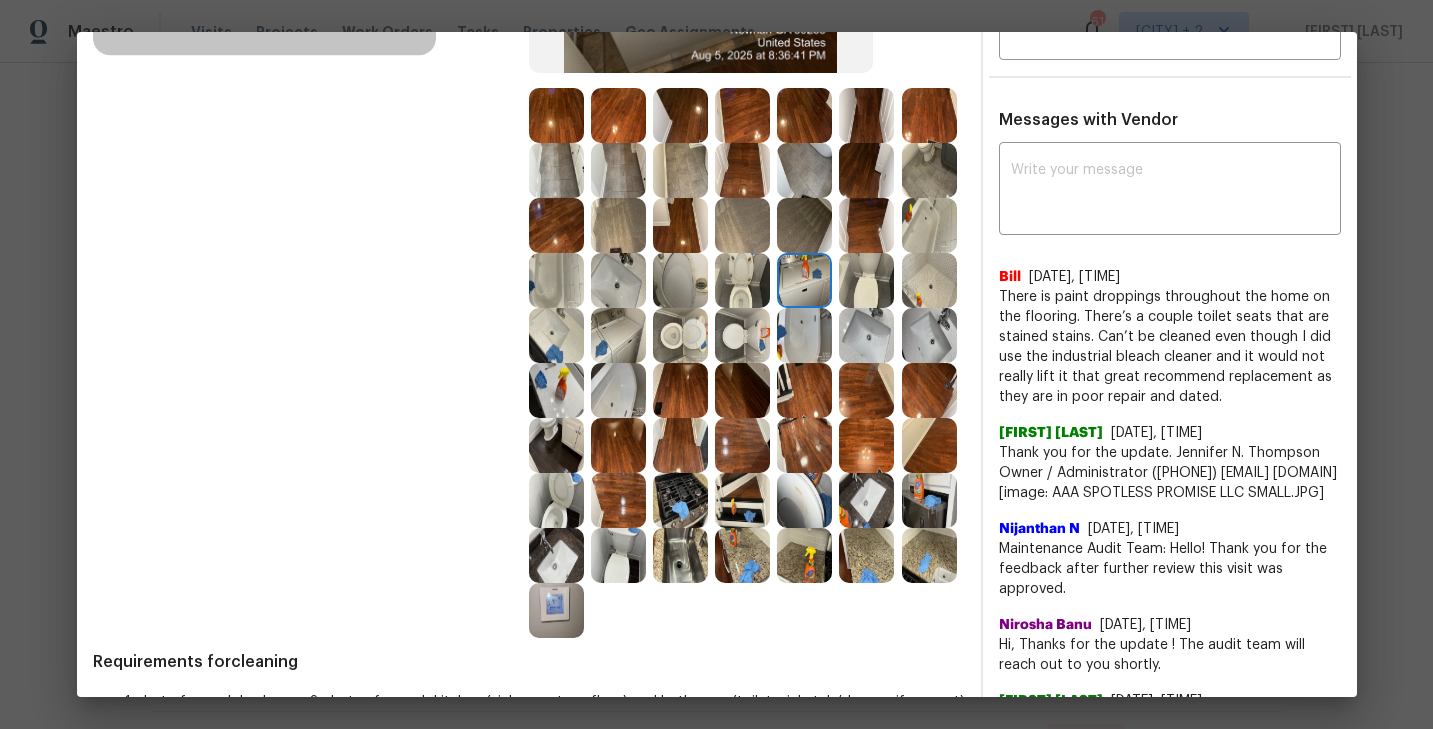scroll, scrollTop: 444, scrollLeft: 0, axis: vertical 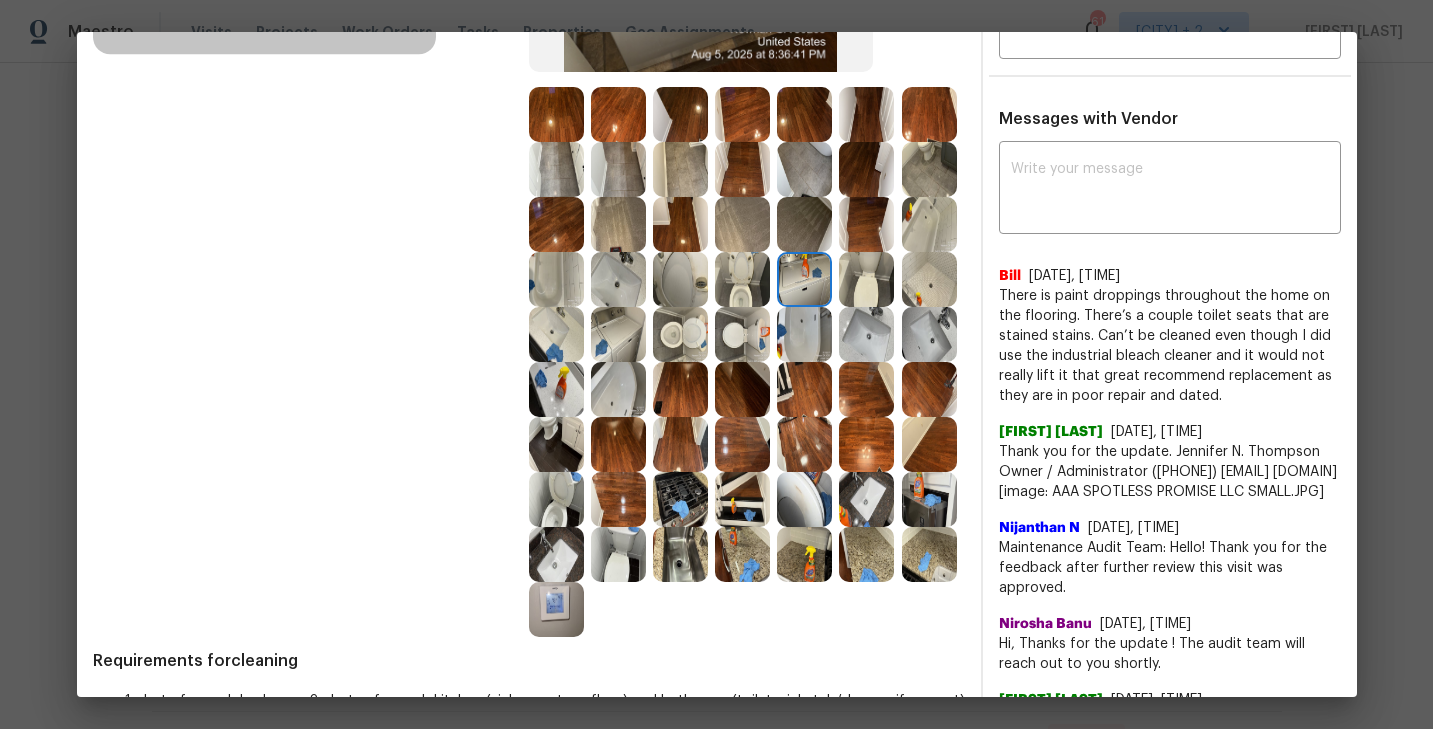 click at bounding box center [929, 499] 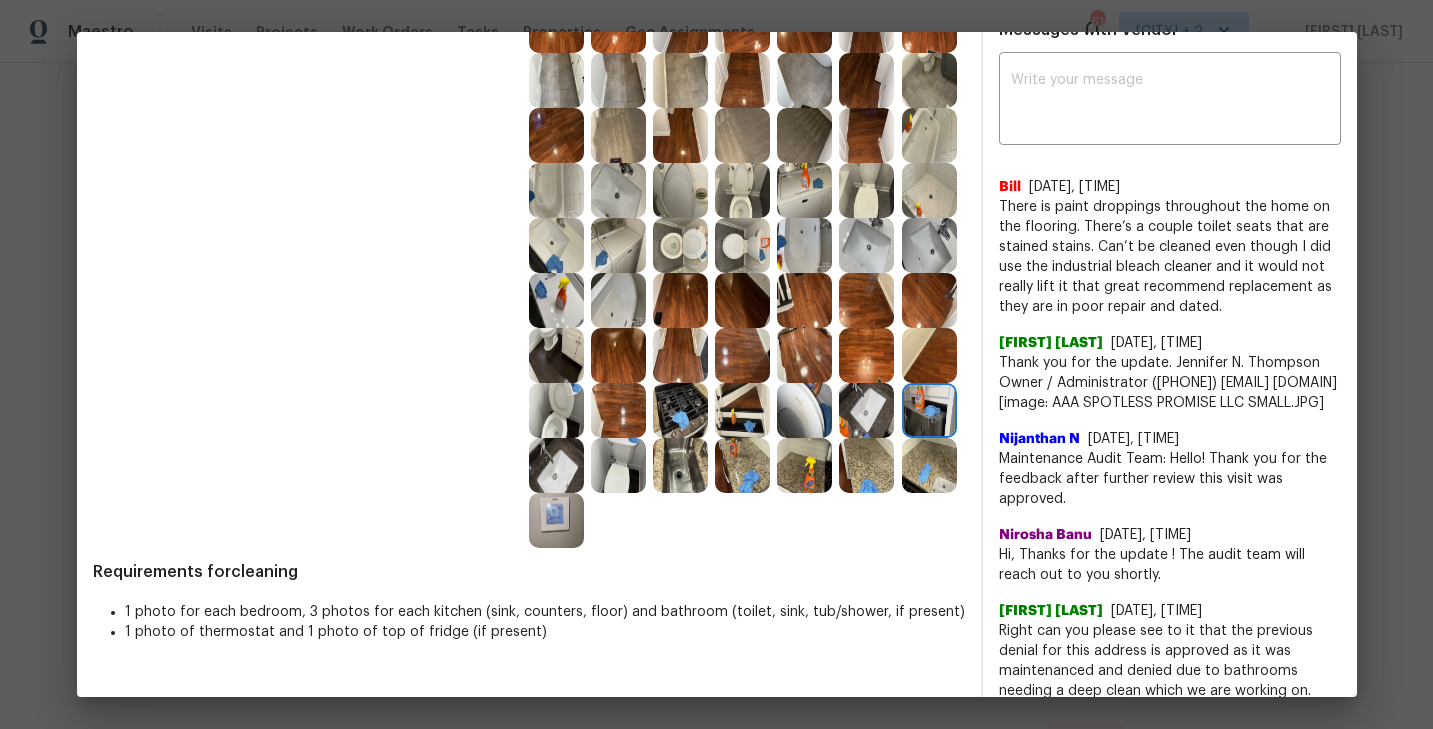 scroll, scrollTop: 562, scrollLeft: 0, axis: vertical 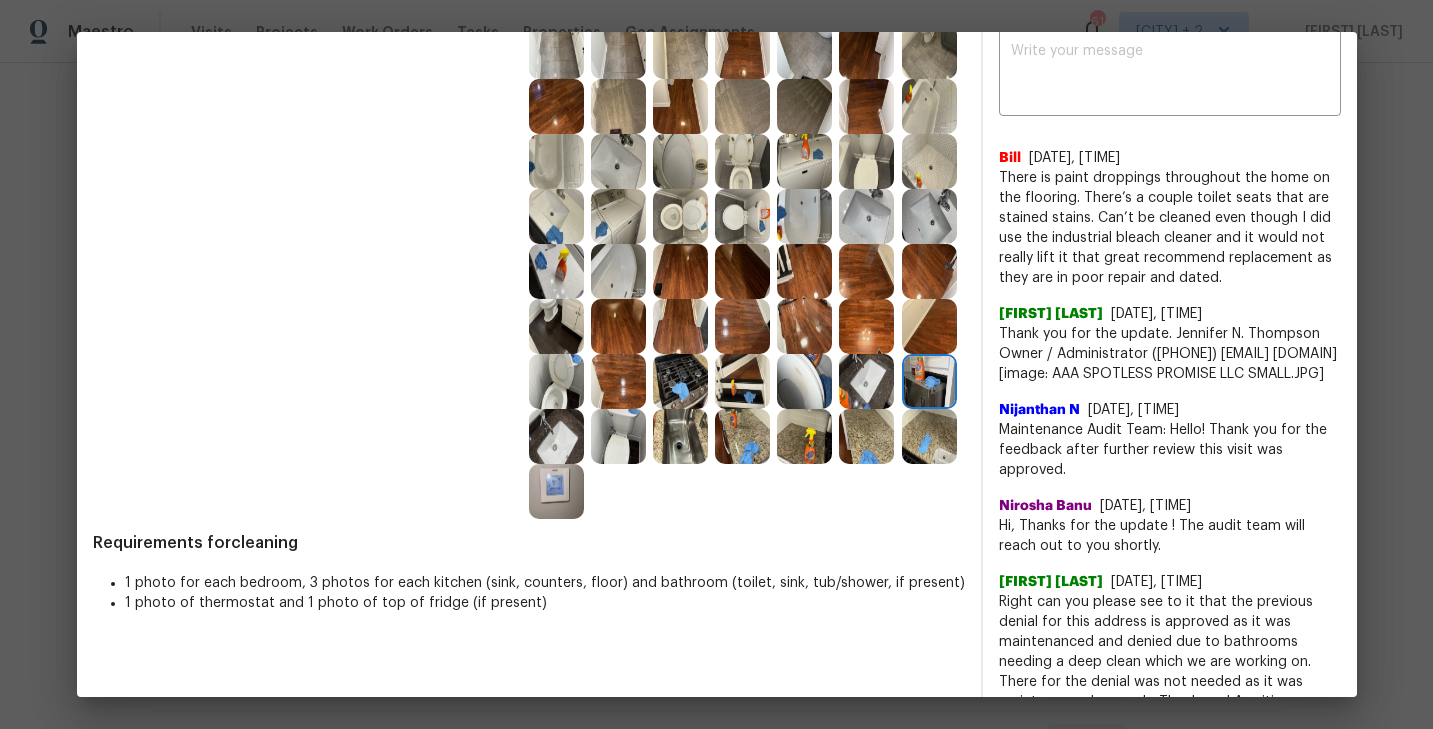 click at bounding box center [680, 436] 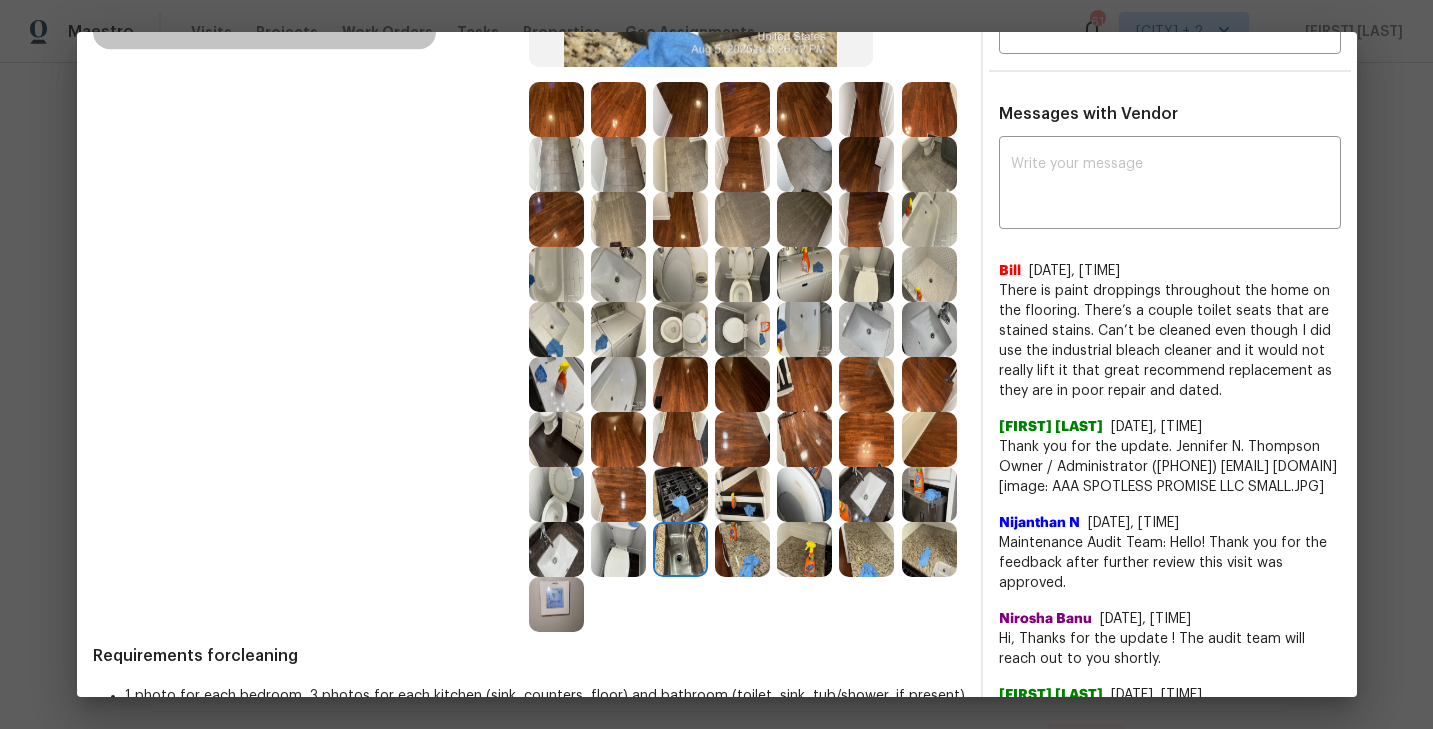 scroll, scrollTop: 438, scrollLeft: 0, axis: vertical 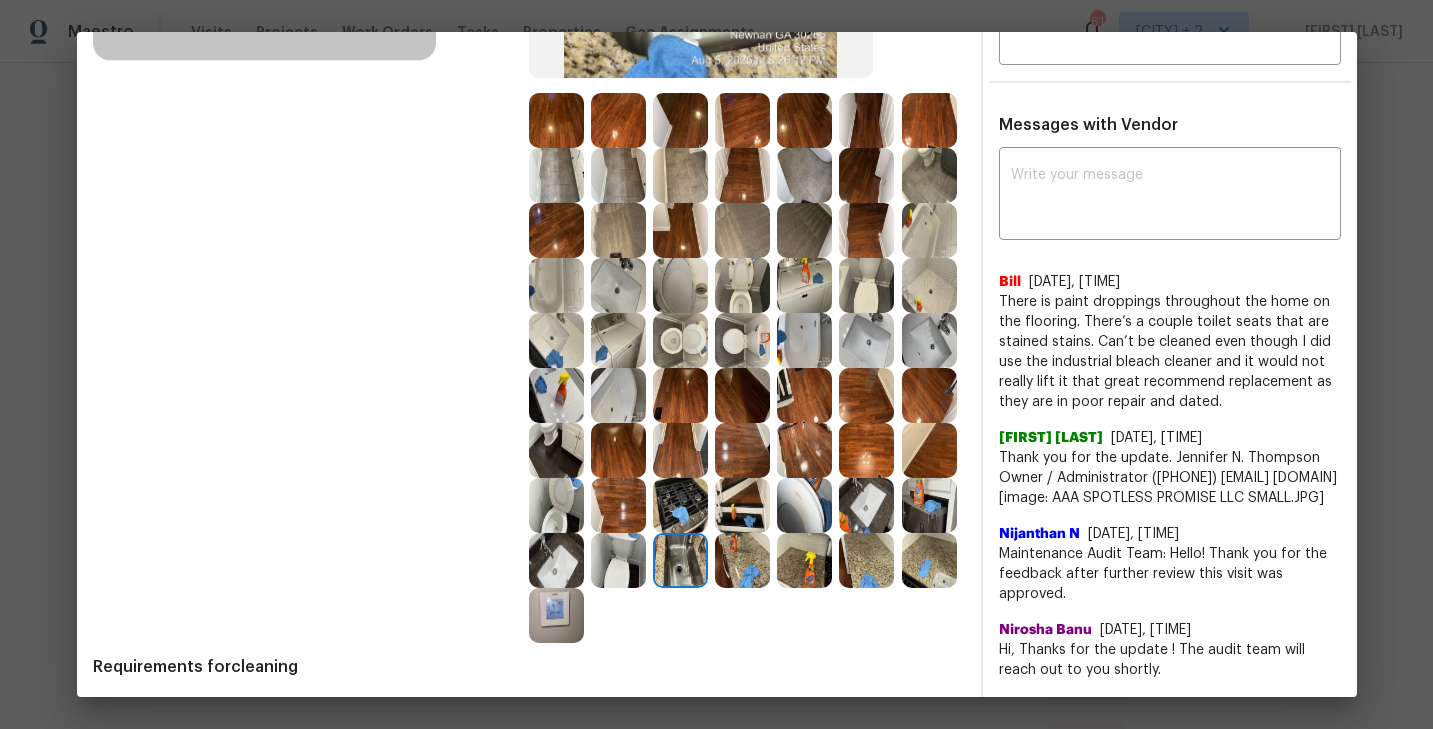 click at bounding box center (742, 285) 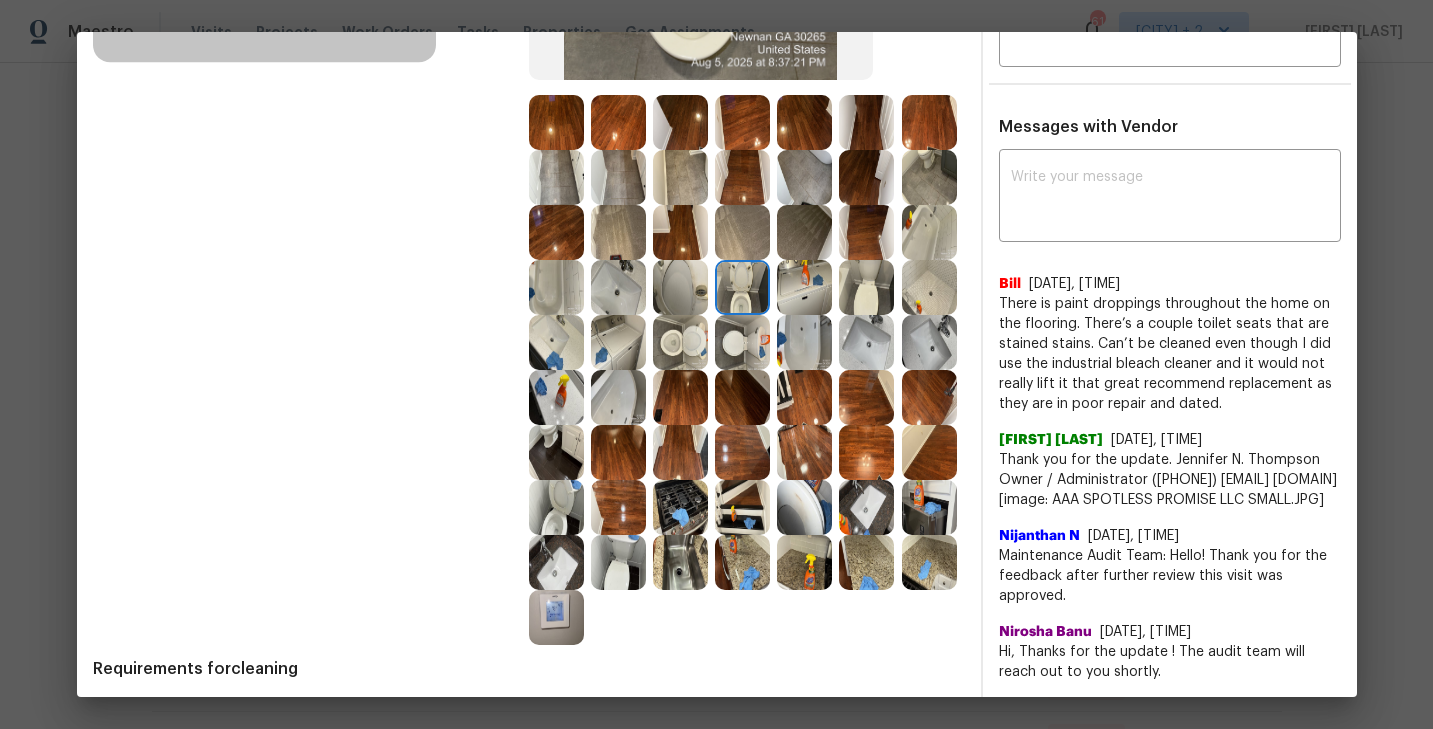 scroll, scrollTop: 529, scrollLeft: 0, axis: vertical 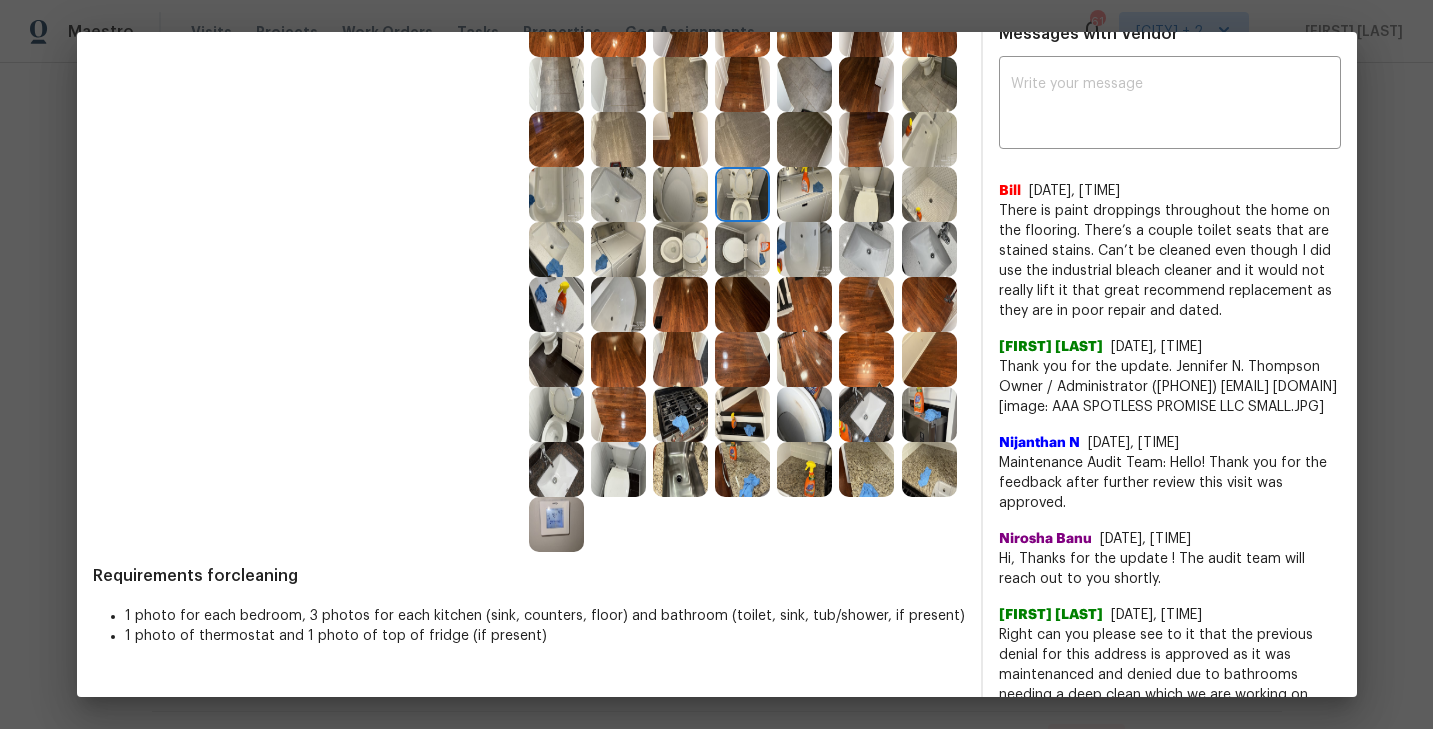 click at bounding box center (556, 414) 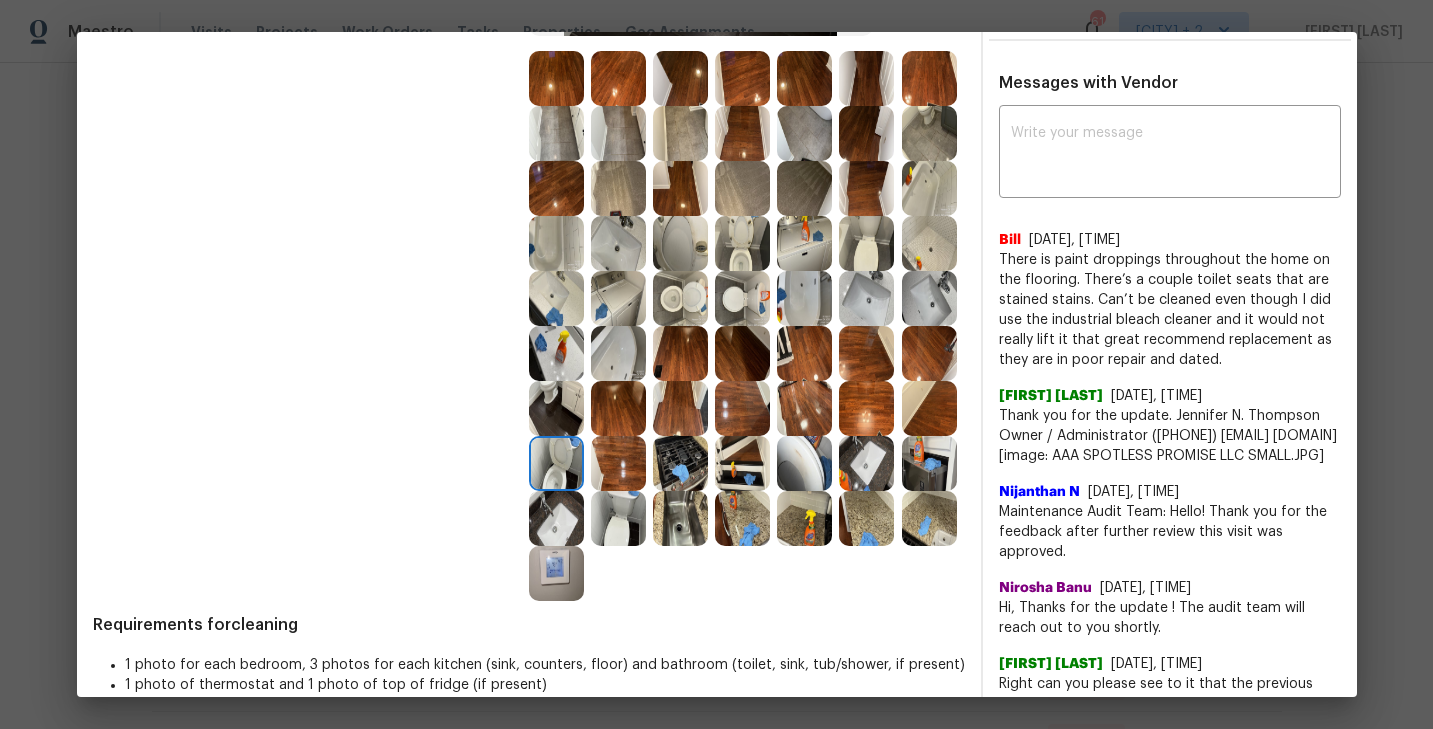 scroll, scrollTop: 483, scrollLeft: 0, axis: vertical 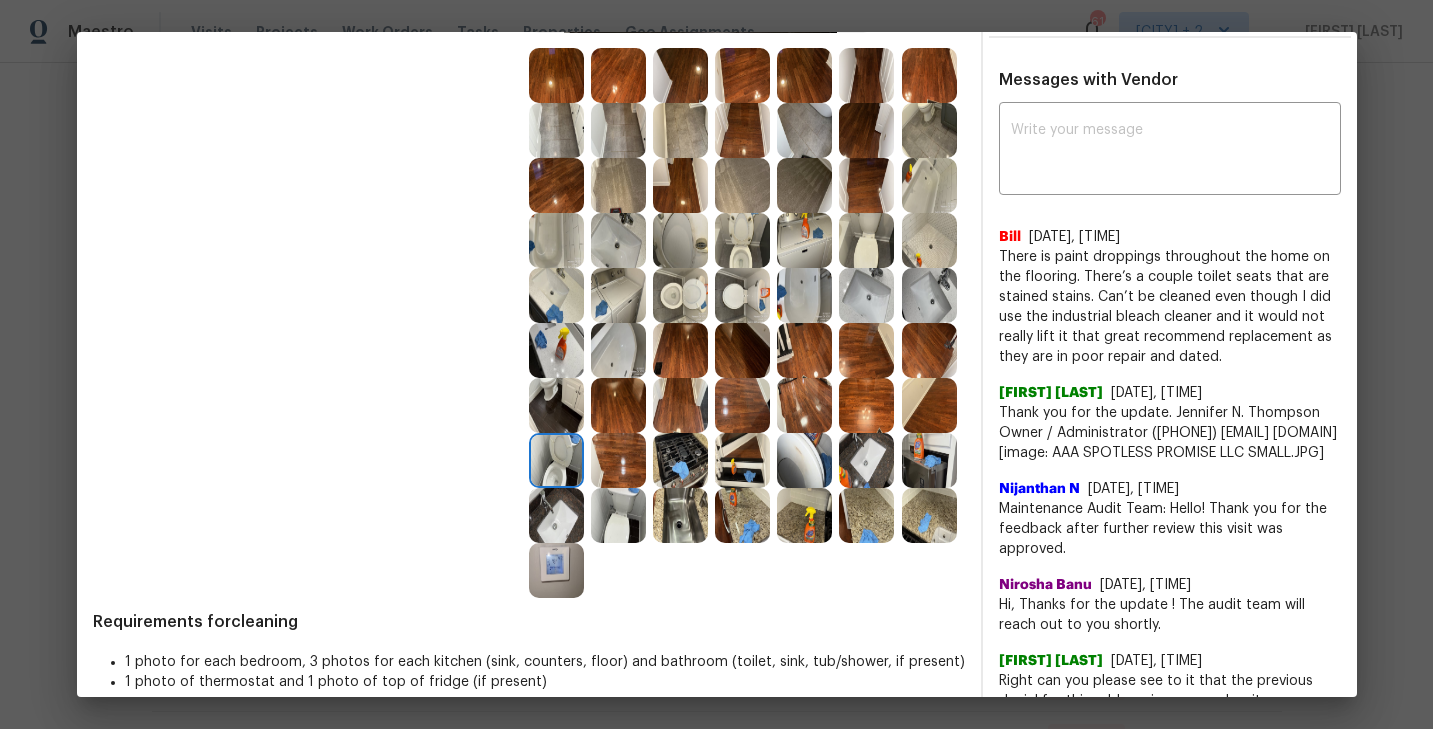 click at bounding box center [680, 515] 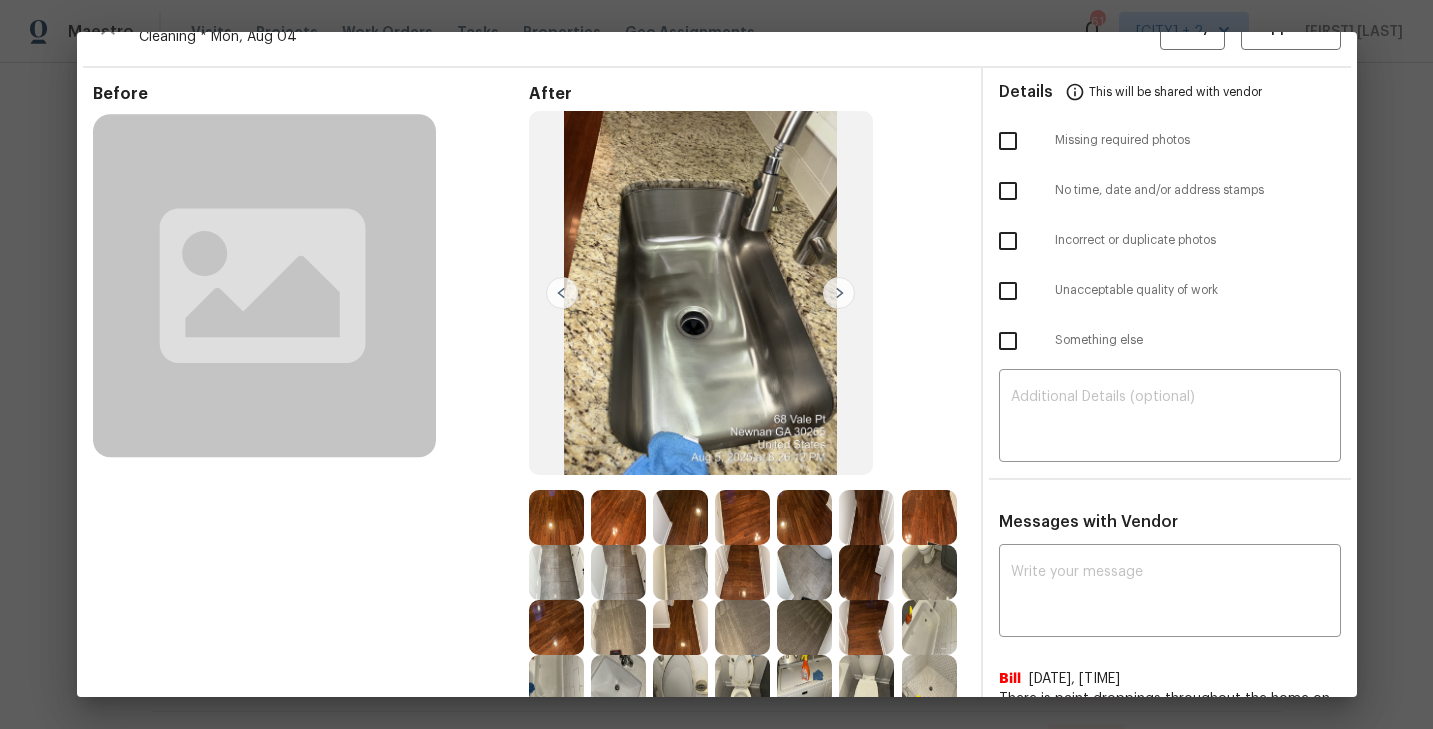 scroll, scrollTop: 0, scrollLeft: 0, axis: both 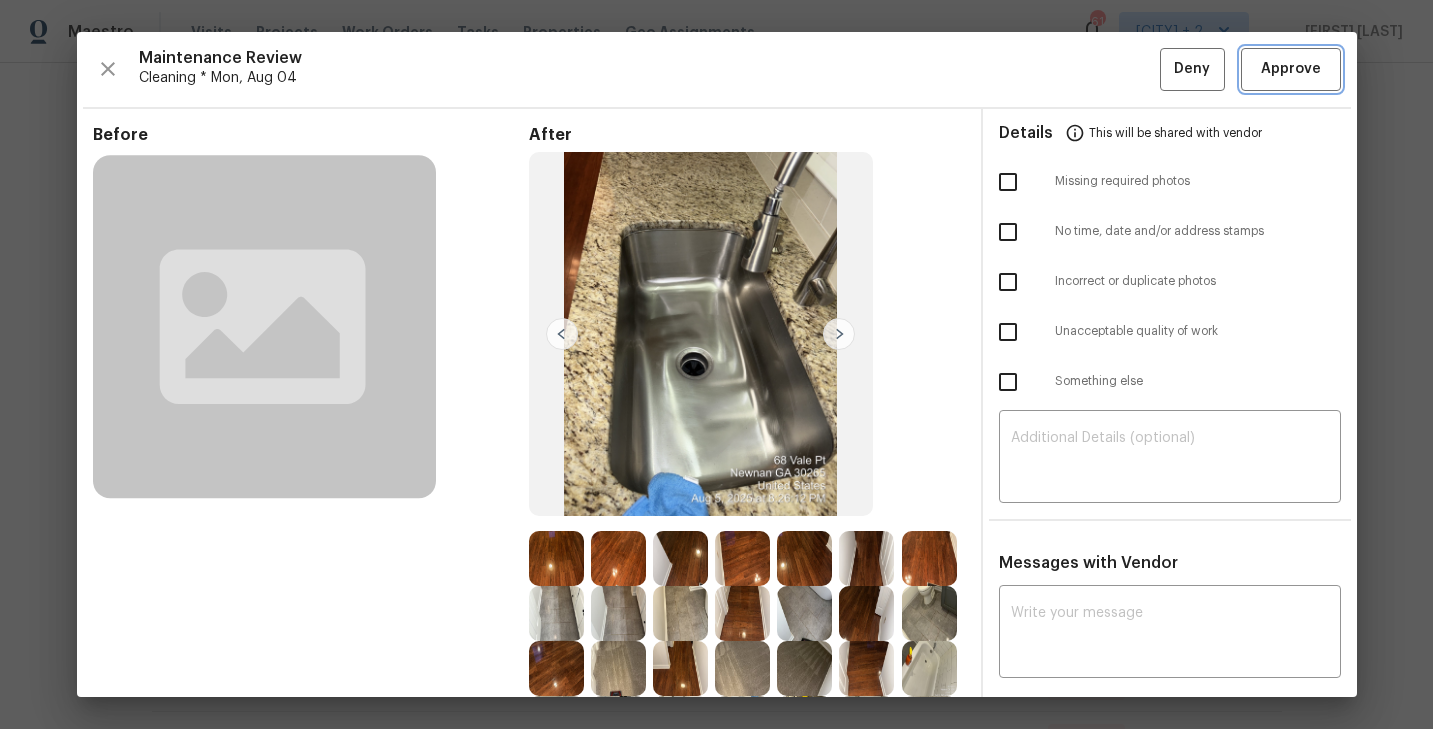 click on "Approve" at bounding box center (1291, 69) 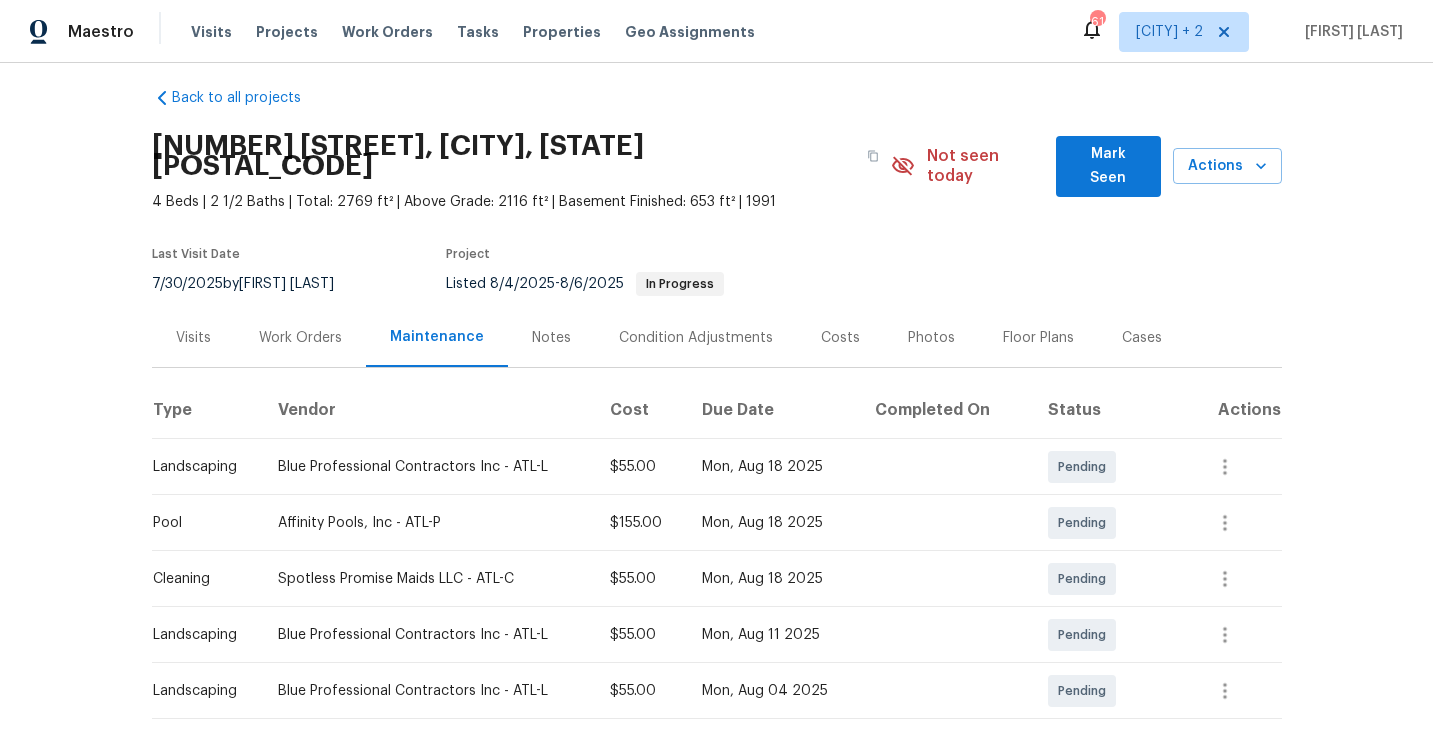 scroll, scrollTop: 0, scrollLeft: 0, axis: both 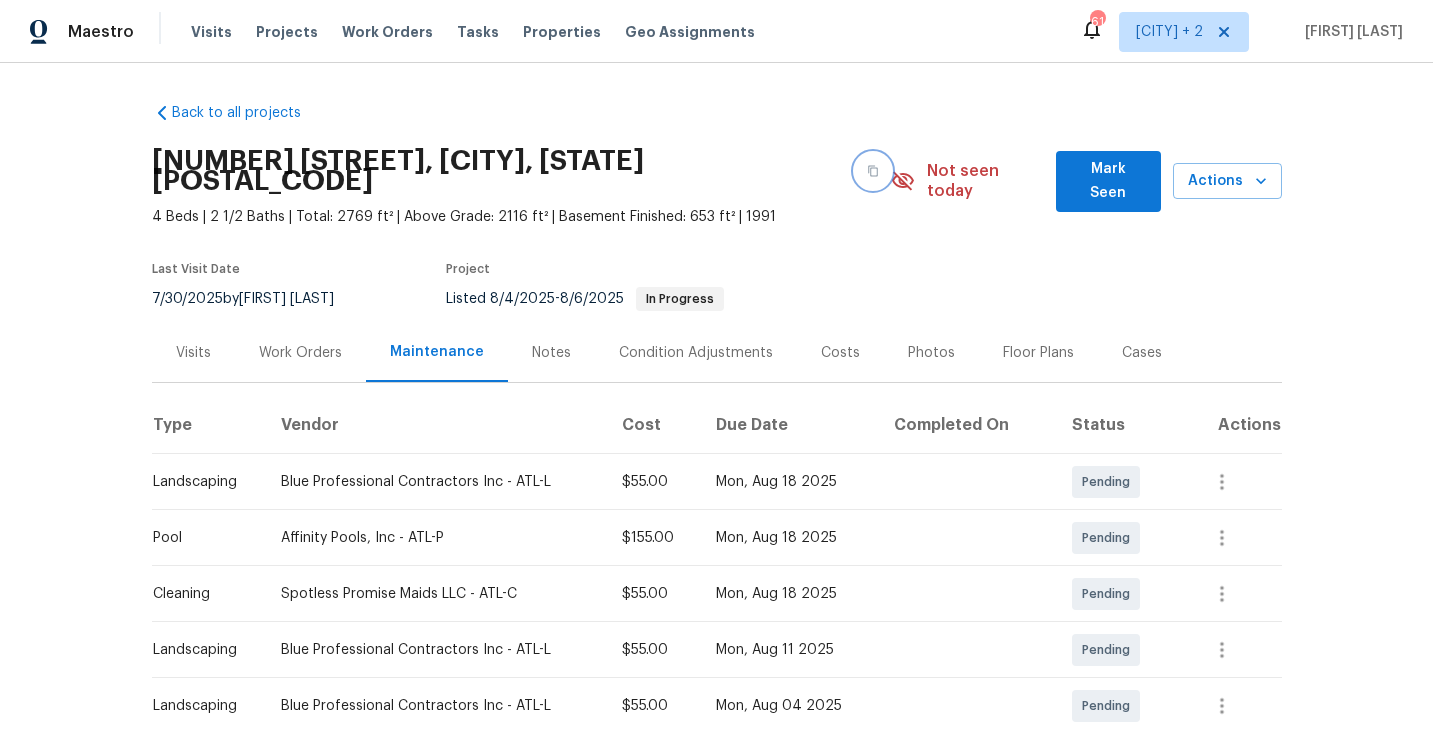 click at bounding box center [873, 171] 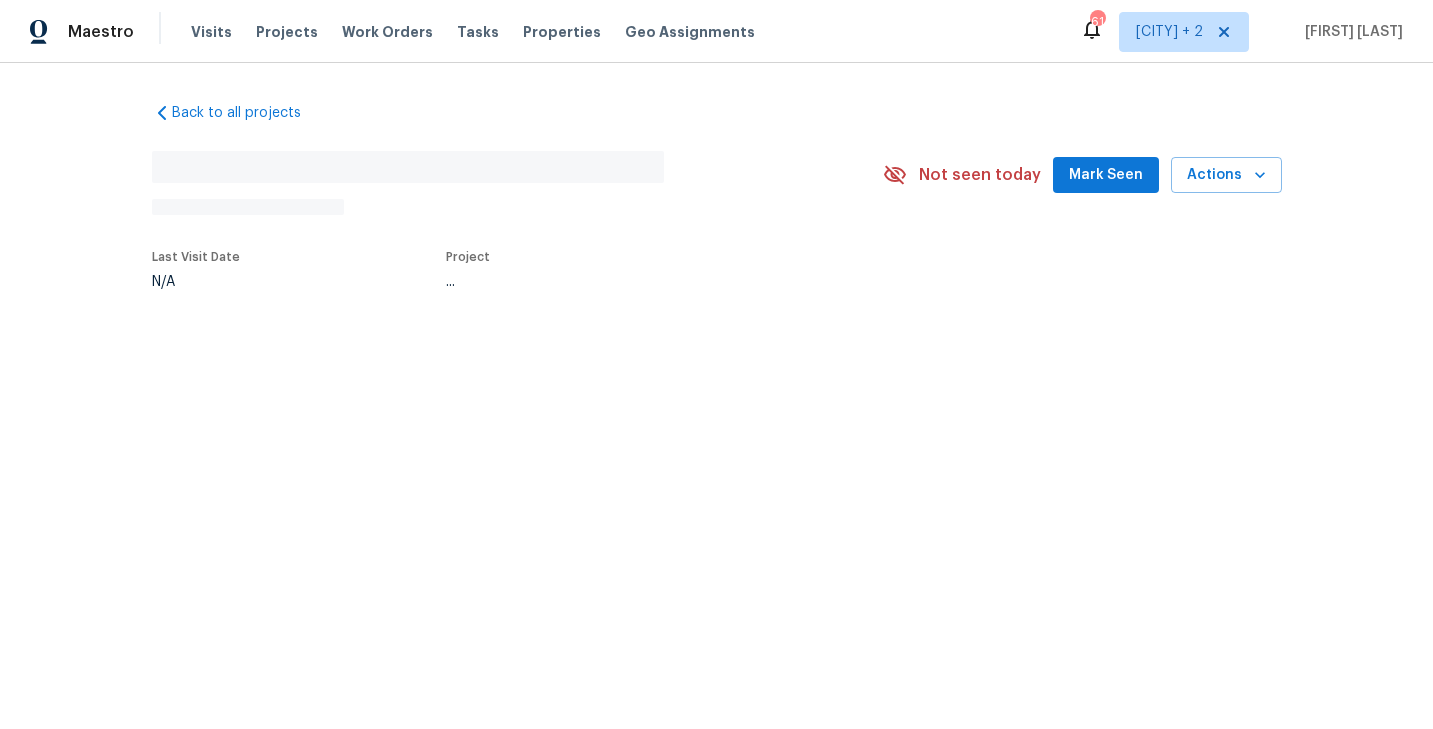 scroll, scrollTop: 0, scrollLeft: 0, axis: both 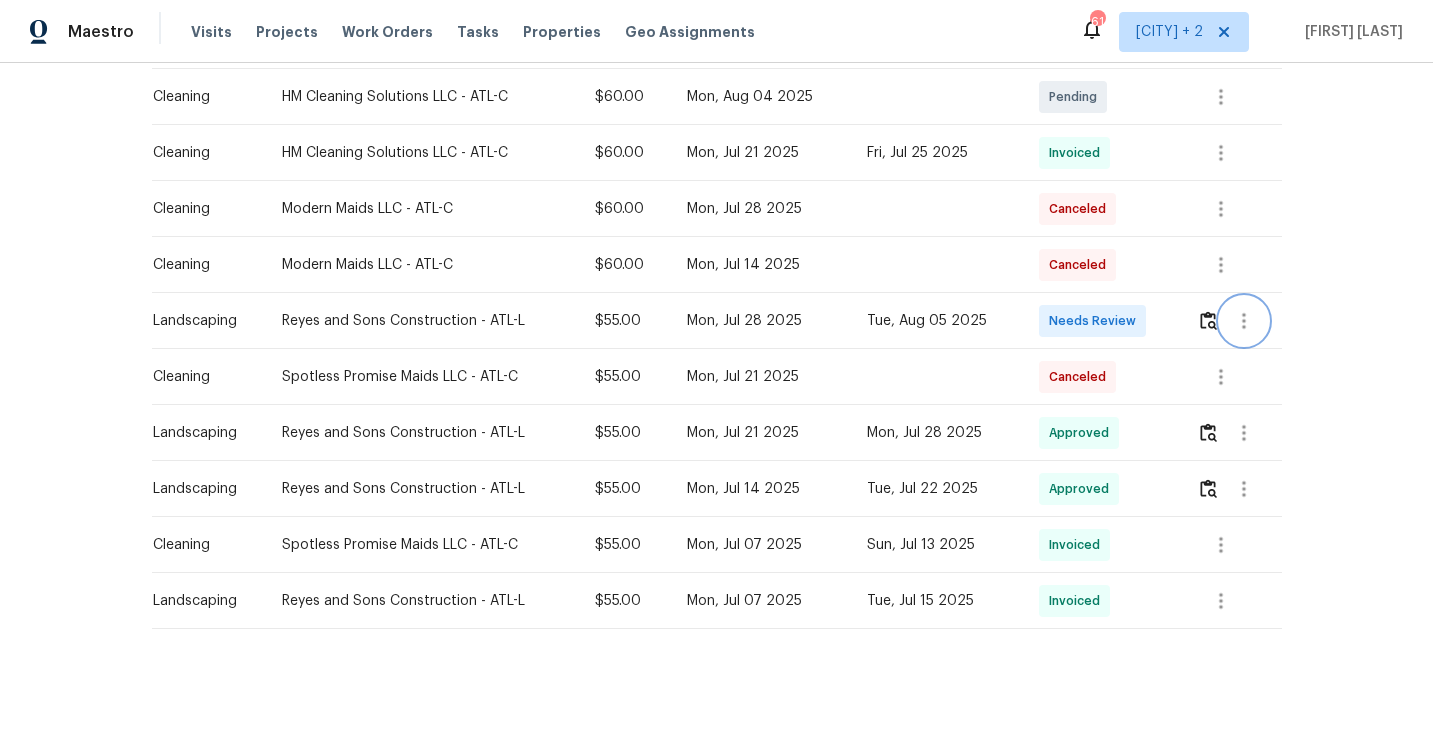 click at bounding box center (1244, 321) 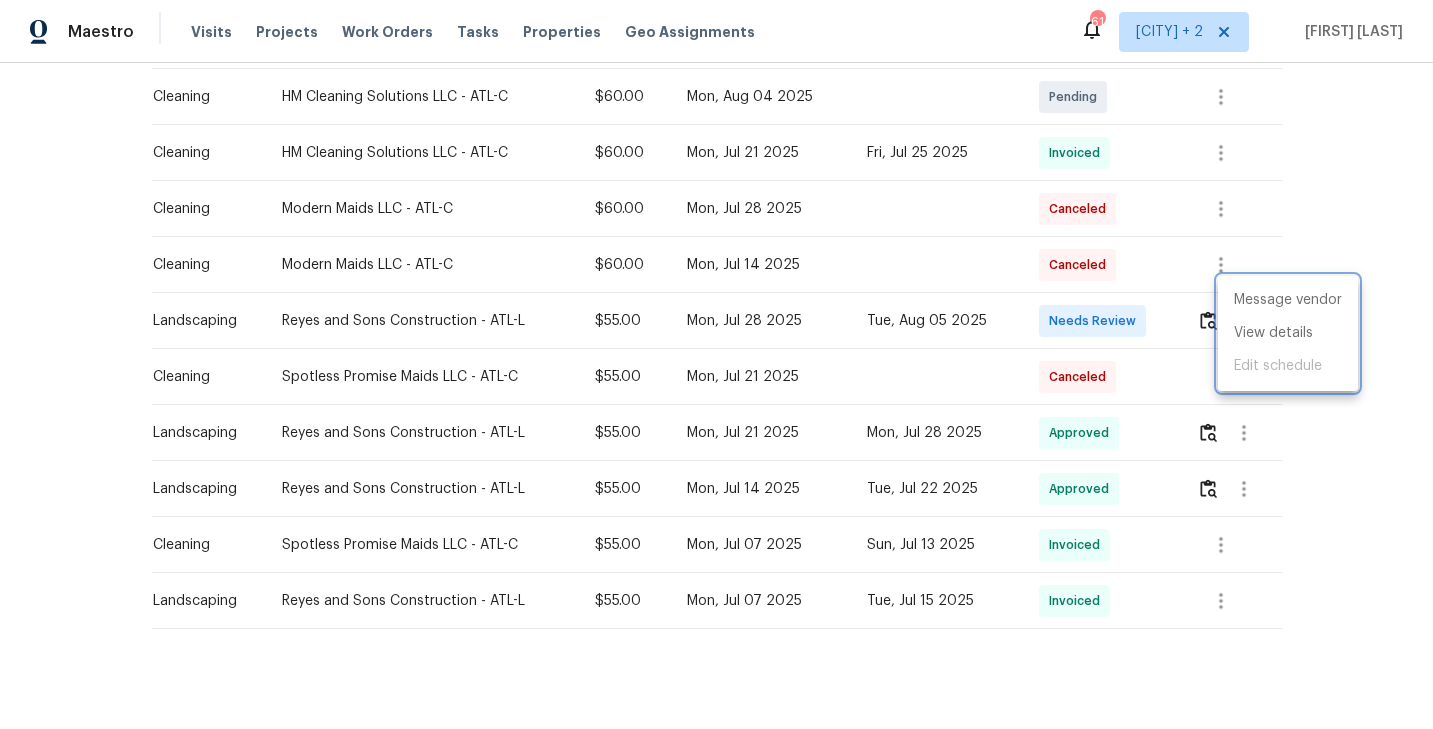 click at bounding box center (716, 364) 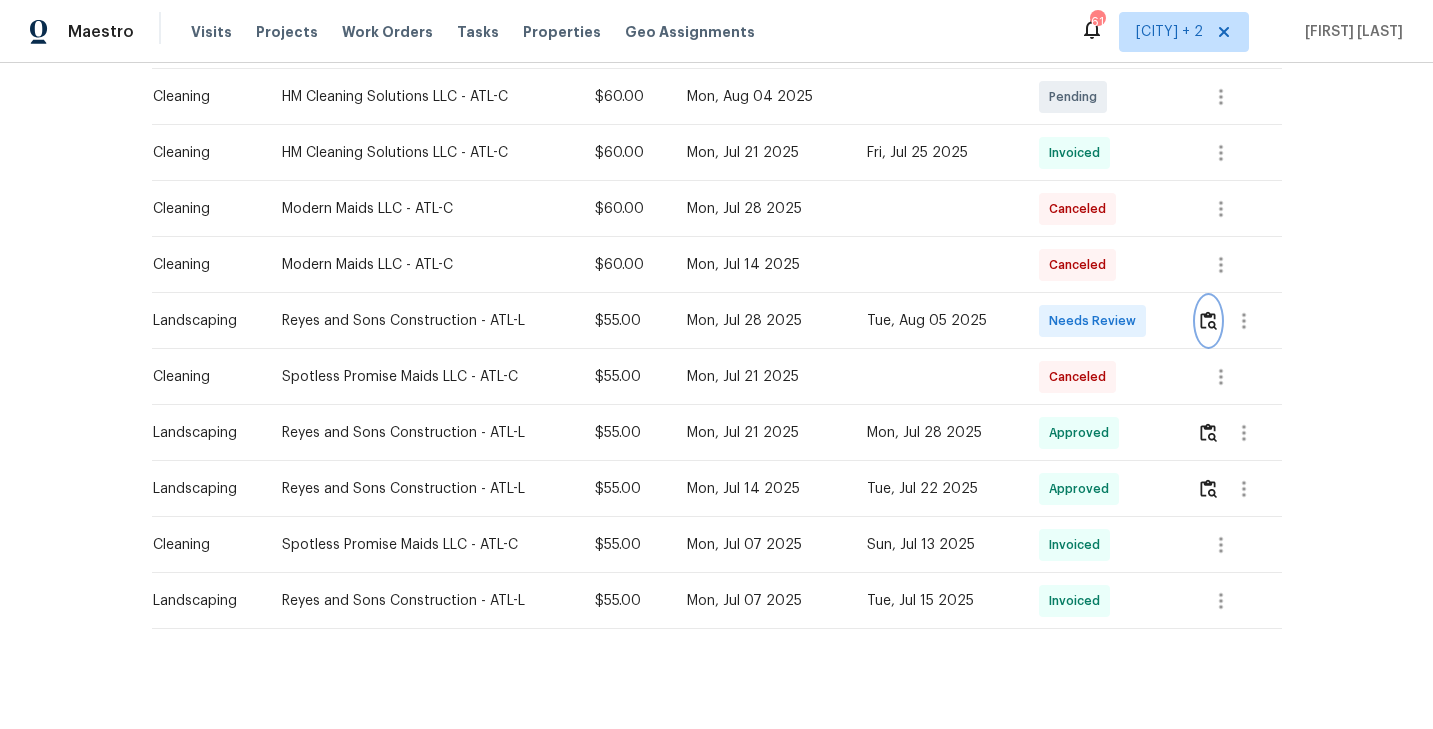 click at bounding box center (1208, 320) 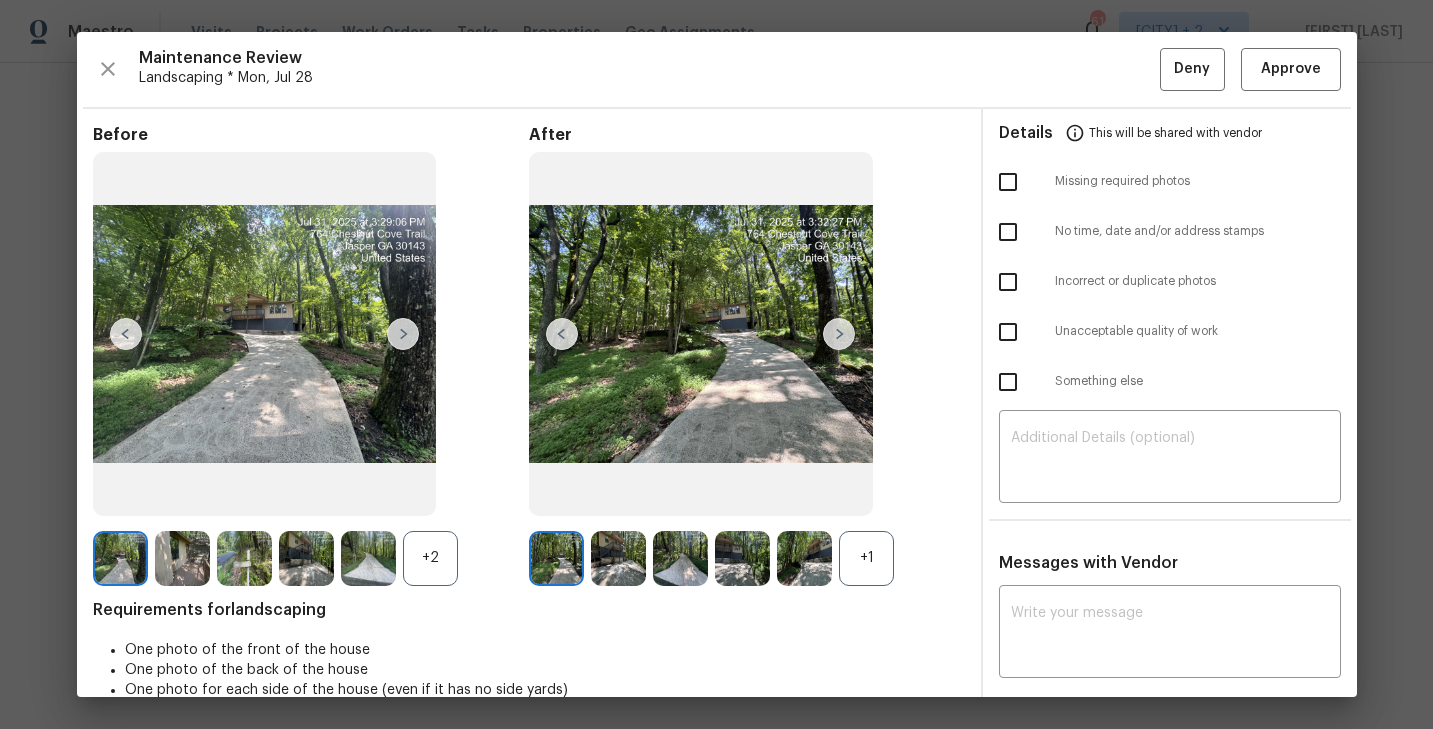 click on "+1" at bounding box center [866, 558] 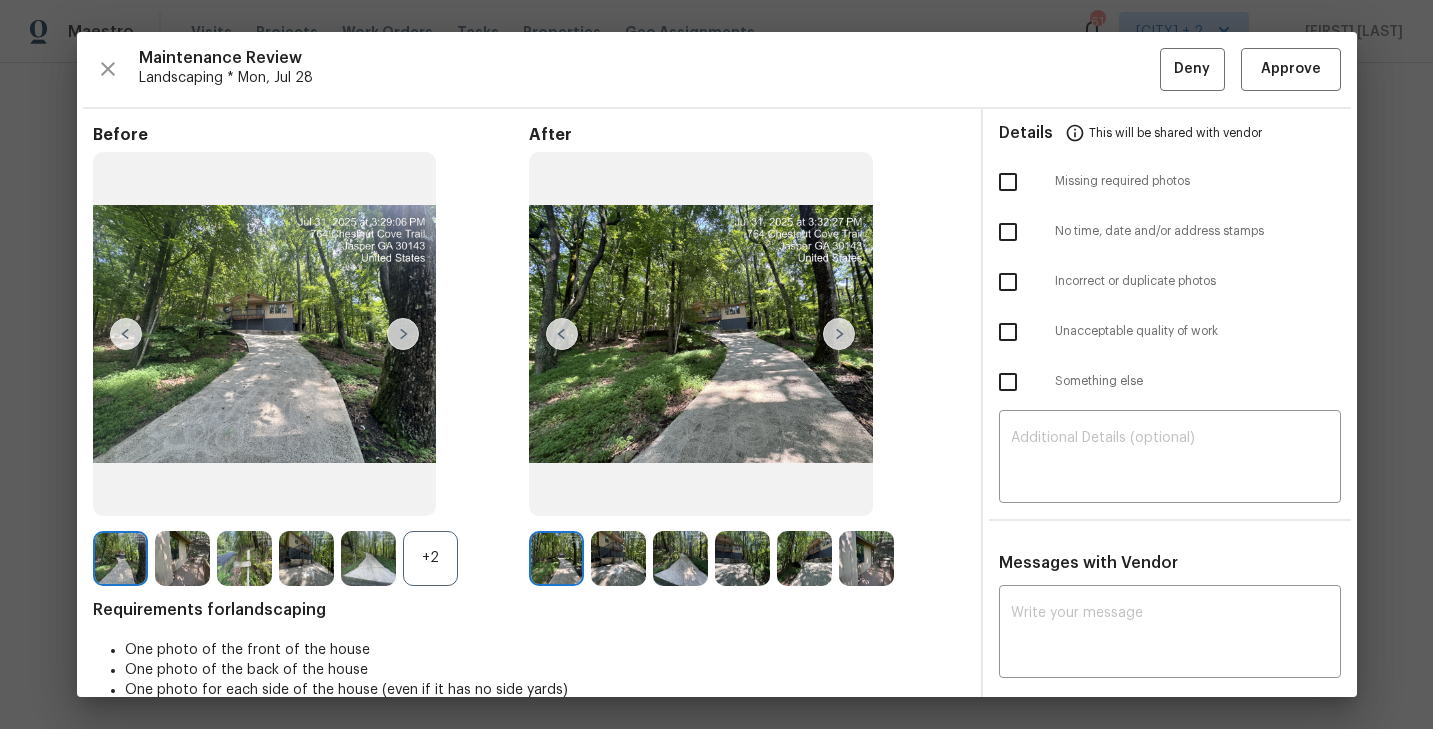 click on "+2" at bounding box center (430, 558) 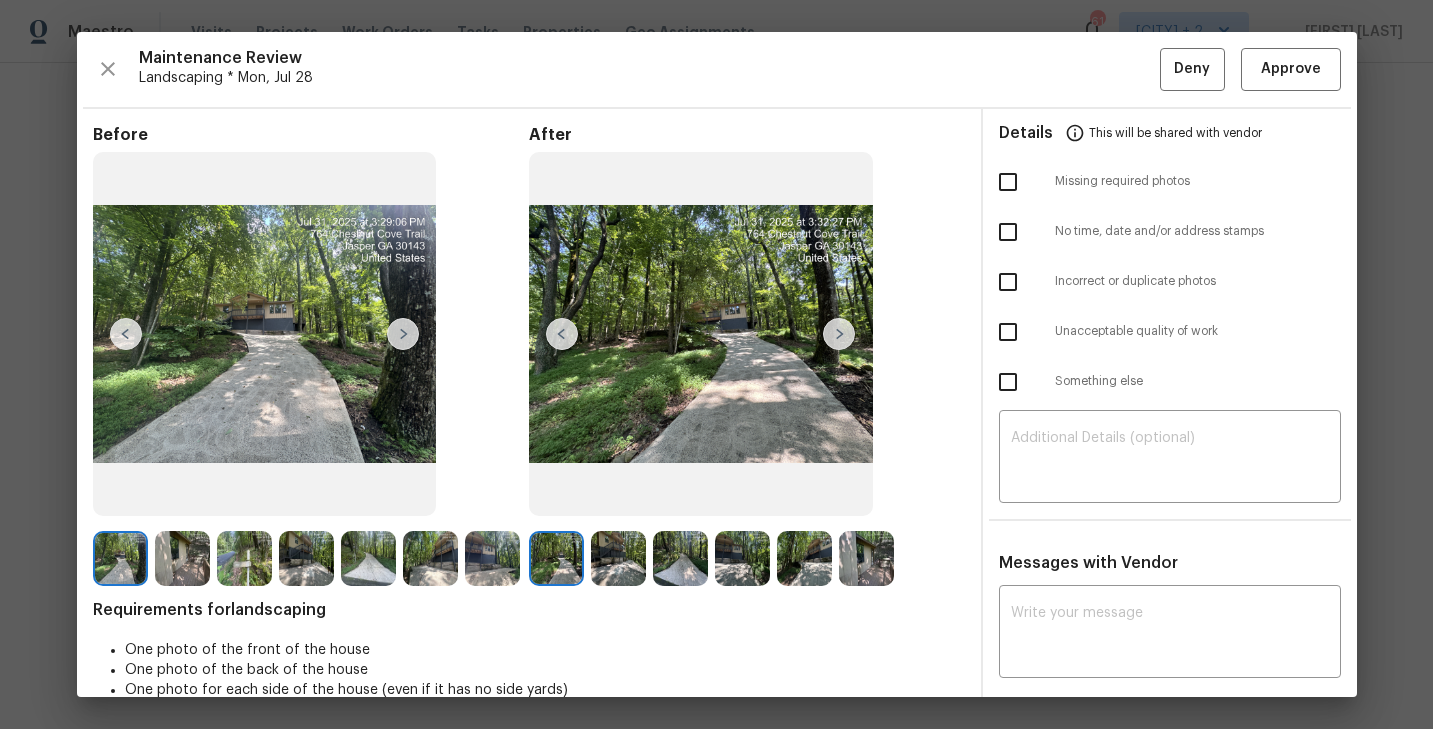 scroll, scrollTop: 40, scrollLeft: 0, axis: vertical 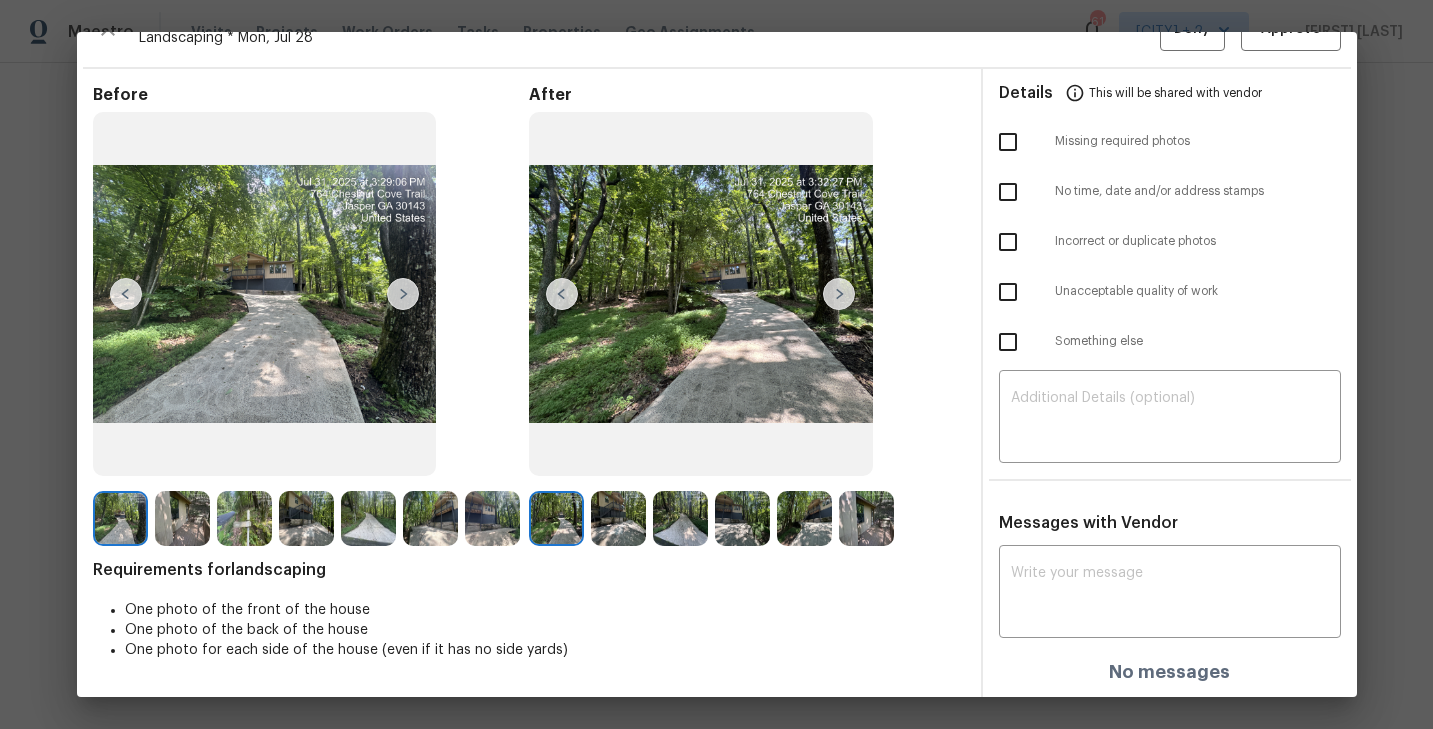 click at bounding box center [556, 518] 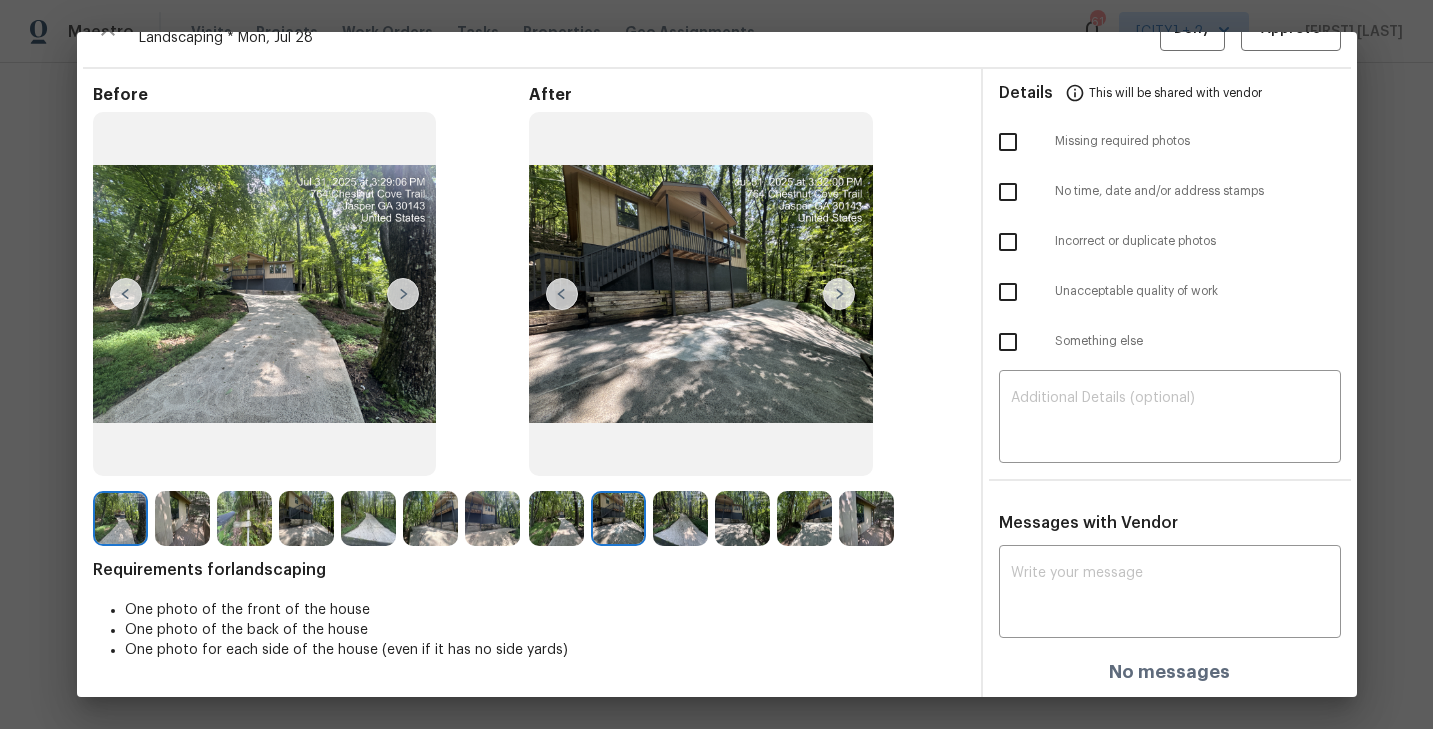 click at bounding box center (556, 518) 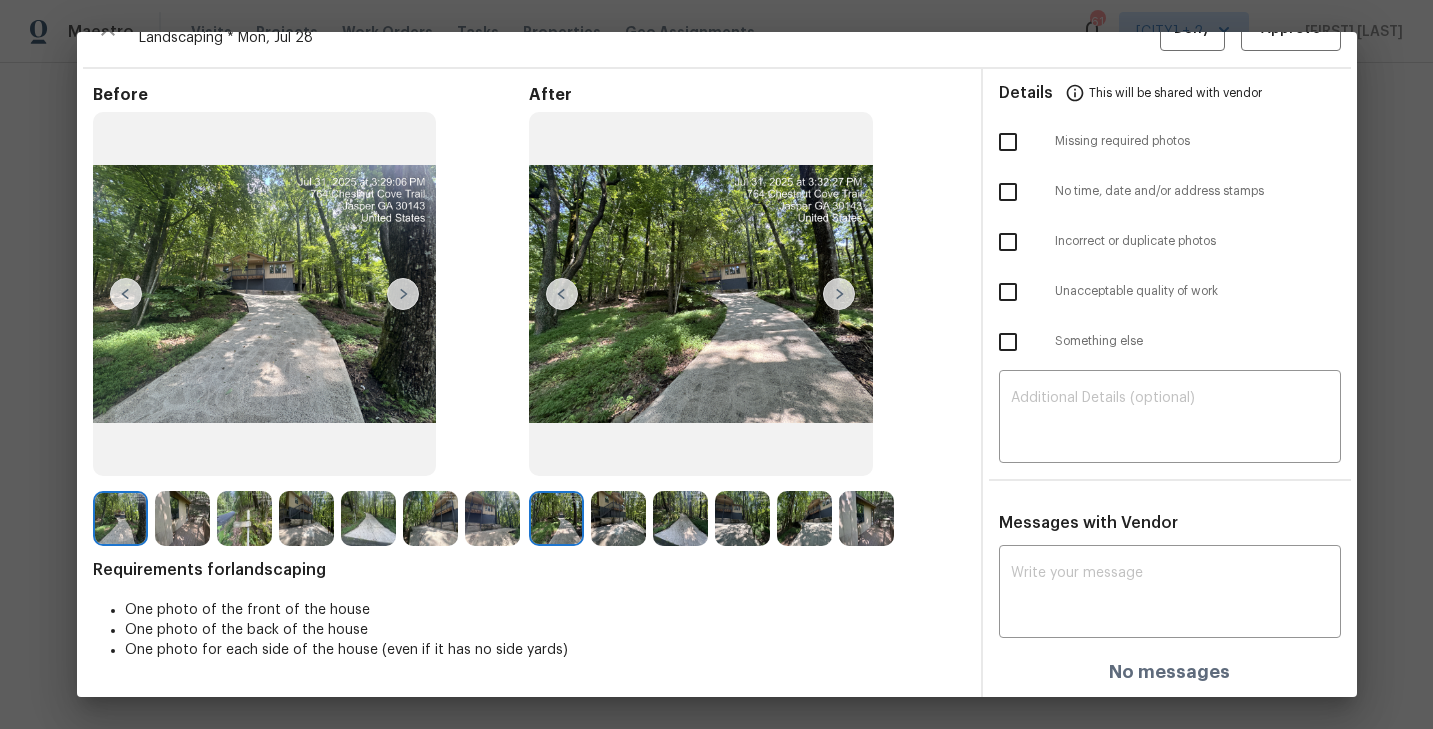 click at bounding box center [742, 518] 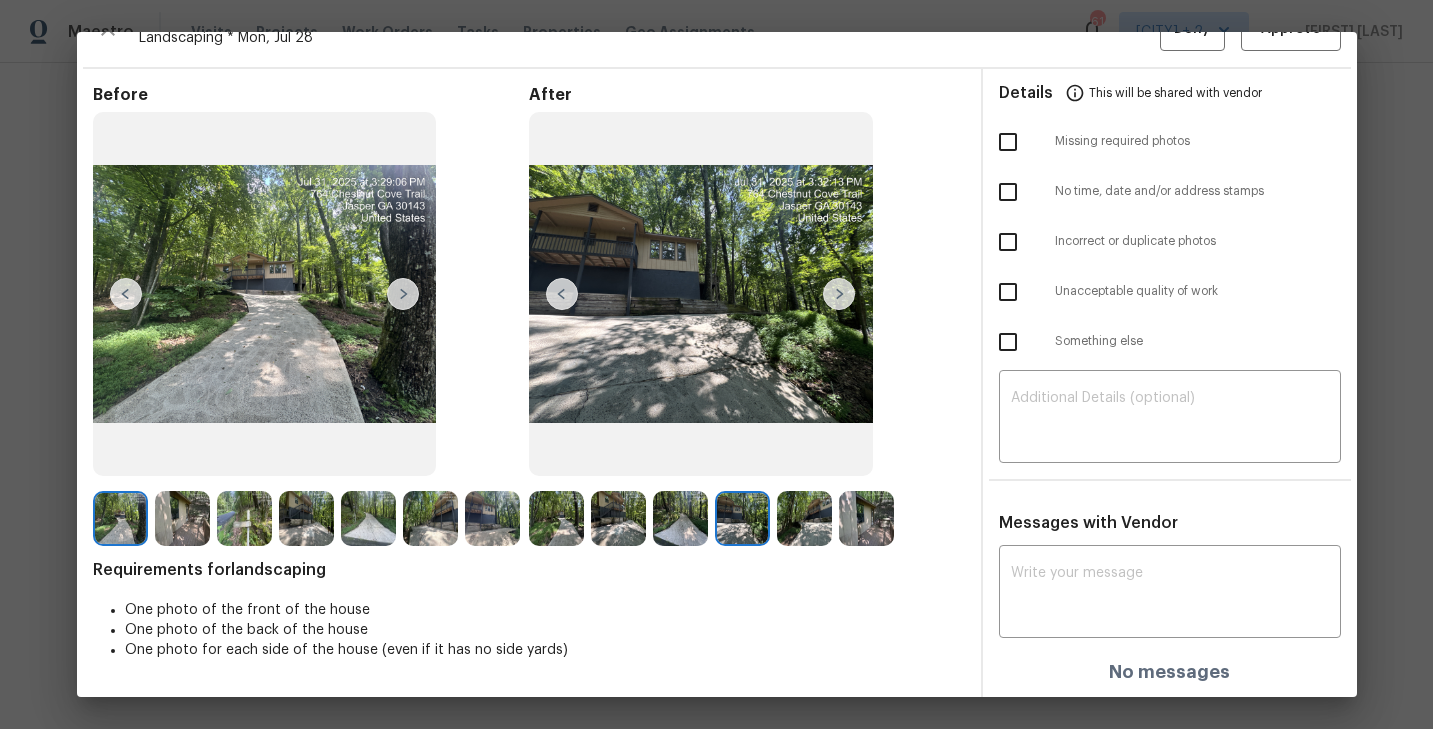 click at bounding box center [839, 294] 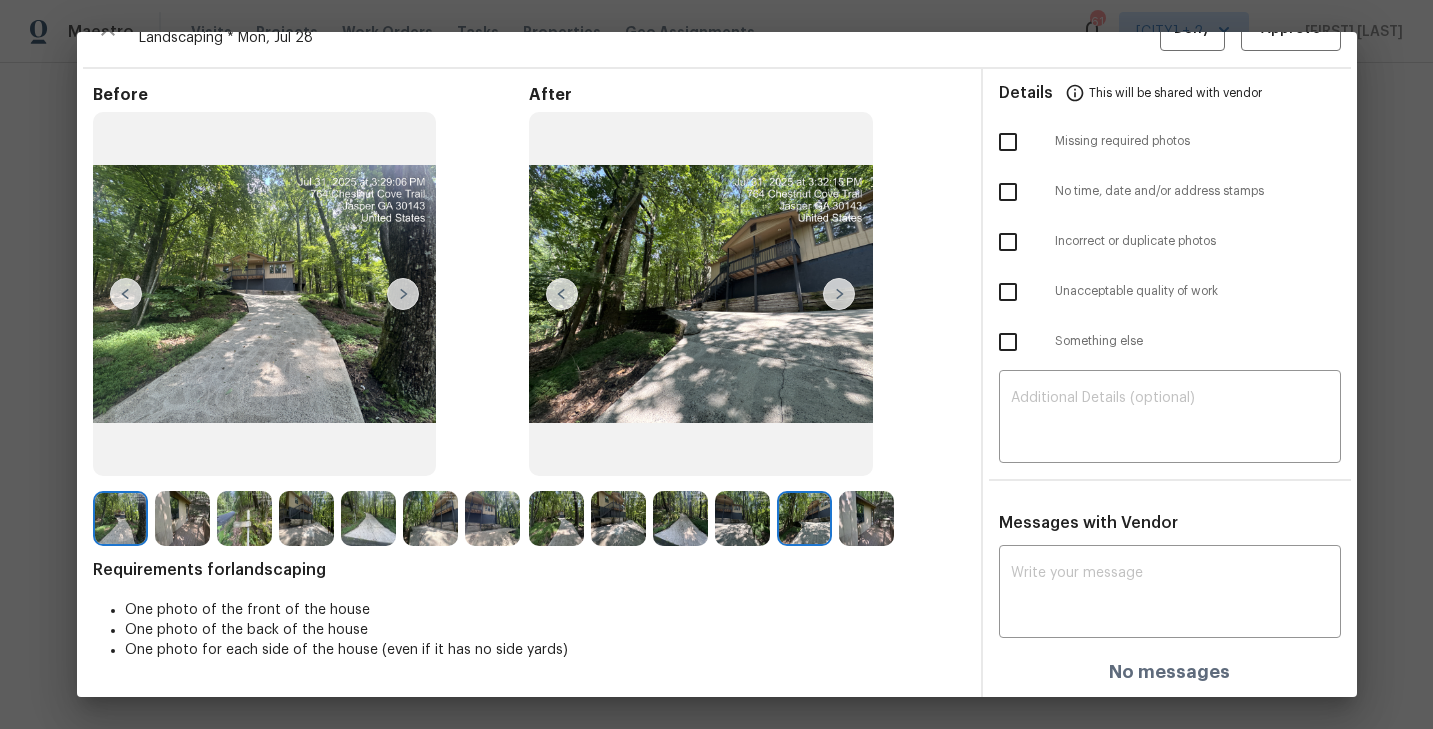 click at bounding box center (839, 294) 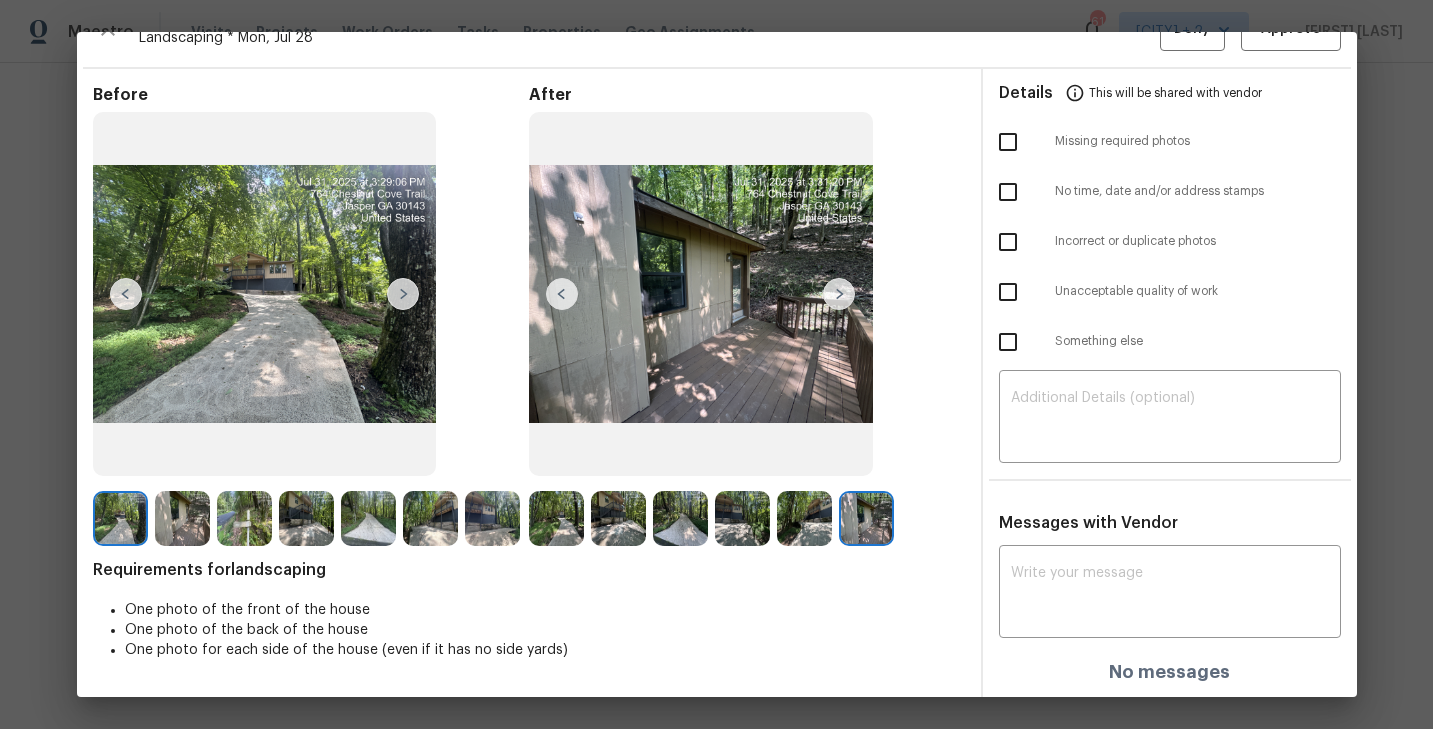 click at bounding box center [866, 518] 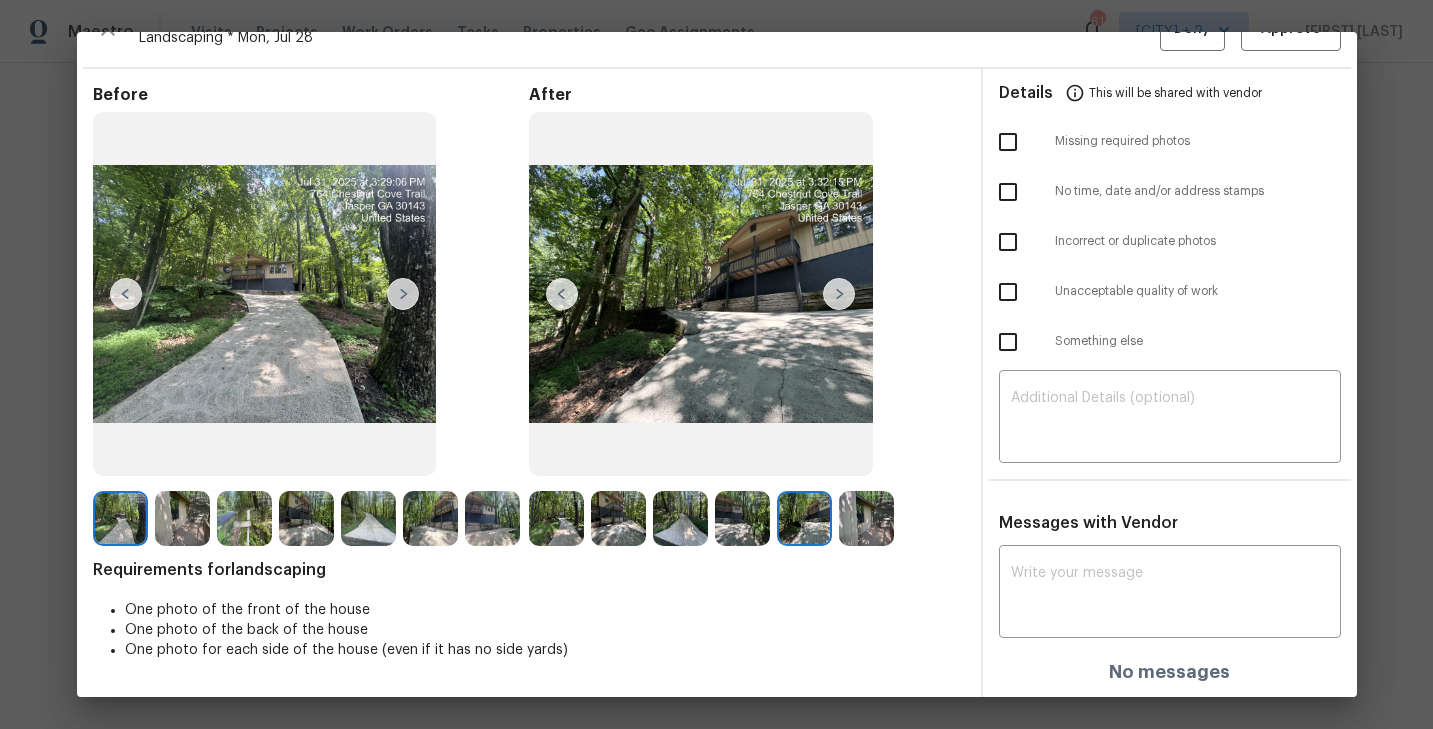 click at bounding box center (742, 518) 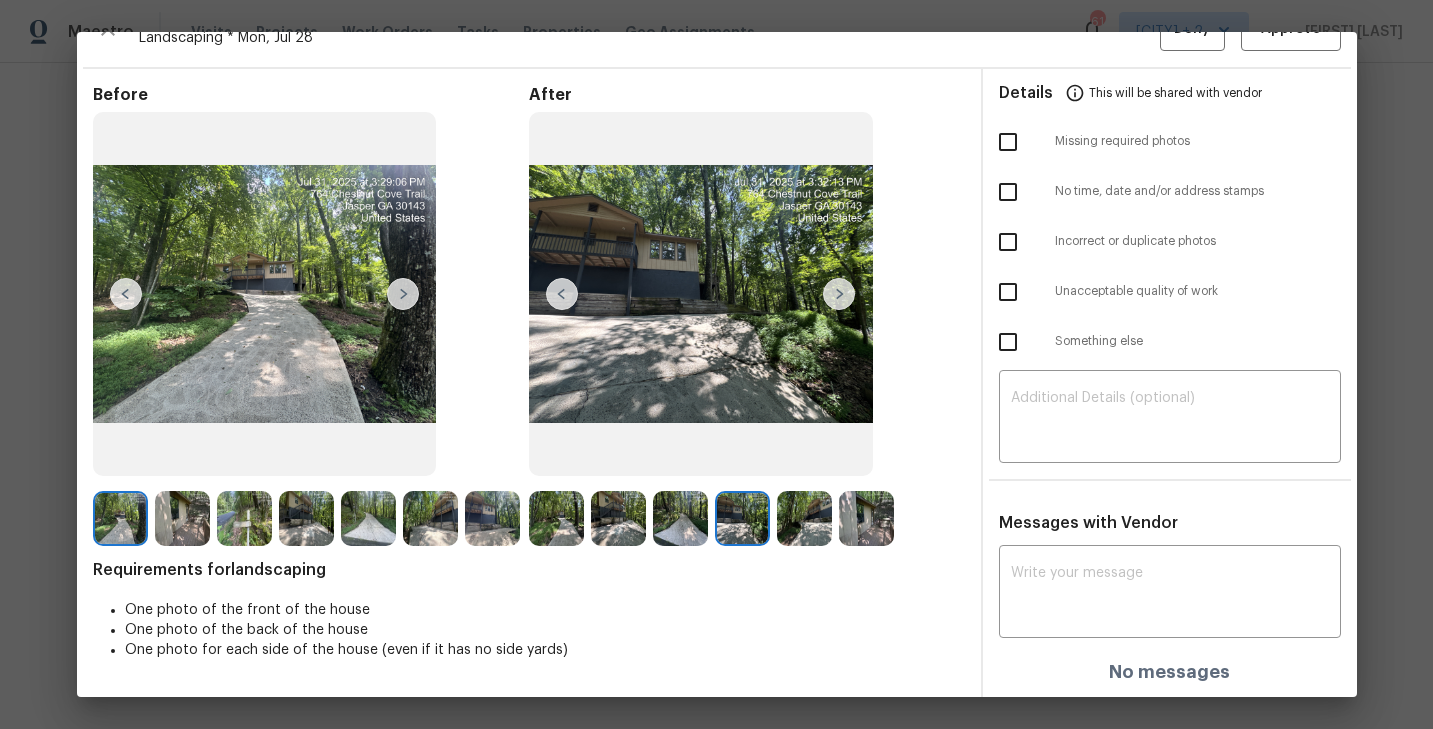 click at bounding box center [680, 518] 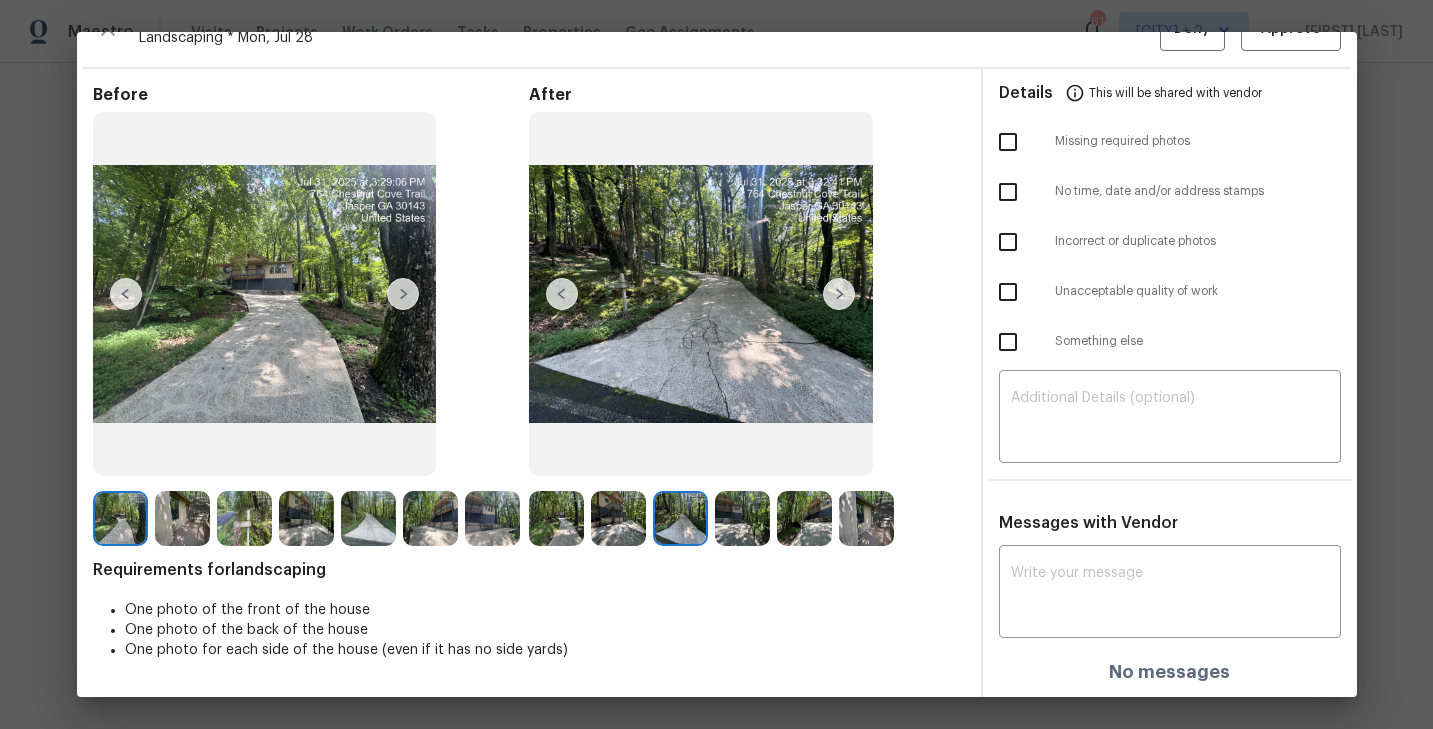 click at bounding box center [618, 518] 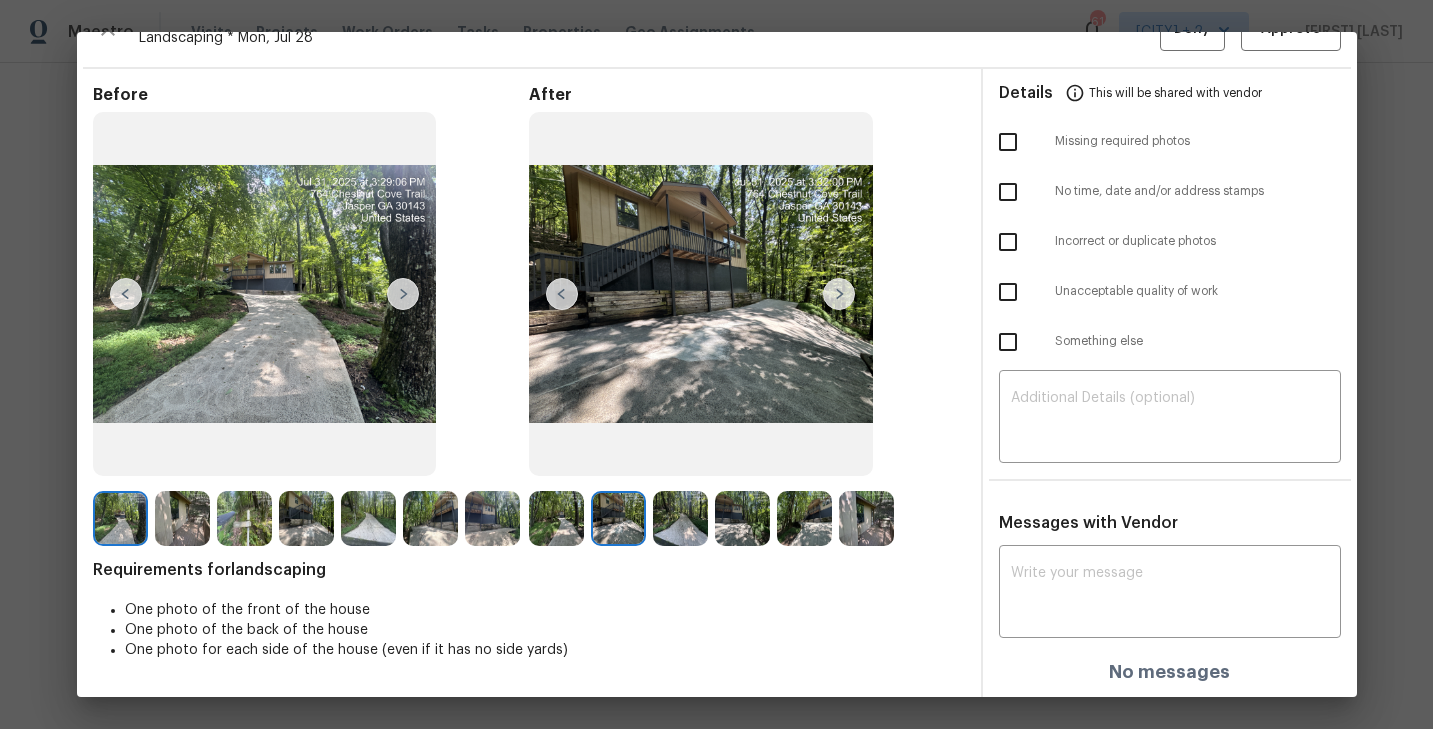 click at bounding box center [556, 518] 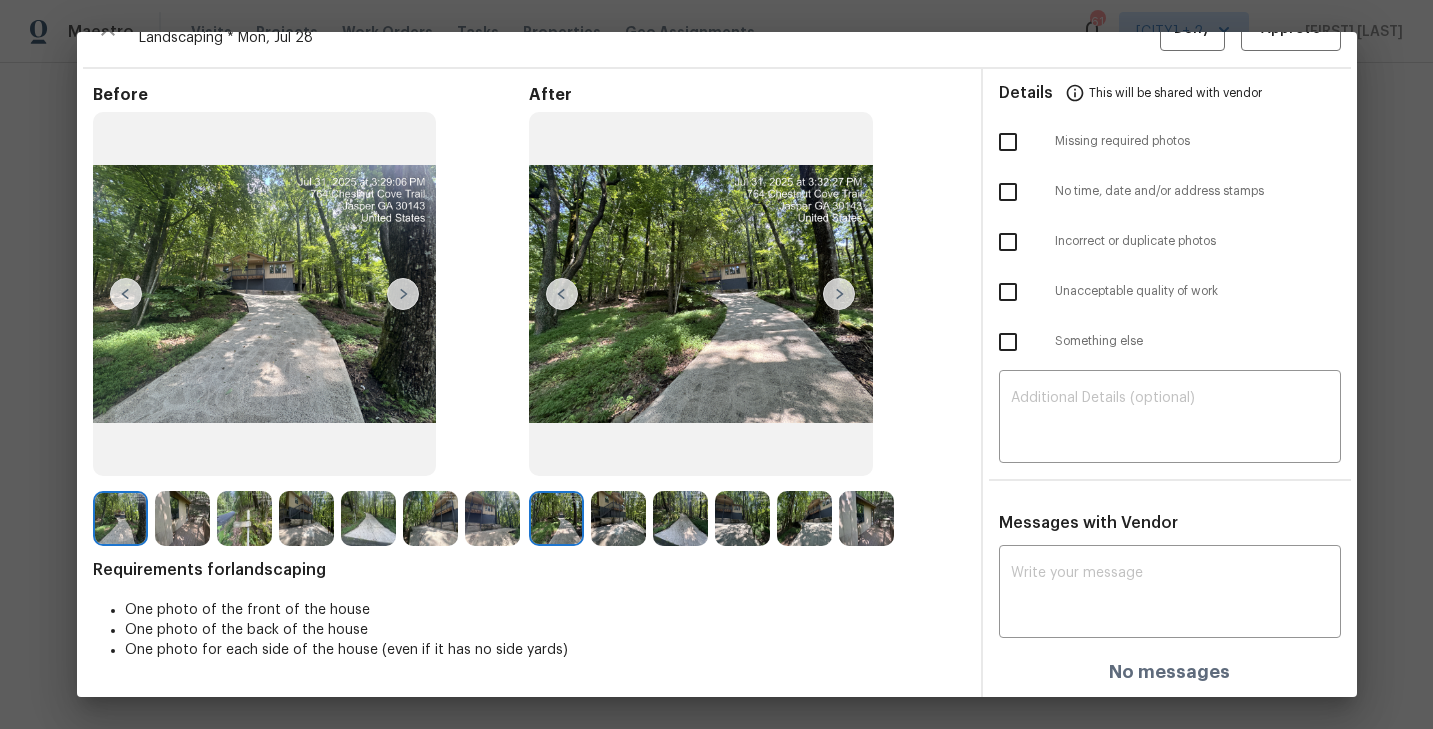 click at bounding box center (120, 518) 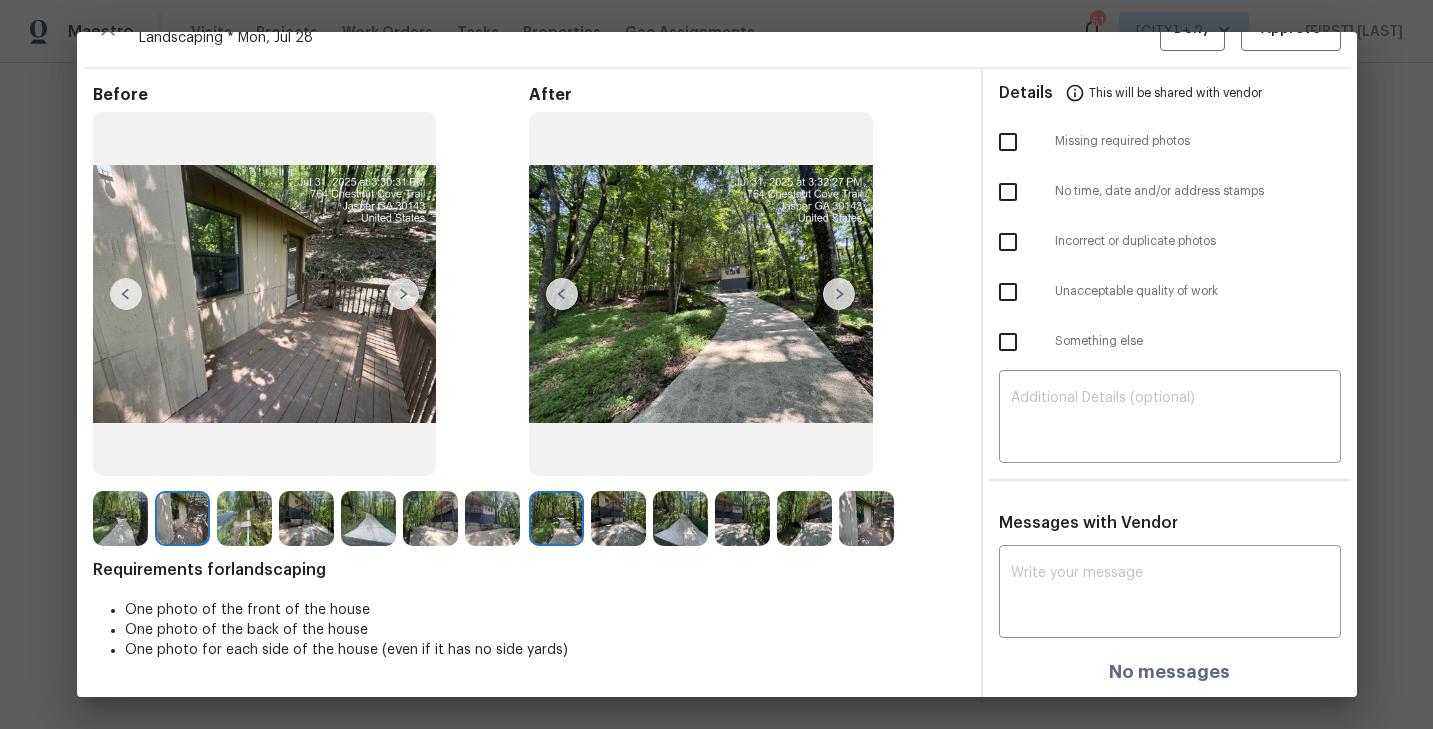 click at bounding box center (244, 518) 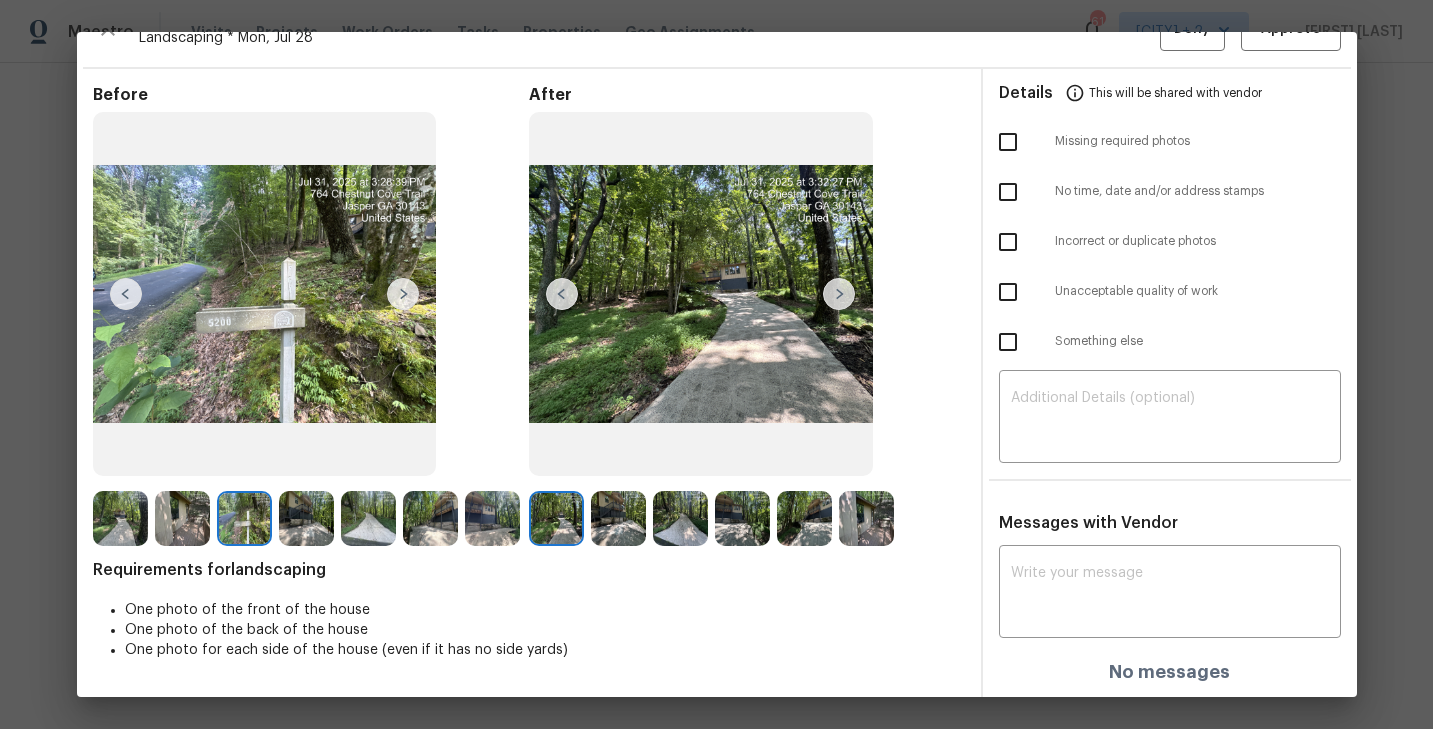 scroll, scrollTop: 0, scrollLeft: 0, axis: both 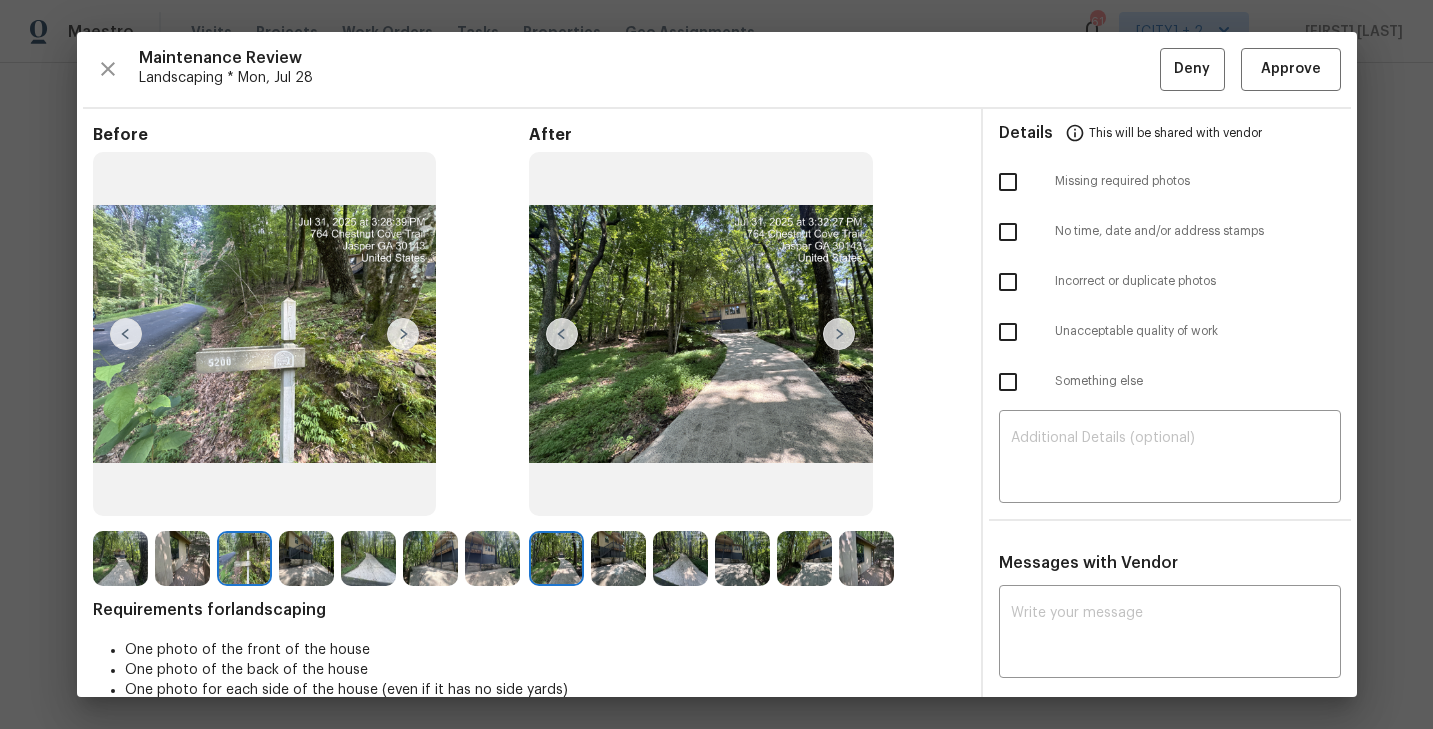 click on "Maintenance Review Landscaping * Mon, Jul 28 Deny Approve Before After Requirements for  landscaping One photo of the front of the house One photo of the back of the house One photo for each side of the house (even if it has no side yards) Details This will be shared with vendor Missing required photos No time, date and/or address stamps Incorrect or duplicate photos Unacceptable quality of work Something else ​   Messages with Vendor   x ​ No messages" at bounding box center [717, 364] 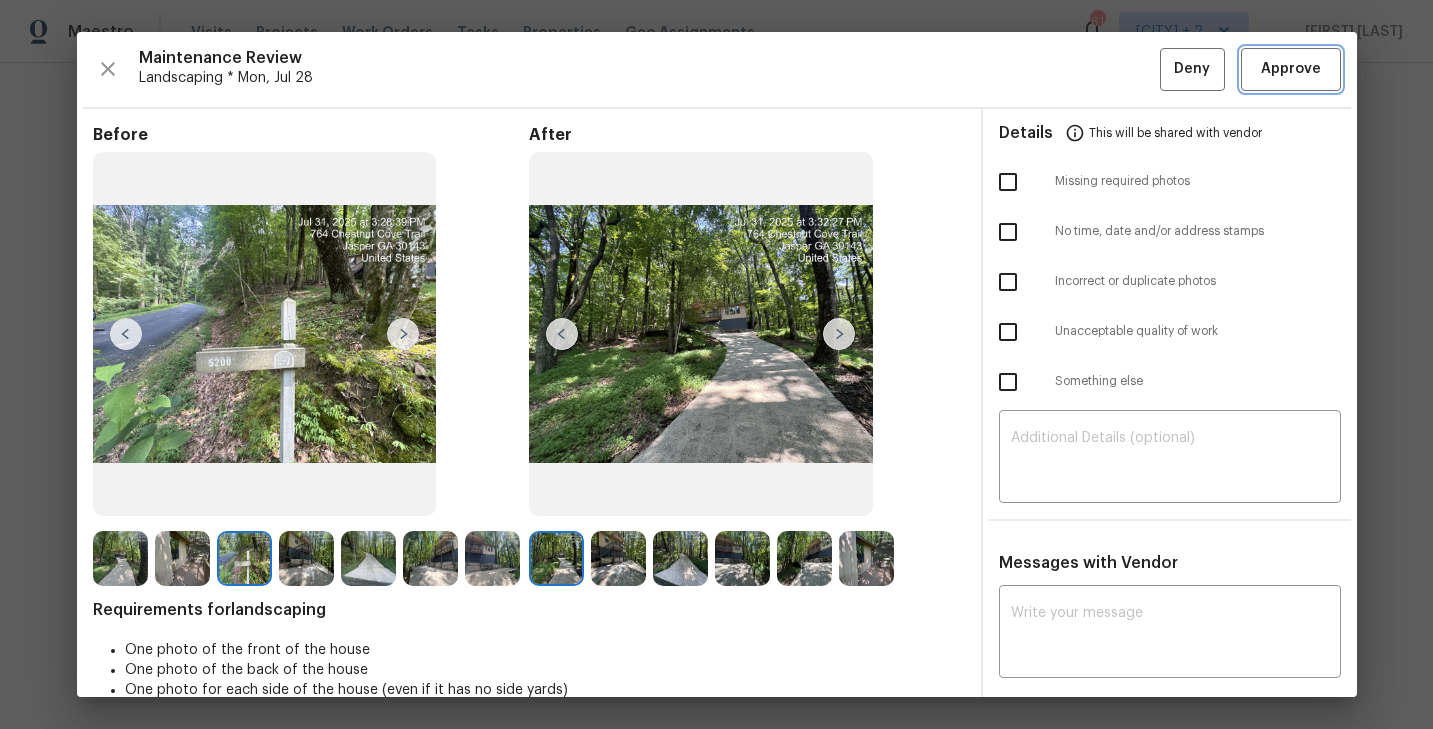 click on "Approve" at bounding box center [1291, 69] 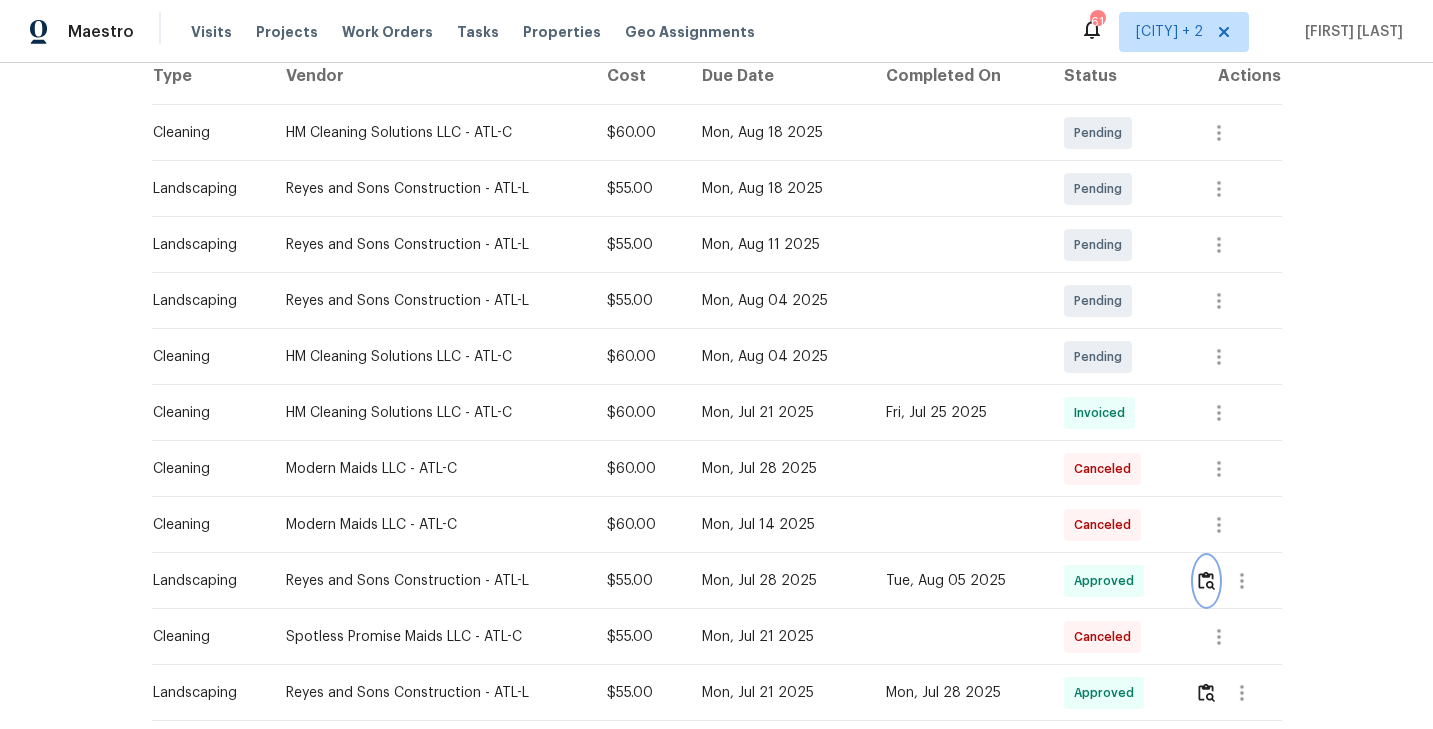scroll, scrollTop: 352, scrollLeft: 0, axis: vertical 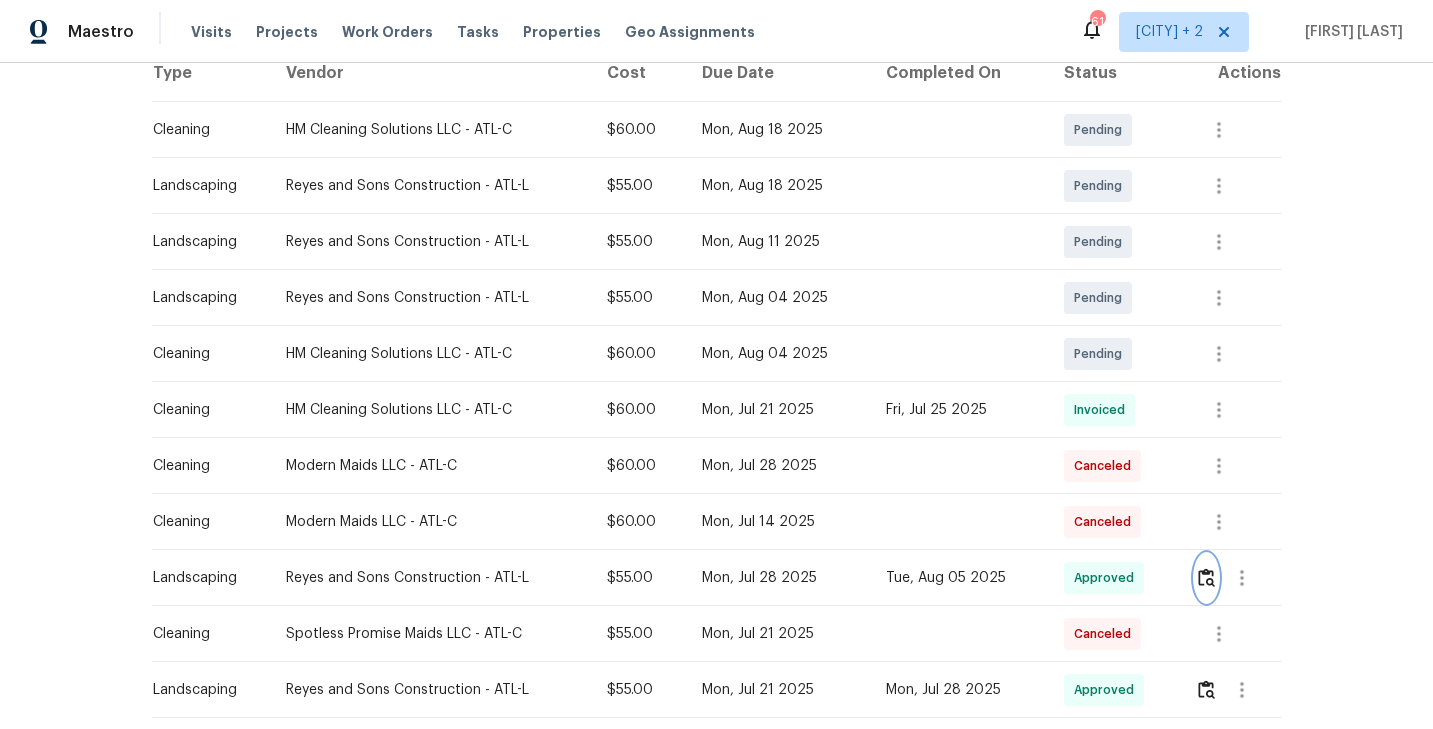 click at bounding box center [1206, 577] 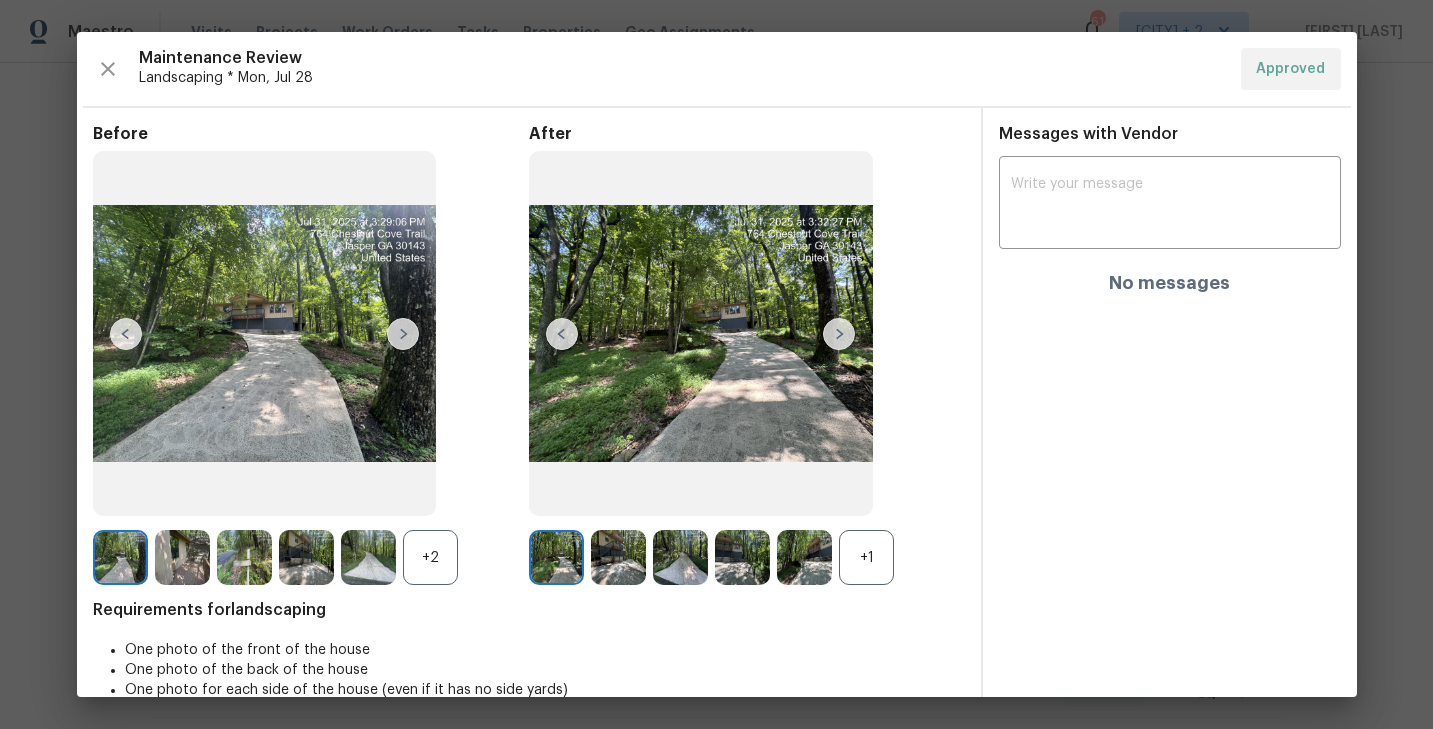 click at bounding box center (244, 557) 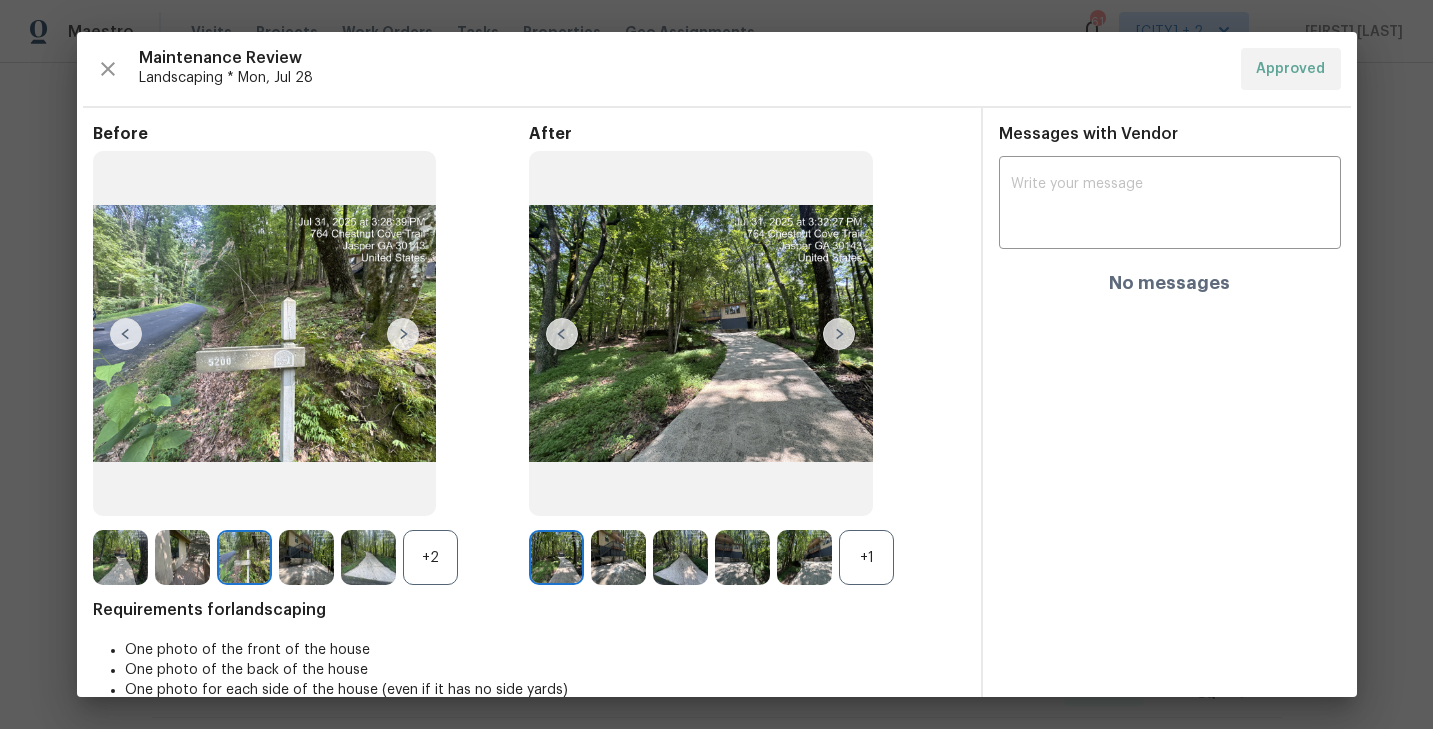 click at bounding box center (265, 333) 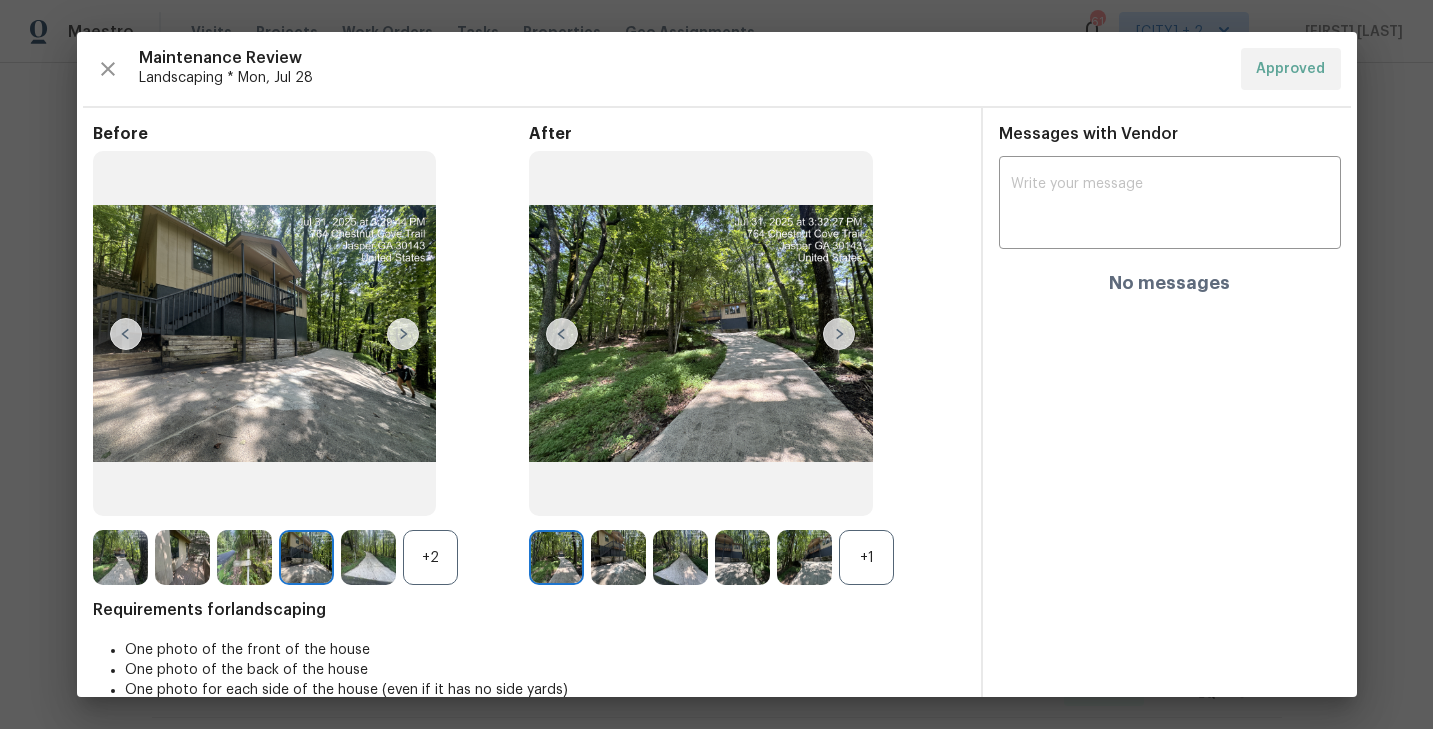 click at bounding box center (368, 557) 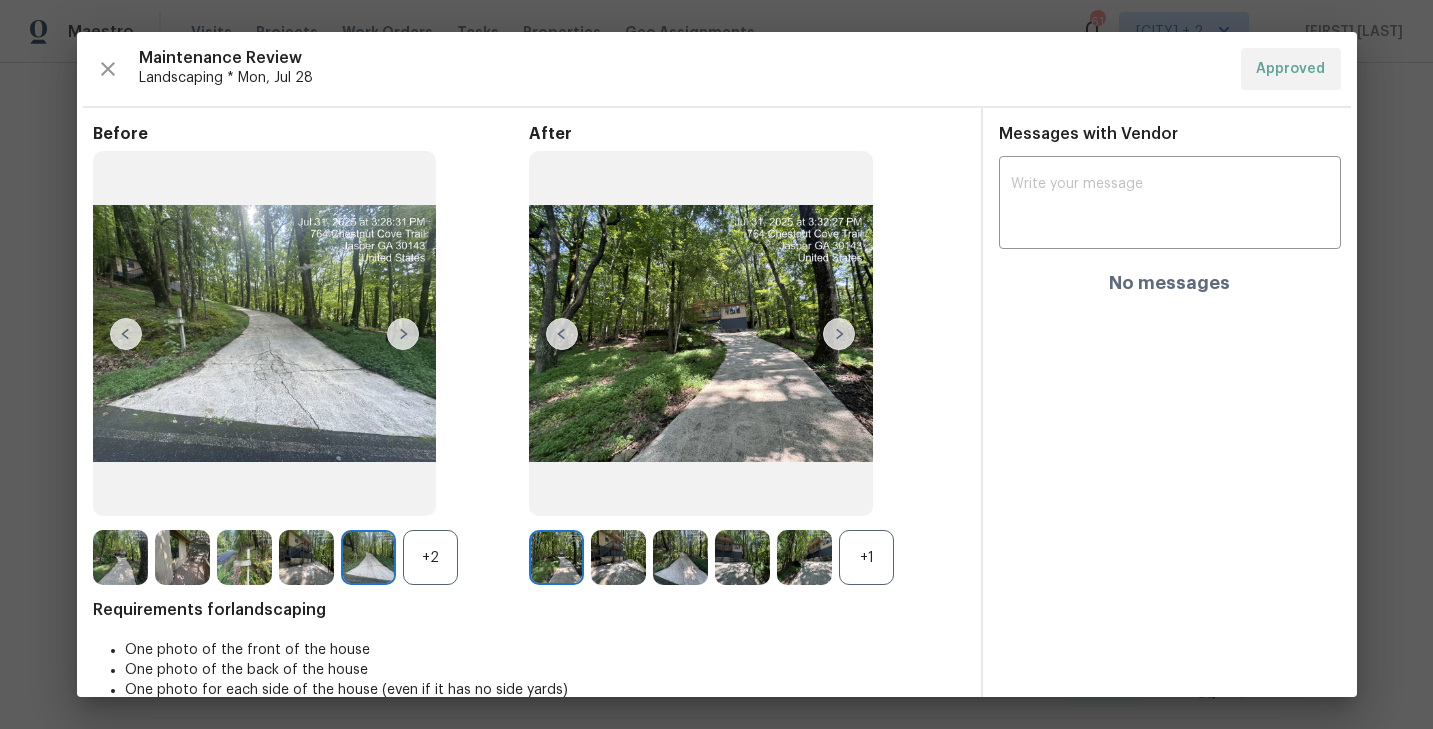 click on "+2" at bounding box center [430, 557] 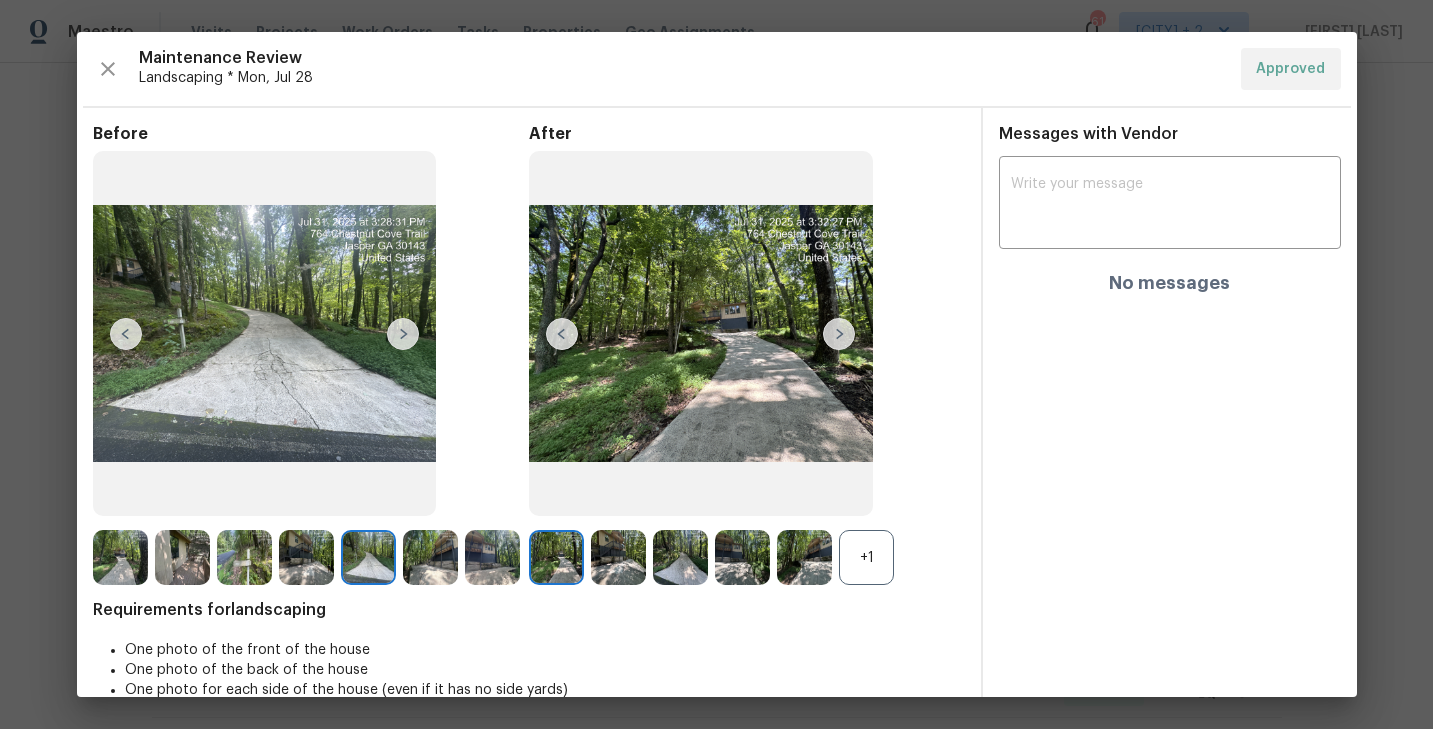 click at bounding box center [430, 557] 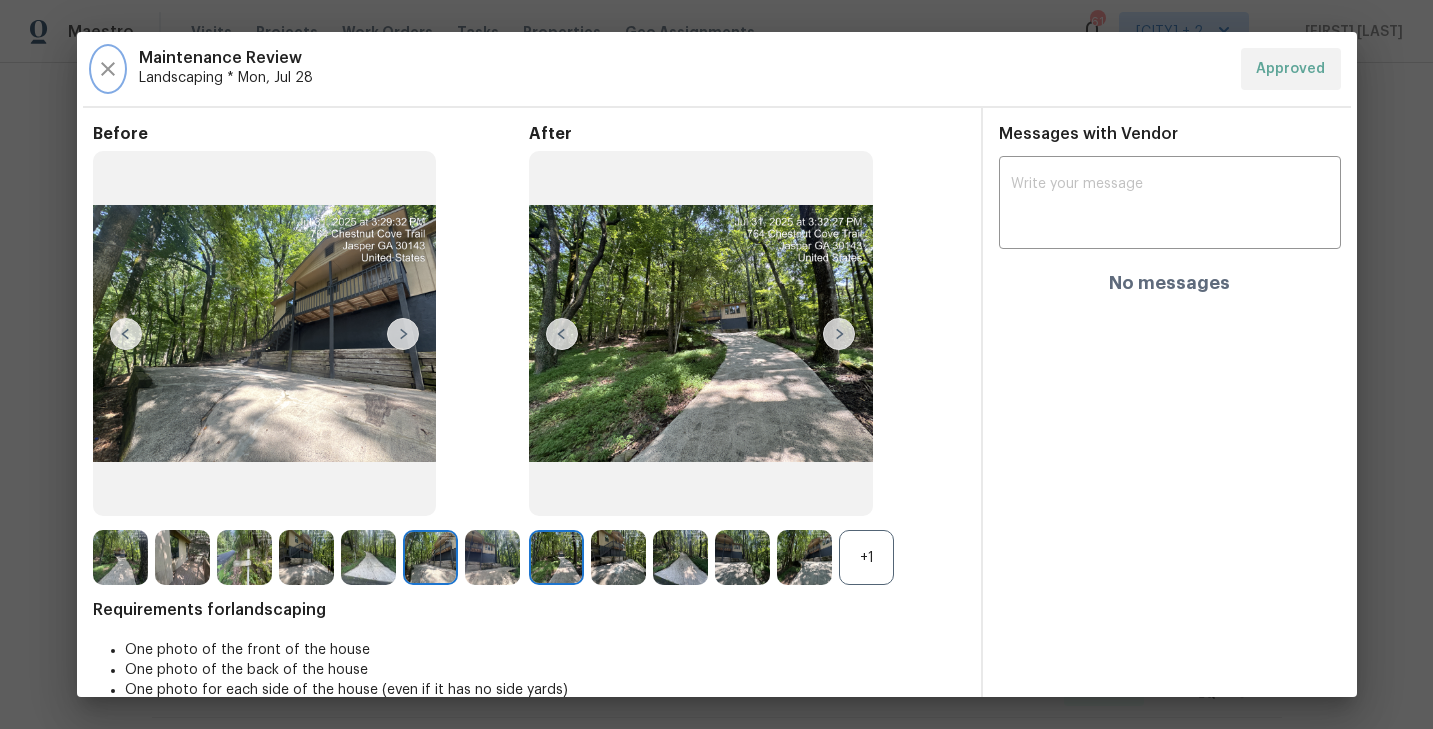 click 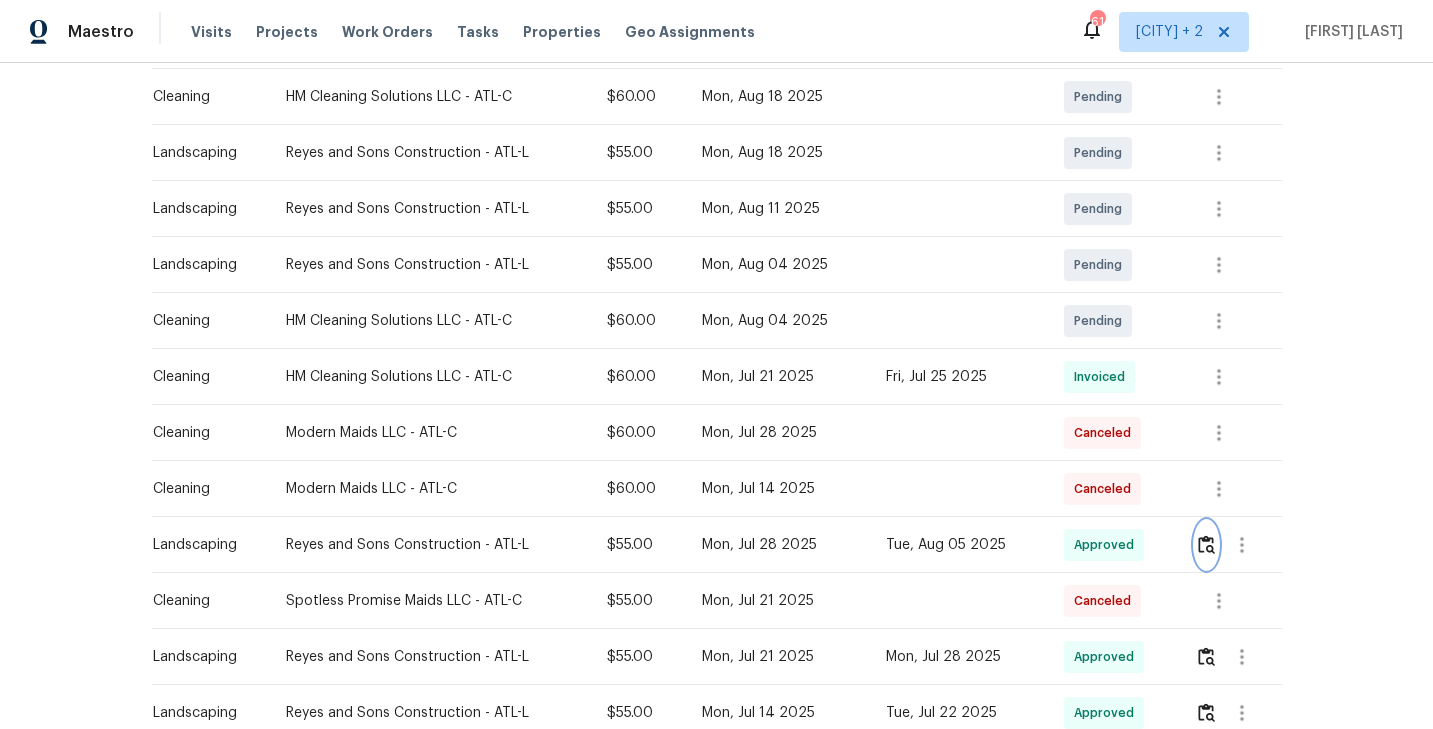 scroll, scrollTop: 0, scrollLeft: 0, axis: both 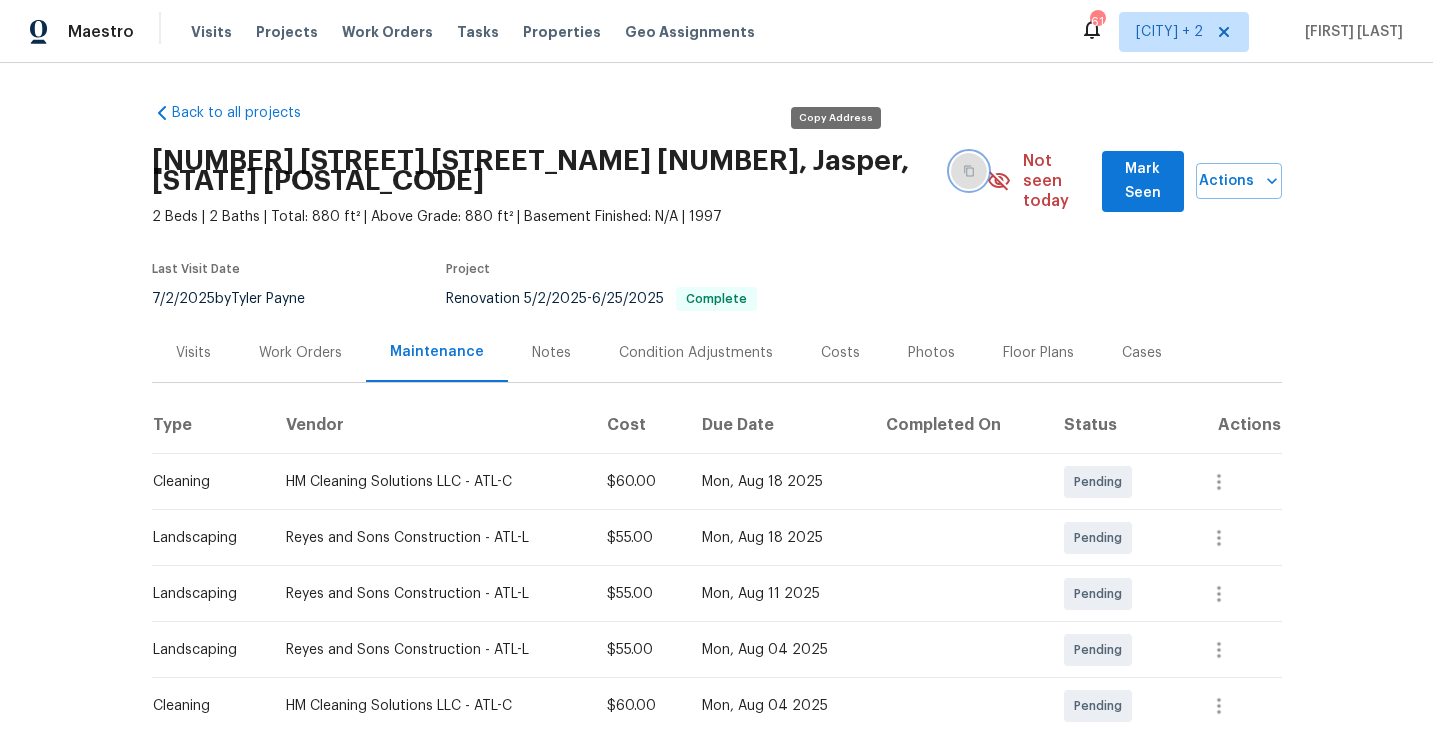 click 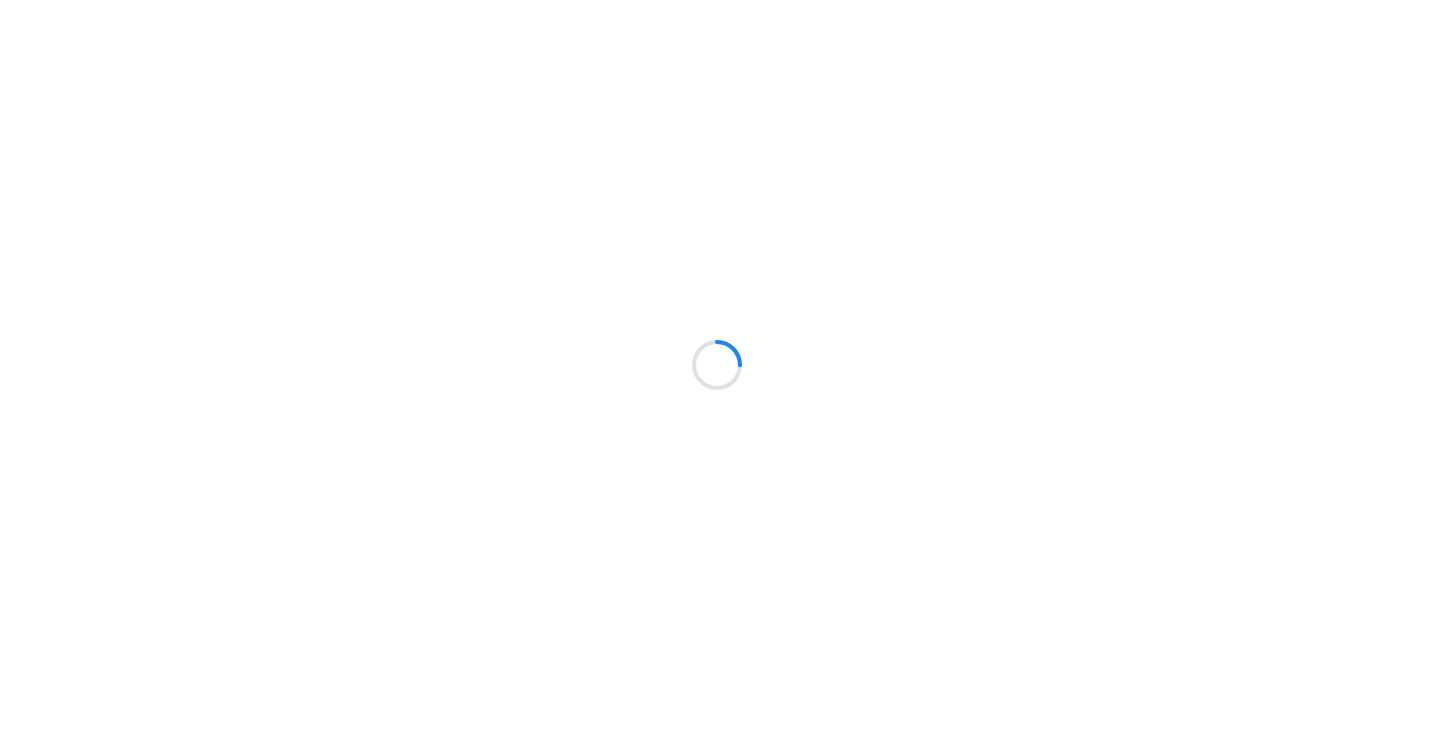 scroll, scrollTop: 0, scrollLeft: 0, axis: both 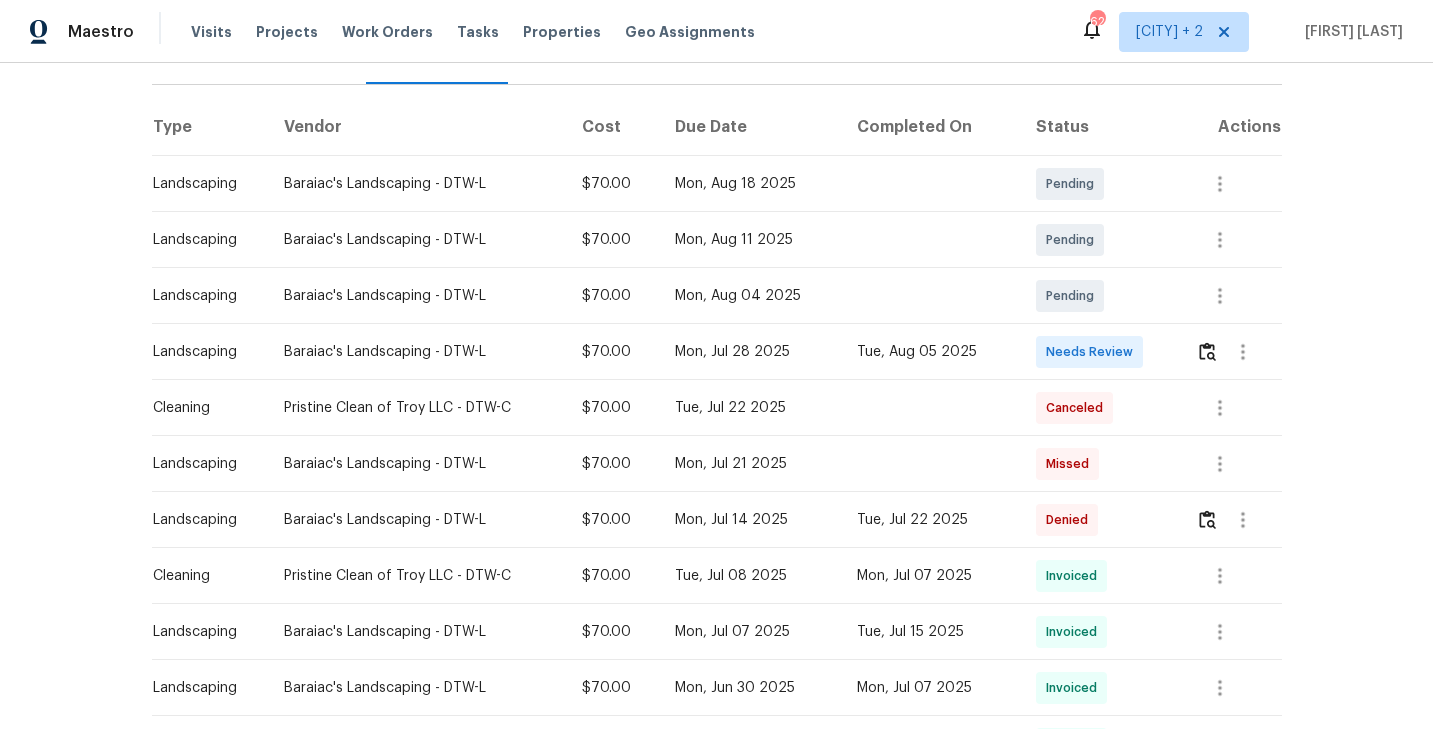 click at bounding box center (1230, 352) 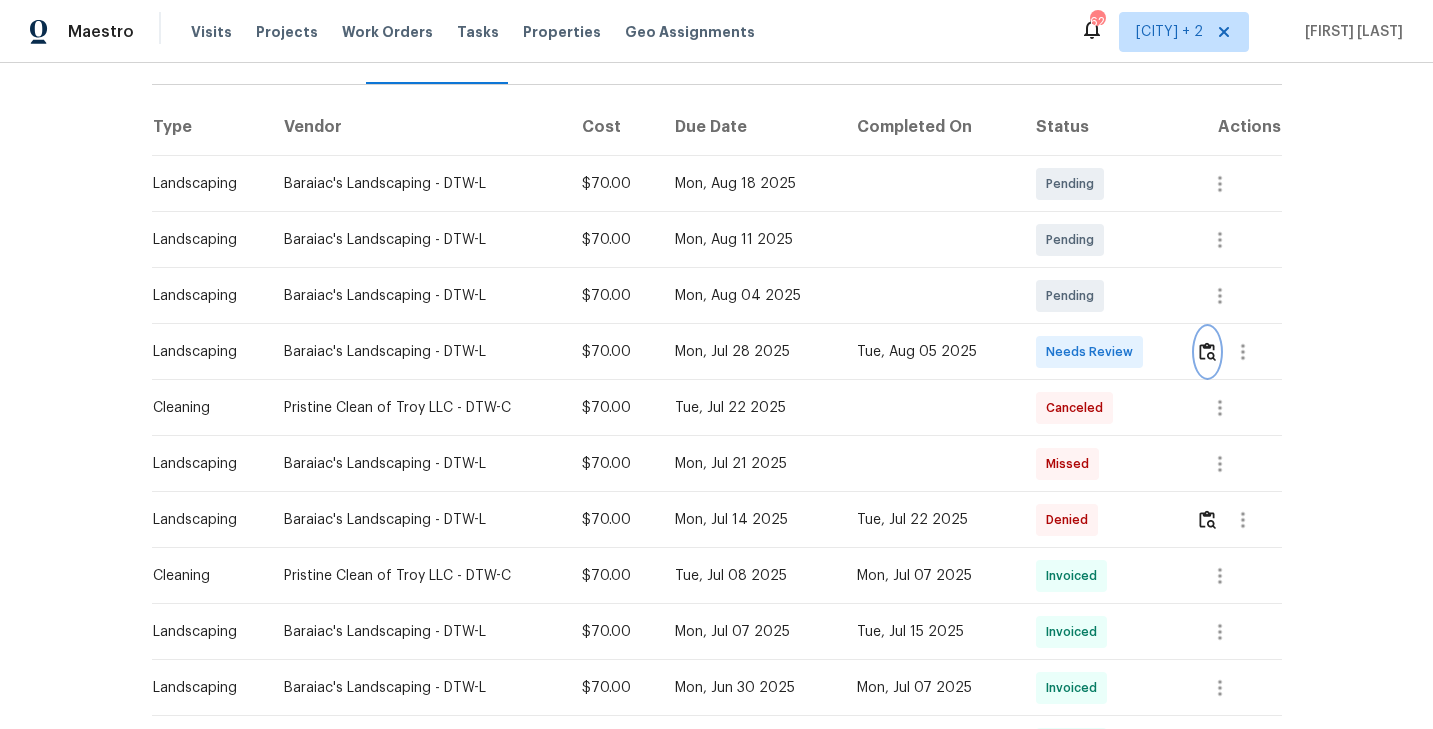 click at bounding box center [1207, 351] 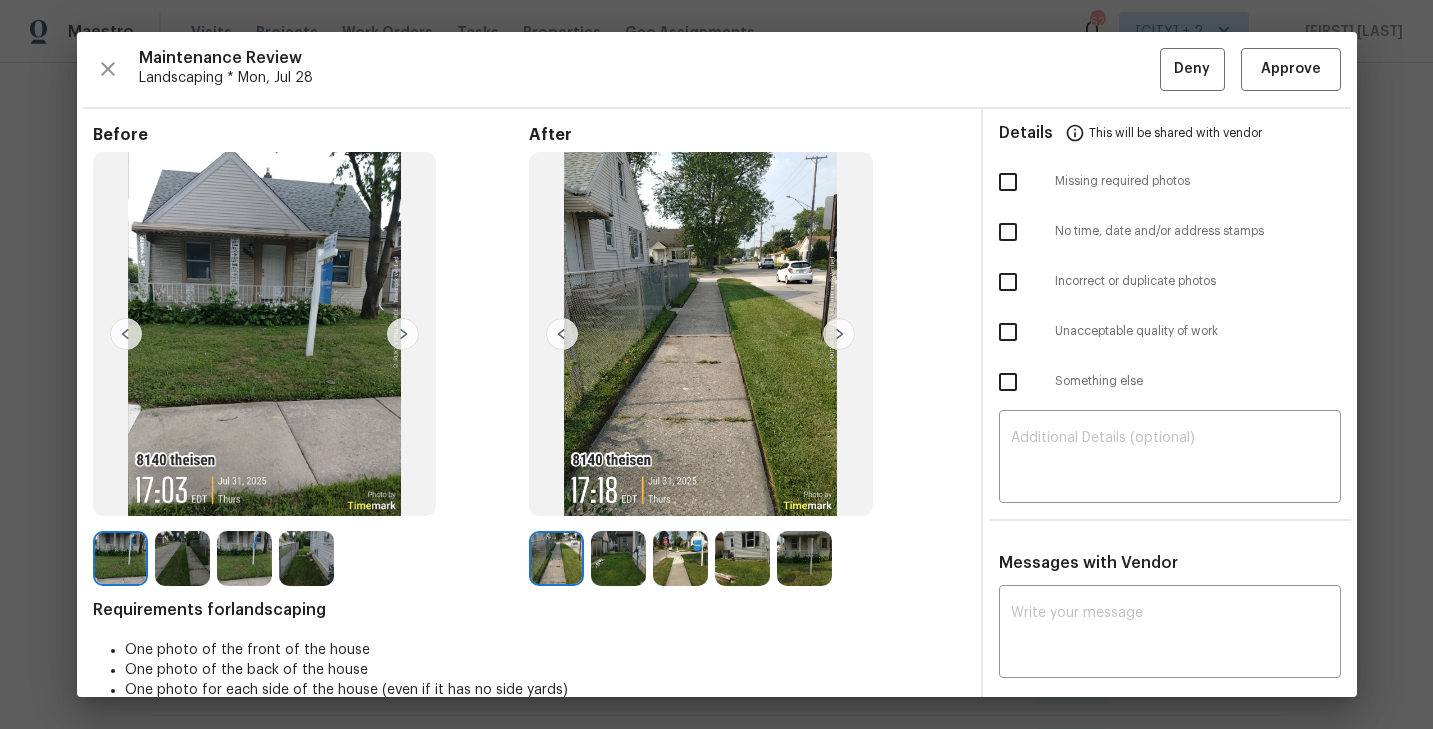 click at bounding box center (556, 558) 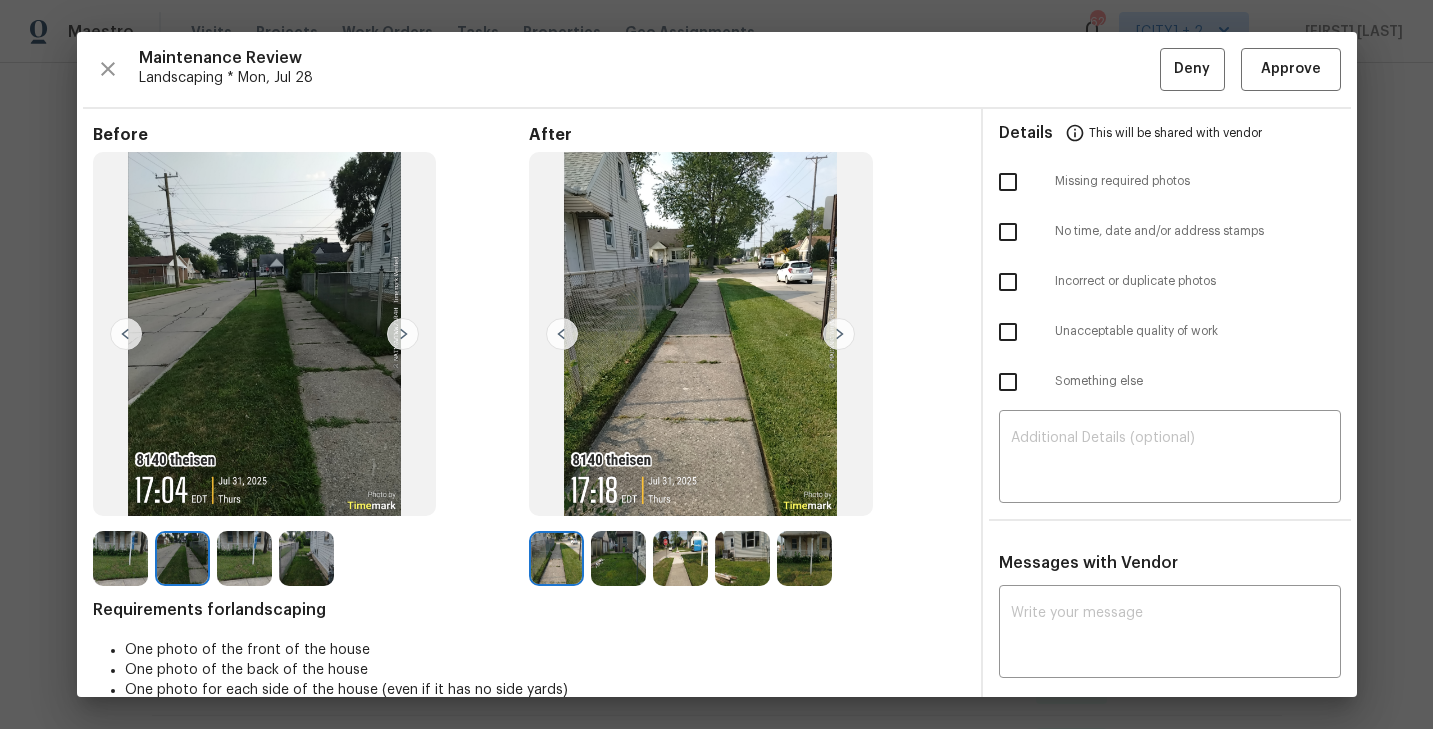 click at bounding box center [618, 558] 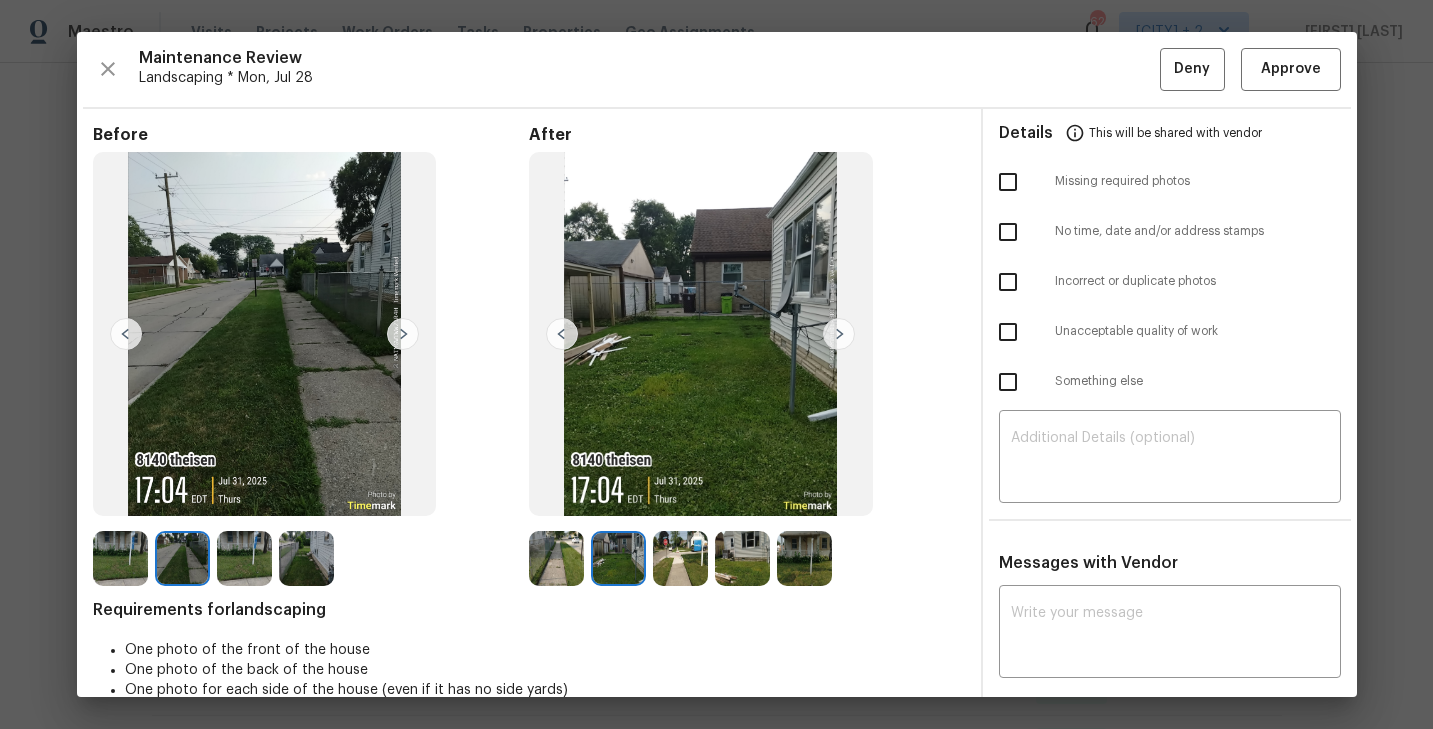 click at bounding box center [680, 558] 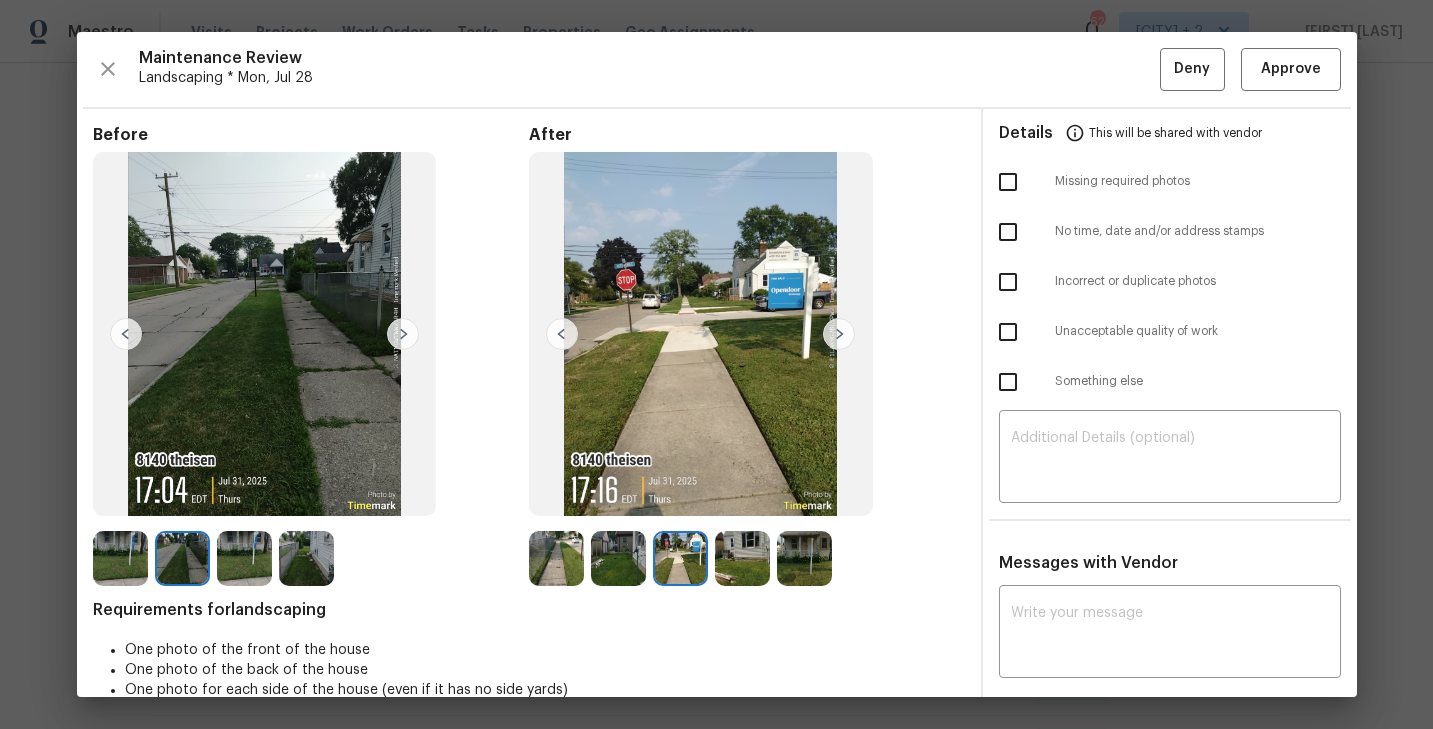click at bounding box center (680, 558) 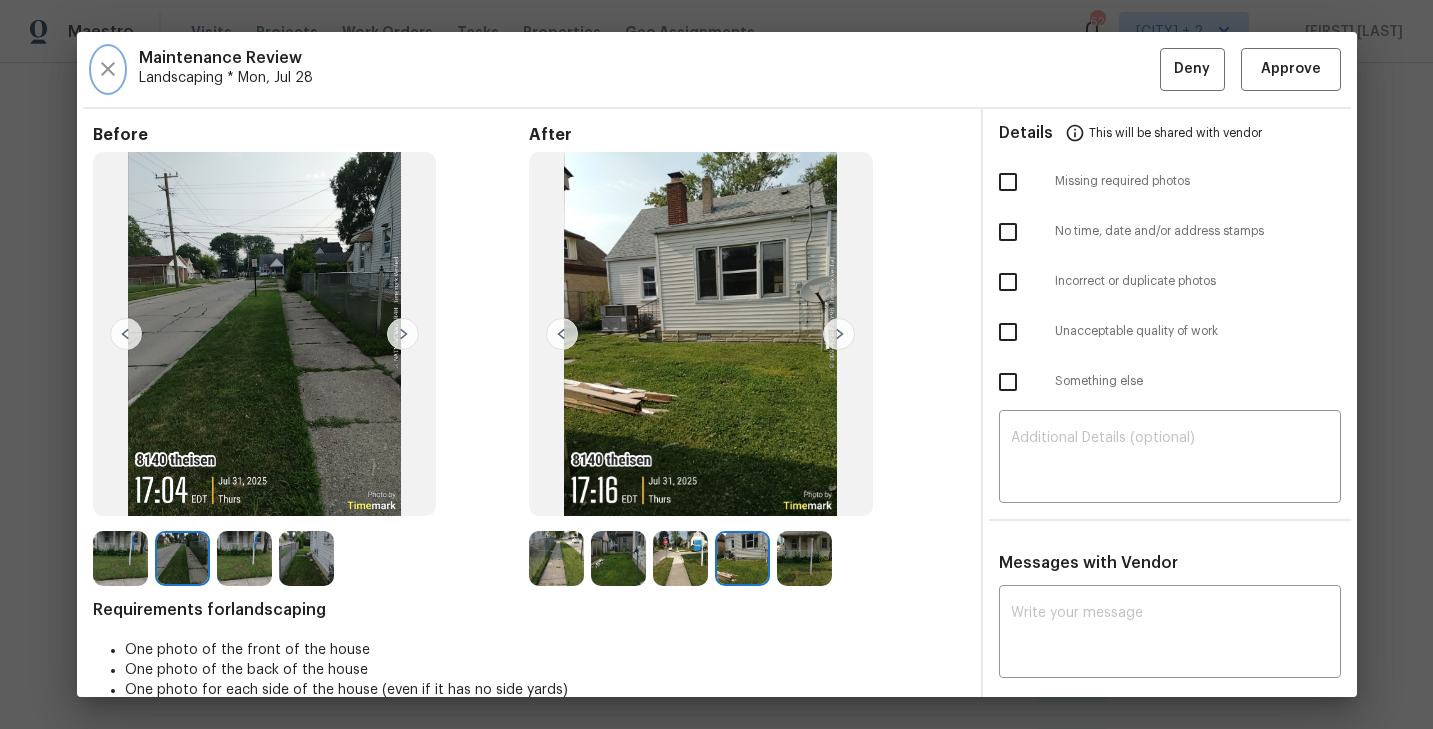 click 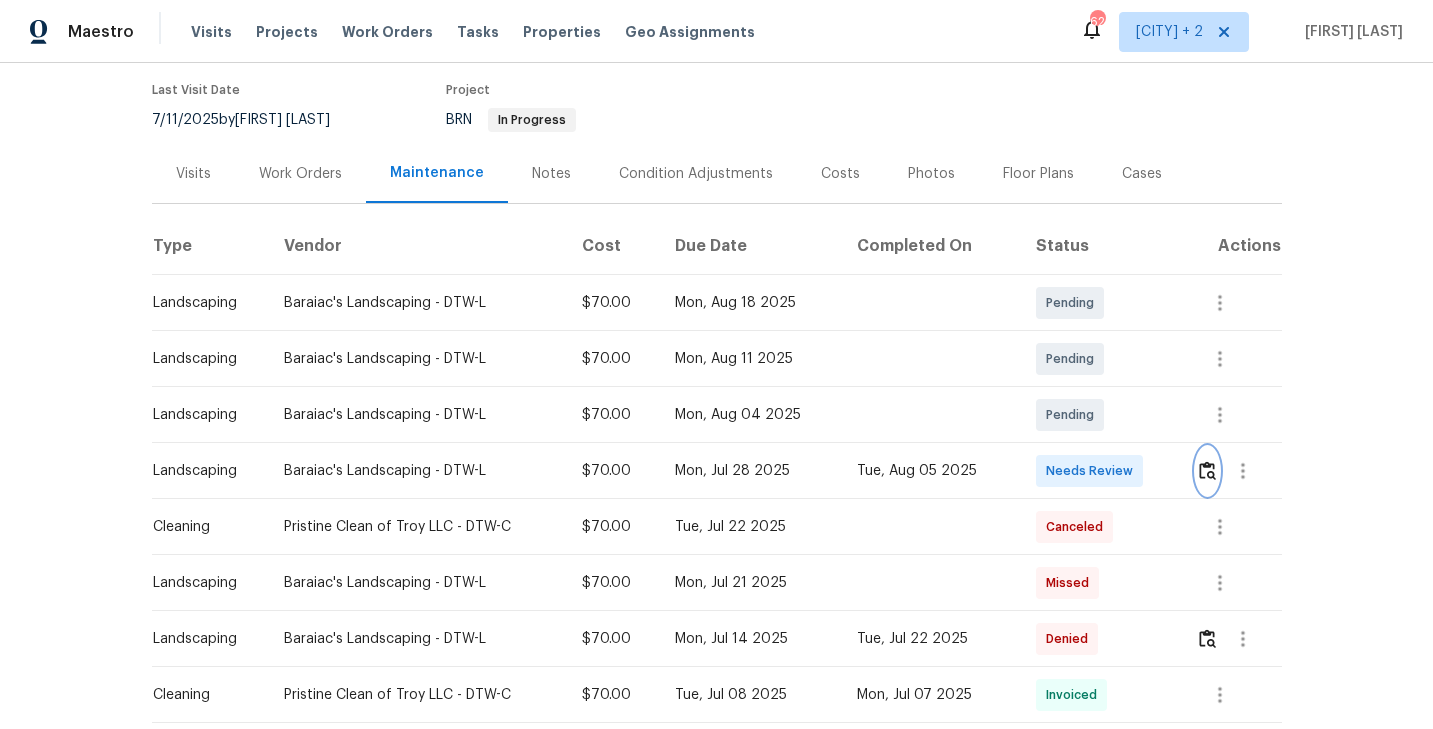 scroll, scrollTop: 215, scrollLeft: 0, axis: vertical 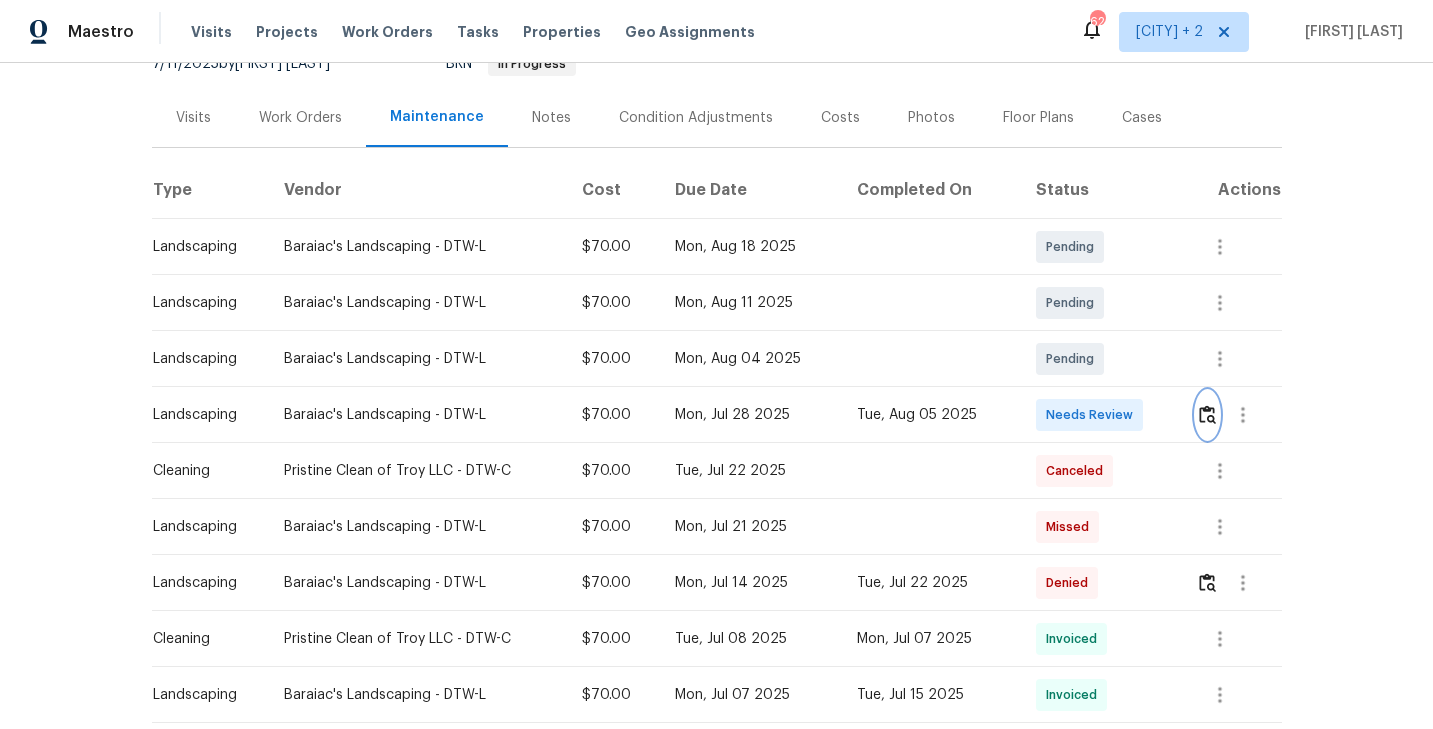 click at bounding box center (1207, 414) 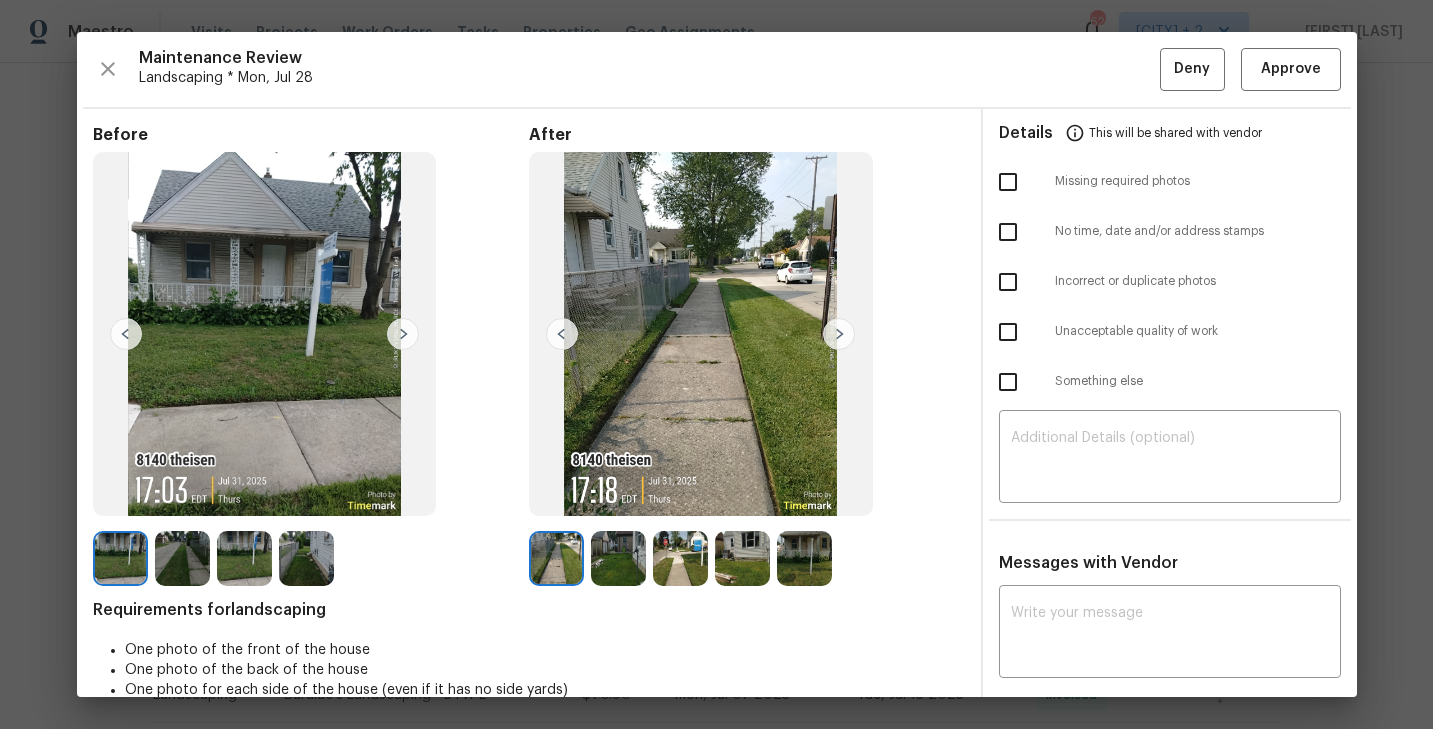 click on "Maintenance Review Landscaping * Mon, Jul 28 Deny Approve Before After Requirements for  landscaping One photo of the front of the house One photo of the back of the house One photo for each side of the house (even if it has no side yards) Details This will be shared with vendor Missing required photos No time, date and/or address stamps Incorrect or duplicate photos Unacceptable quality of work Something else ​   Messages with Vendor   x ​ Saravanan Thiagarajan 7/24/25, 4:4" at bounding box center (717, 364) 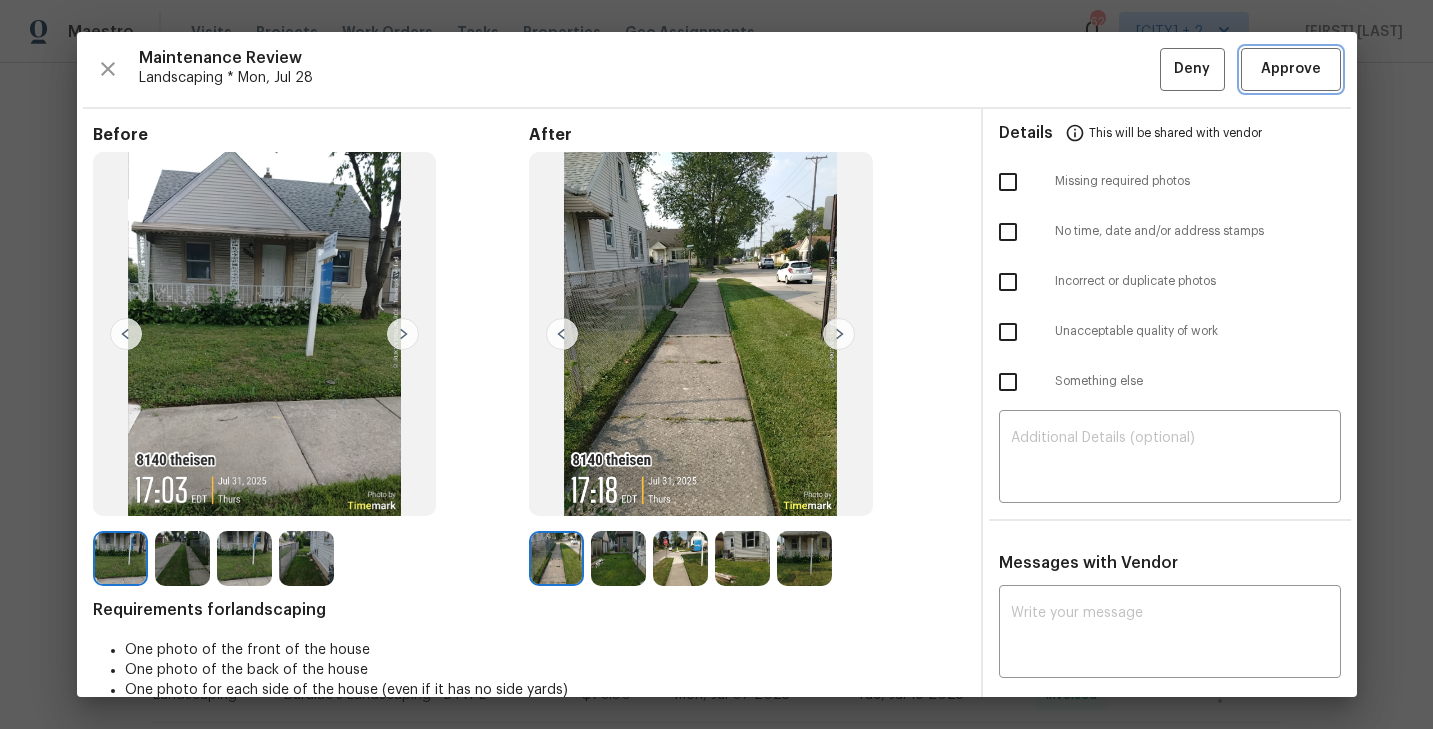 click on "Approve" at bounding box center (1291, 69) 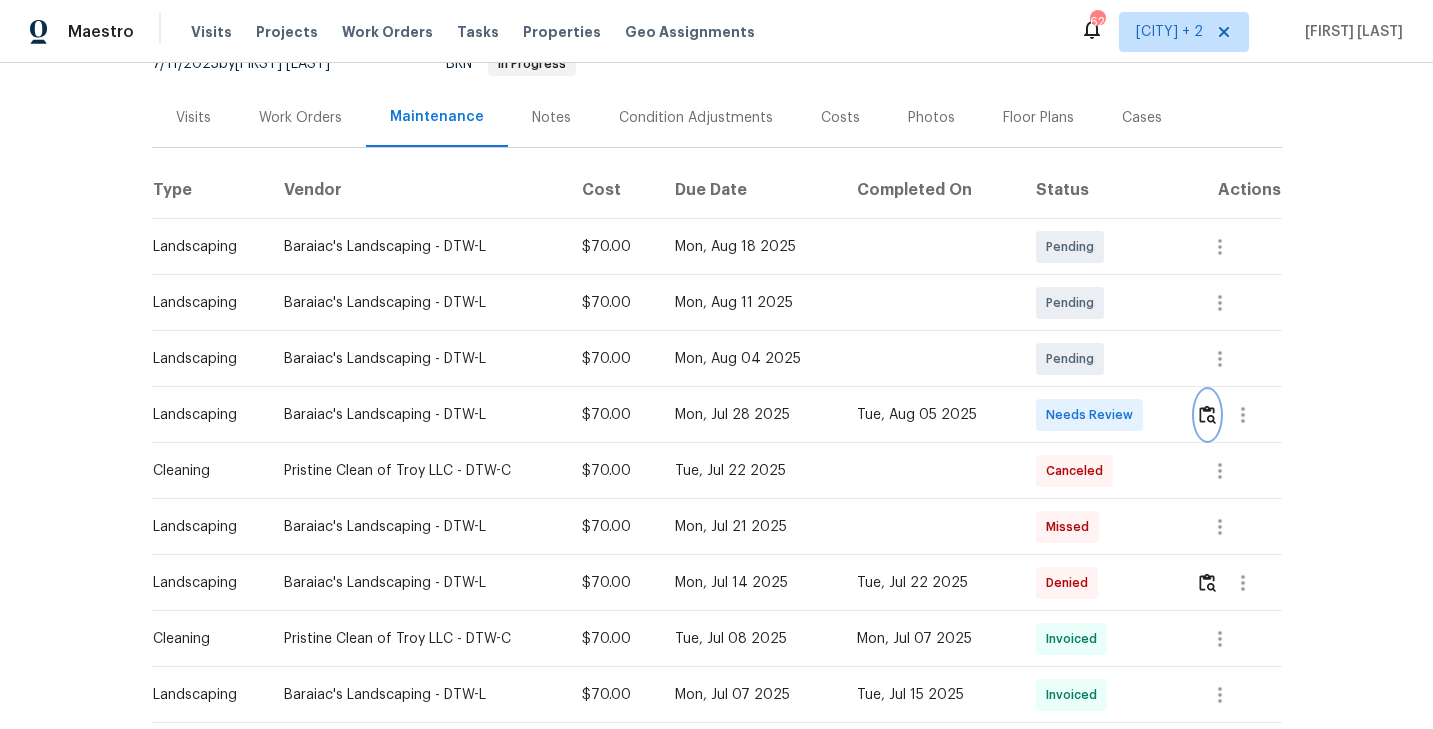 scroll, scrollTop: 0, scrollLeft: 0, axis: both 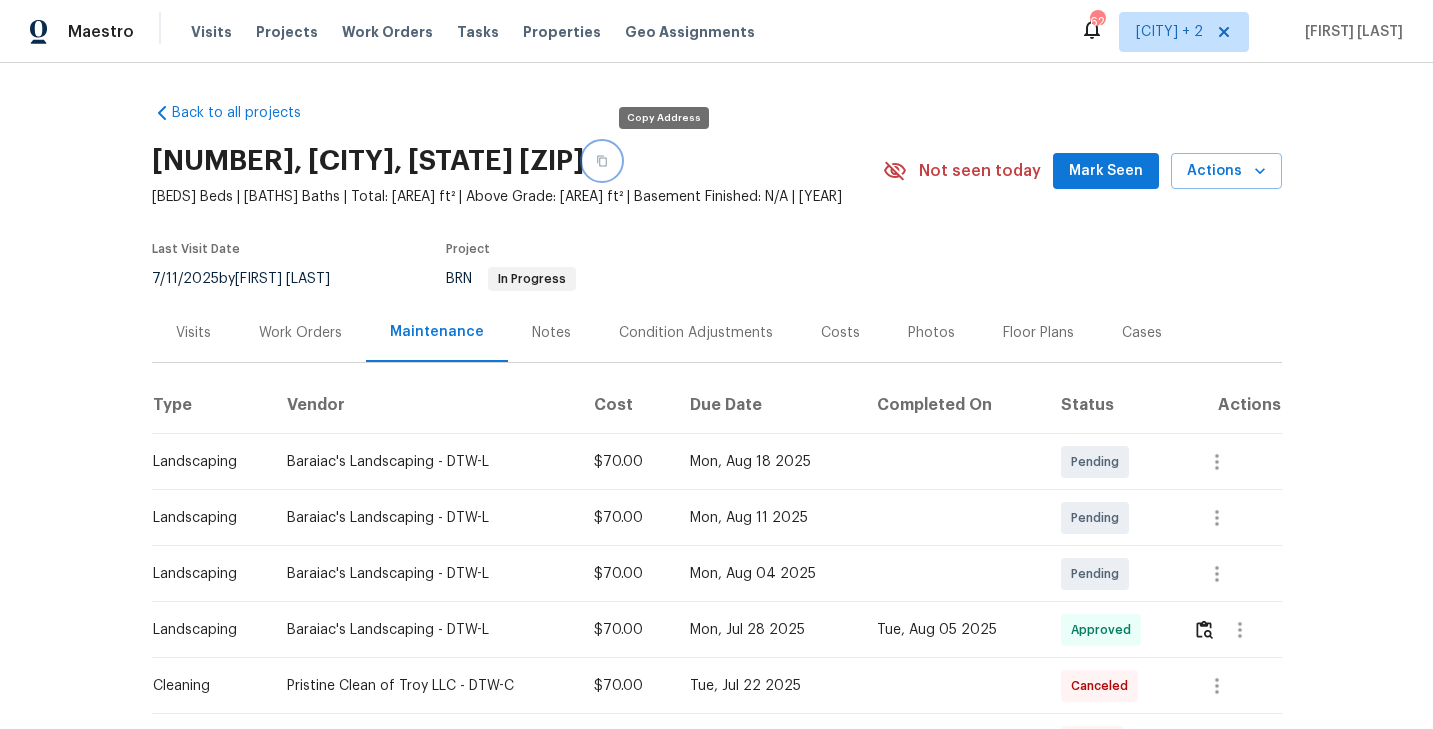 click at bounding box center (602, 161) 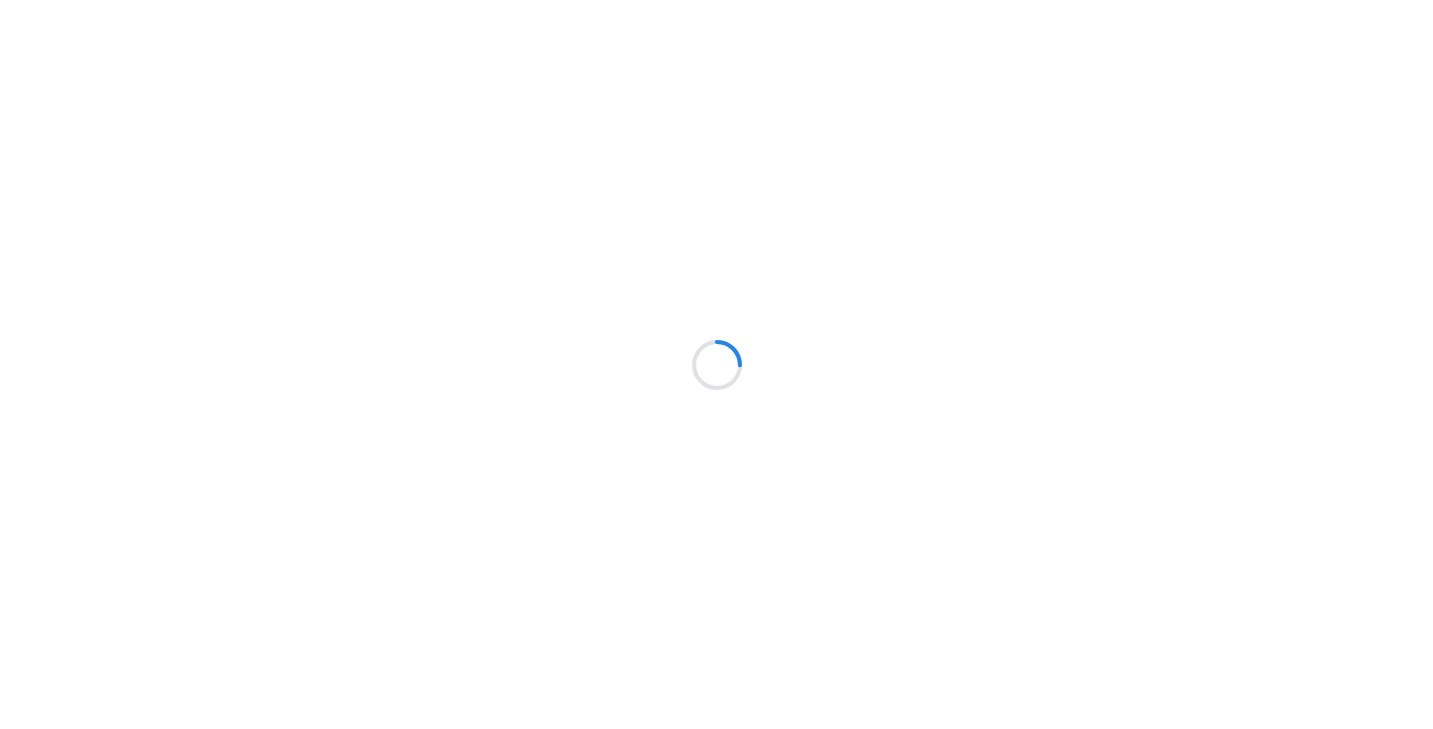 scroll, scrollTop: 0, scrollLeft: 0, axis: both 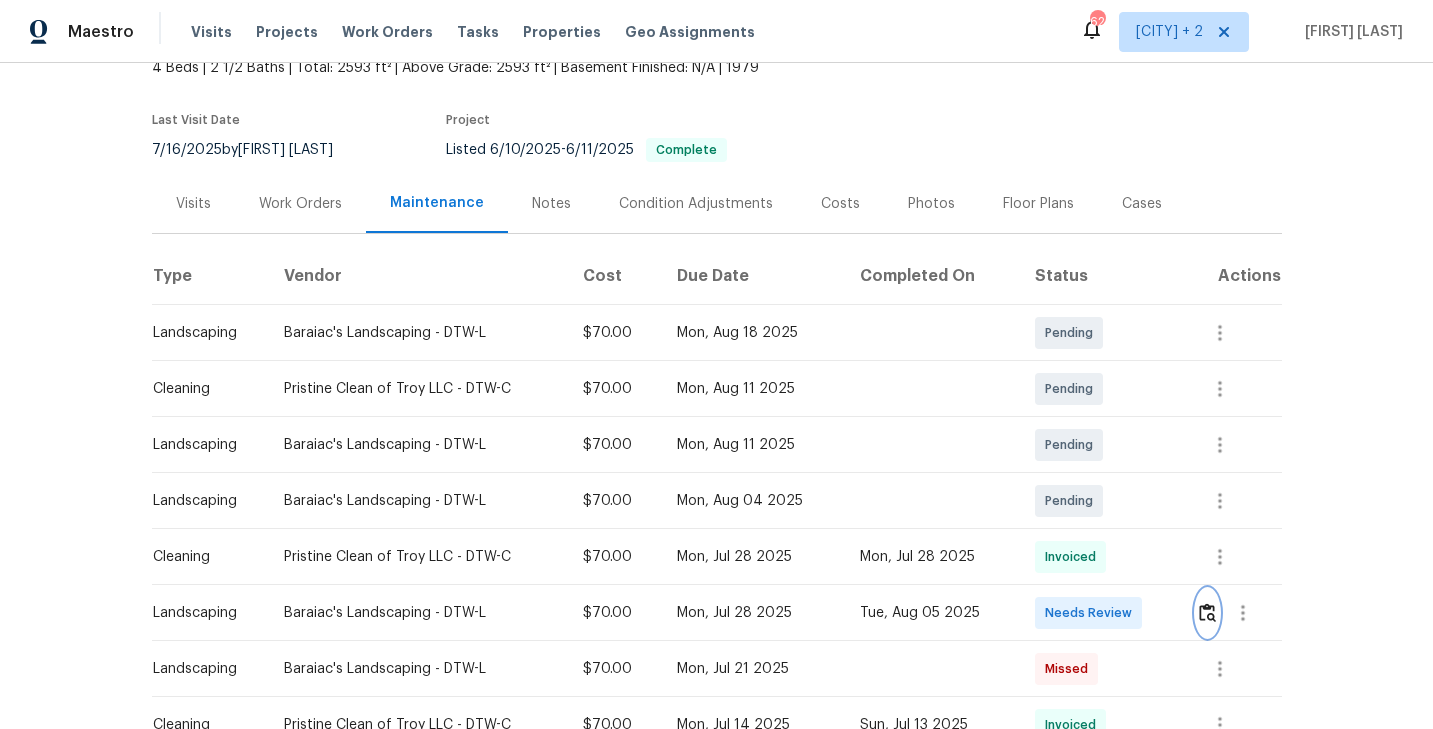 click at bounding box center [1207, 612] 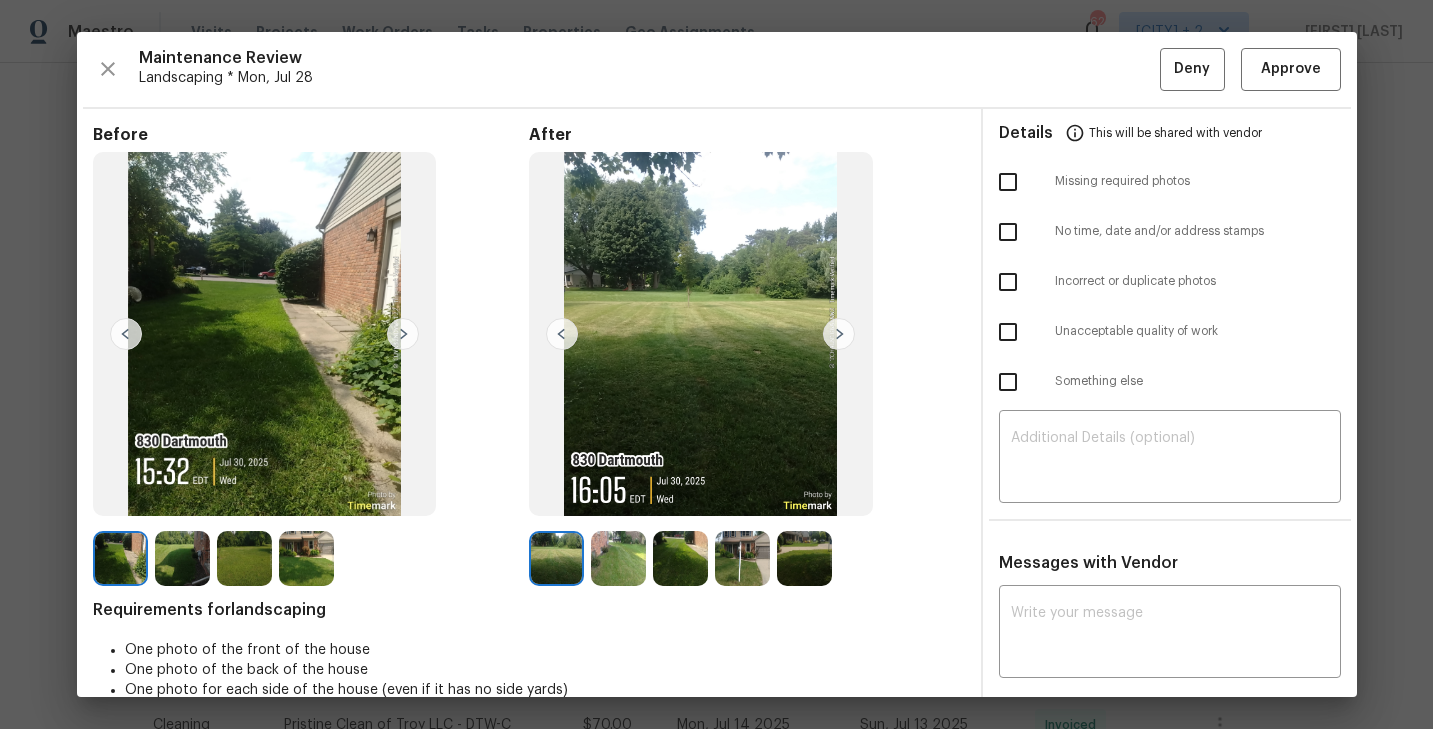click at bounding box center (839, 334) 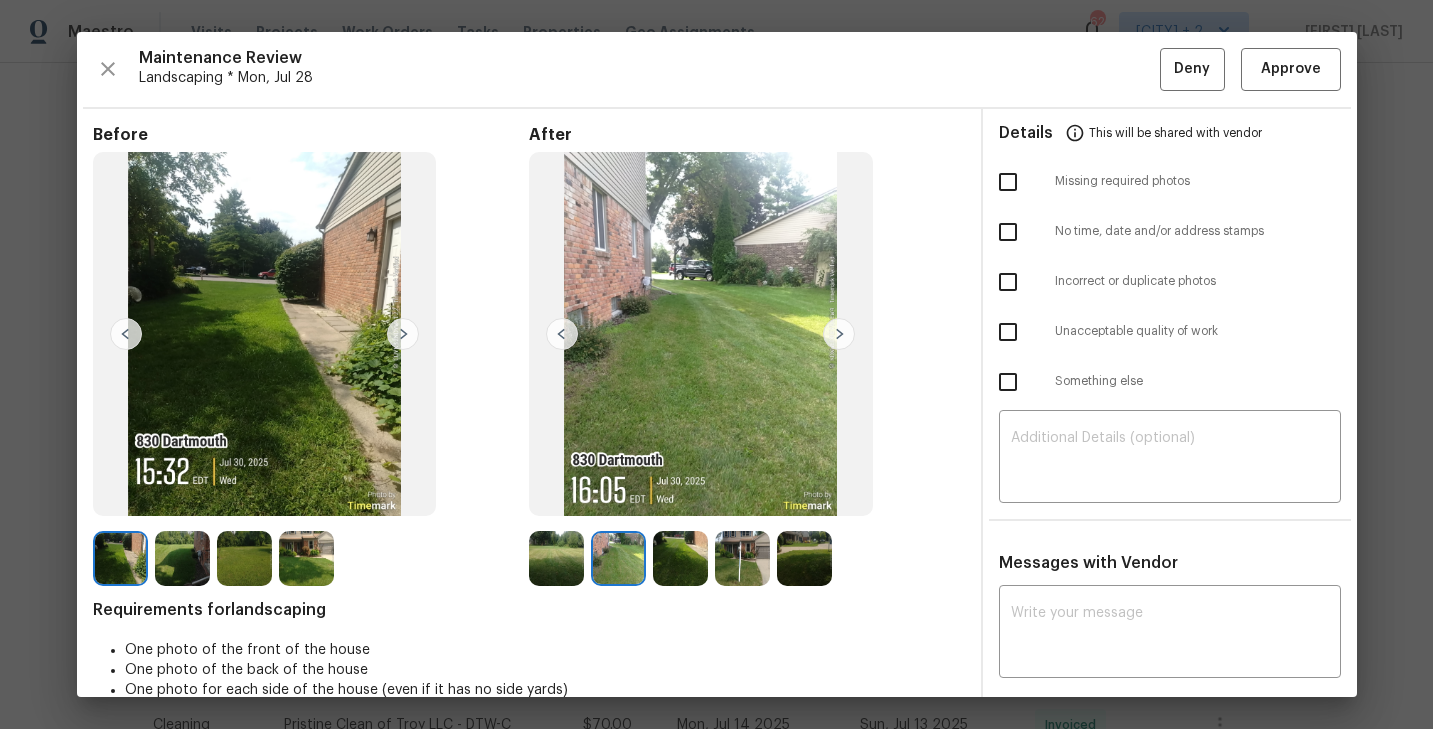 click at bounding box center (120, 558) 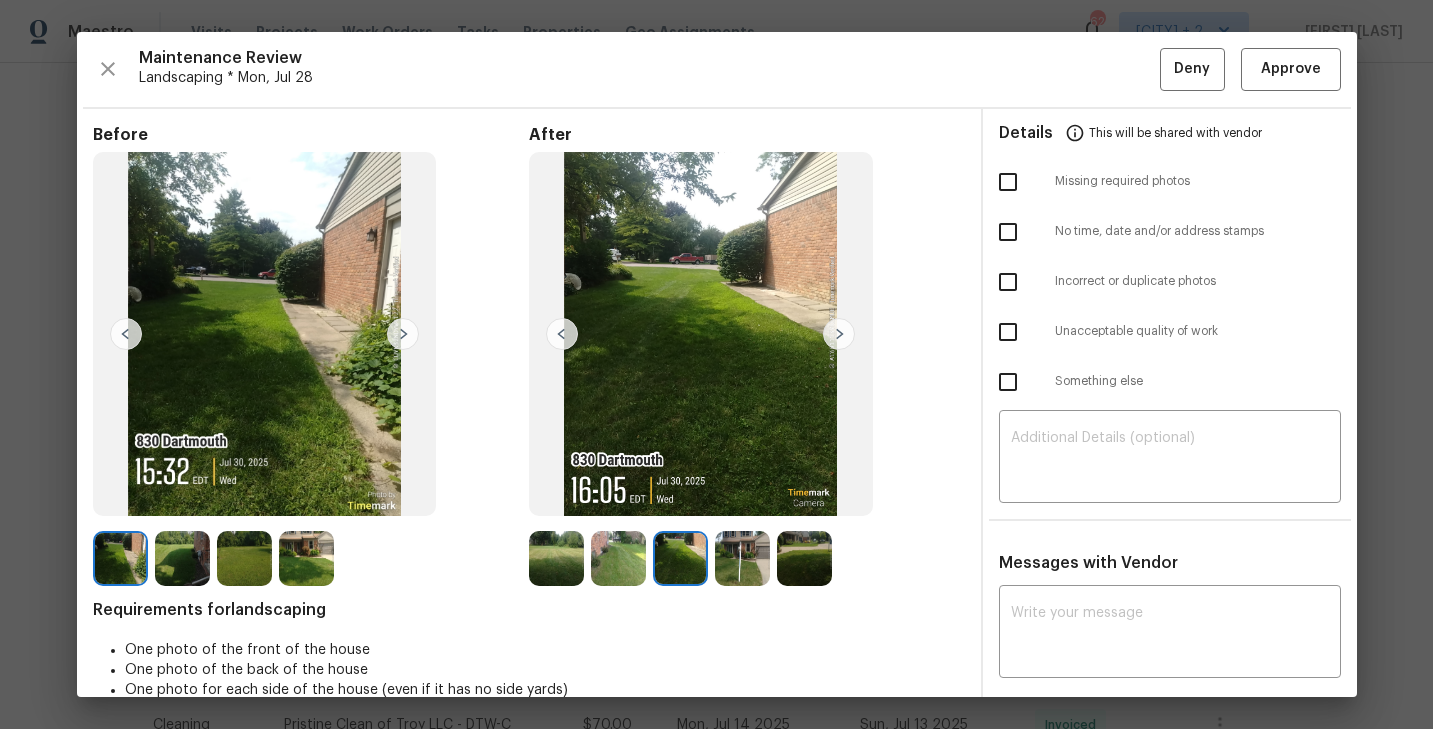 click at bounding box center [120, 558] 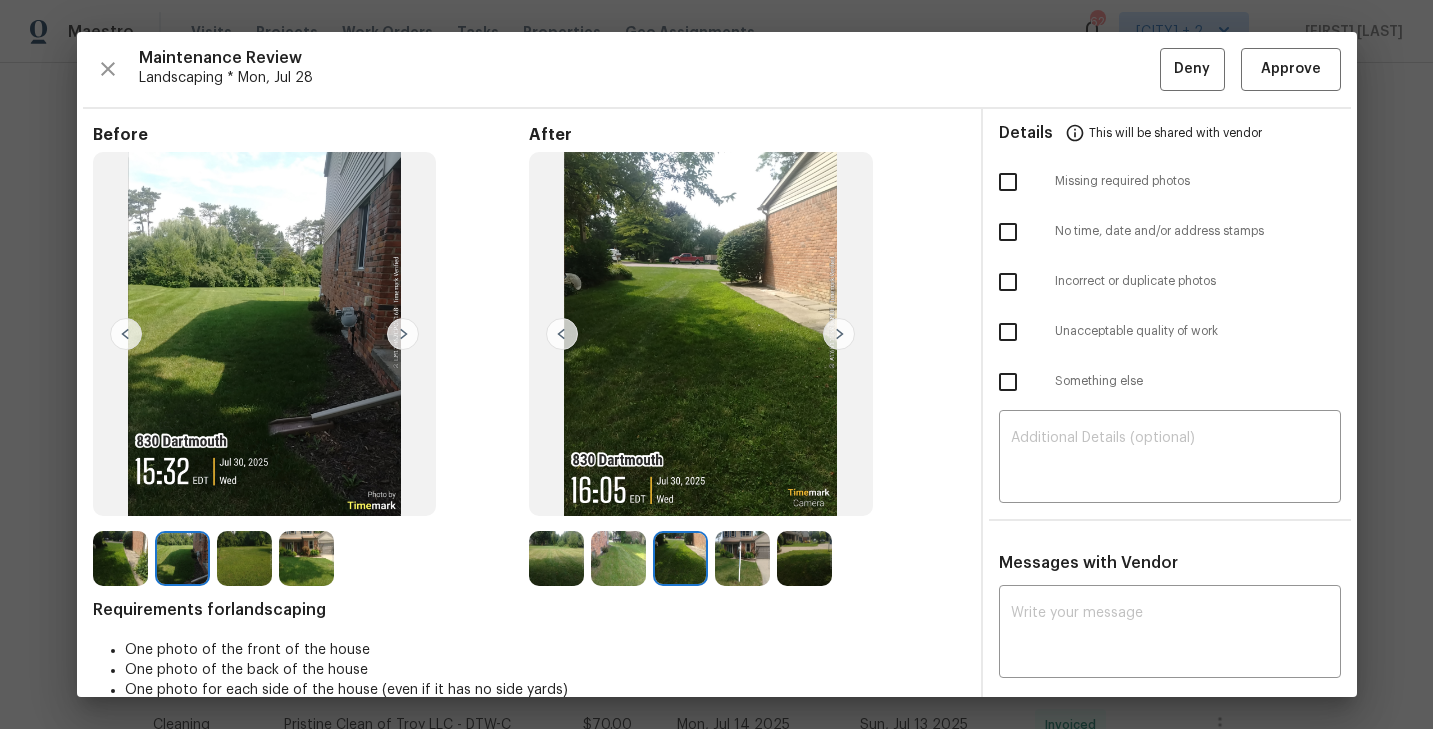 click at bounding box center [680, 558] 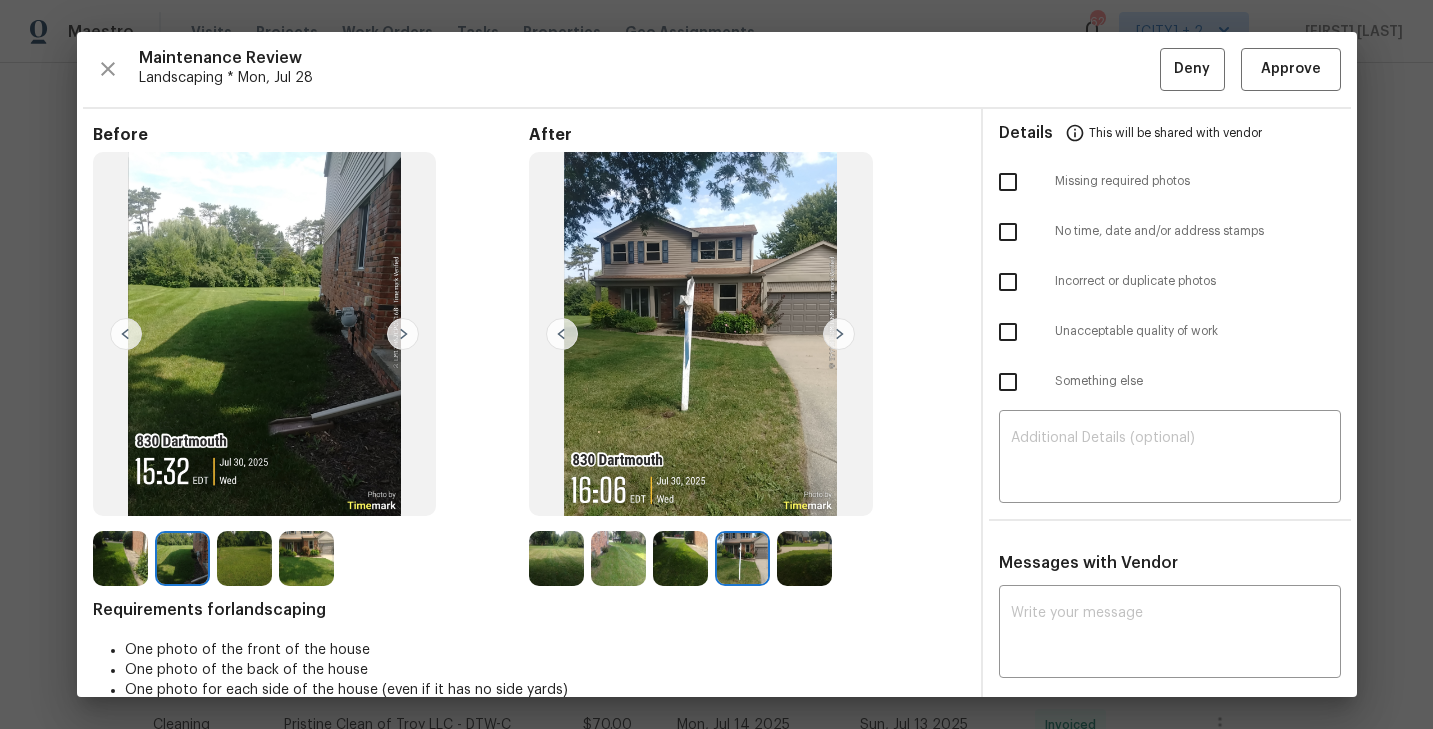 click at bounding box center [244, 558] 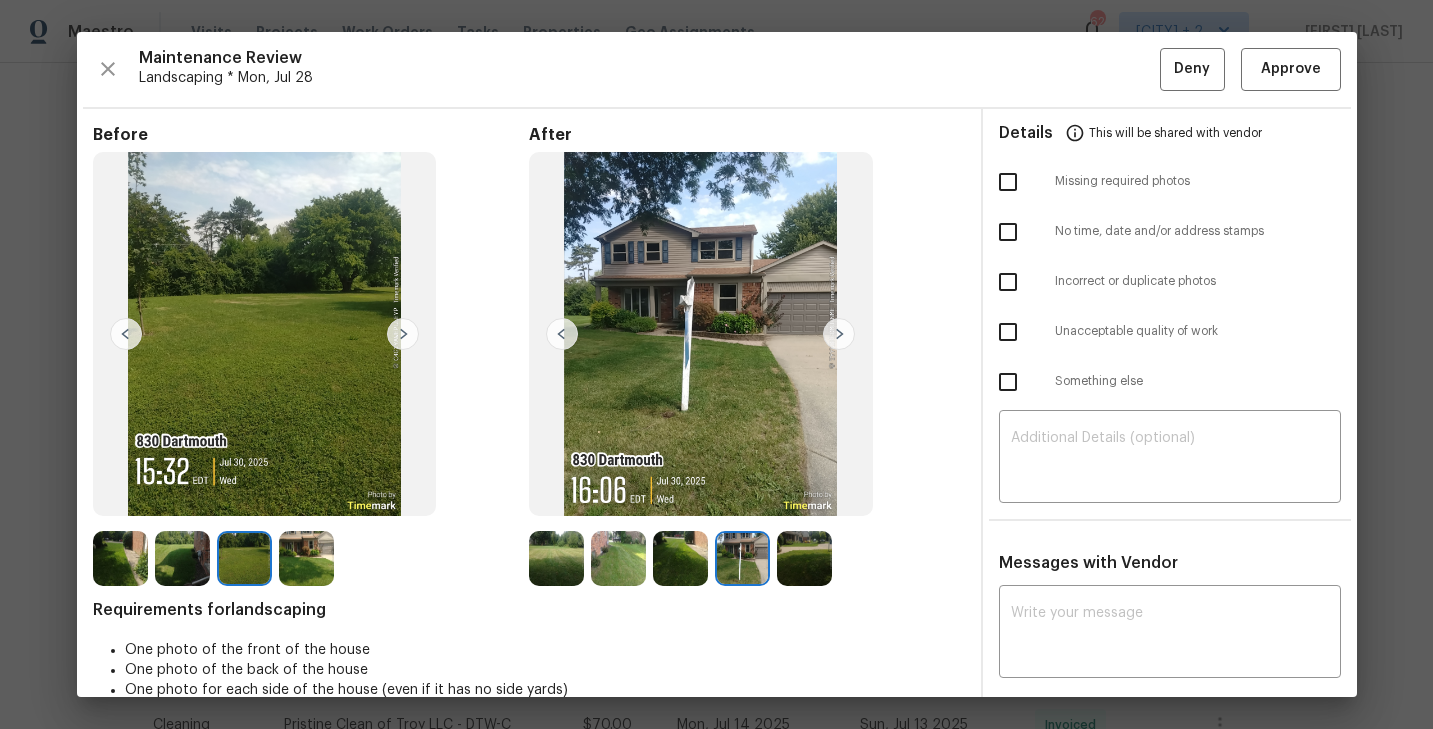 click at bounding box center (306, 558) 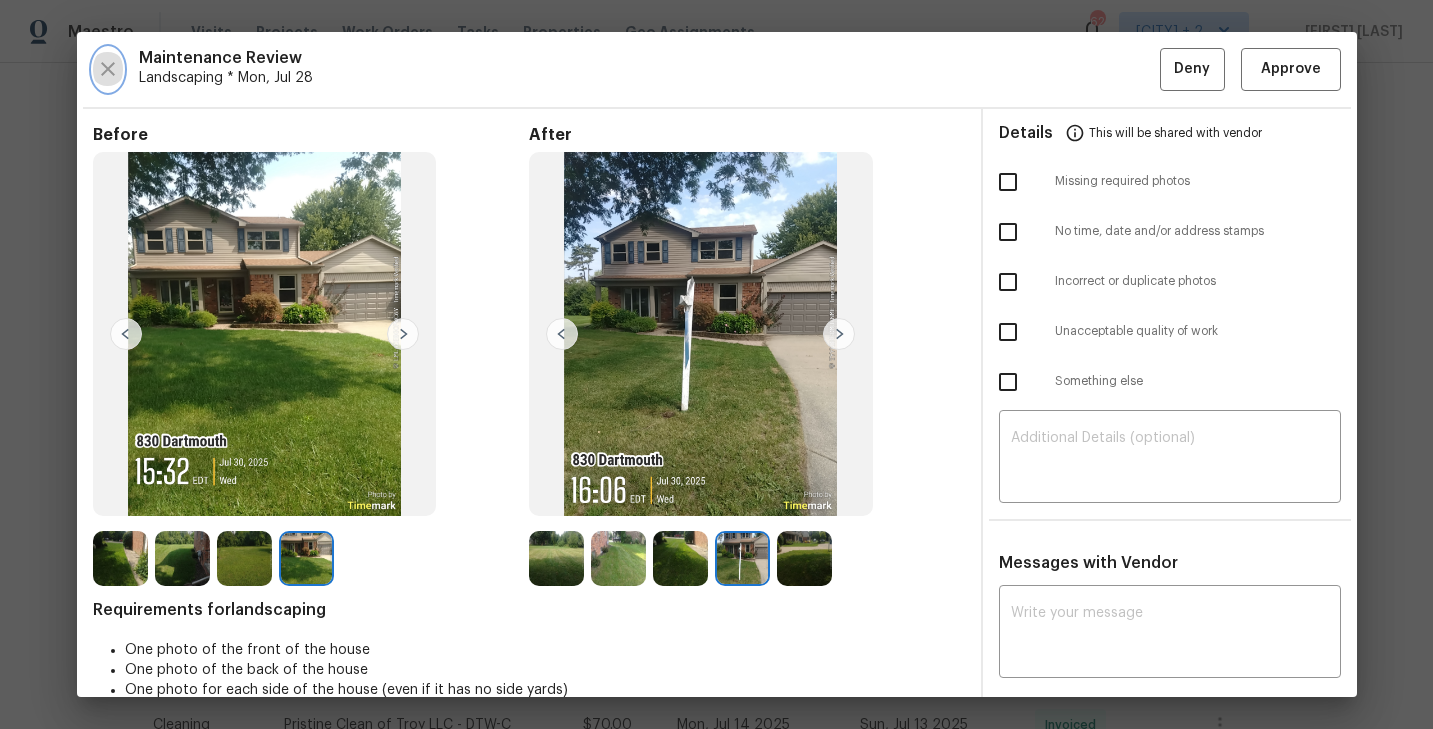 click 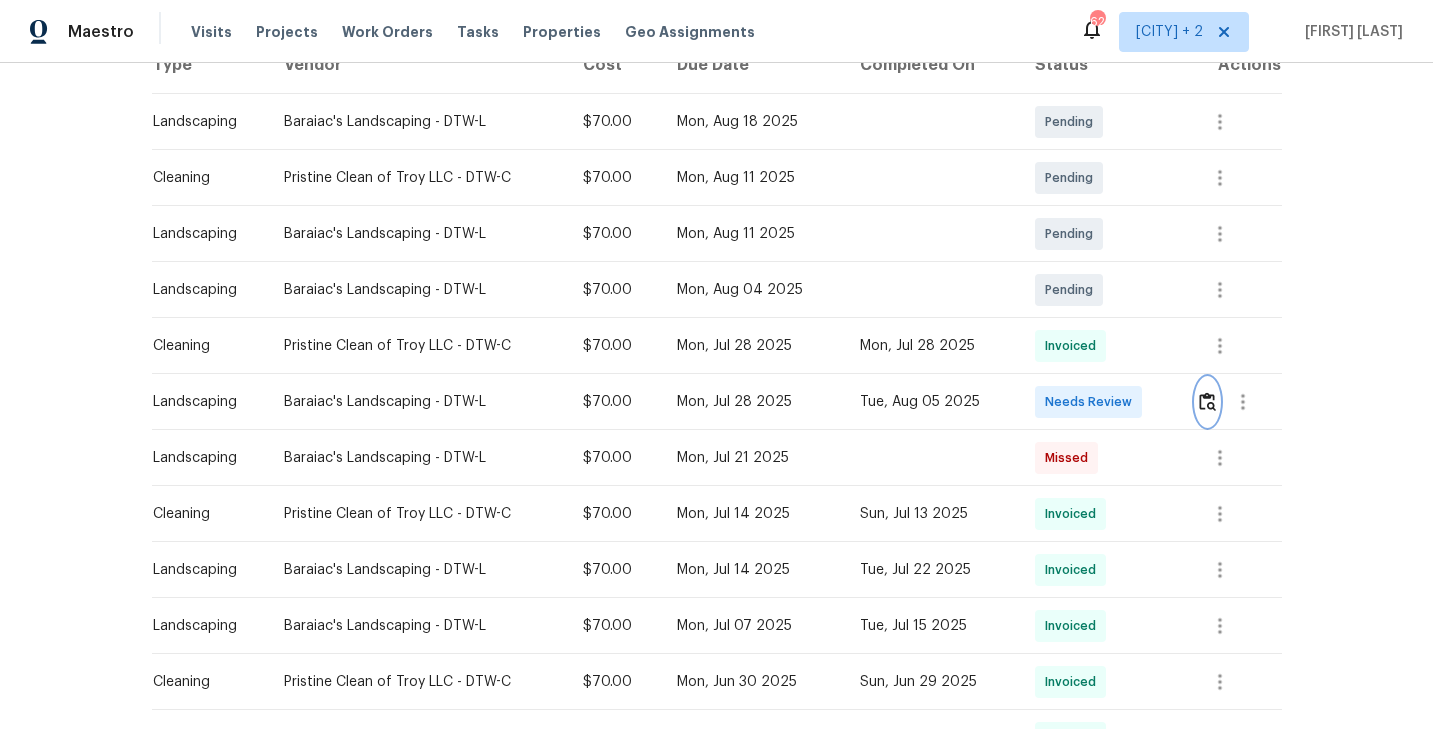 scroll, scrollTop: 566, scrollLeft: 0, axis: vertical 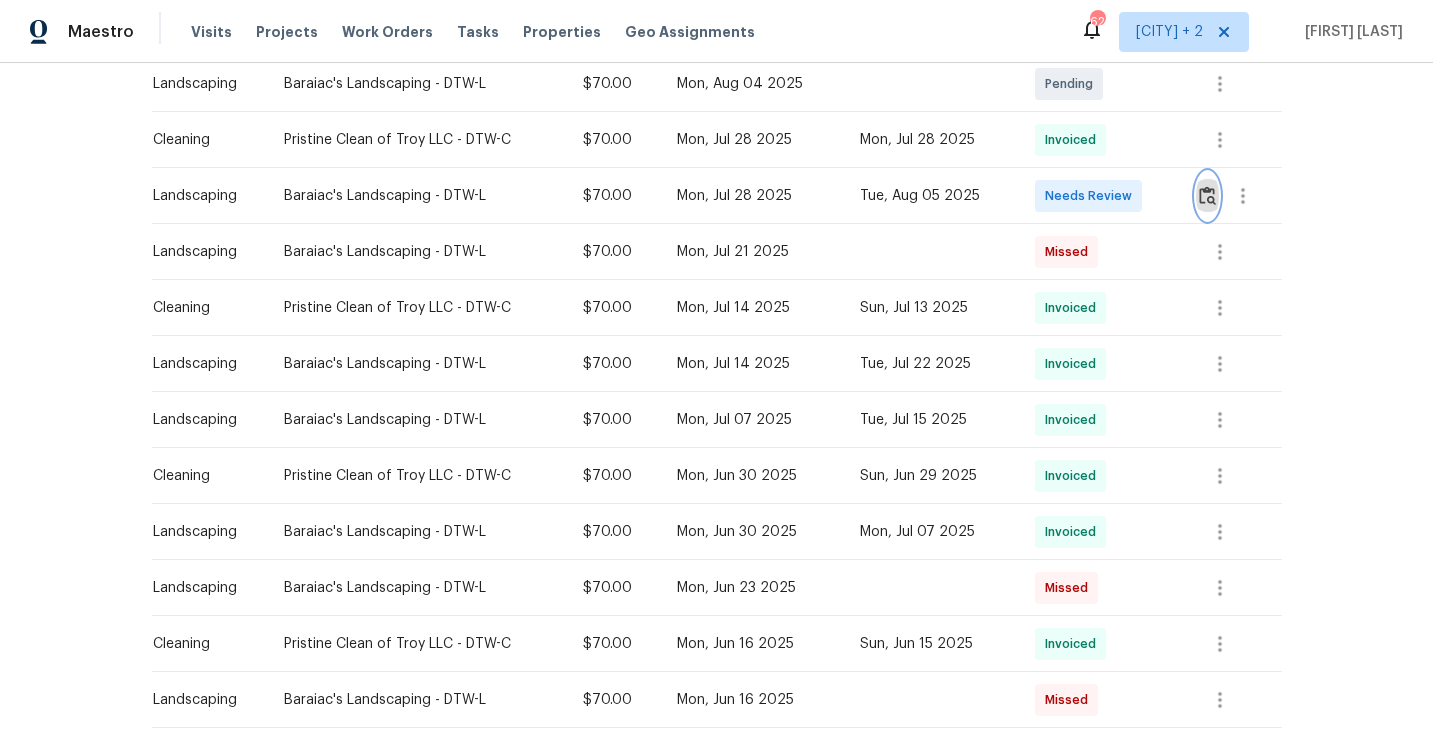 click at bounding box center [1207, 195] 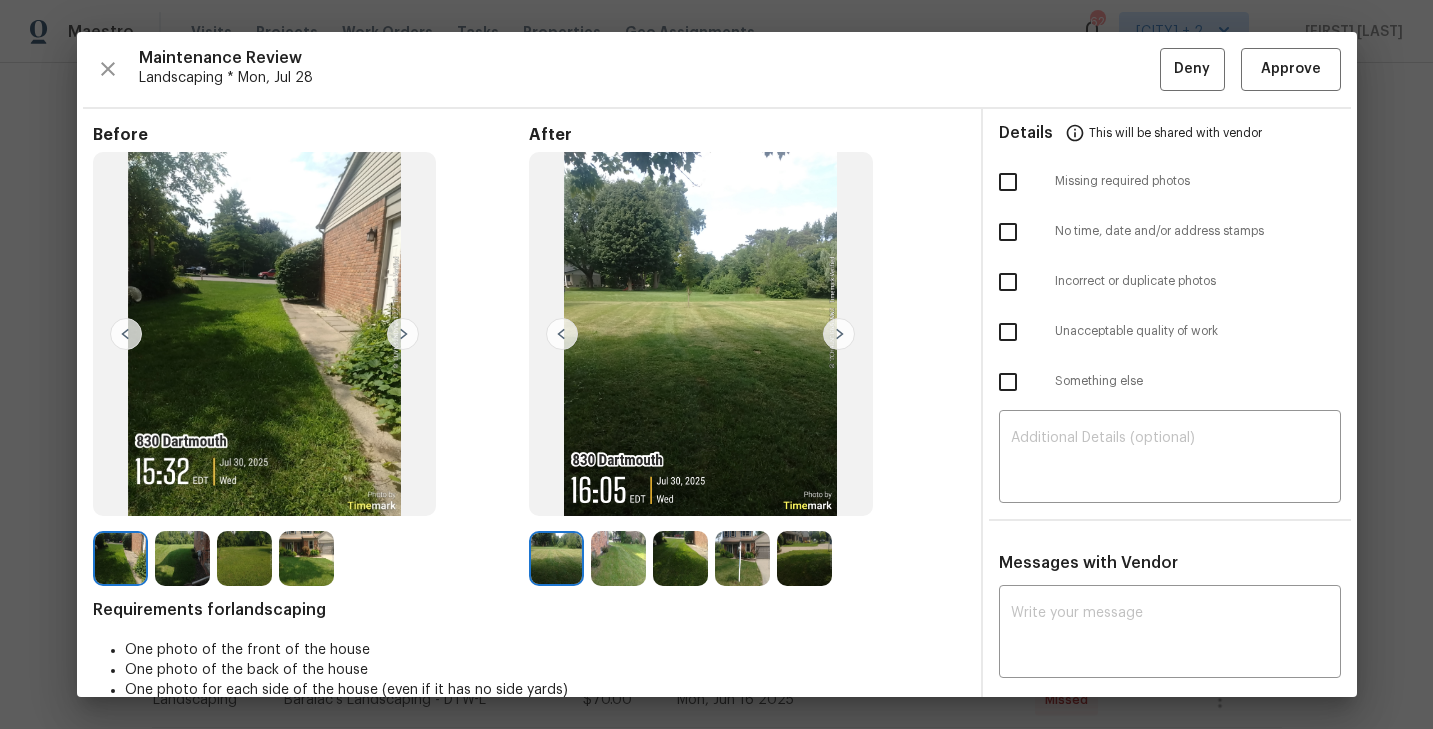 click at bounding box center (804, 558) 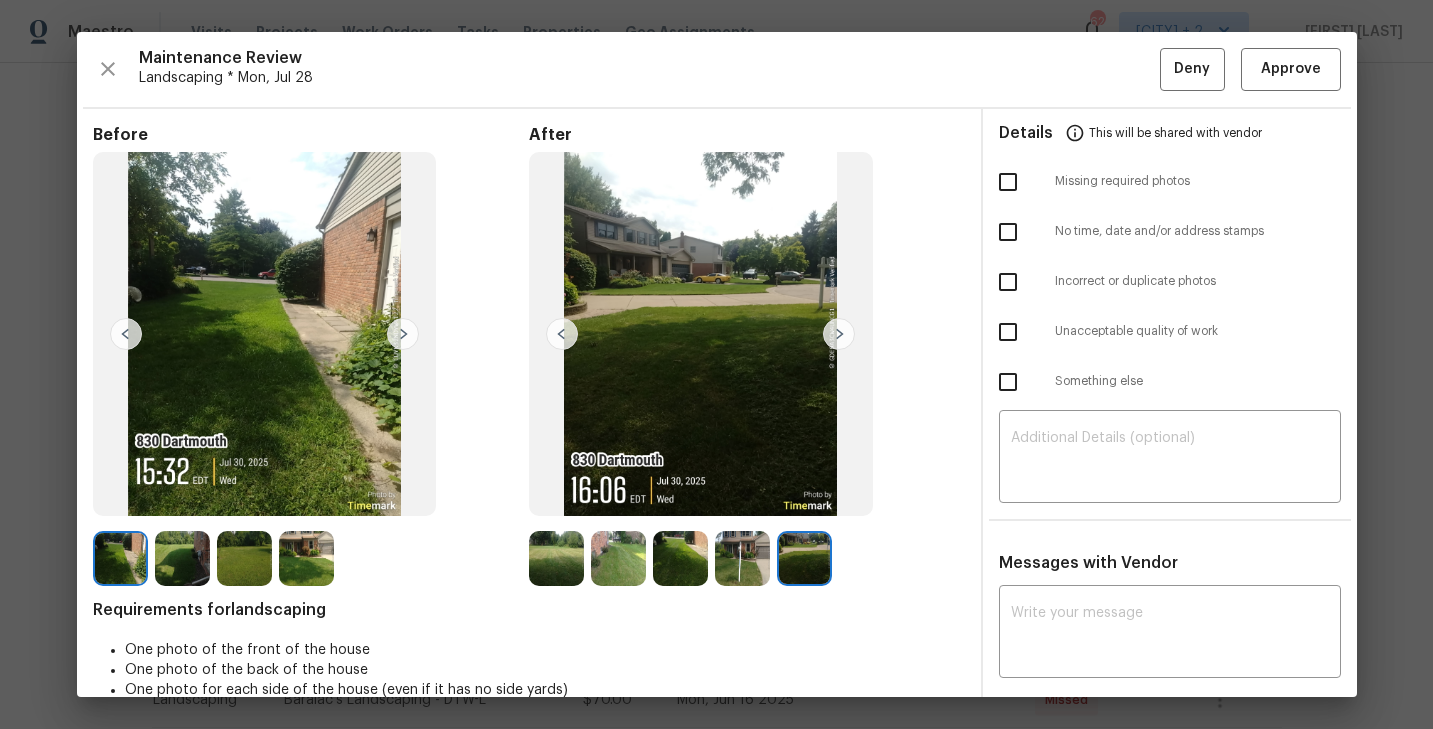 click at bounding box center (556, 558) 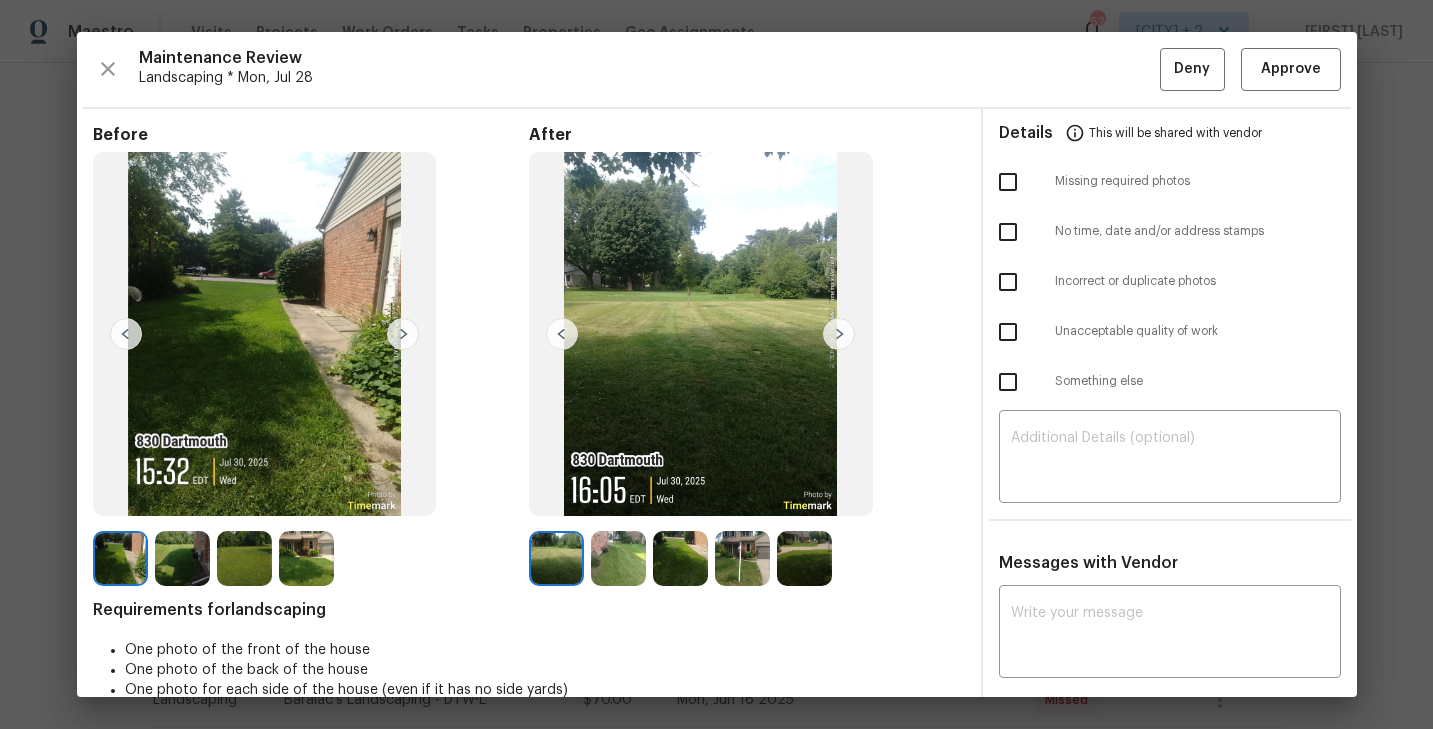 click at bounding box center [839, 334] 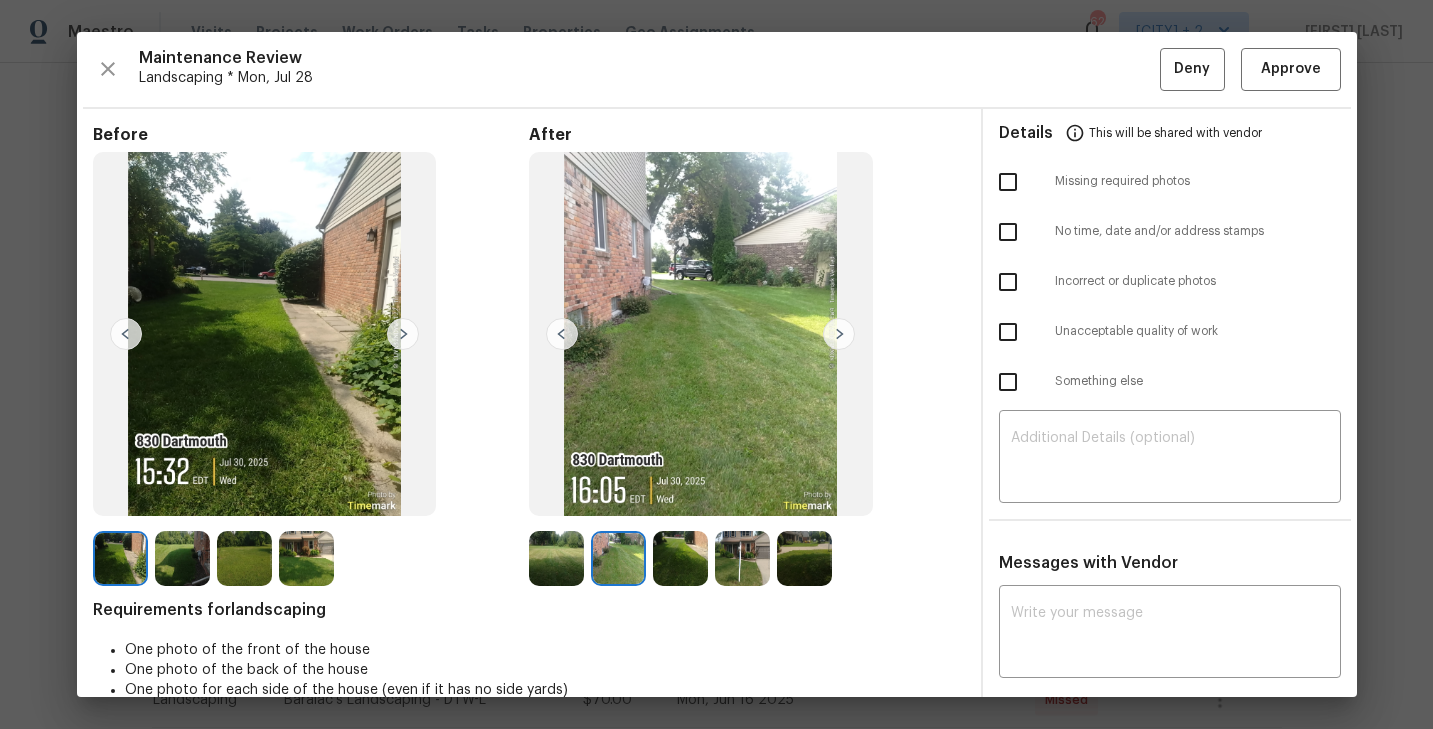 click at bounding box center [839, 334] 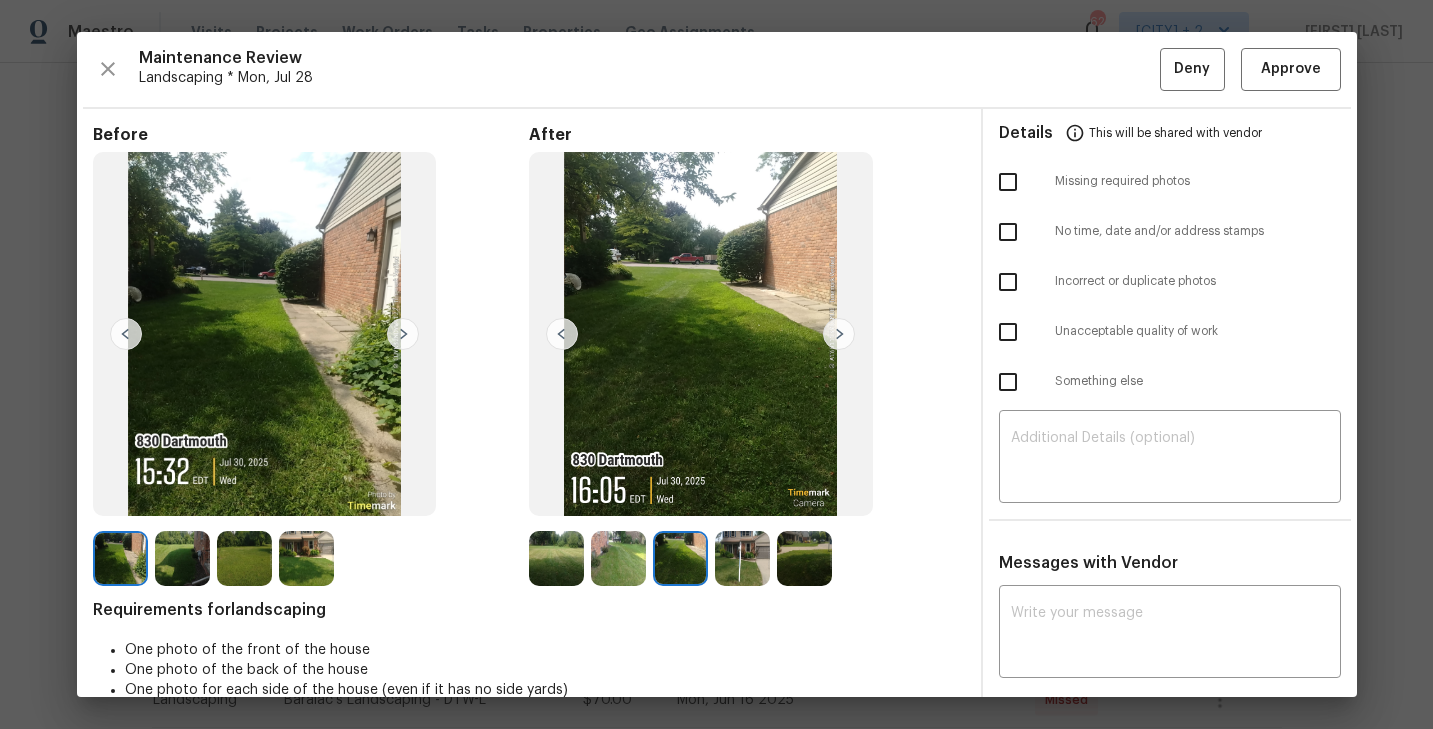 click at bounding box center (839, 334) 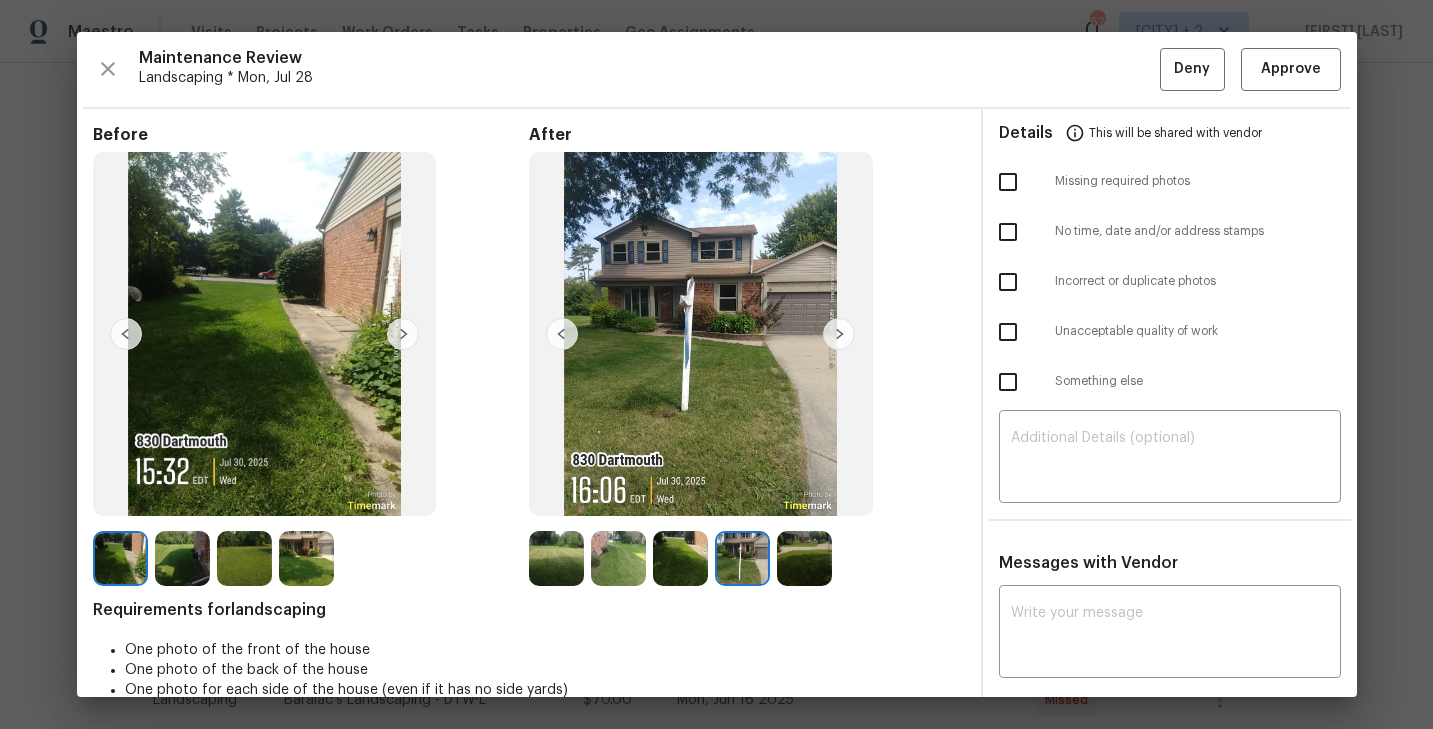 click at bounding box center (839, 334) 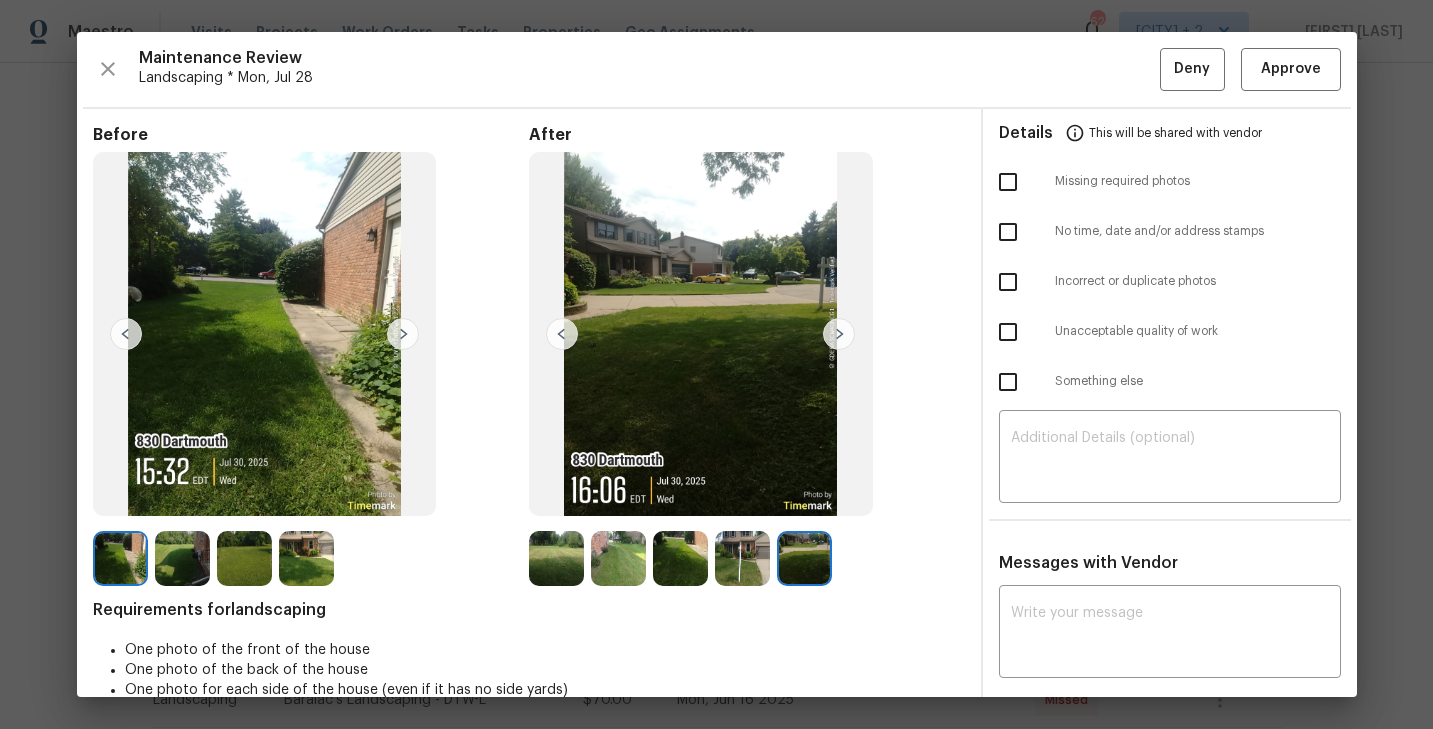 click at bounding box center (556, 558) 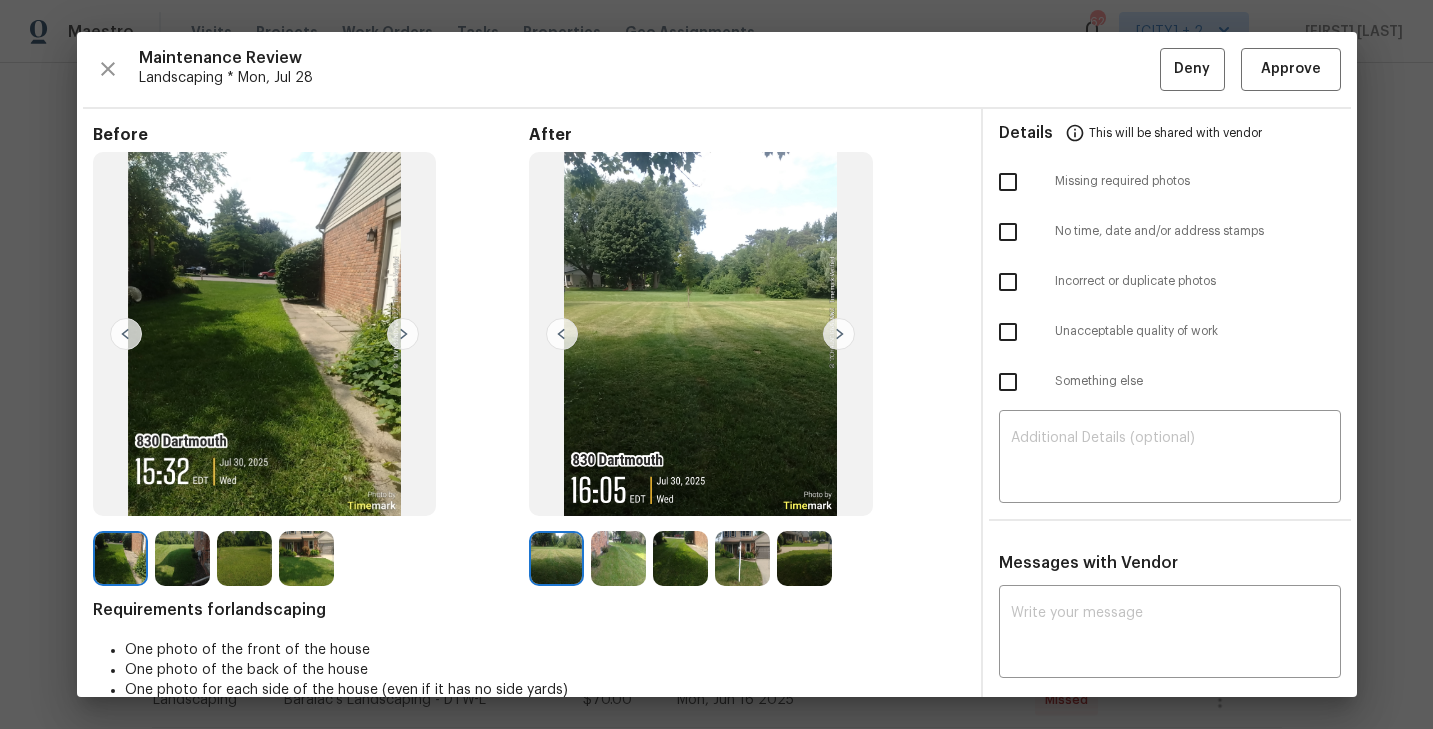 click at bounding box center [839, 334] 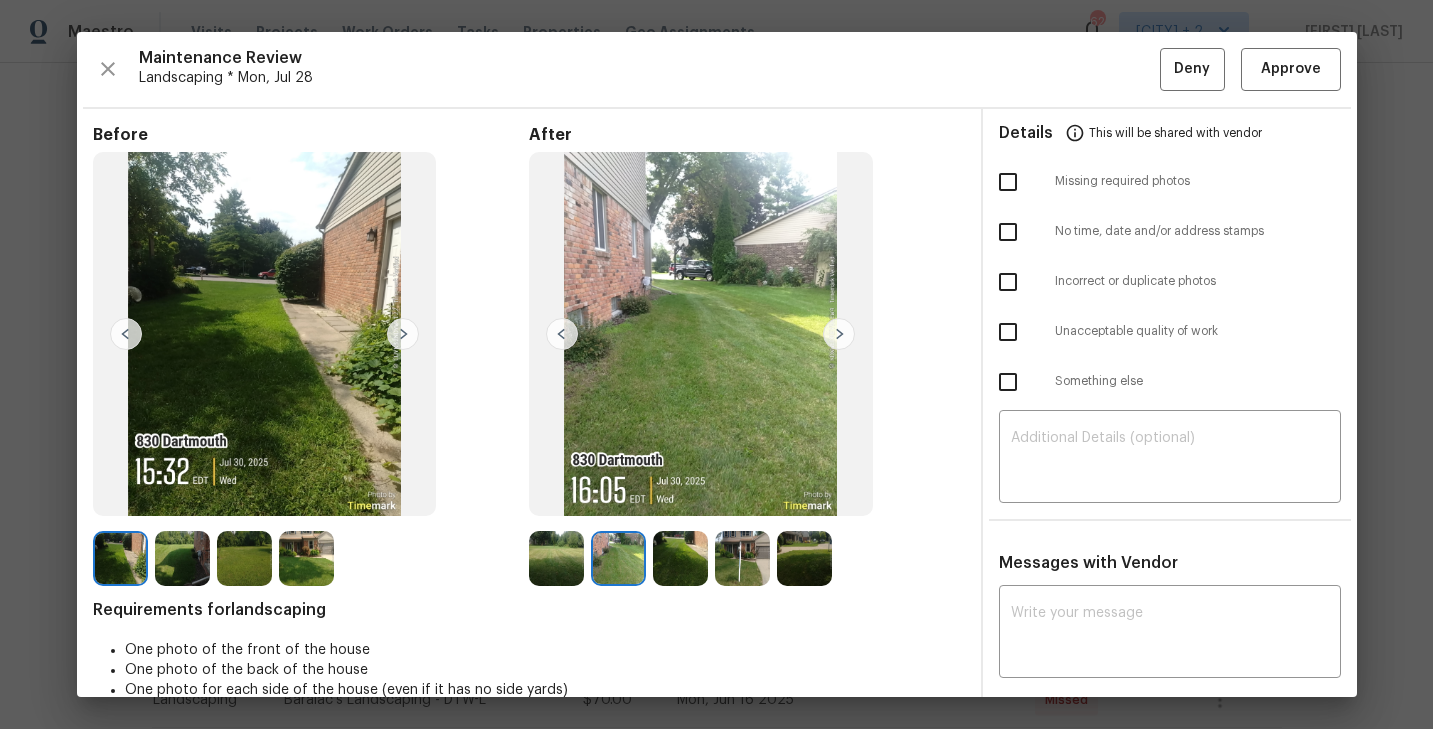 click at bounding box center [839, 334] 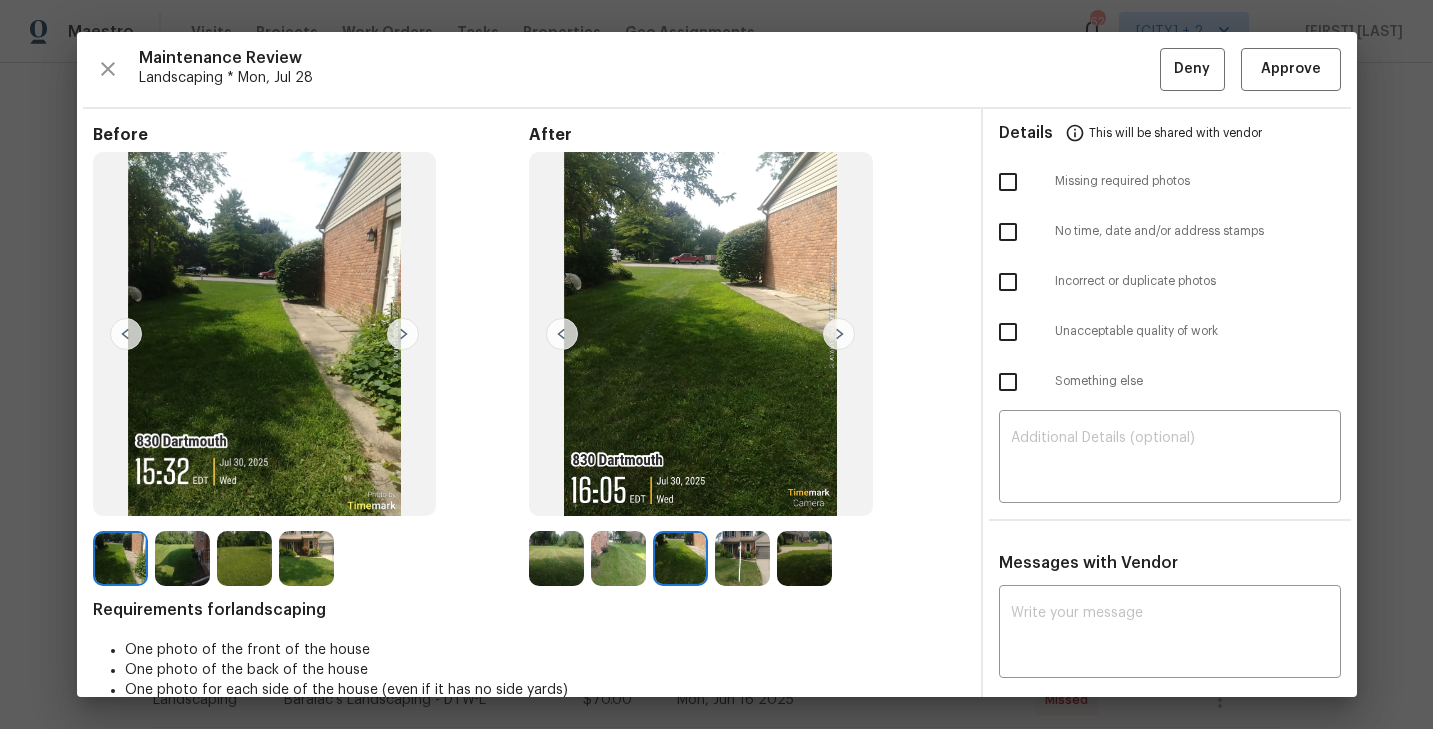 click at bounding box center [839, 334] 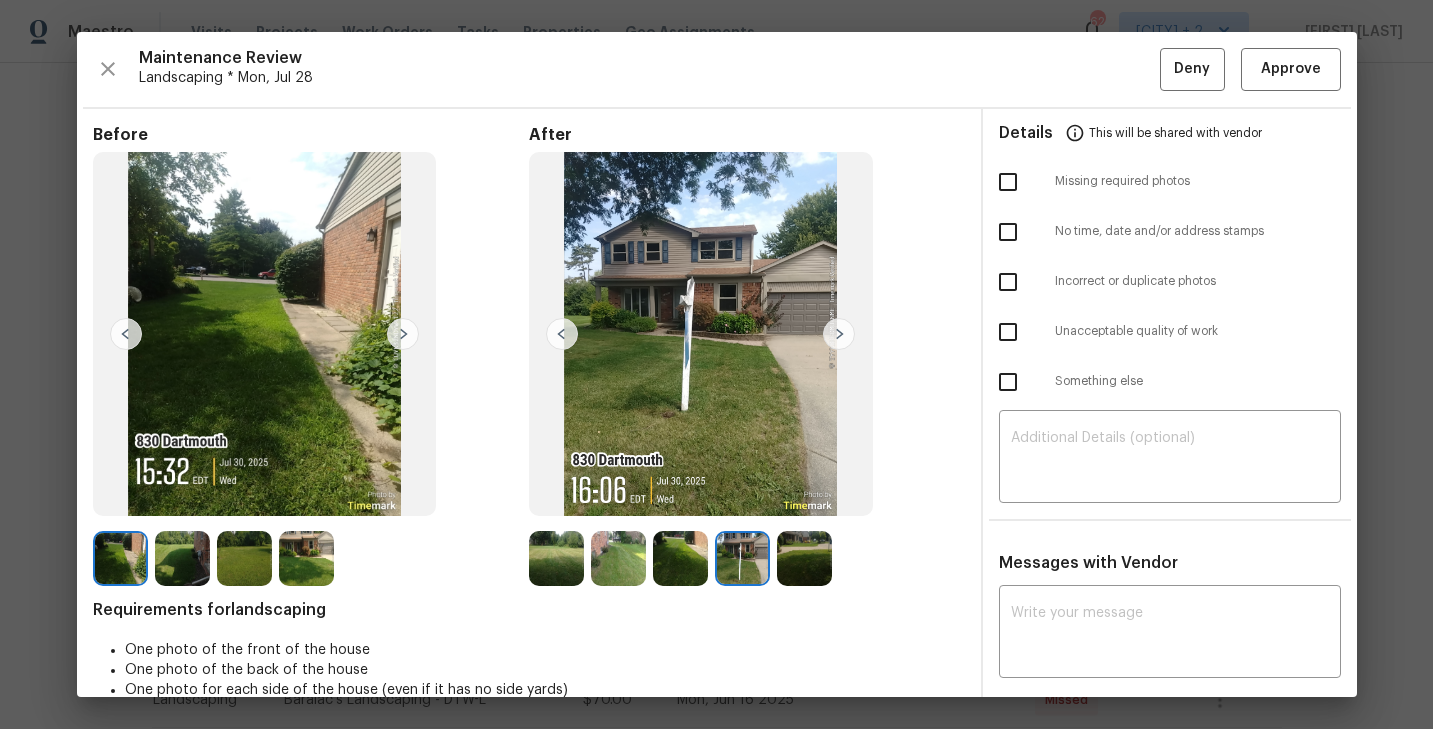 click at bounding box center (839, 334) 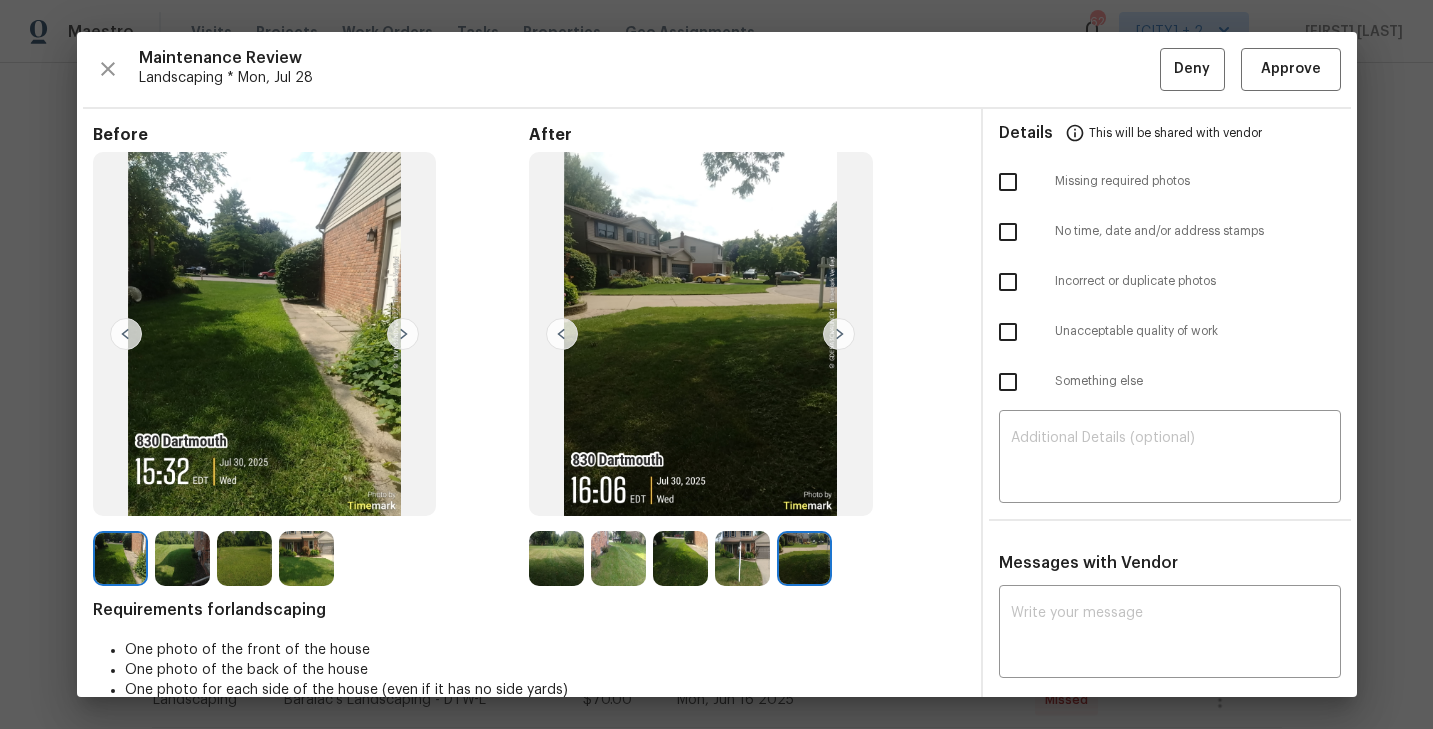 click at bounding box center (120, 558) 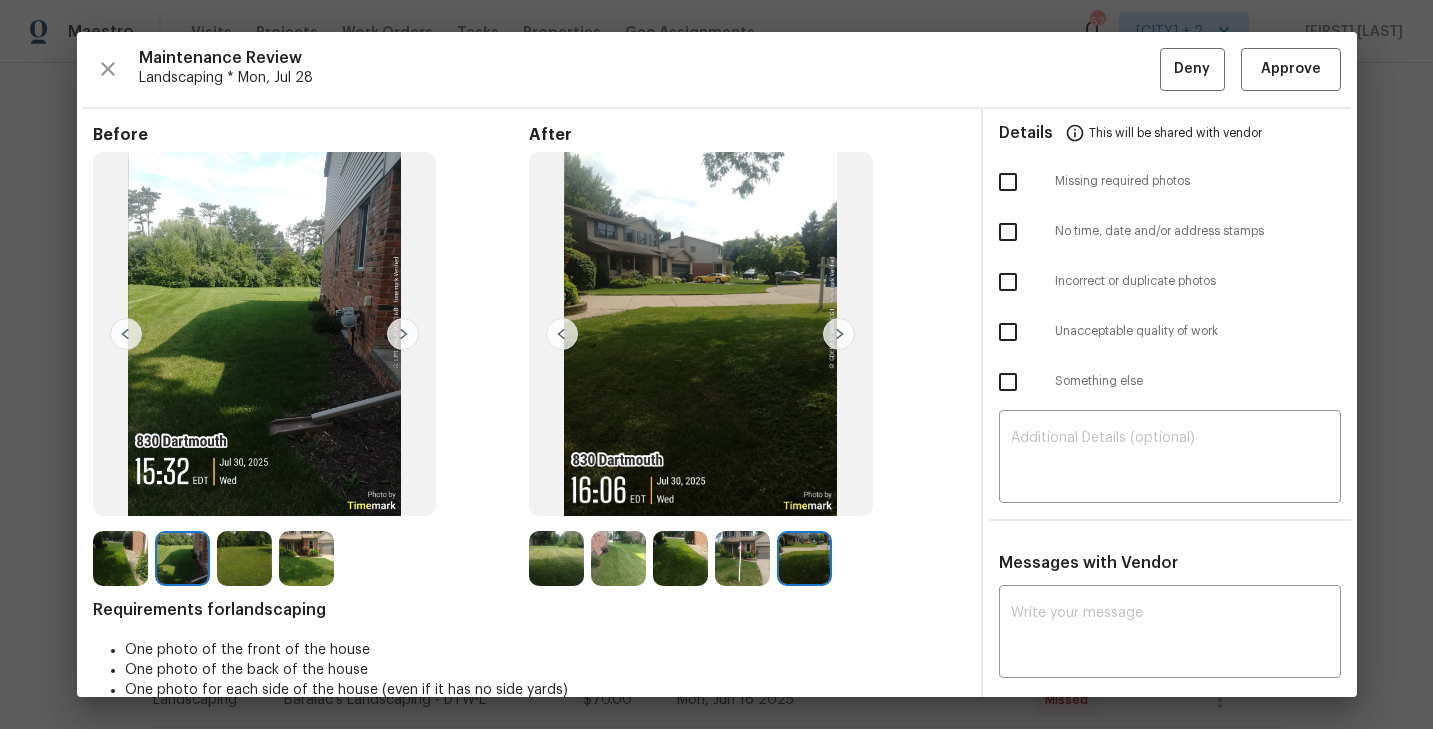 click at bounding box center [244, 558] 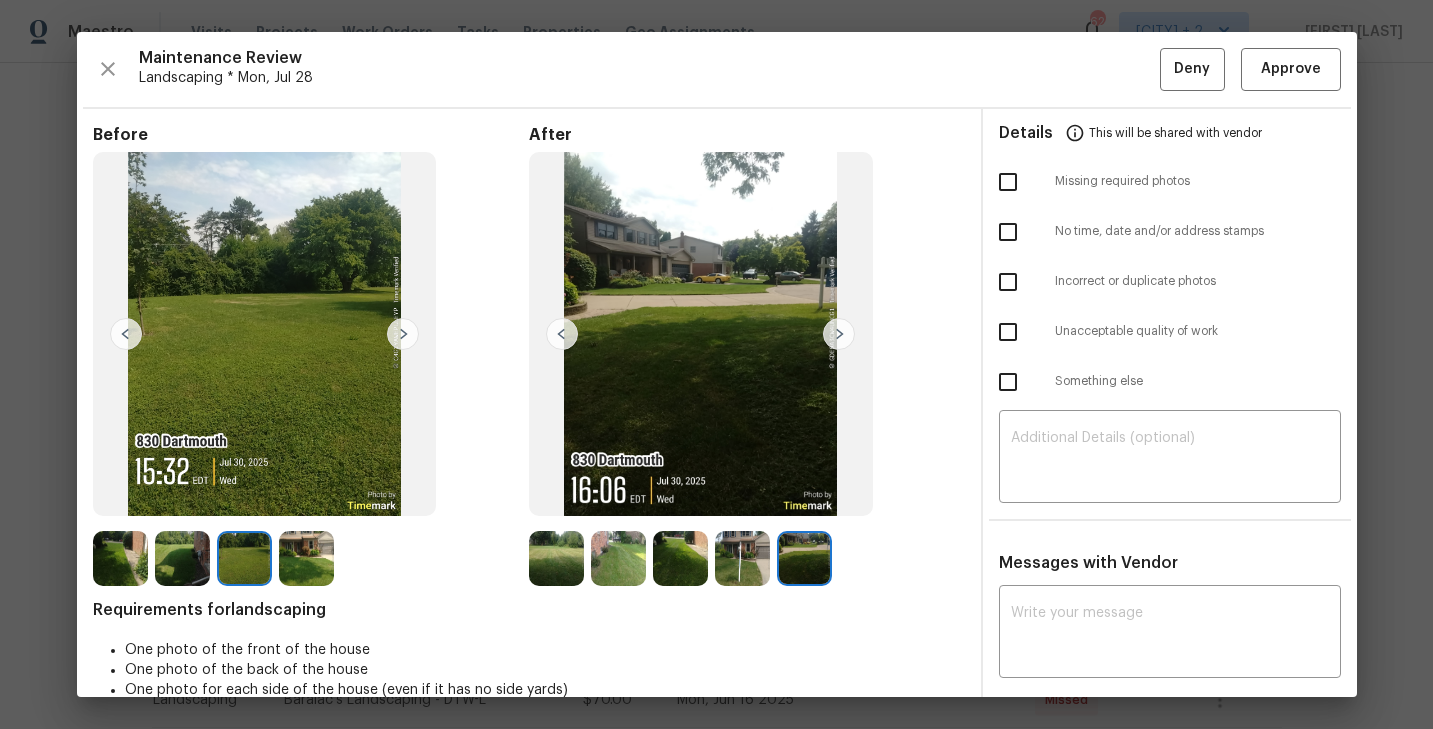 click at bounding box center [306, 558] 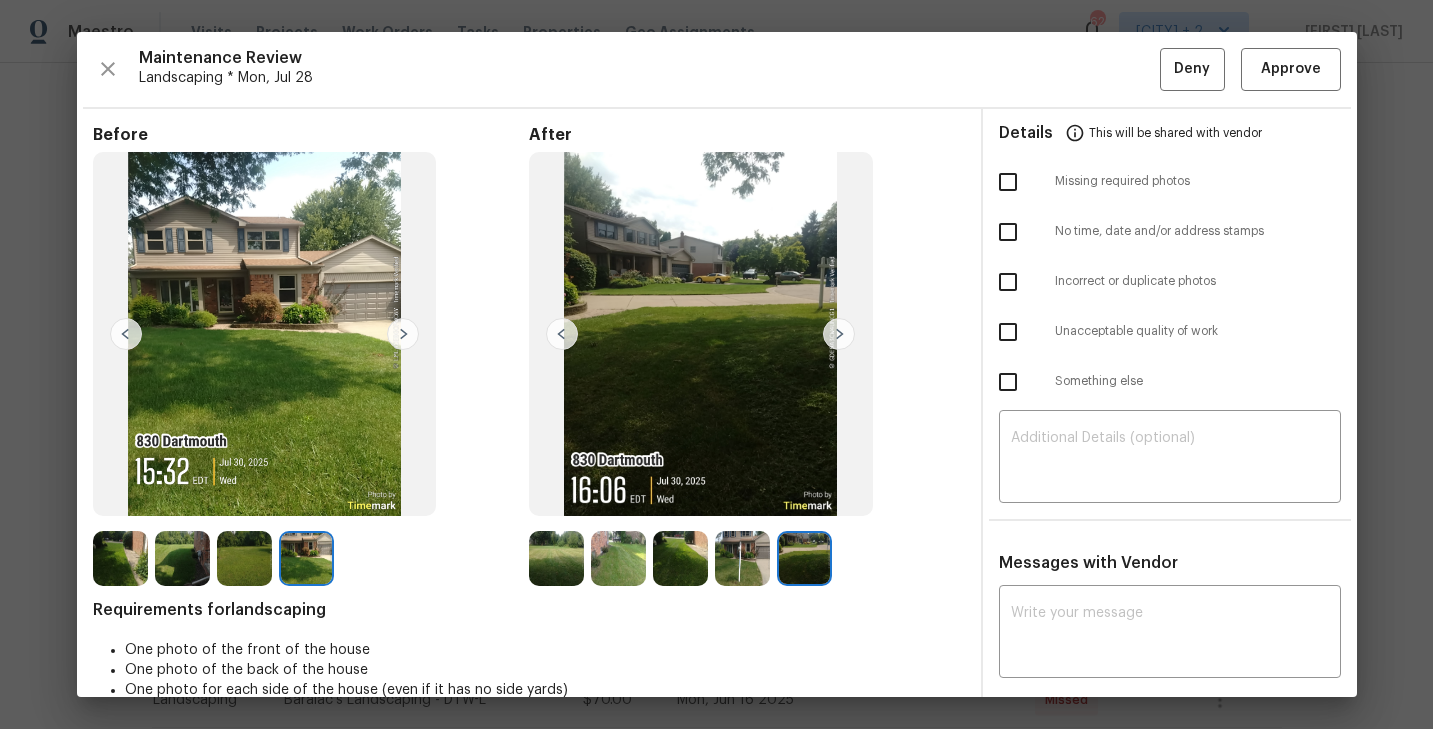 click at bounding box center (556, 558) 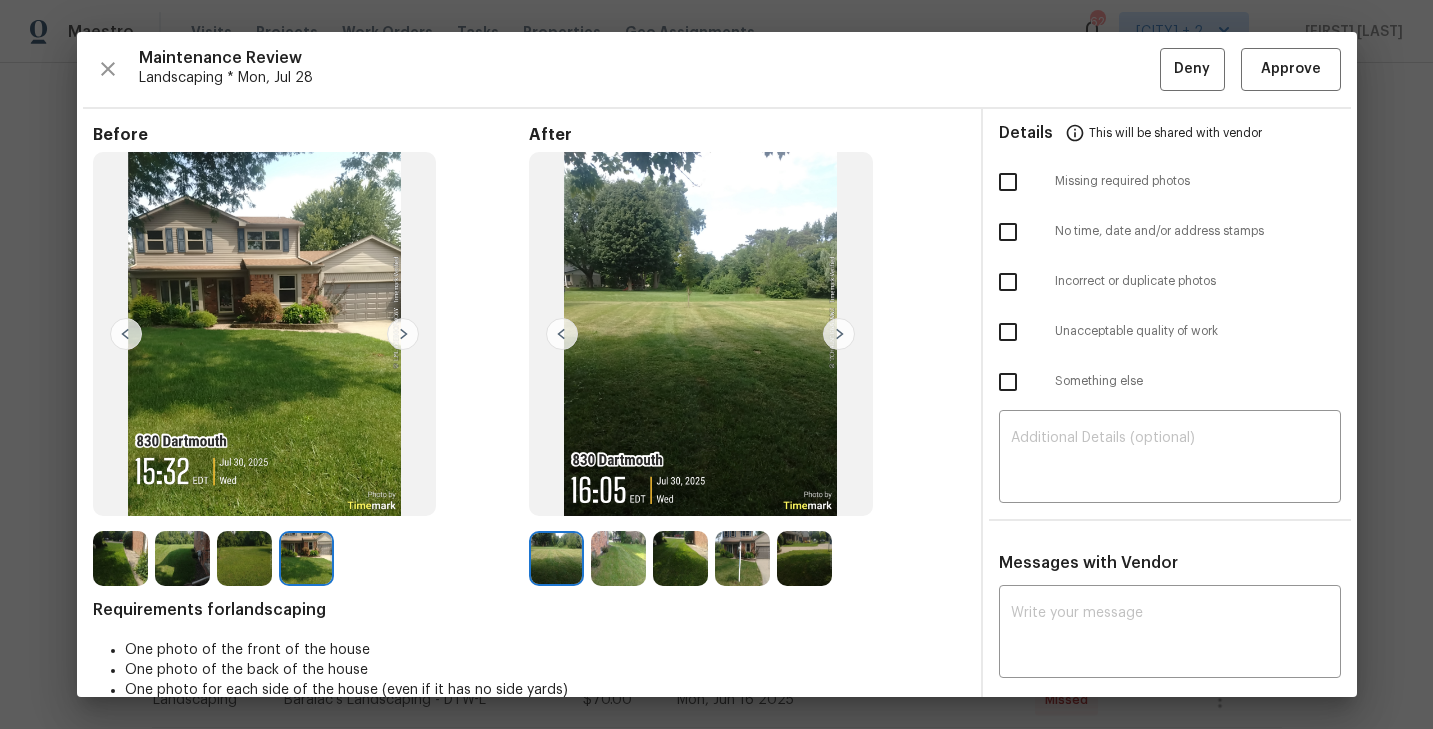 click at bounding box center [618, 558] 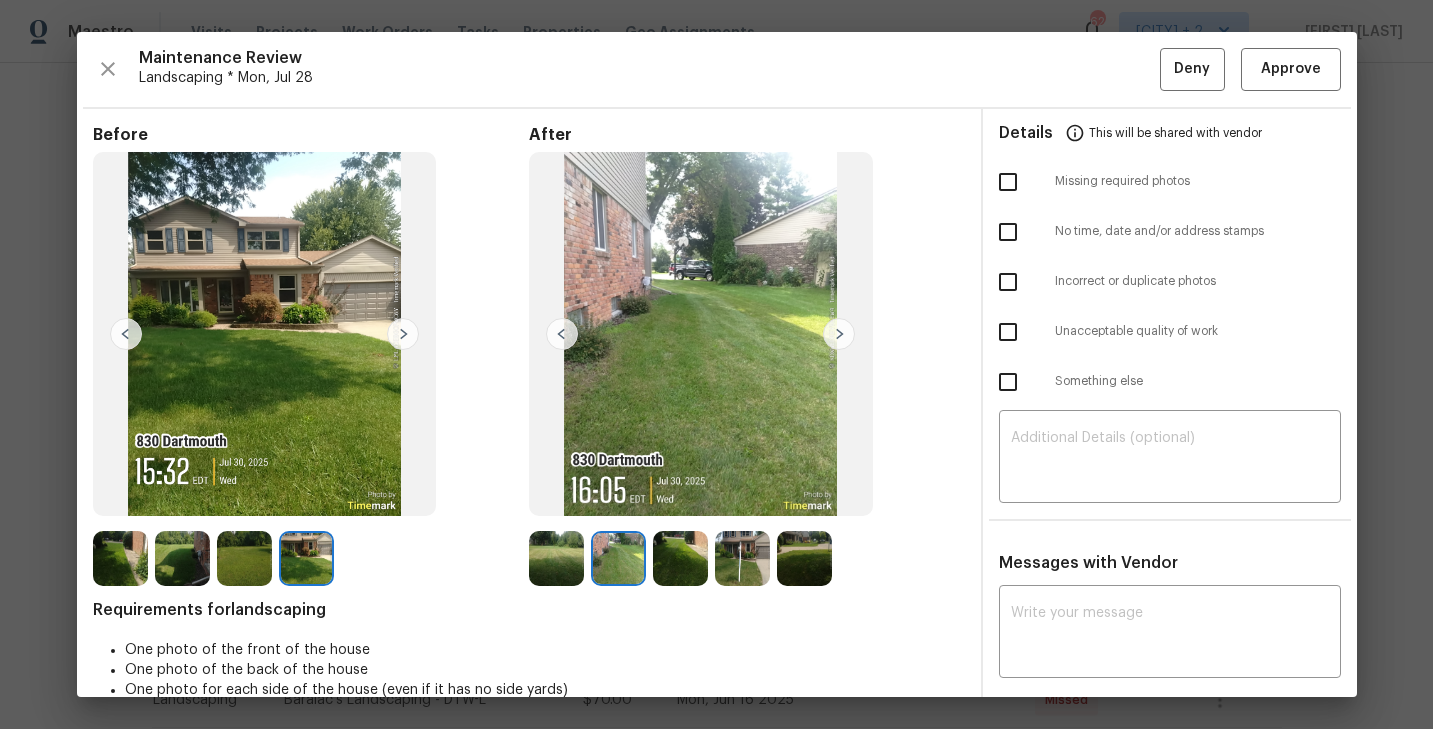 click at bounding box center (680, 558) 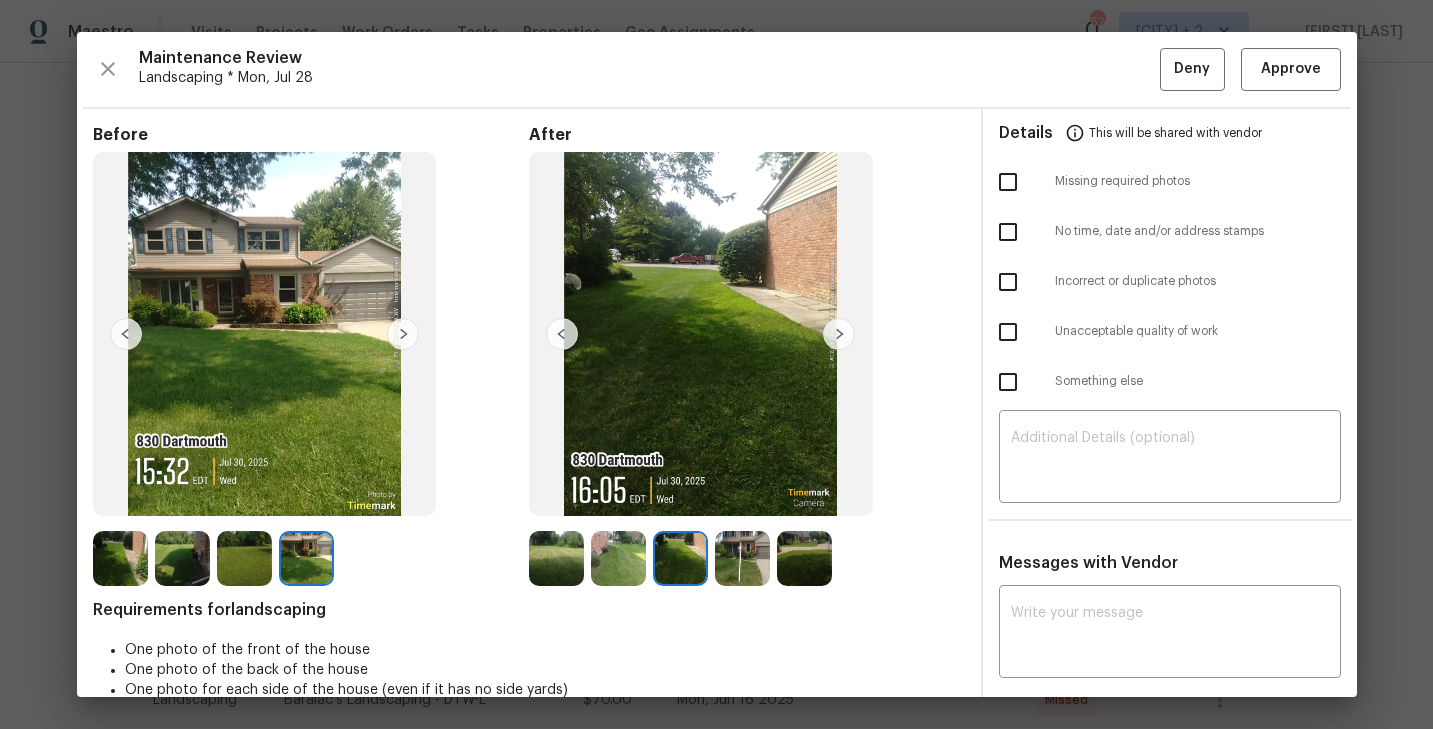 click at bounding box center (742, 558) 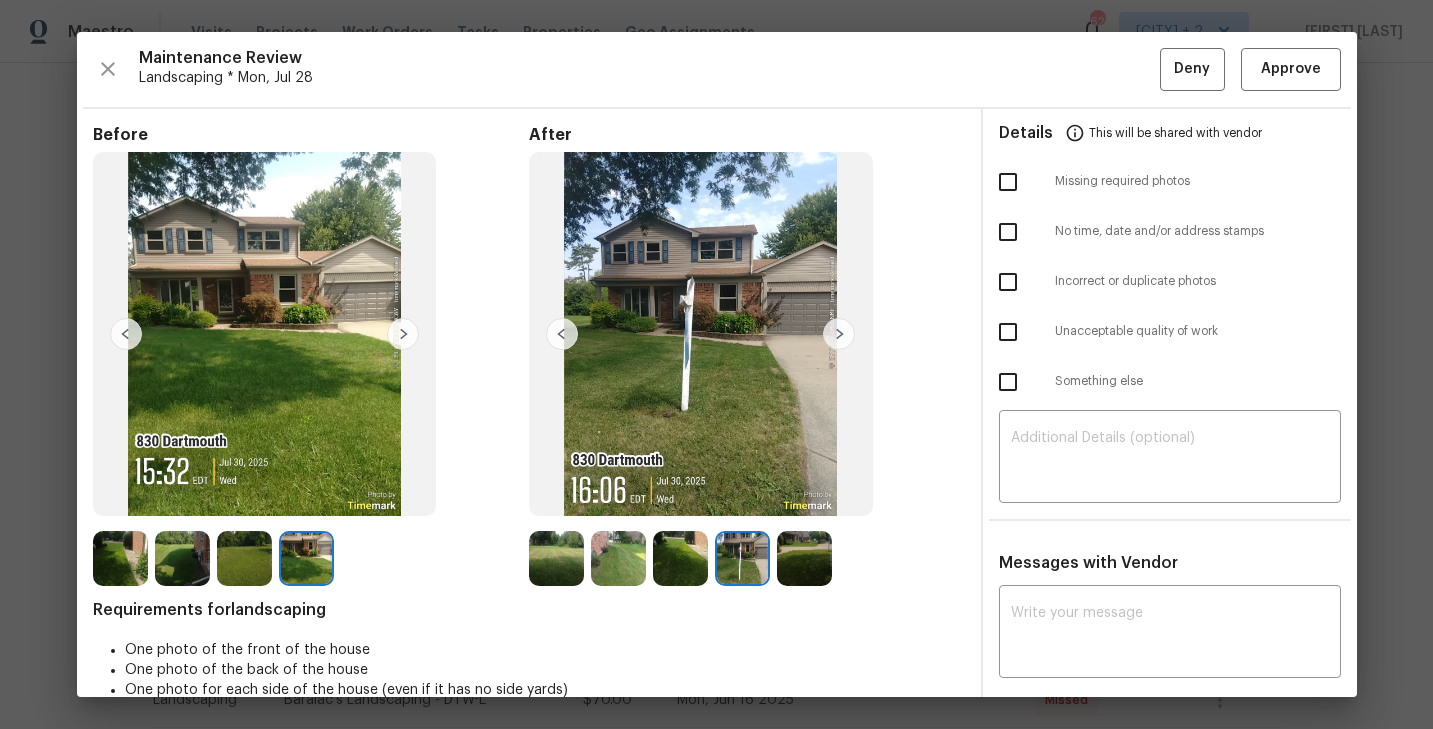 click at bounding box center (804, 558) 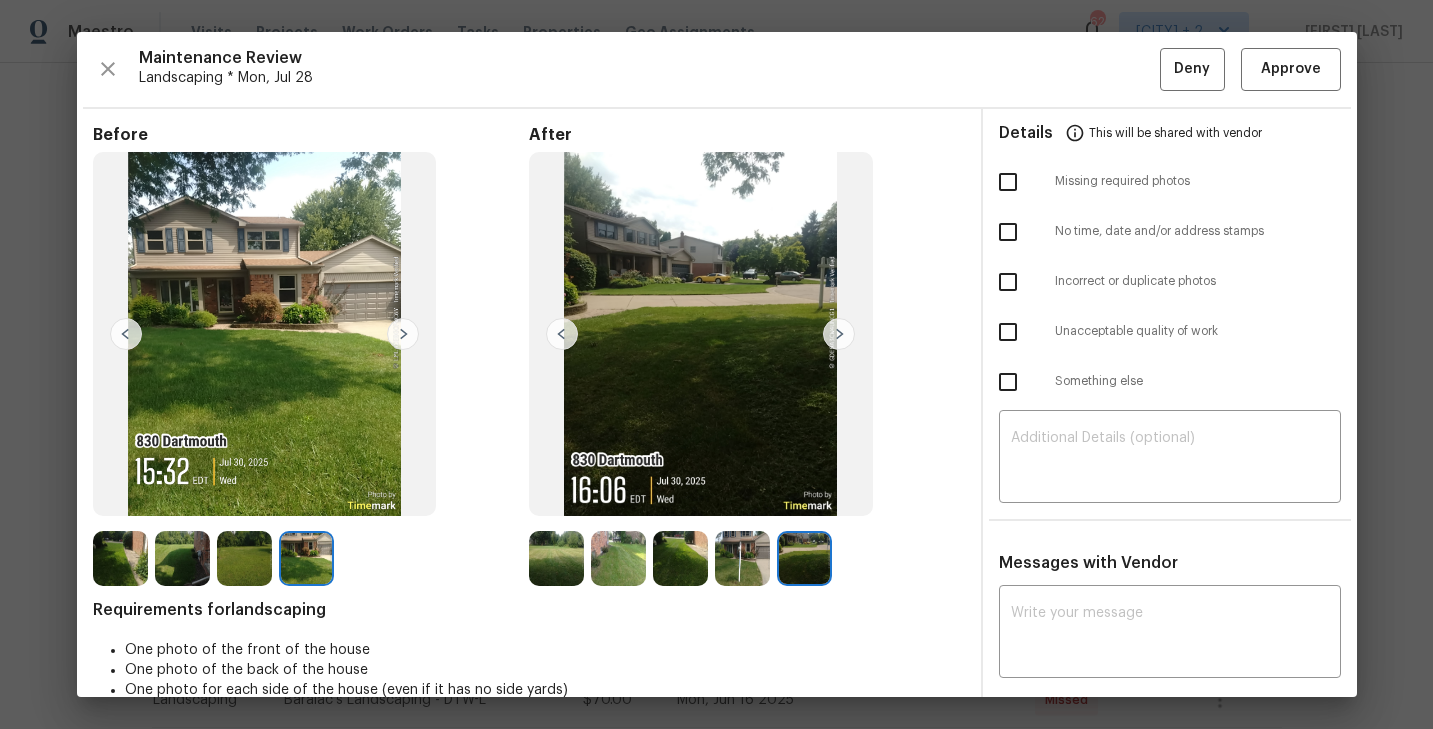 click at bounding box center (680, 558) 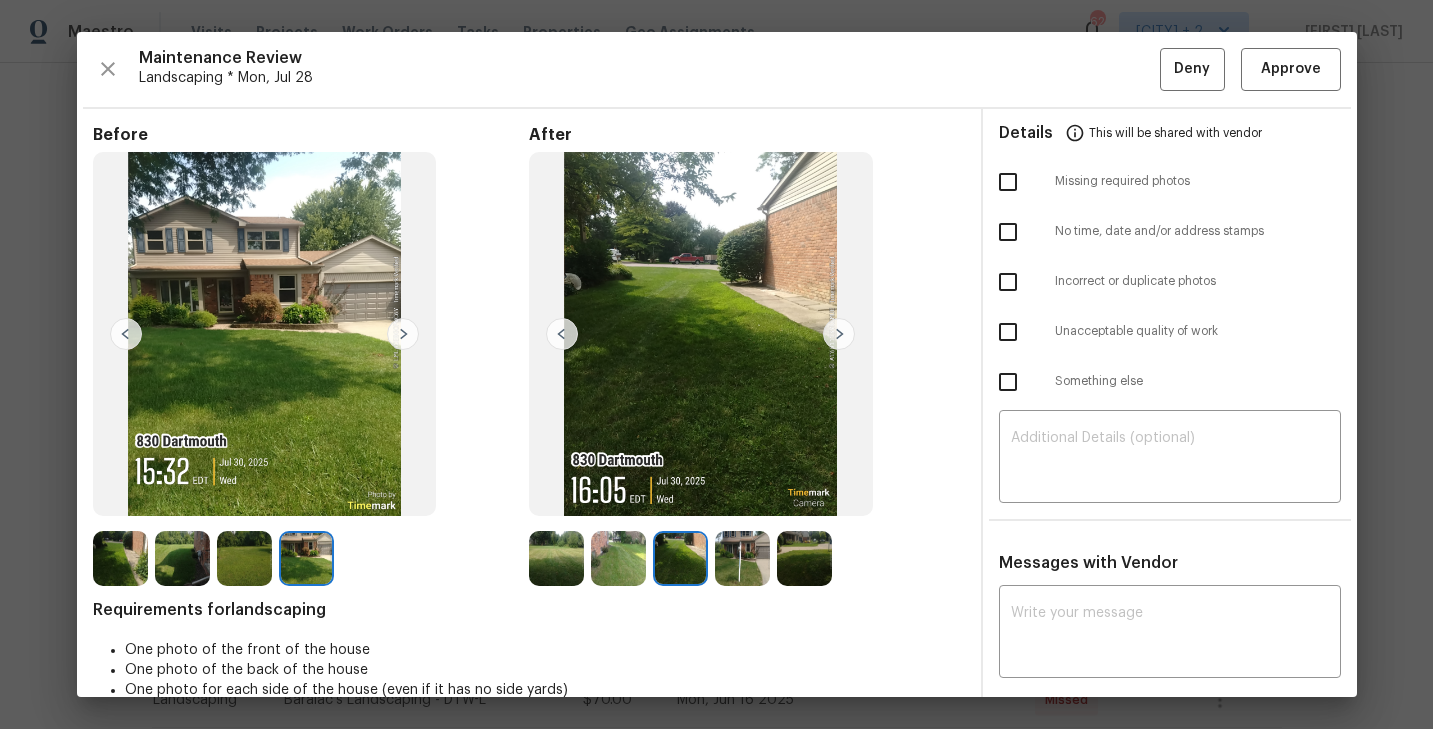 click at bounding box center [742, 558] 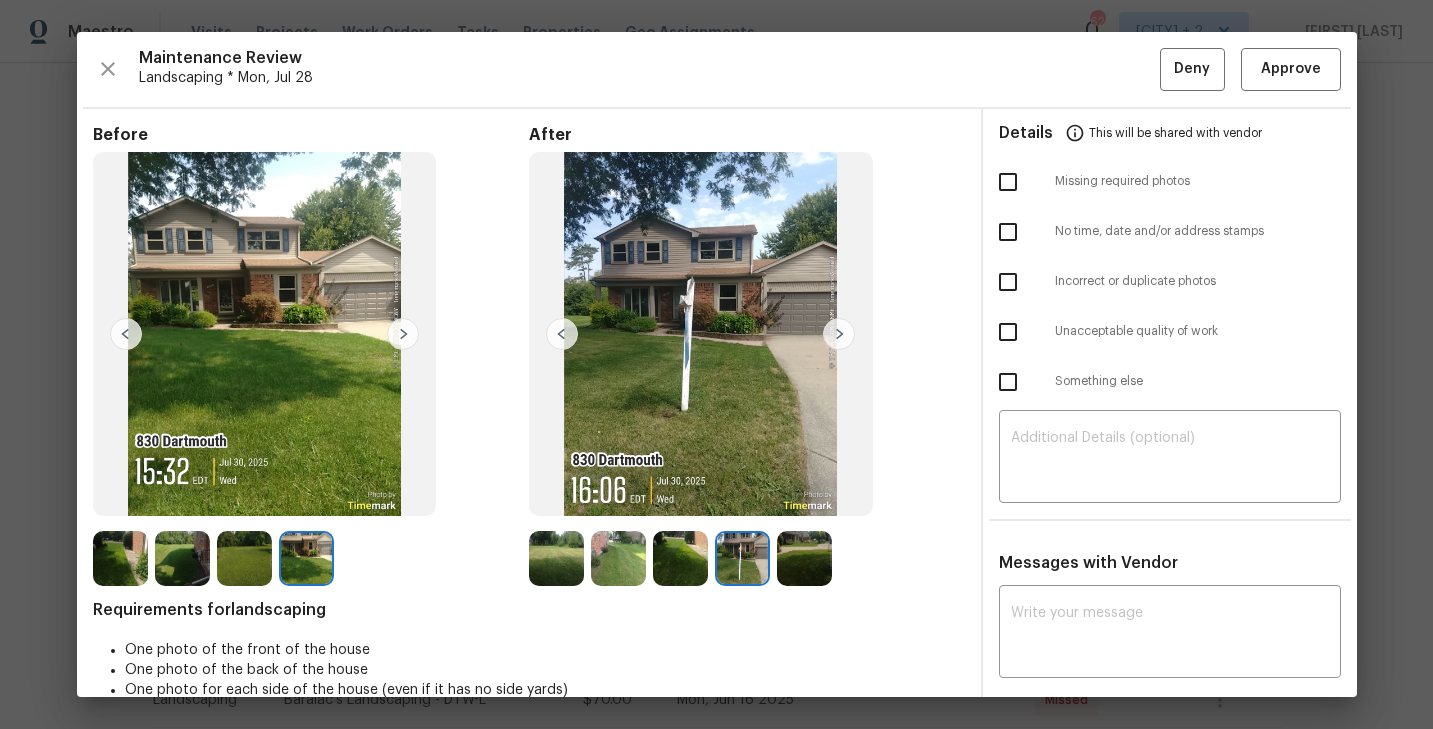 click at bounding box center (680, 558) 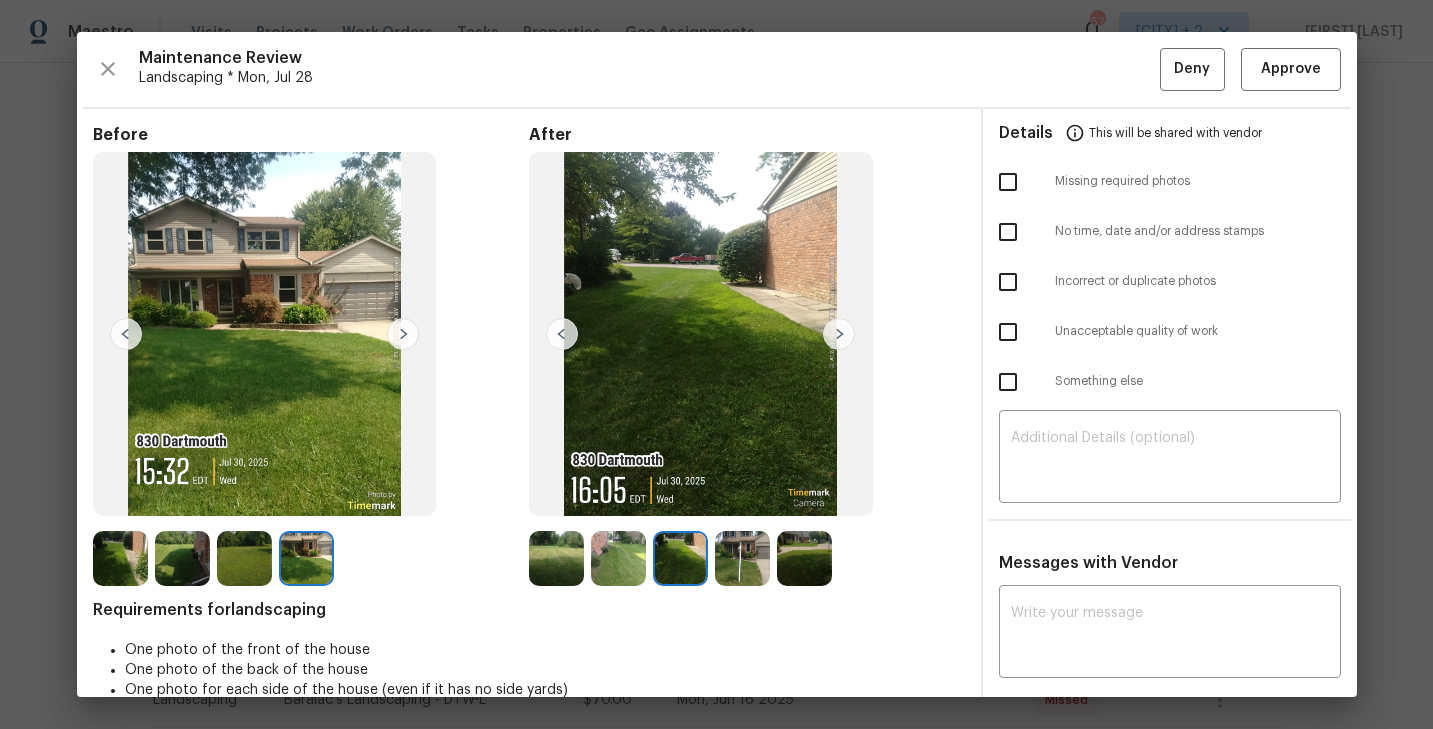 click at bounding box center [618, 558] 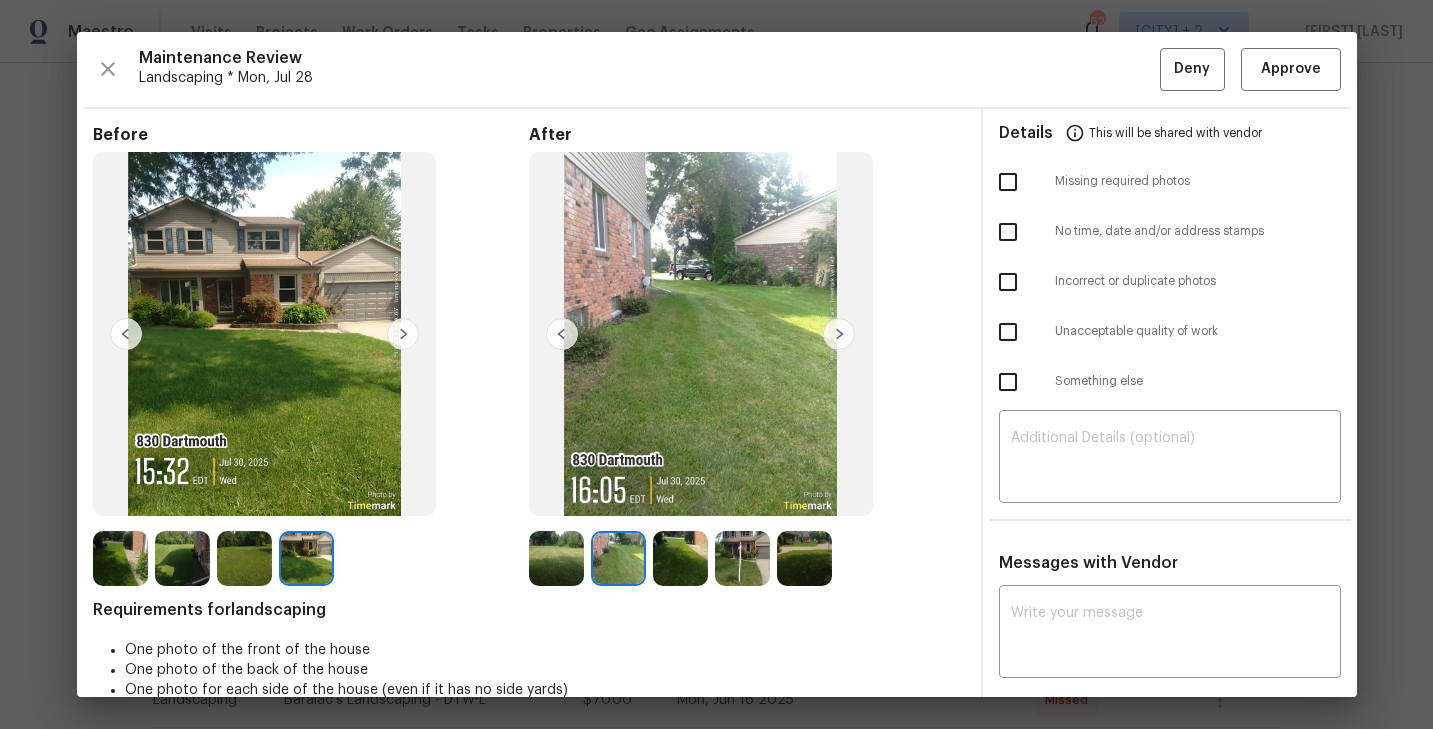 click at bounding box center [556, 558] 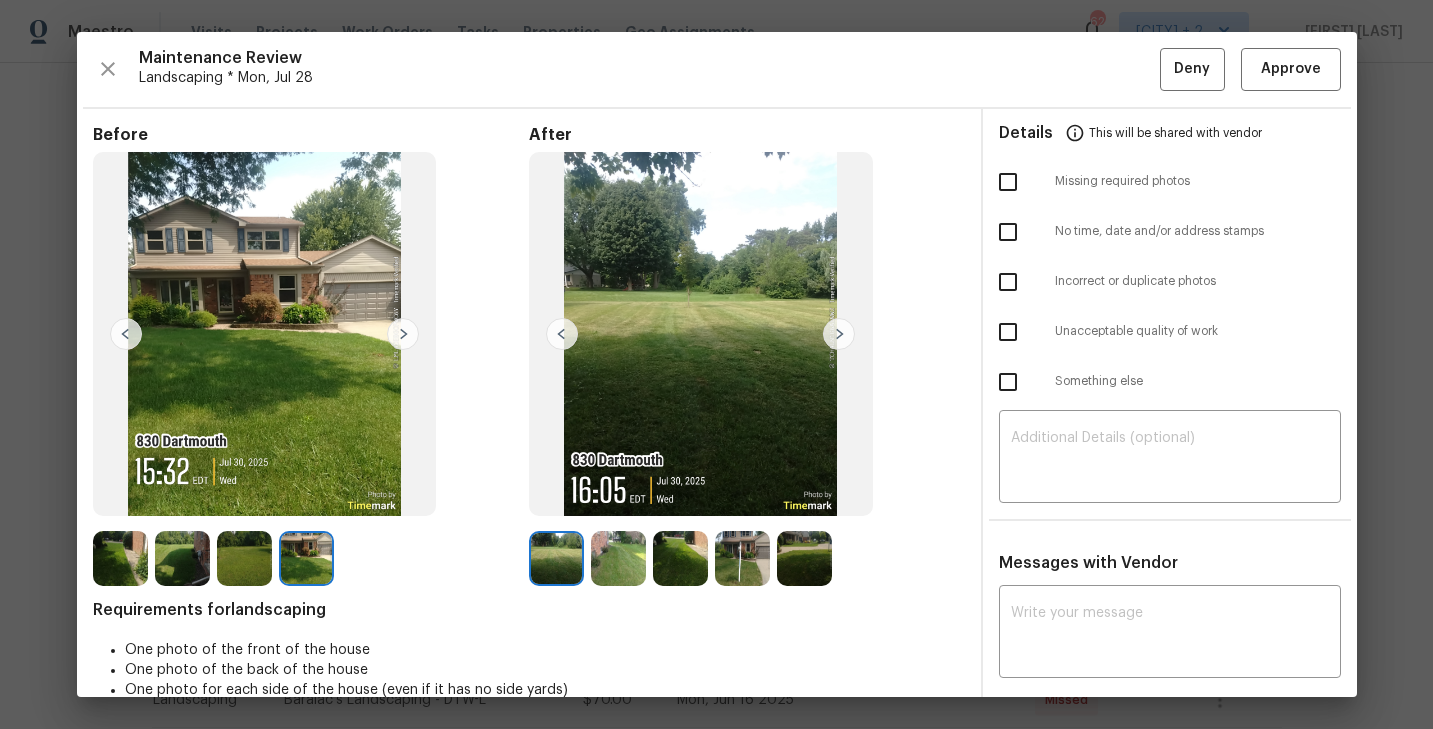 click at bounding box center [804, 558] 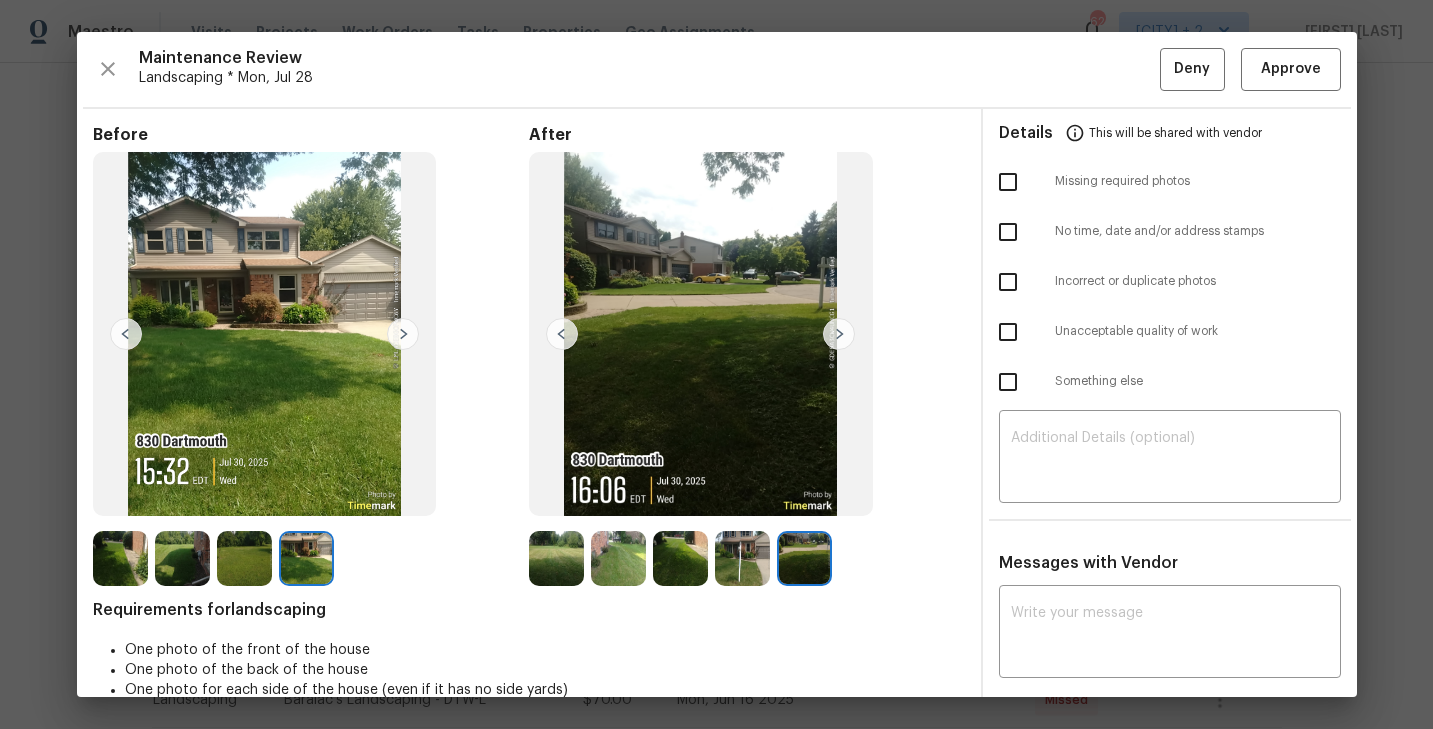 click at bounding box center [742, 558] 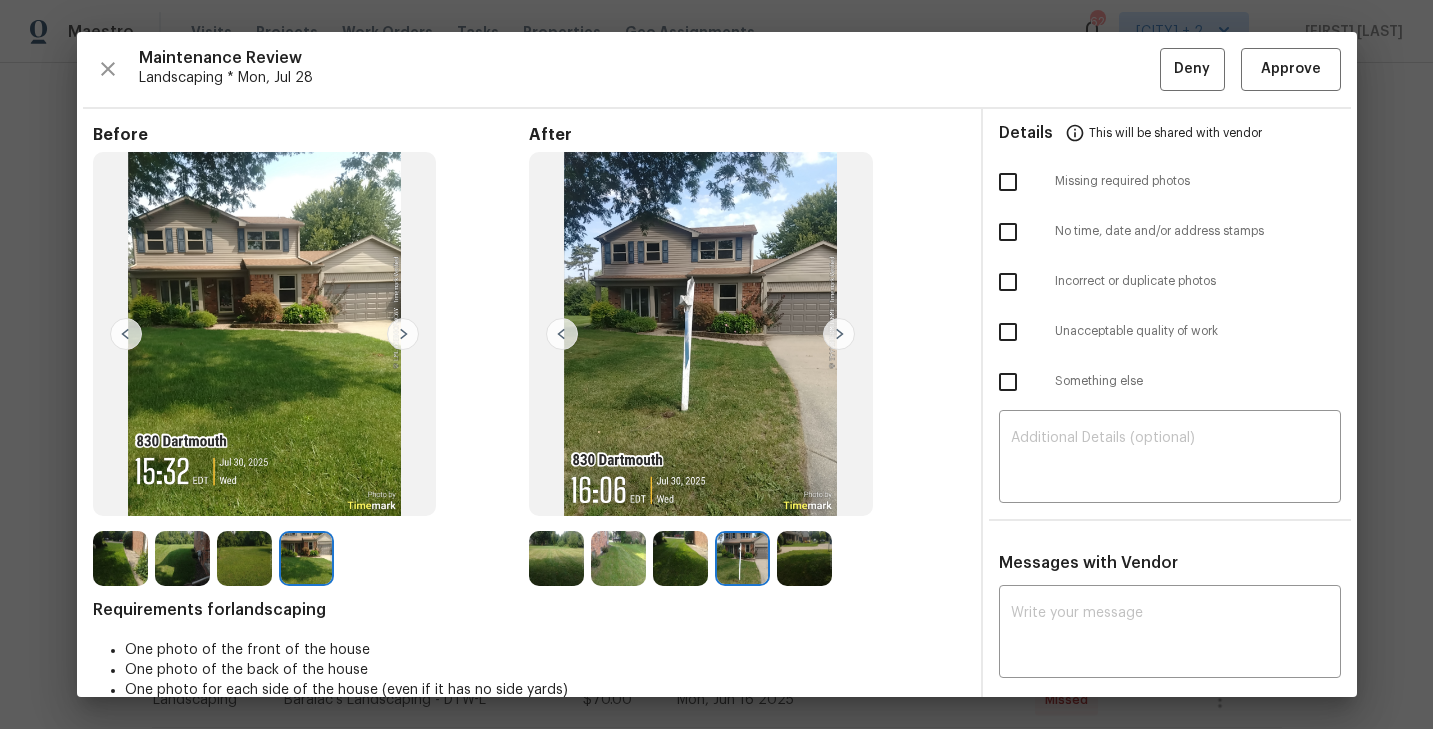 click at bounding box center [680, 558] 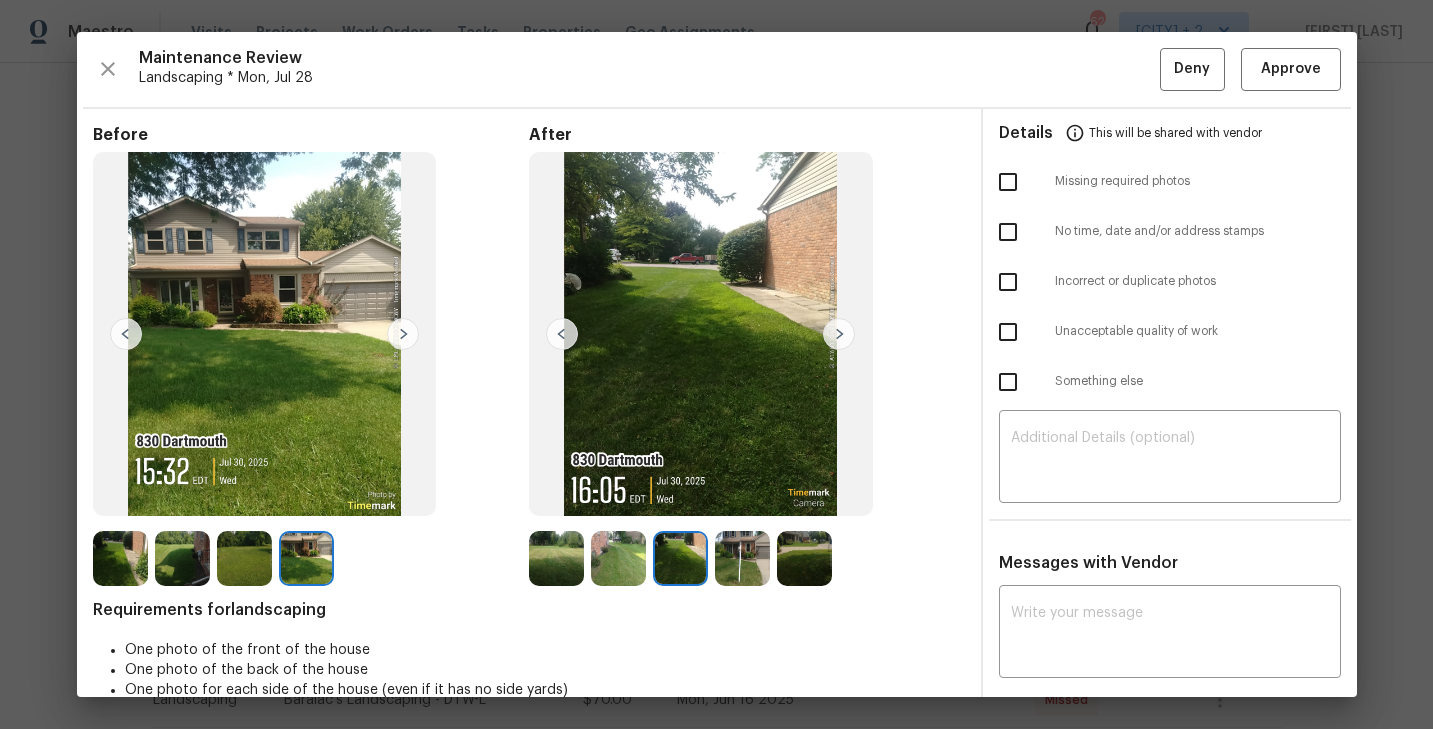 click at bounding box center [618, 558] 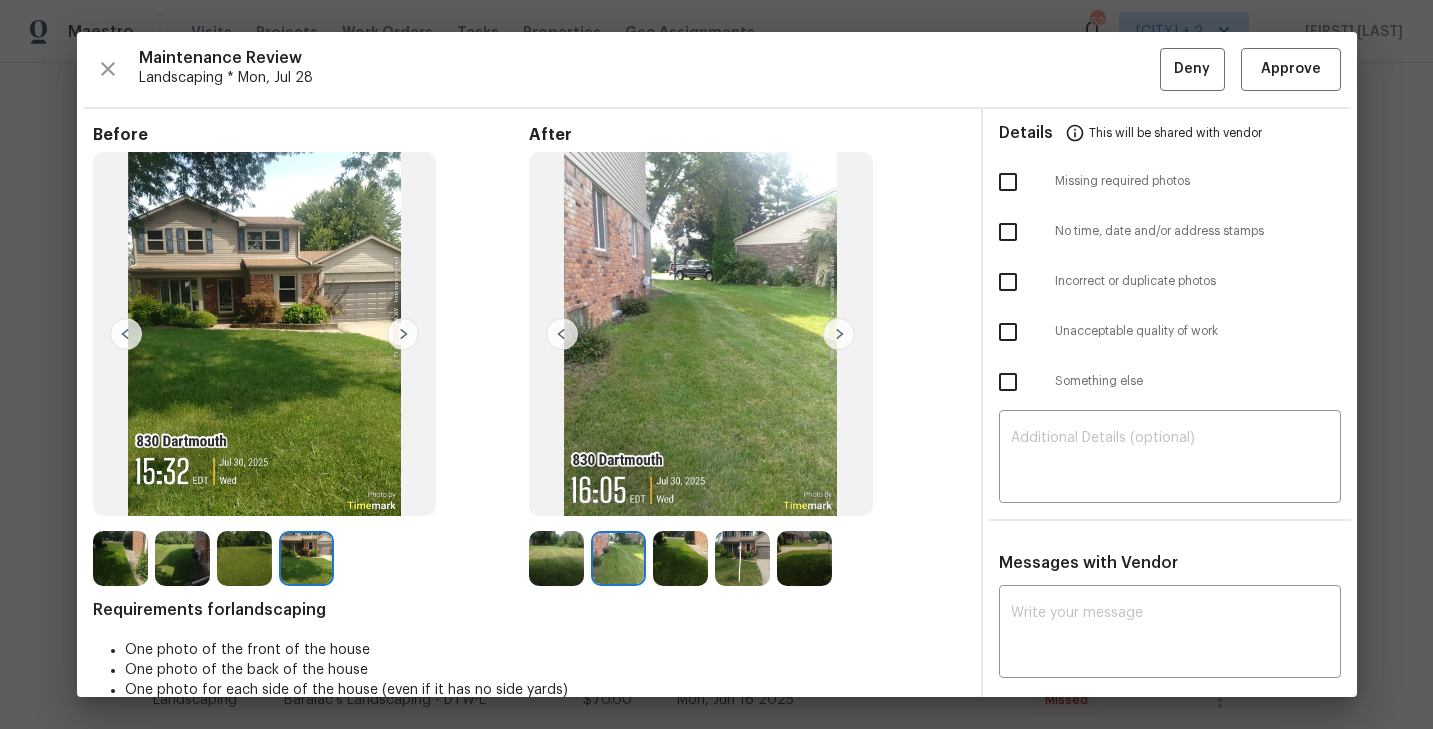 click at bounding box center (556, 558) 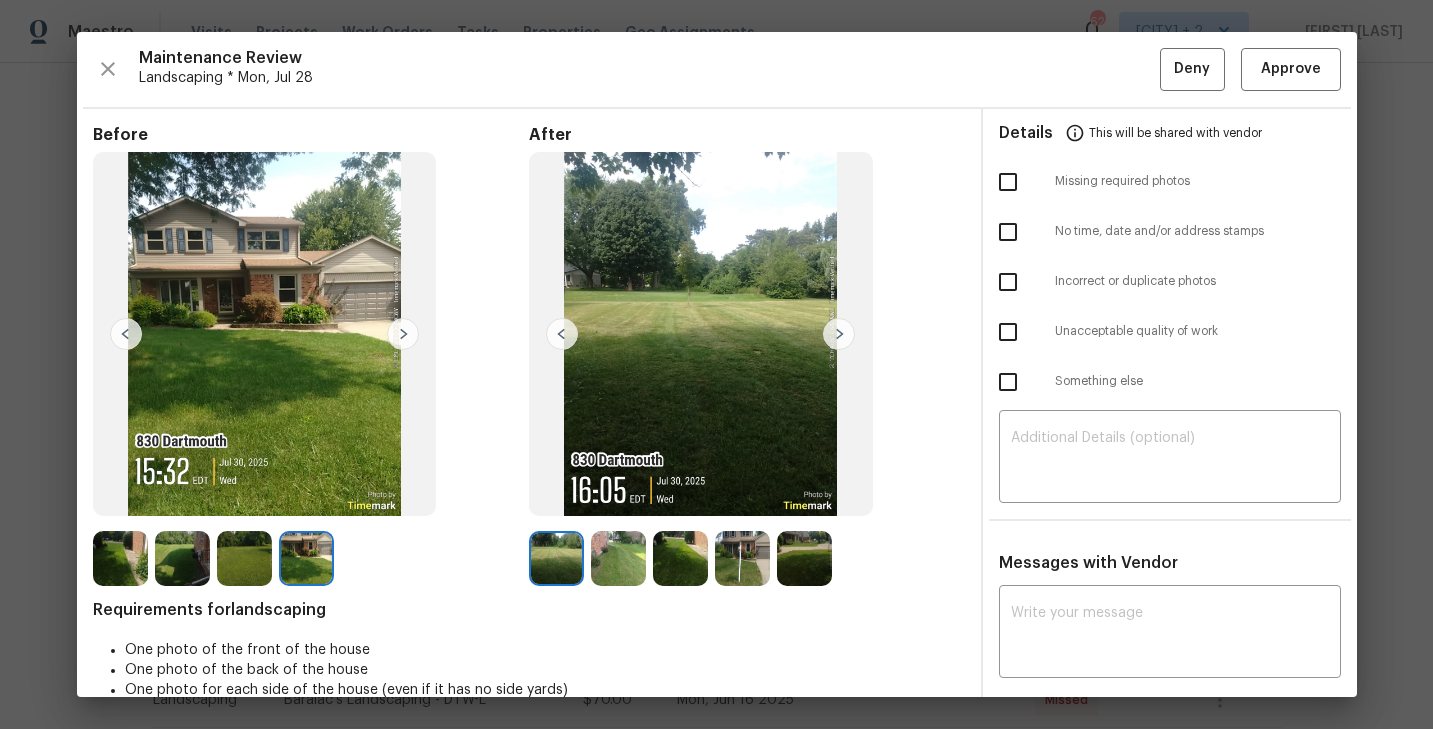 click at bounding box center [556, 558] 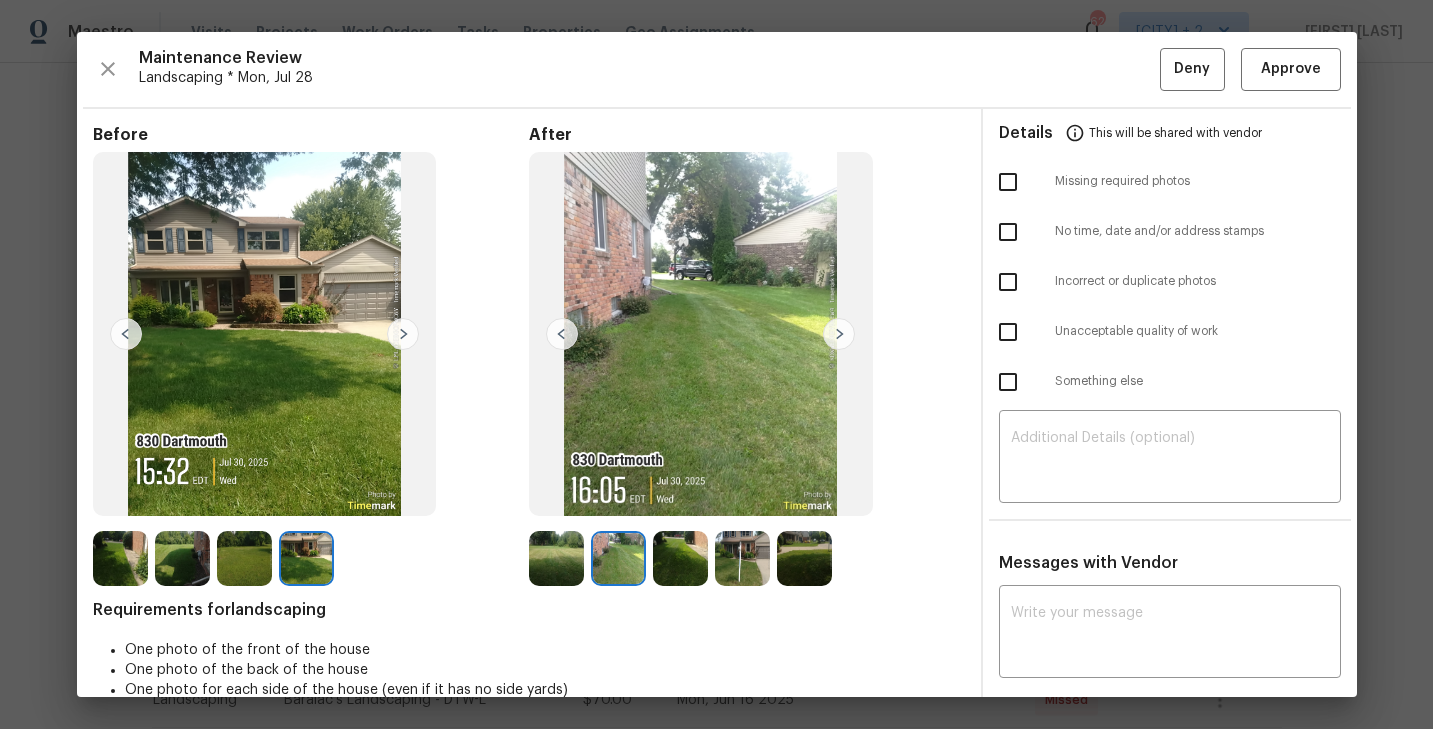 click at bounding box center (680, 558) 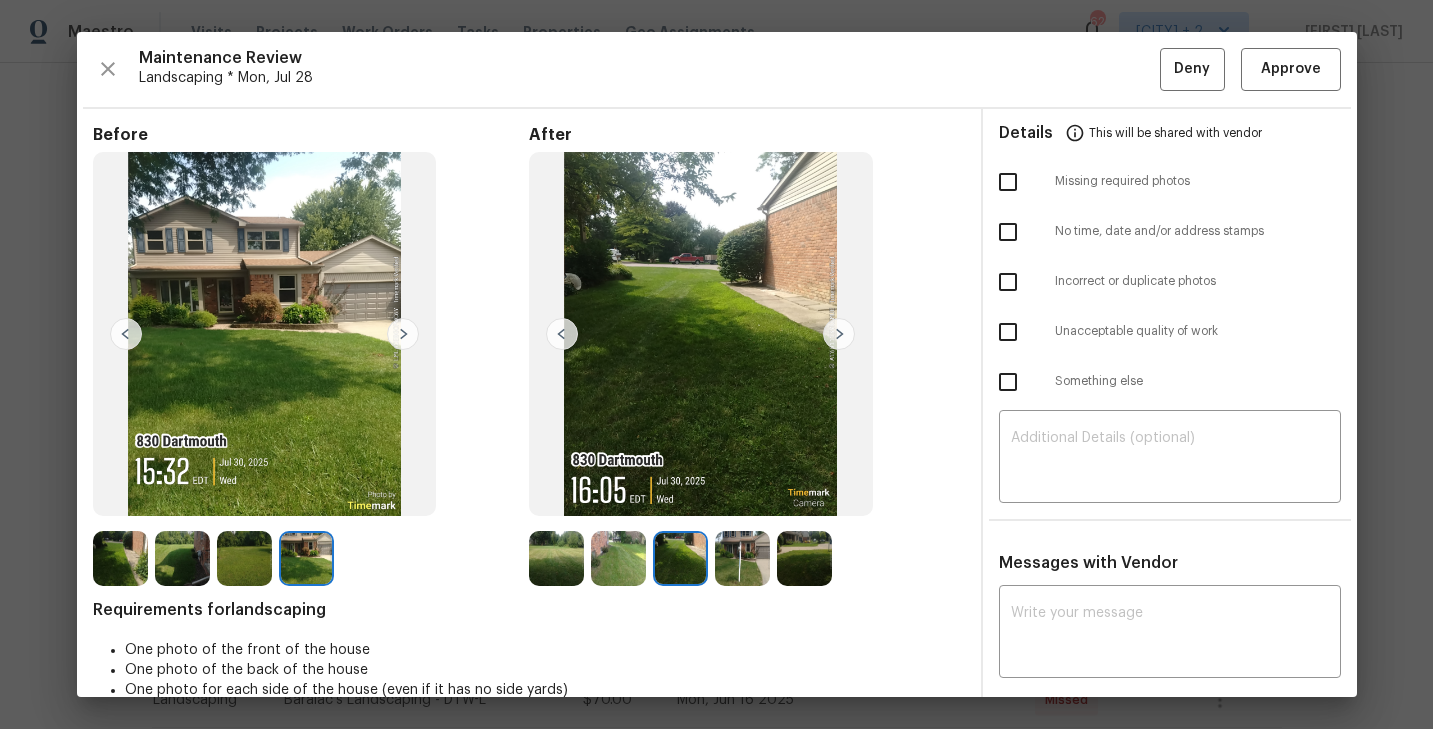 click at bounding box center [742, 558] 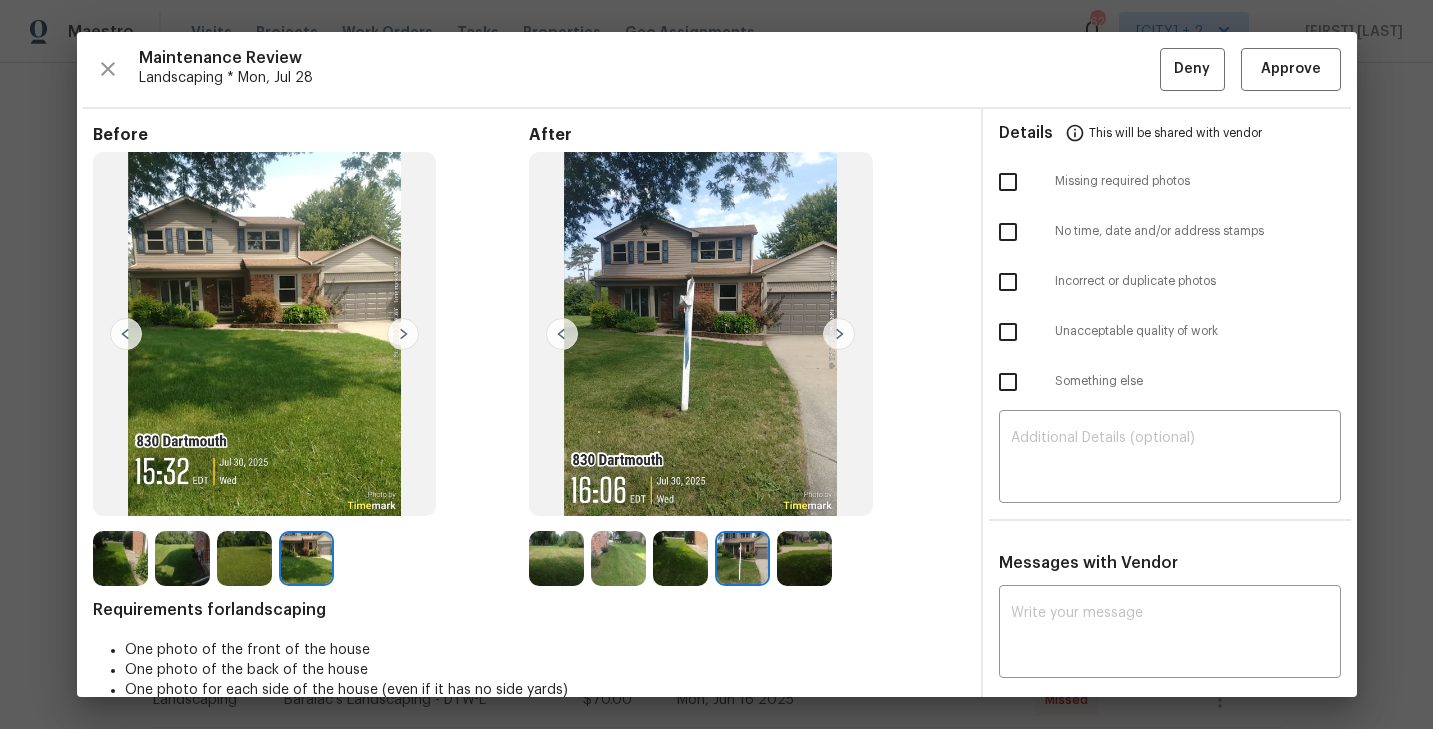 click at bounding box center (804, 558) 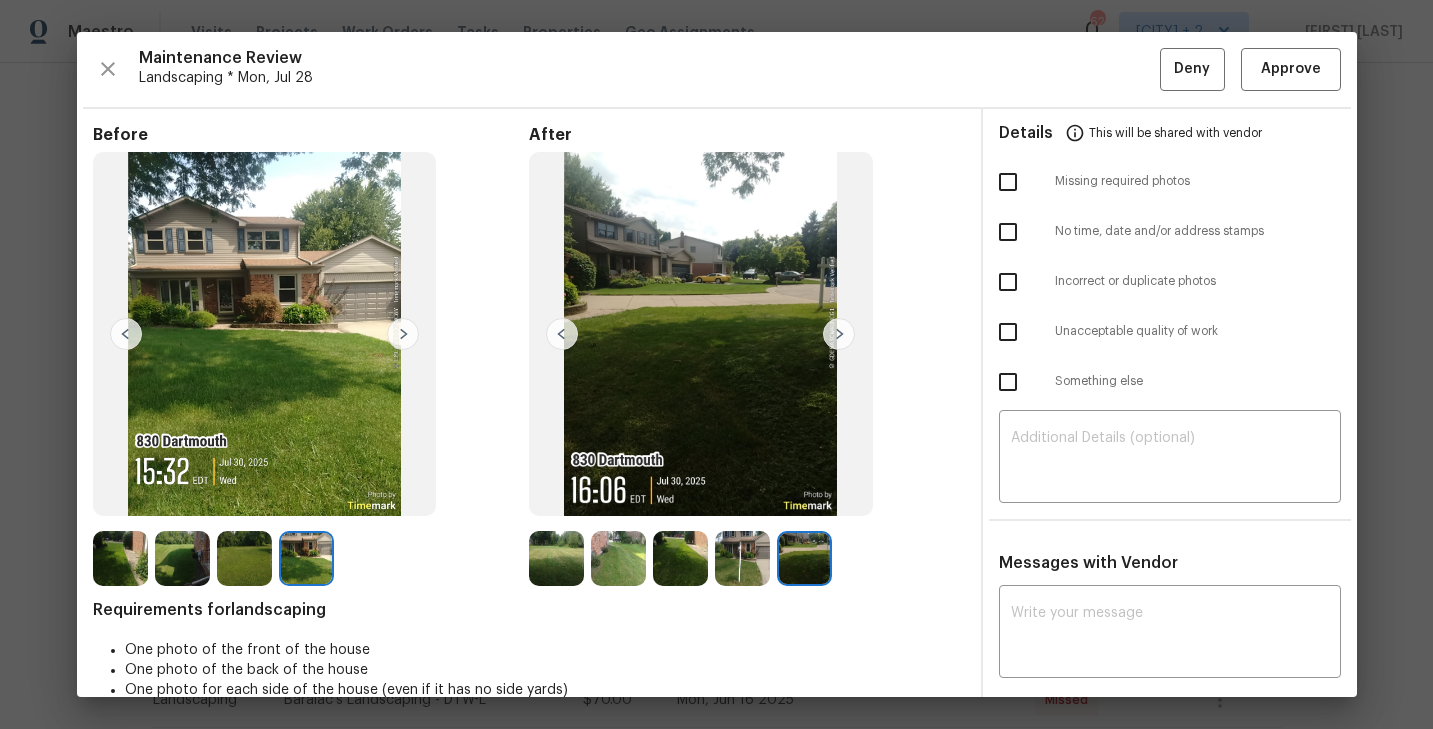 click at bounding box center (556, 558) 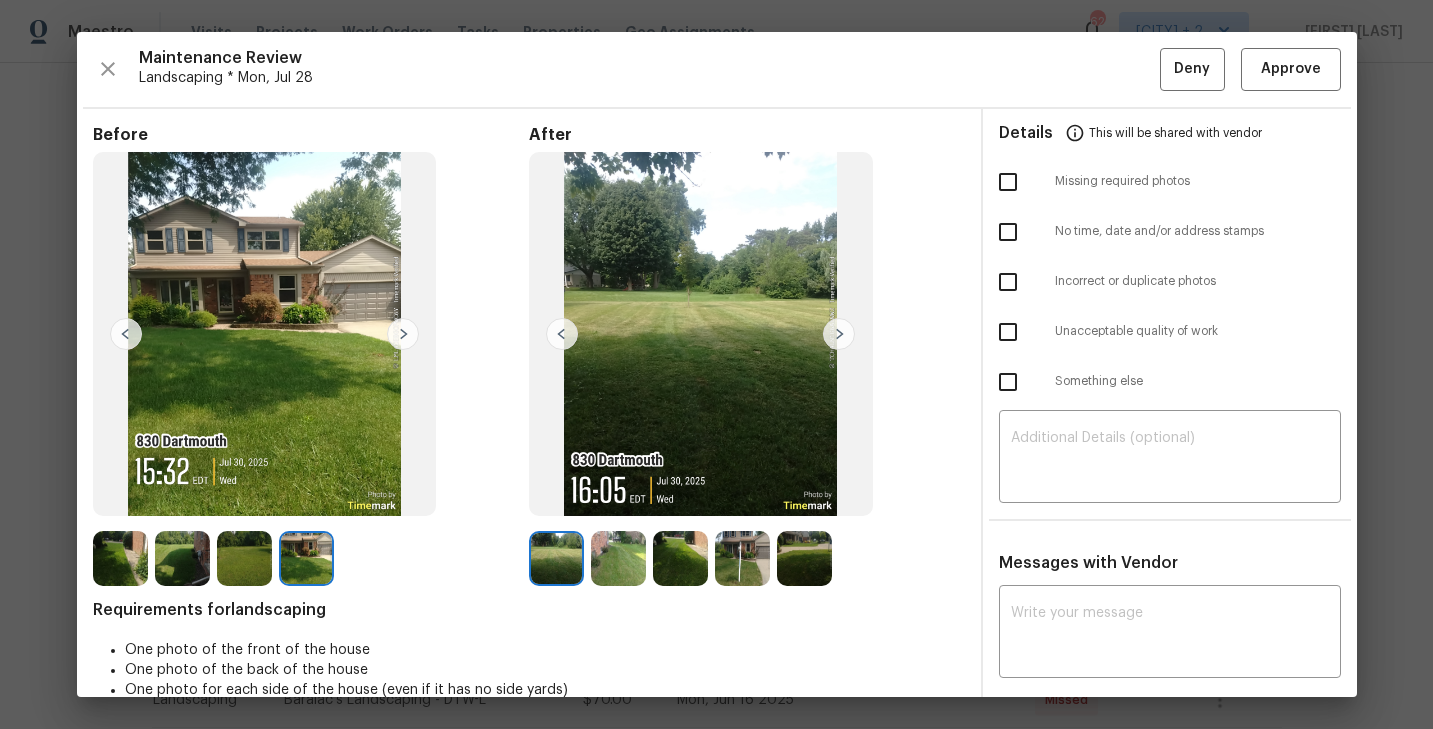 click at bounding box center (120, 558) 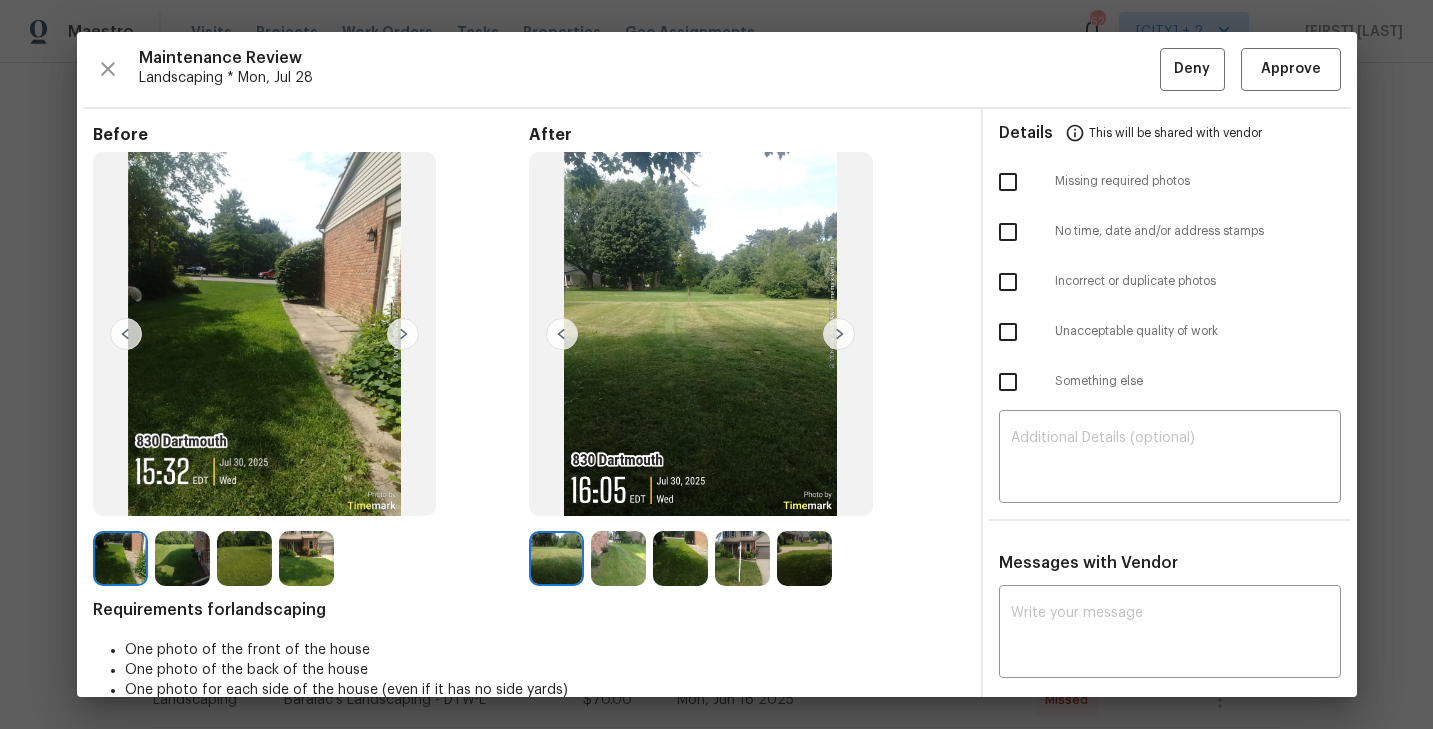 click at bounding box center [182, 558] 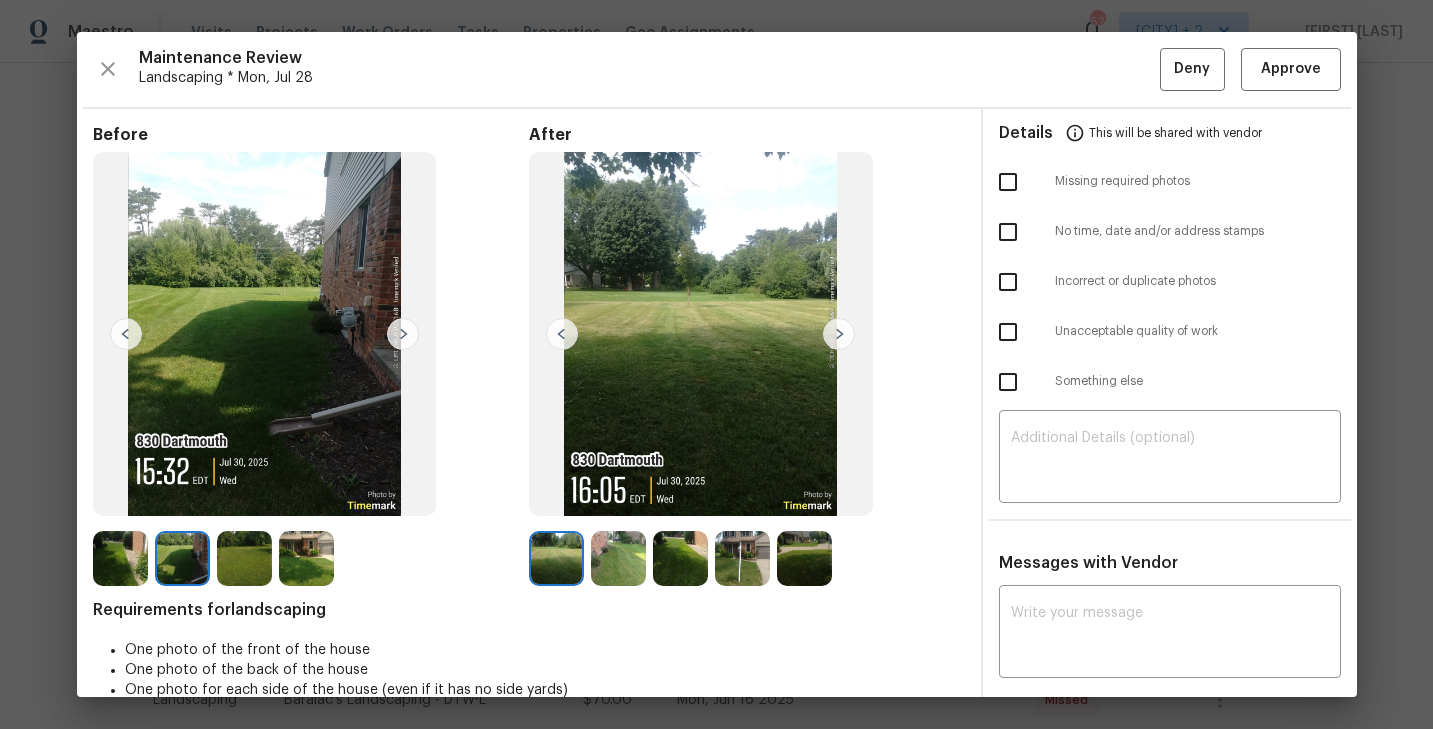 click at bounding box center (244, 558) 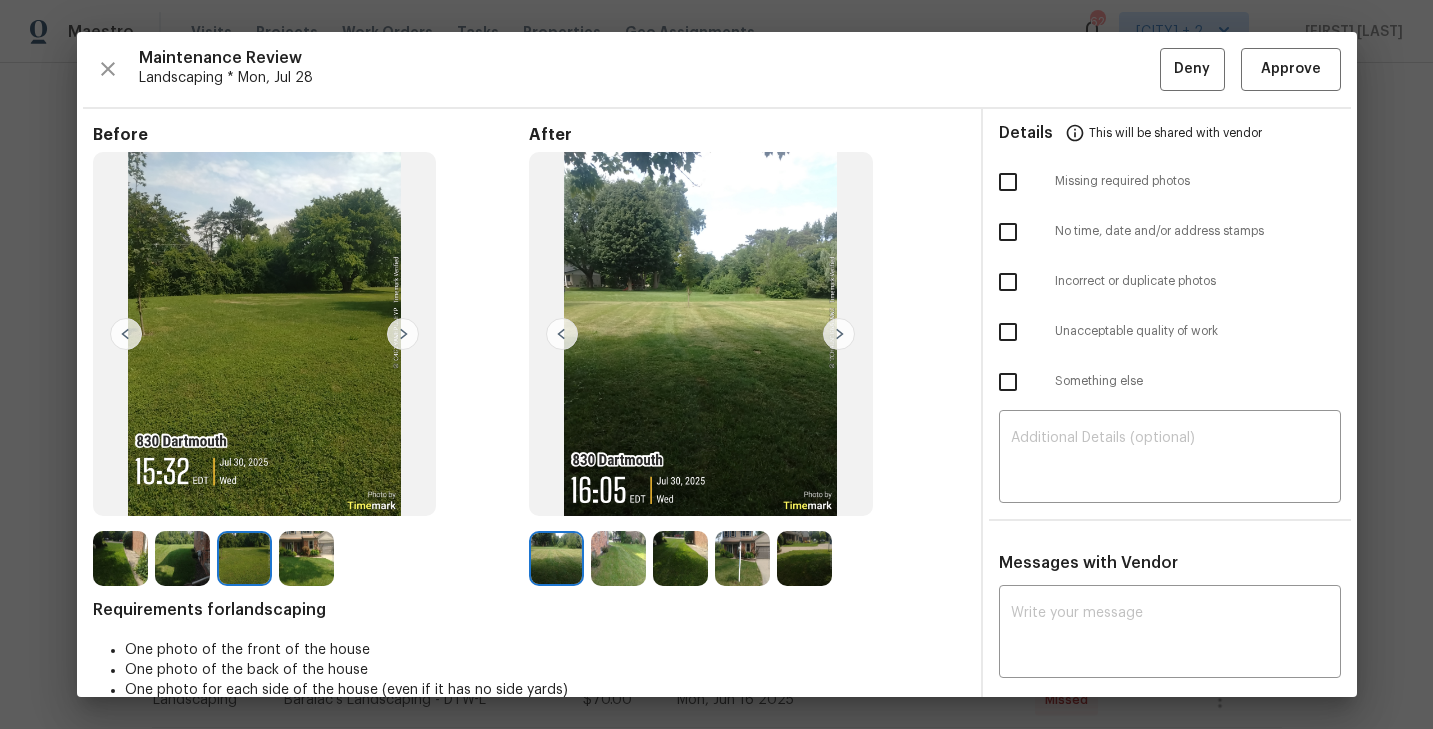 click at bounding box center [306, 558] 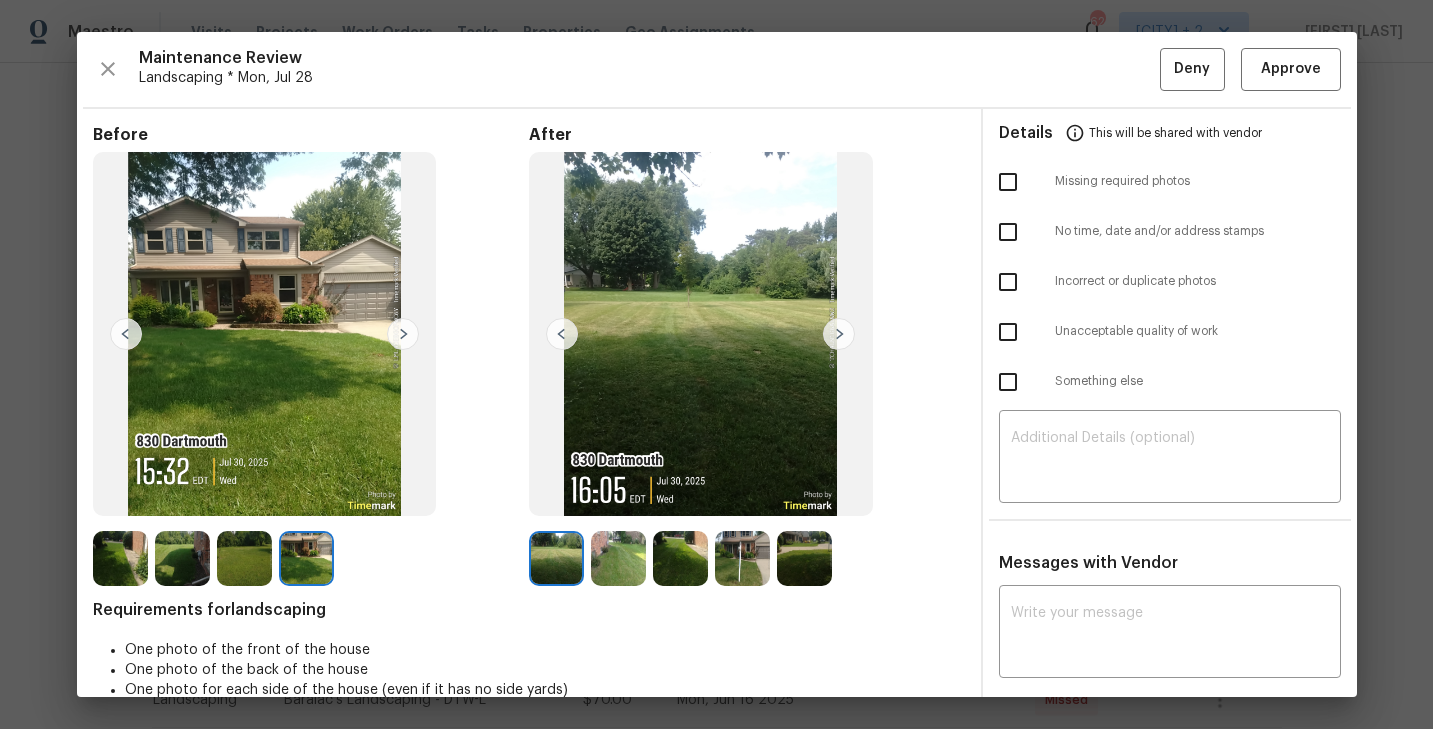 click at bounding box center (265, 334) 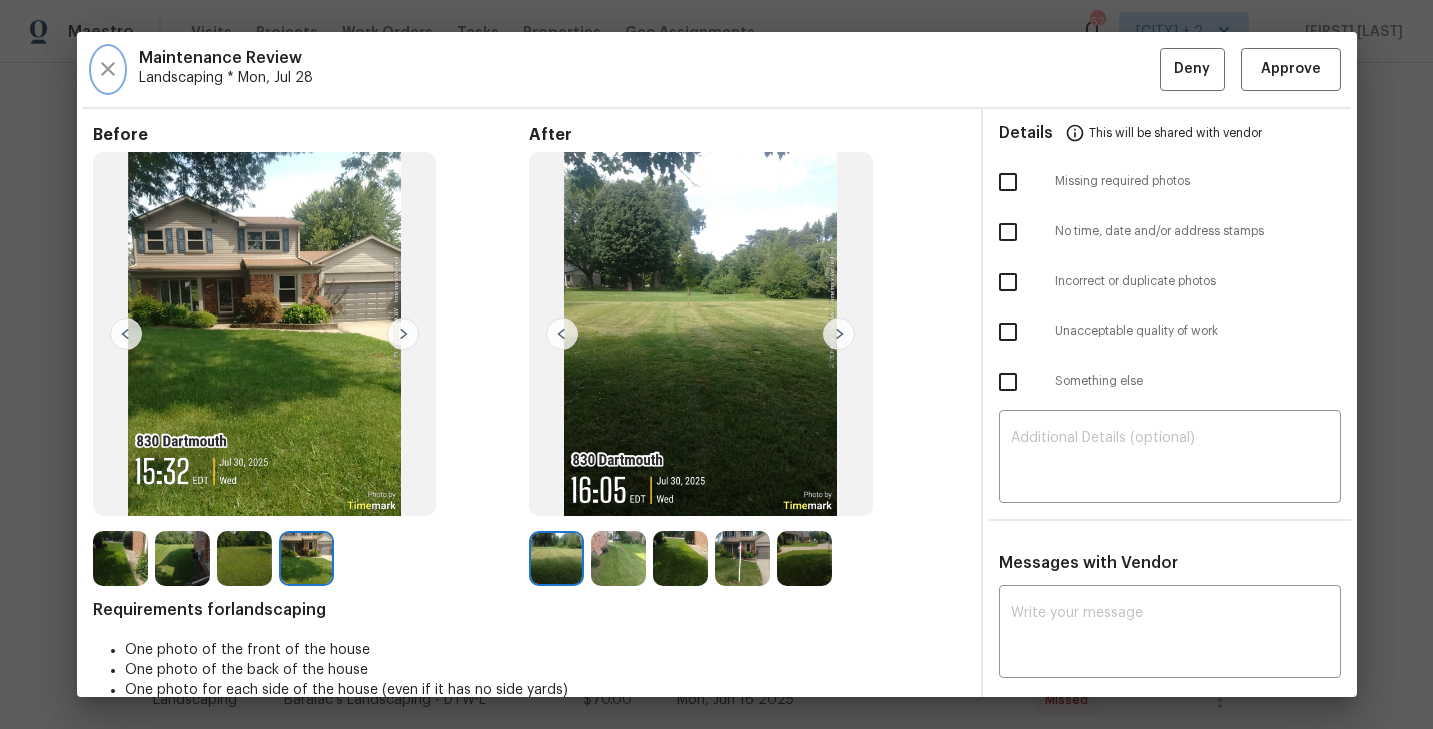 click 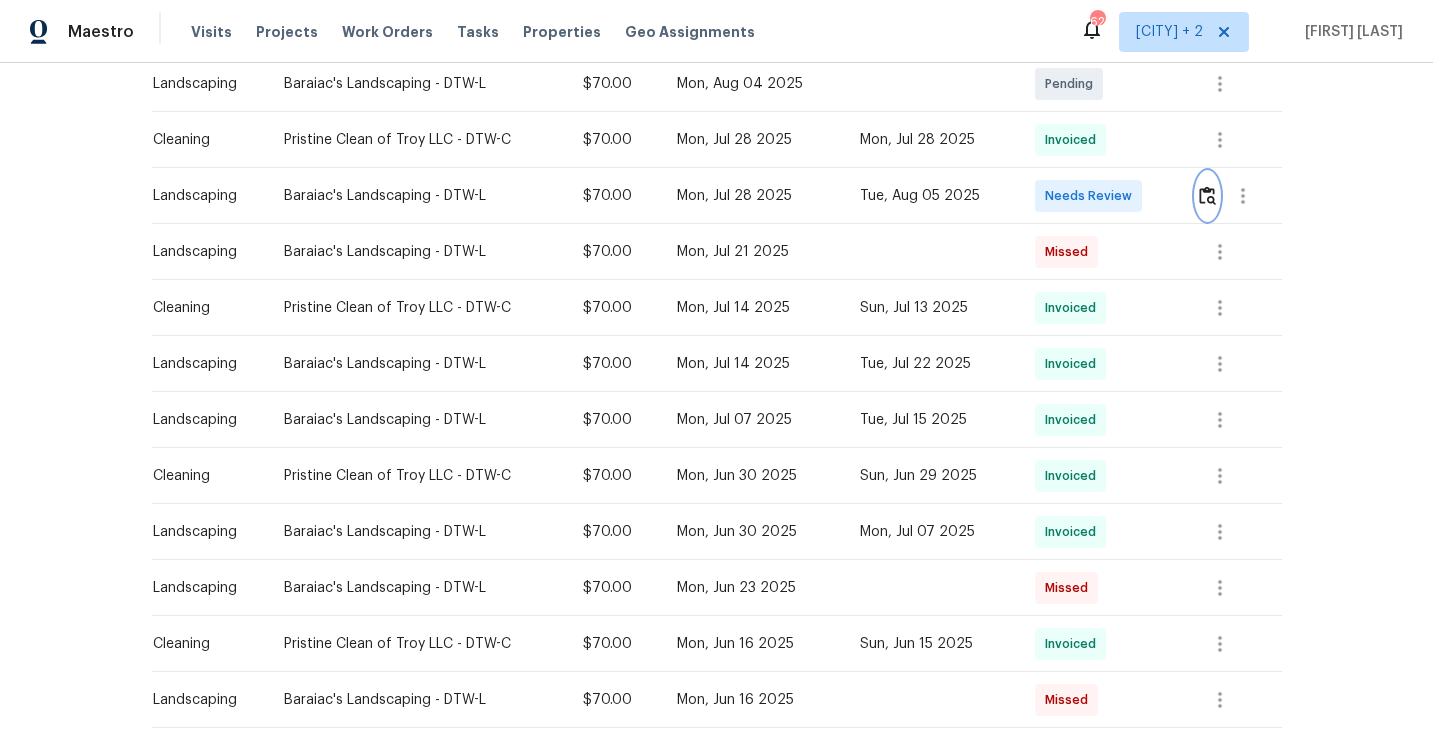 scroll, scrollTop: 0, scrollLeft: 0, axis: both 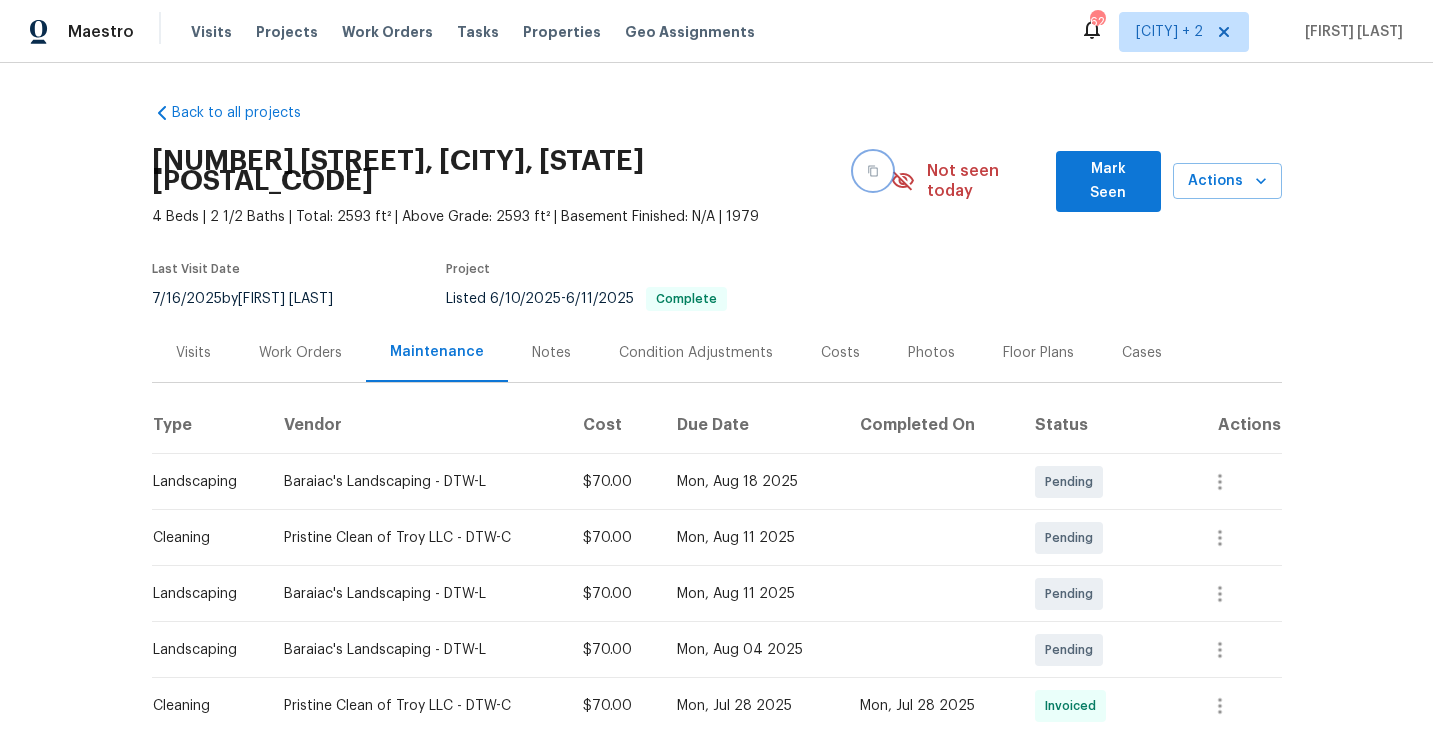 click at bounding box center [873, 171] 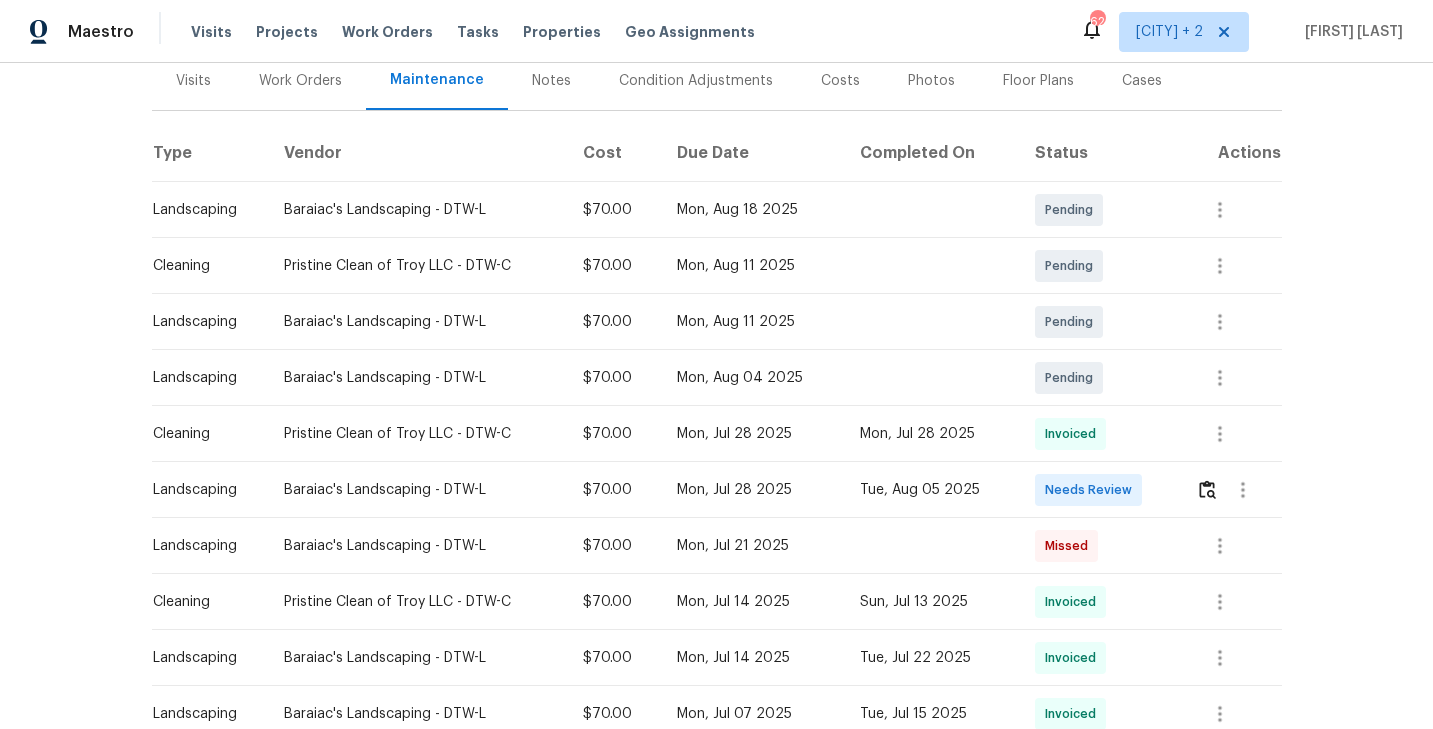 scroll, scrollTop: 389, scrollLeft: 0, axis: vertical 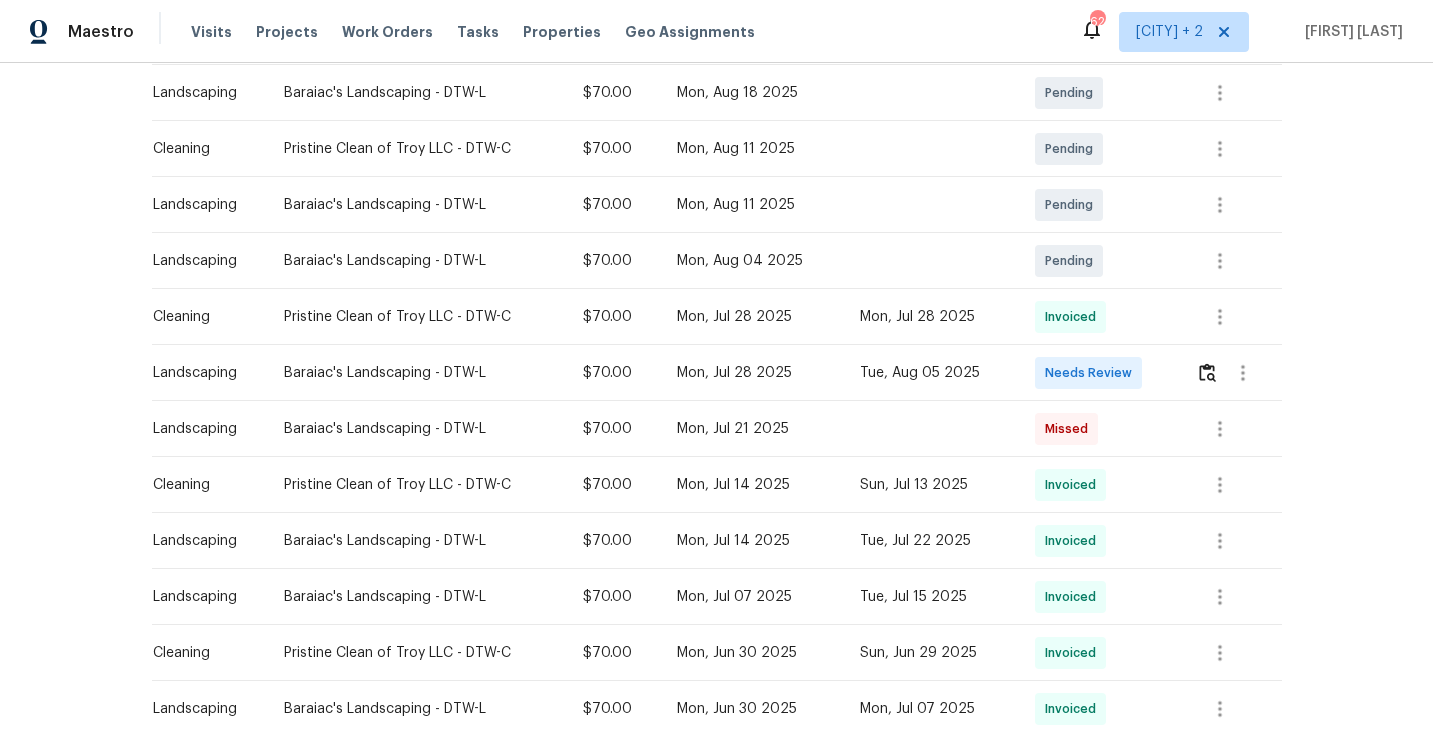 click at bounding box center (1243, 373) 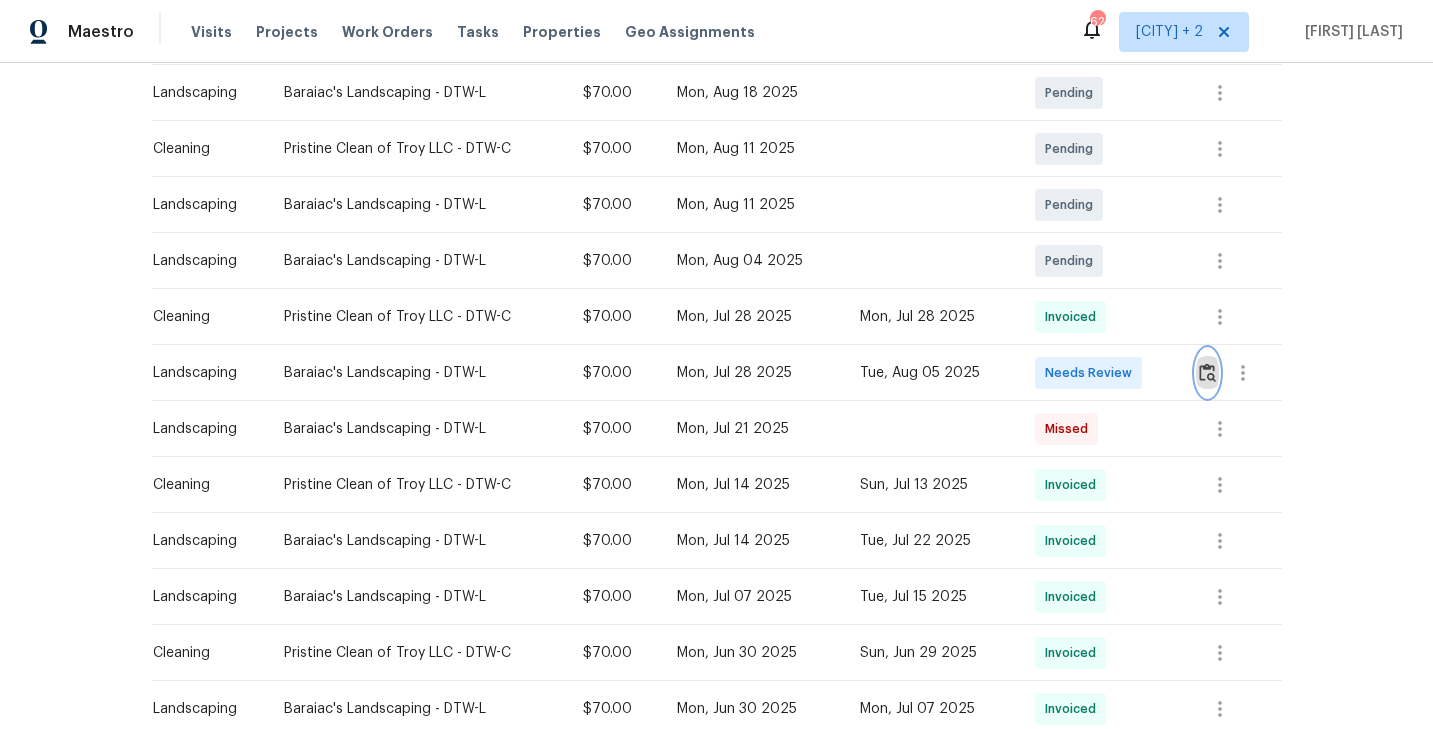 click at bounding box center [1207, 372] 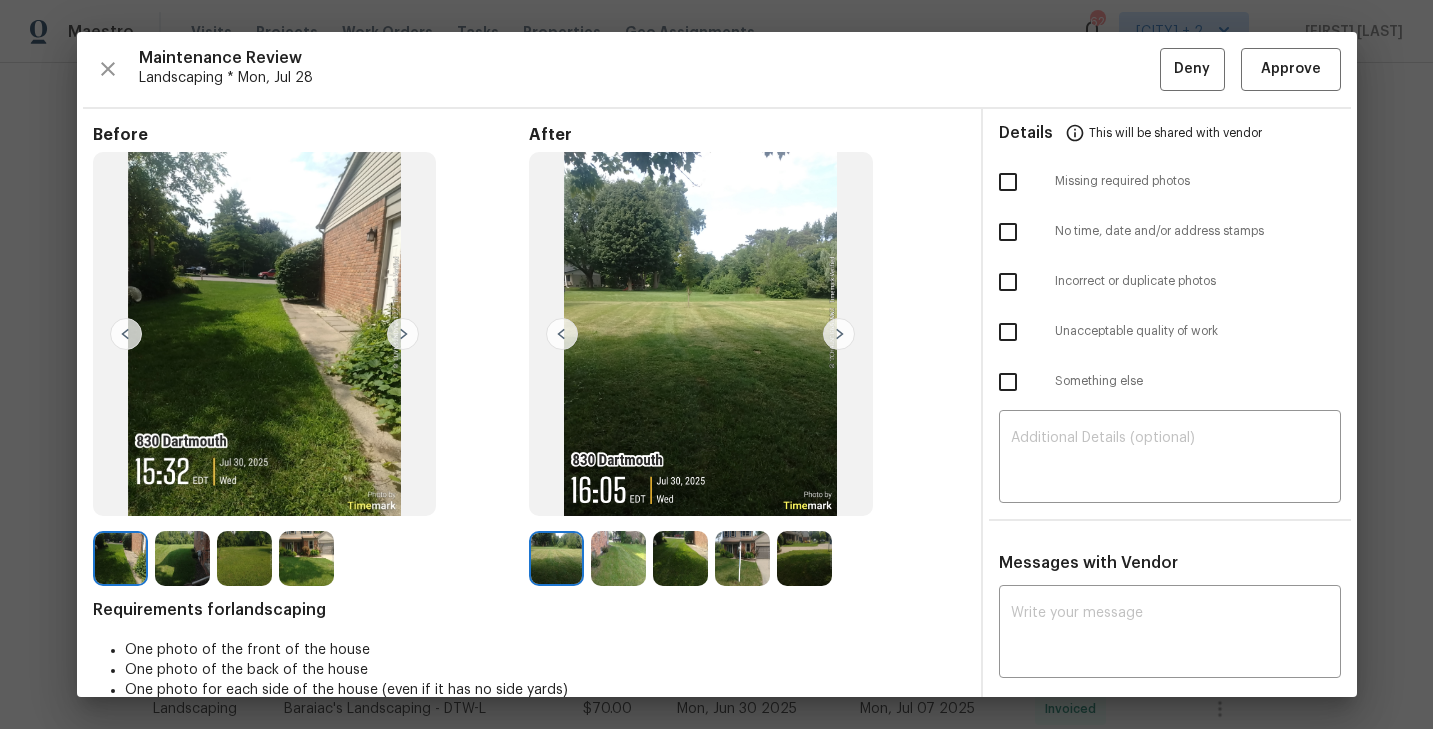 click at bounding box center [306, 558] 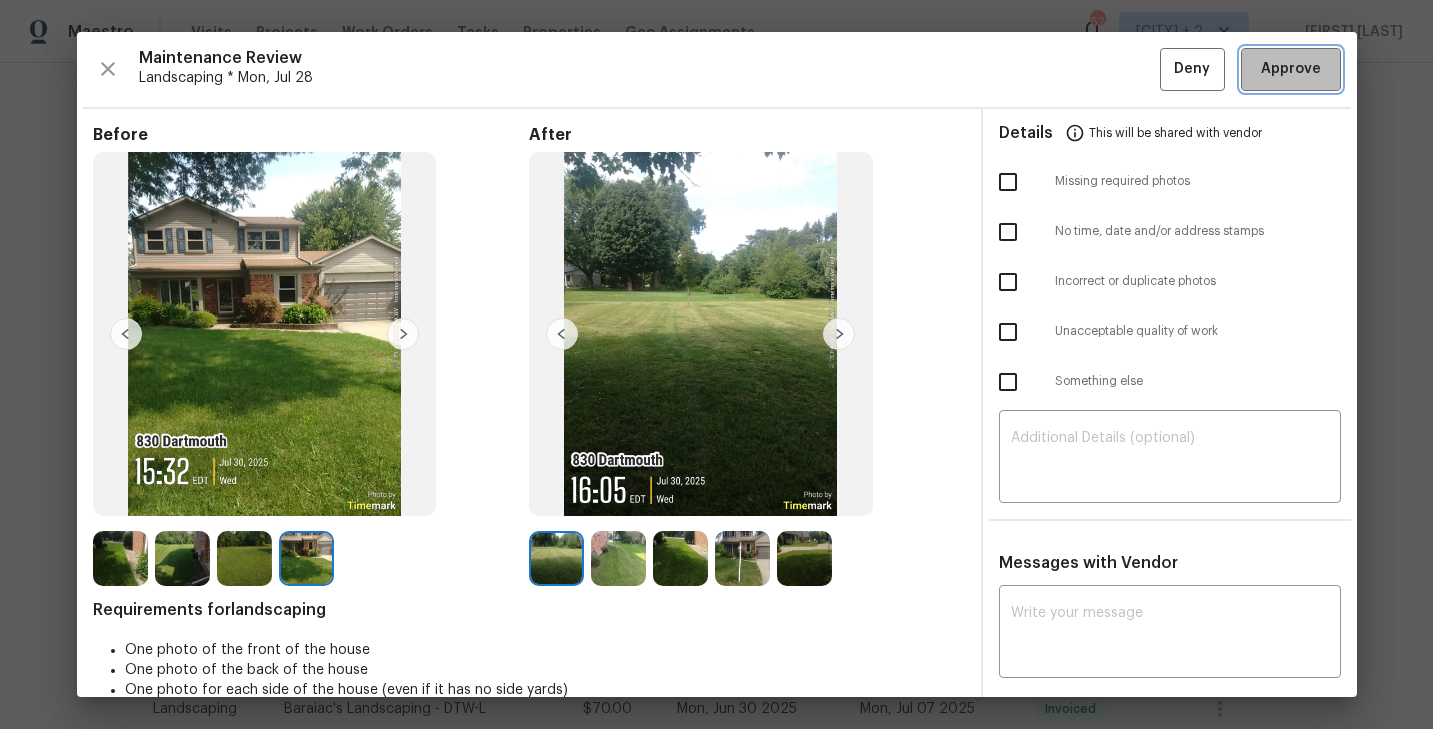 click on "Approve" at bounding box center (1291, 69) 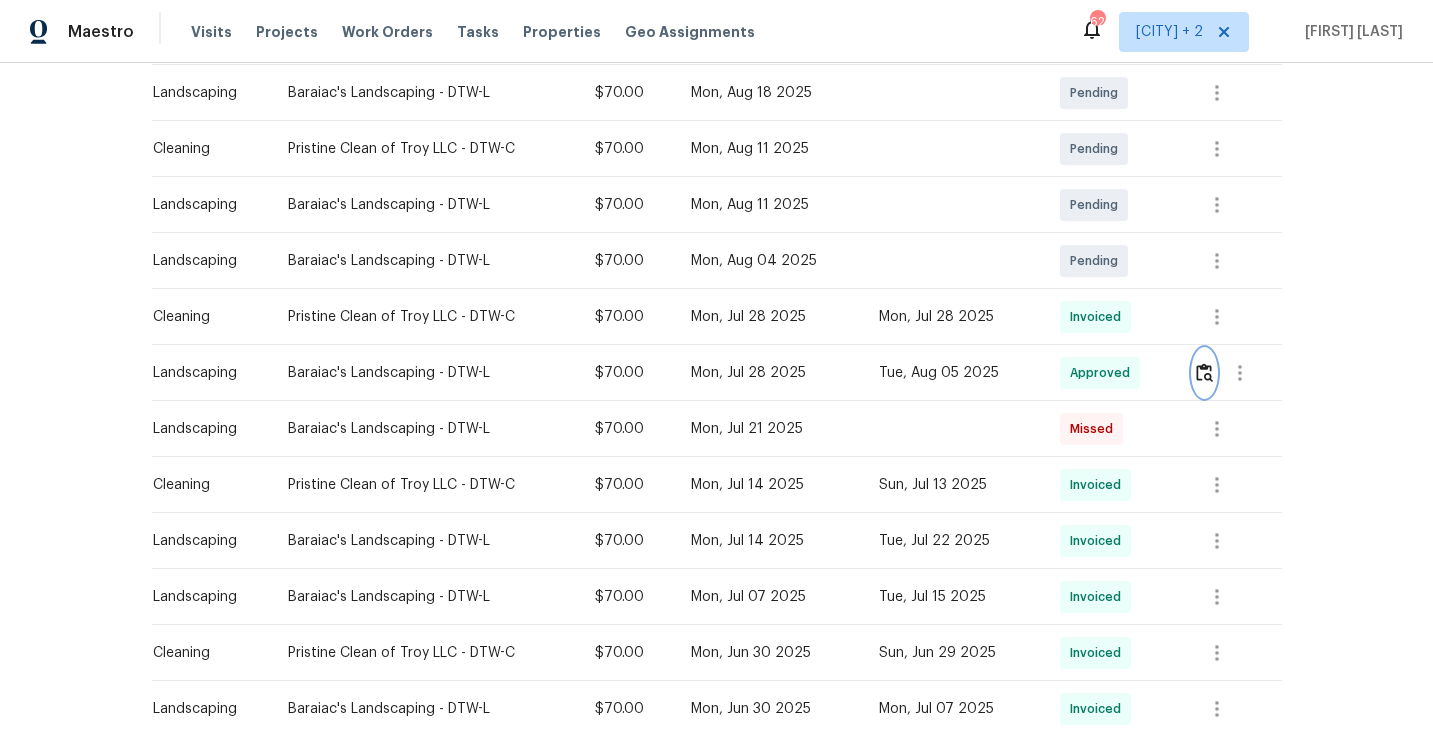 scroll, scrollTop: 0, scrollLeft: 0, axis: both 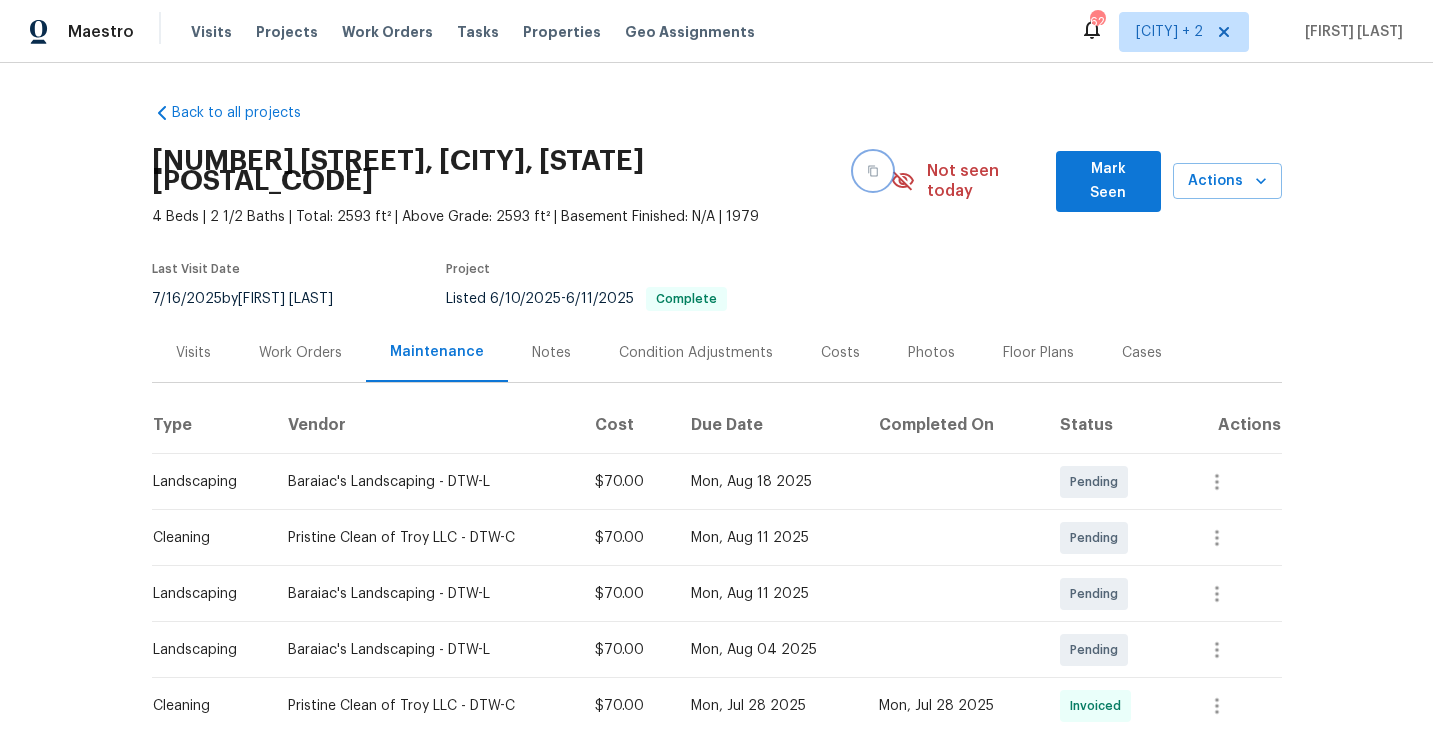click at bounding box center (873, 171) 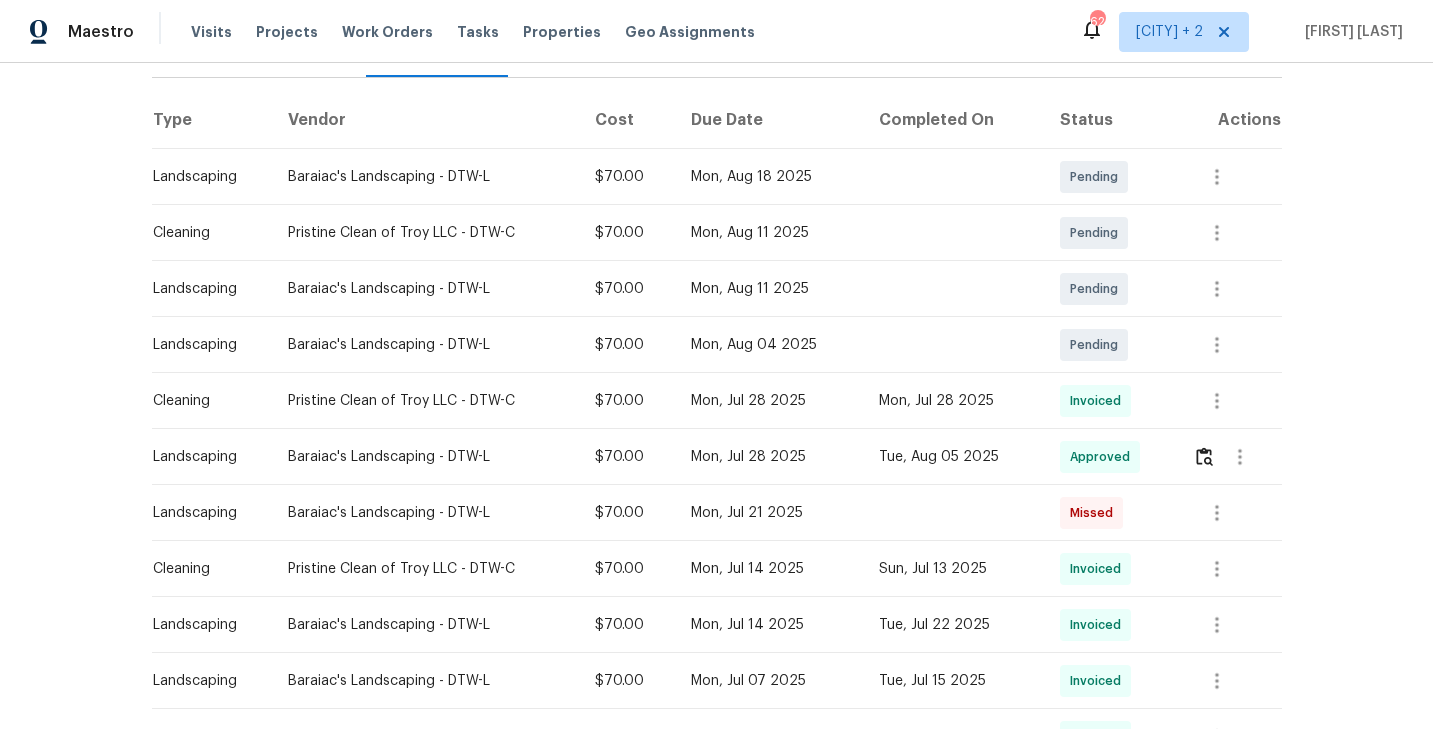 scroll, scrollTop: 0, scrollLeft: 0, axis: both 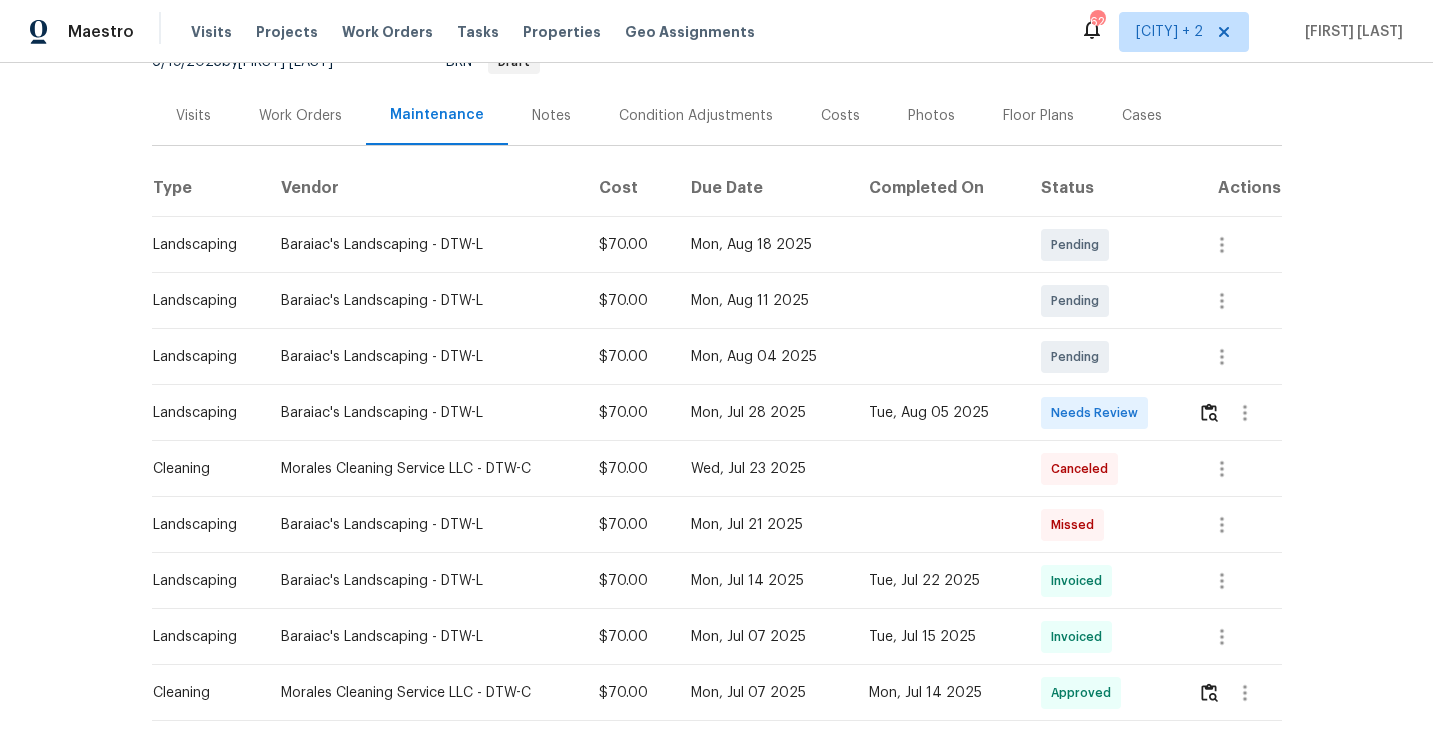 click at bounding box center (1231, 413) 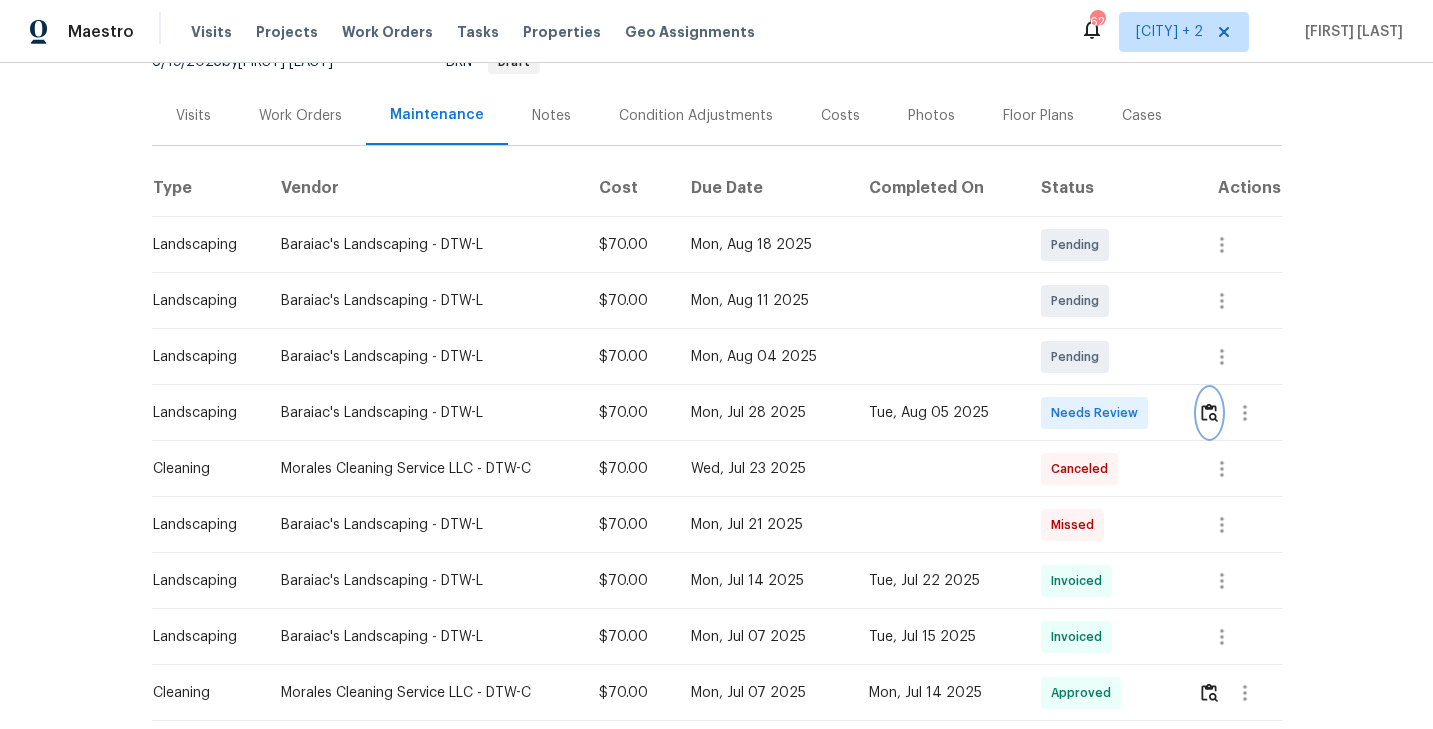 click at bounding box center [1209, 412] 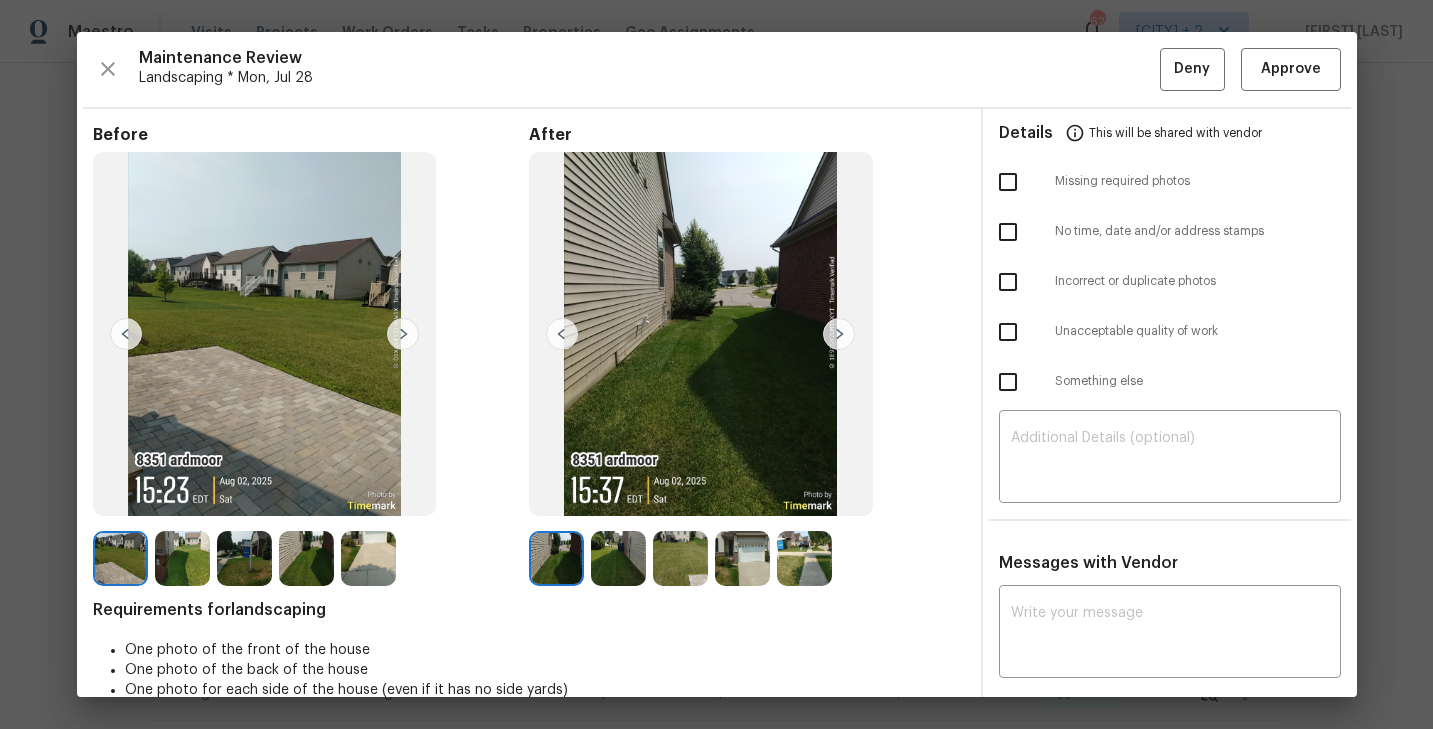 click at bounding box center [839, 334] 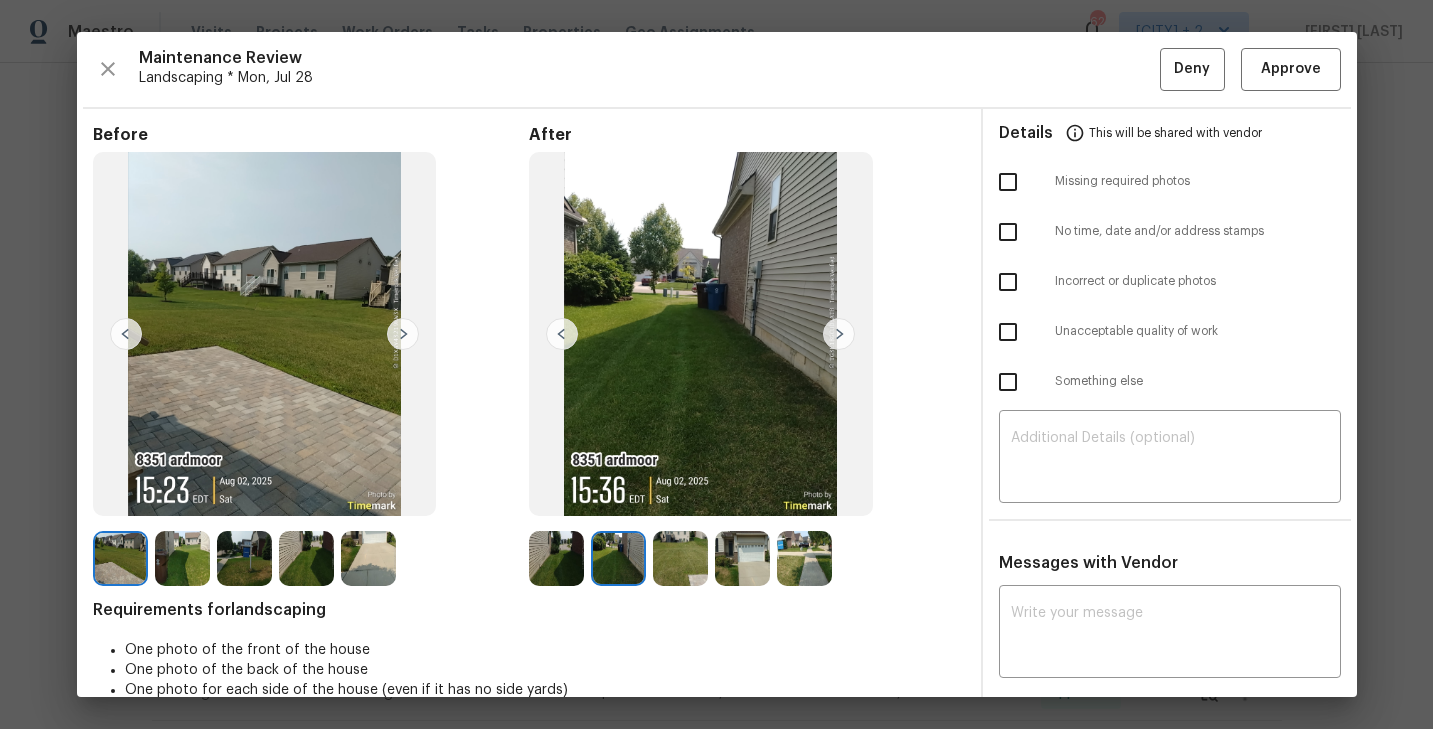 click at bounding box center [839, 334] 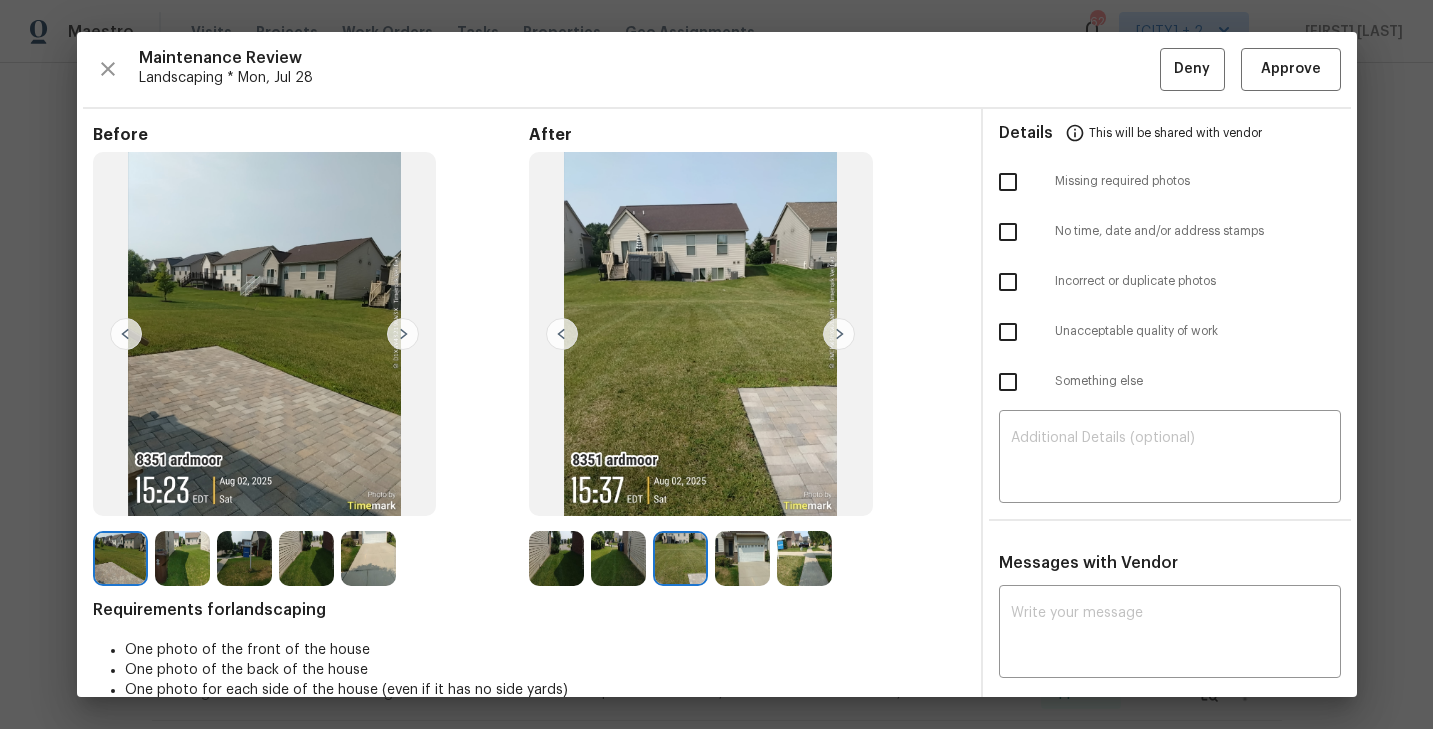 click at bounding box center [839, 334] 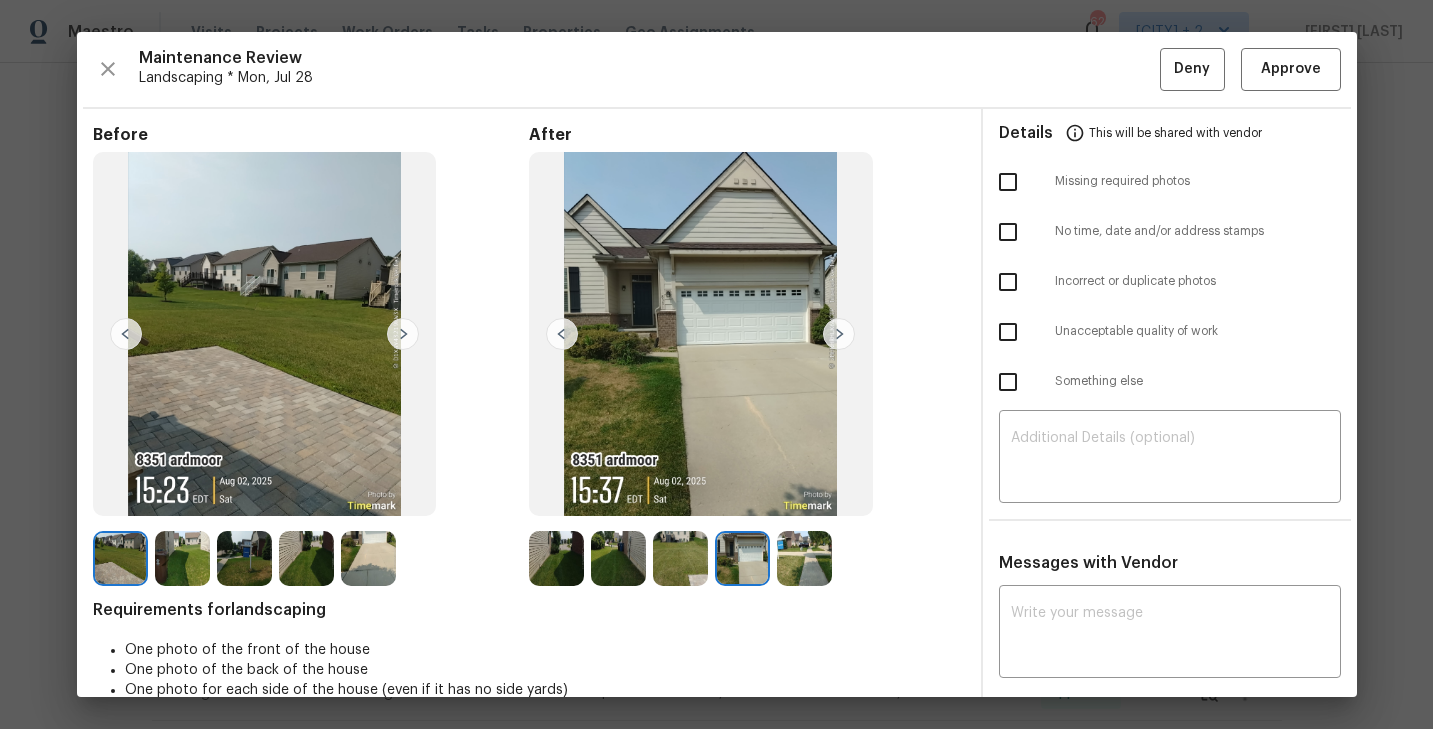 click at bounding box center (839, 334) 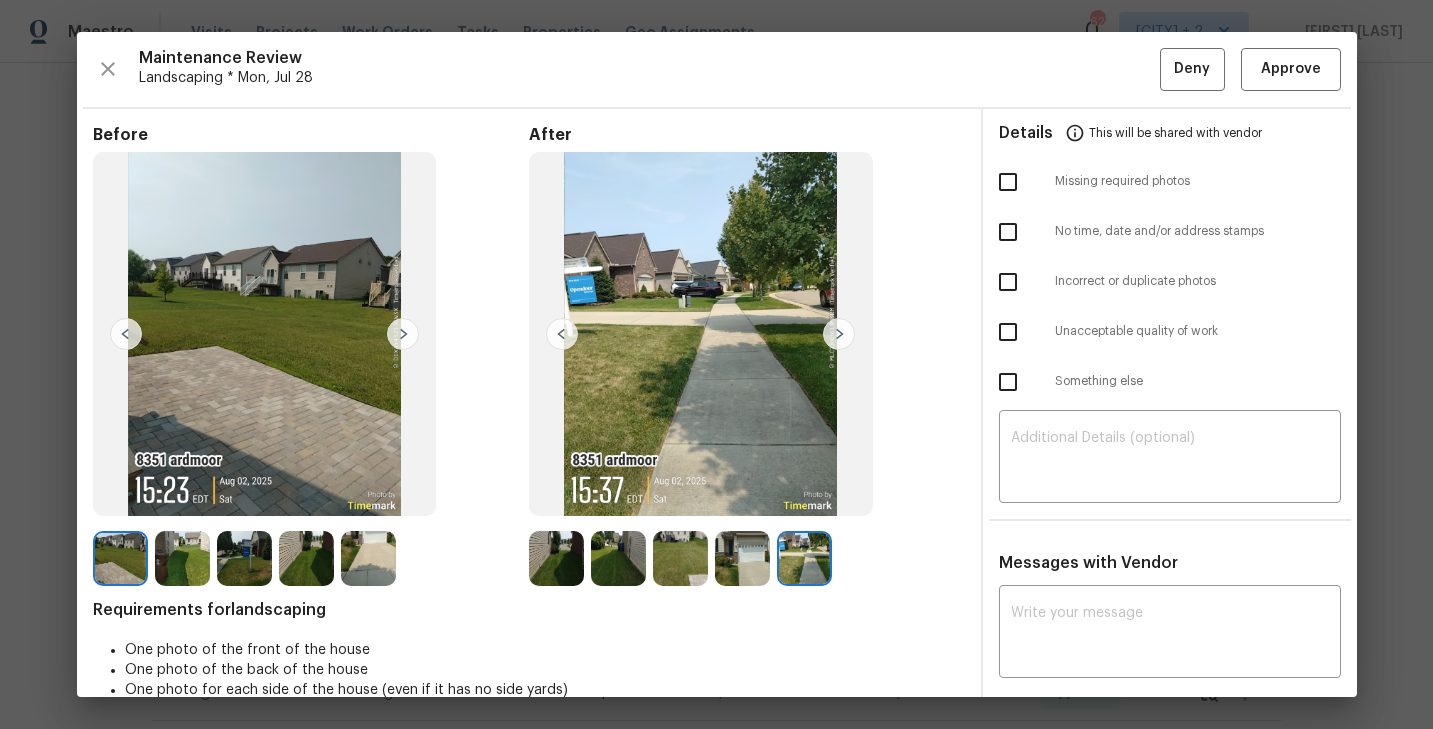 click at bounding box center (839, 334) 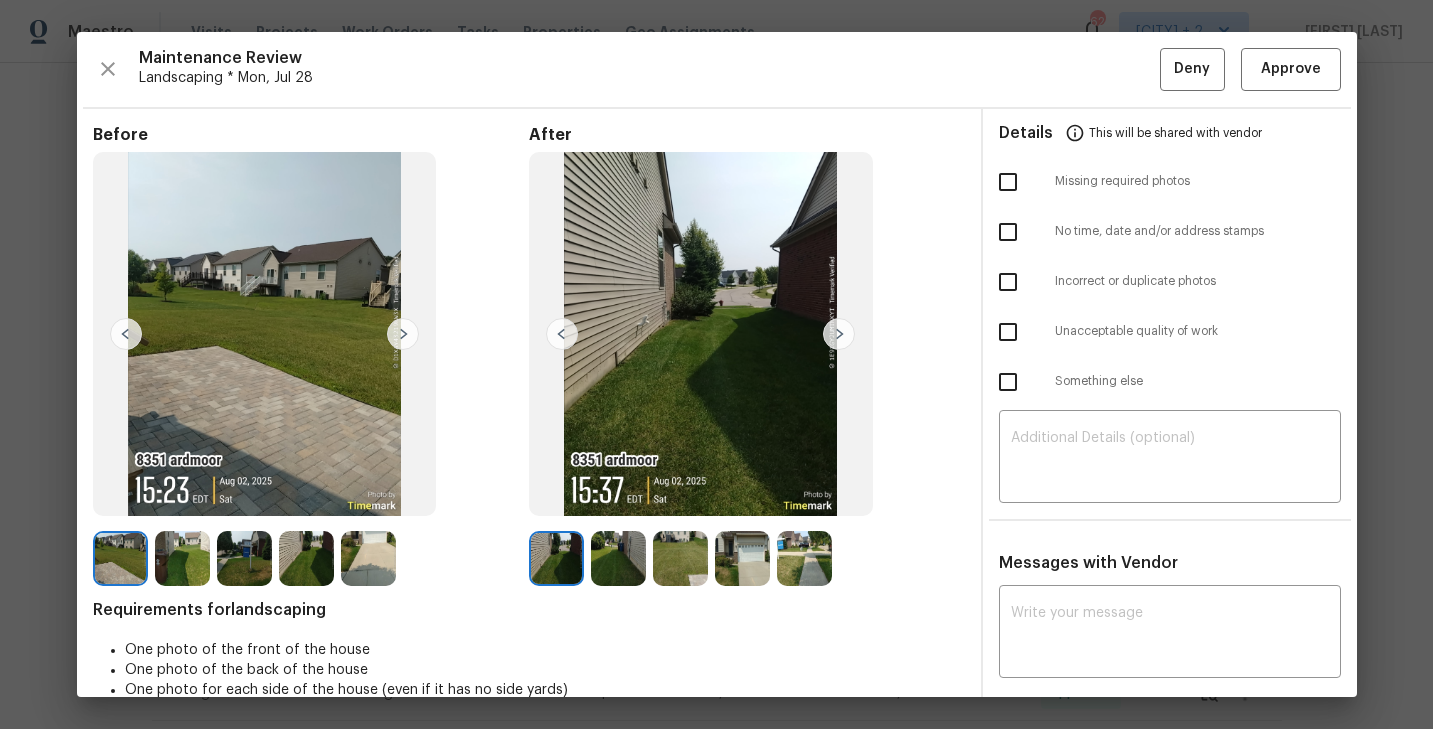 click at bounding box center (839, 334) 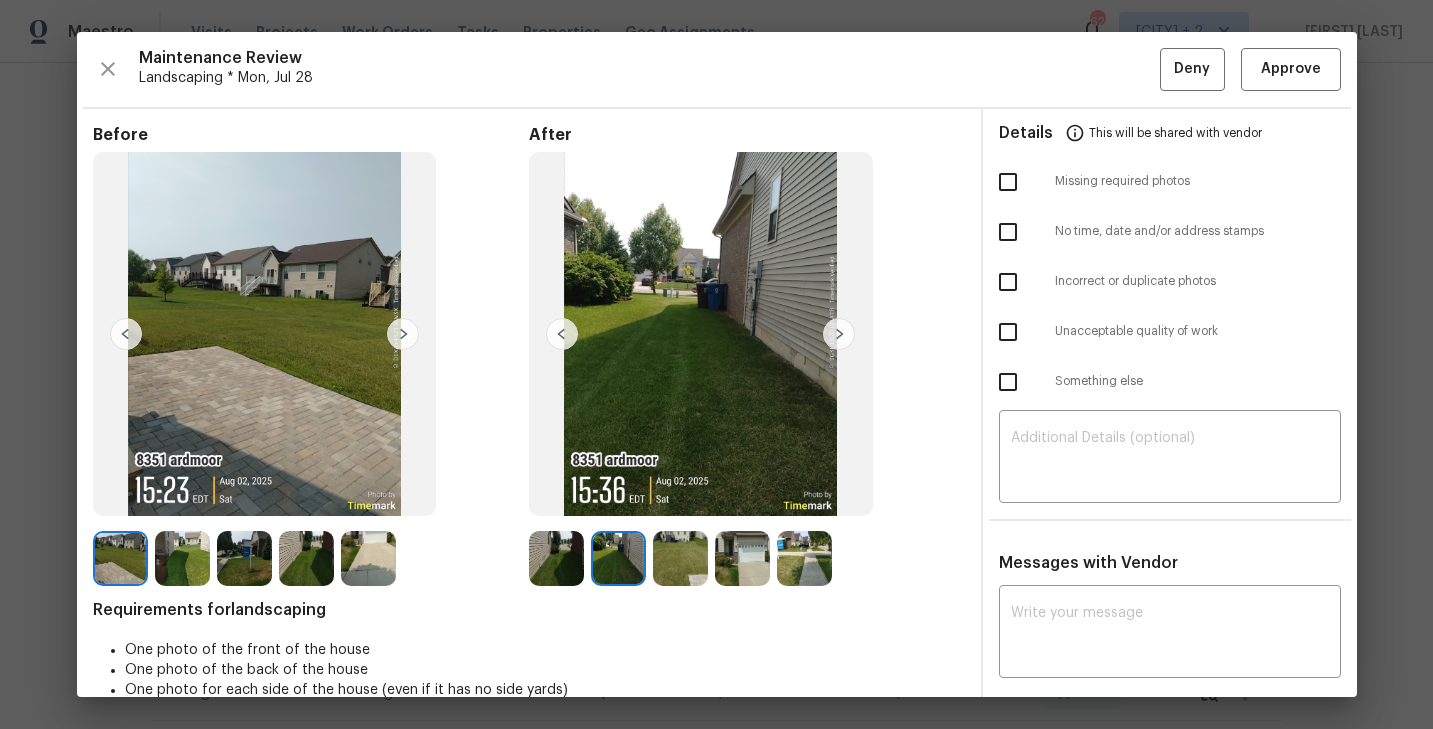click at bounding box center (839, 334) 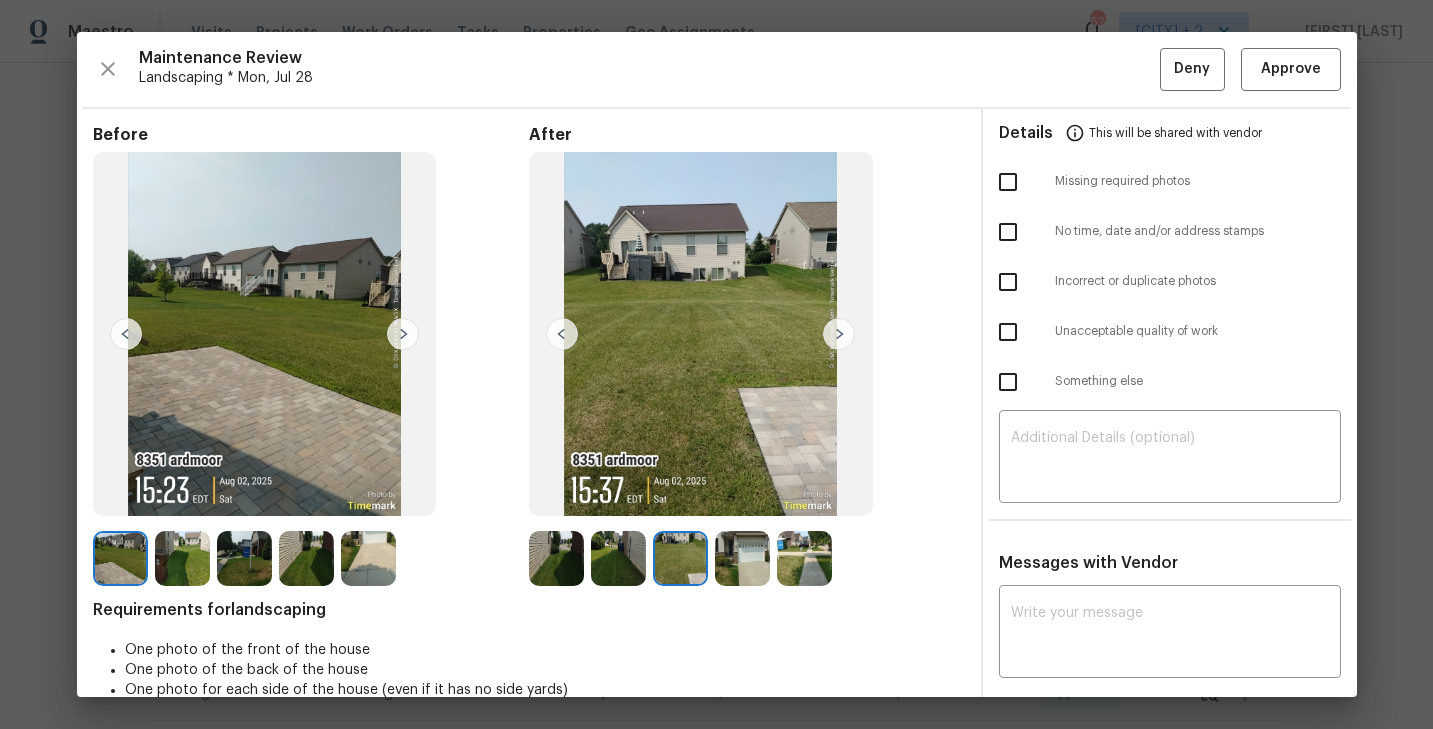 click at bounding box center [839, 334] 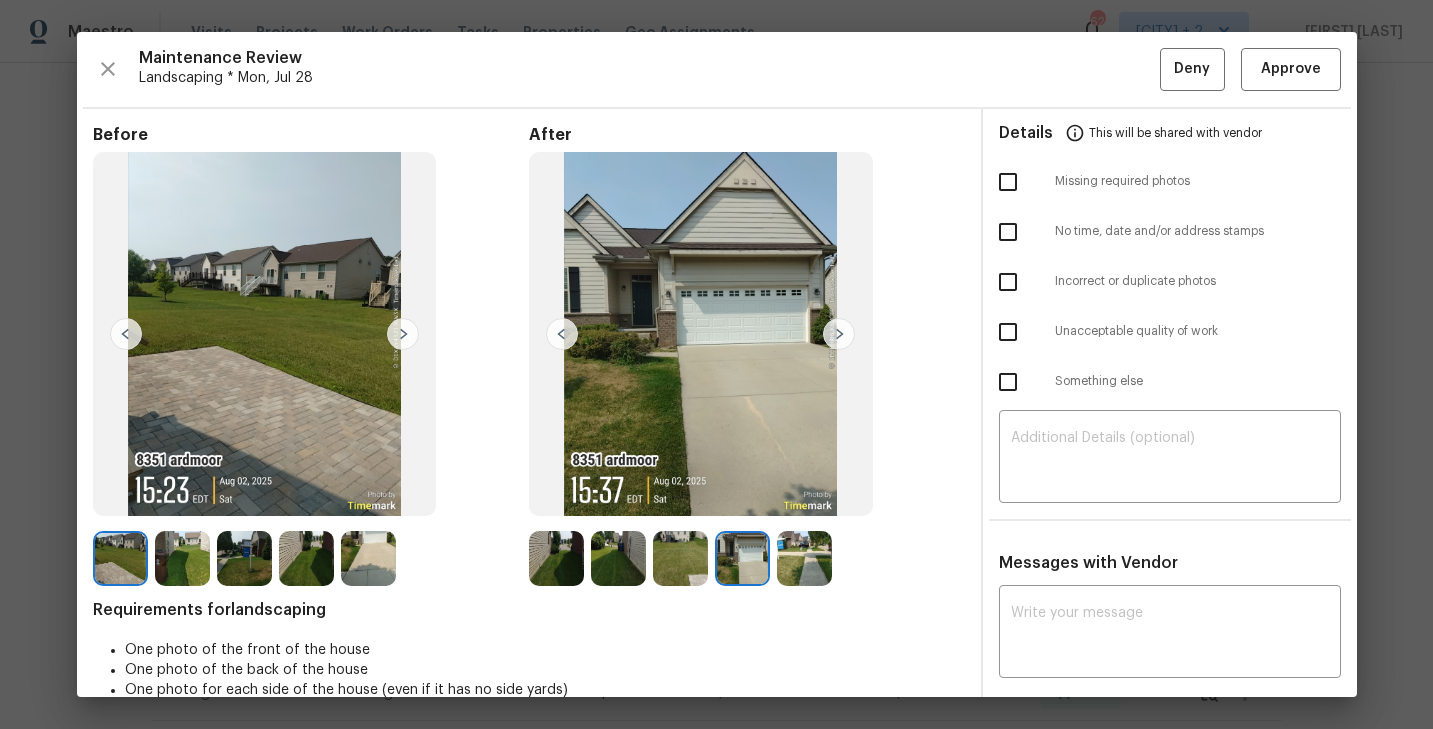 click at bounding box center [839, 334] 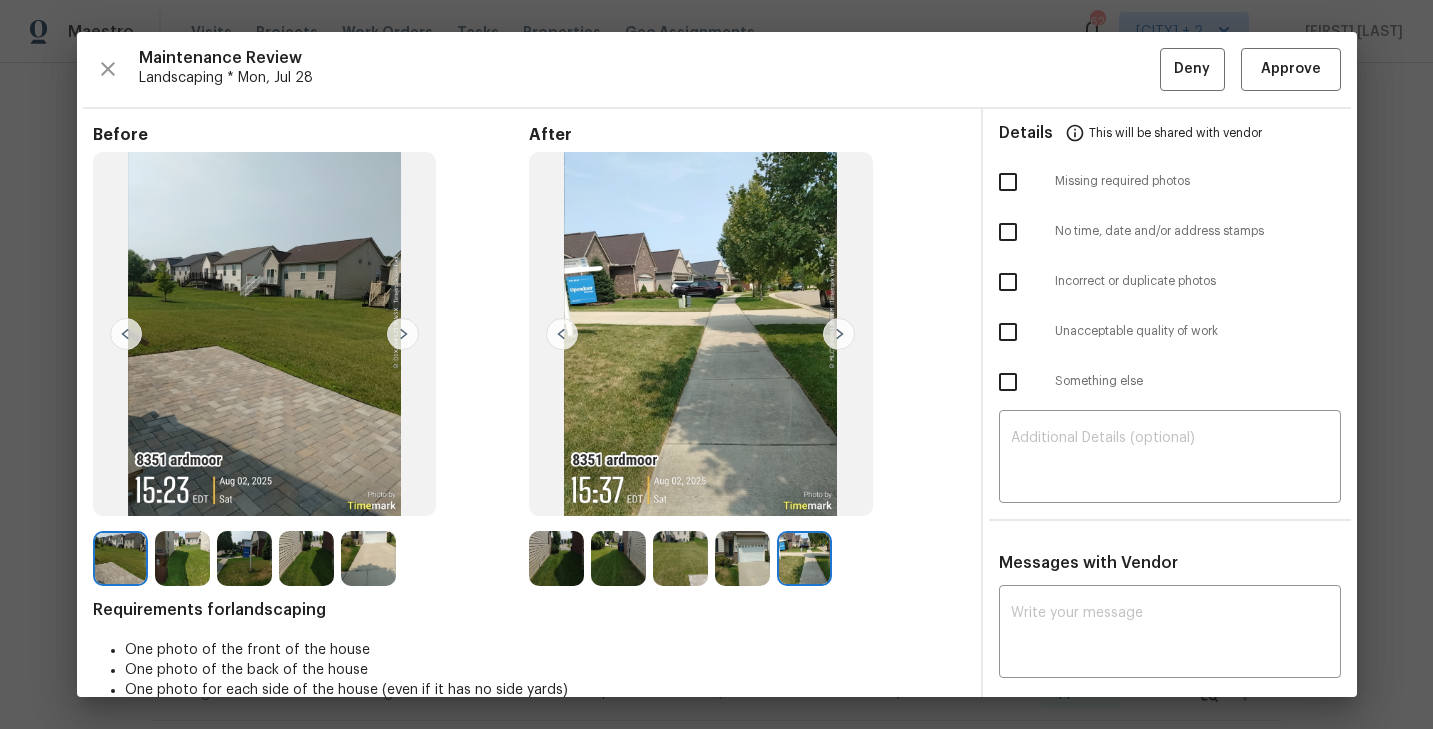 click at bounding box center [839, 334] 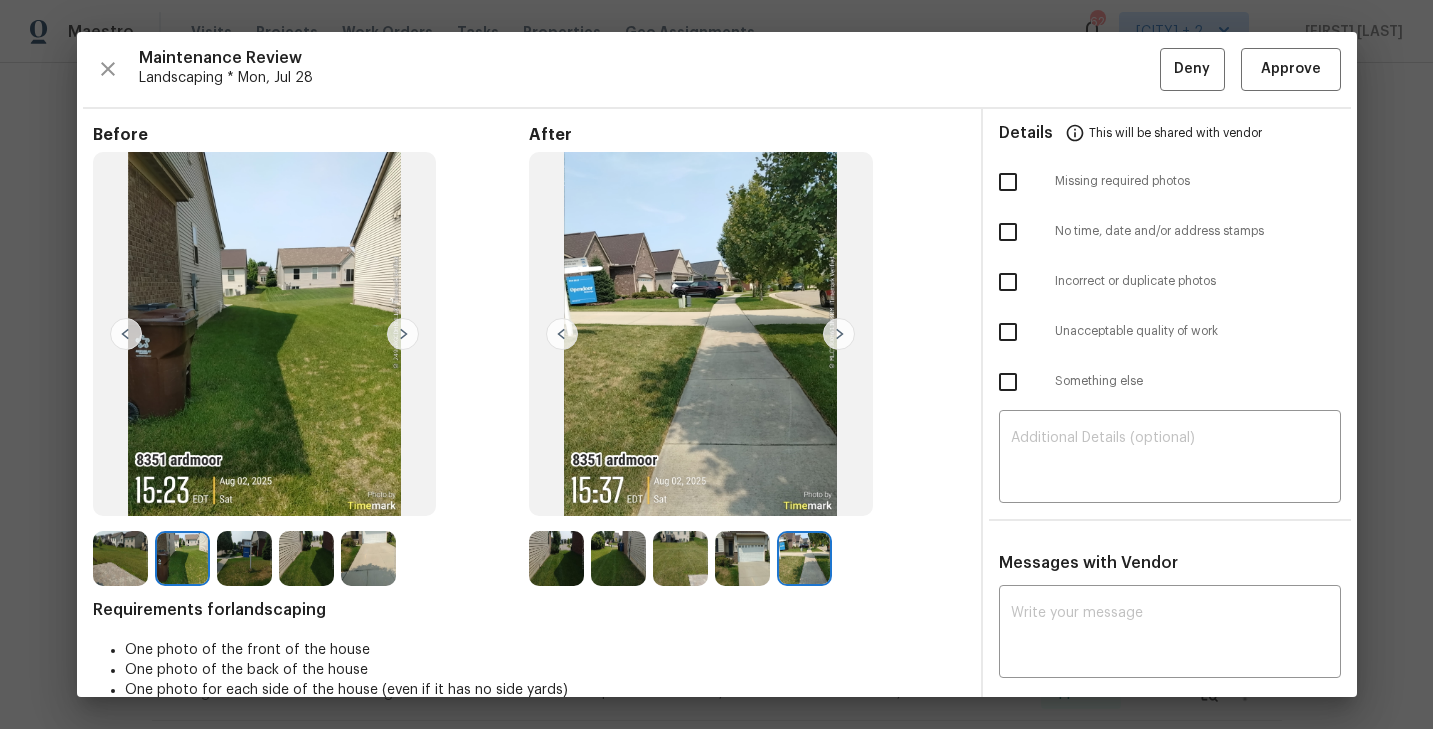 click at bounding box center (403, 334) 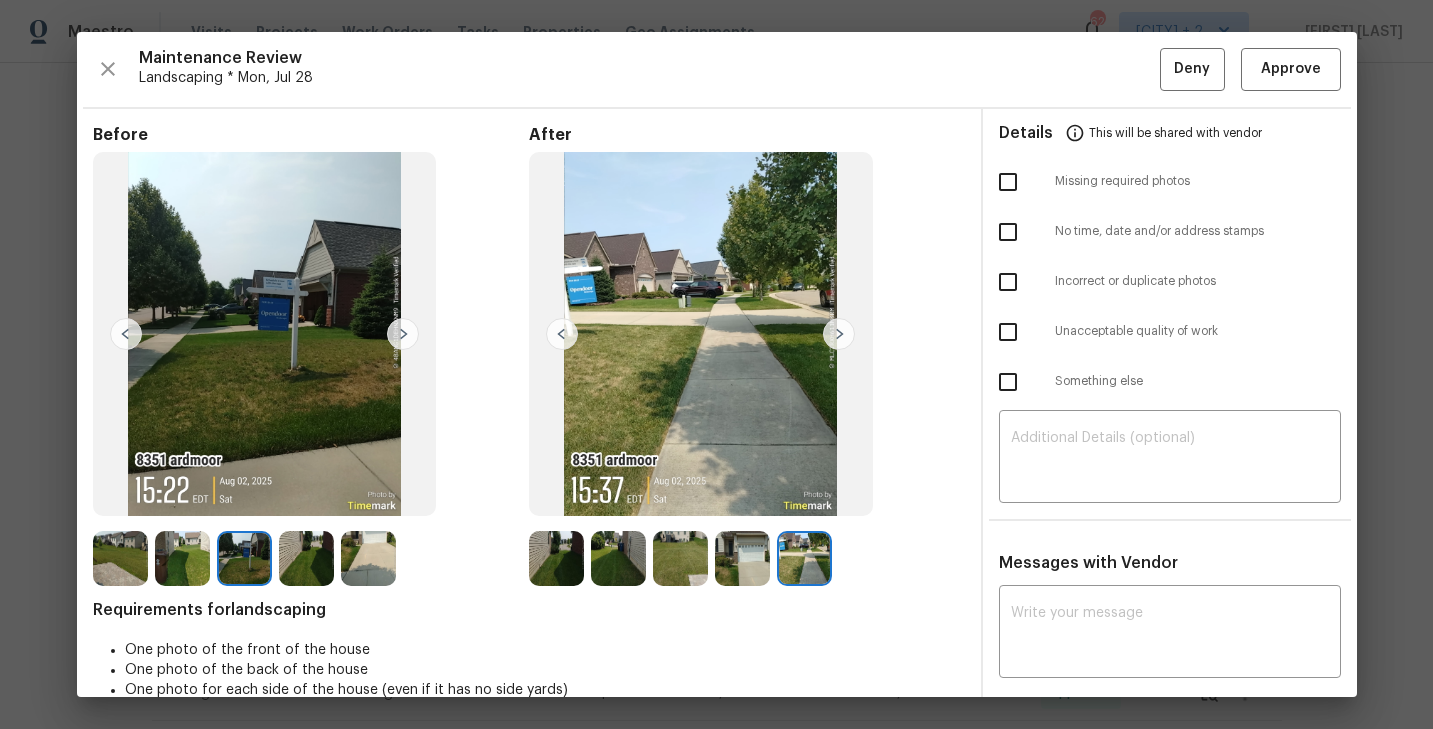 click at bounding box center [403, 334] 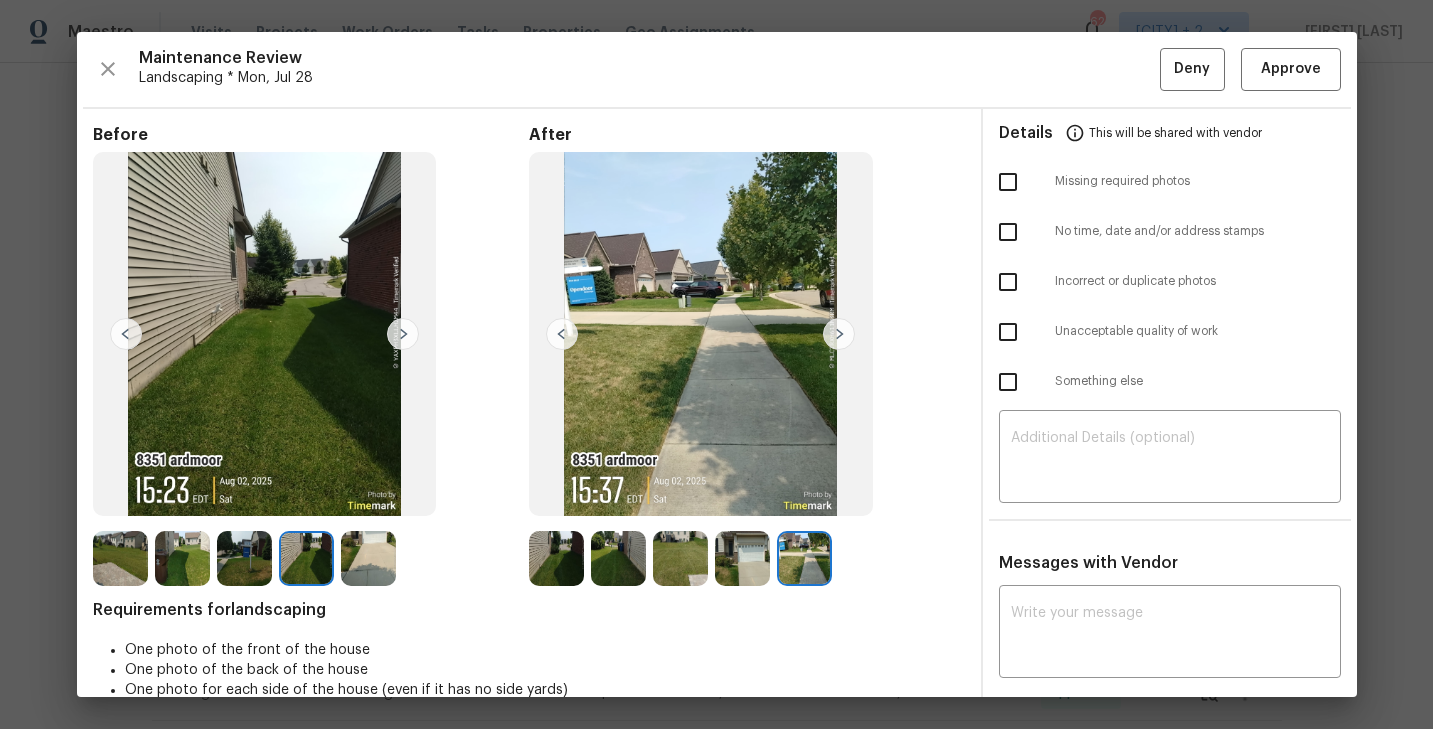click at bounding box center (403, 334) 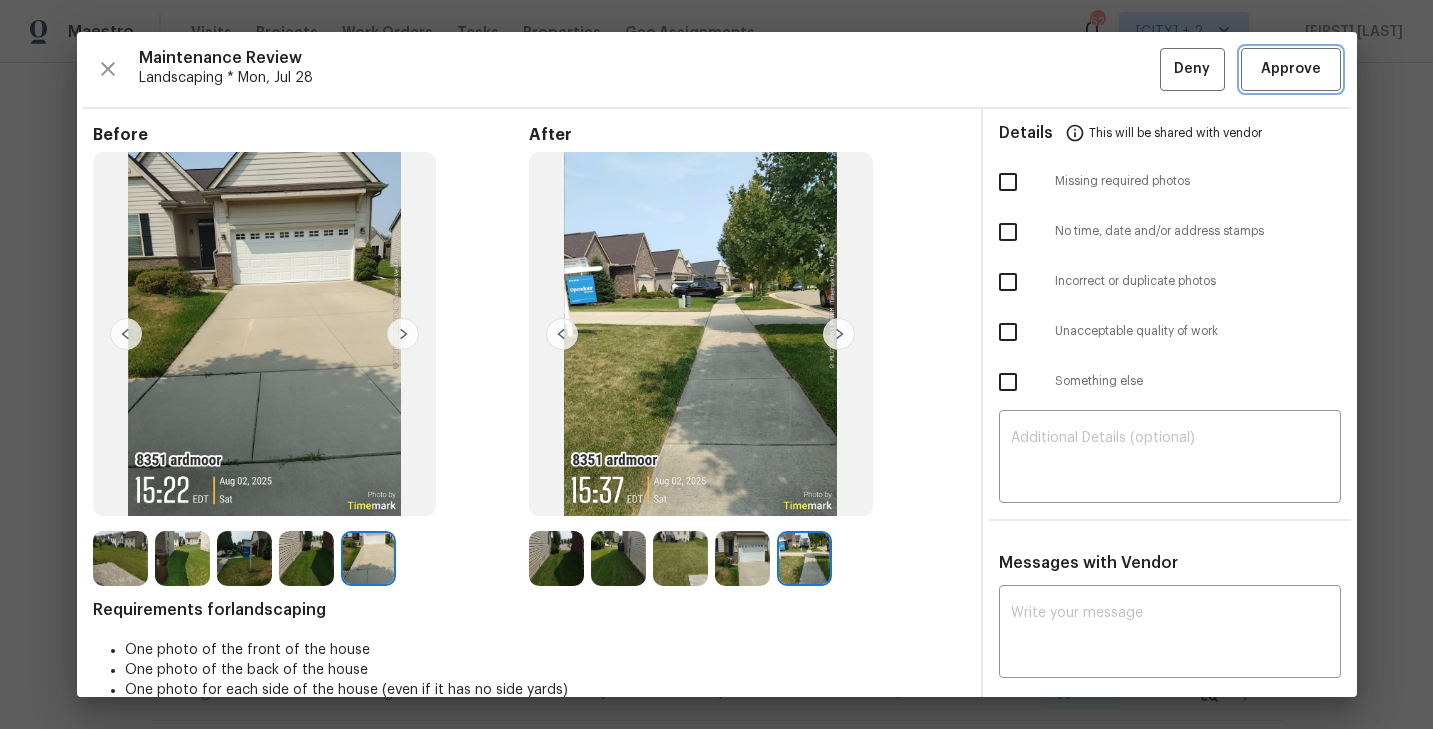 click on "Approve" at bounding box center (1291, 69) 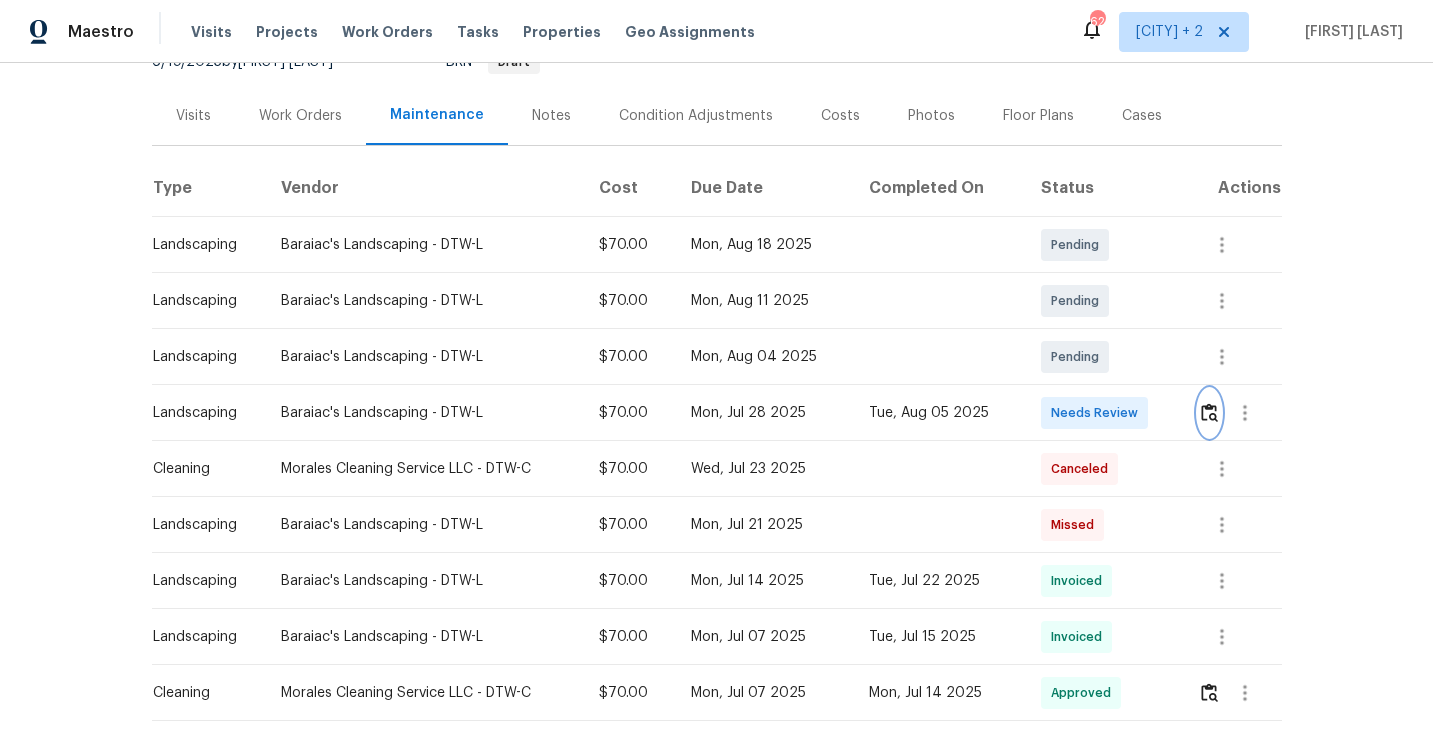 scroll, scrollTop: 0, scrollLeft: 0, axis: both 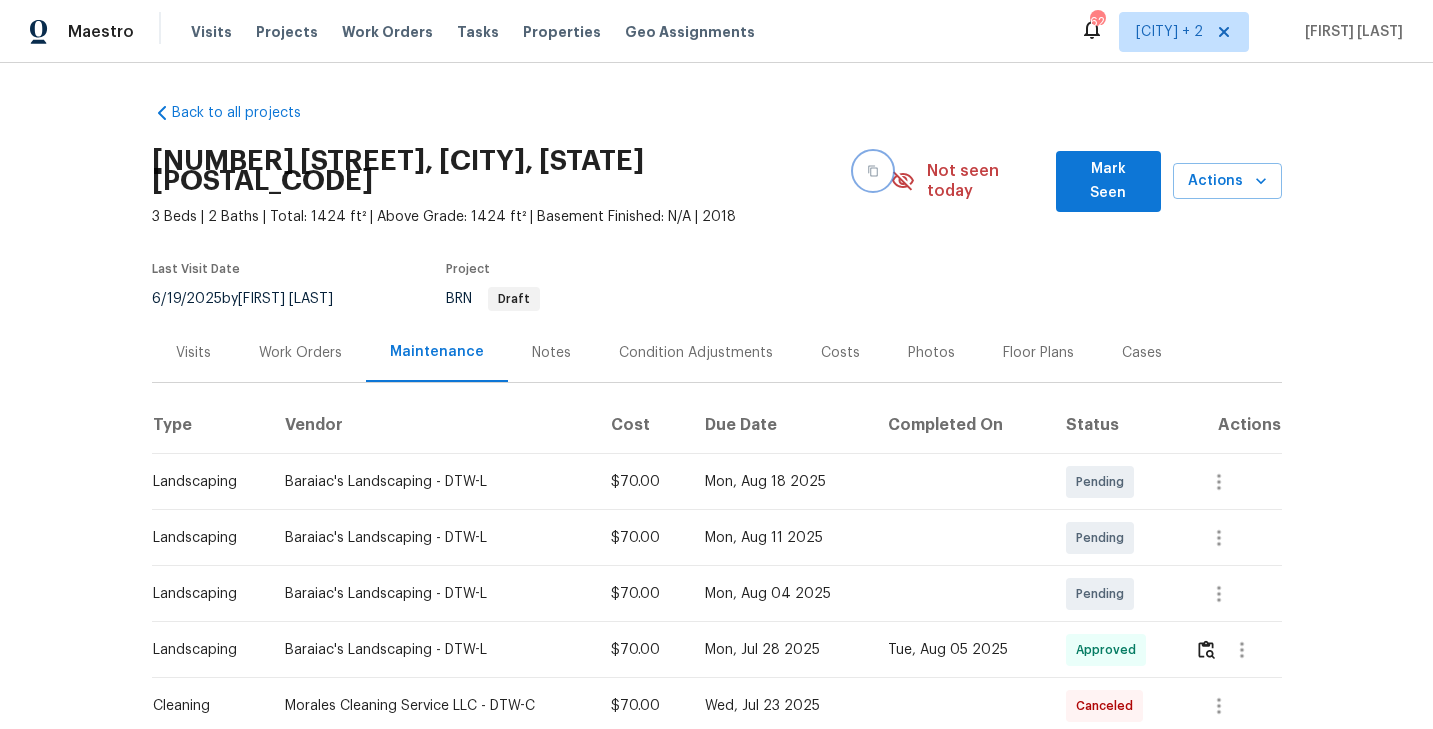 click at bounding box center [873, 171] 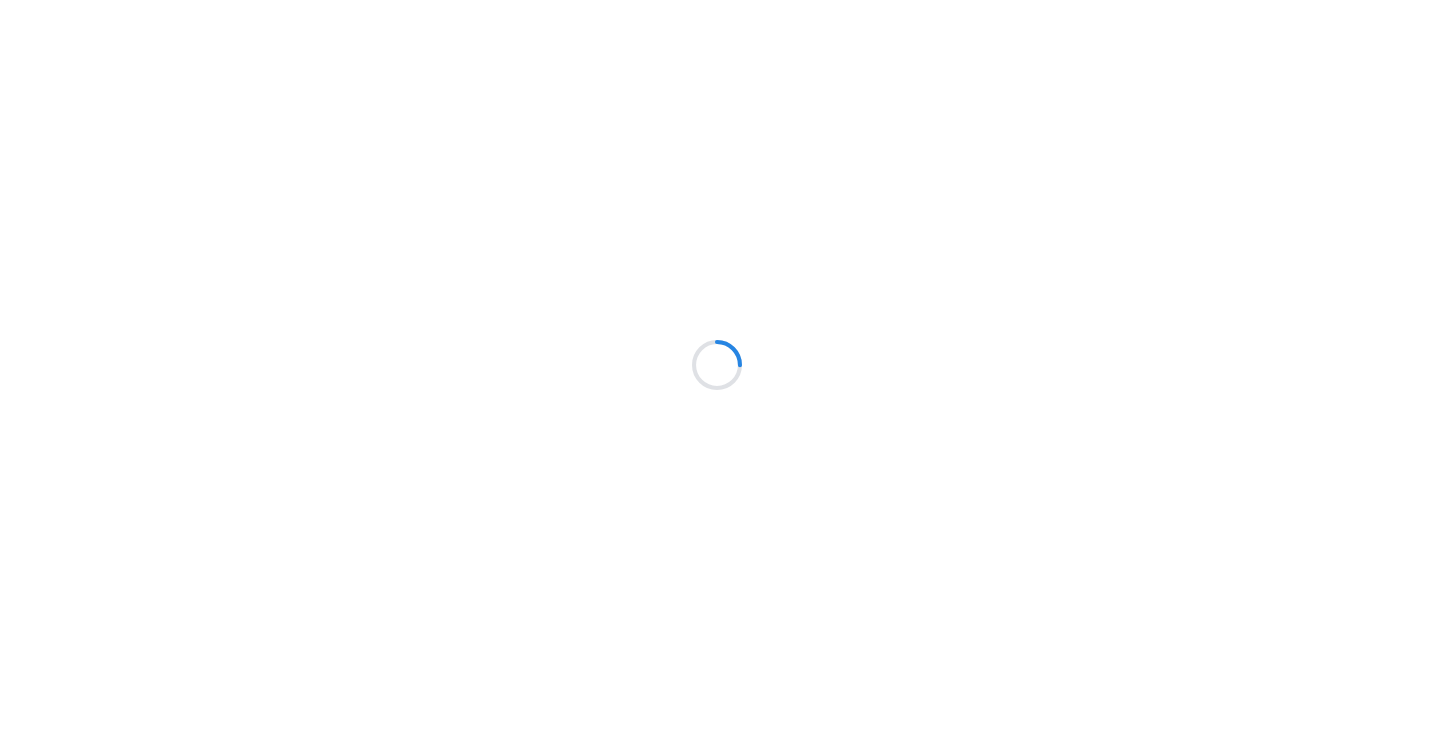 scroll, scrollTop: 0, scrollLeft: 0, axis: both 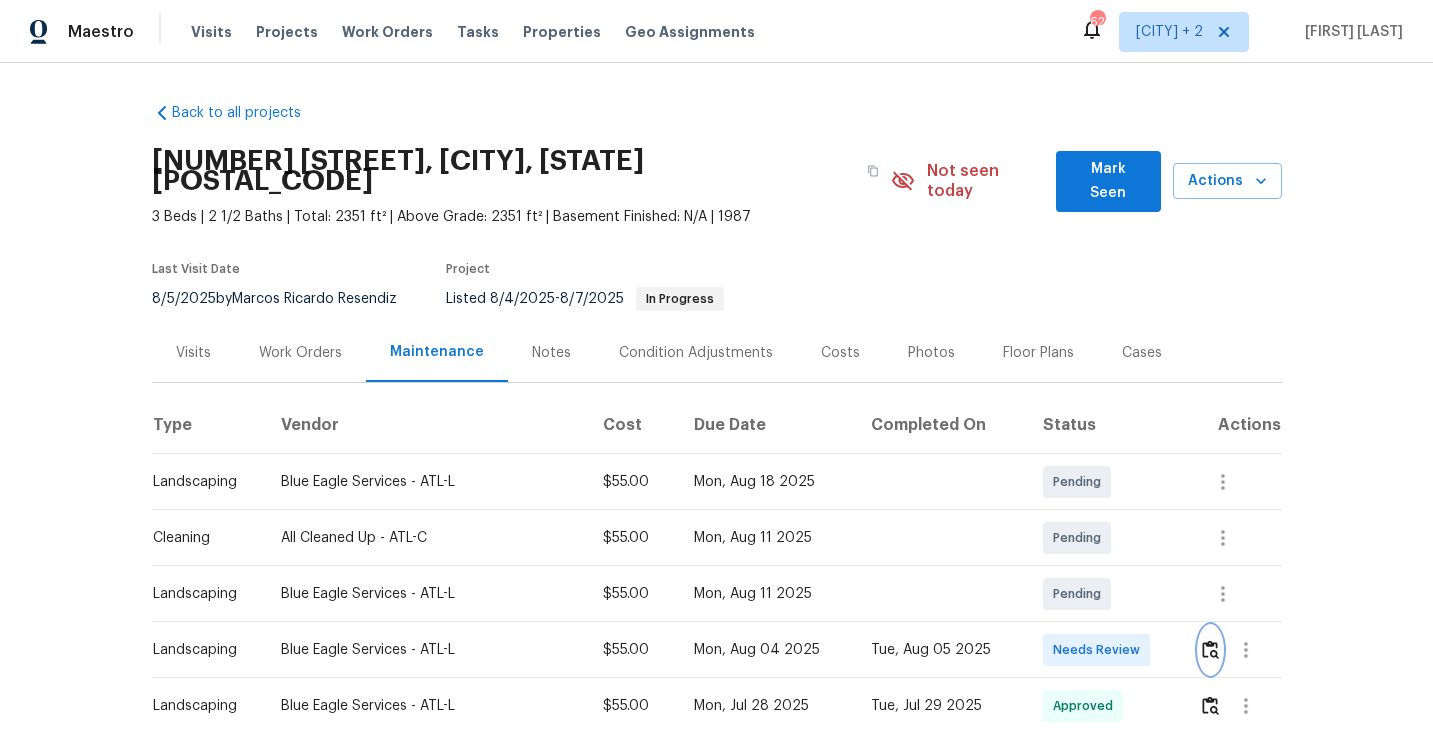 click at bounding box center [1210, 649] 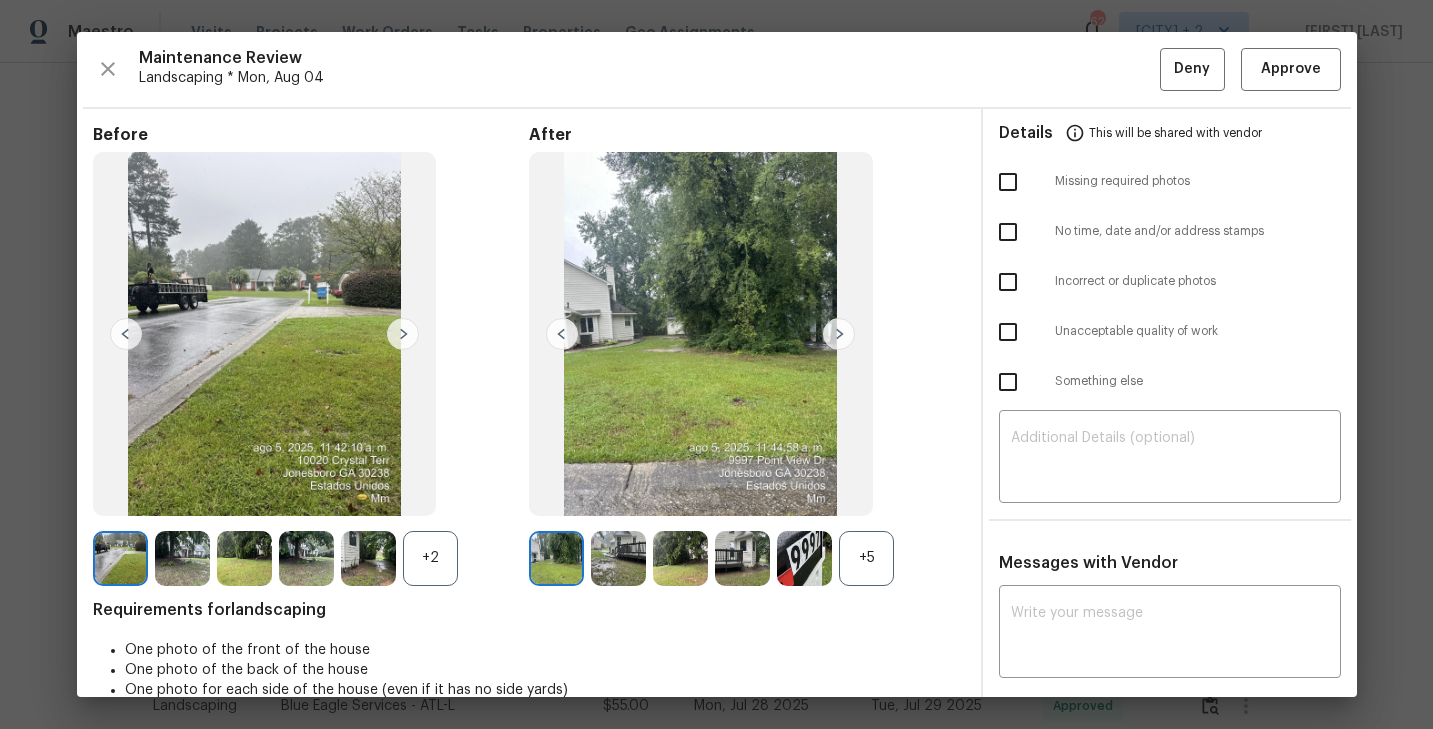 click on "+5" at bounding box center (866, 558) 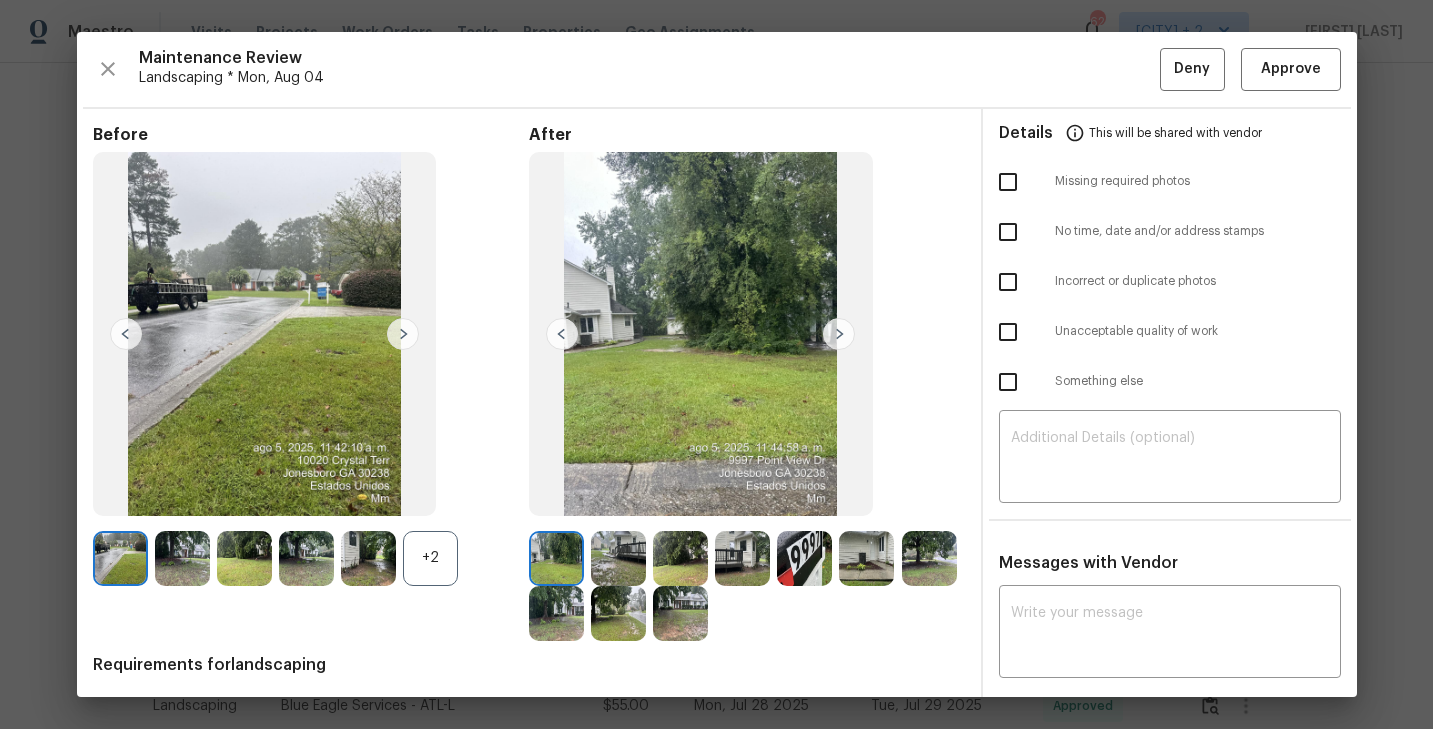 click on "+2" at bounding box center [430, 558] 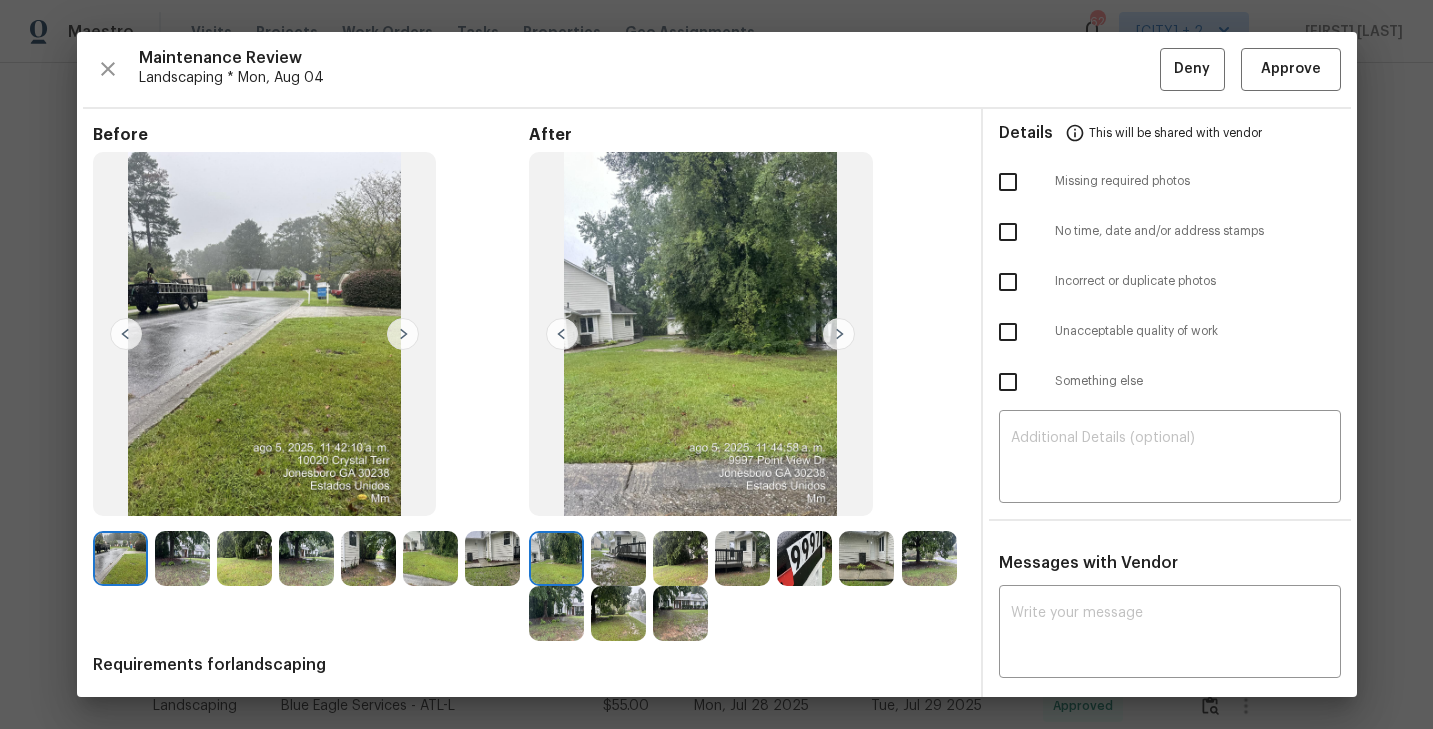 click at bounding box center [556, 558] 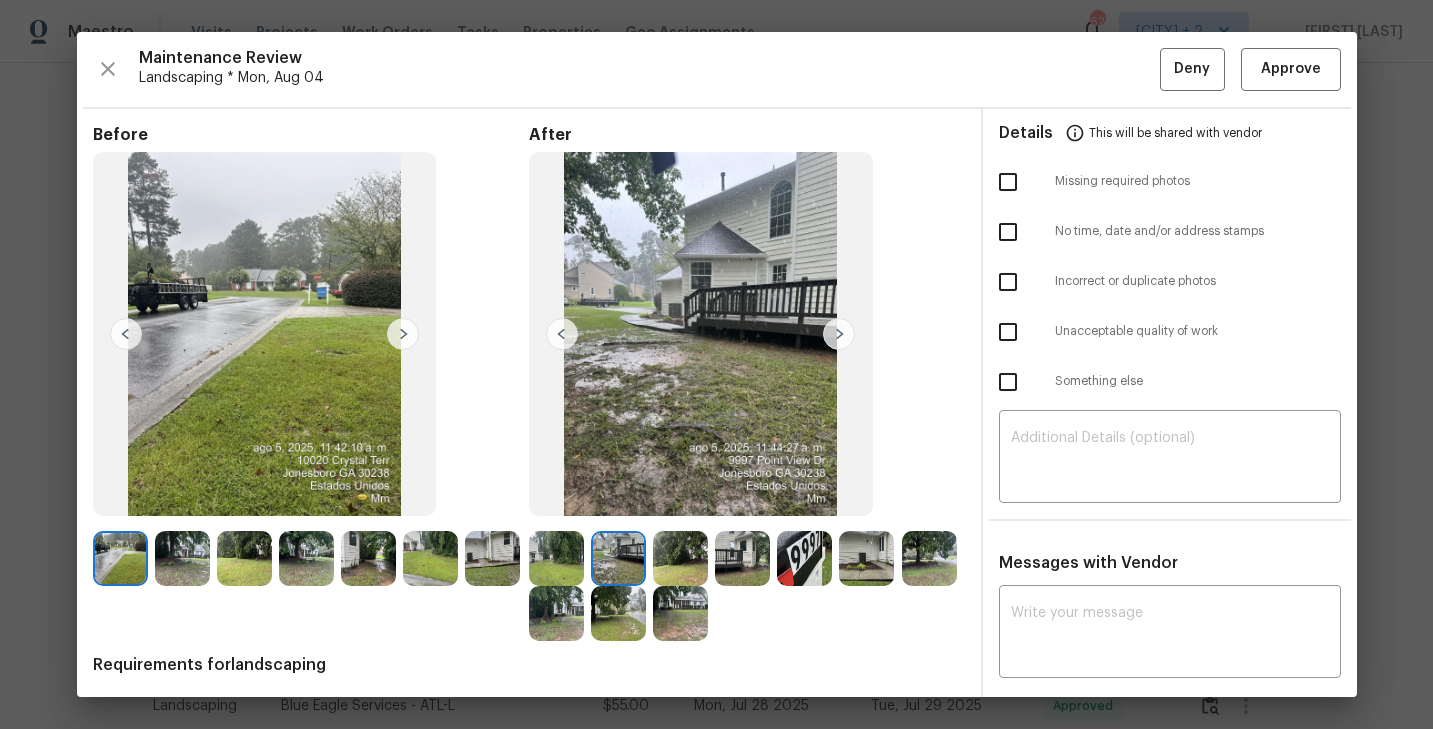 click at bounding box center (839, 334) 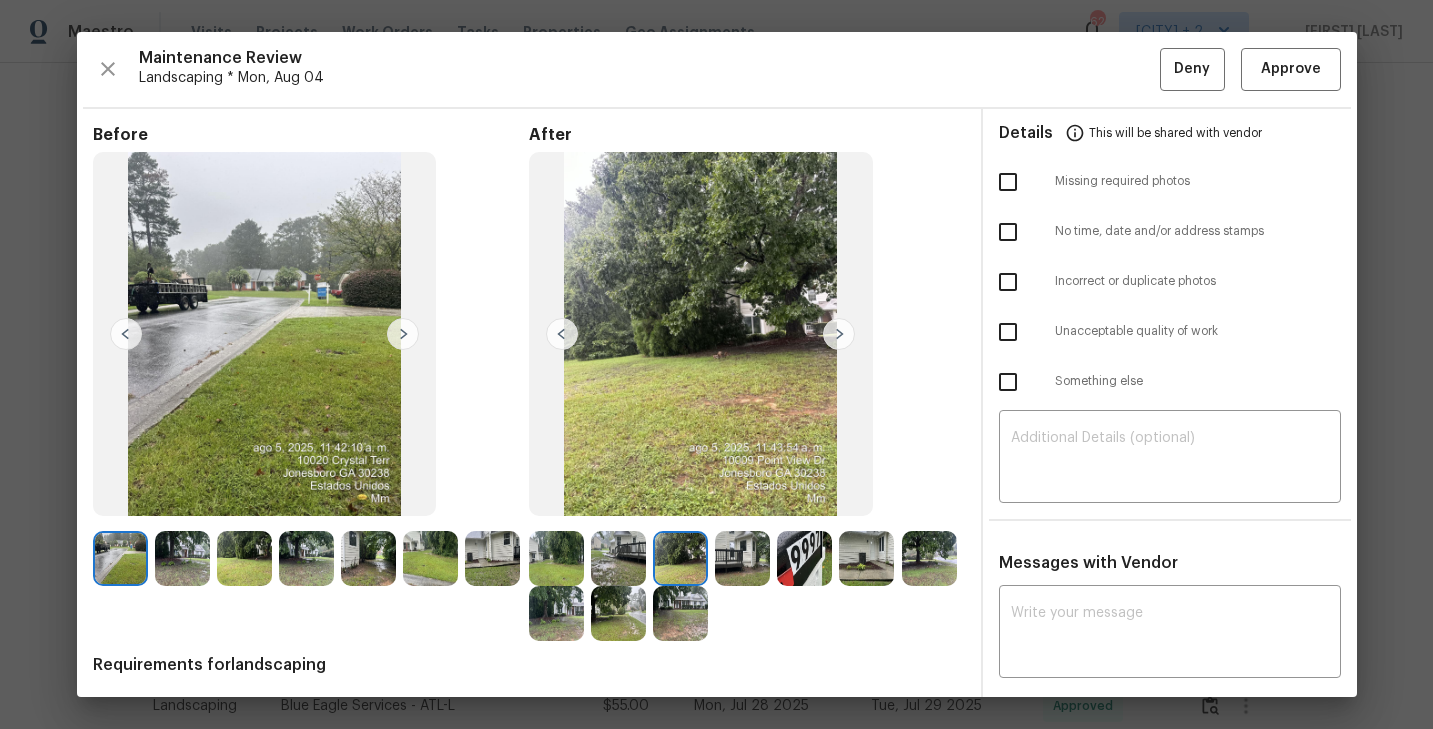 click at bounding box center [742, 558] 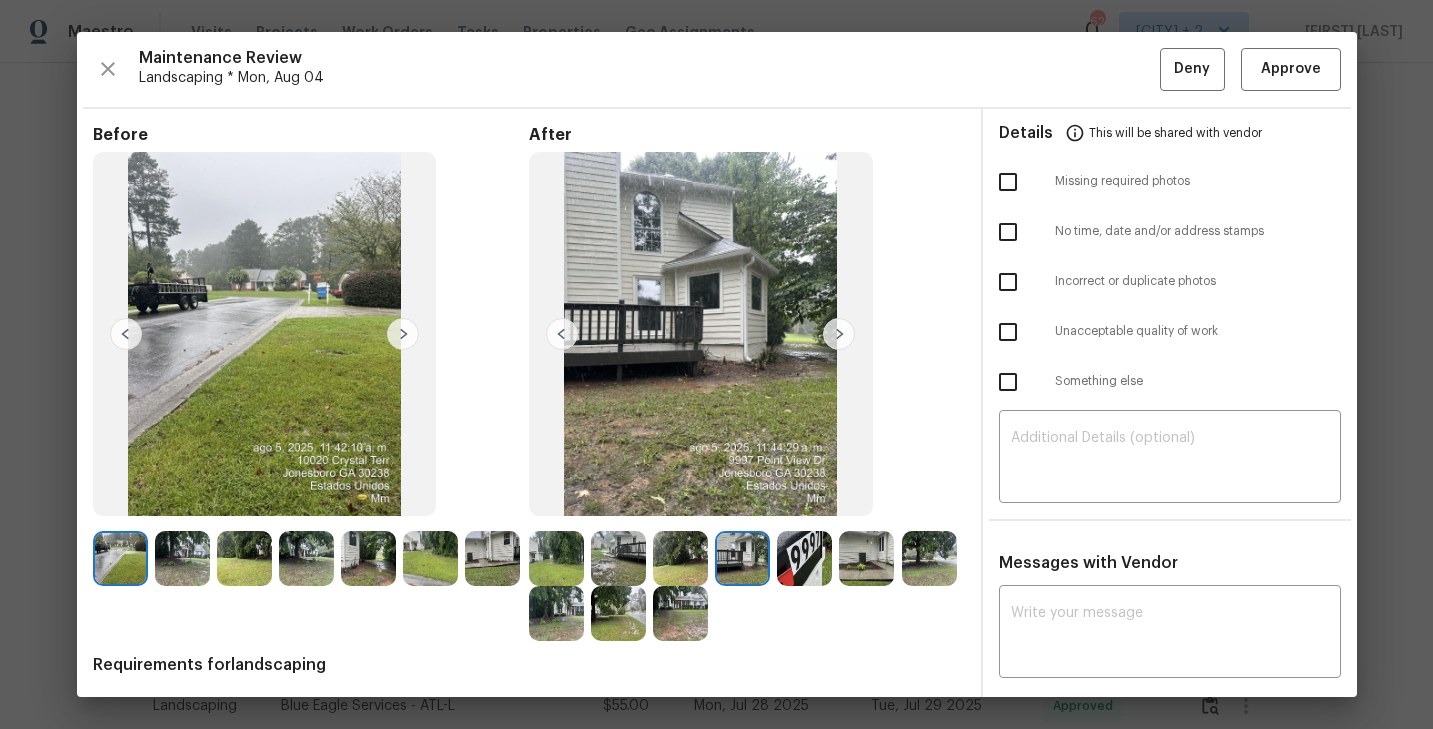 click at bounding box center [680, 613] 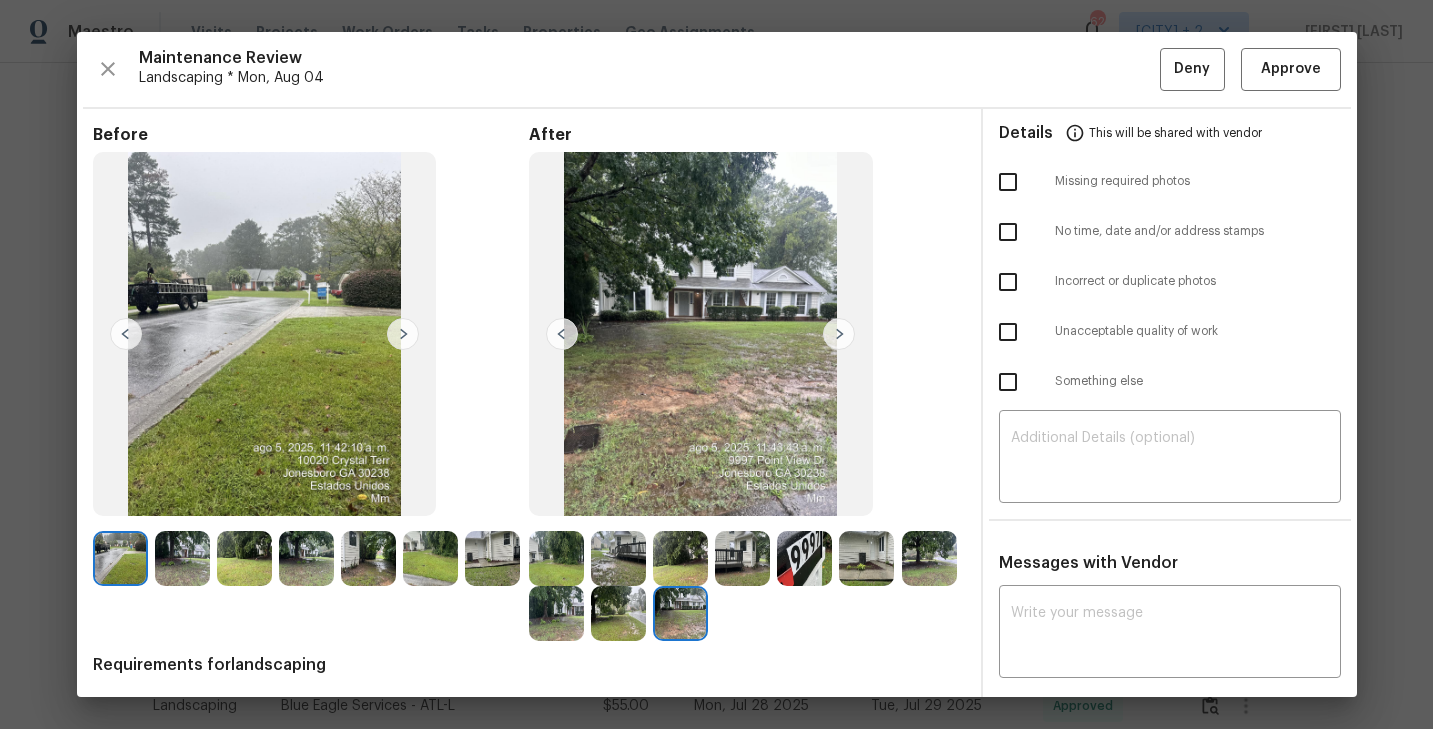 click at bounding box center [680, 558] 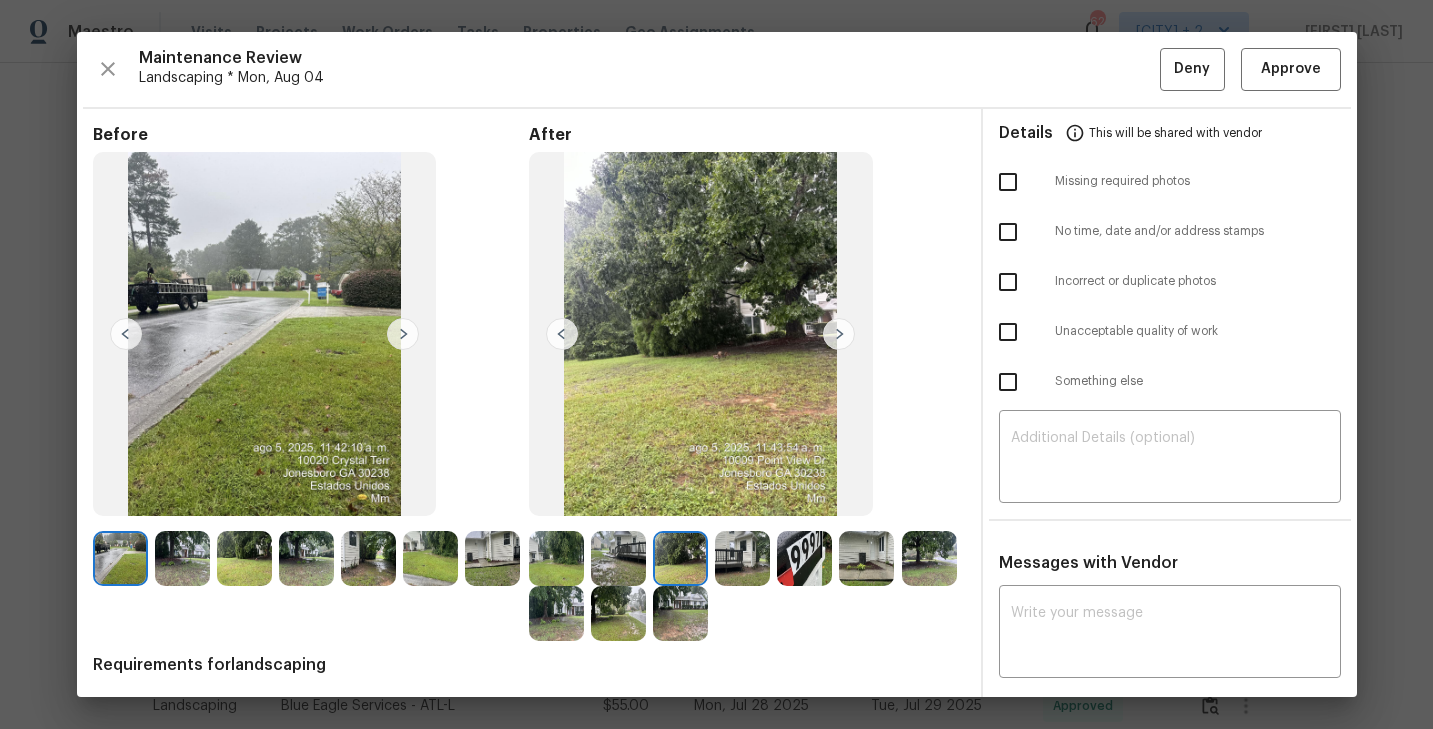 click at bounding box center (742, 558) 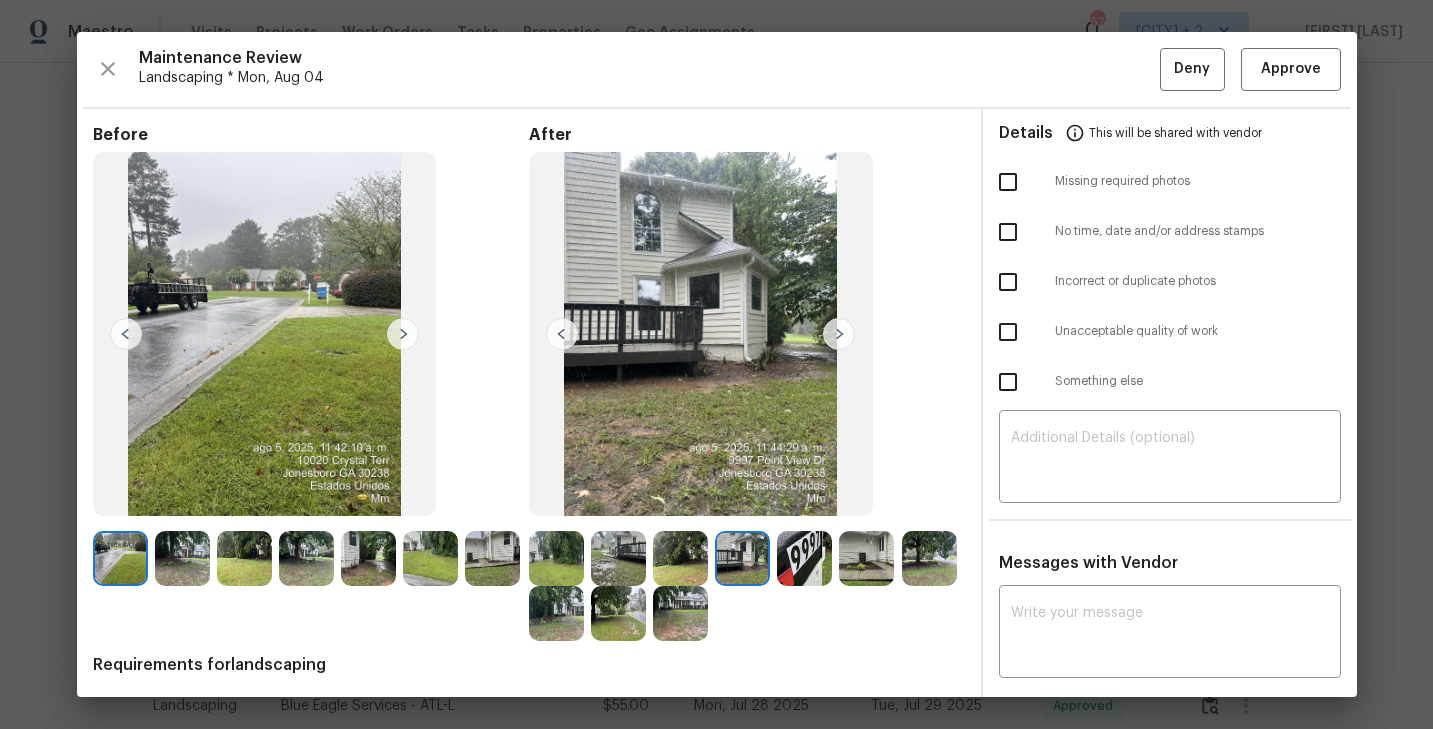 click at bounding box center [929, 558] 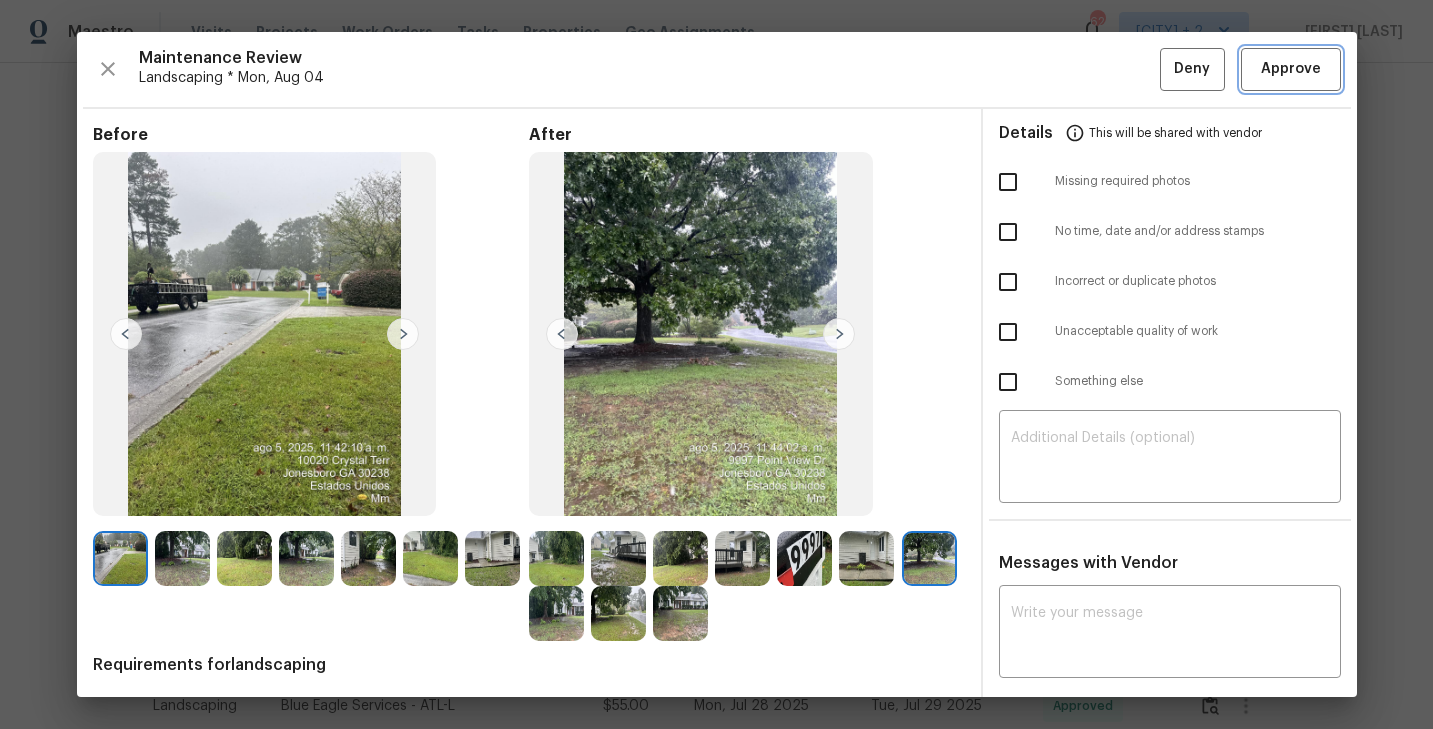 click on "Approve" at bounding box center [1291, 69] 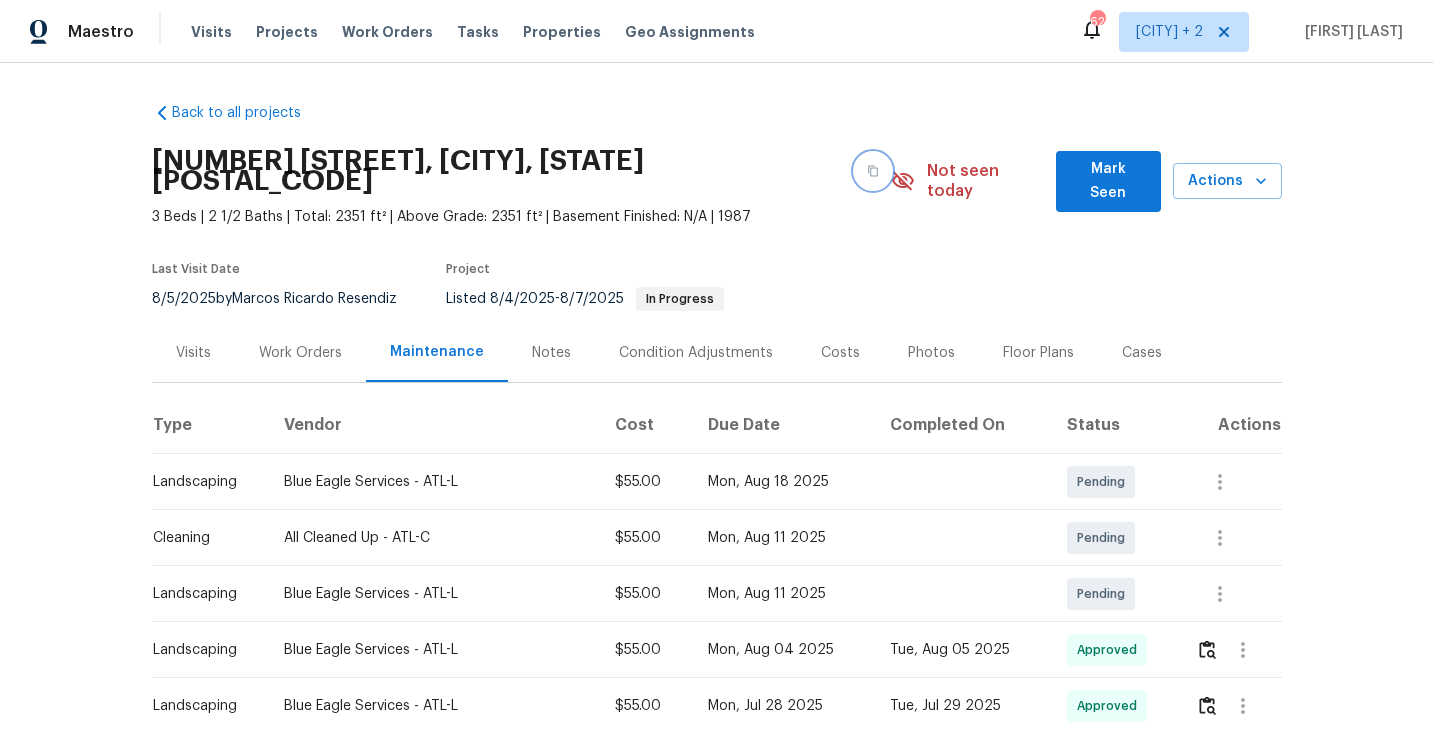 click 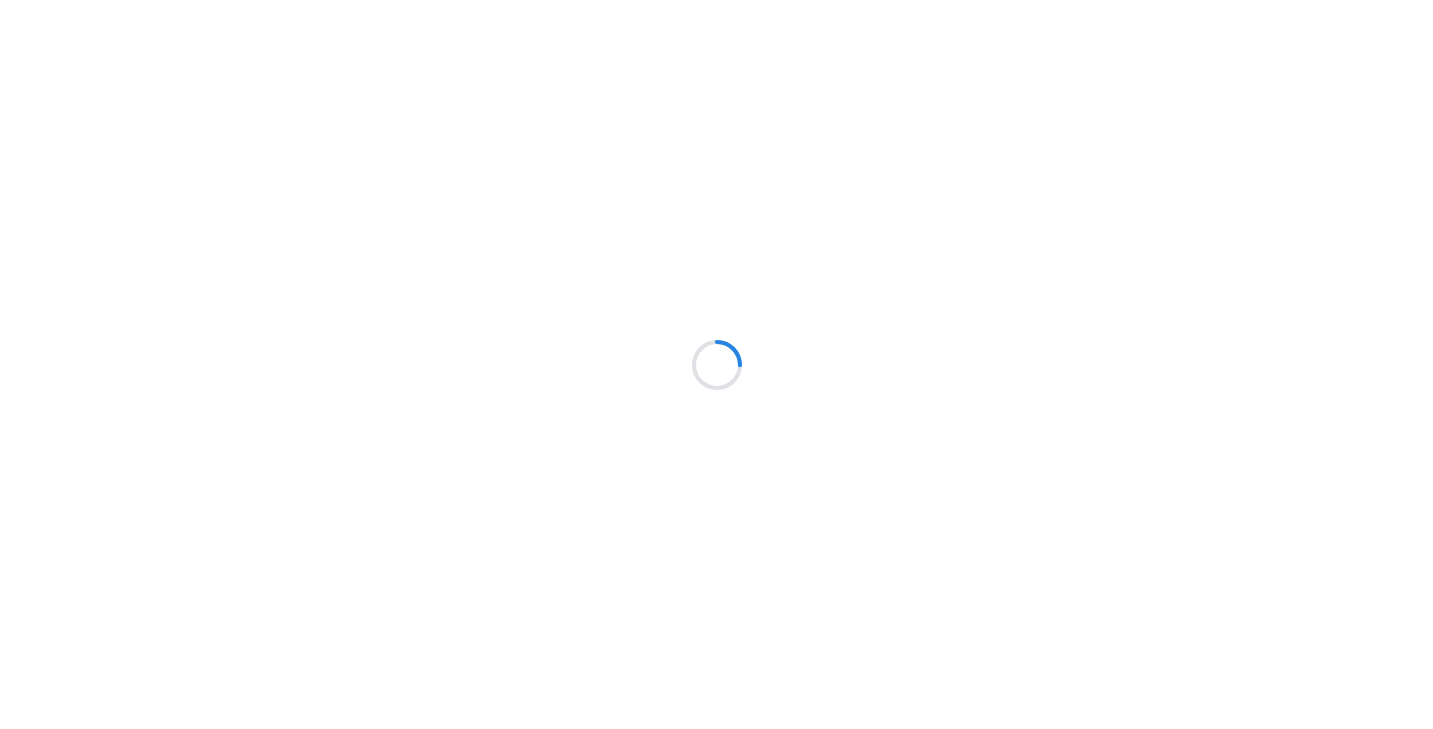 scroll, scrollTop: 0, scrollLeft: 0, axis: both 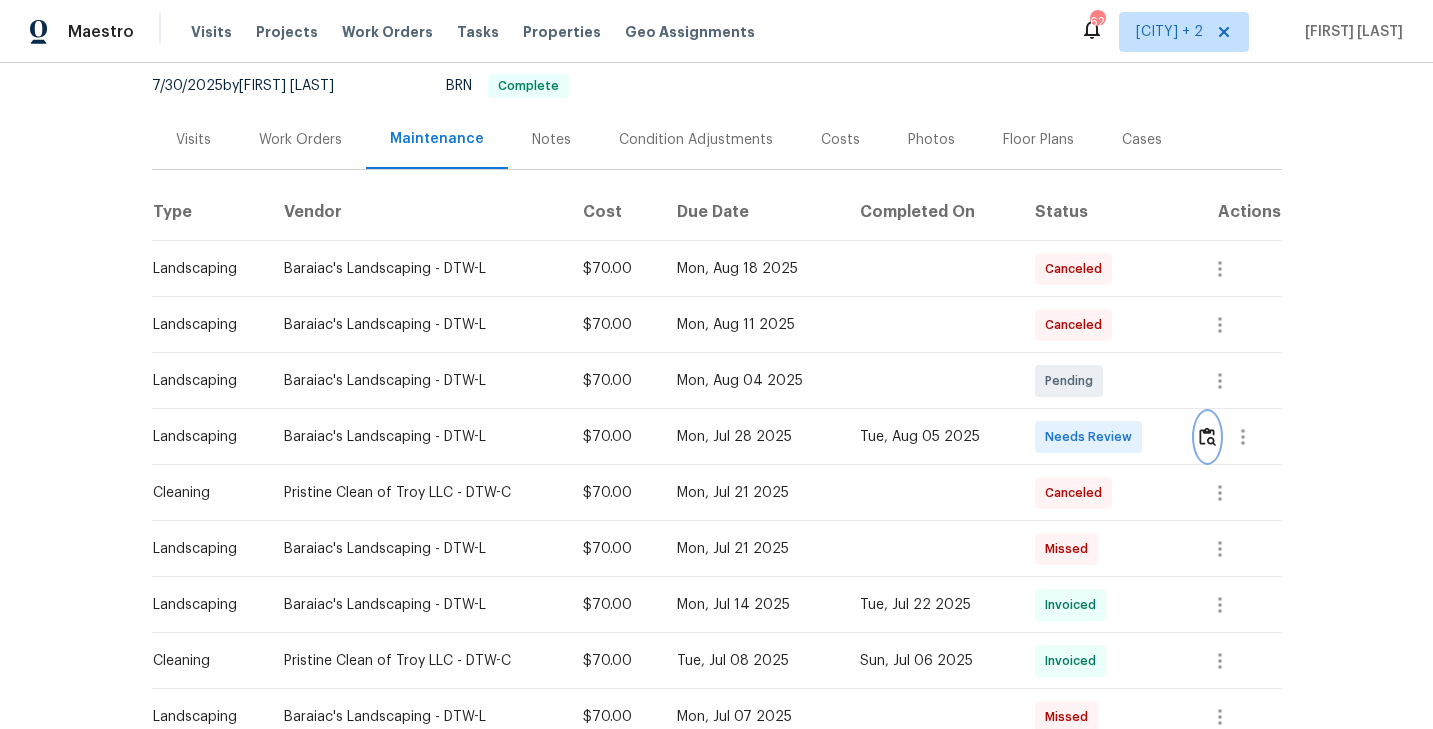 click at bounding box center [1207, 436] 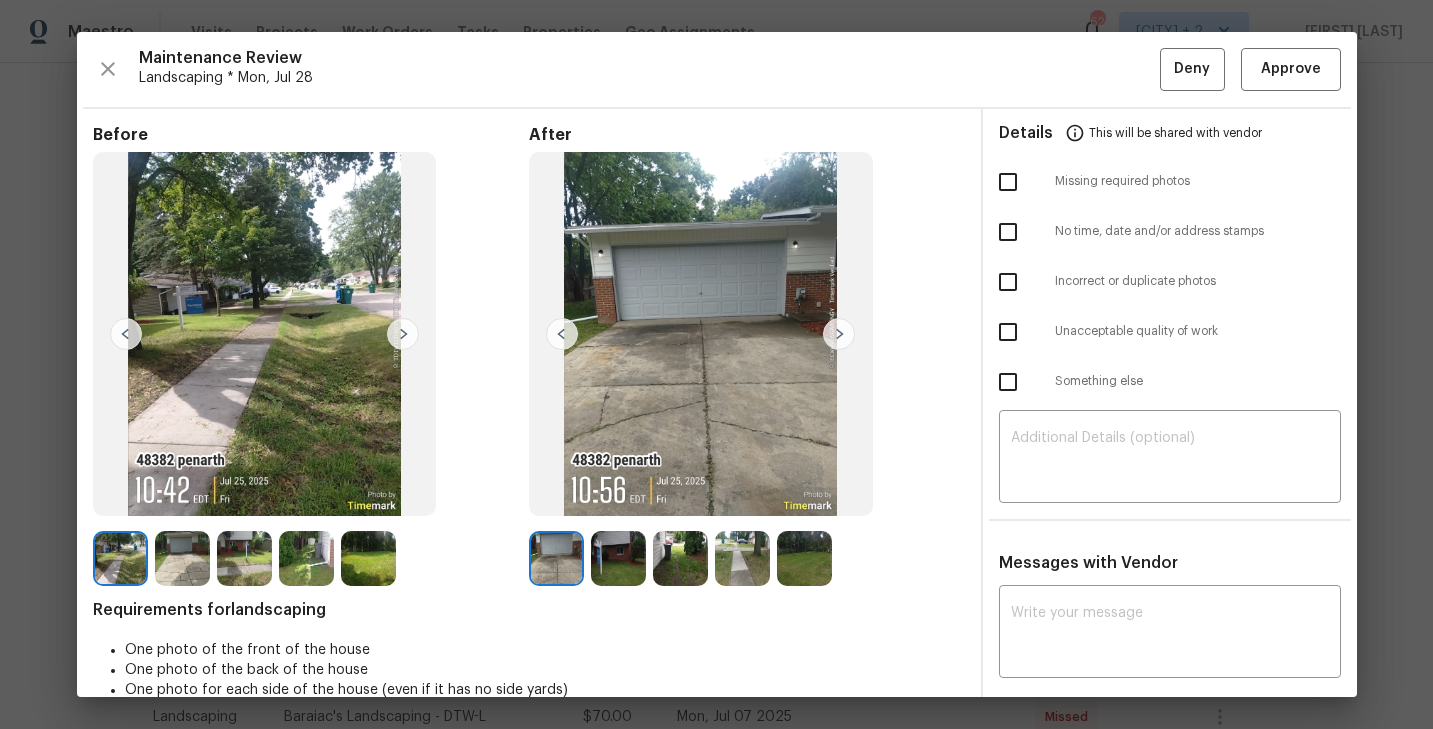 click at bounding box center (839, 334) 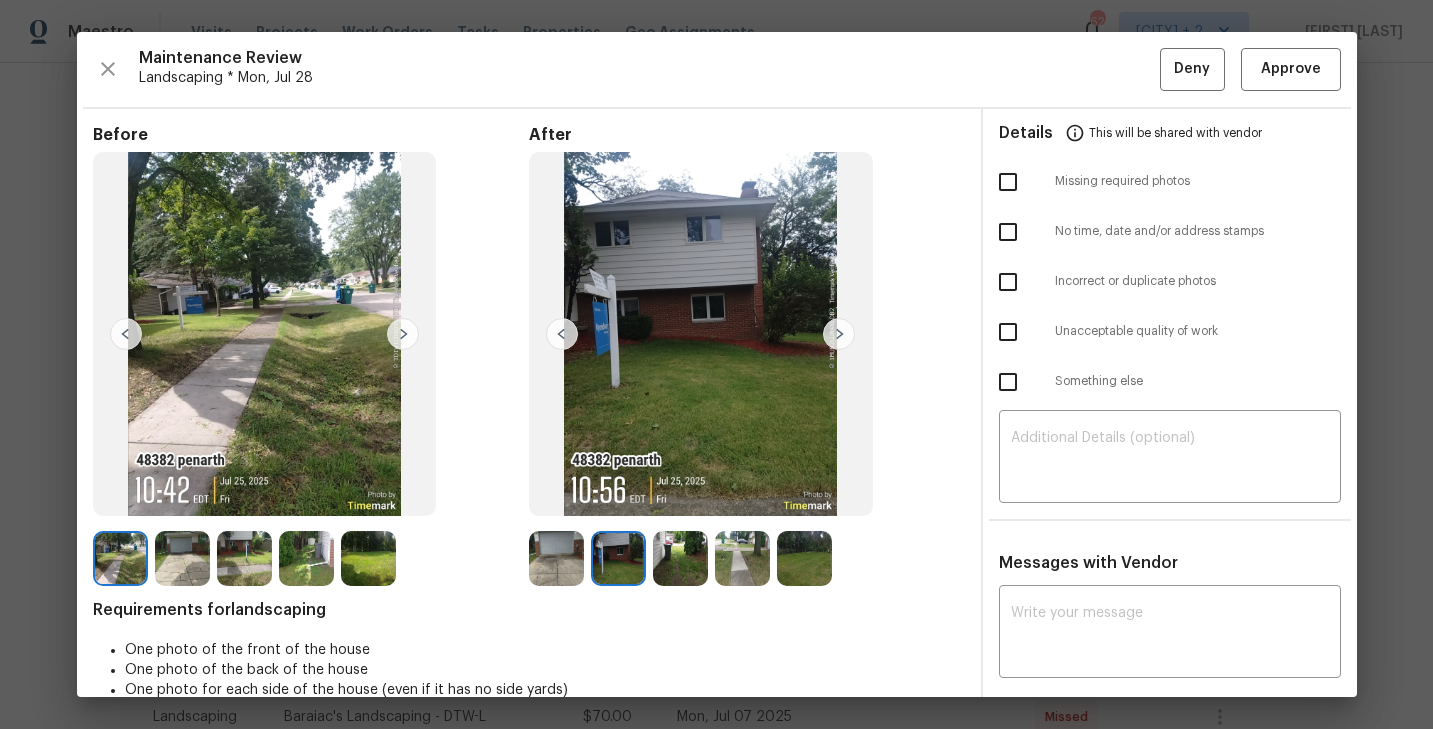 click at bounding box center (839, 334) 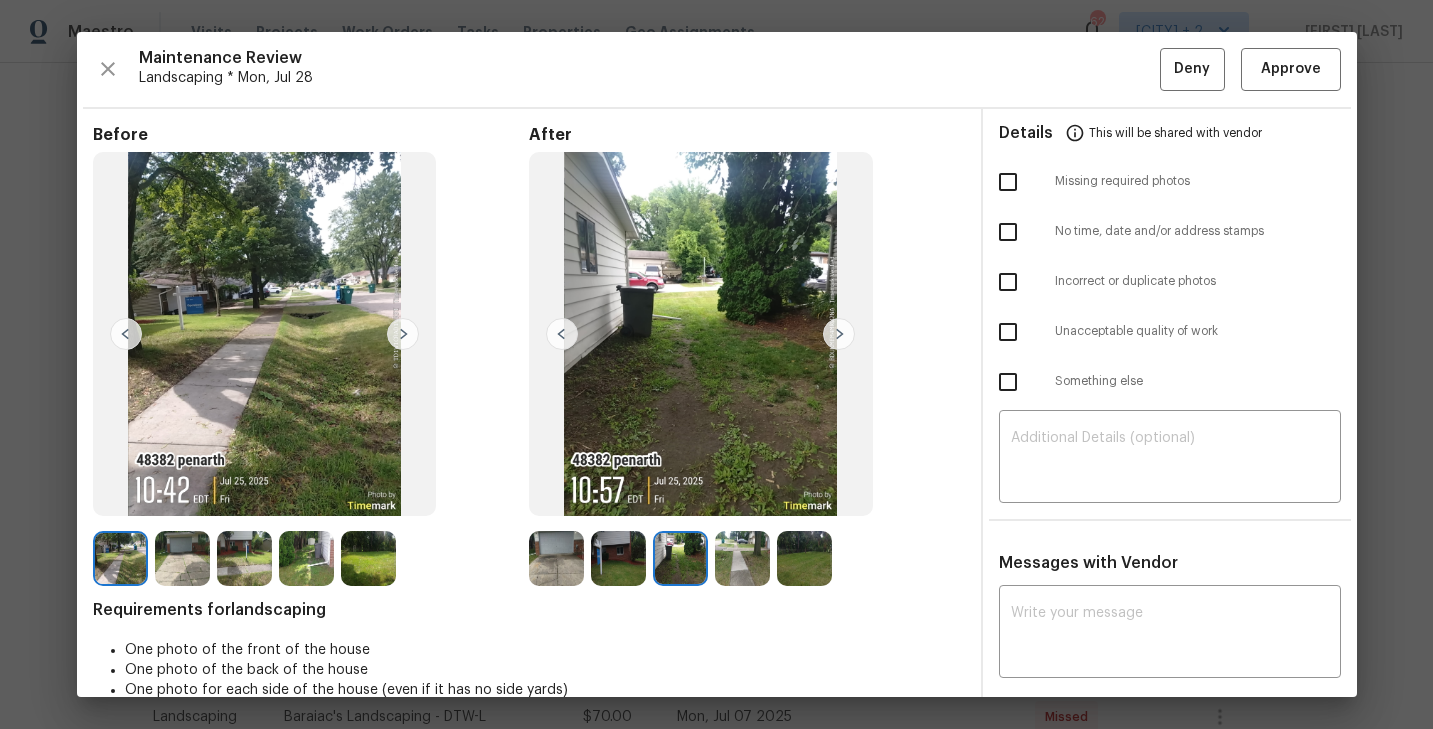 click at bounding box center (839, 334) 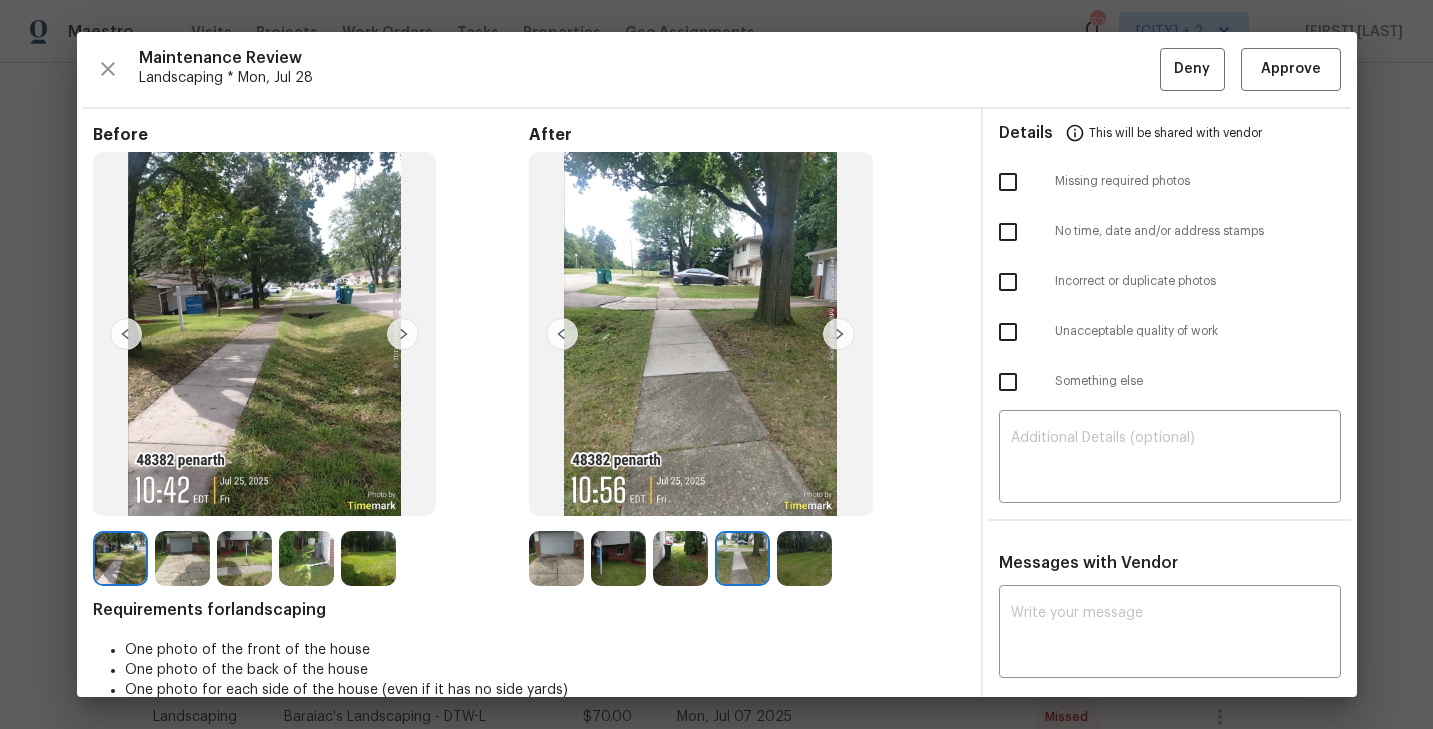 click at bounding box center [839, 334] 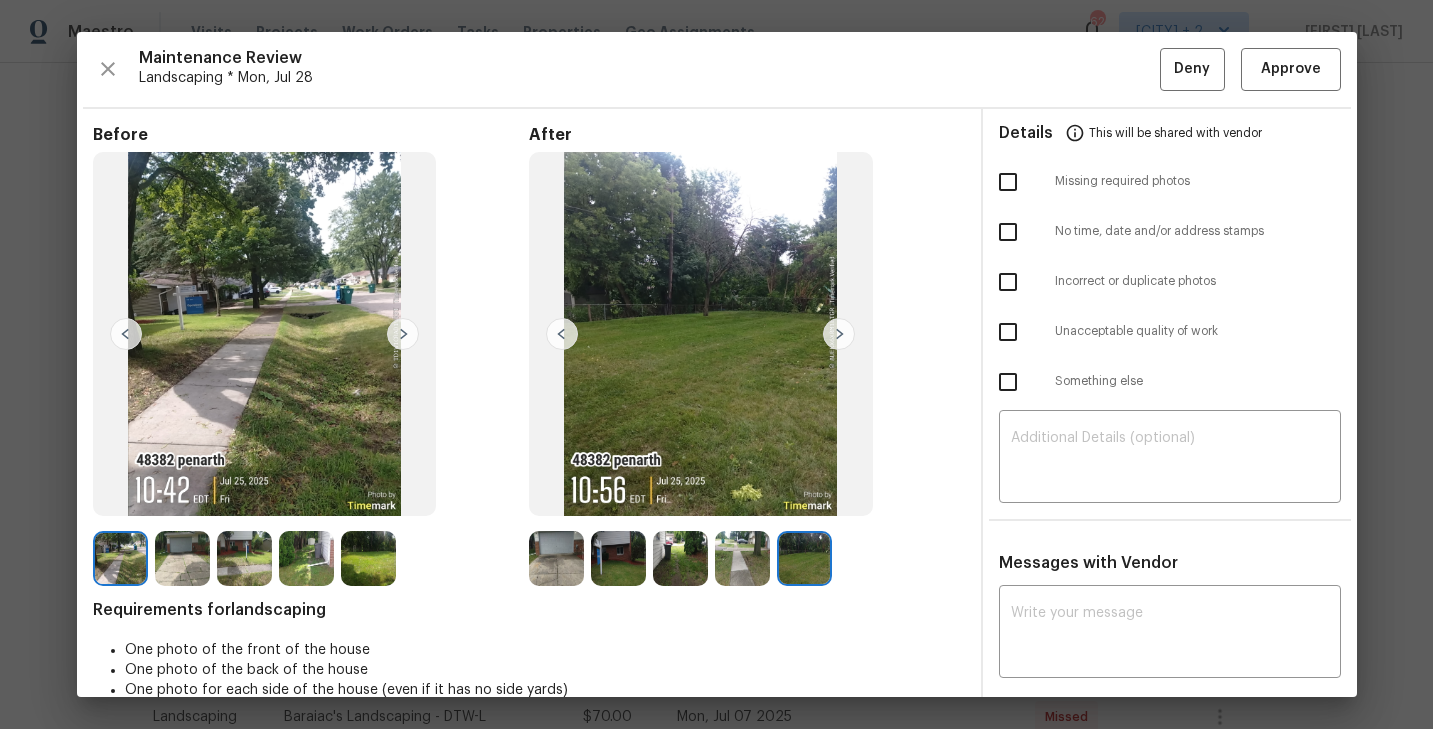 click at bounding box center [556, 558] 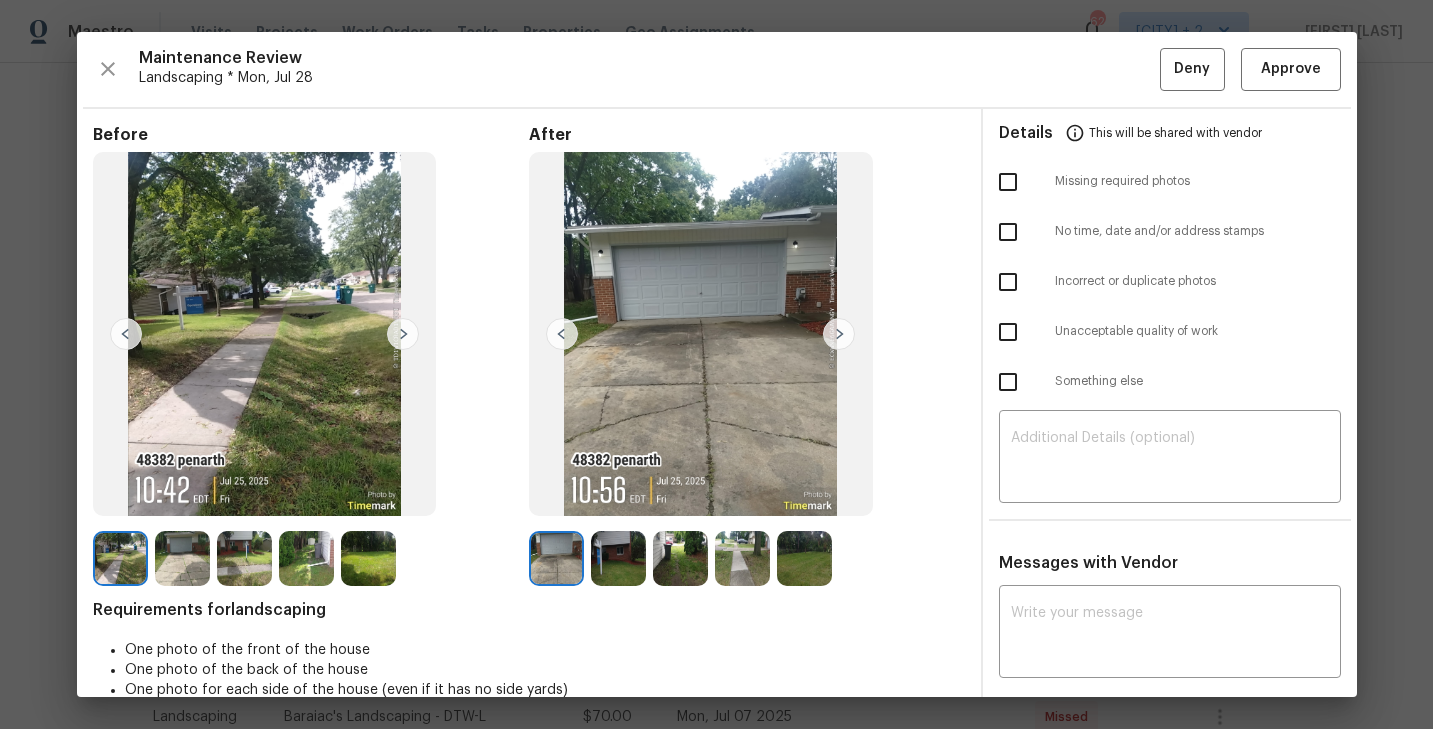 click at bounding box center (120, 558) 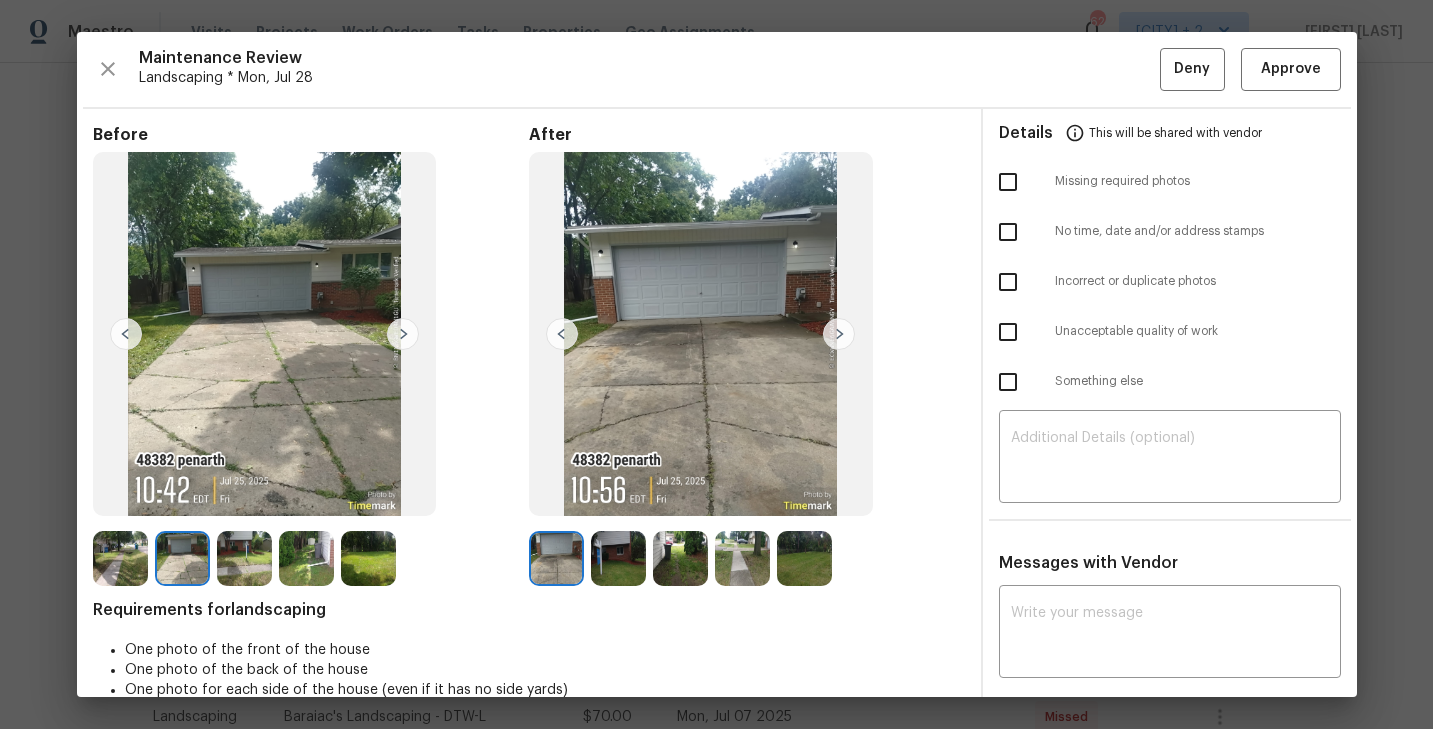 click at bounding box center (244, 558) 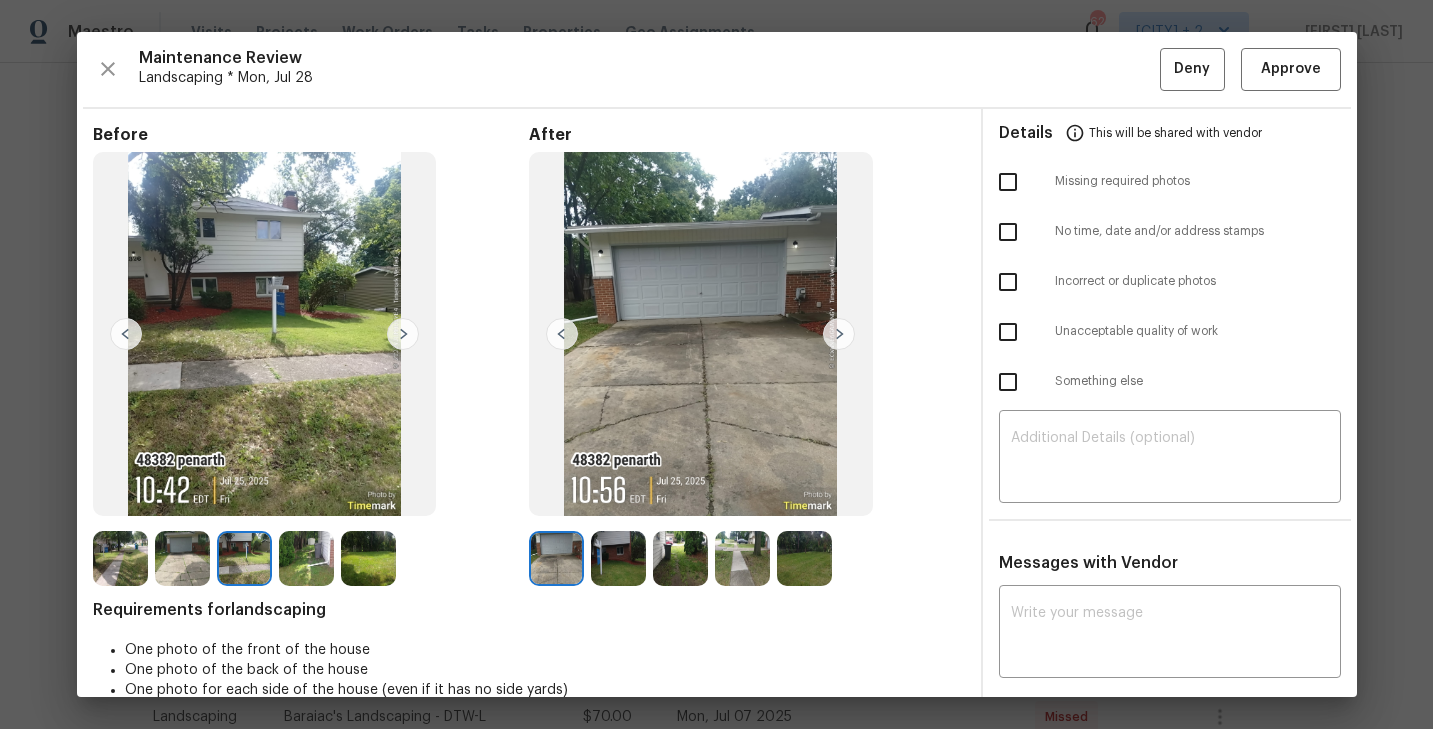 click at bounding box center [182, 558] 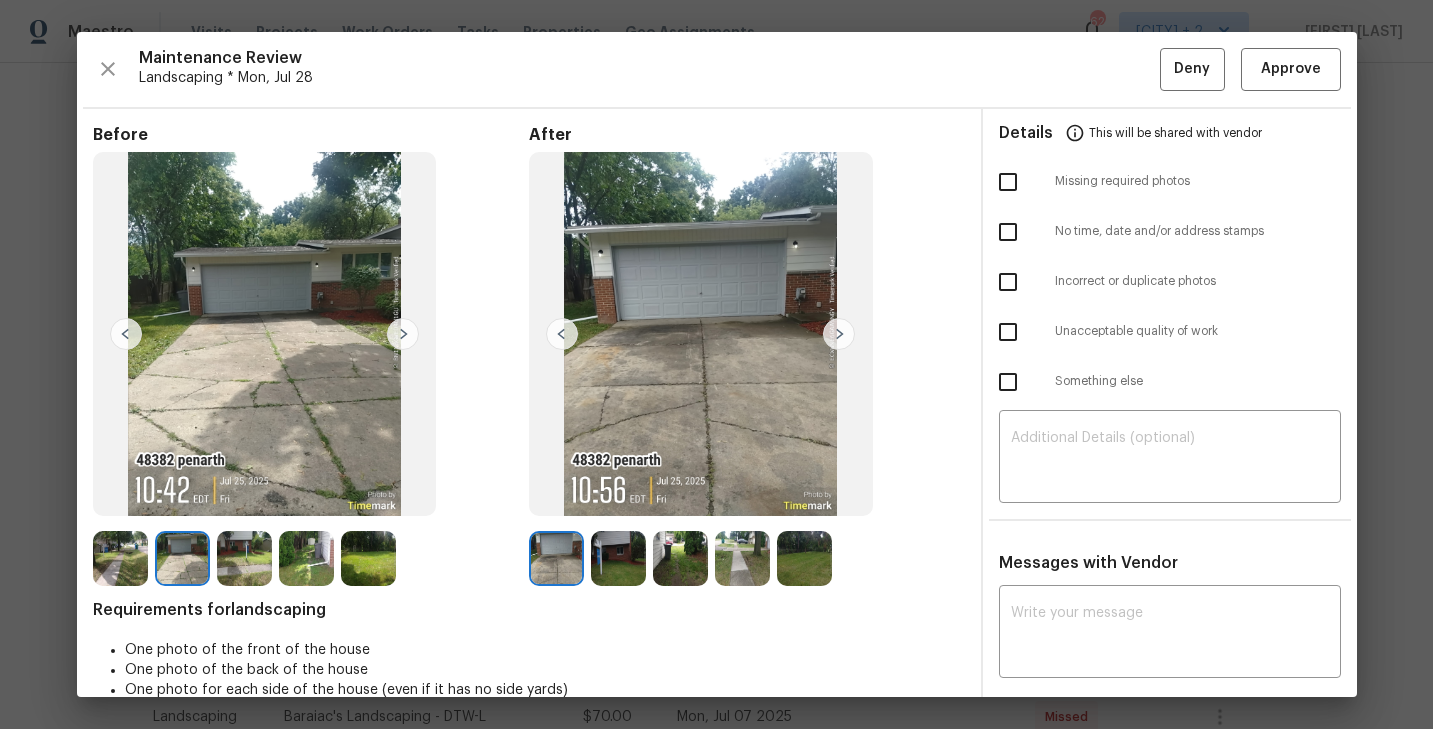 click at bounding box center (556, 558) 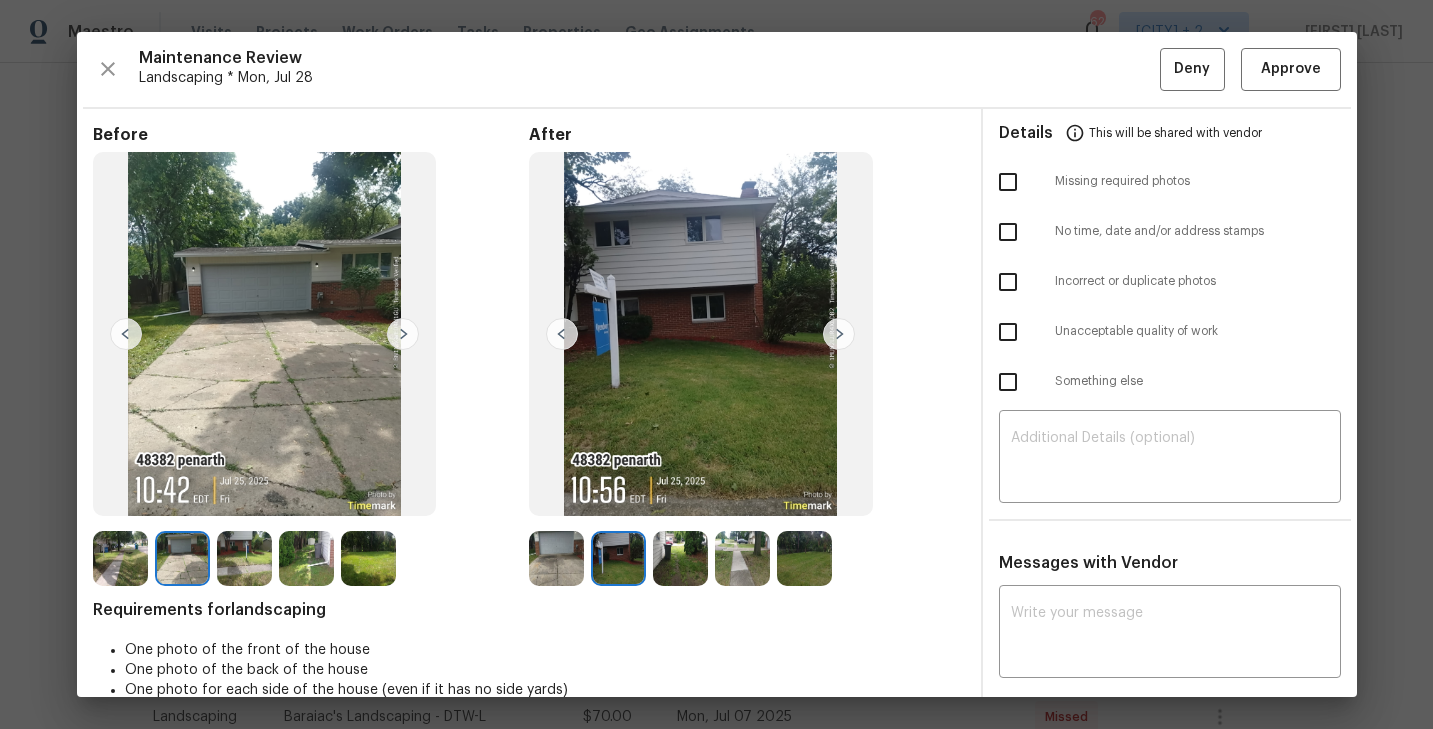click at bounding box center [680, 558] 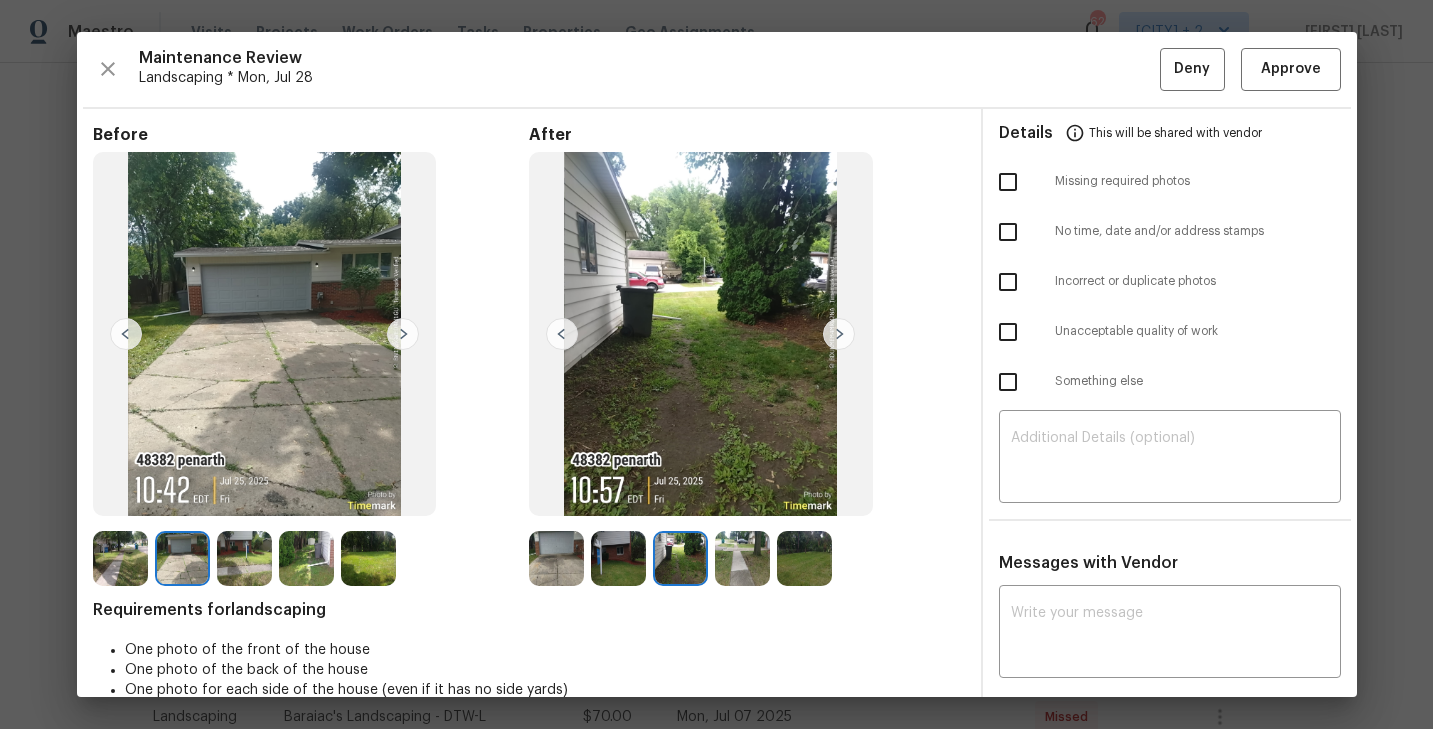 click at bounding box center (742, 558) 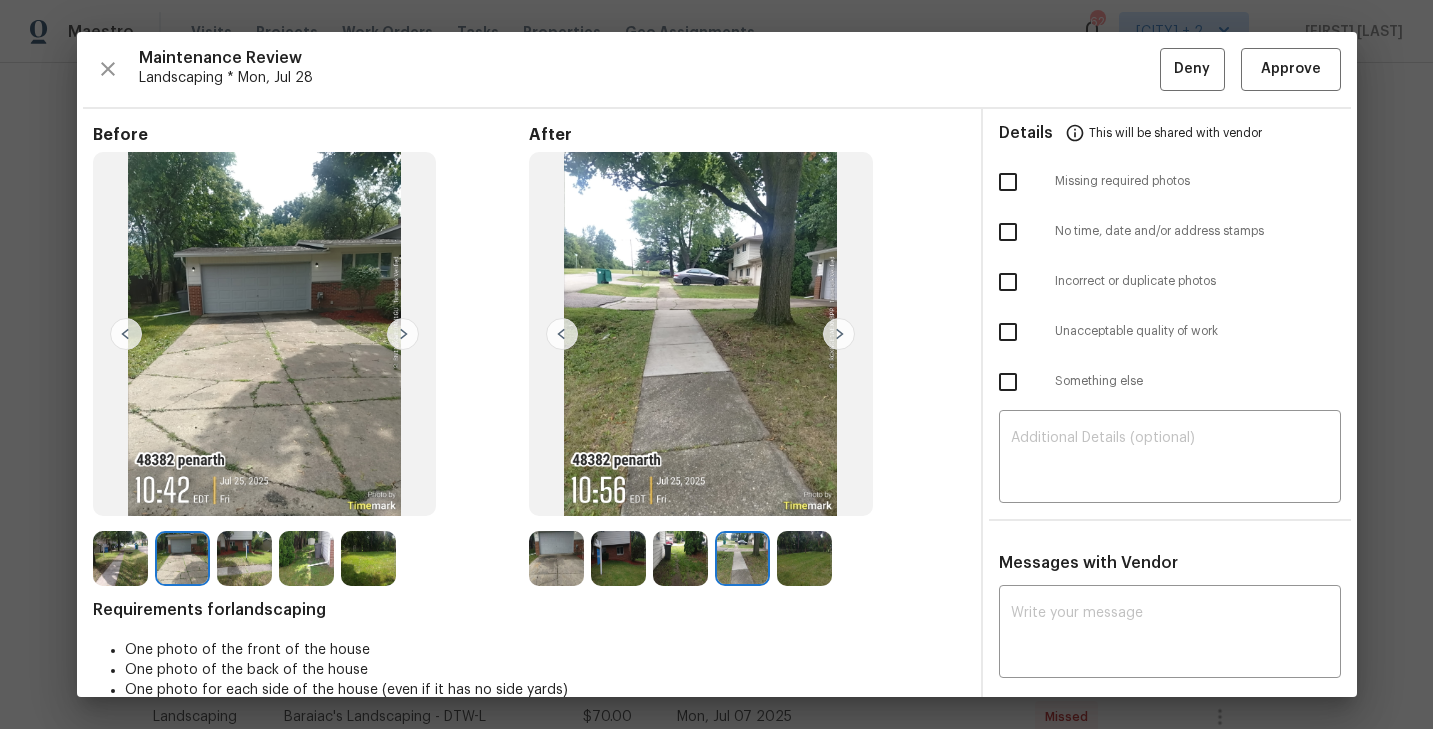 click at bounding box center [839, 334] 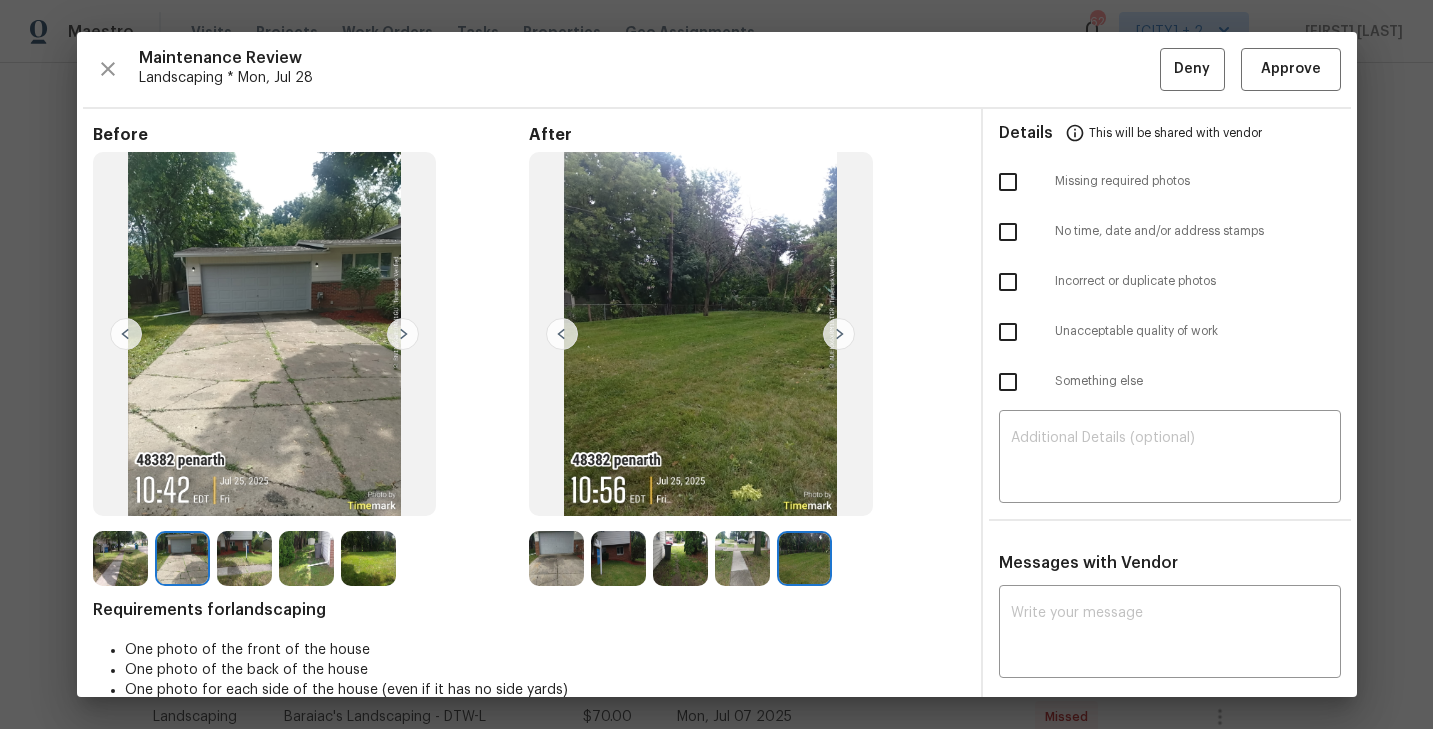 click at bounding box center [120, 558] 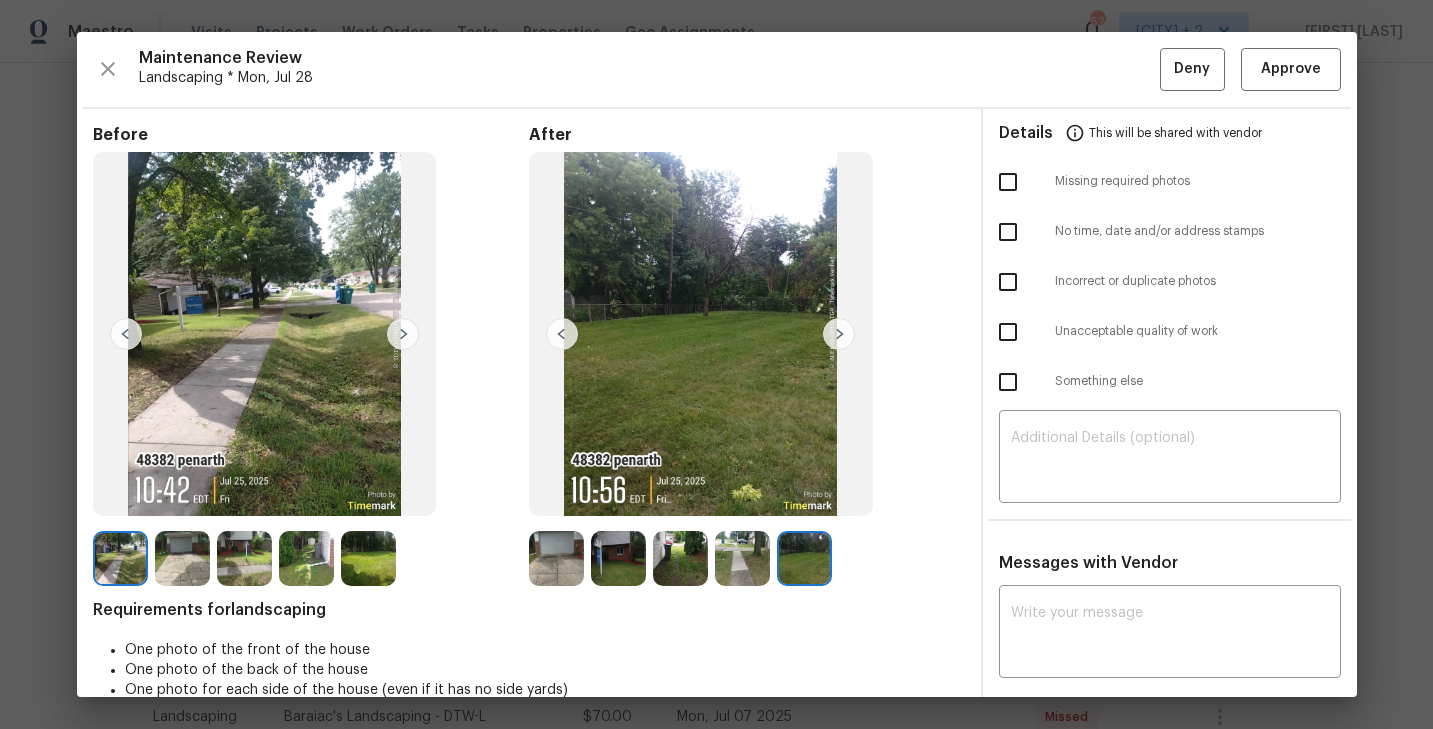 click at bounding box center [403, 334] 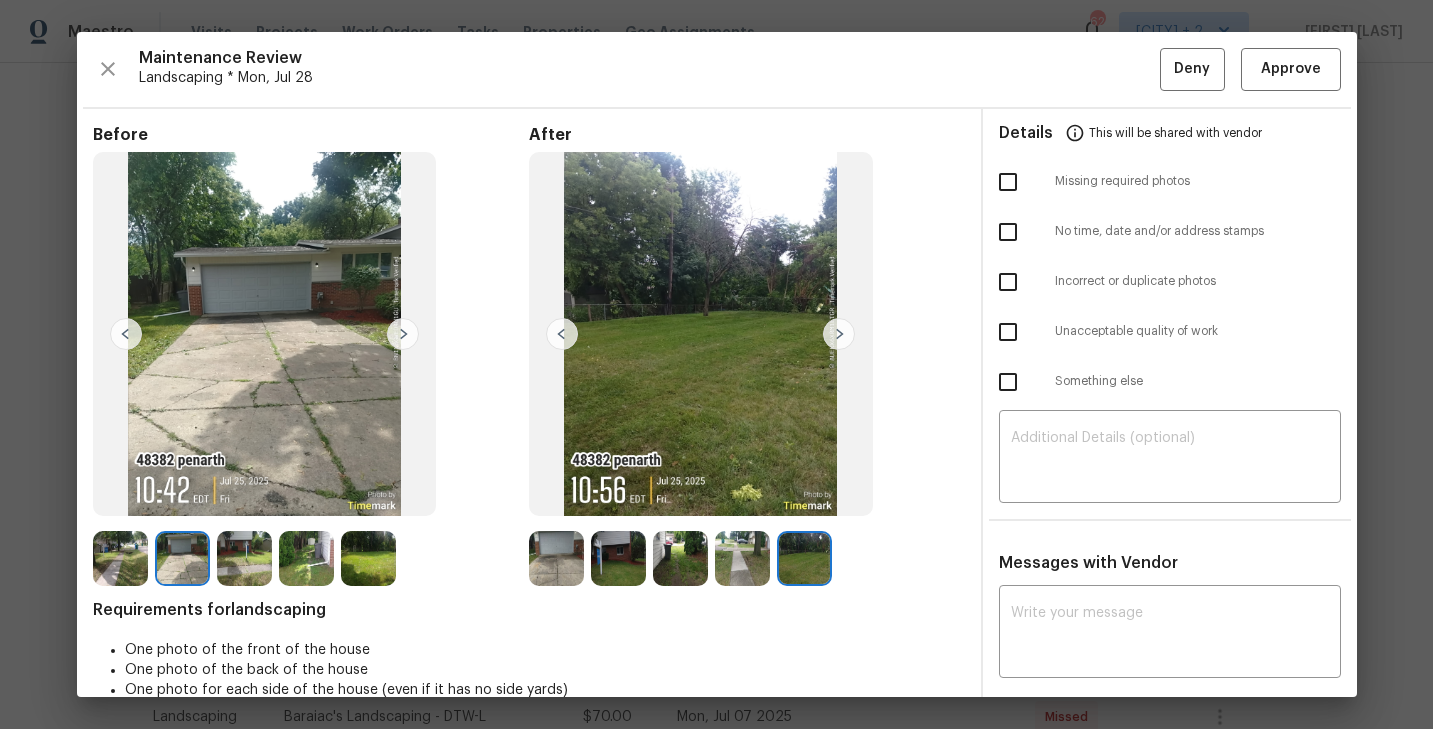 click at bounding box center [120, 558] 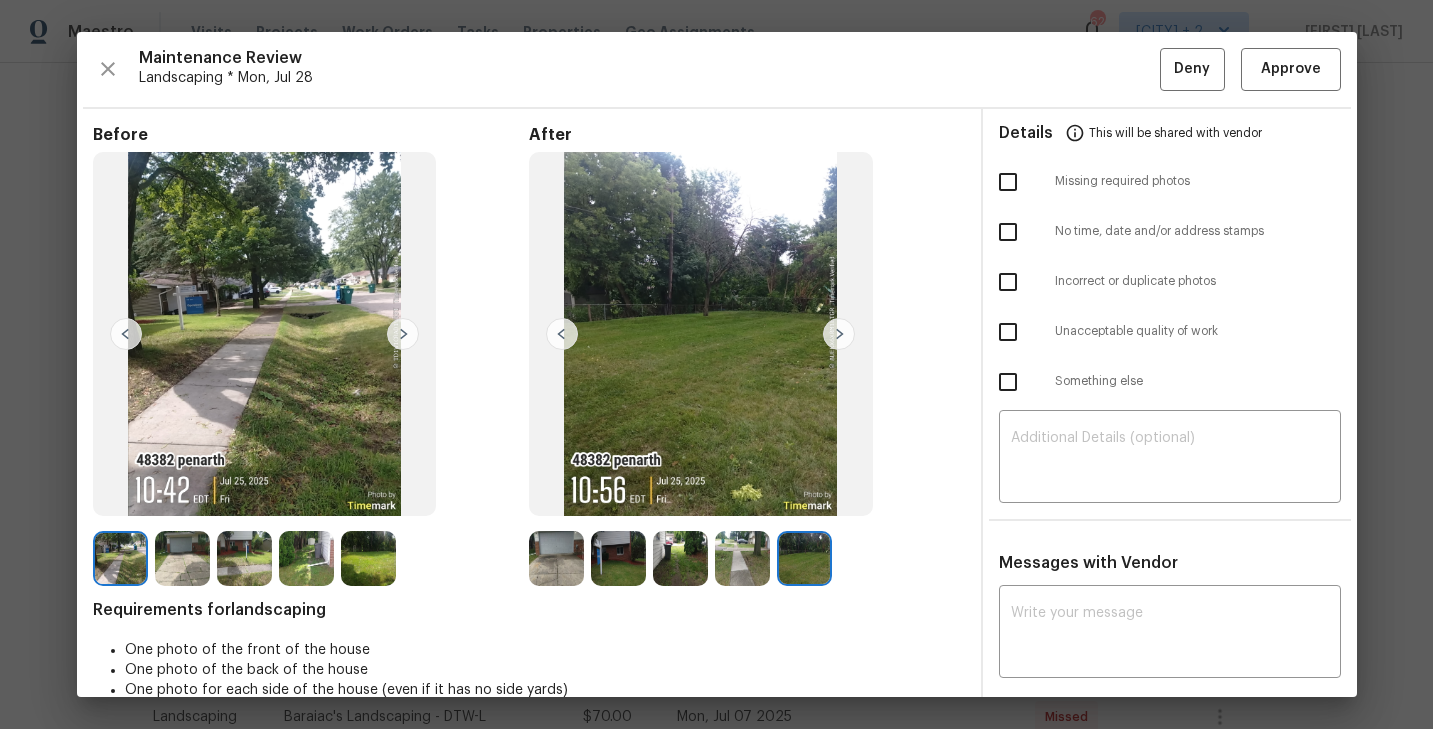 click at bounding box center [182, 558] 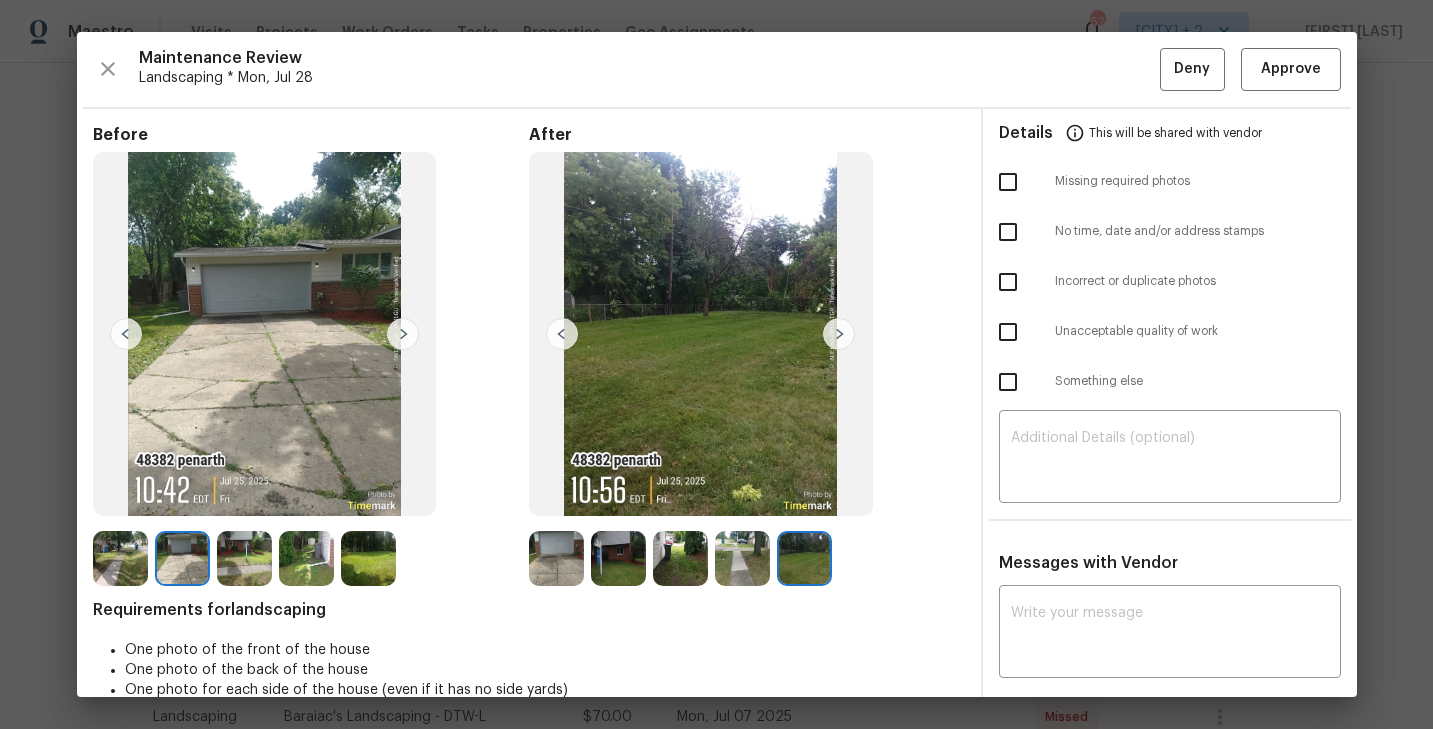 click at bounding box center [244, 558] 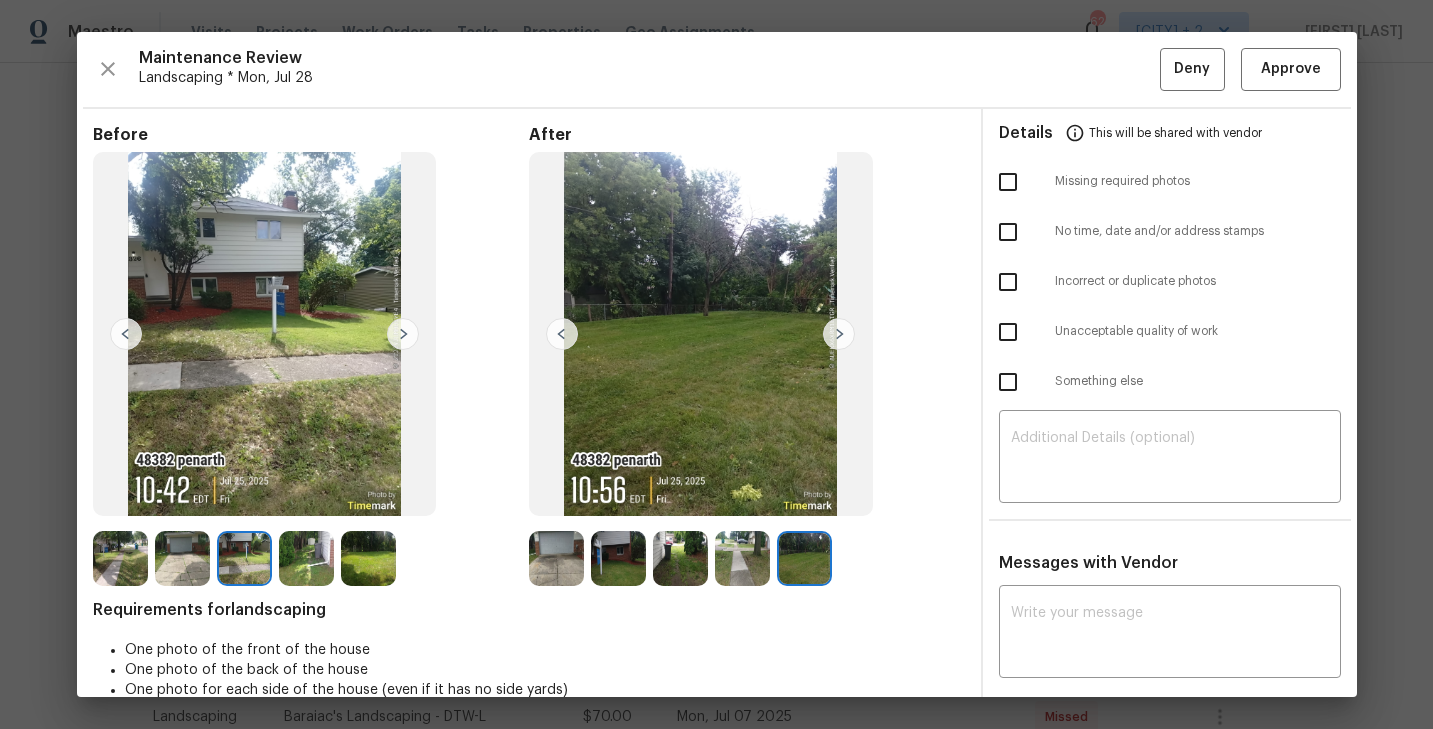 click at bounding box center [306, 558] 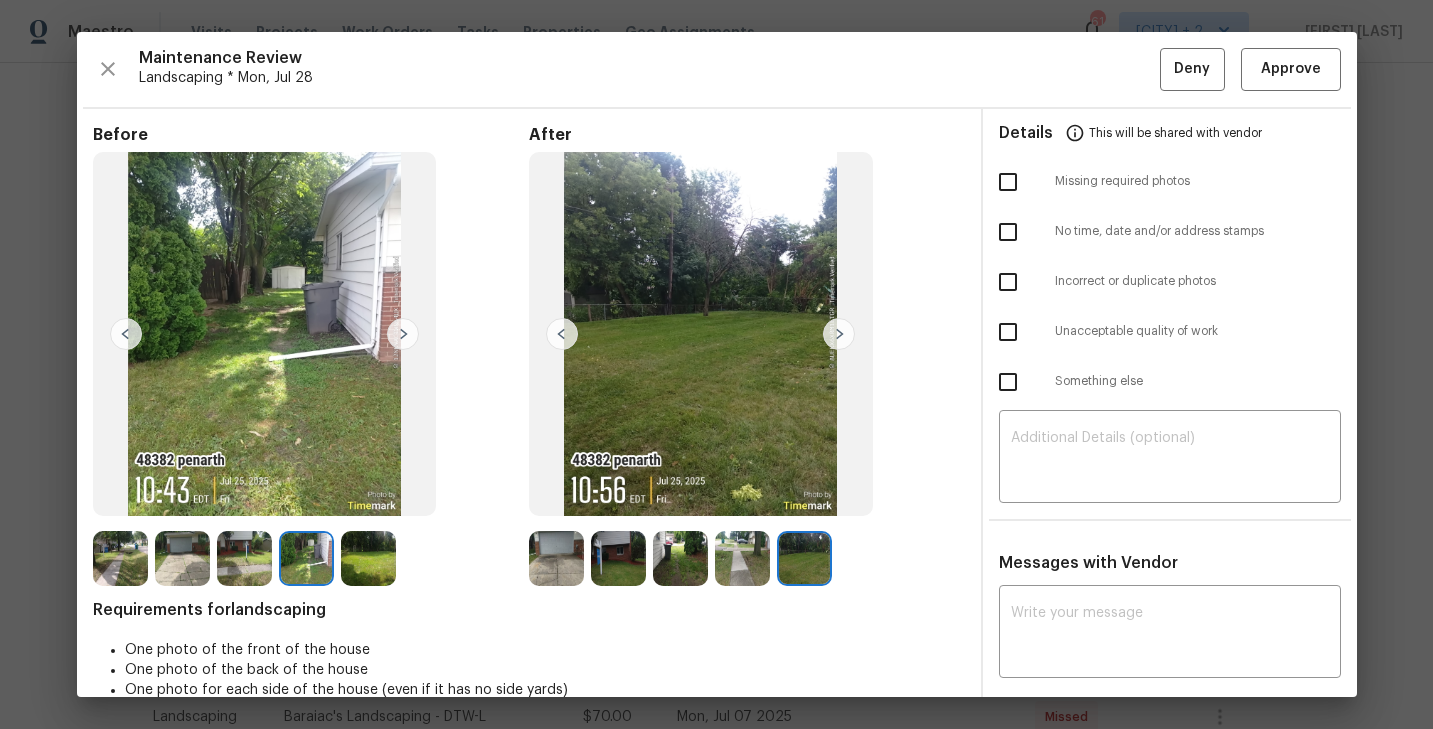click at bounding box center [368, 558] 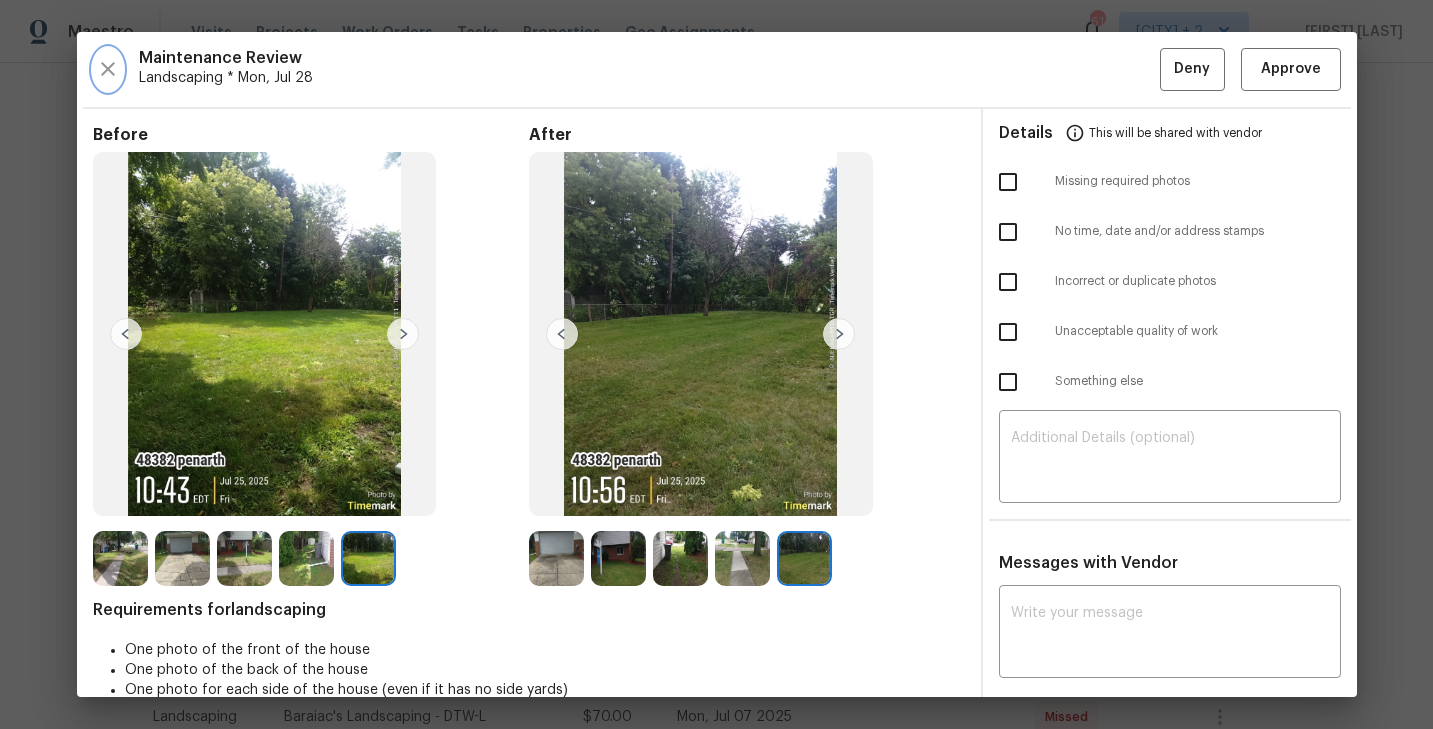click 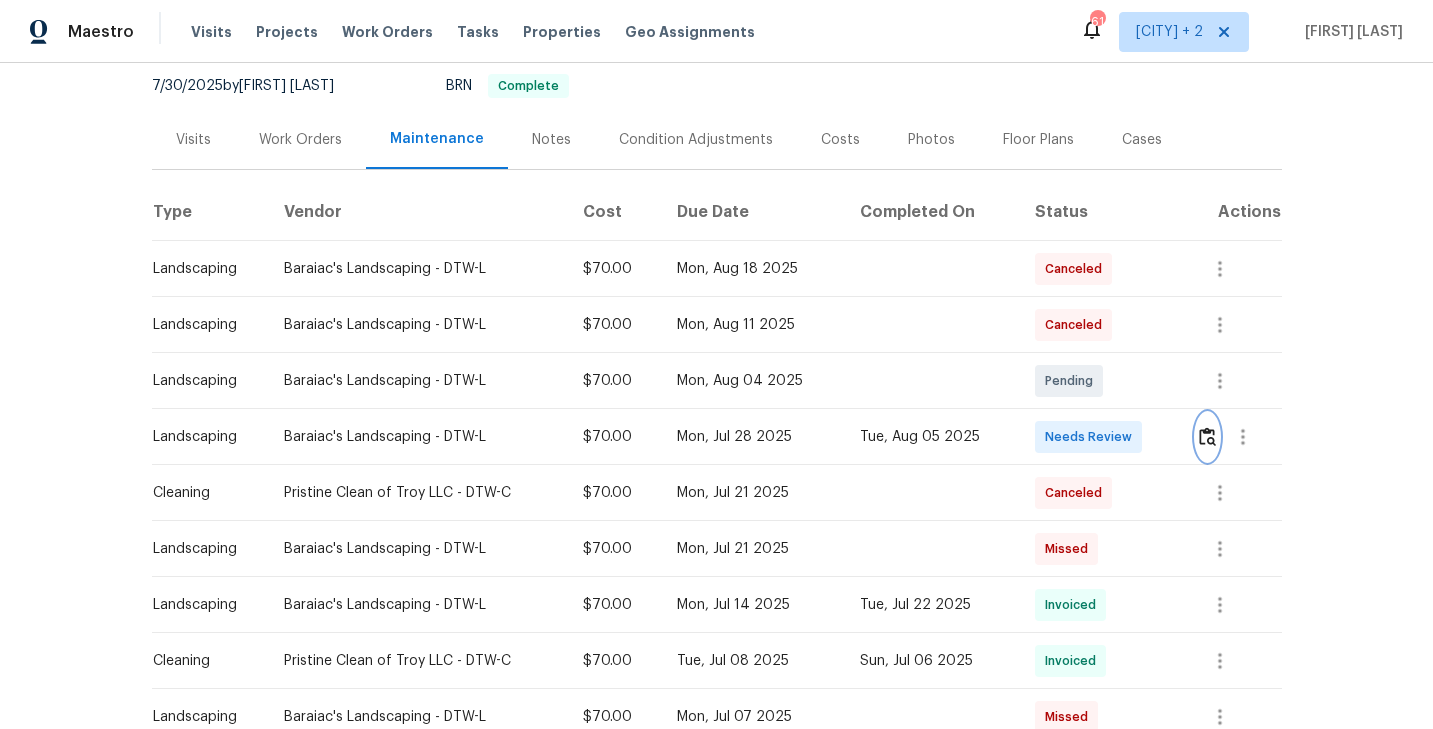 scroll, scrollTop: 0, scrollLeft: 0, axis: both 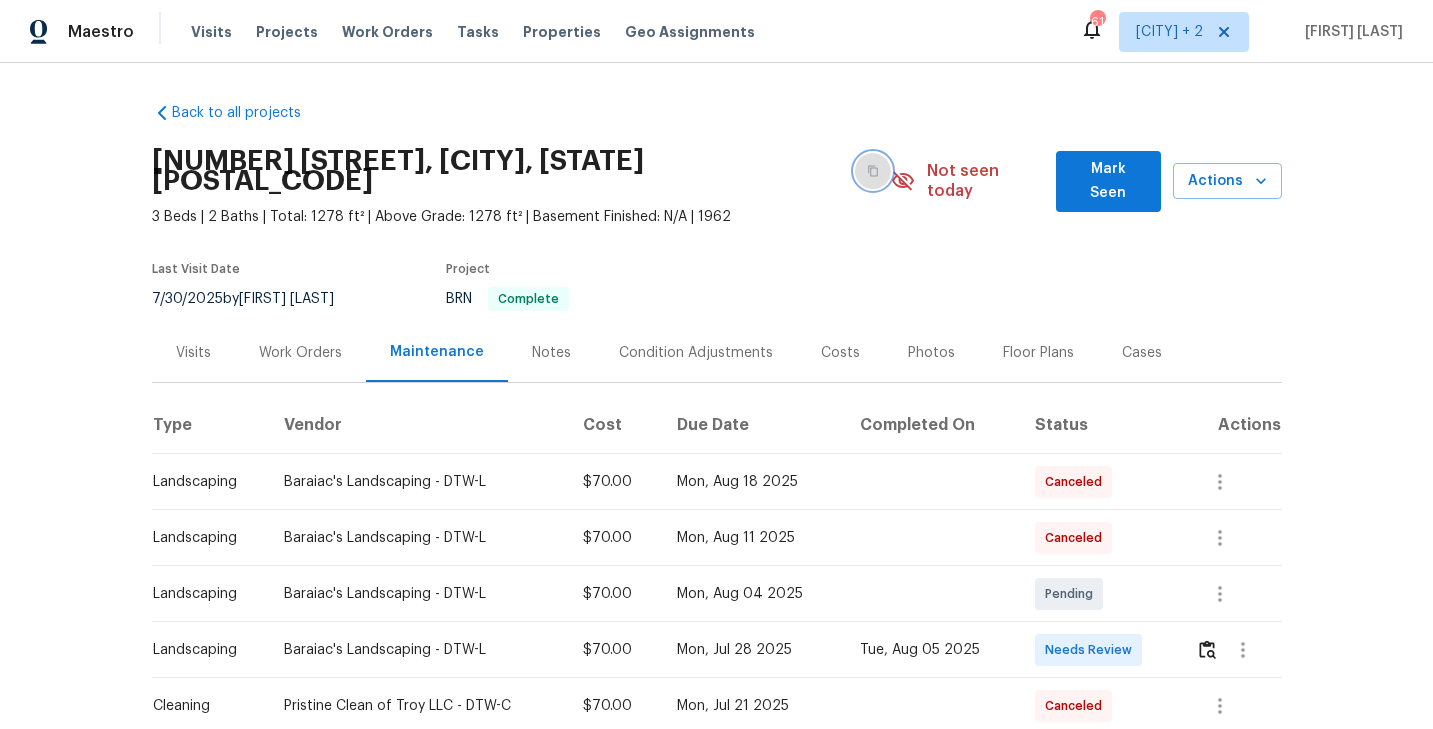 click 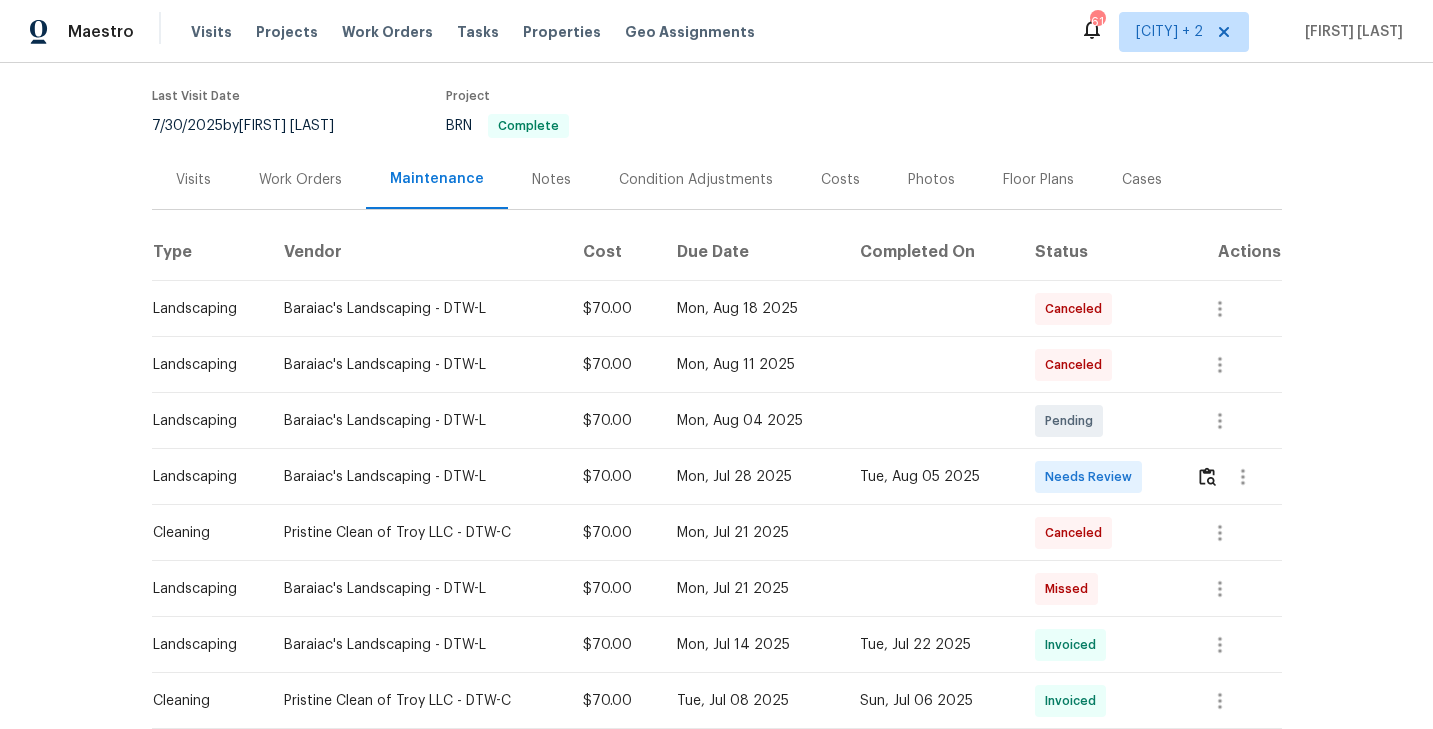 scroll, scrollTop: 202, scrollLeft: 0, axis: vertical 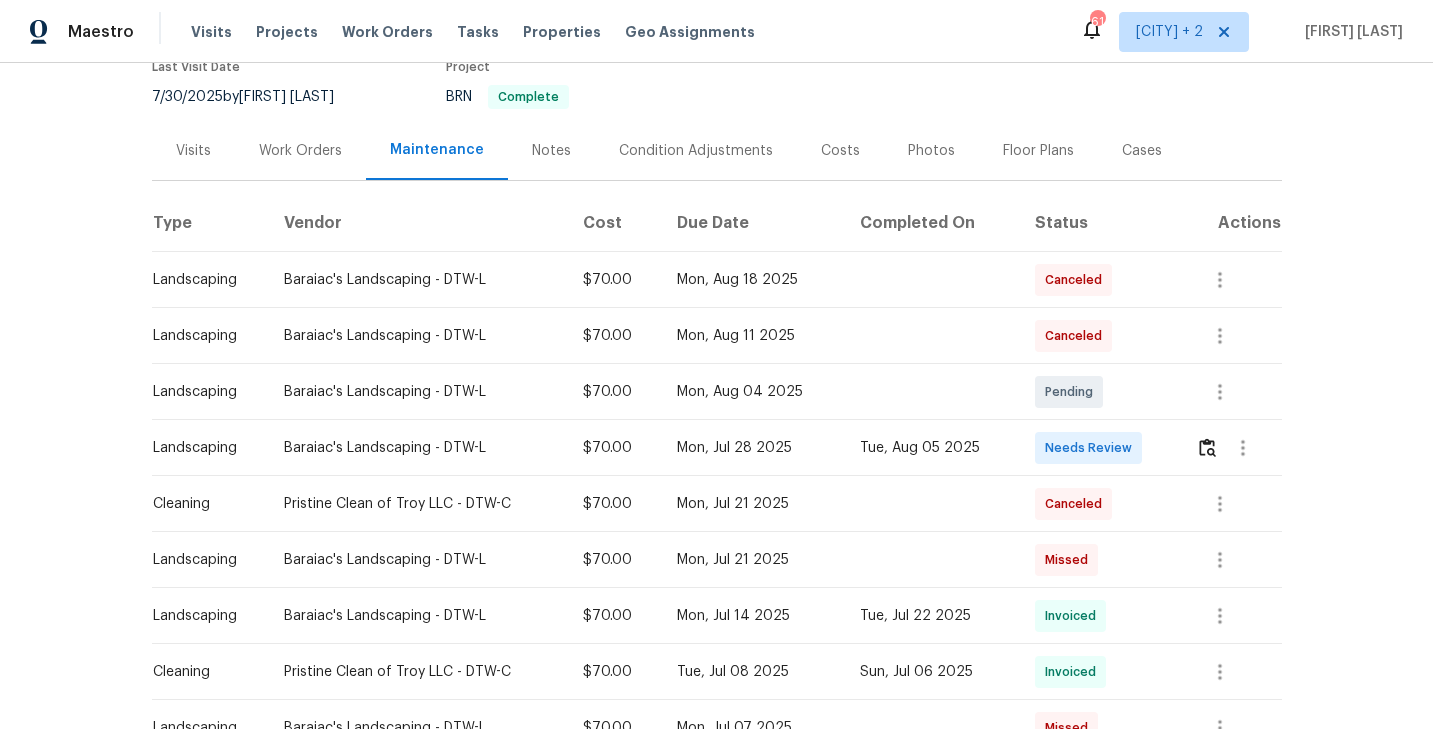 click at bounding box center (1231, 448) 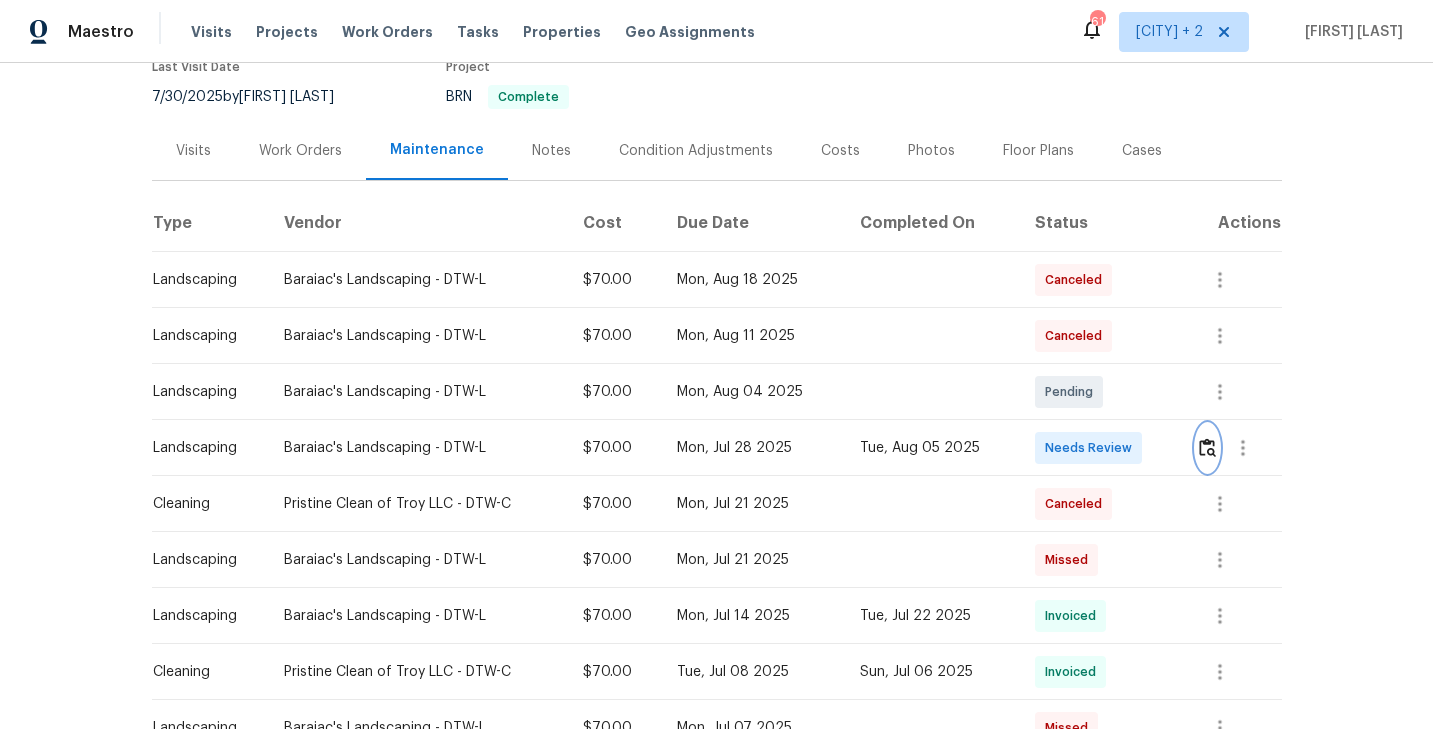 click at bounding box center (1207, 447) 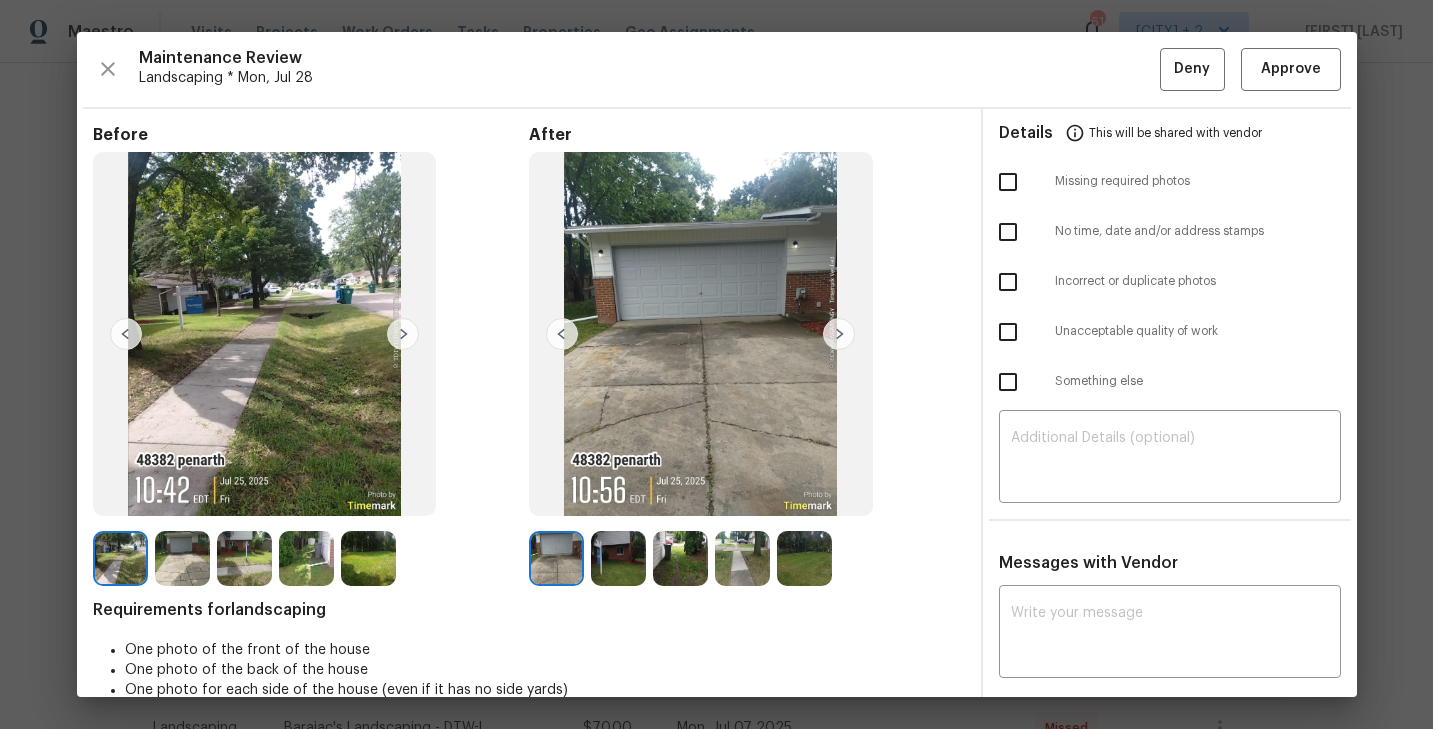 click at bounding box center [556, 558] 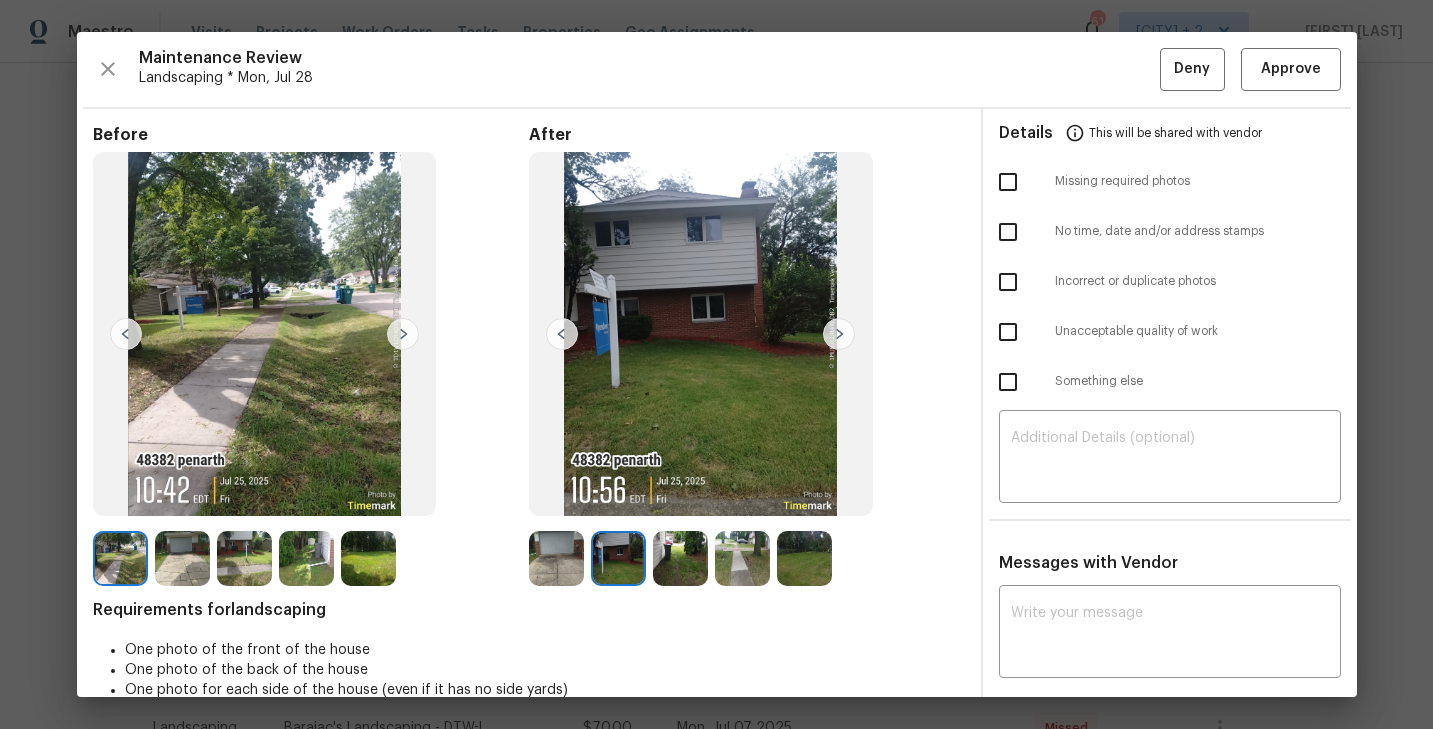 click at bounding box center (622, 558) 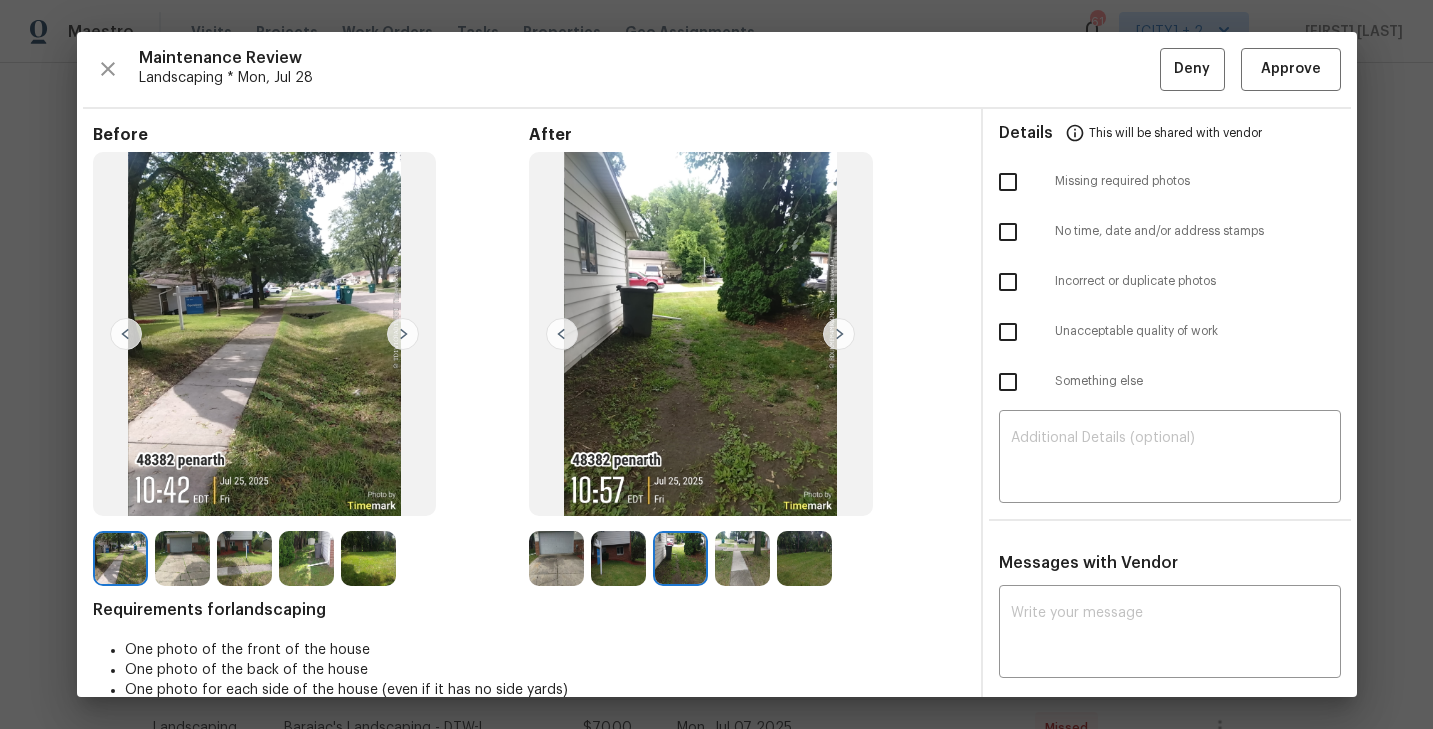 click at bounding box center [742, 558] 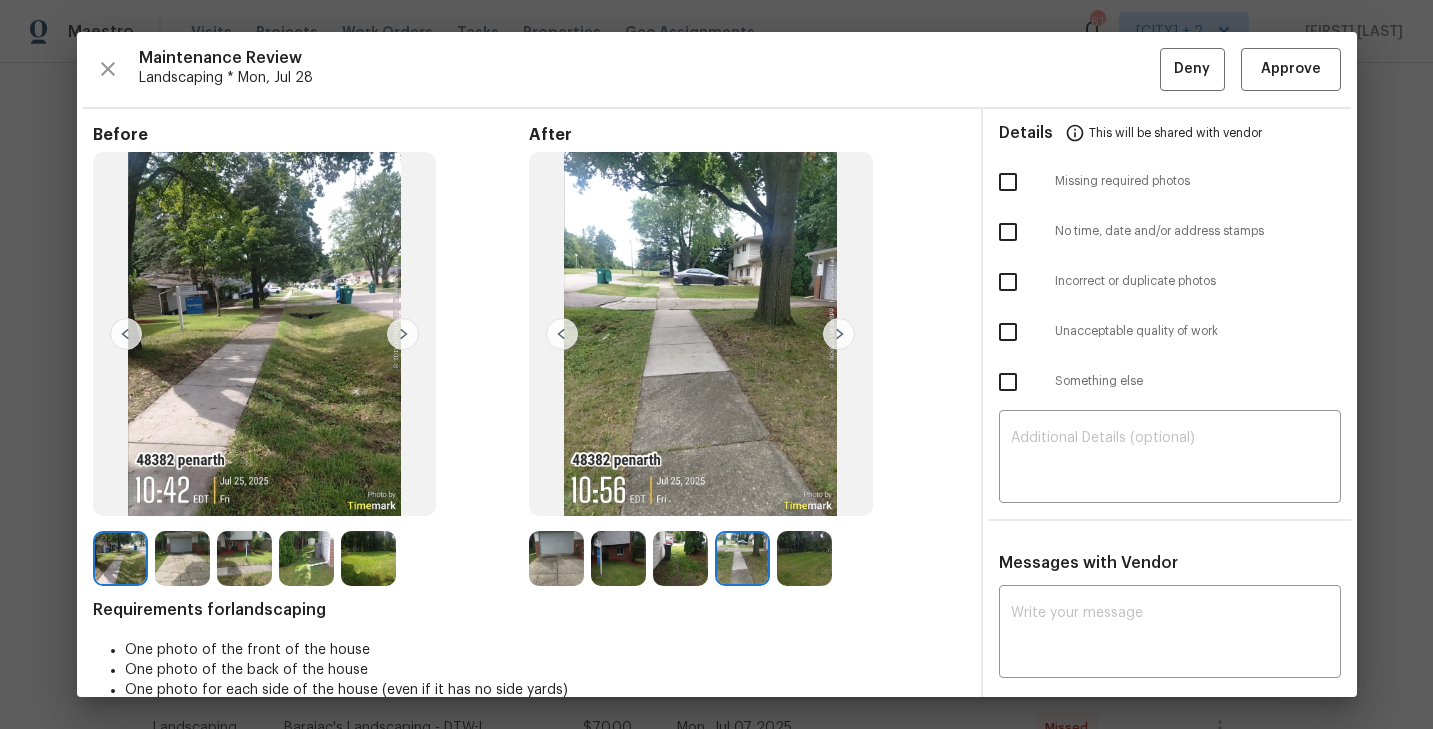 click at bounding box center (804, 558) 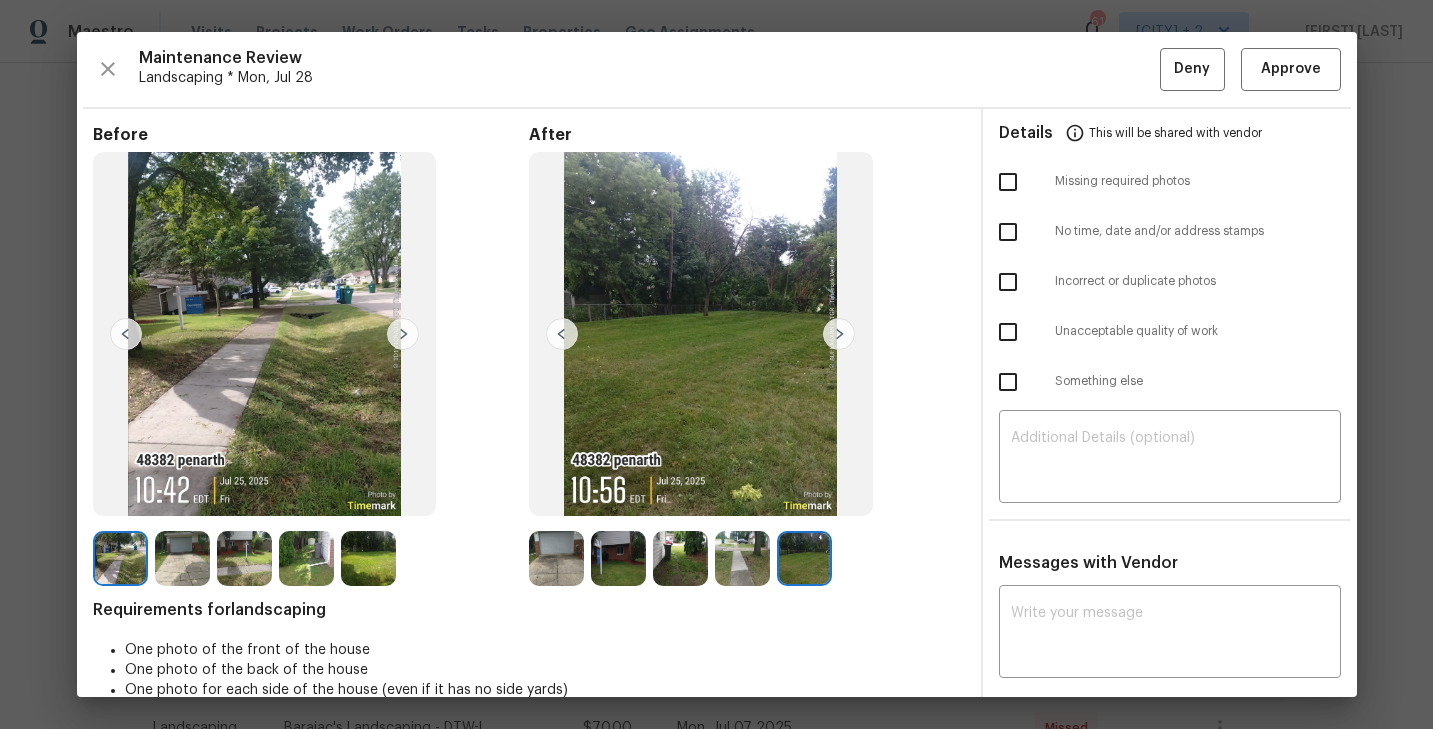 click at bounding box center (556, 558) 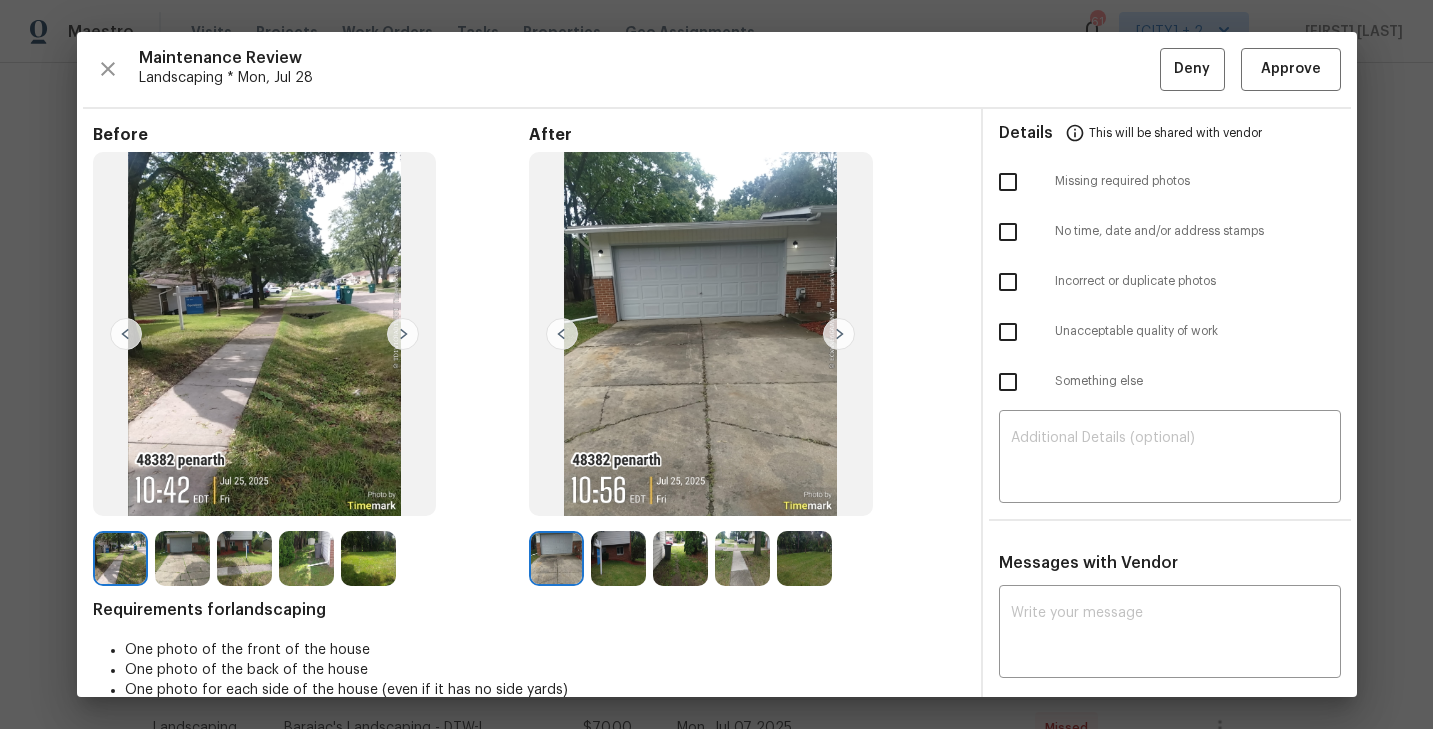 click at bounding box center (306, 558) 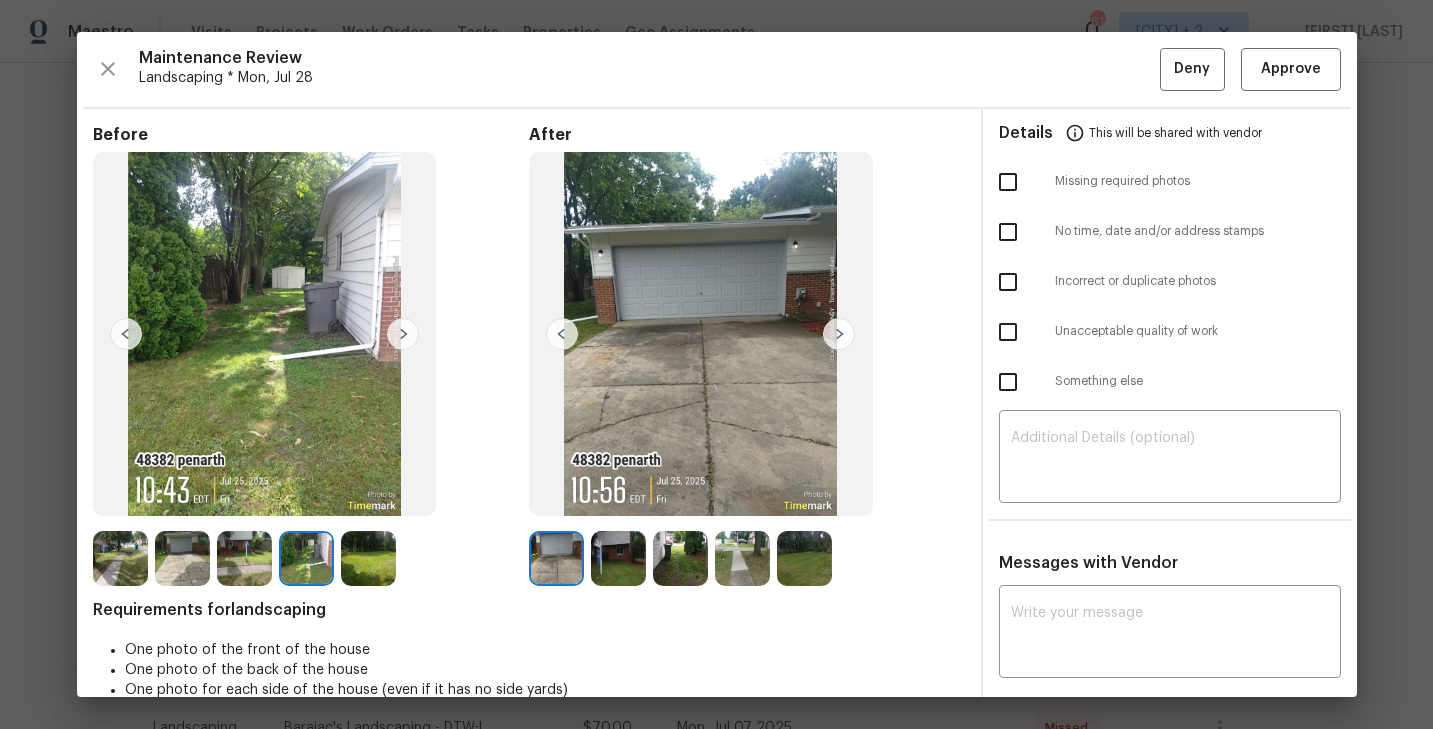 click at bounding box center (244, 558) 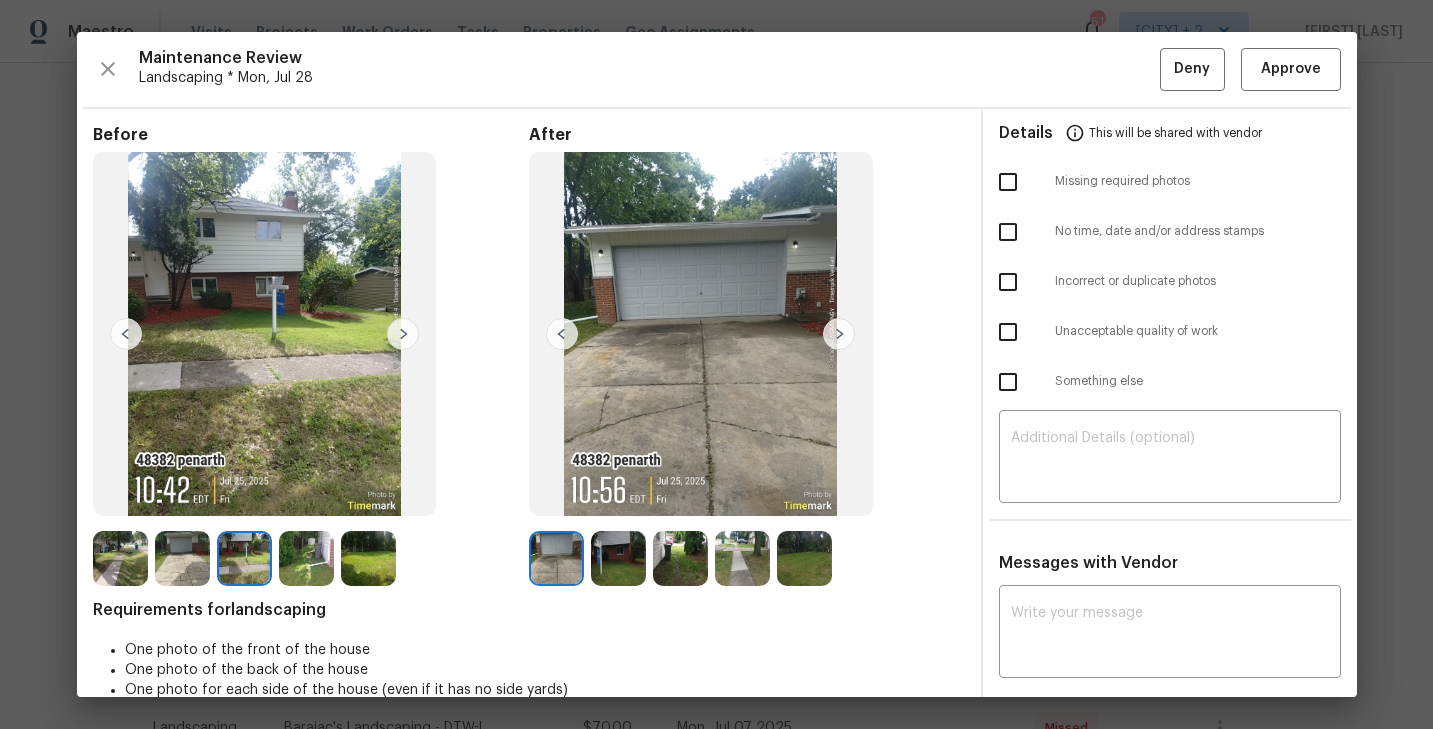 click at bounding box center [182, 558] 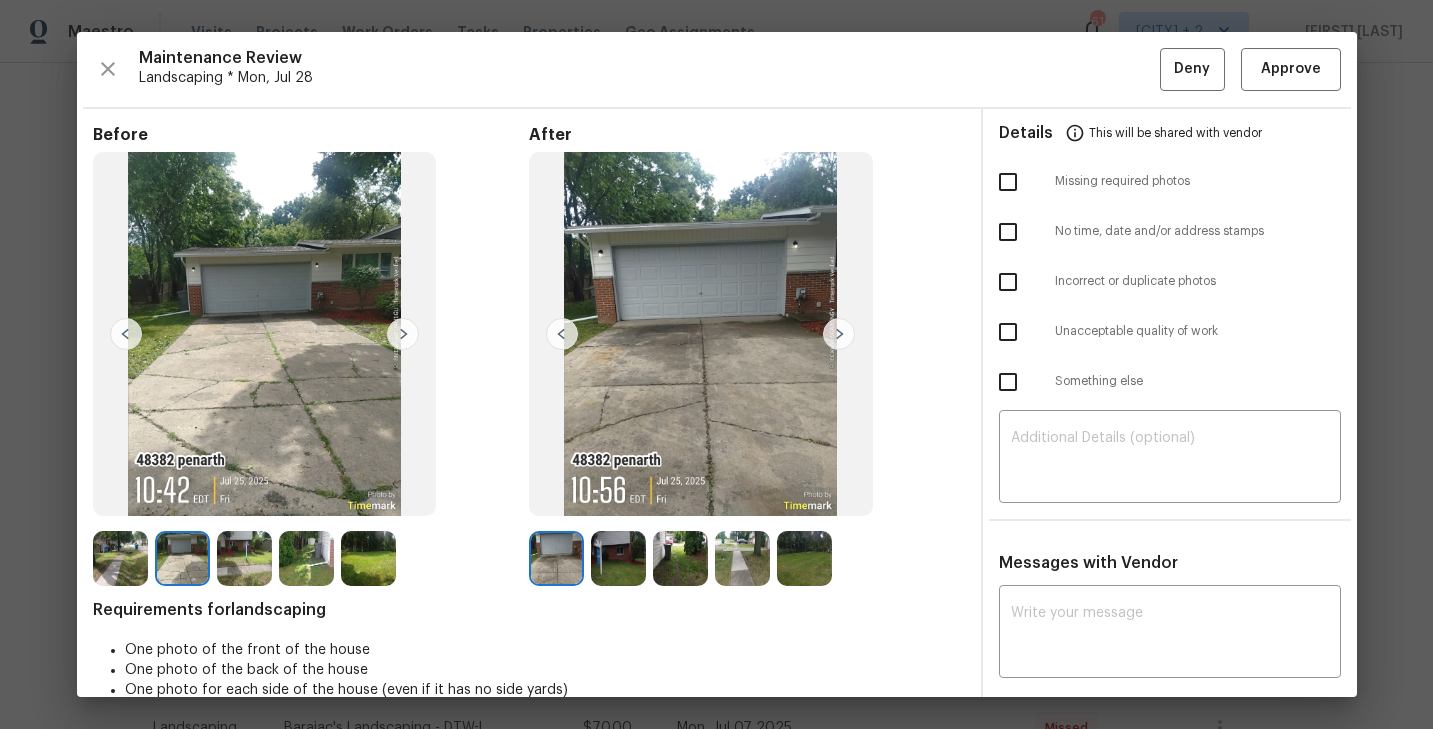 click at bounding box center (120, 558) 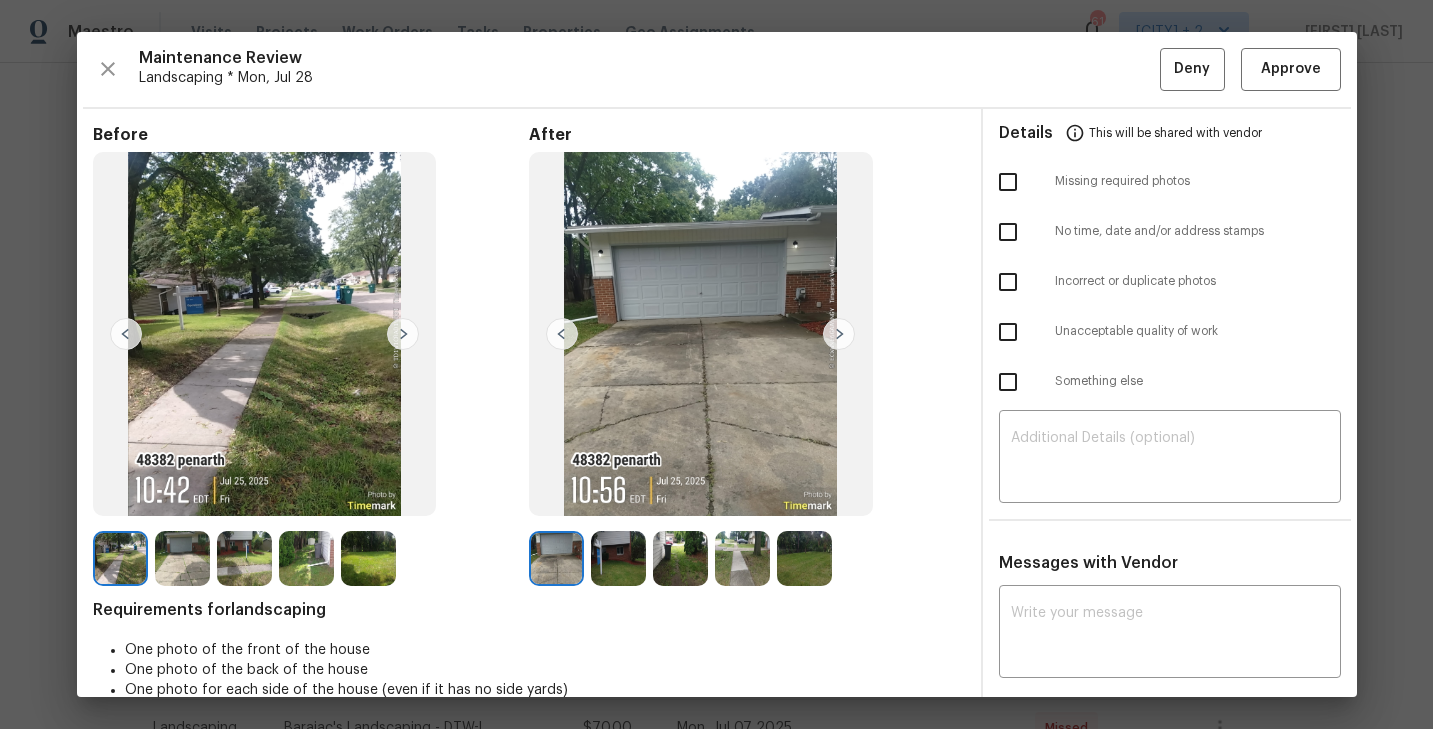 click at bounding box center (368, 558) 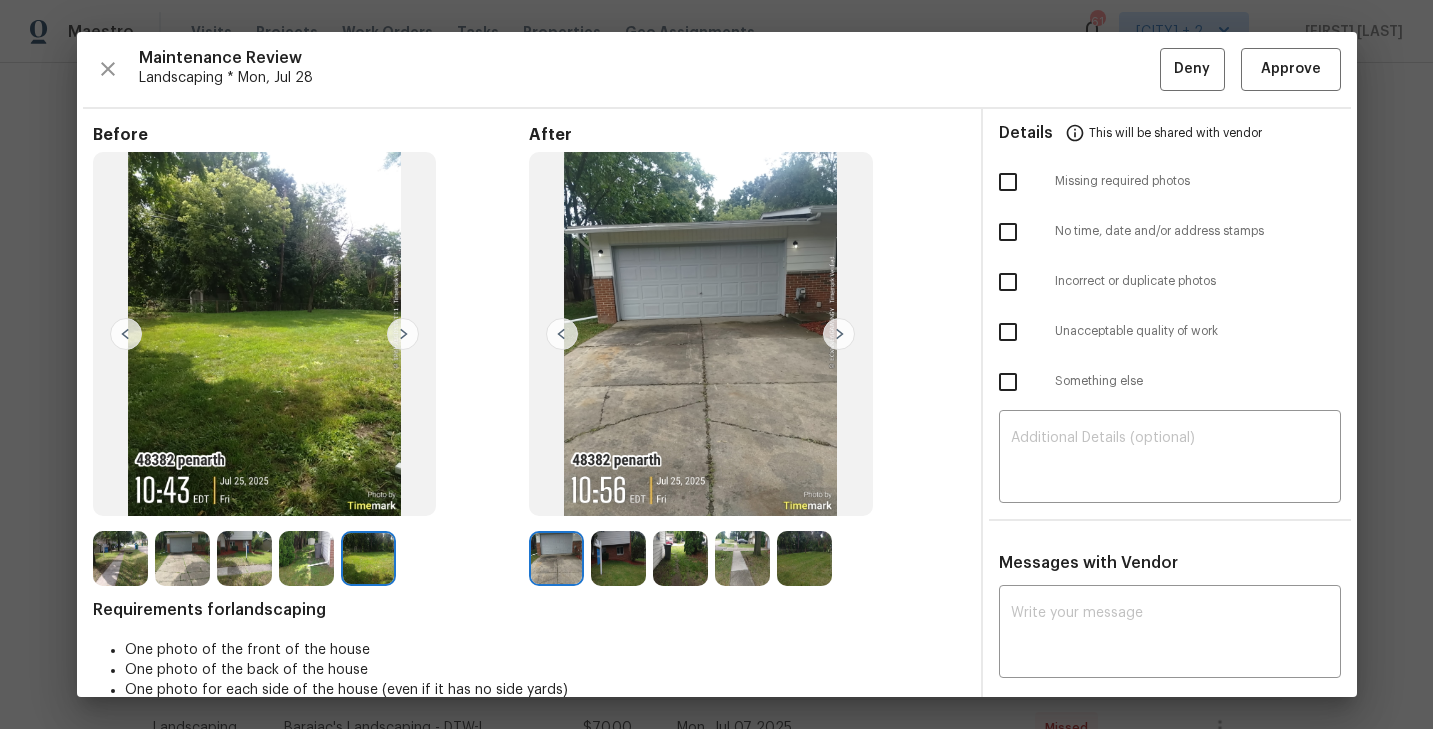 click at bounding box center [618, 558] 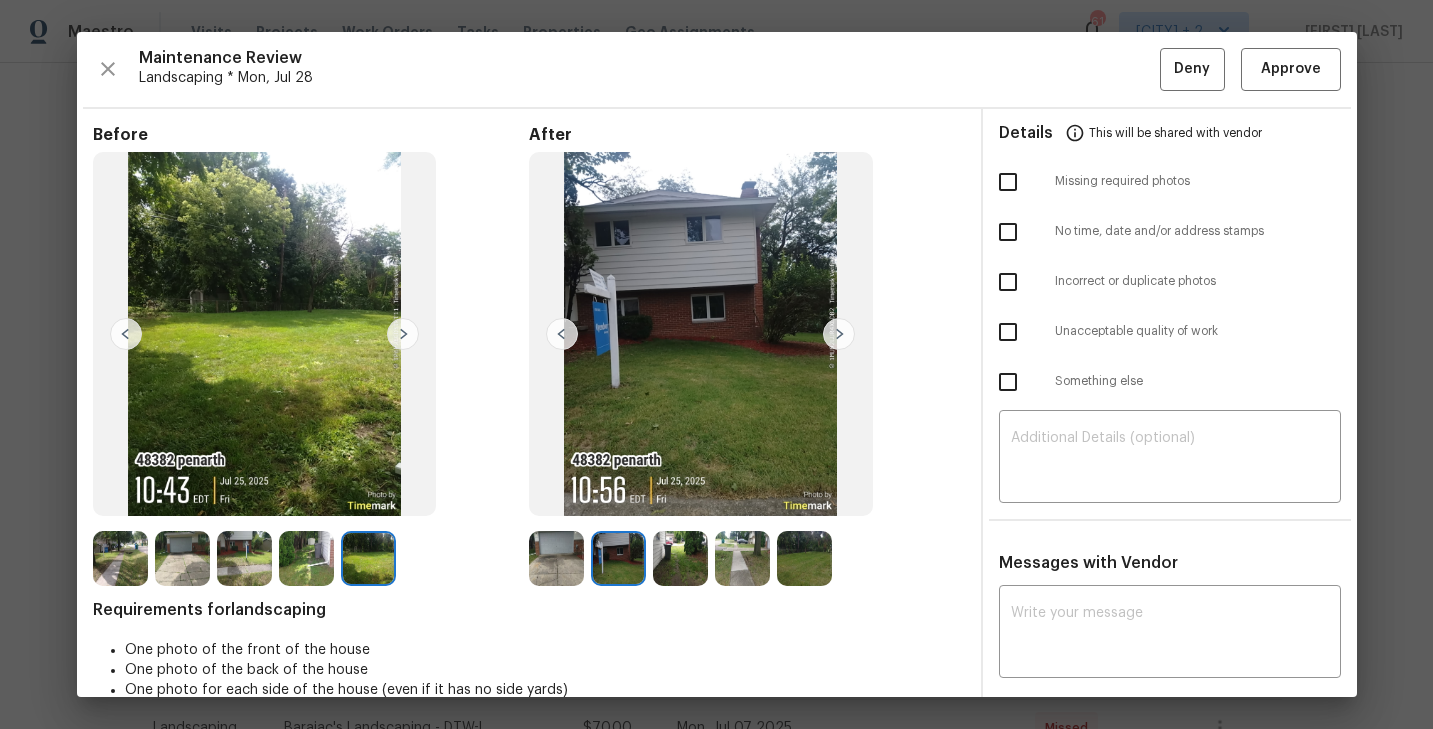 click at bounding box center [680, 558] 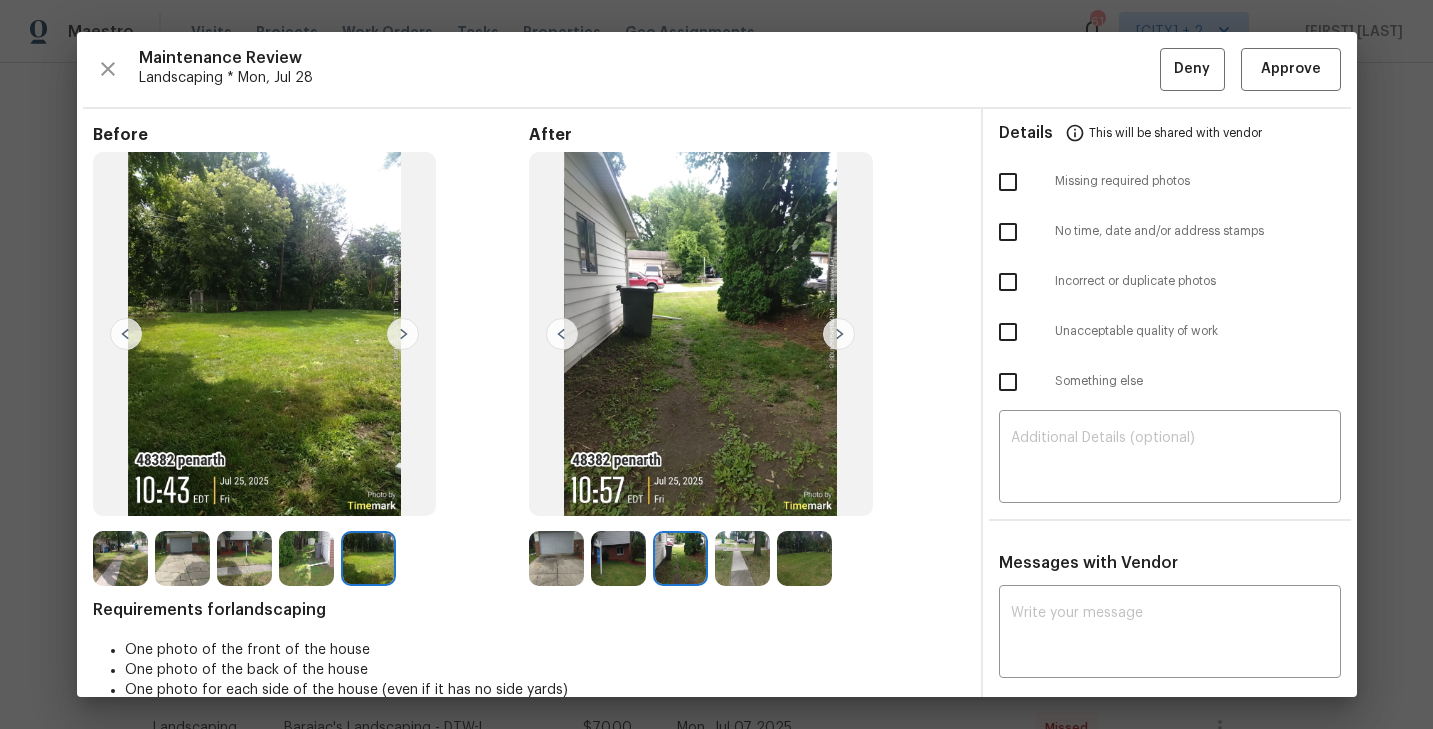 click at bounding box center [742, 558] 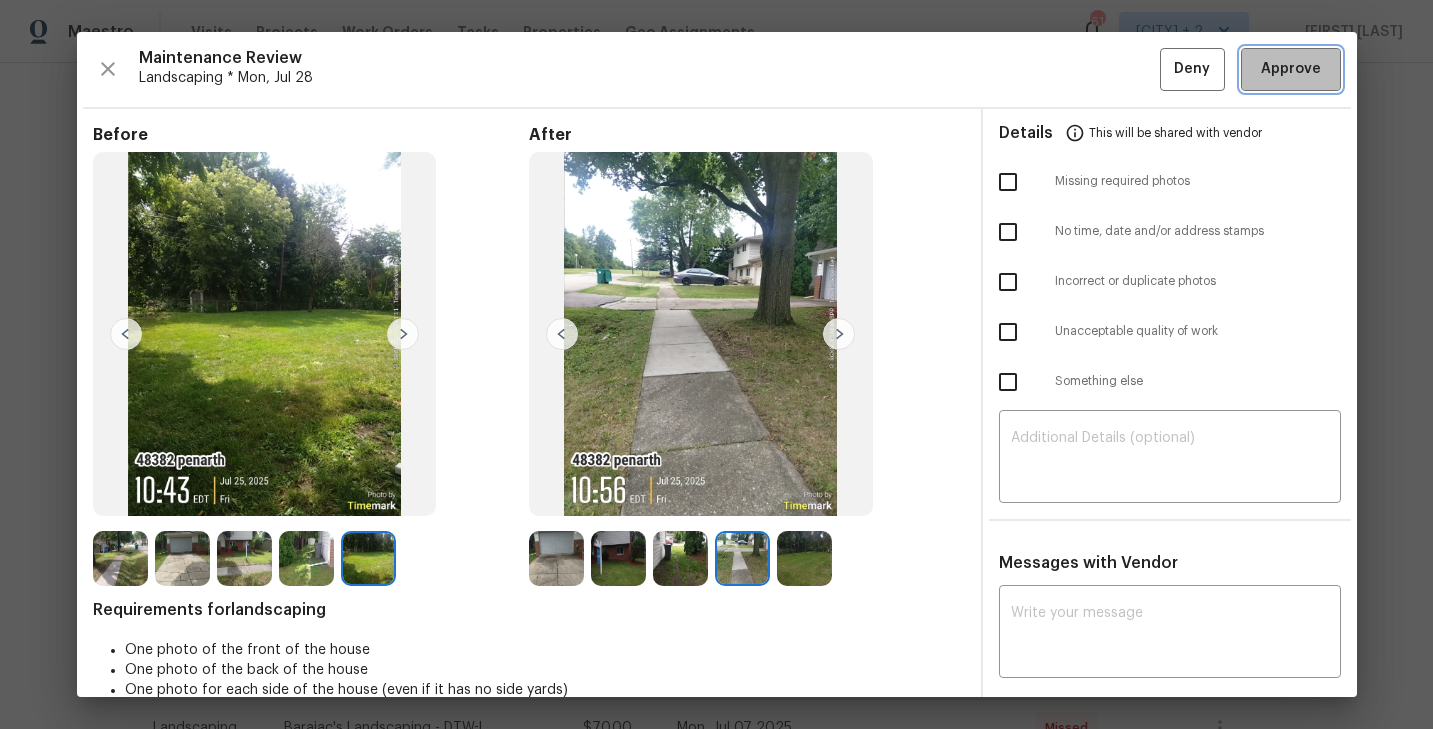 click on "Approve" at bounding box center (1291, 69) 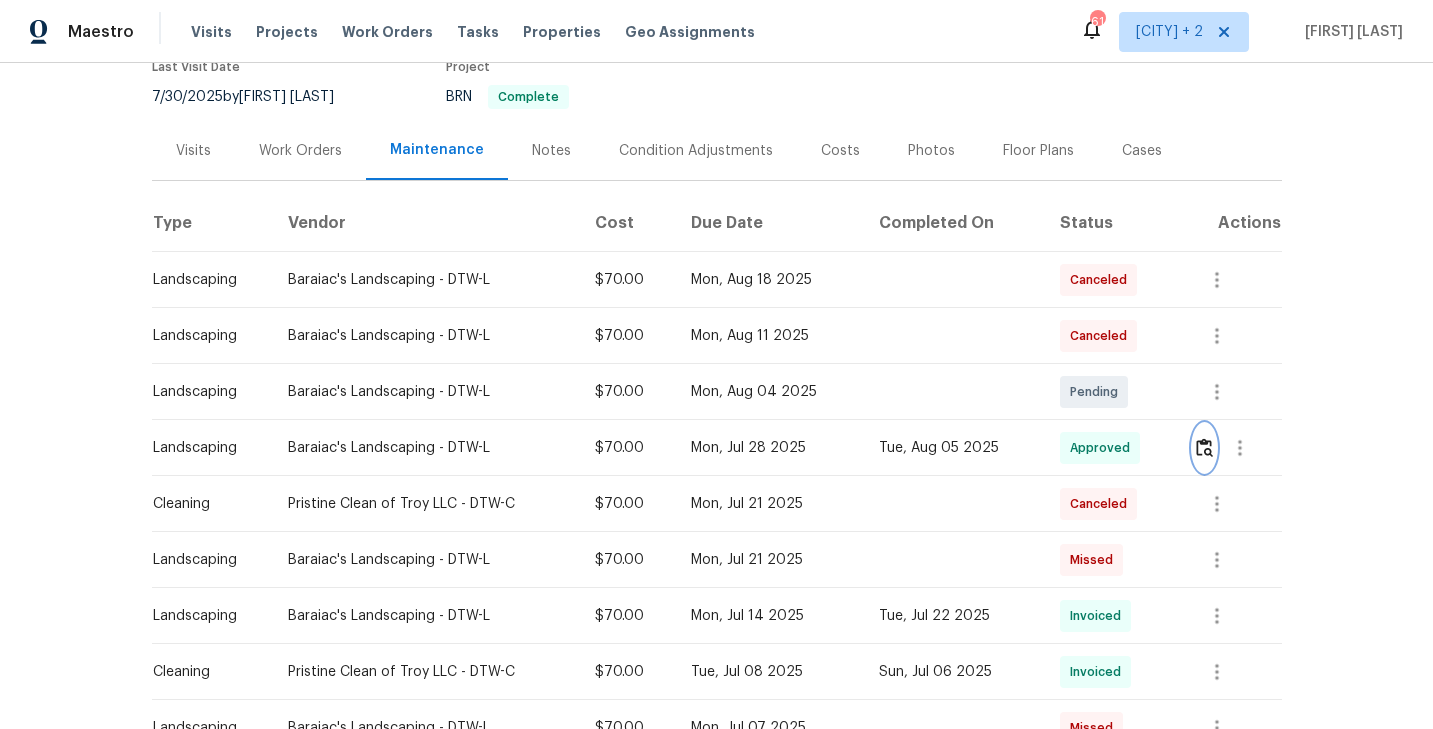 scroll, scrollTop: 0, scrollLeft: 0, axis: both 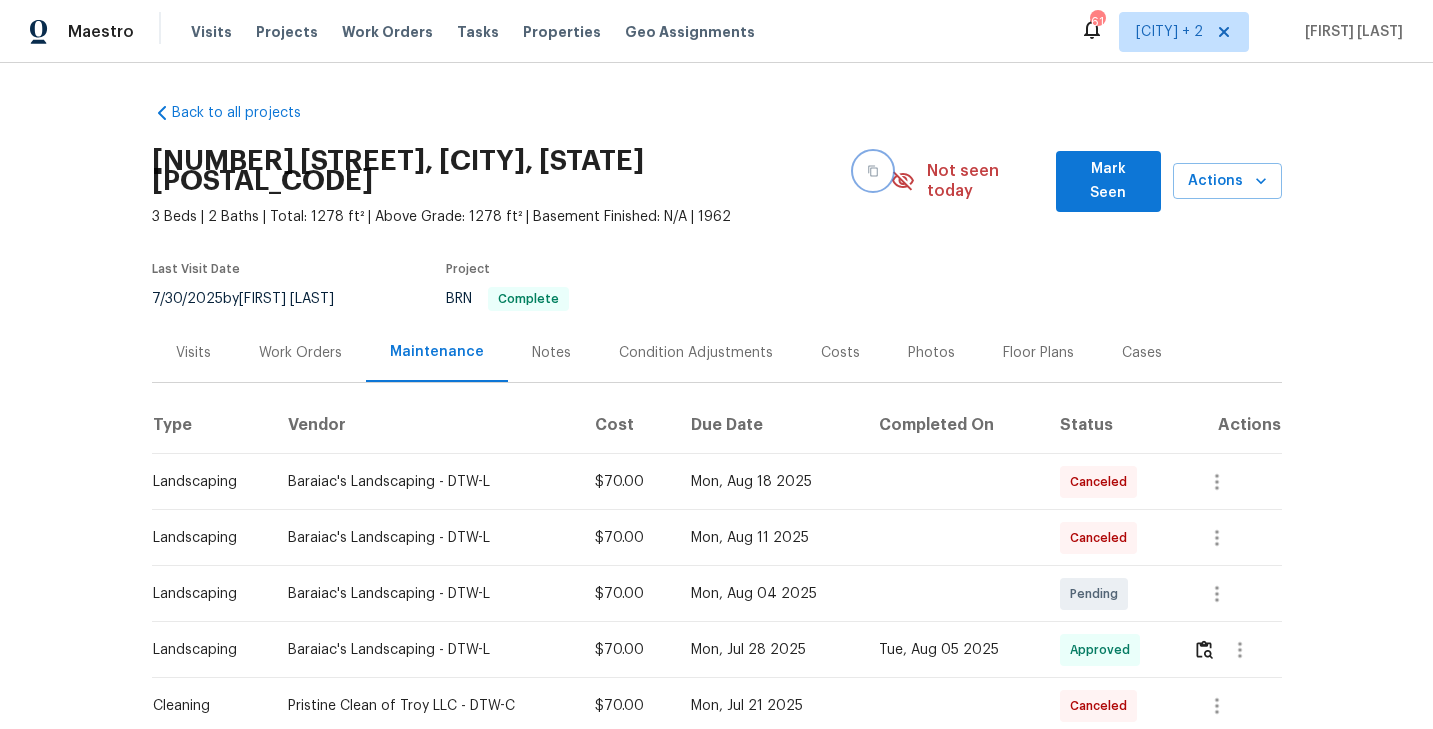 click at bounding box center (873, 171) 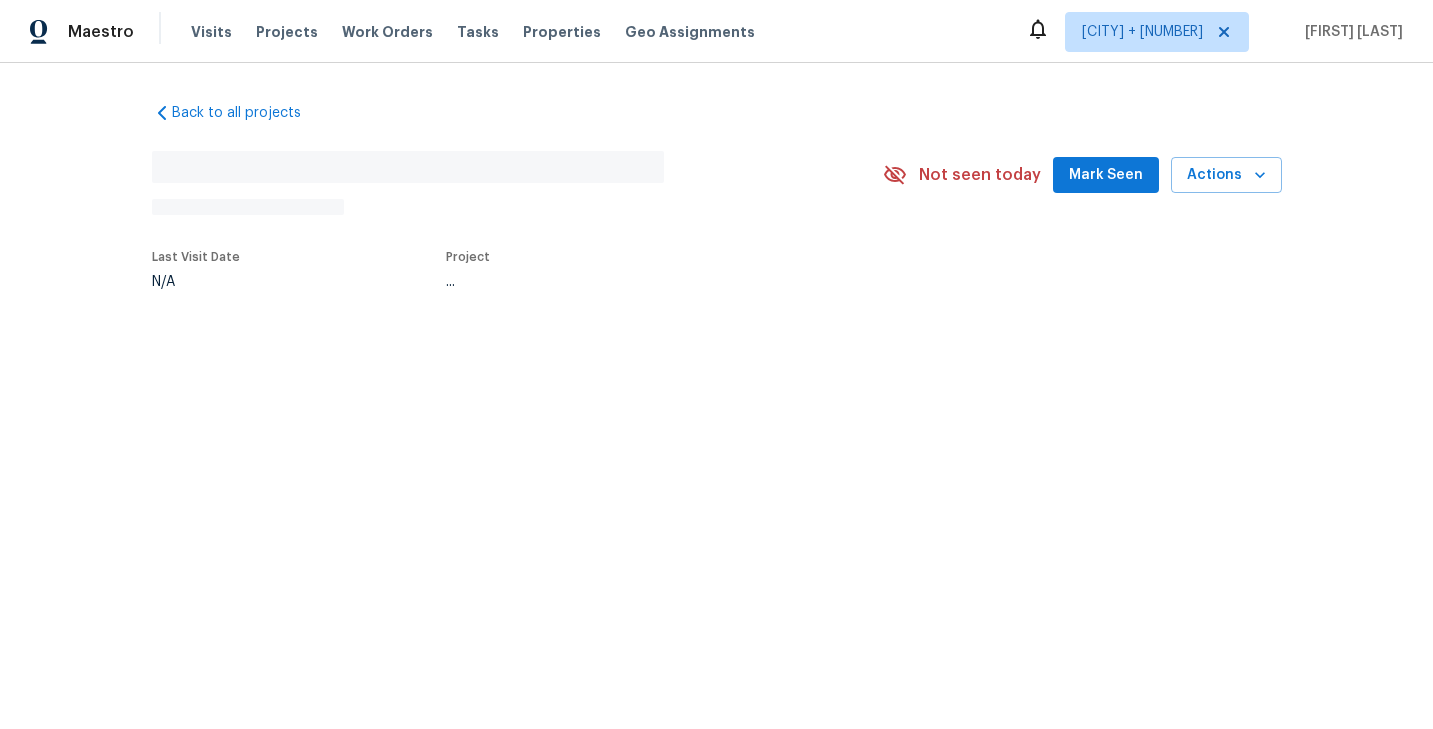 scroll, scrollTop: 0, scrollLeft: 0, axis: both 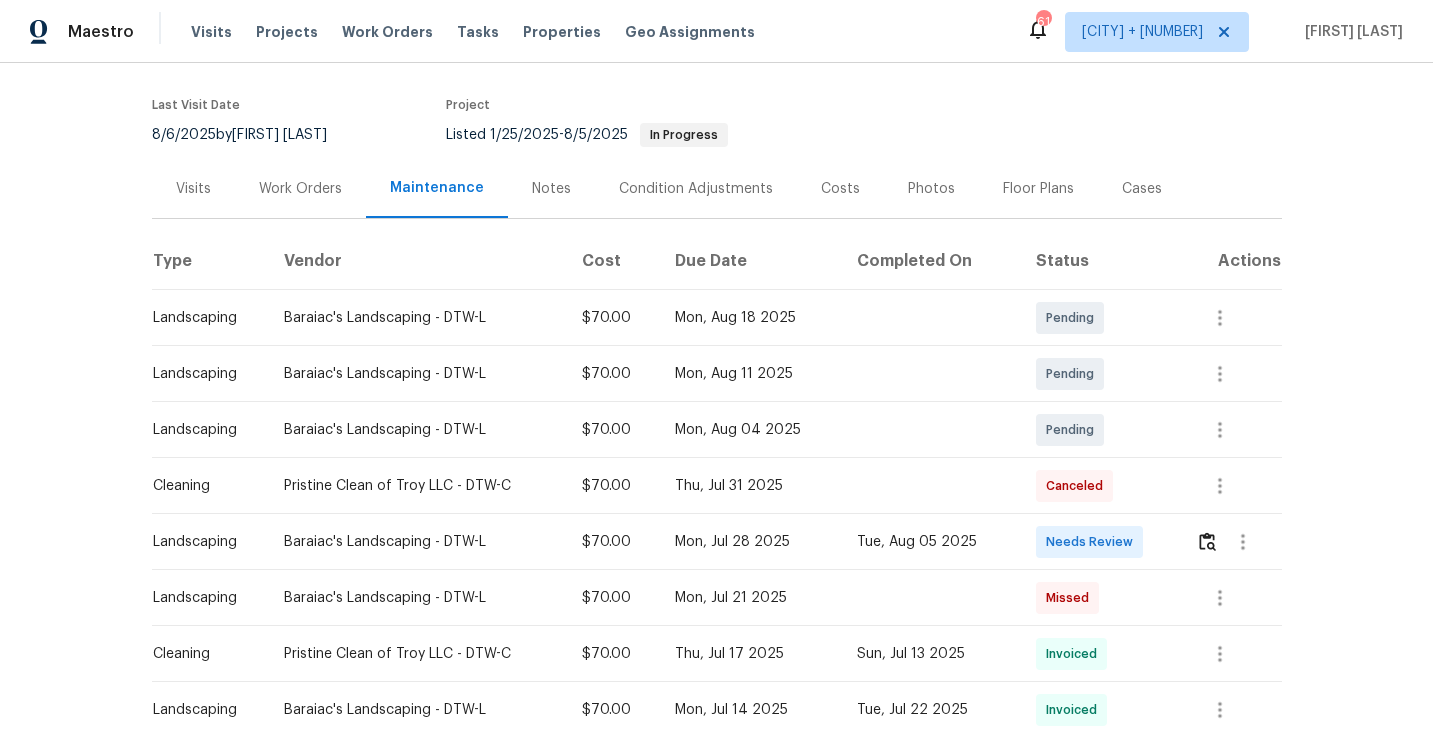 click at bounding box center [1230, 542] 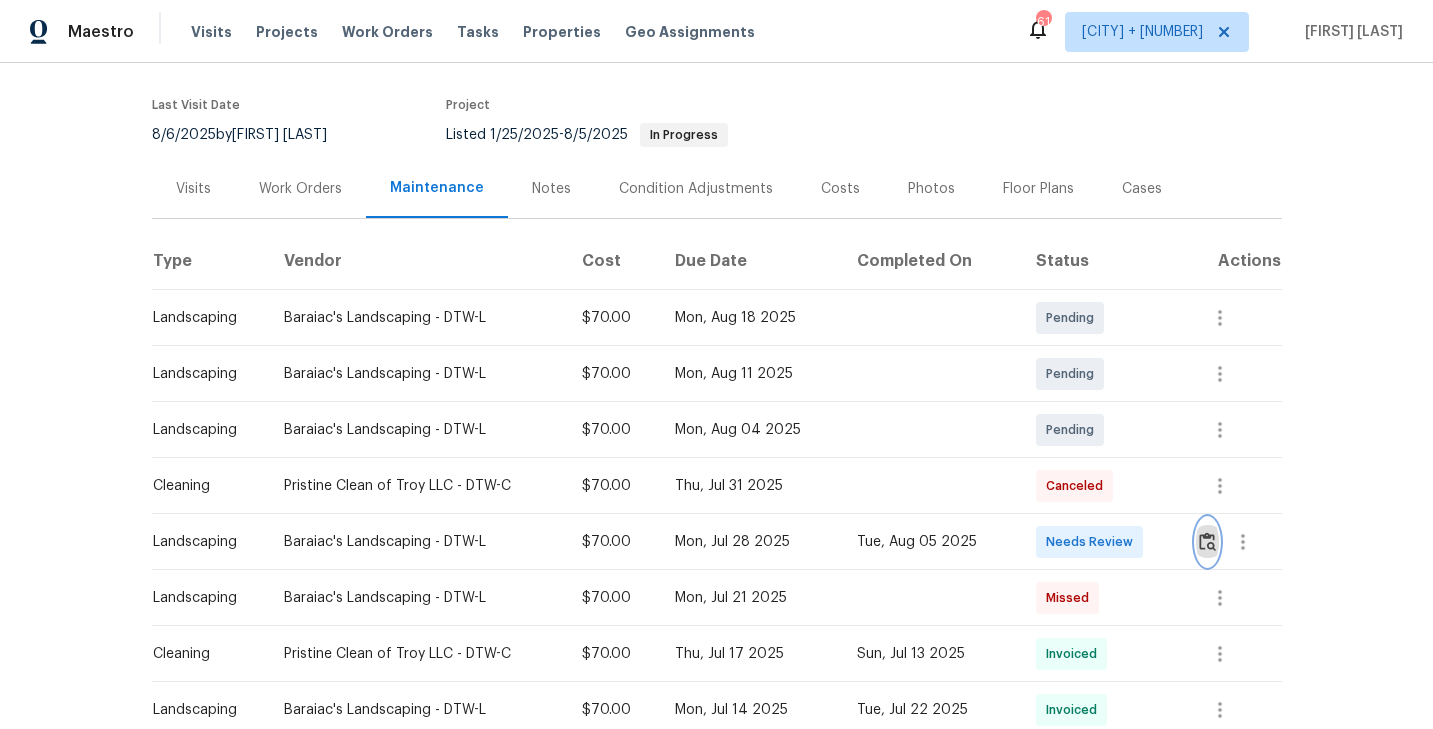 click at bounding box center [1207, 541] 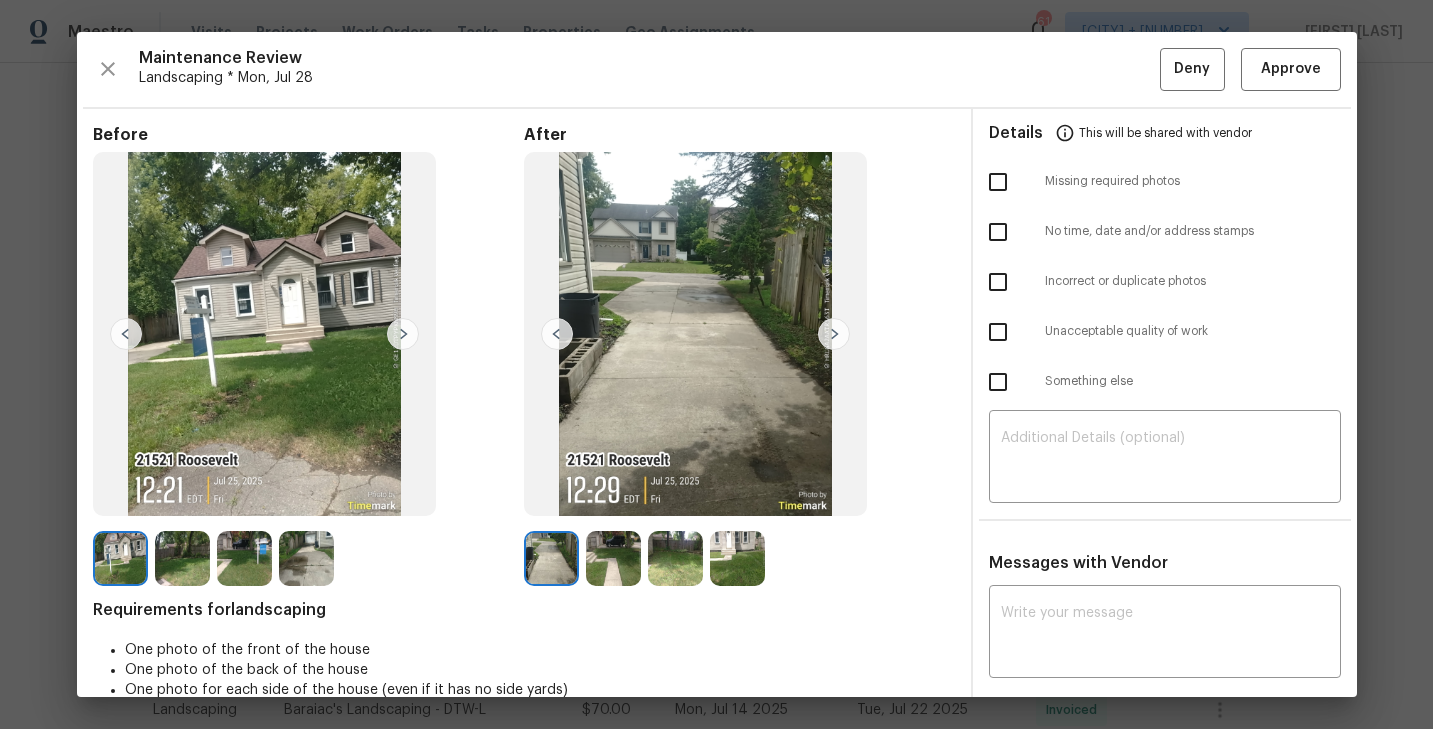drag, startPoint x: 514, startPoint y: 321, endPoint x: 271, endPoint y: 189, distance: 276.5375 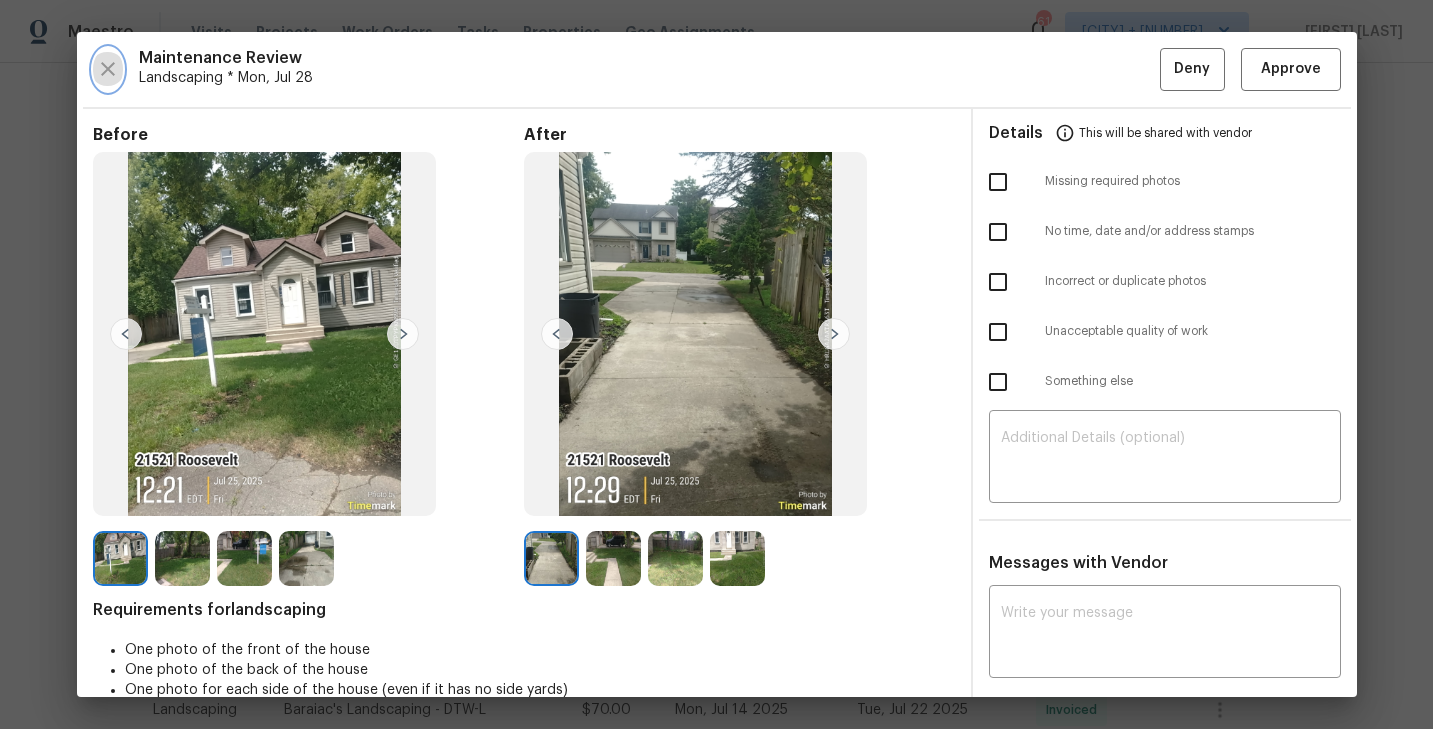 click 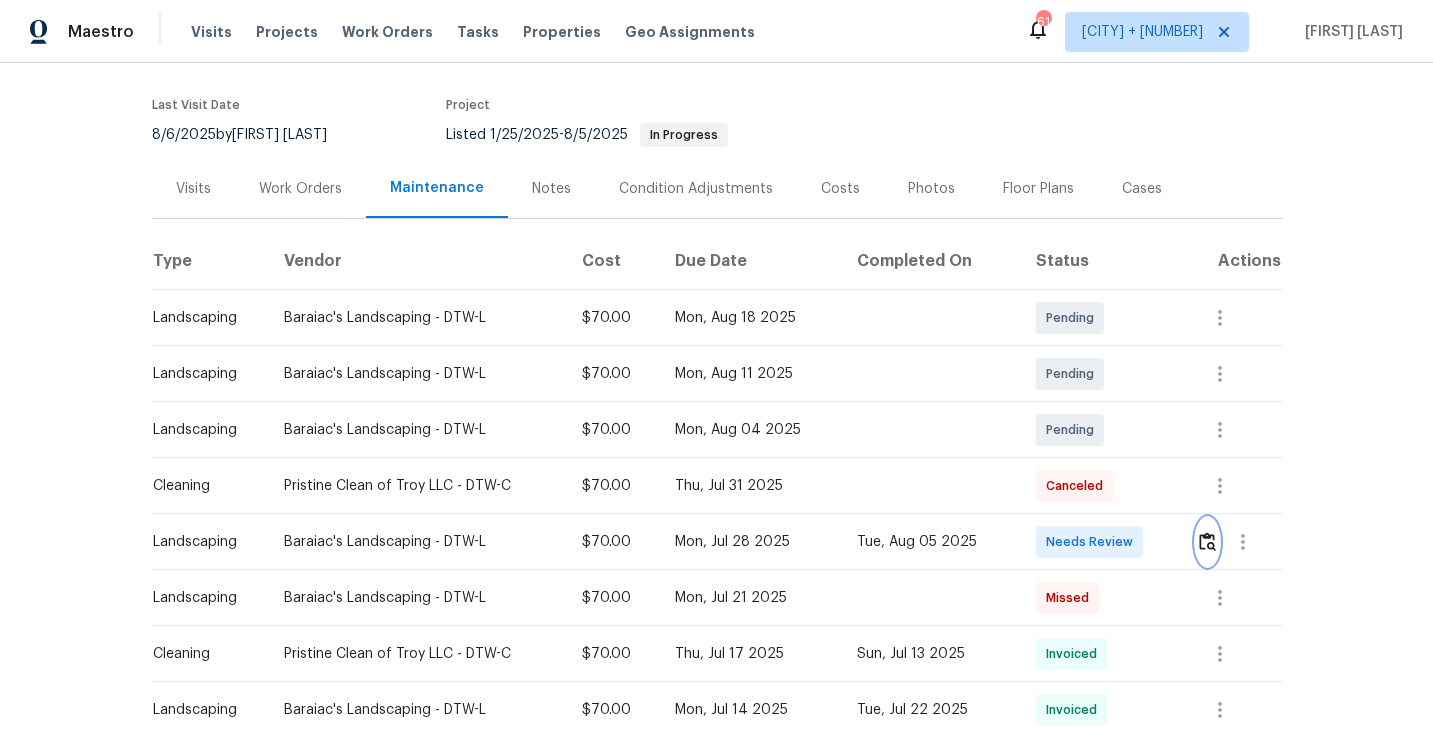 scroll, scrollTop: 0, scrollLeft: 0, axis: both 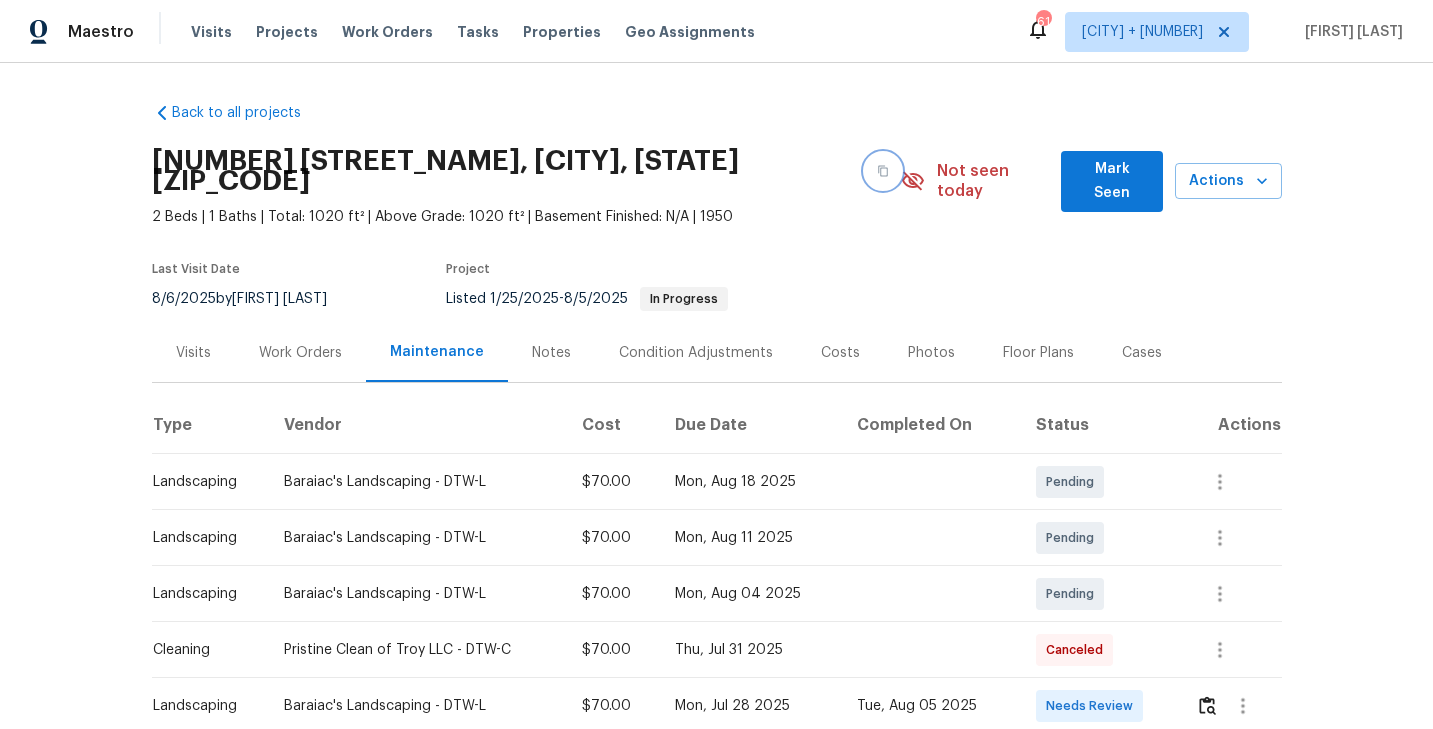 click 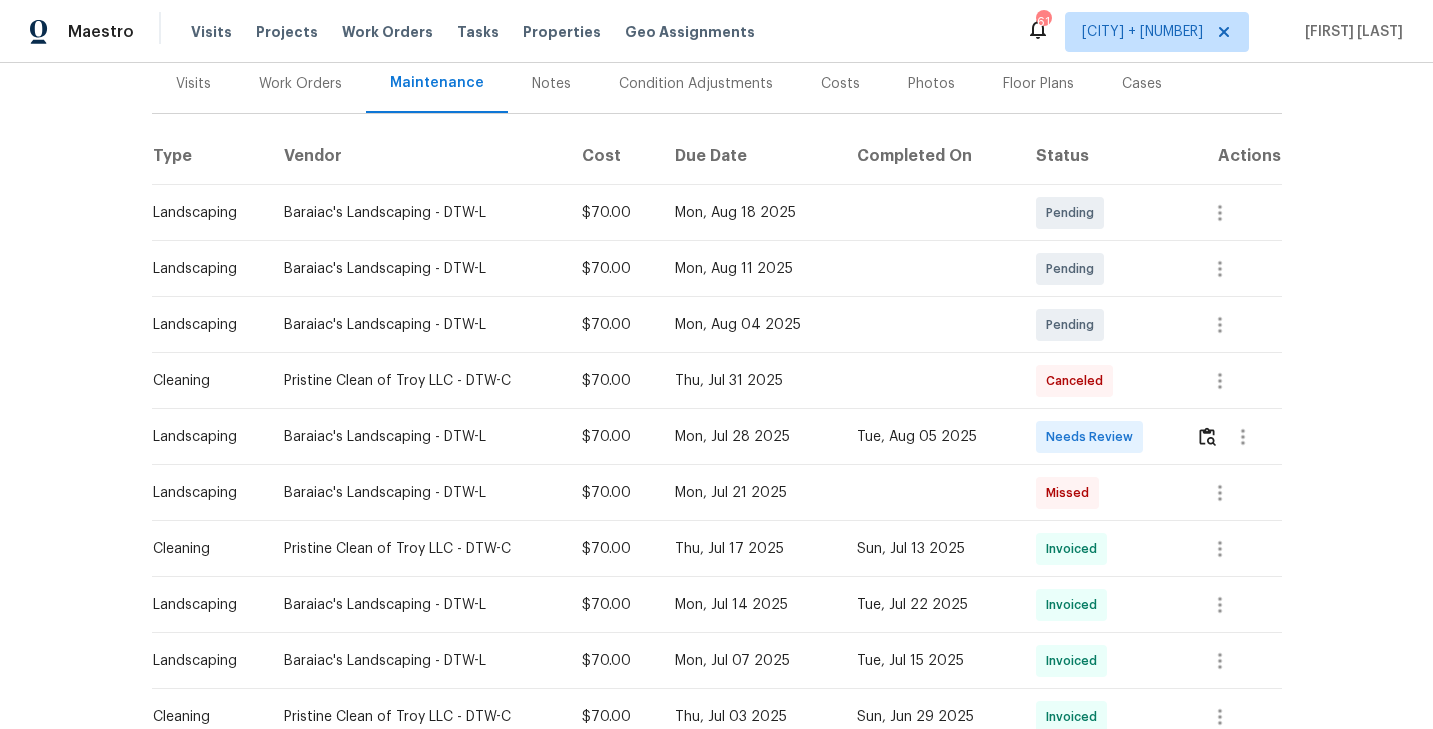 scroll, scrollTop: 277, scrollLeft: 0, axis: vertical 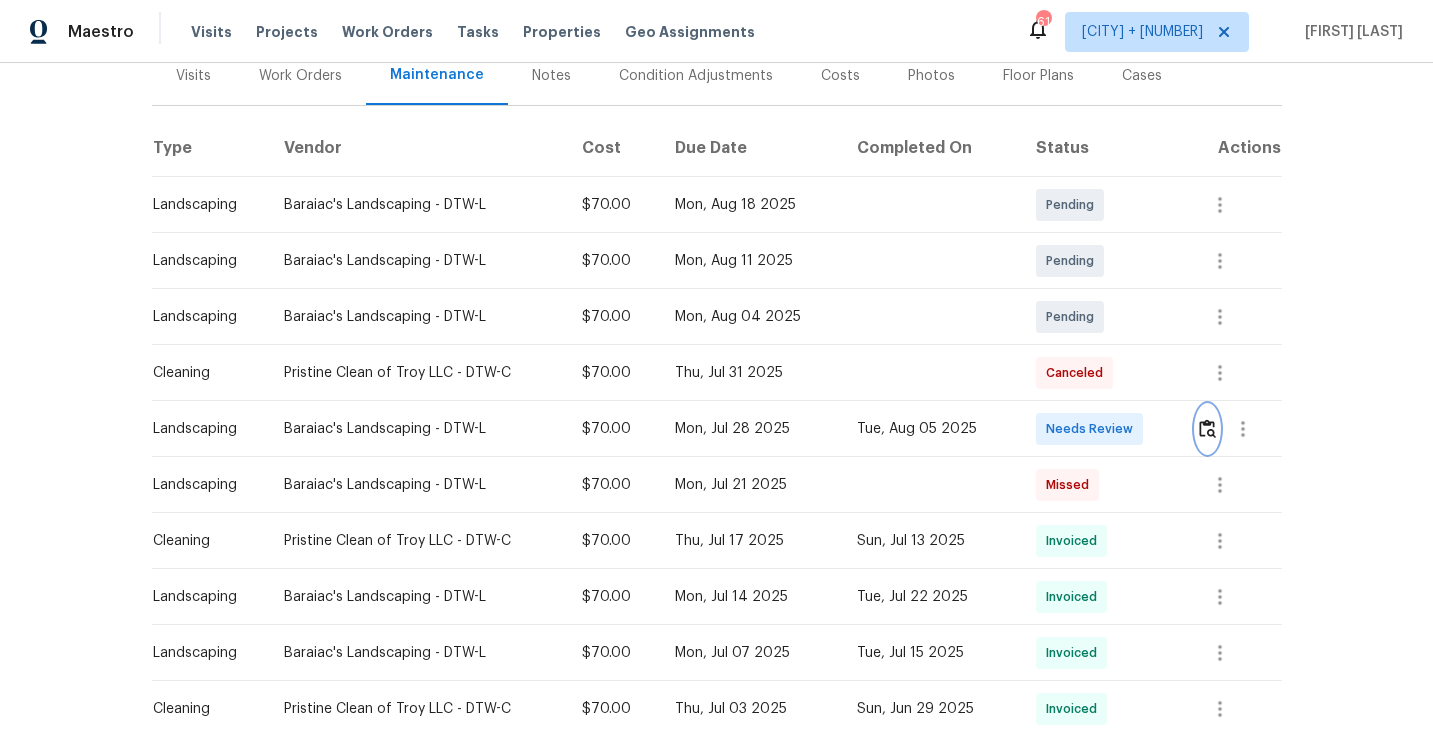 click at bounding box center (1207, 428) 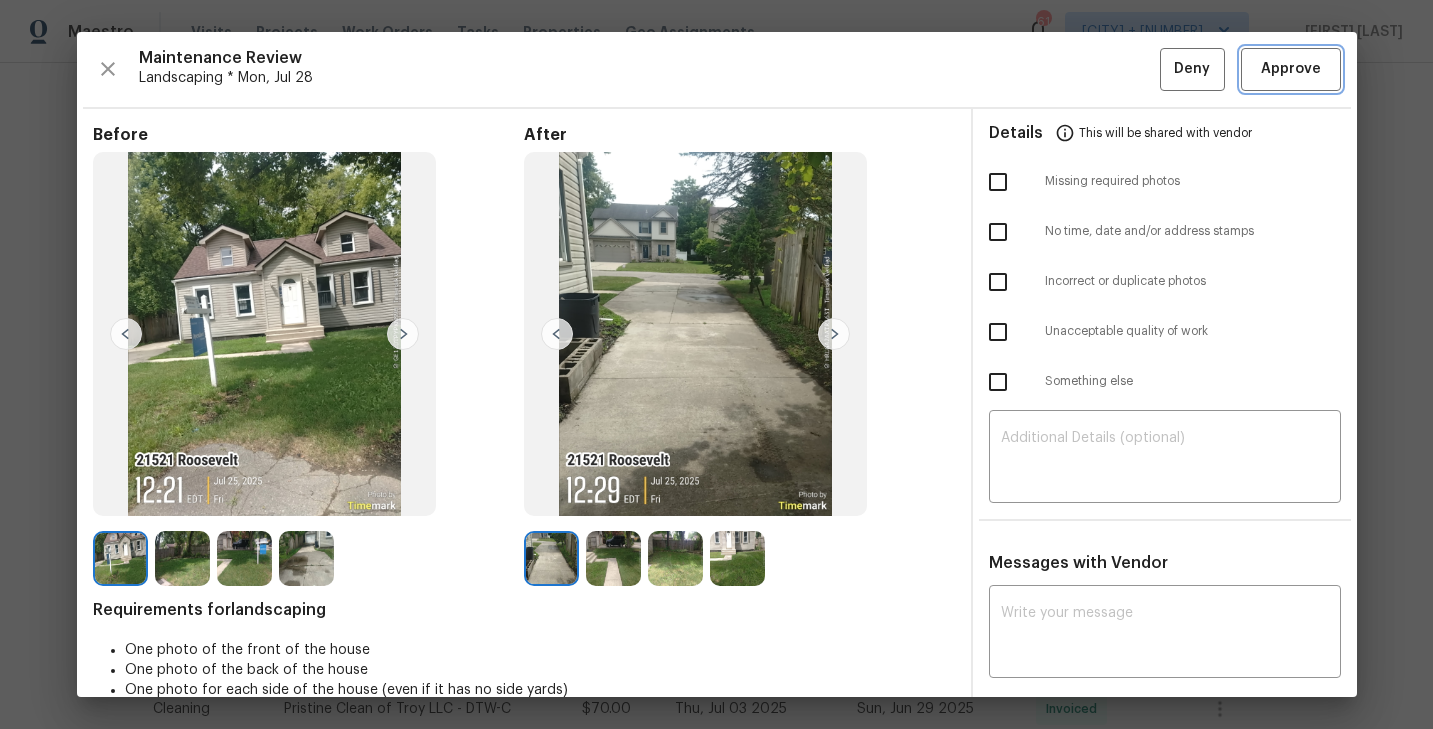 click on "Approve" at bounding box center (1291, 69) 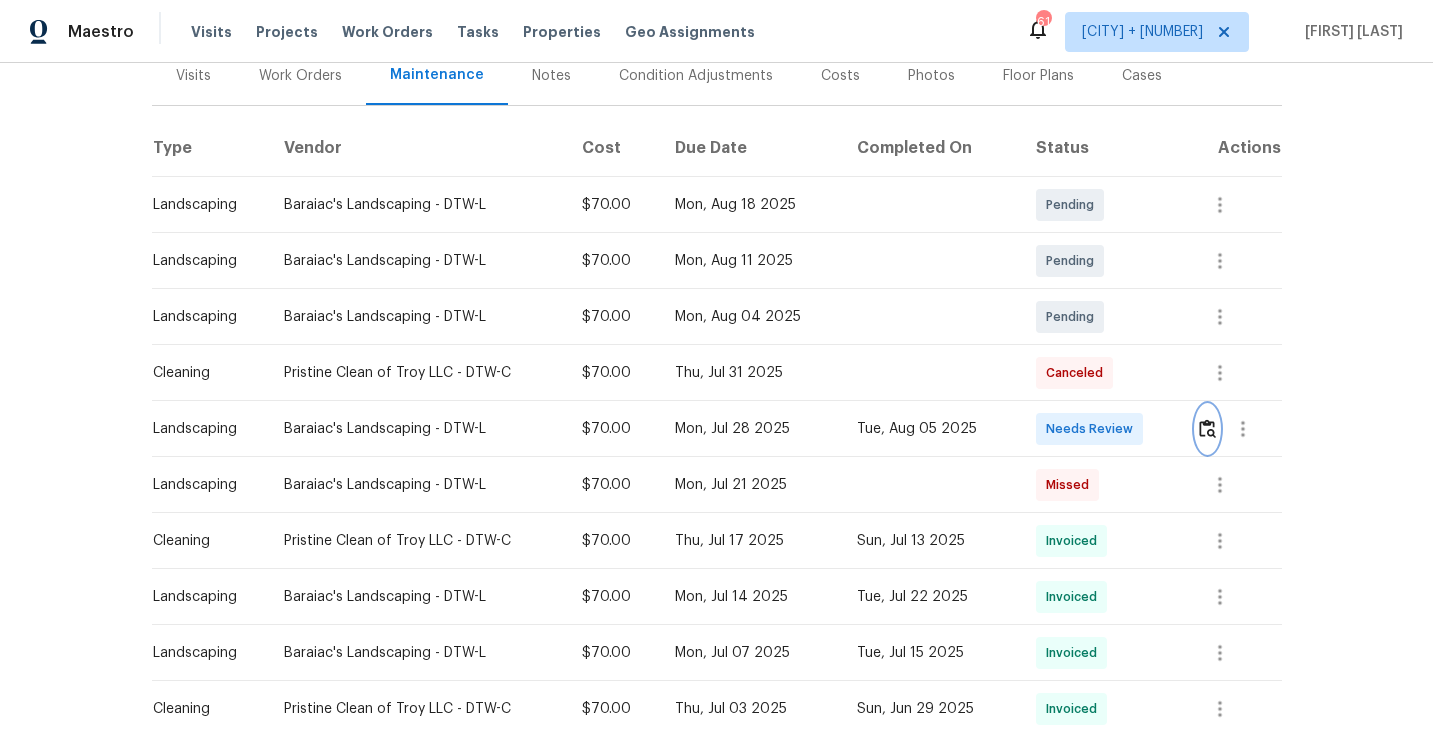 scroll, scrollTop: 0, scrollLeft: 0, axis: both 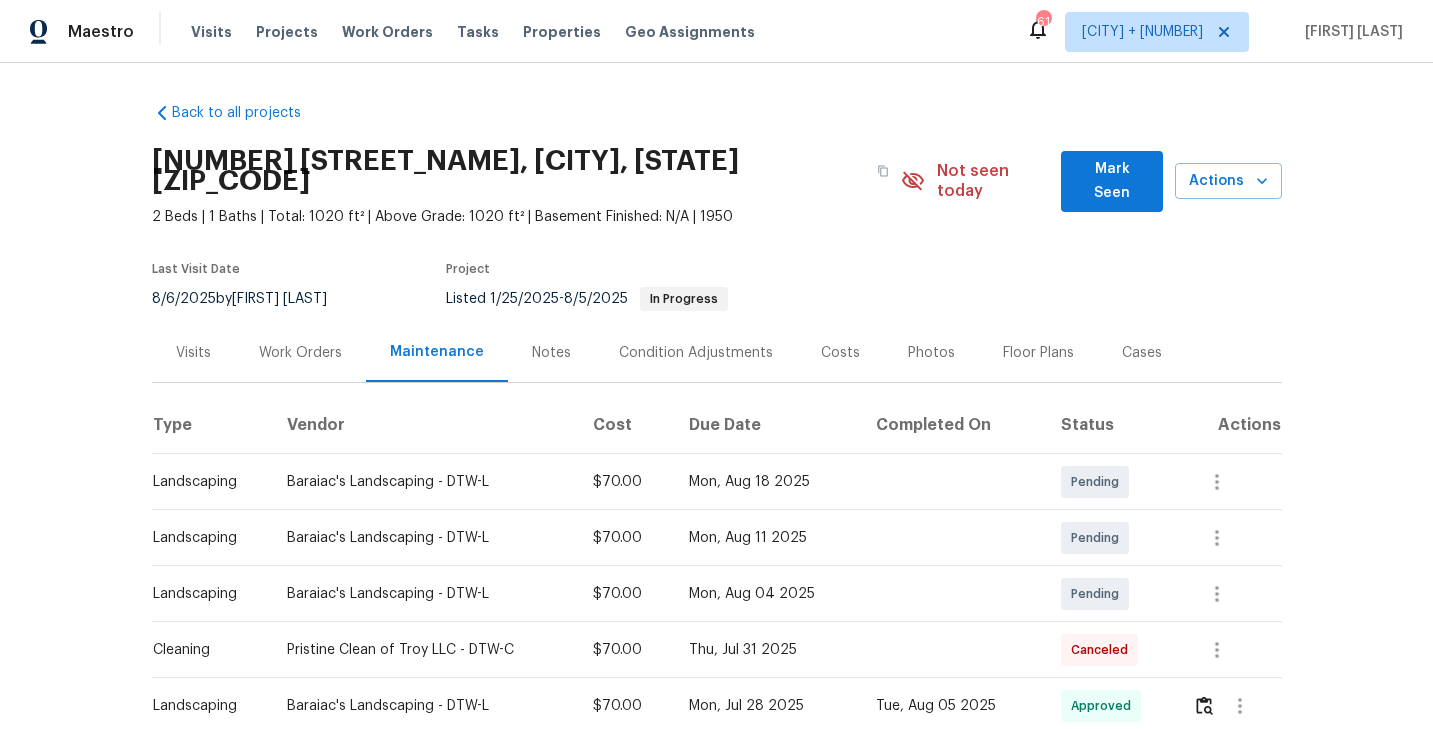 click on "[NUMBER] [STREET_NAME], [CITY], [STATE] [ZIP_CODE]" at bounding box center (527, 171) 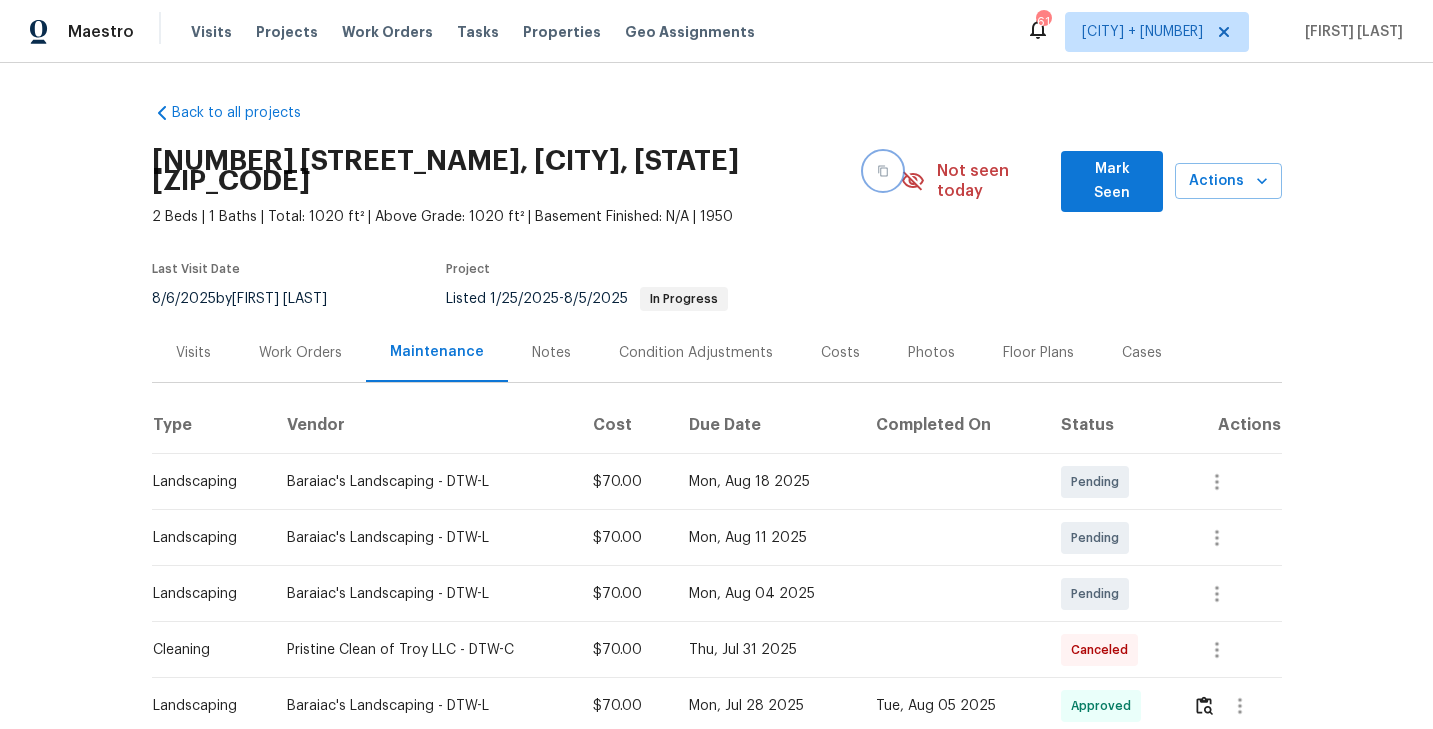 click 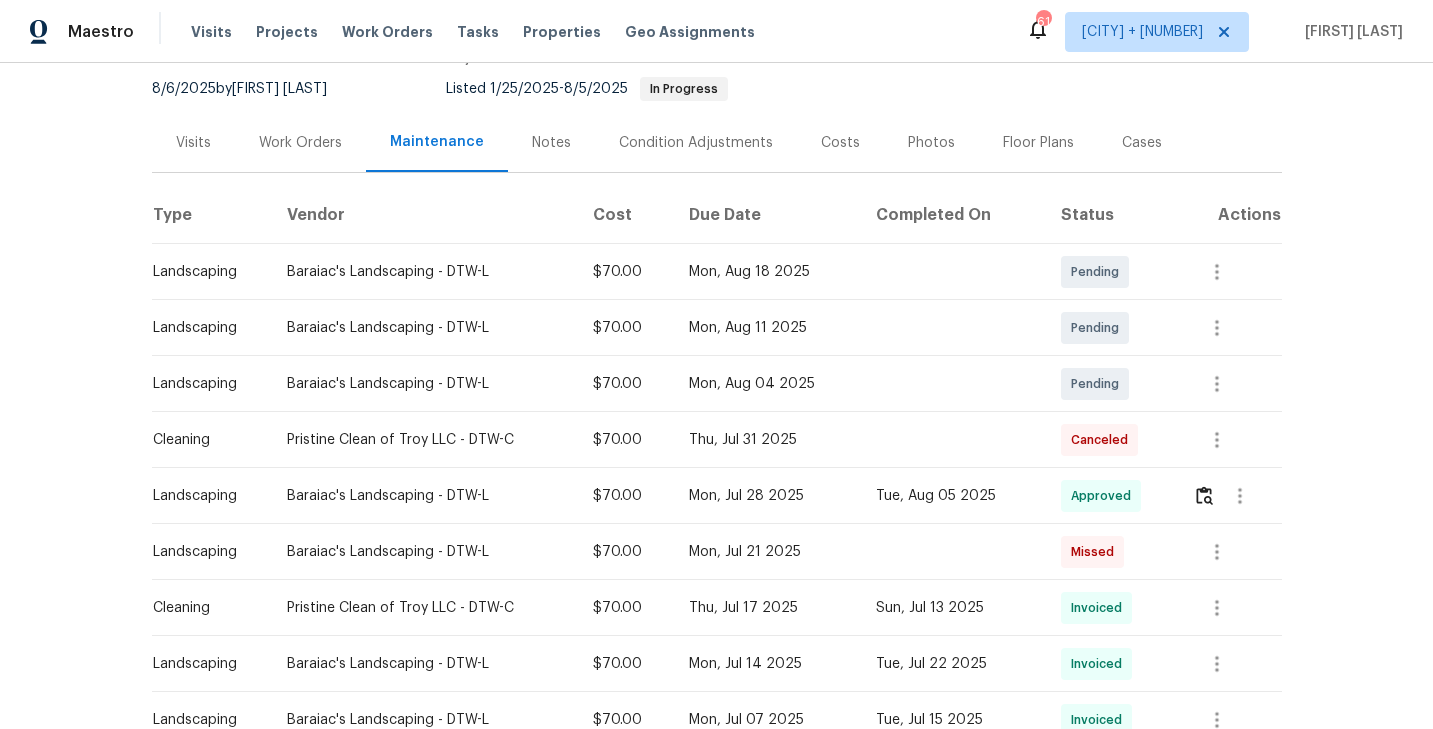 scroll, scrollTop: 264, scrollLeft: 0, axis: vertical 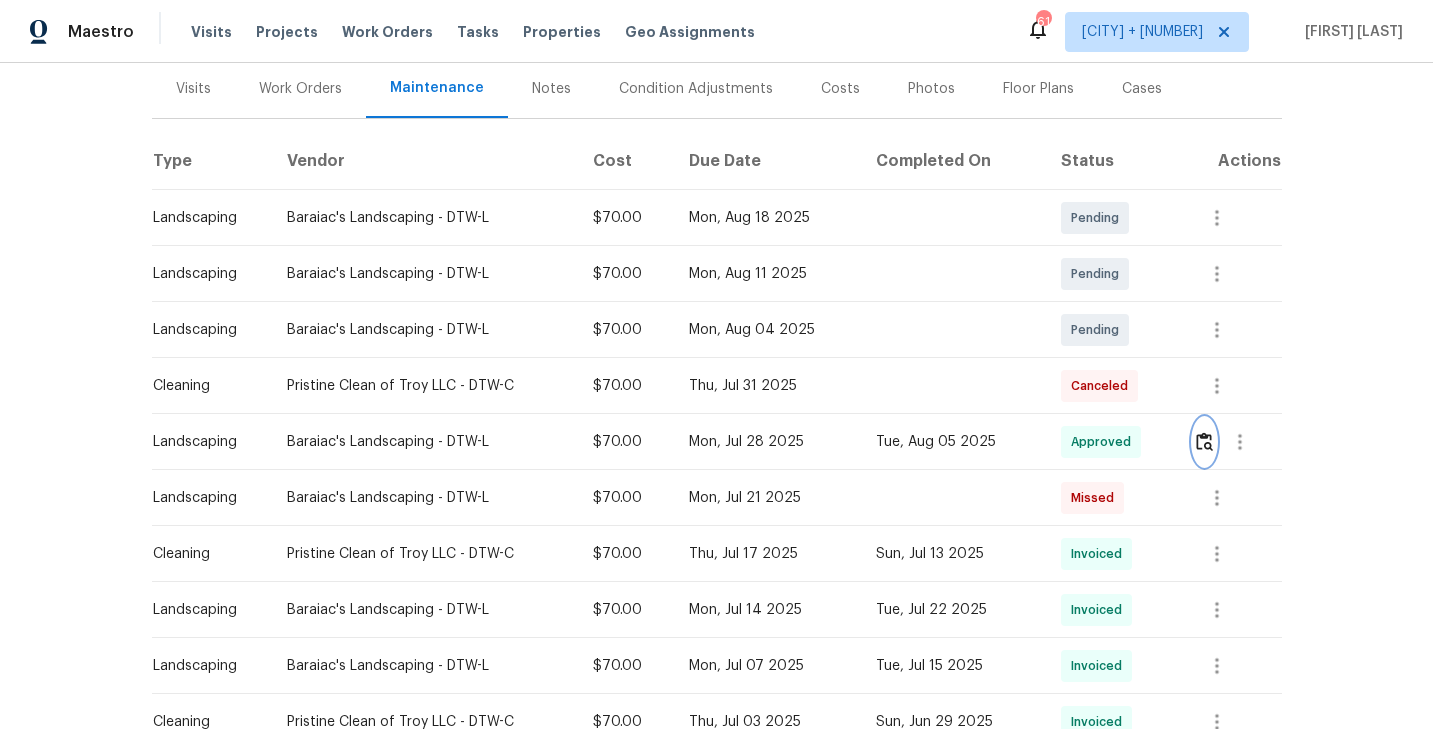 click at bounding box center [1204, 441] 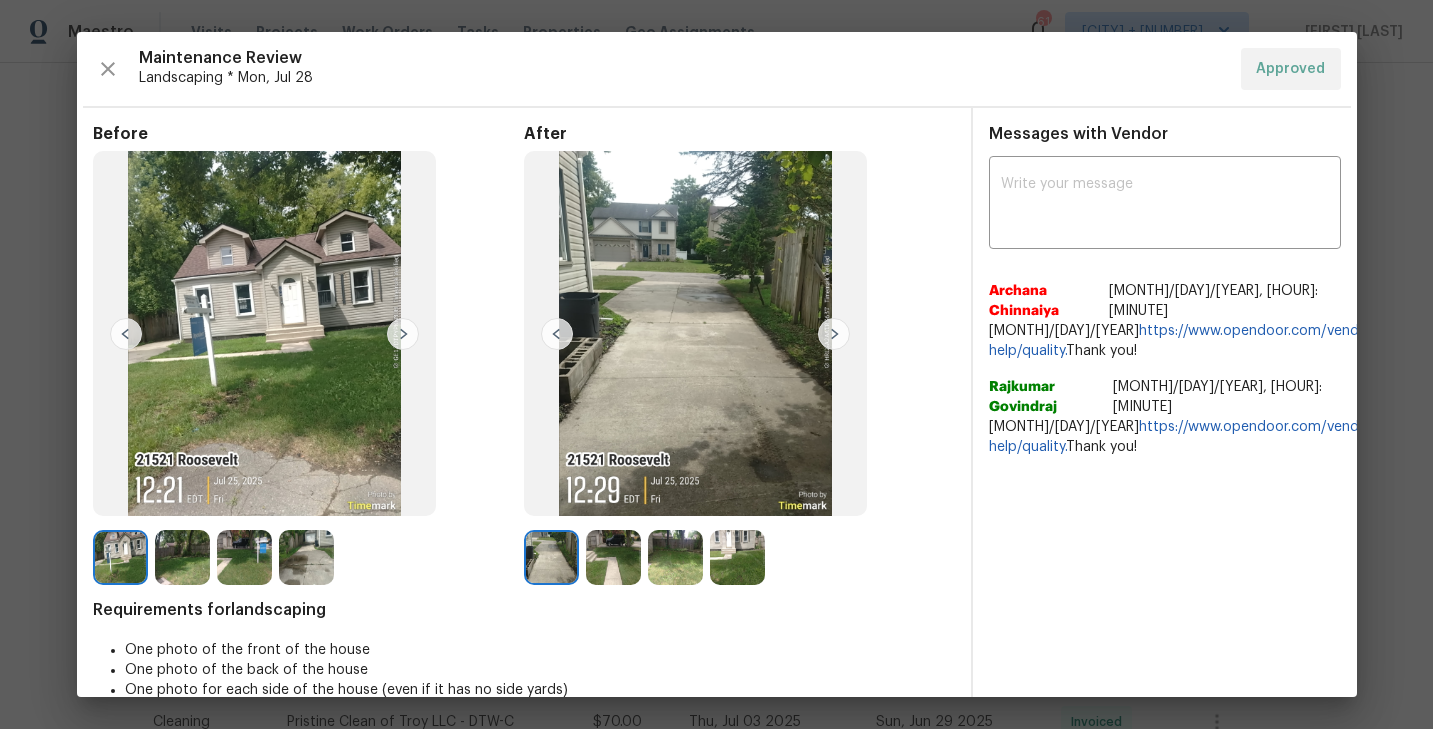 click at bounding box center (613, 557) 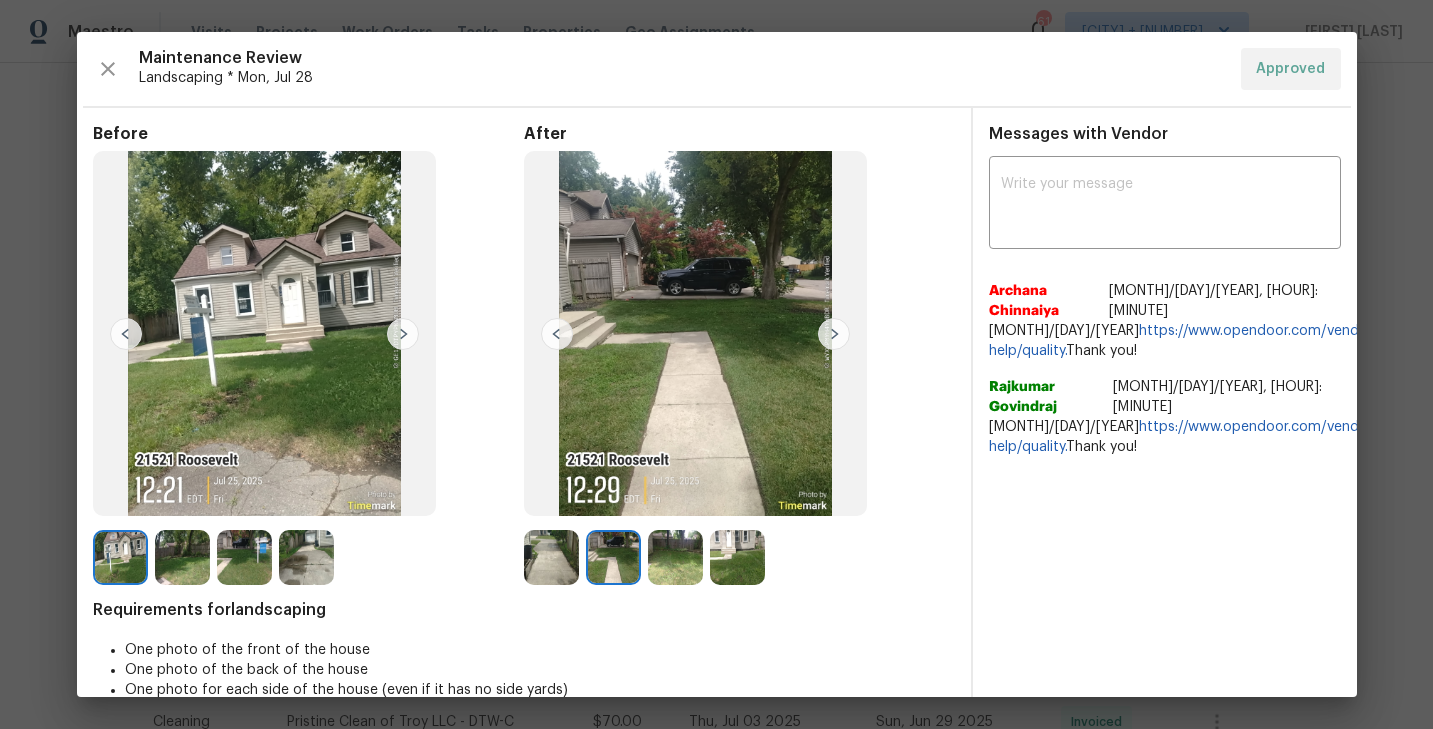 click at bounding box center (675, 557) 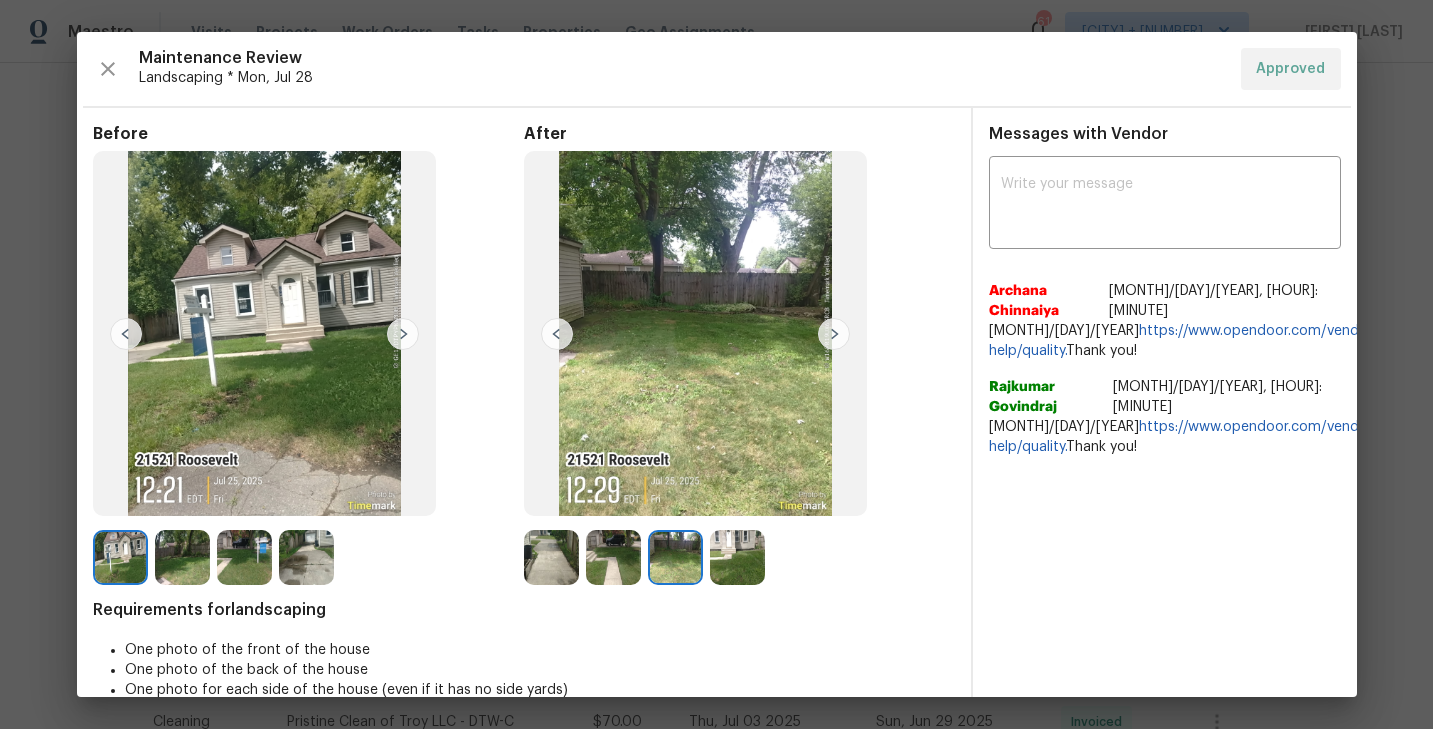 click at bounding box center (737, 557) 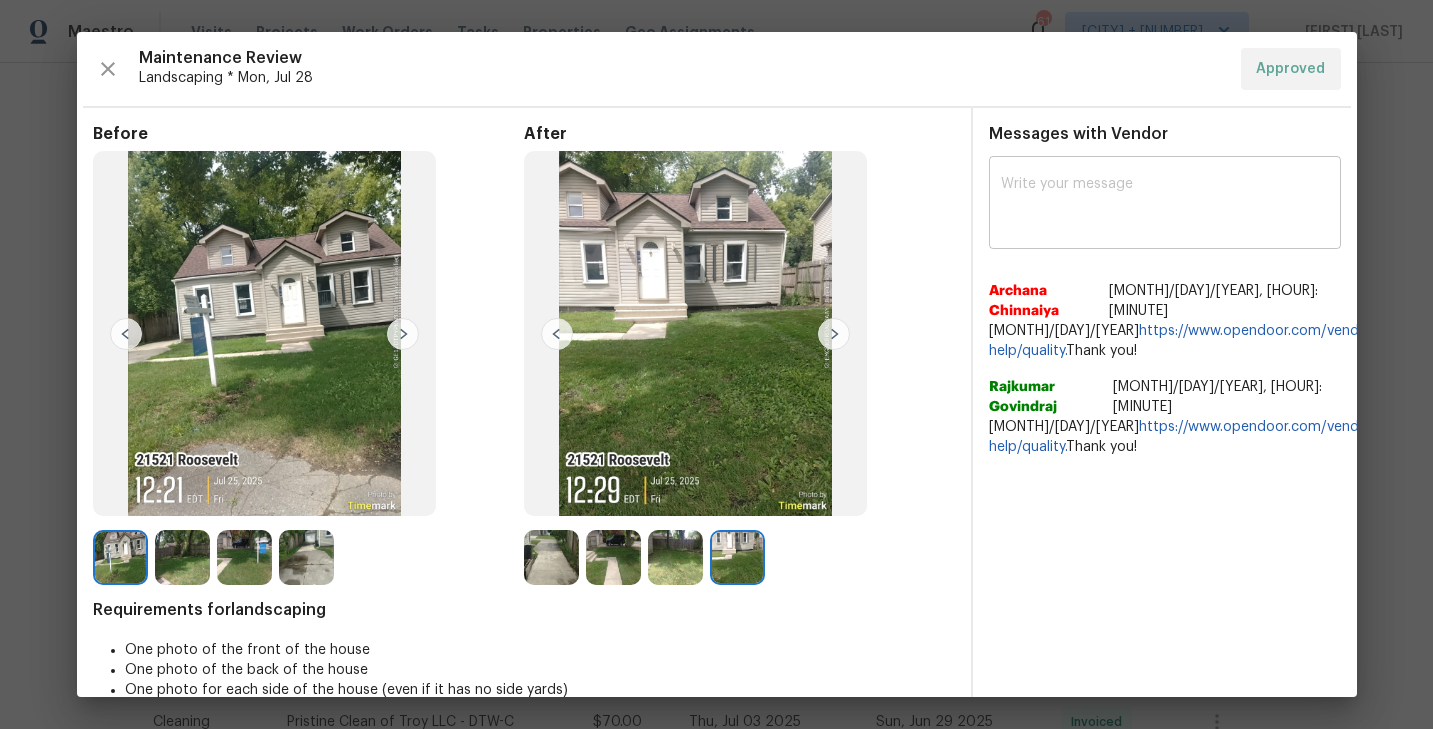 scroll, scrollTop: 35, scrollLeft: 0, axis: vertical 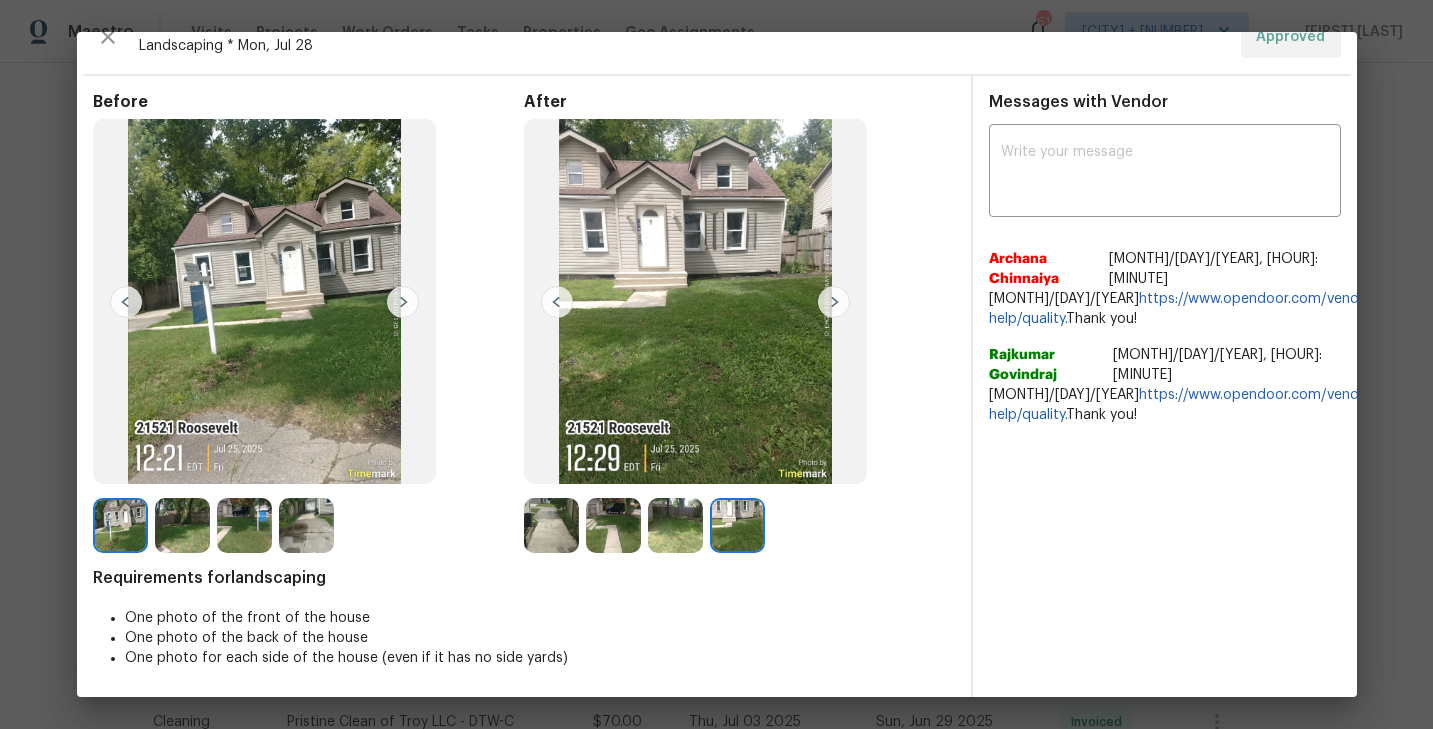 click at bounding box center [551, 525] 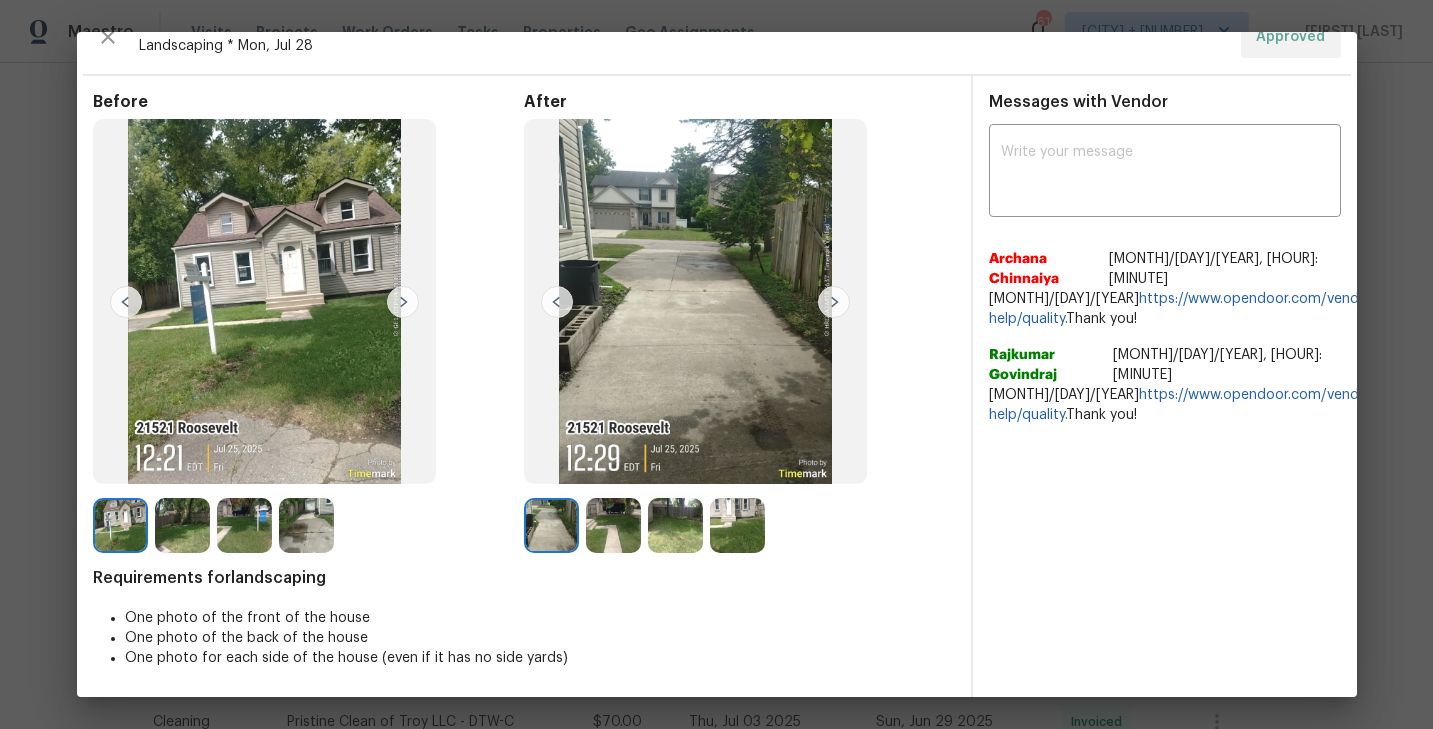 click at bounding box center (613, 525) 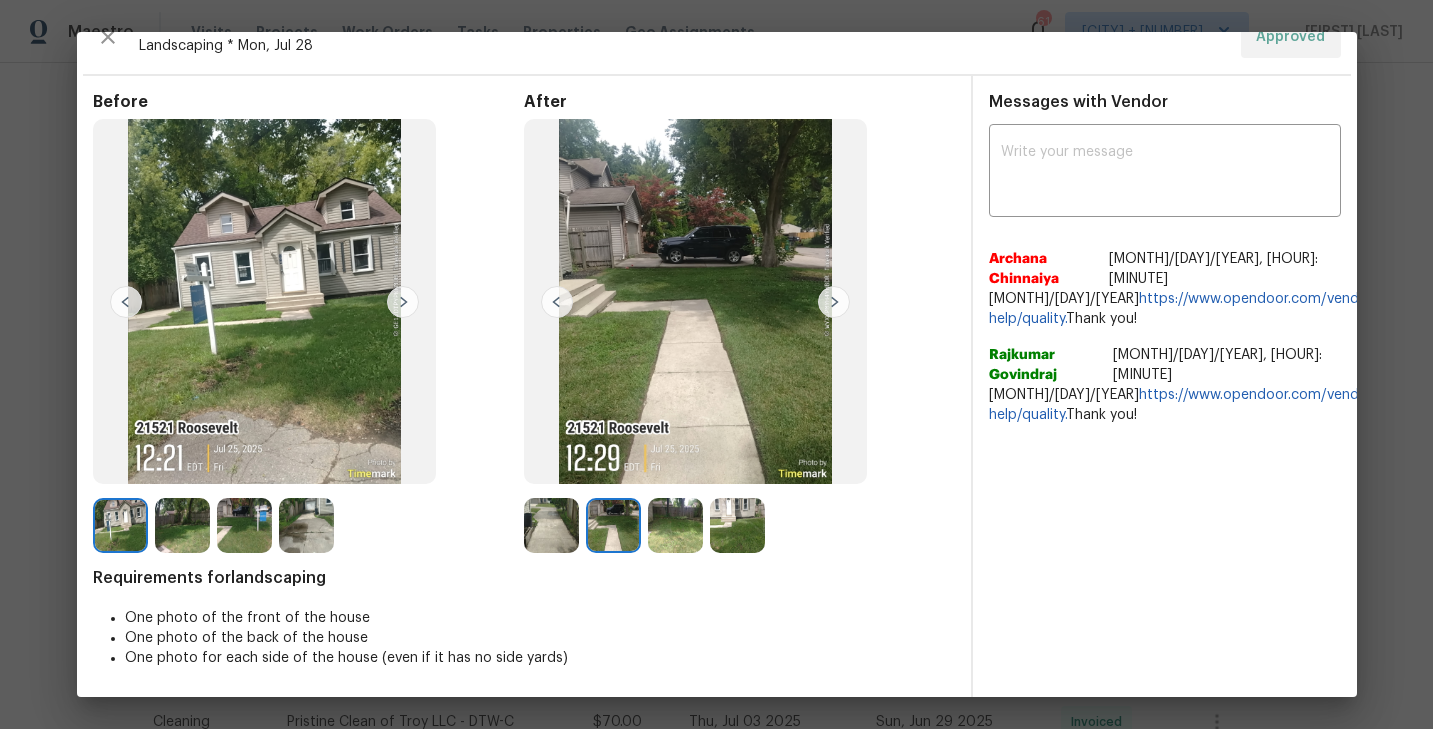 click at bounding box center [675, 525] 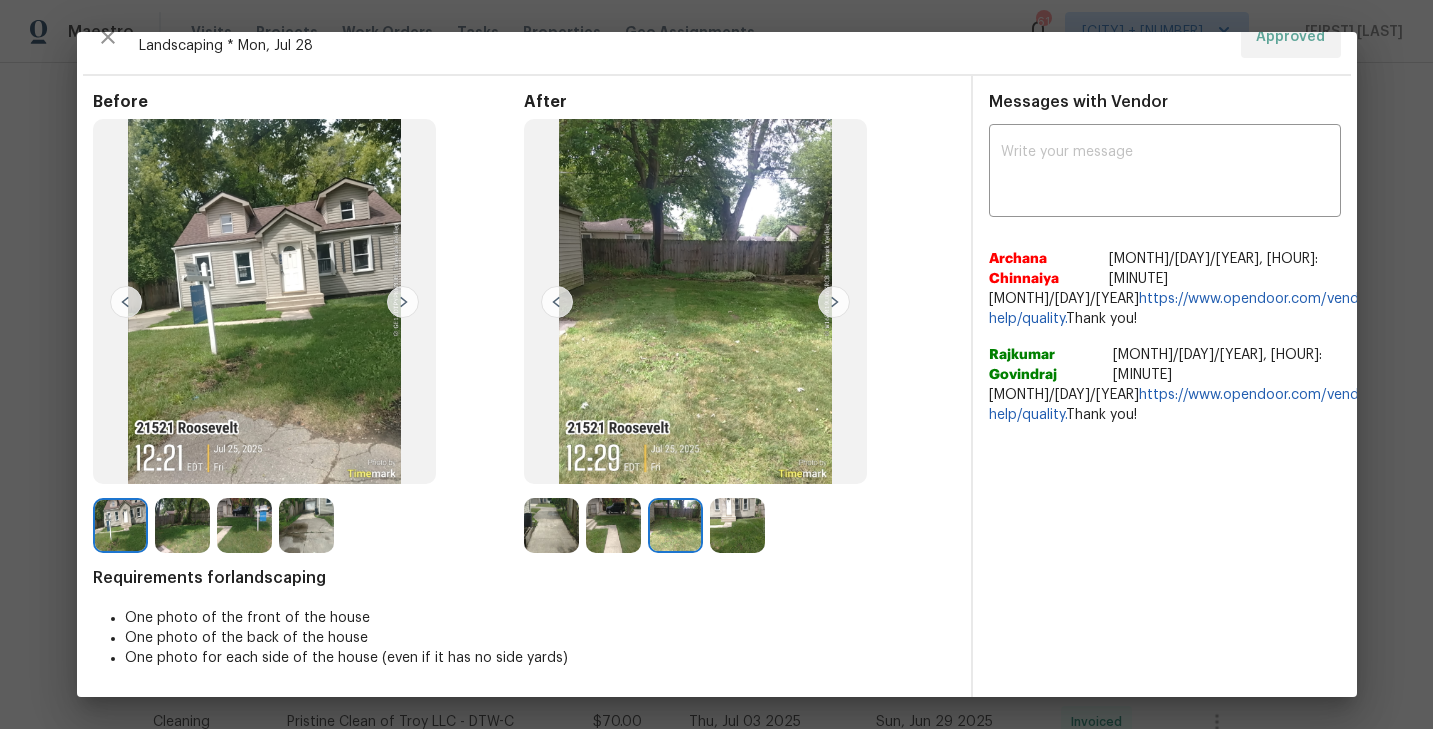 click at bounding box center (737, 525) 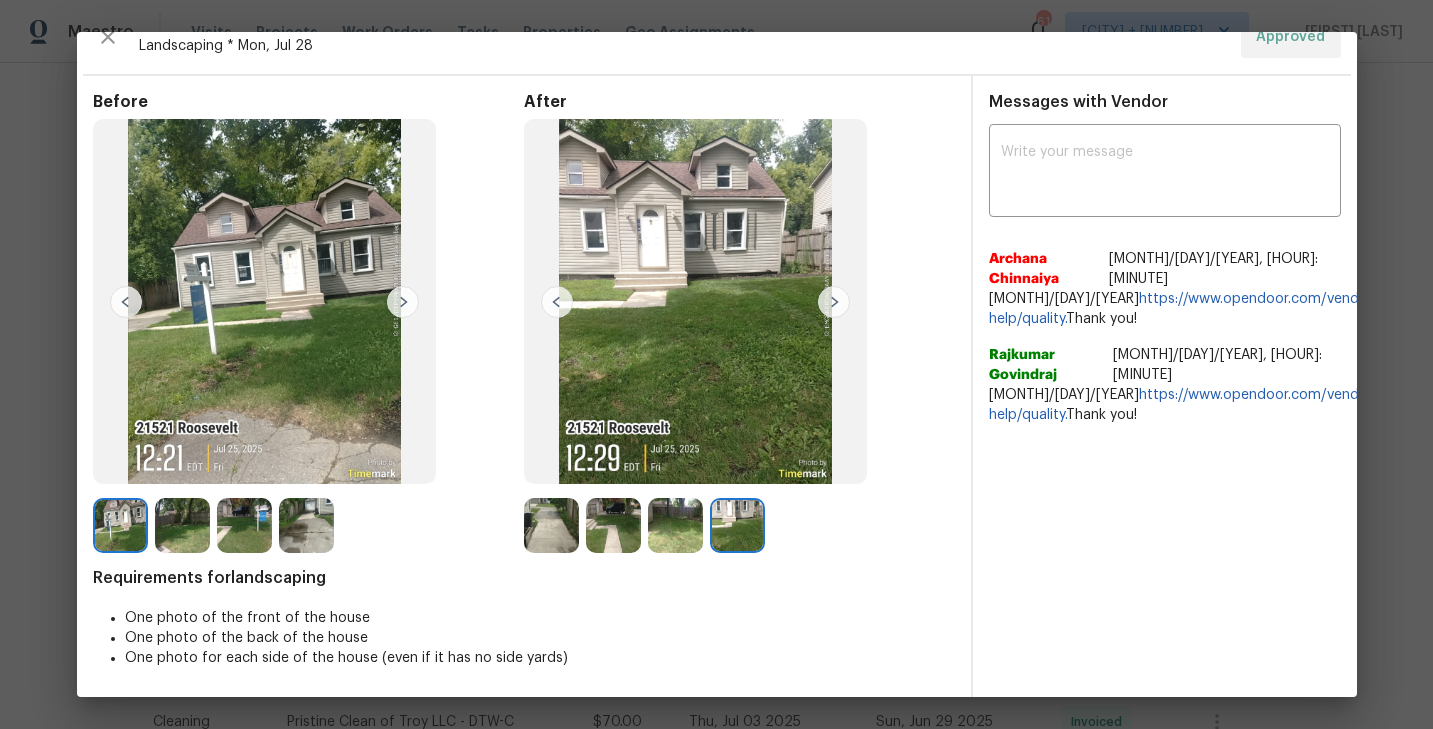 scroll, scrollTop: 0, scrollLeft: 0, axis: both 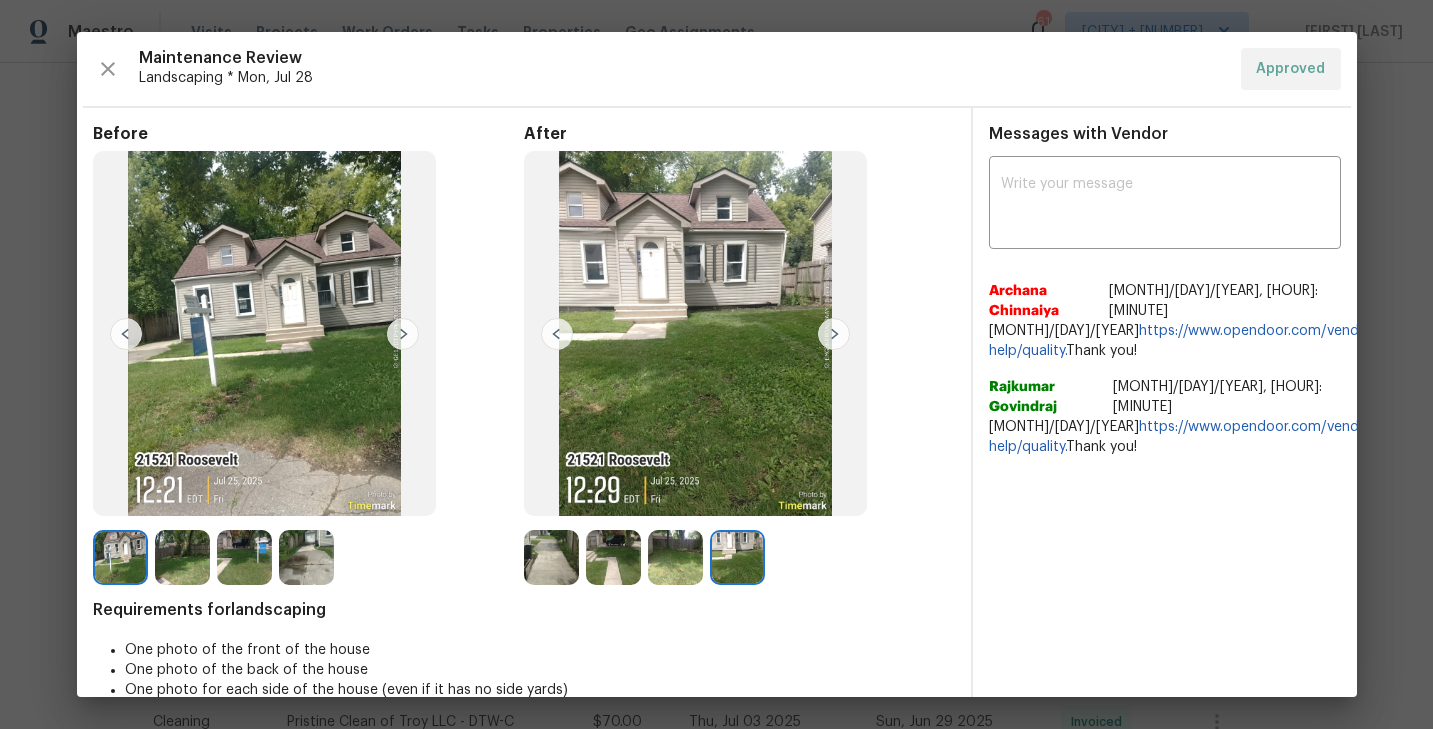 click on "[STREET_NAME] [STREET_NUMBER], [CITY], [STATE] [ZIP_CODE]" at bounding box center [717, 364] 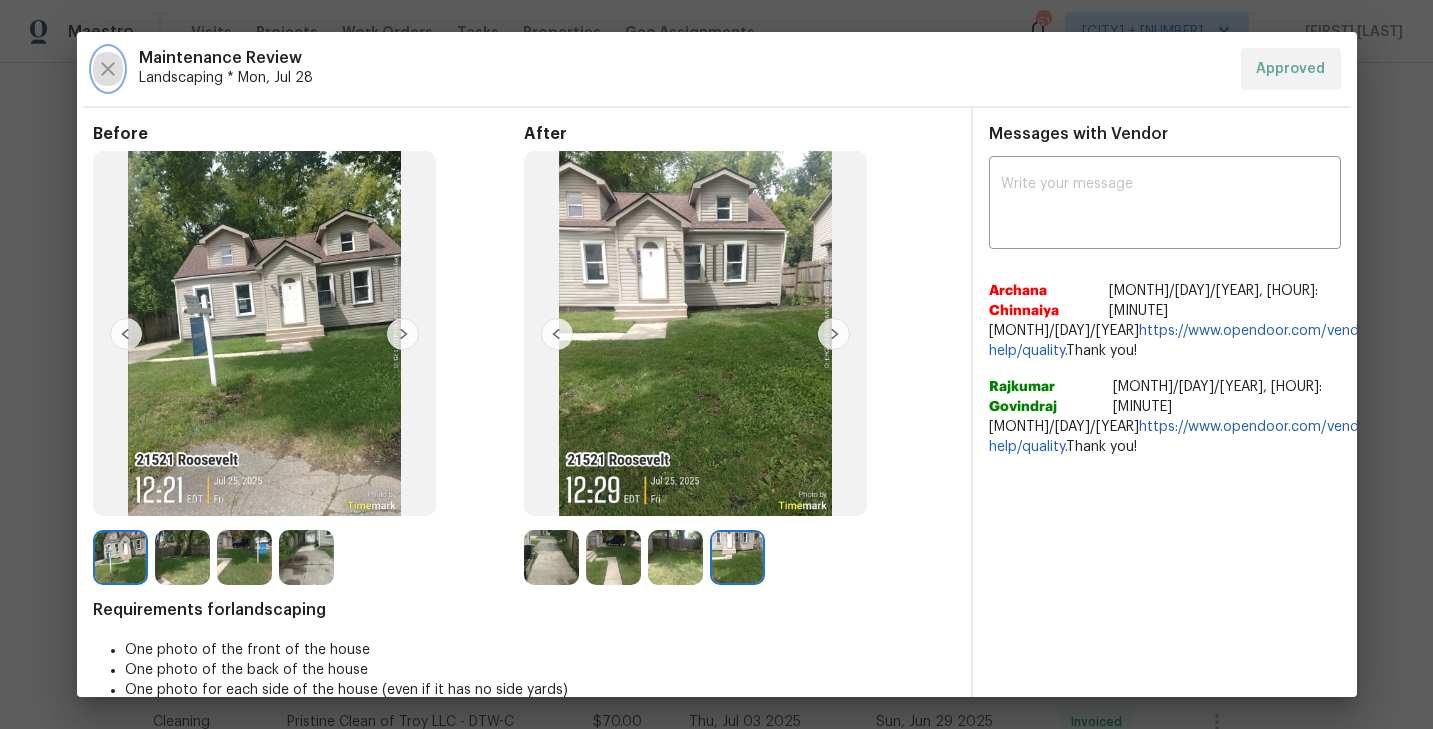 click 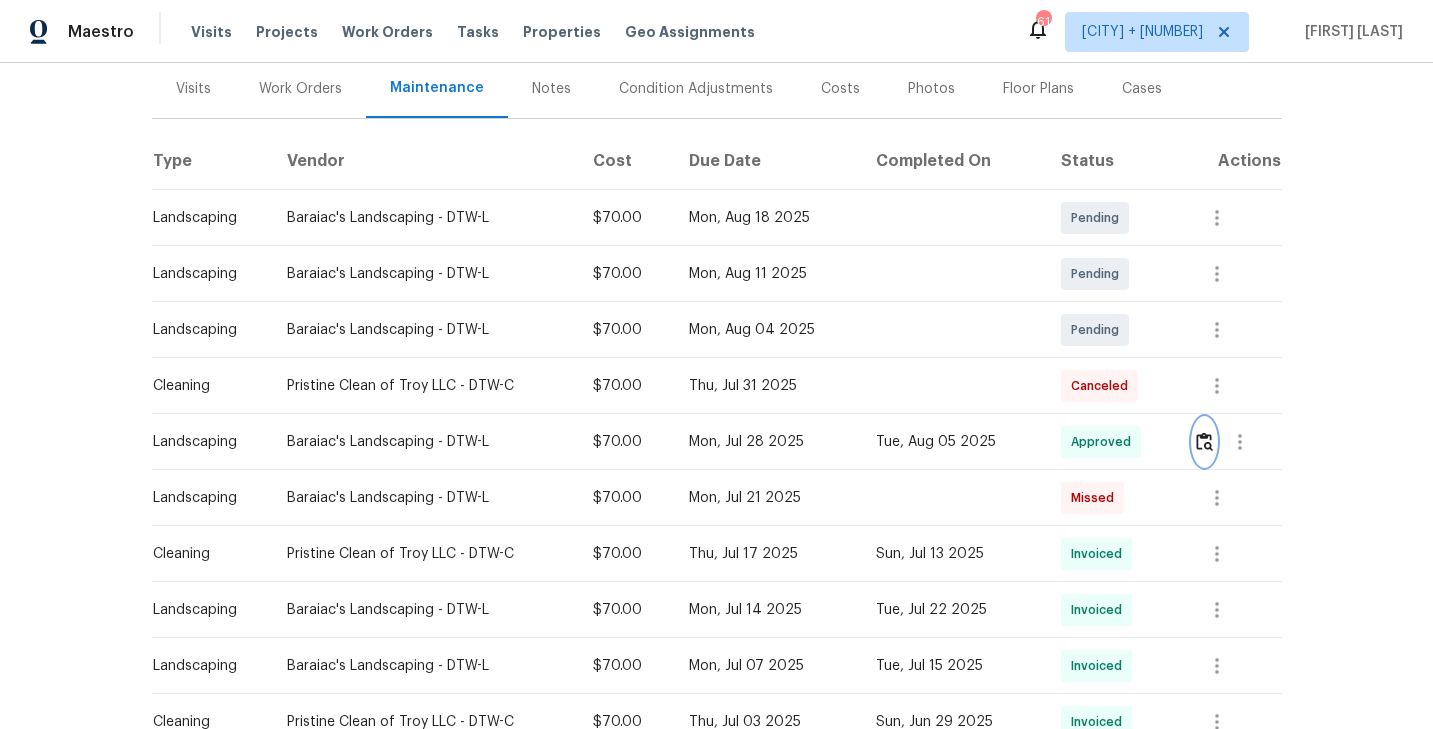 scroll, scrollTop: 0, scrollLeft: 0, axis: both 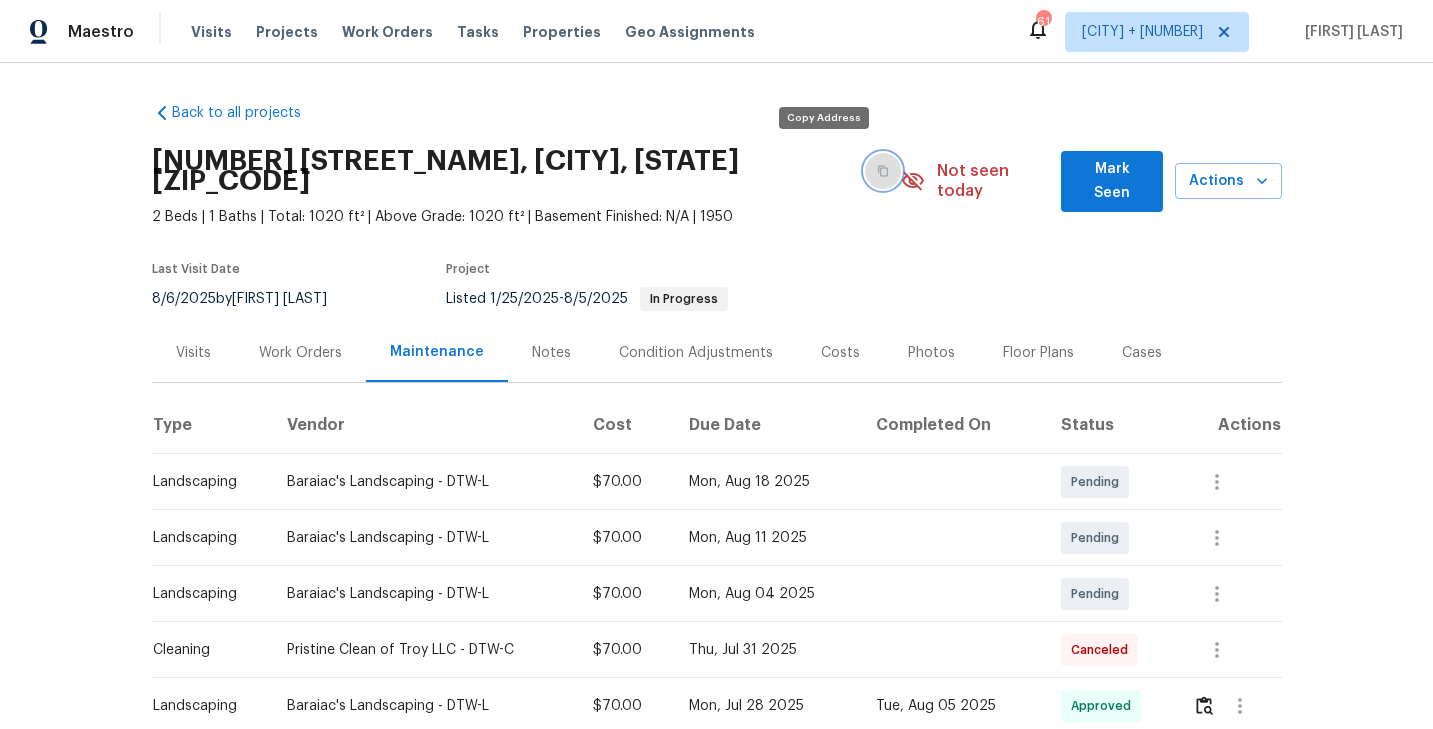 click 